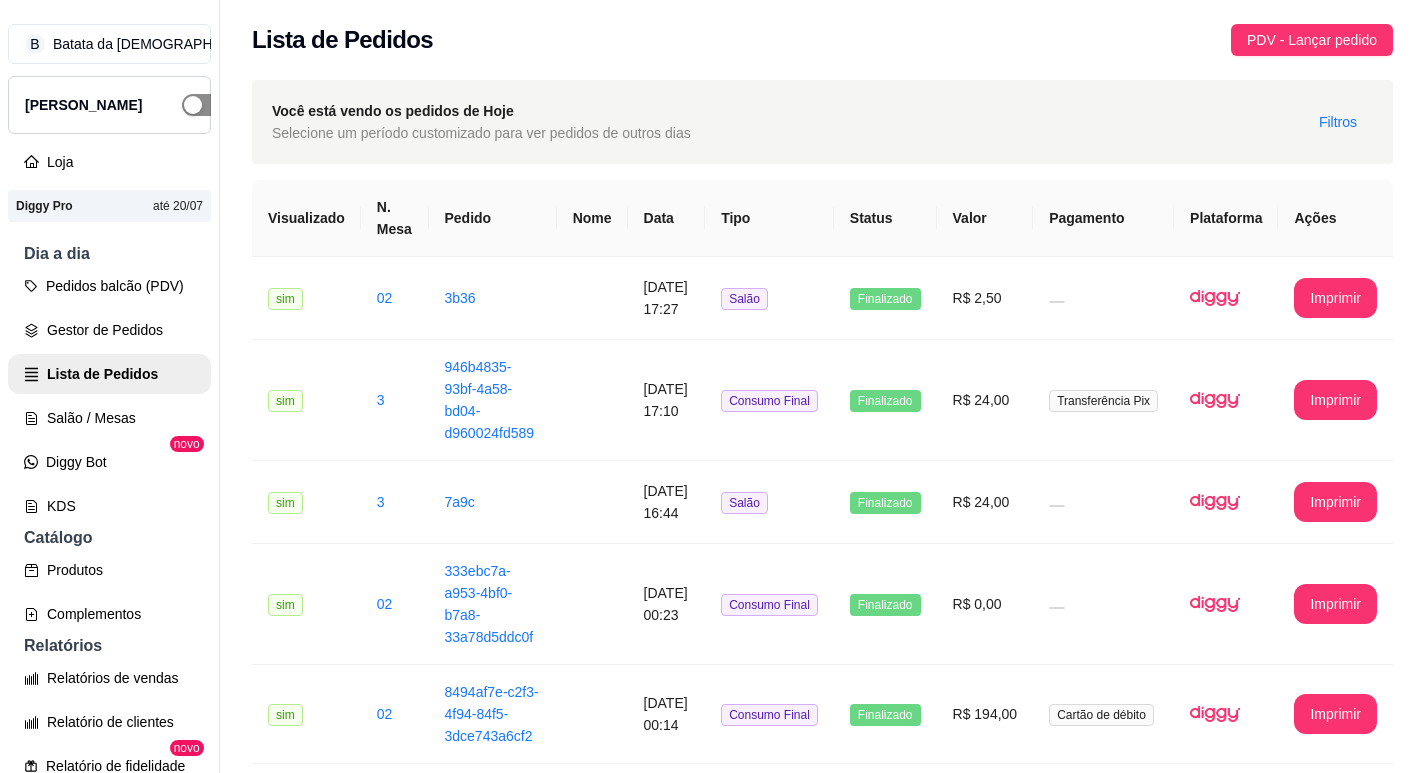 scroll, scrollTop: 0, scrollLeft: 0, axis: both 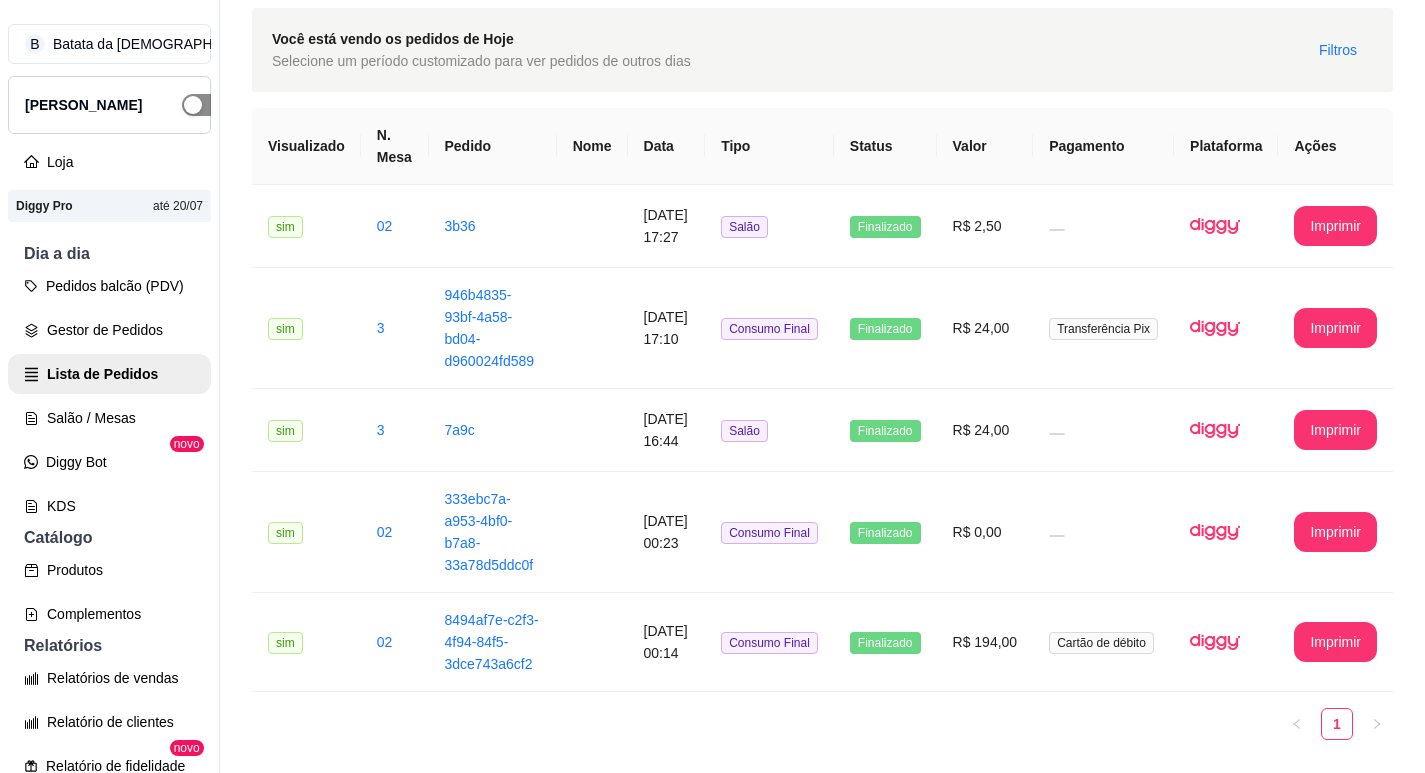 click at bounding box center [204, 105] 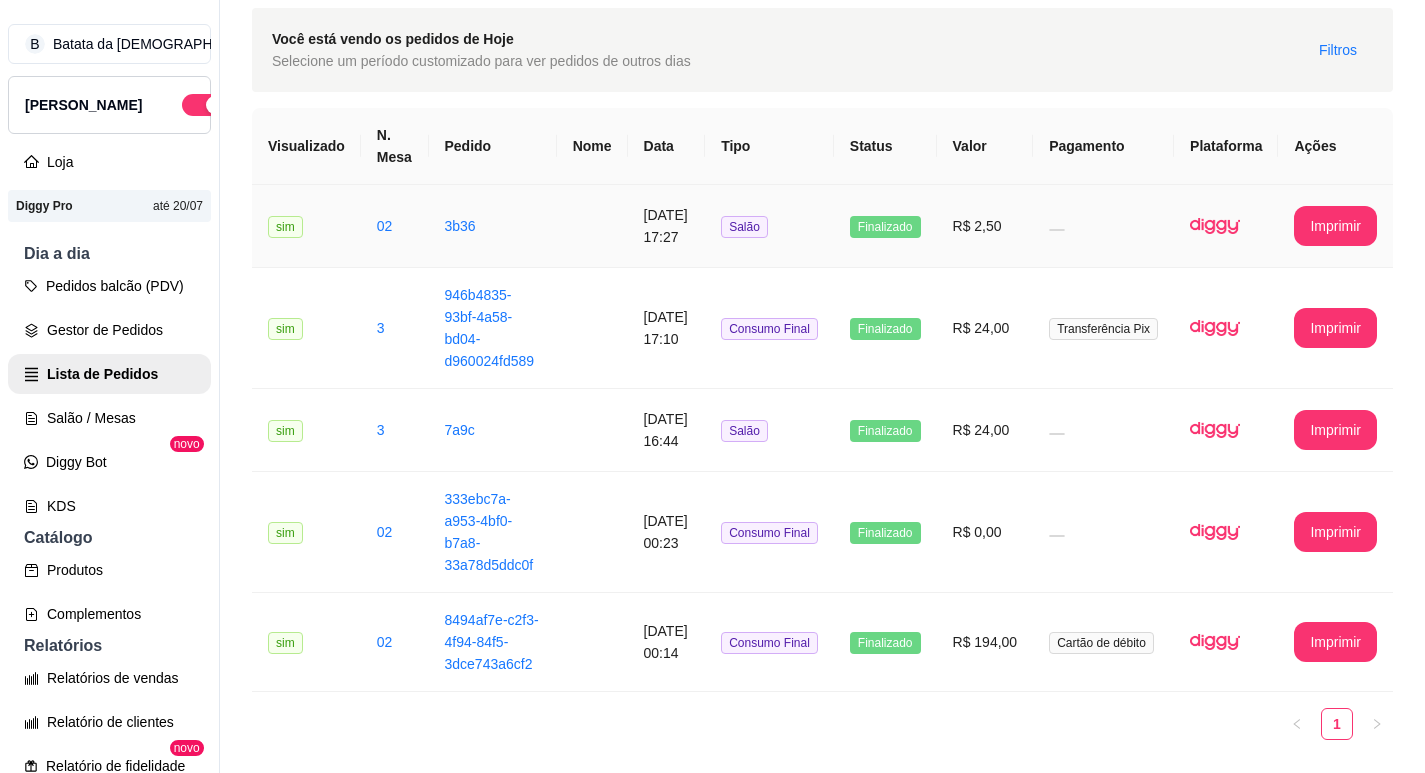click on "Salão" at bounding box center [769, 226] 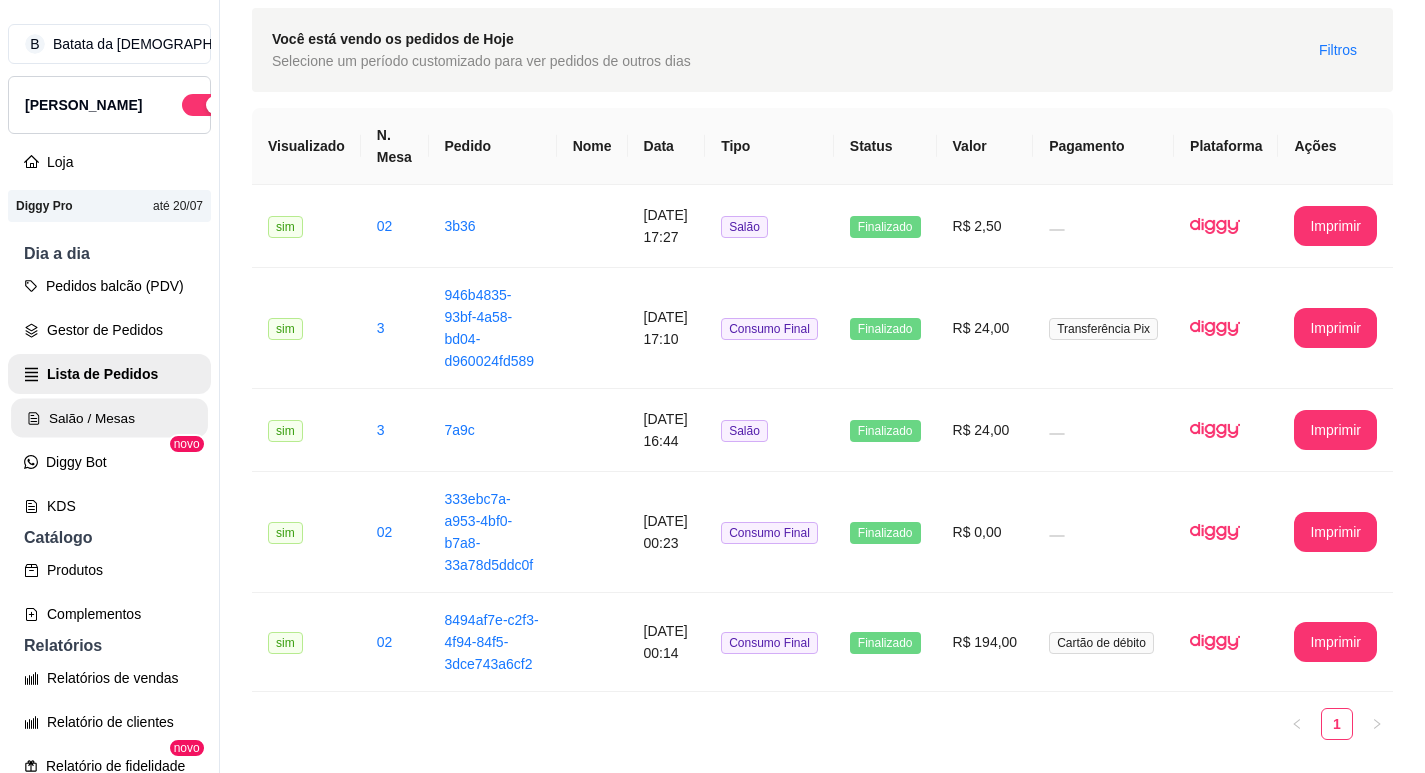 click on "Salão / Mesas" at bounding box center [109, 418] 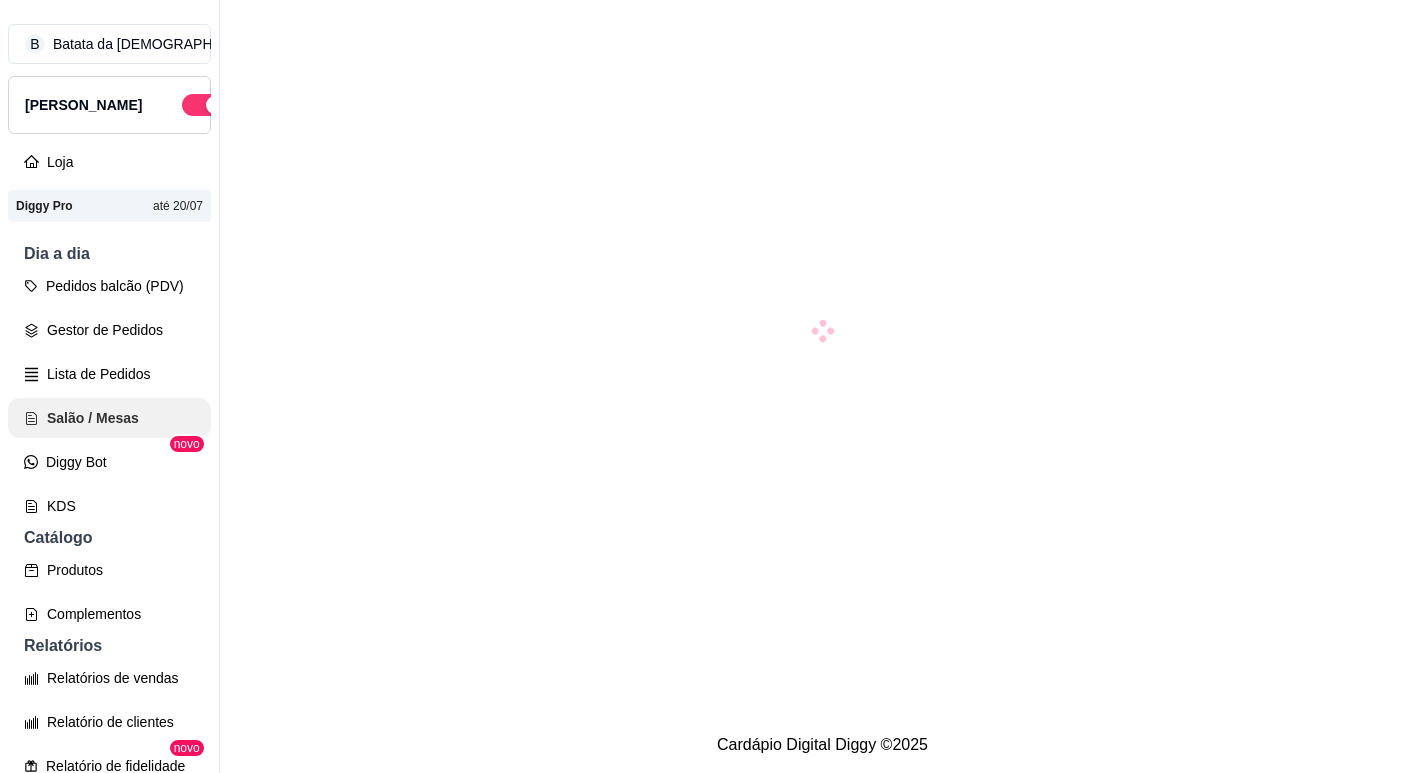 scroll, scrollTop: 0, scrollLeft: 0, axis: both 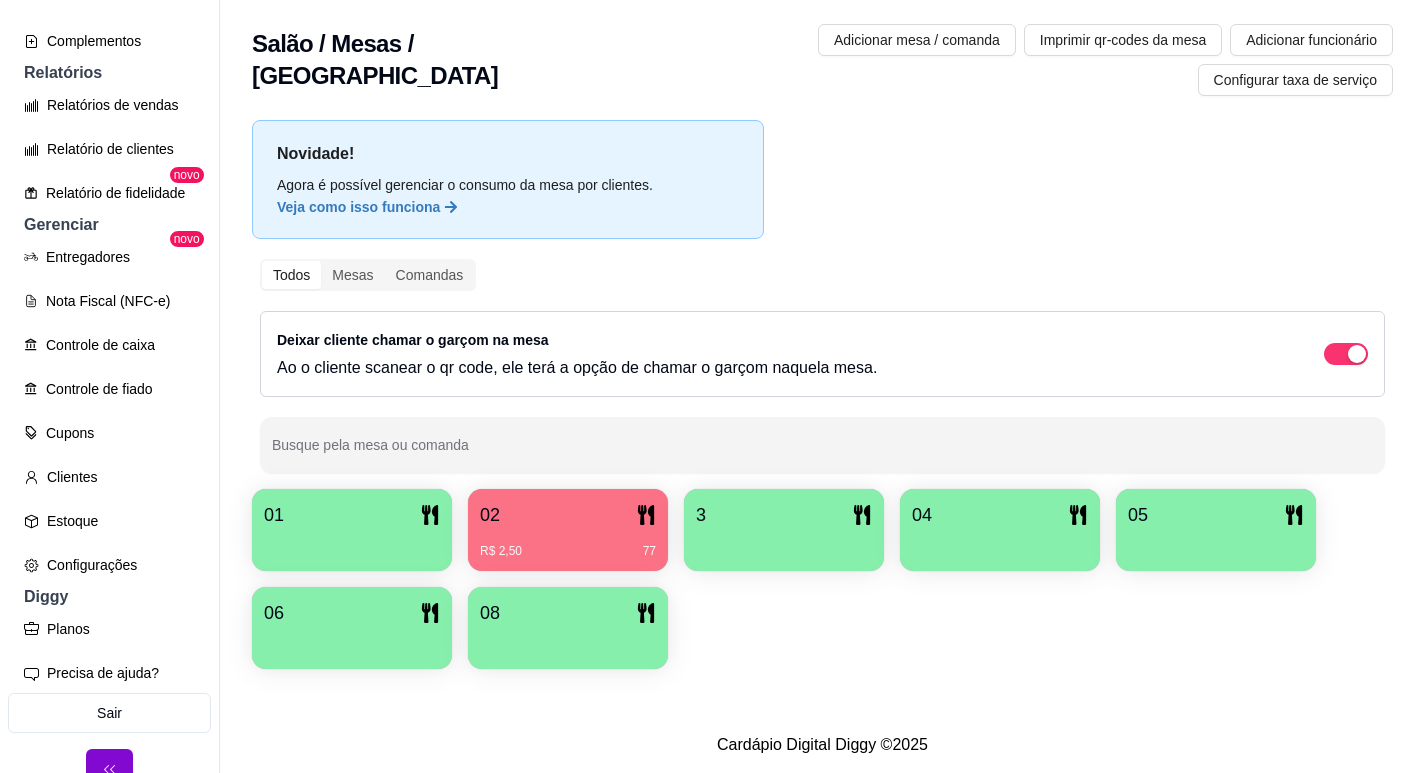click on "02" at bounding box center (568, 515) 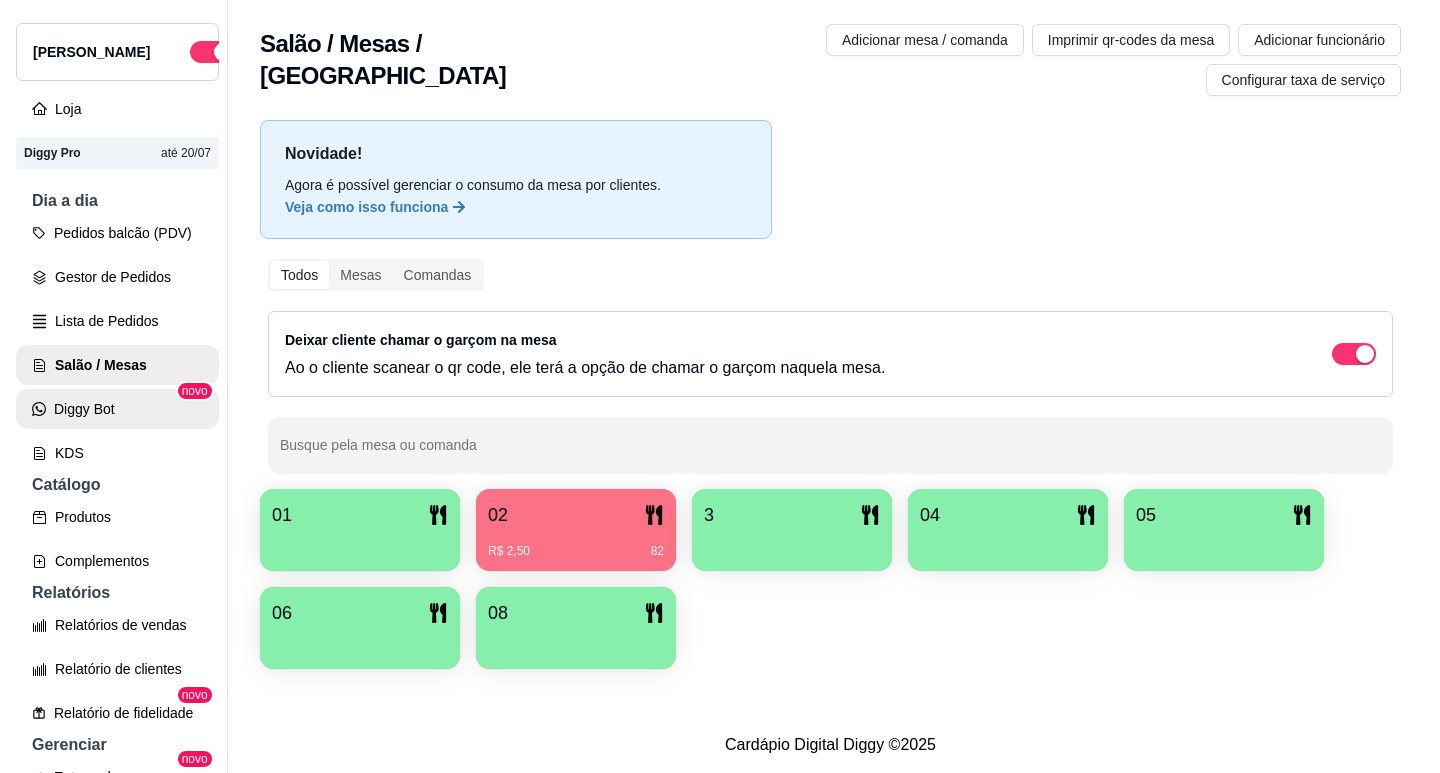 scroll, scrollTop: 0, scrollLeft: 0, axis: both 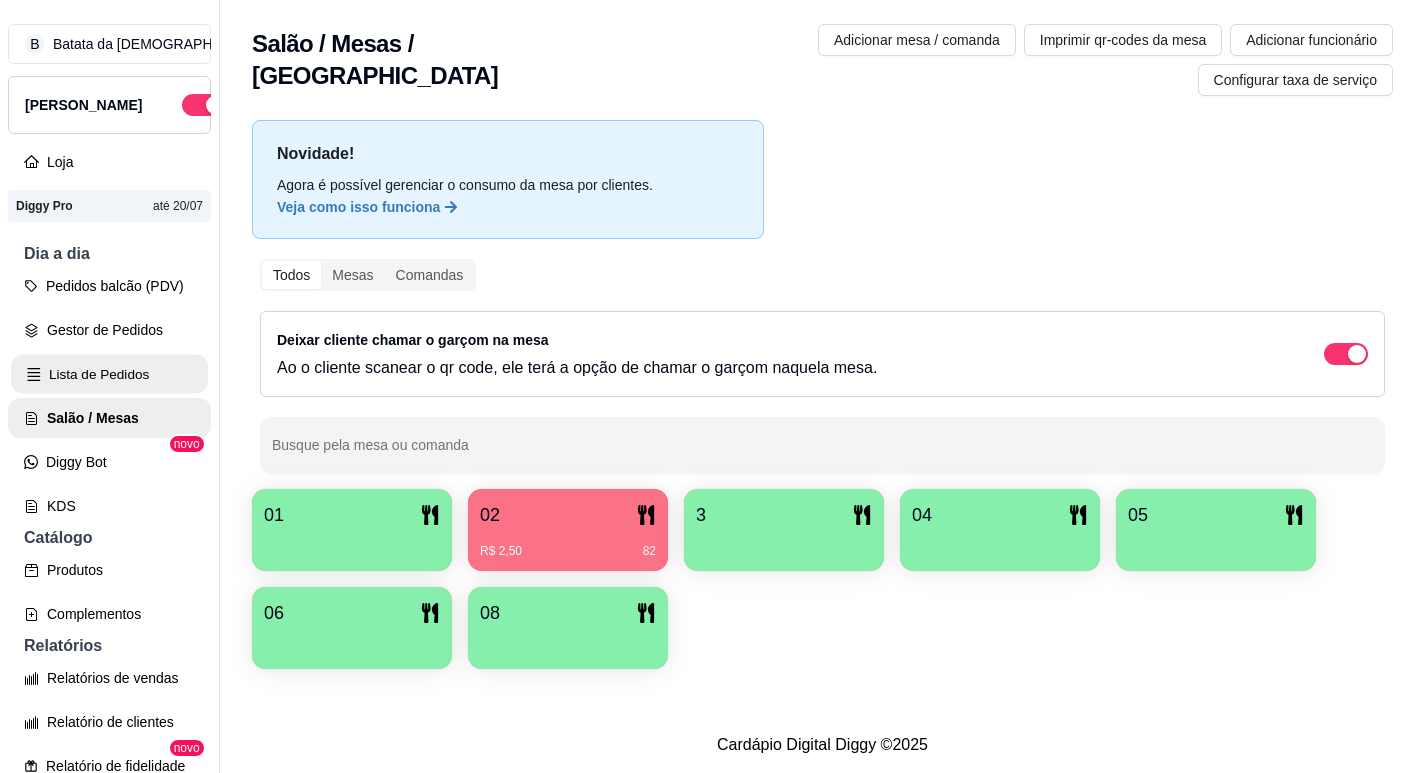 click on "Lista de Pedidos" at bounding box center [109, 374] 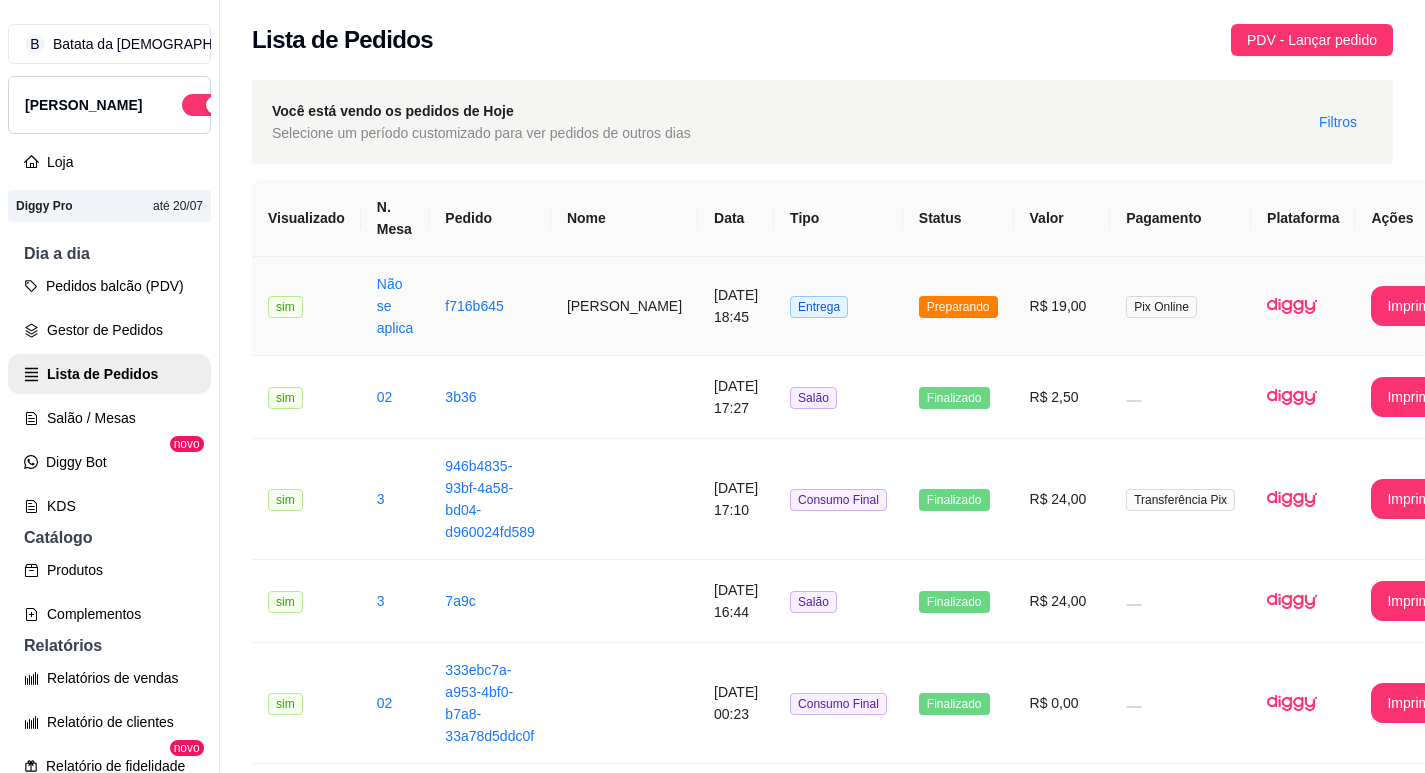 click on "[PERSON_NAME]" at bounding box center (624, 306) 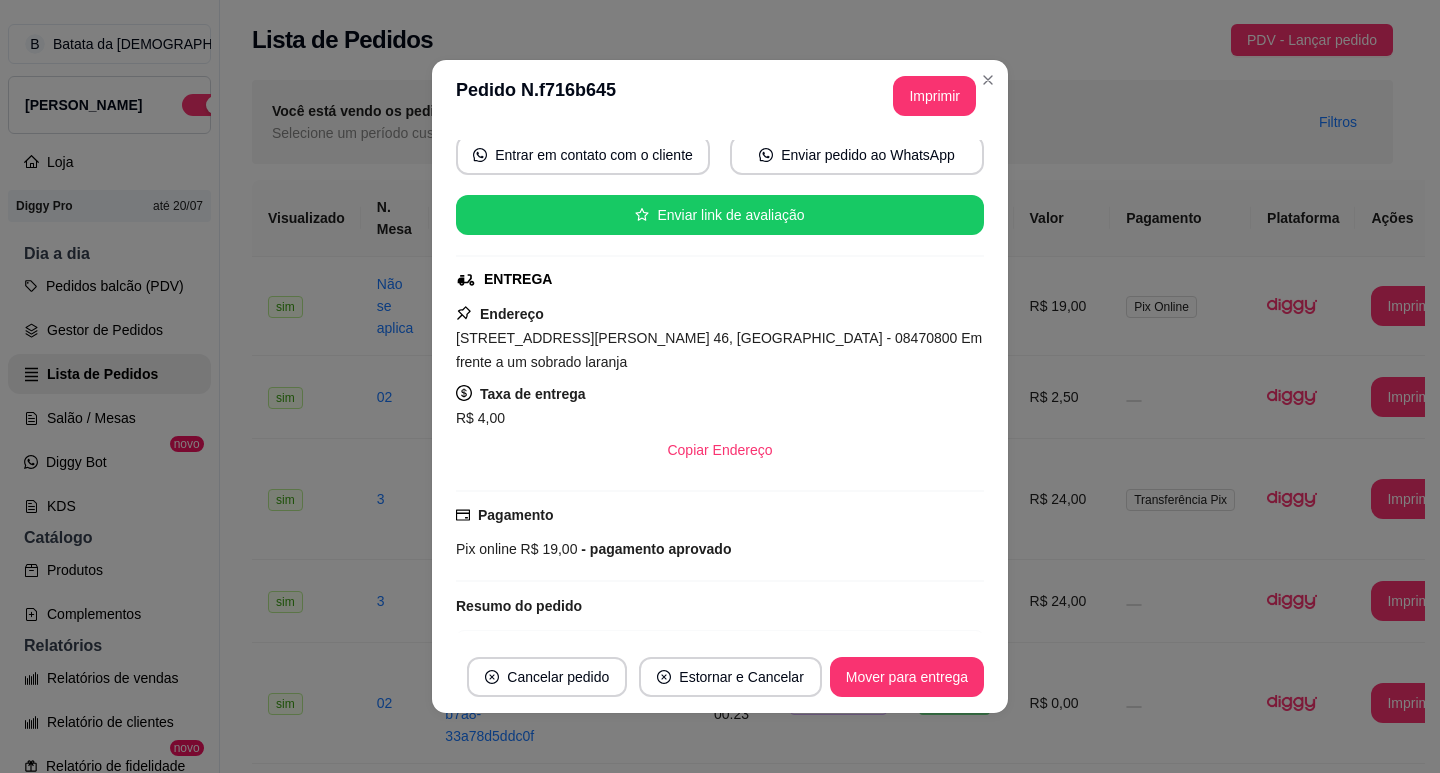 scroll, scrollTop: 300, scrollLeft: 0, axis: vertical 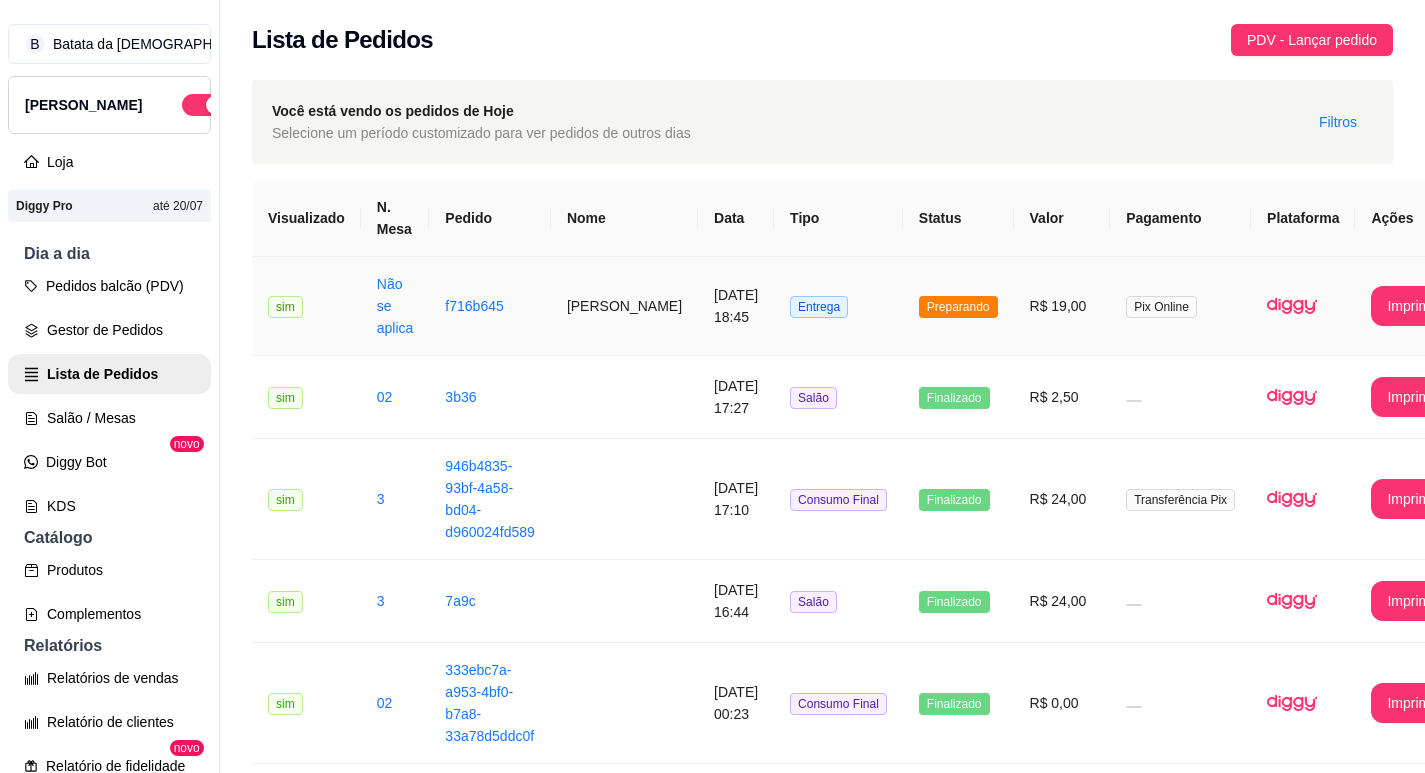 click on "Preparando" at bounding box center (958, 307) 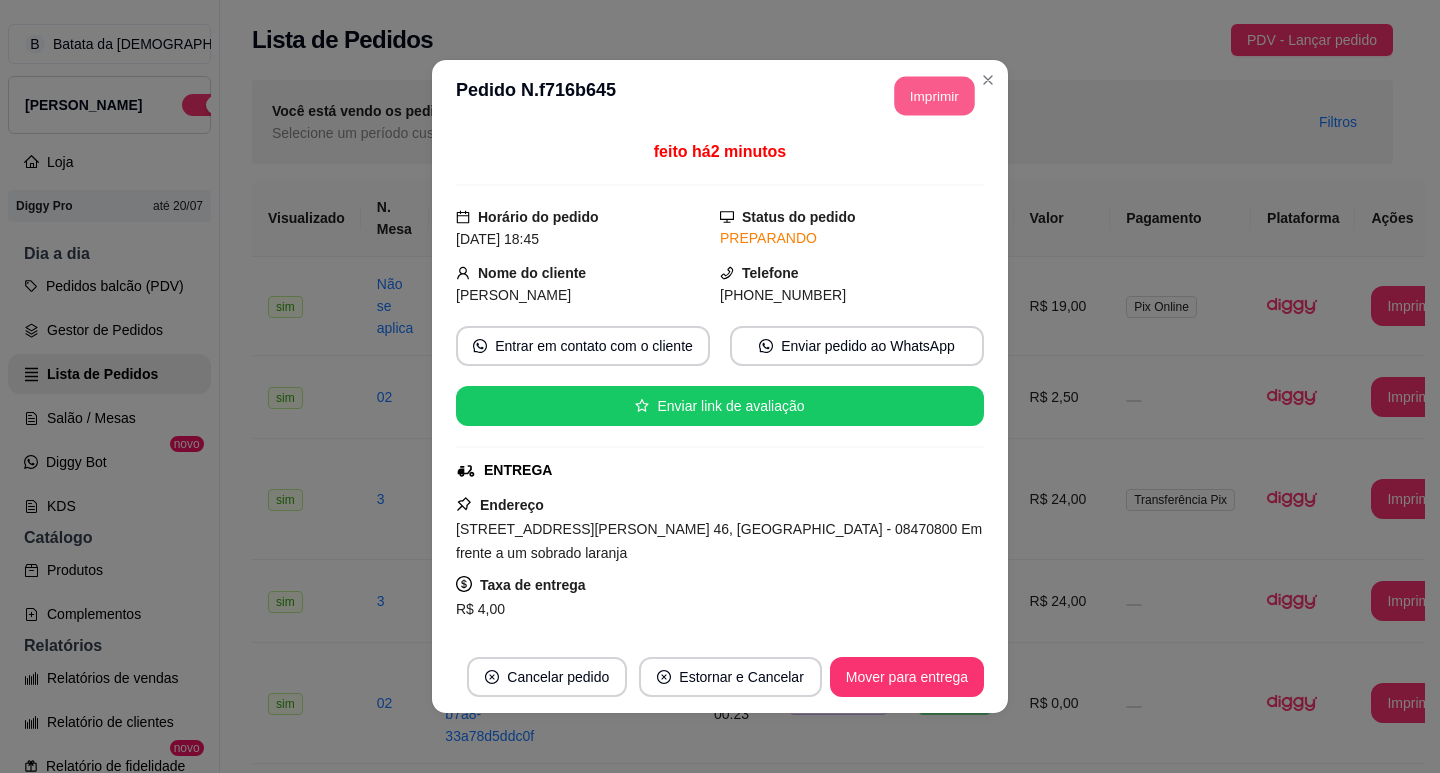 click on "Imprimir" at bounding box center (935, 96) 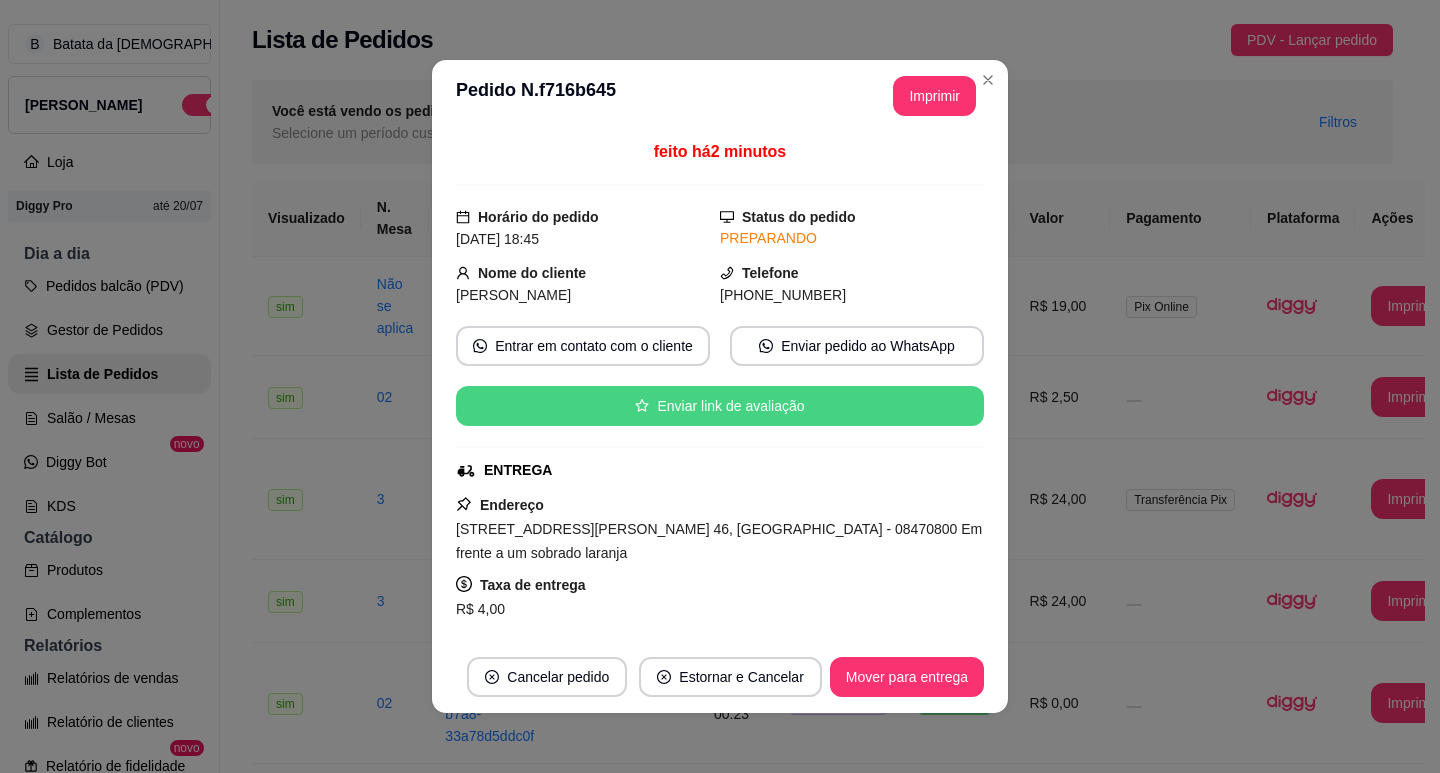 scroll, scrollTop: 0, scrollLeft: 0, axis: both 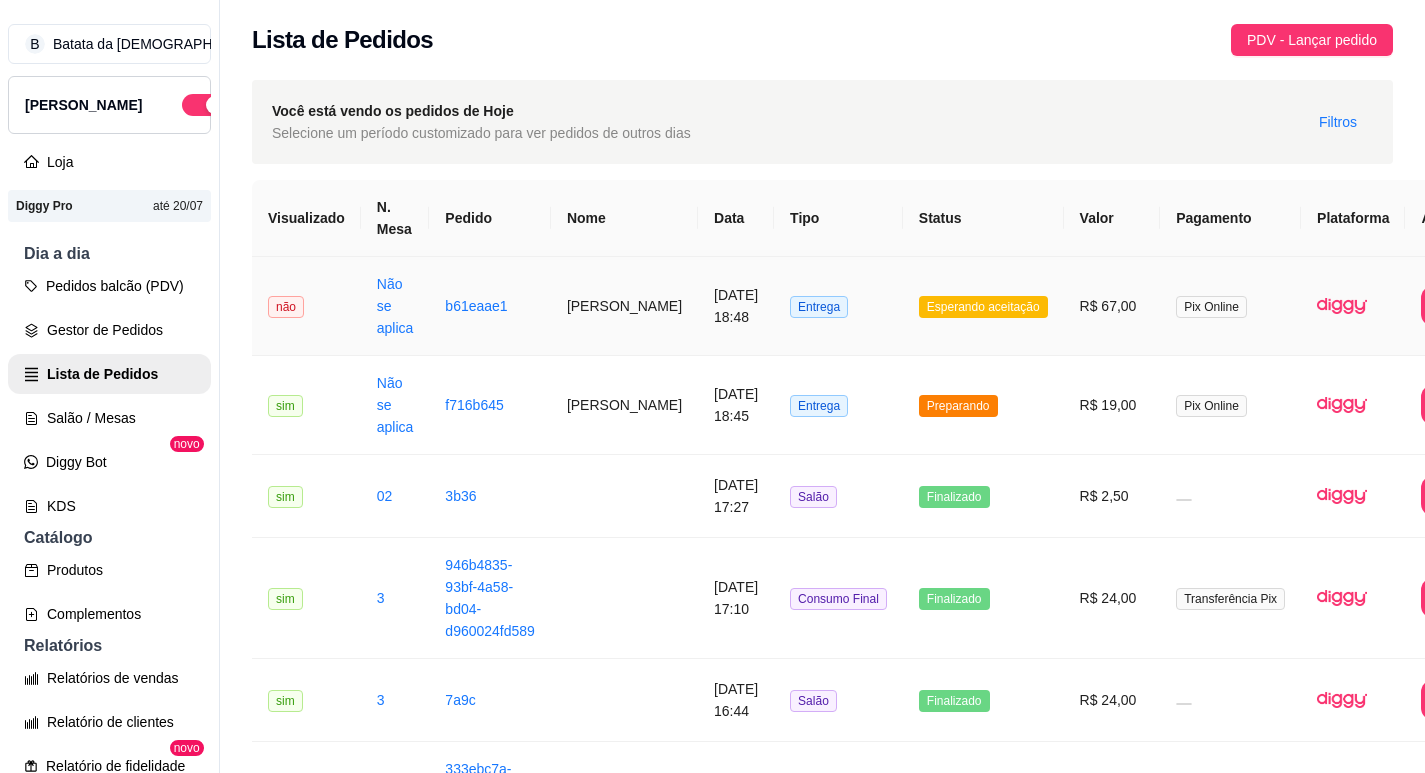 click on "b61eaae1" at bounding box center [490, 306] 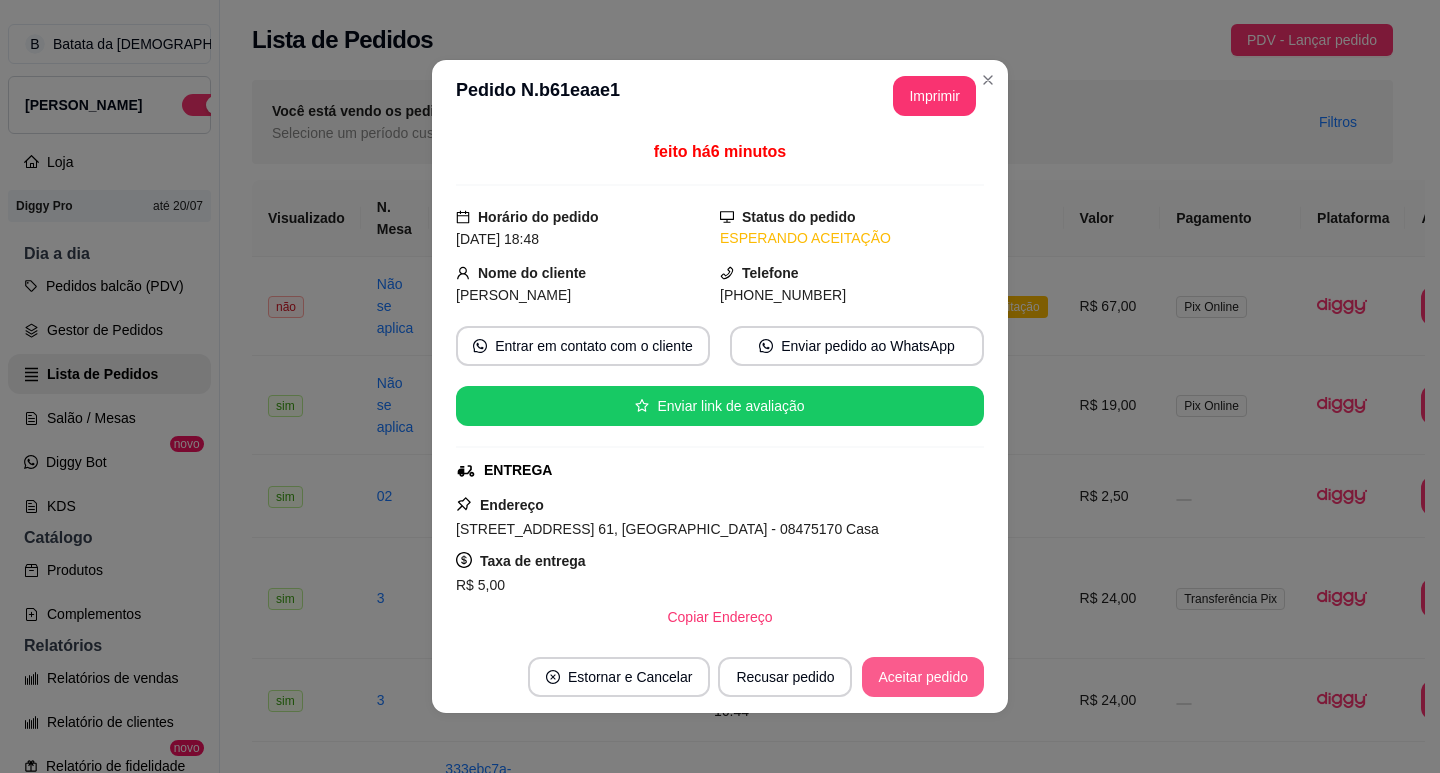 click on "Aceitar pedido" at bounding box center [923, 677] 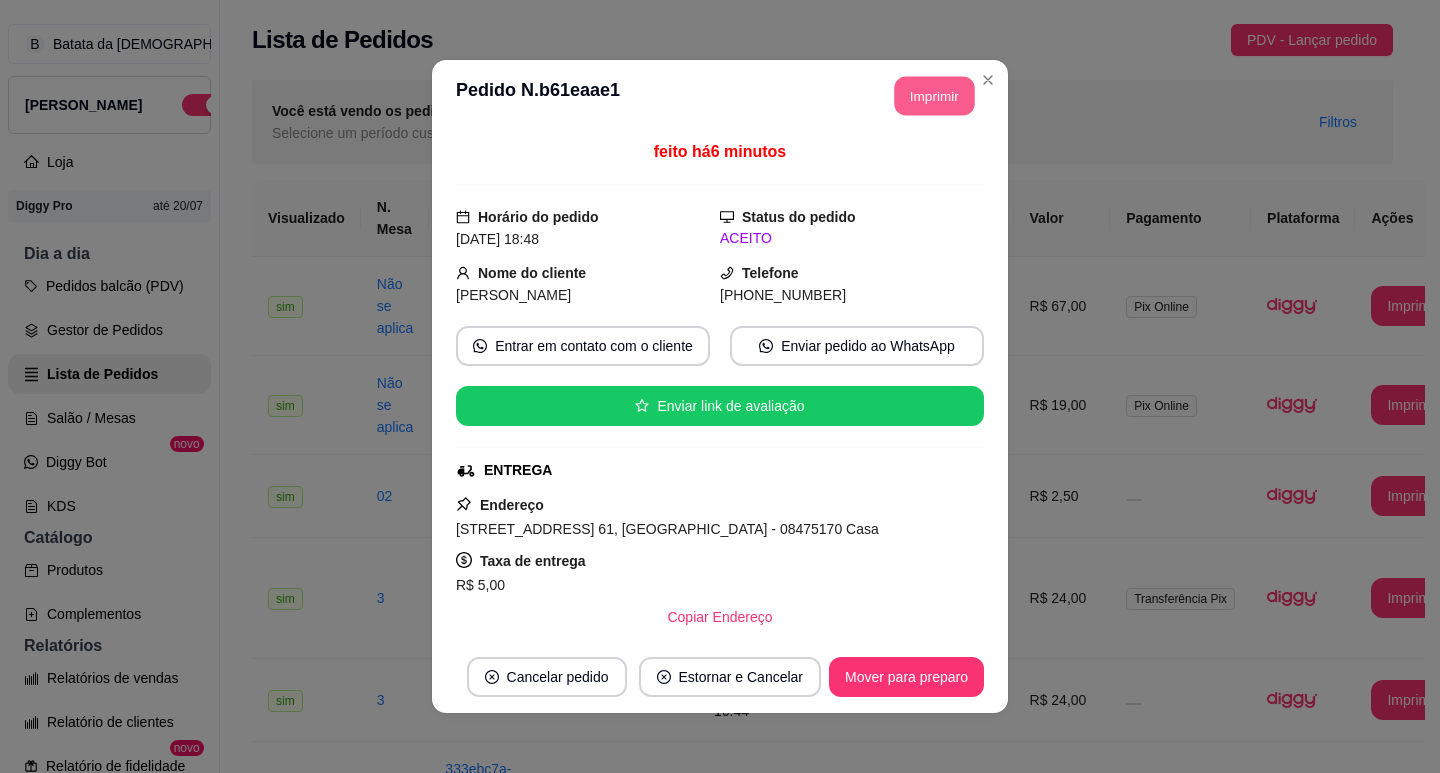 click on "Imprimir" at bounding box center [935, 96] 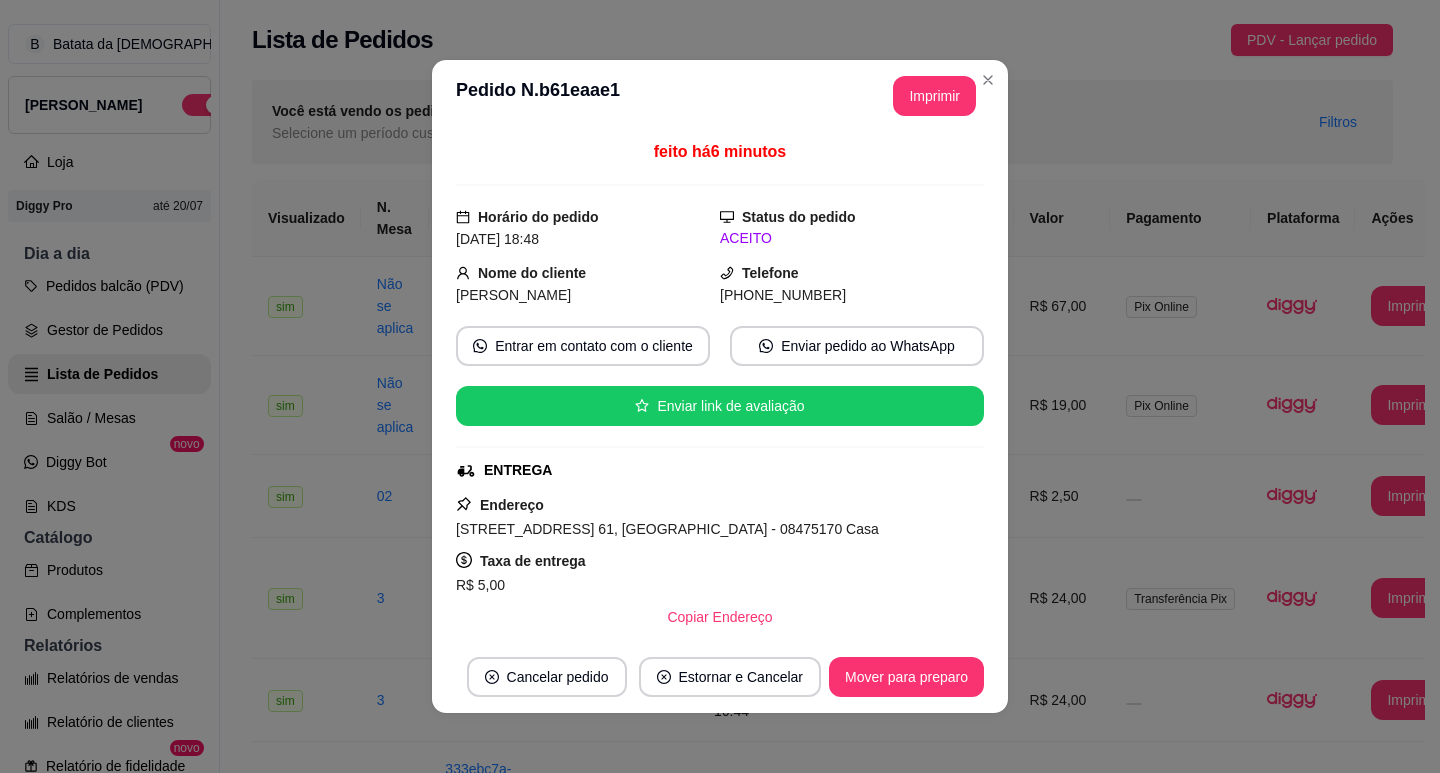 scroll, scrollTop: 0, scrollLeft: 0, axis: both 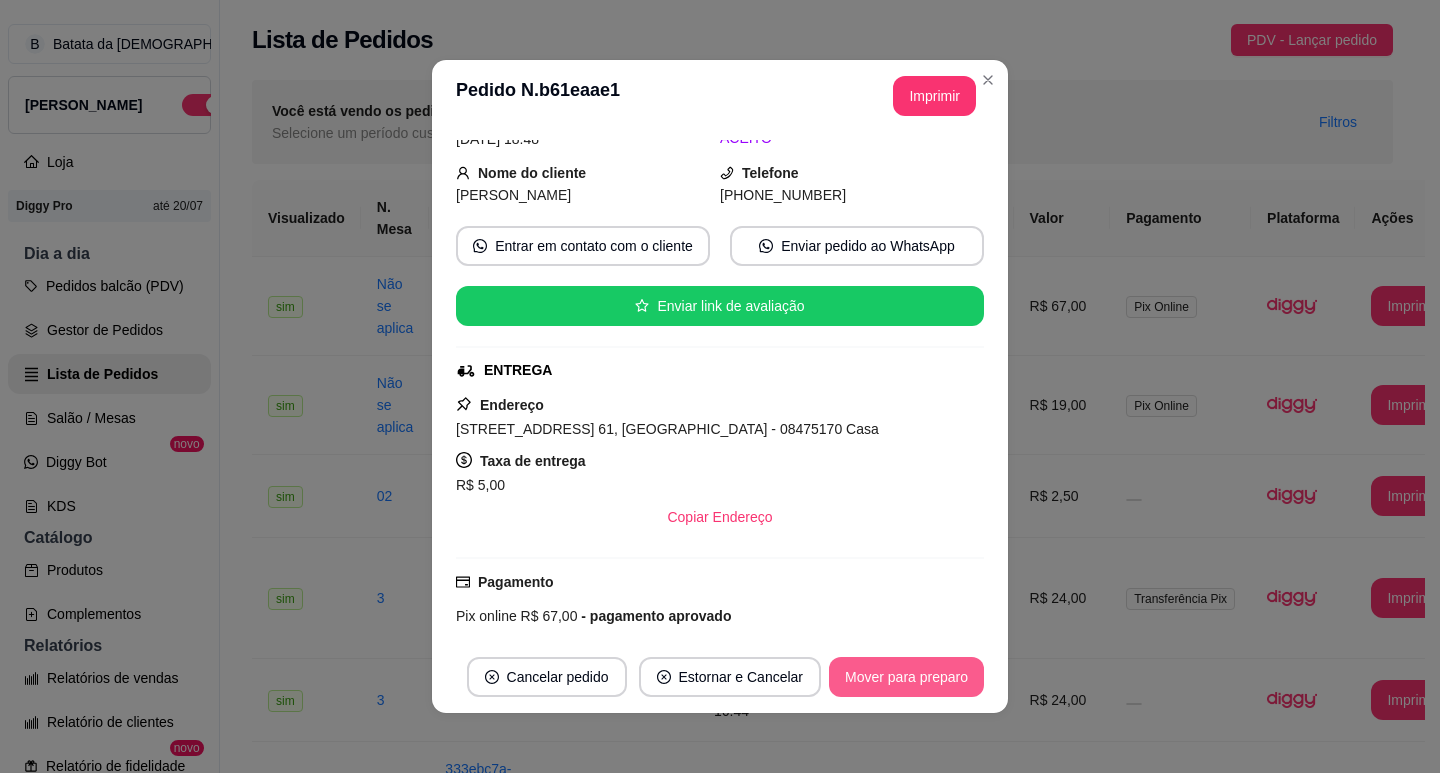 click on "Mover para preparo" at bounding box center [906, 677] 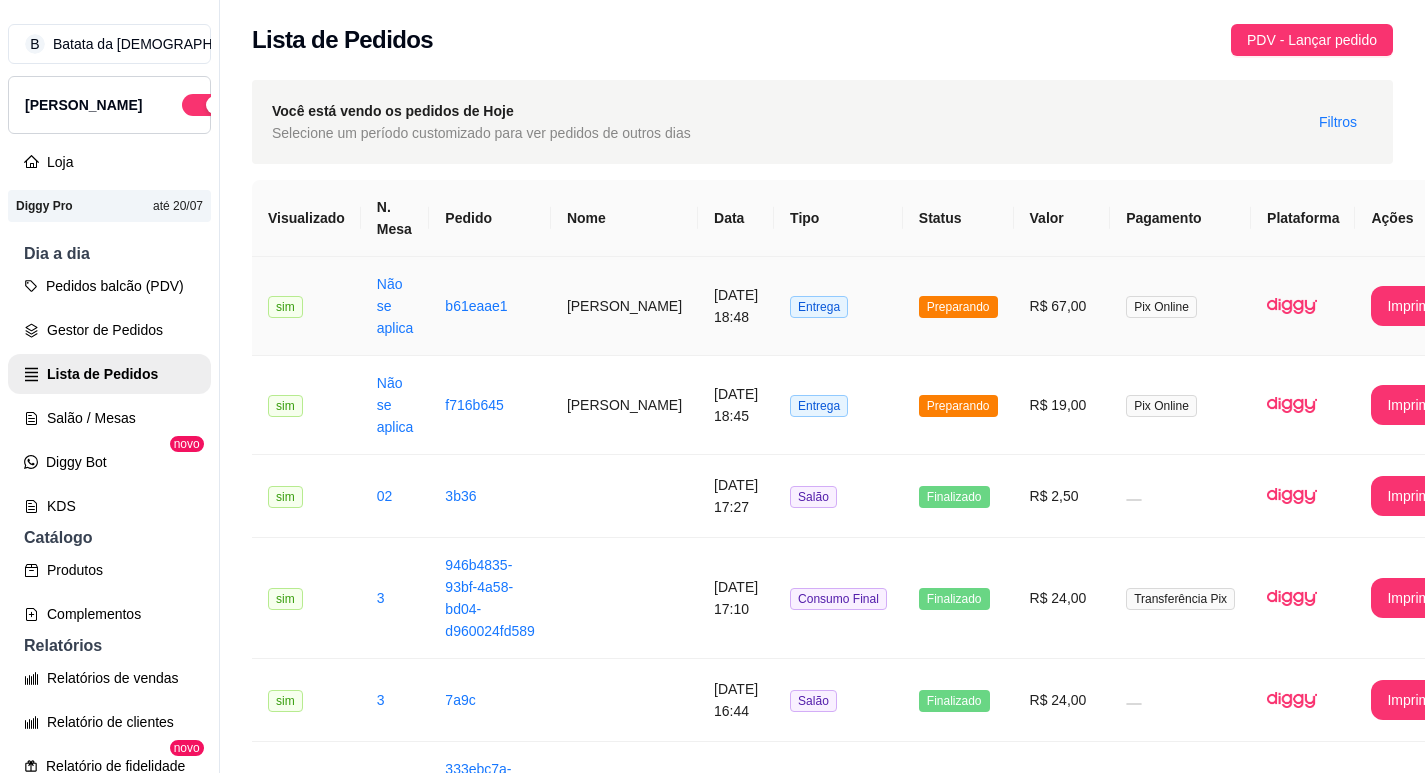 click on "Preparando" at bounding box center (958, 307) 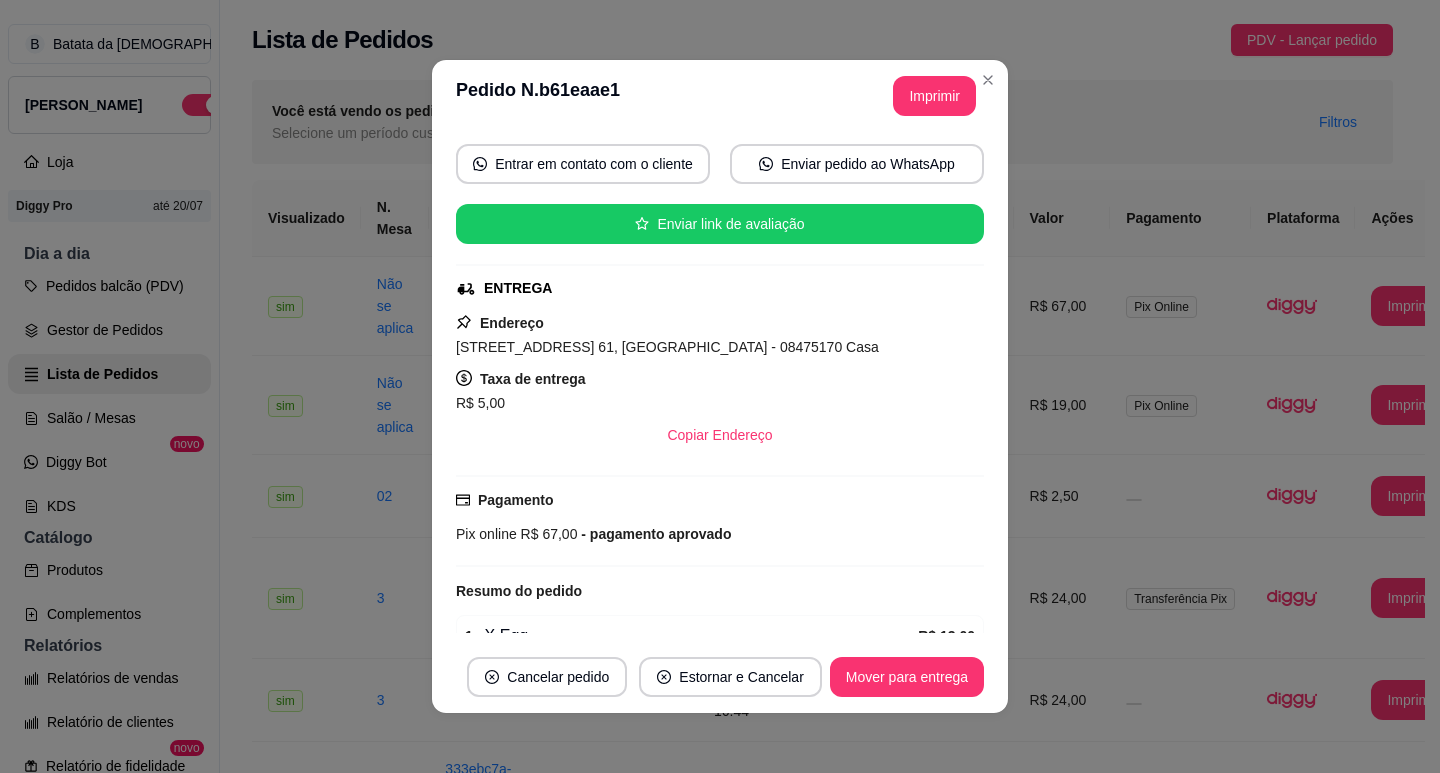 scroll, scrollTop: 132, scrollLeft: 0, axis: vertical 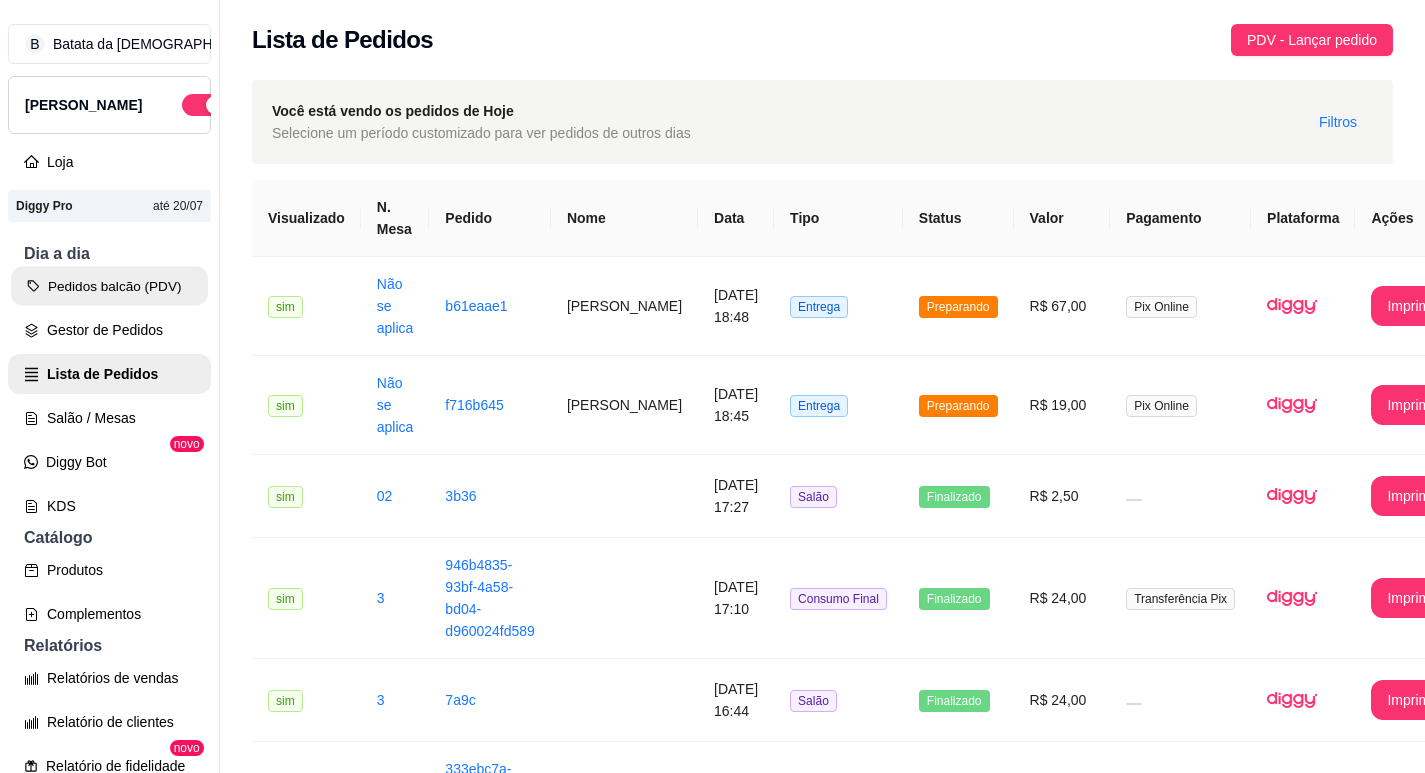 click on "Pedidos balcão (PDV)" at bounding box center (109, 286) 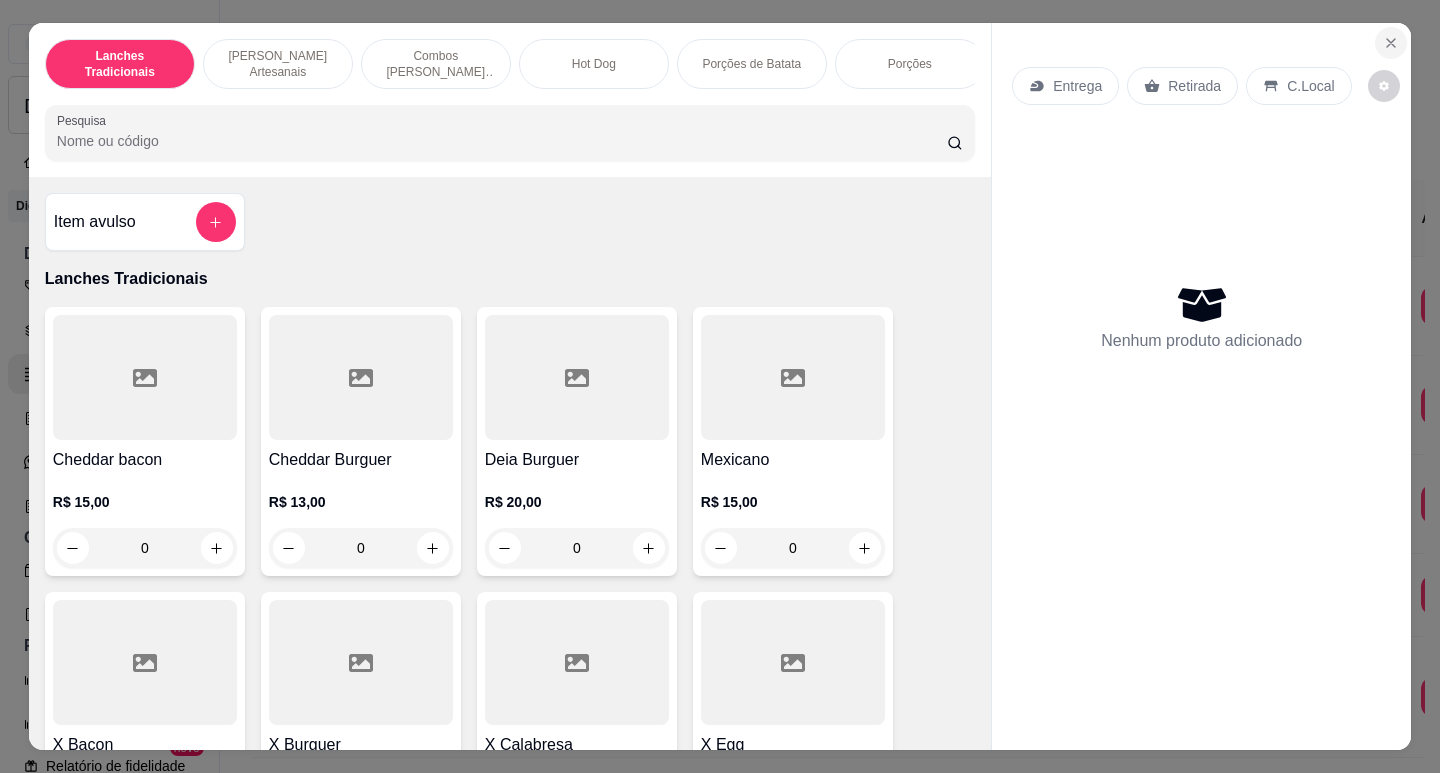 click at bounding box center [1391, 43] 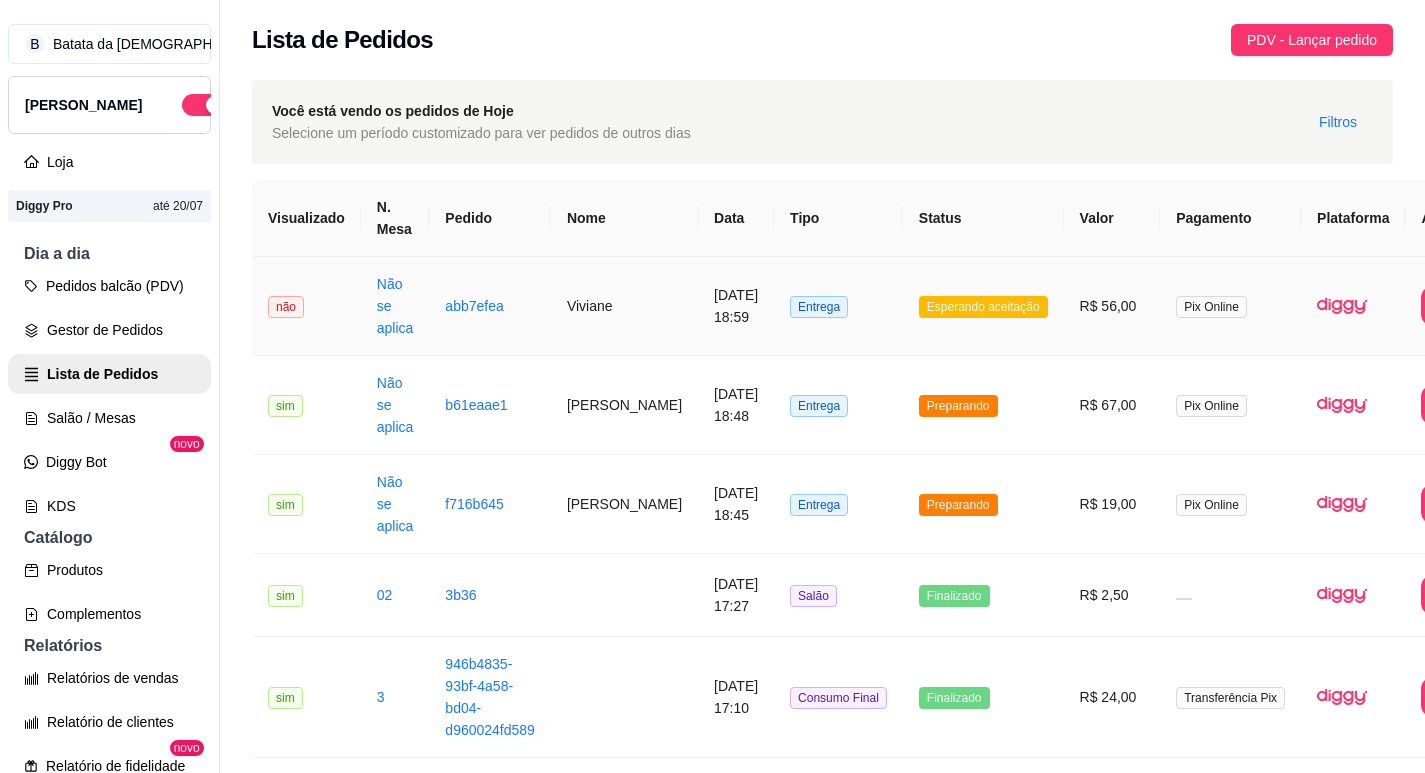 click on "Esperando aceitação" at bounding box center [983, 306] 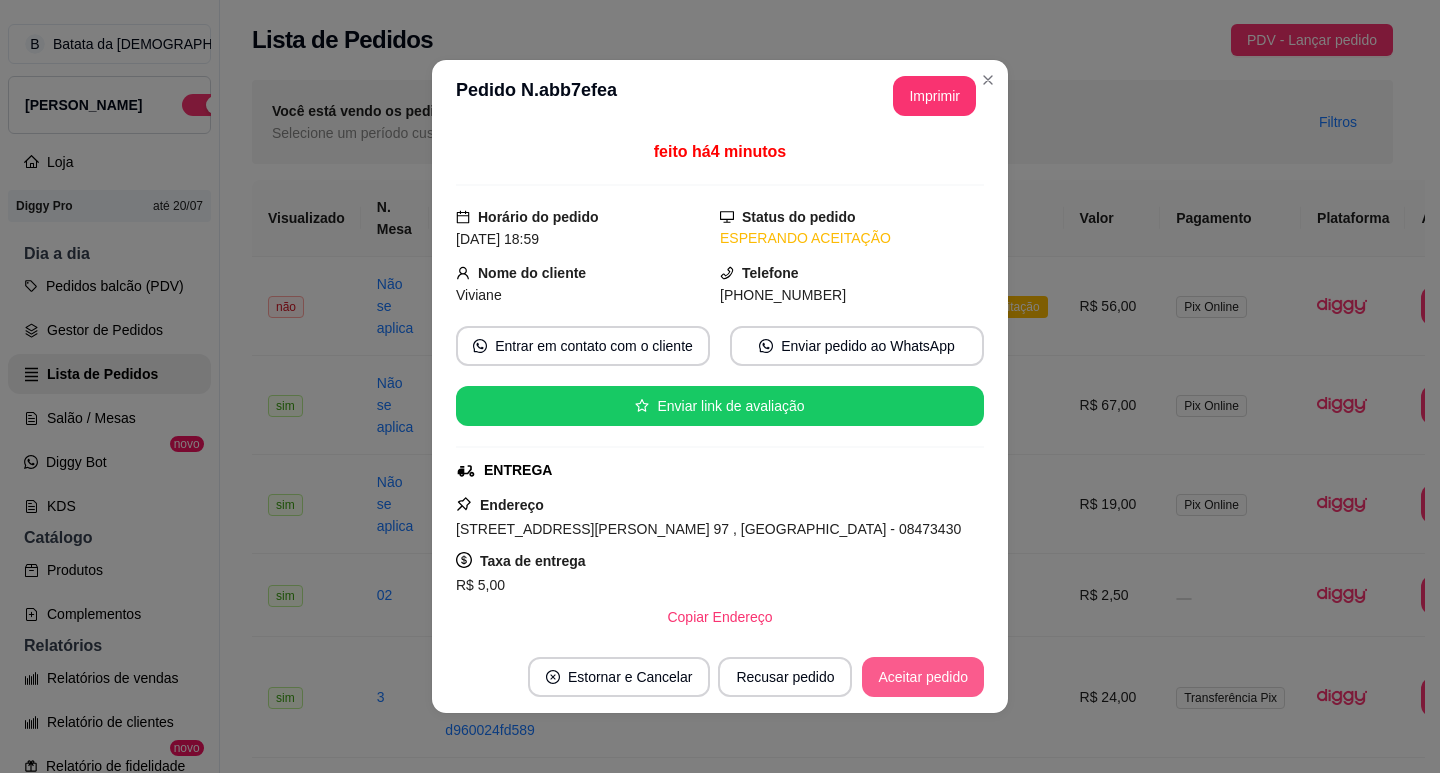 click on "Aceitar pedido" at bounding box center (923, 677) 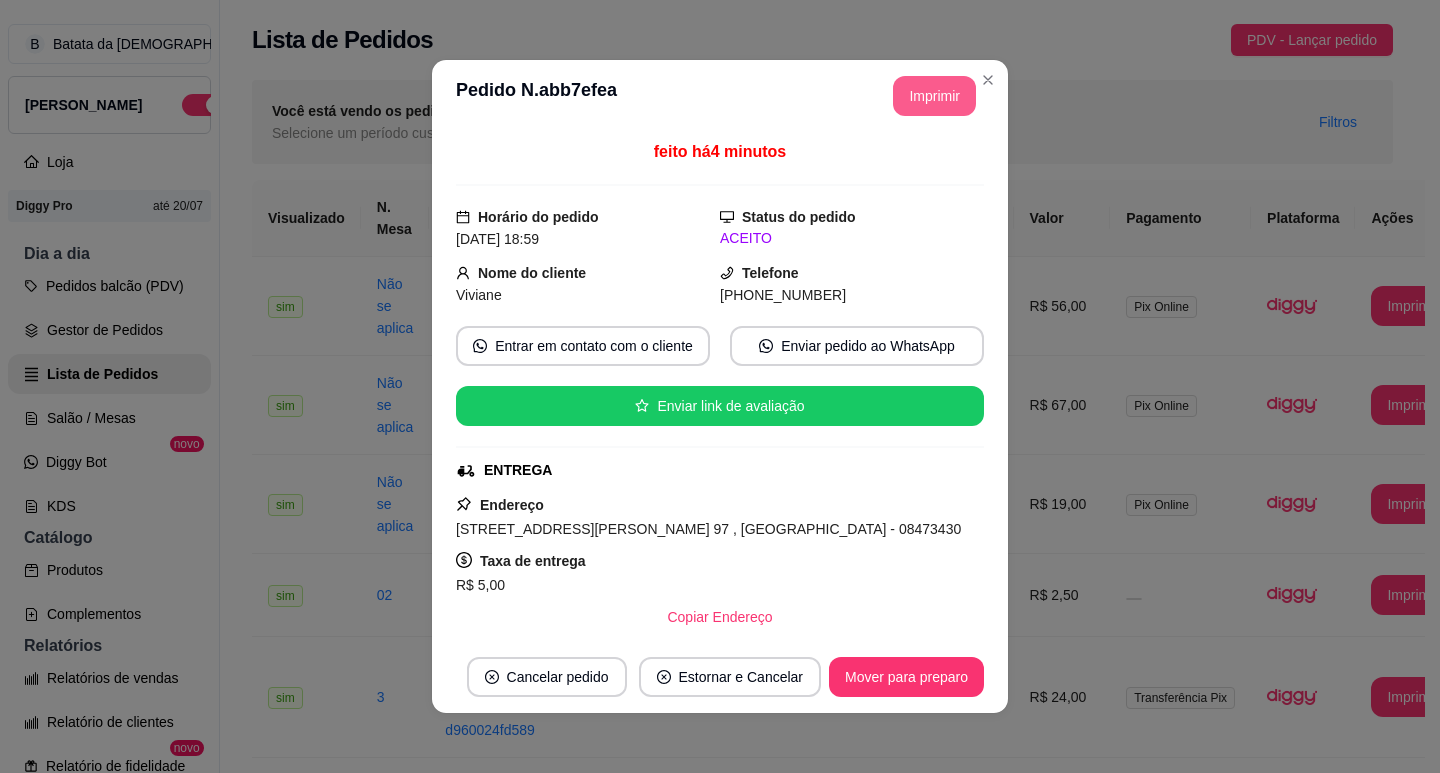 click on "Imprimir" at bounding box center (934, 96) 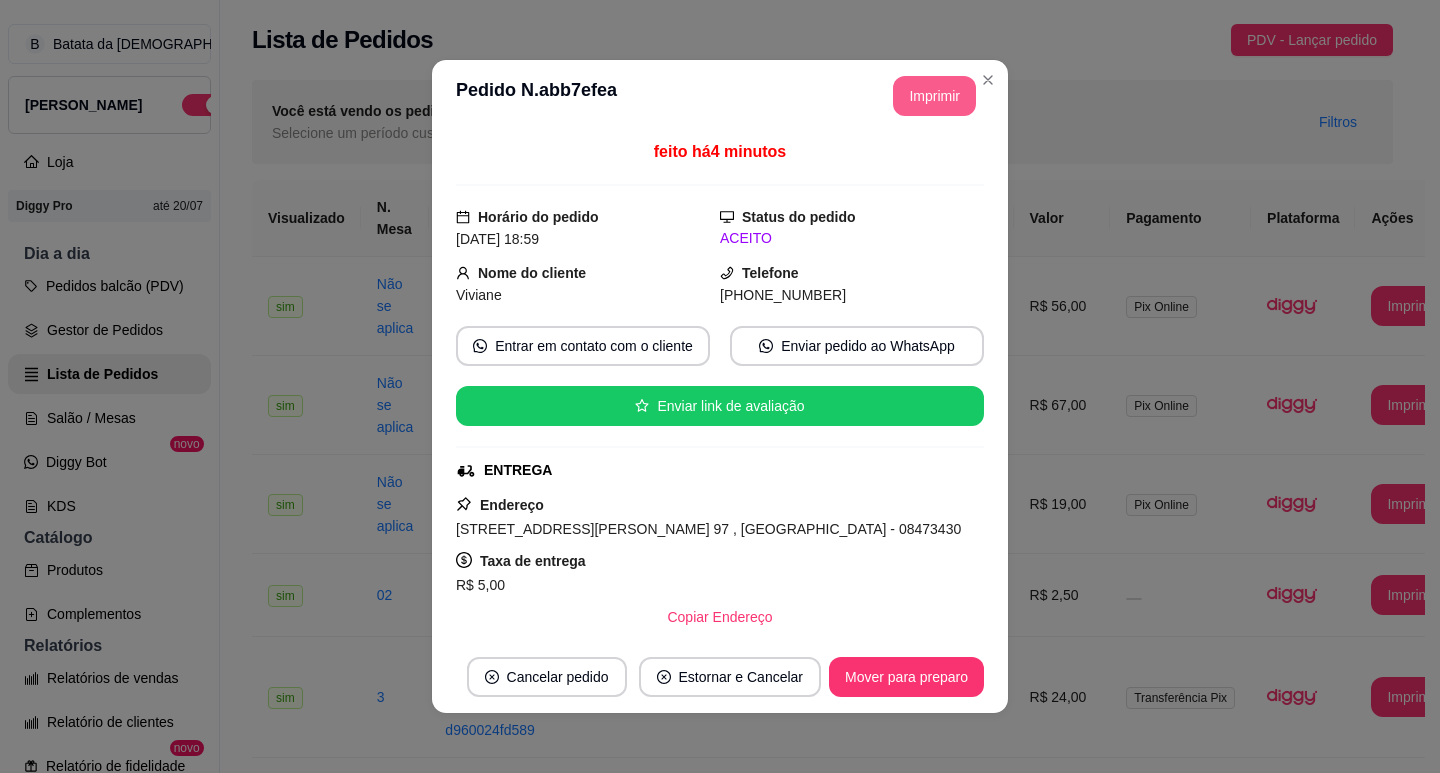 scroll, scrollTop: 0, scrollLeft: 0, axis: both 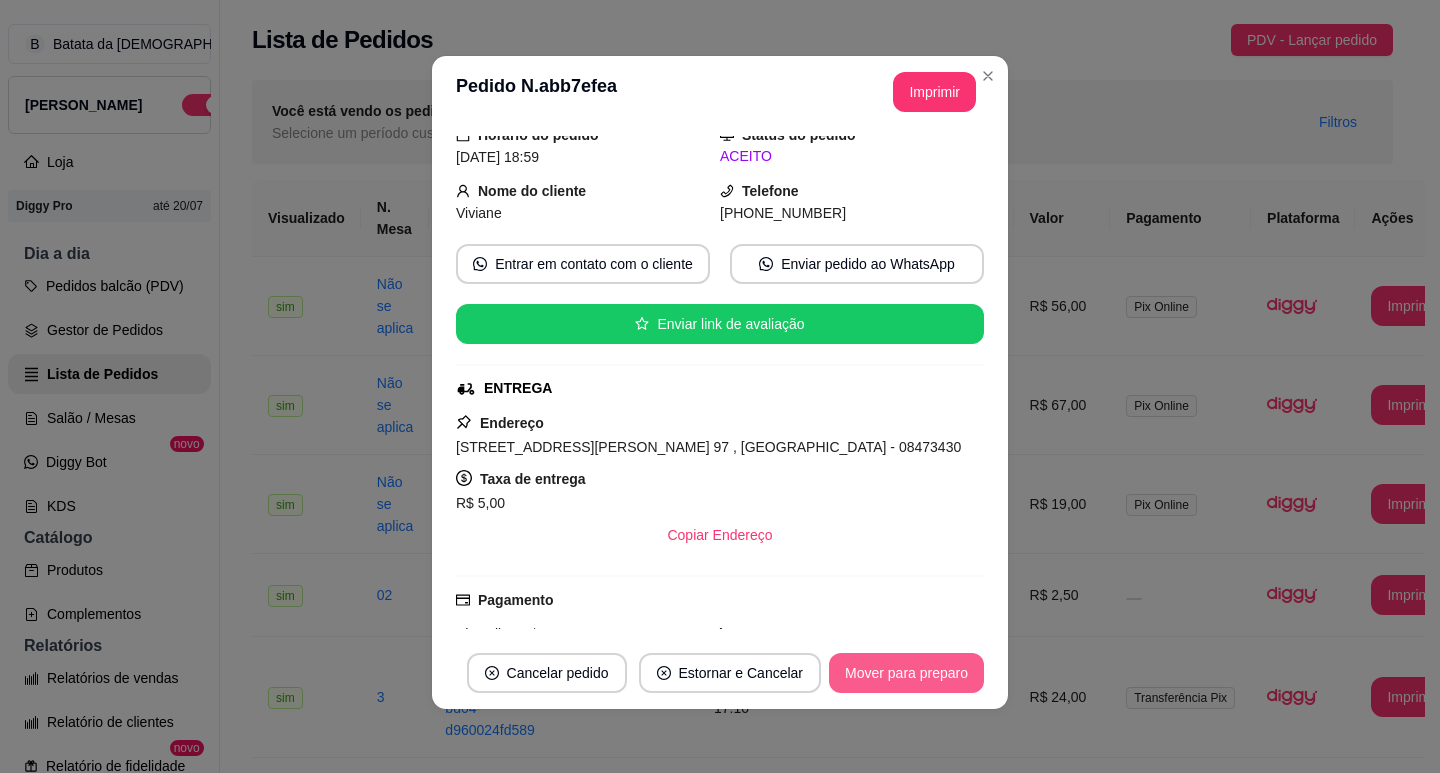 click on "Mover para preparo" at bounding box center (906, 673) 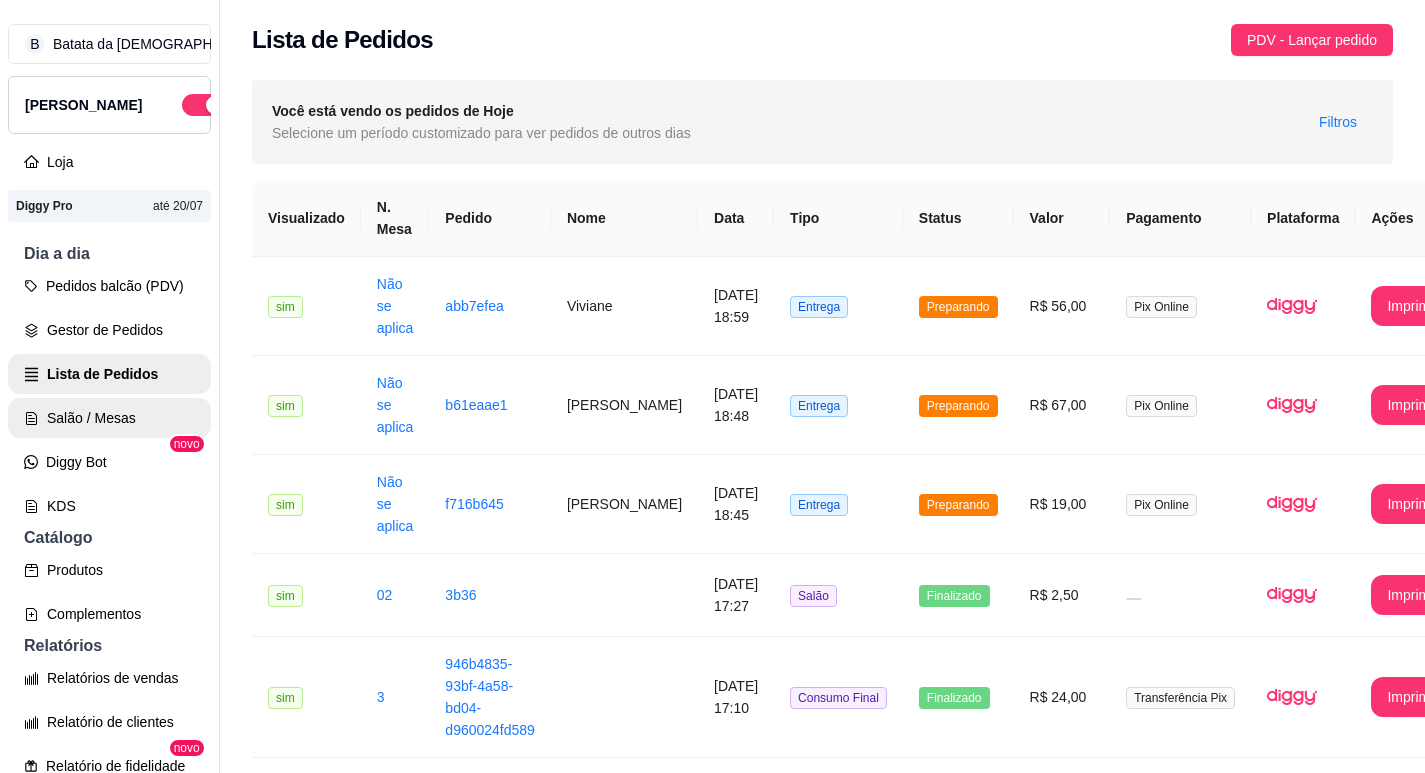 click on "Salão / Mesas" at bounding box center [109, 418] 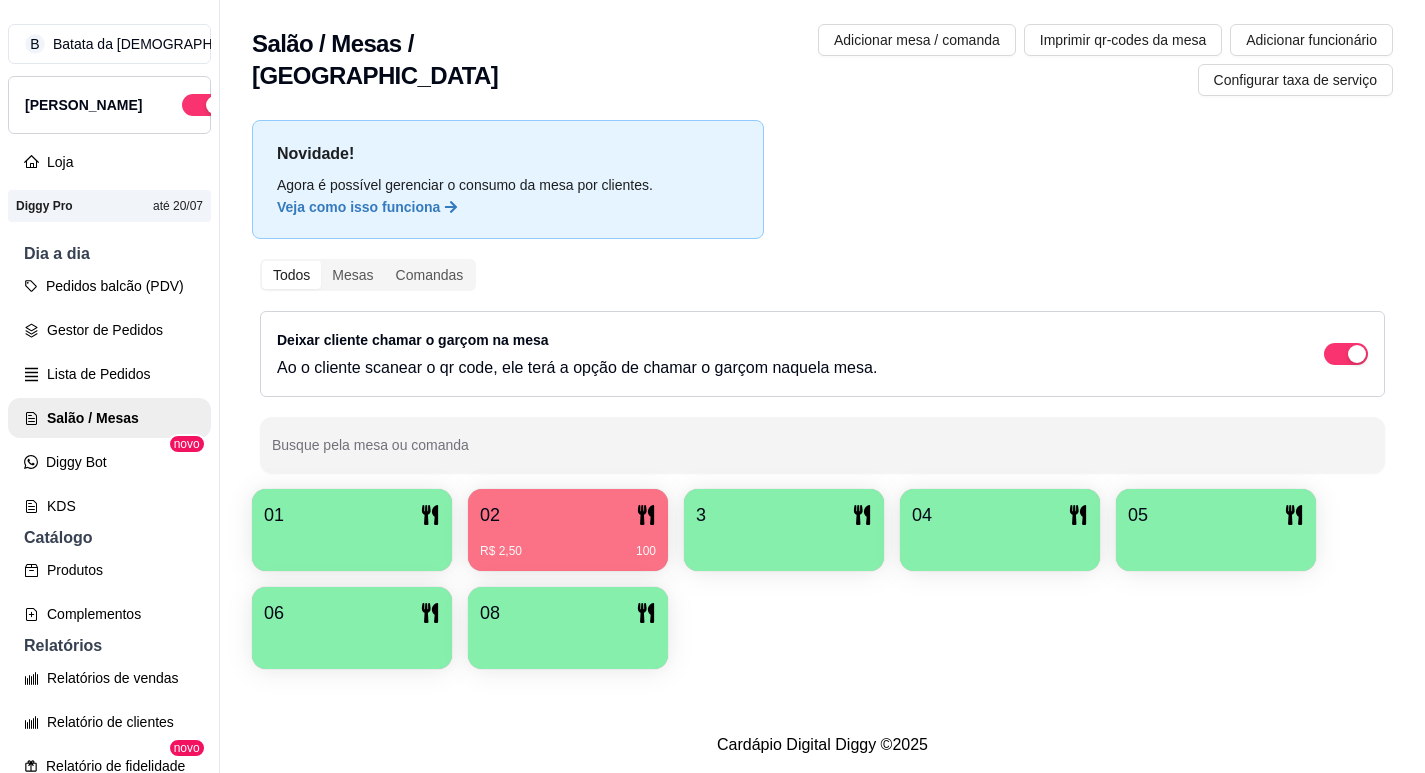 click on "02" at bounding box center (568, 515) 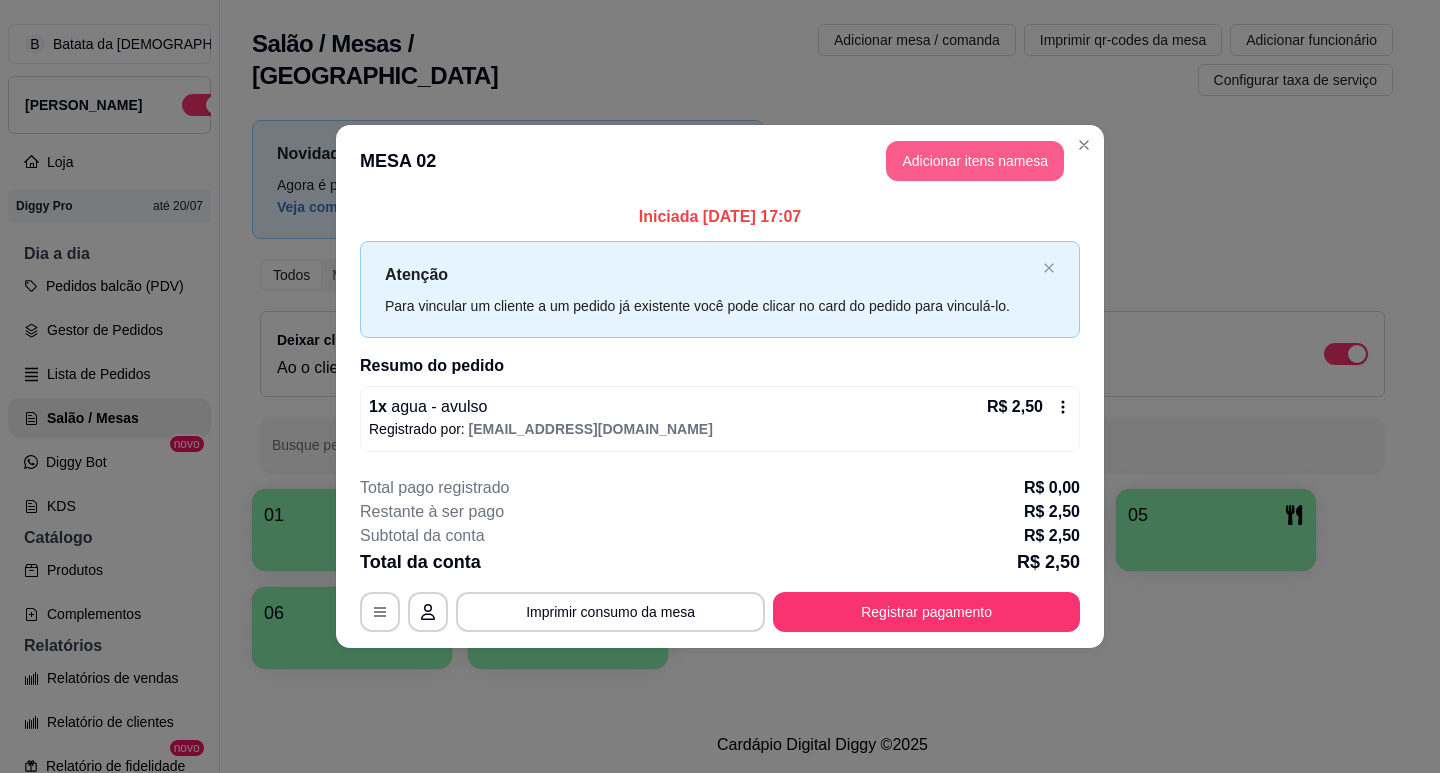 click on "Adicionar itens na  mesa" at bounding box center [975, 161] 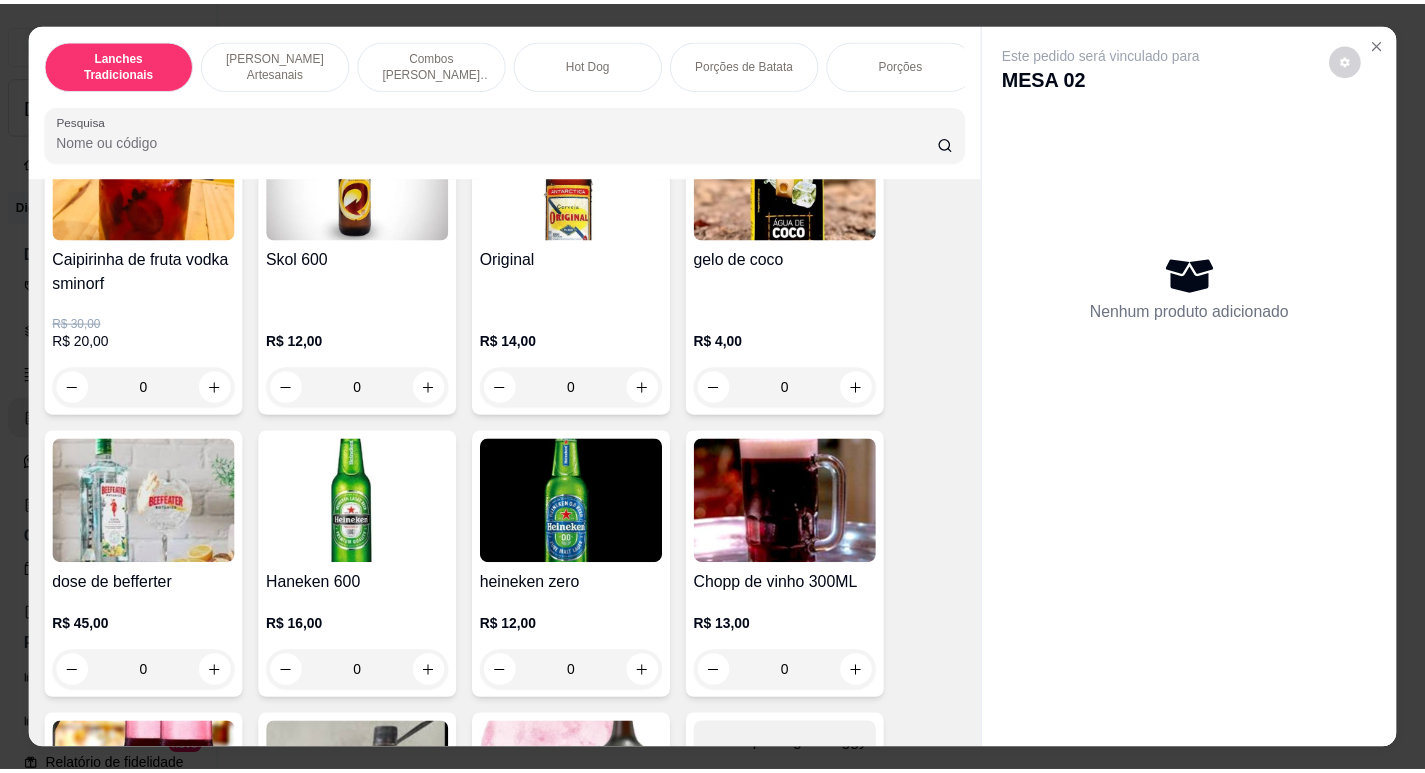 scroll, scrollTop: 6800, scrollLeft: 0, axis: vertical 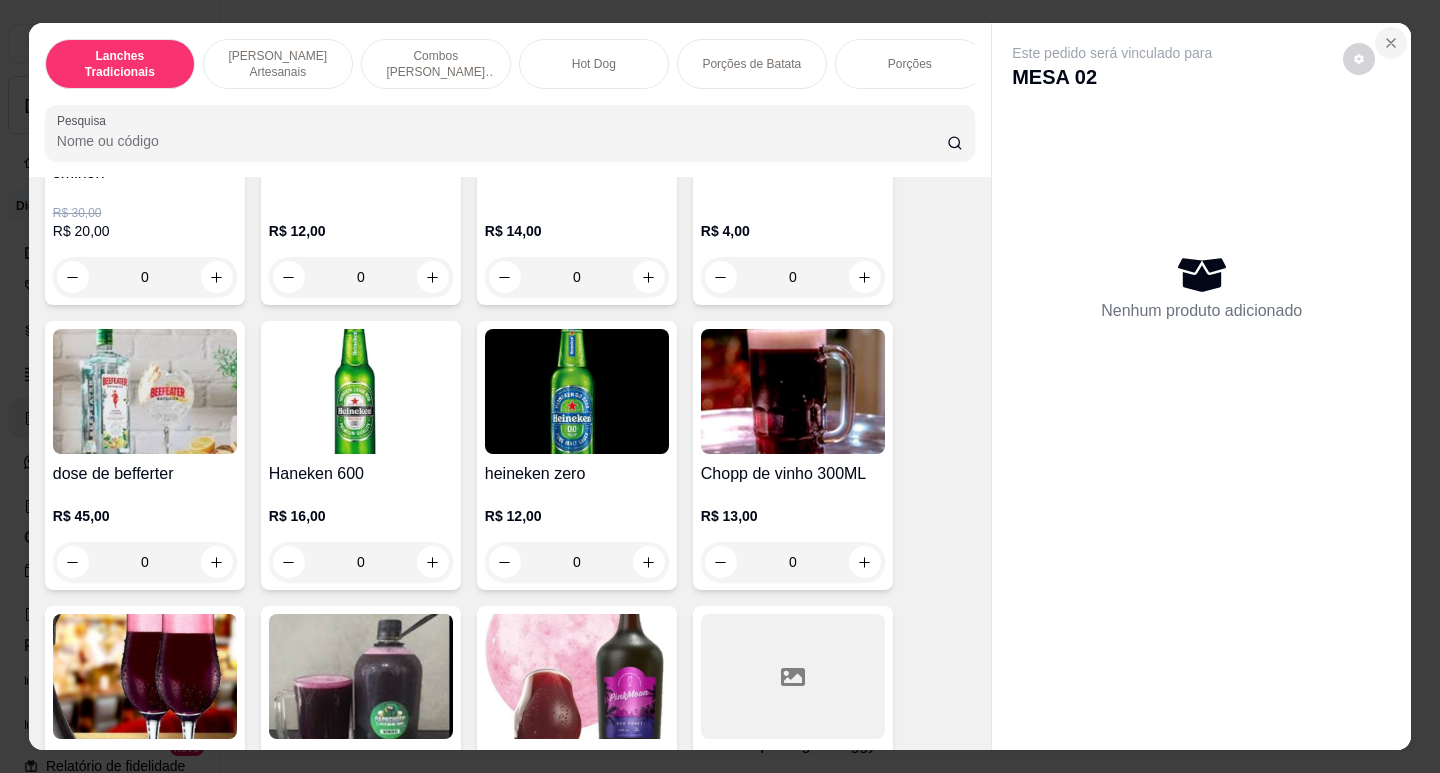 click 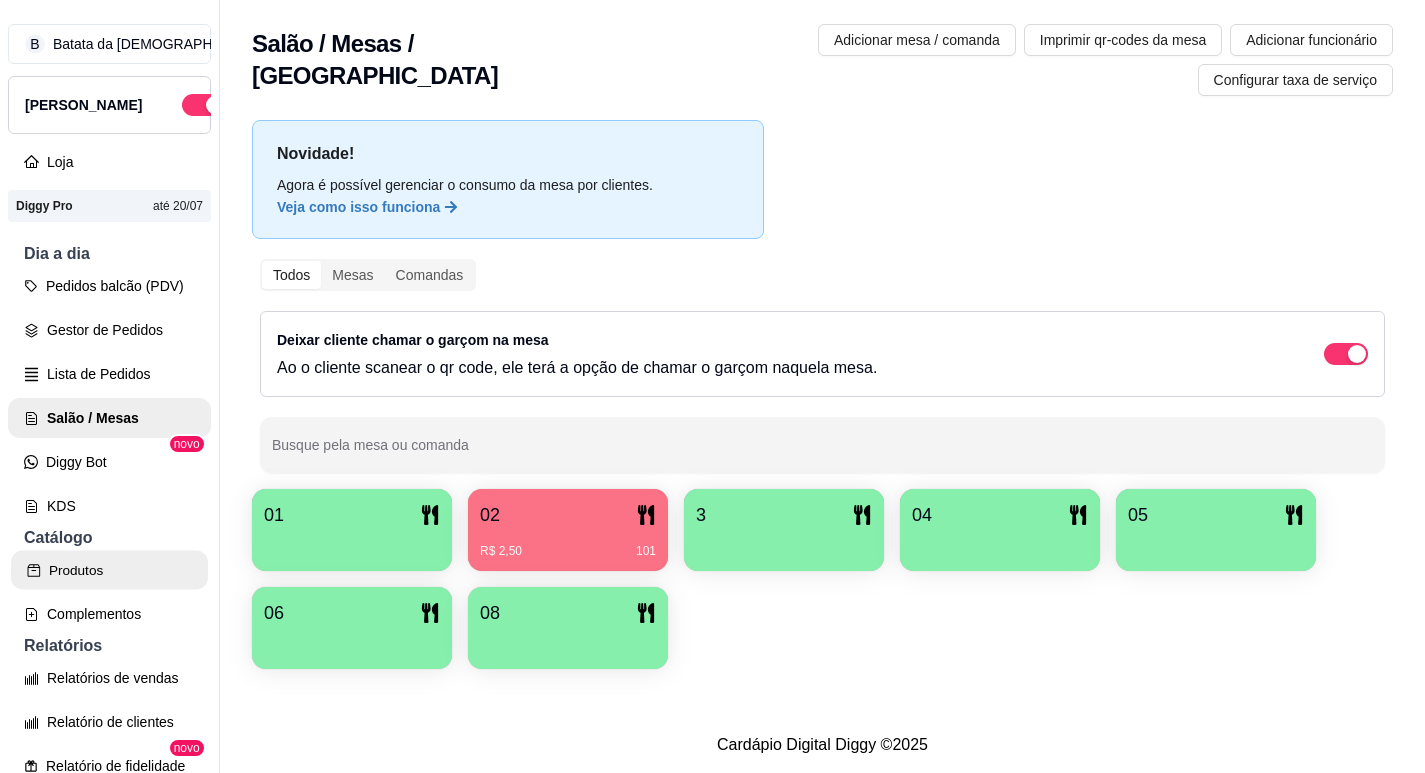 click on "Produtos" at bounding box center (109, 570) 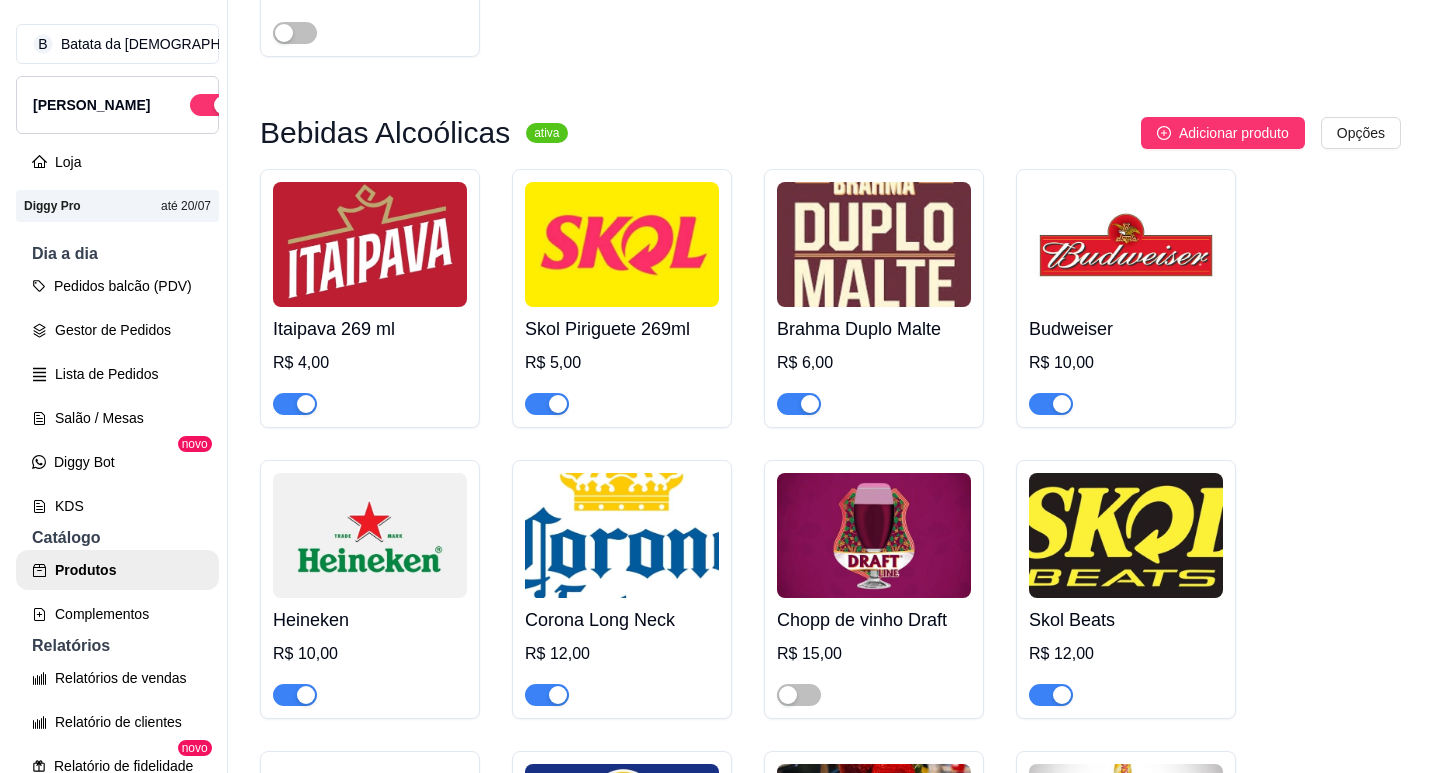 scroll, scrollTop: 6900, scrollLeft: 0, axis: vertical 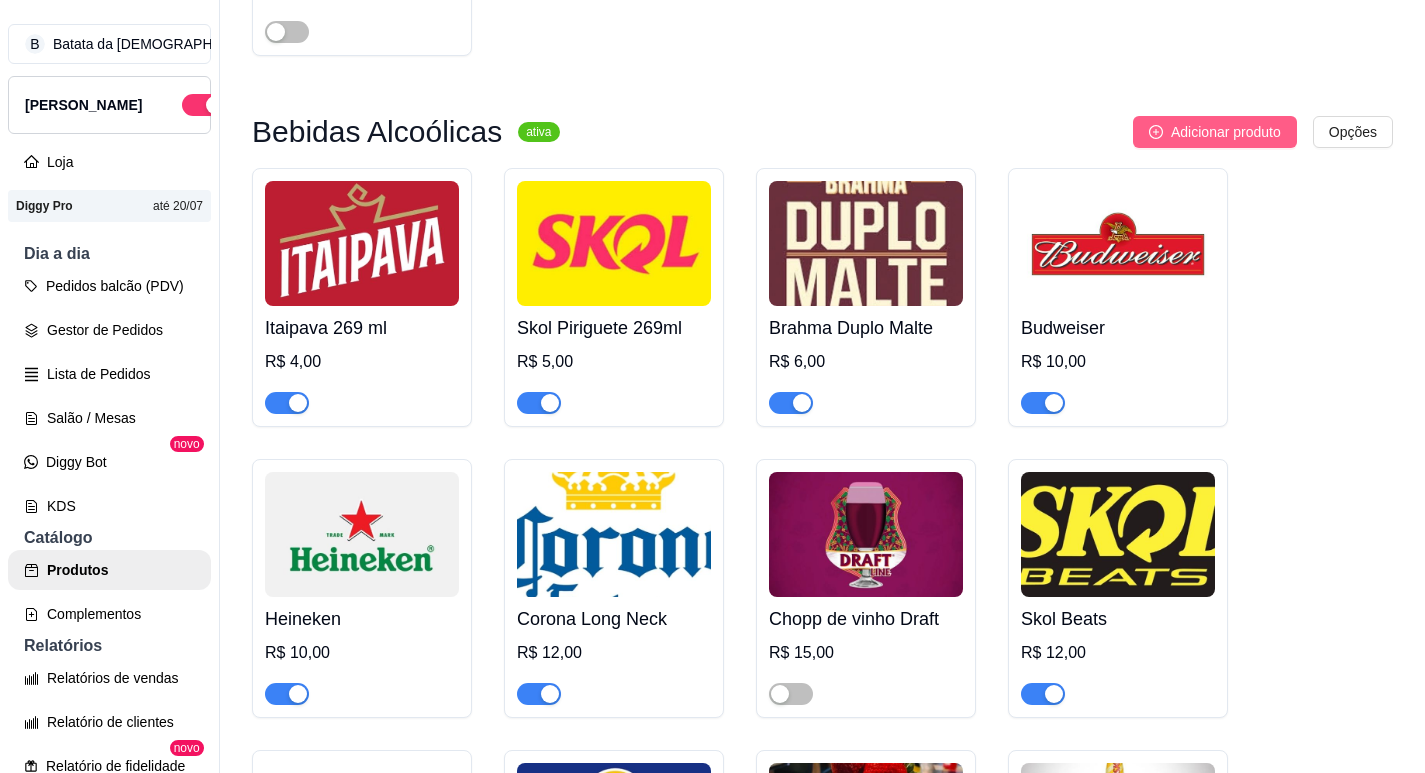 click on "Adicionar produto" at bounding box center [1226, 132] 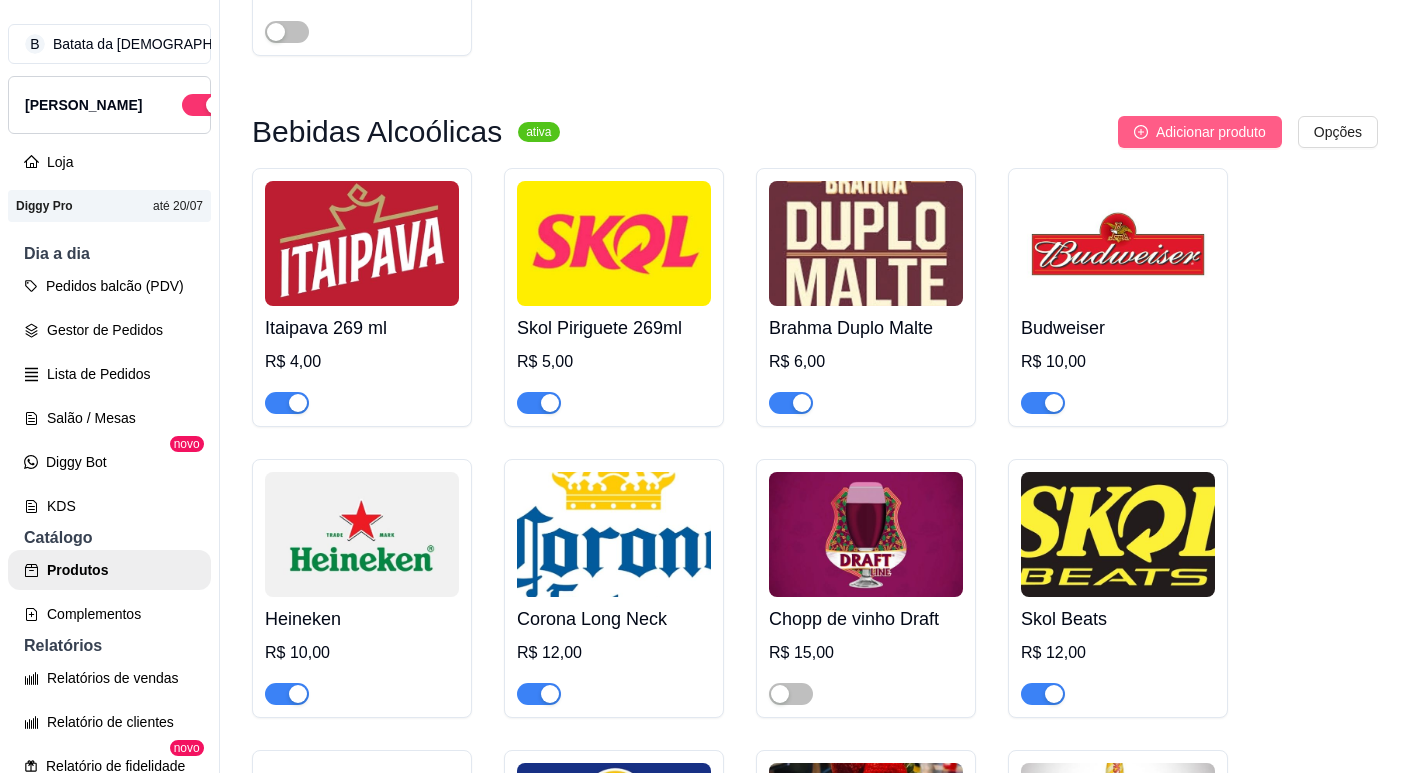 type 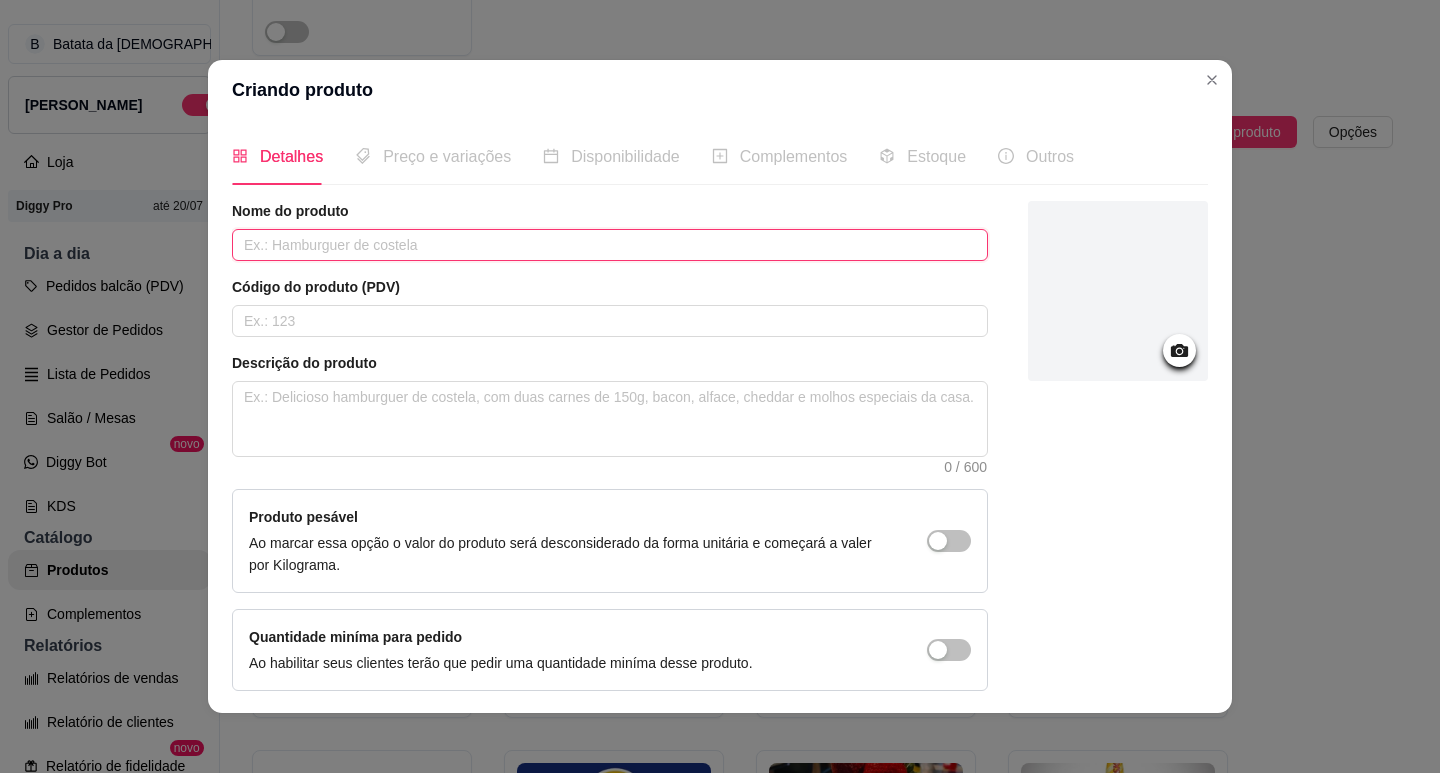 click at bounding box center (610, 245) 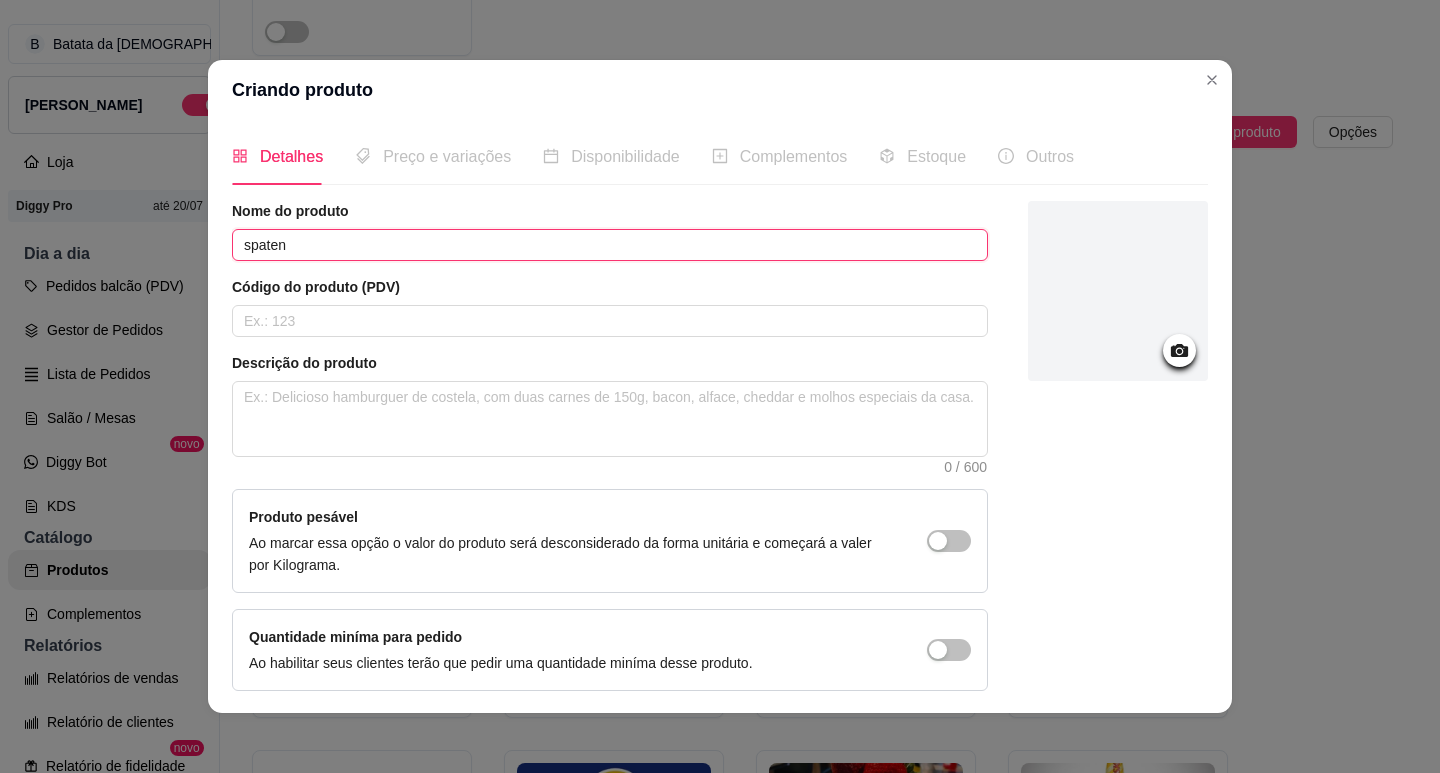 click on "spaten" at bounding box center (610, 245) 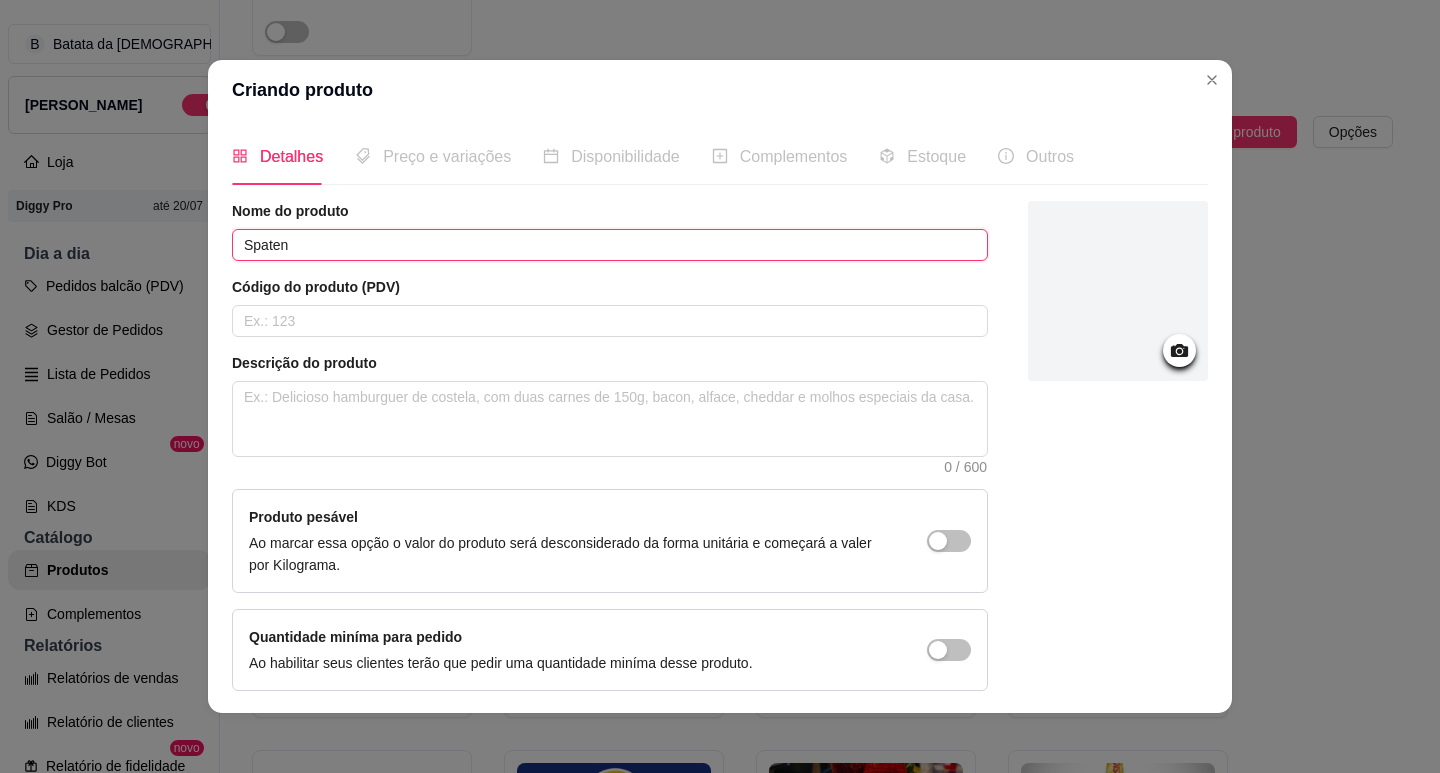 type on "Spaten" 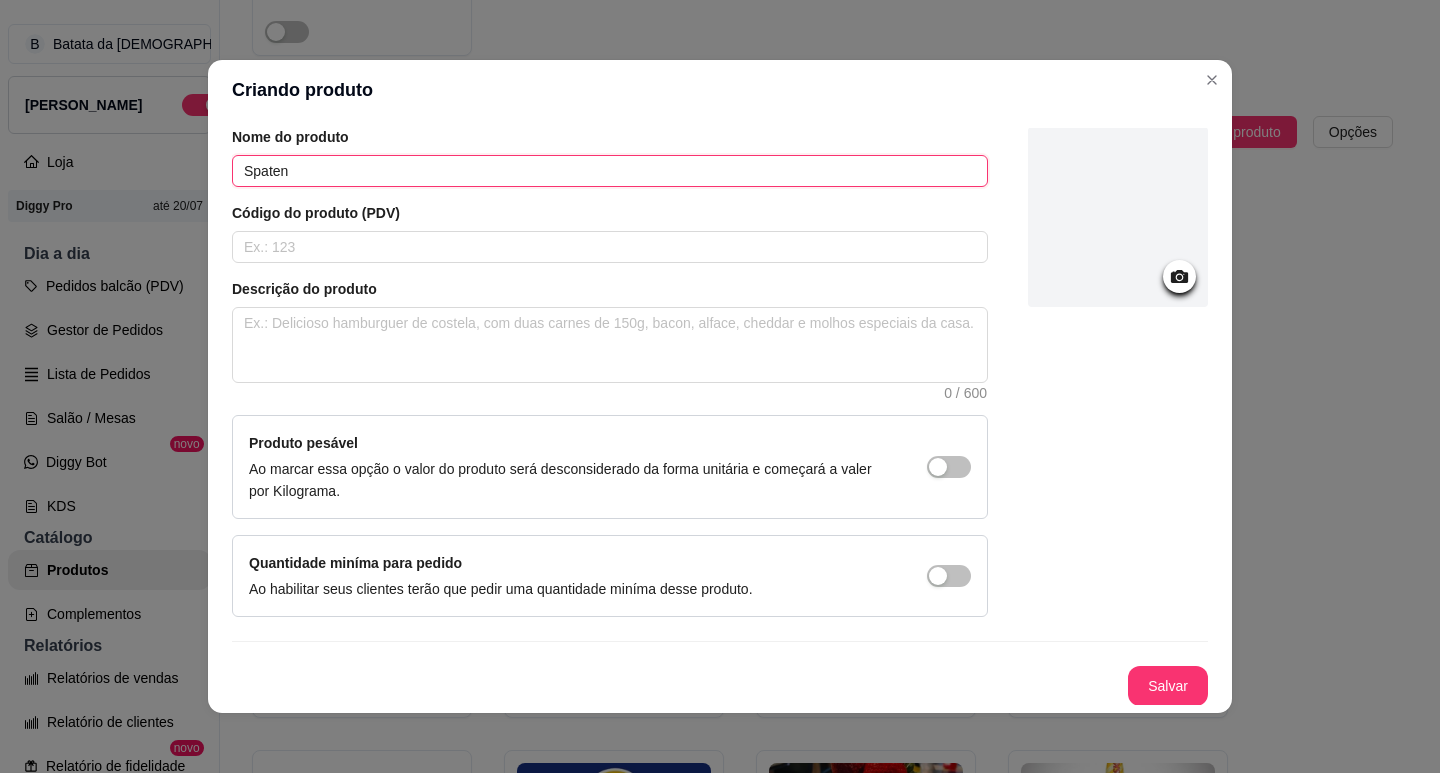 scroll, scrollTop: 75, scrollLeft: 0, axis: vertical 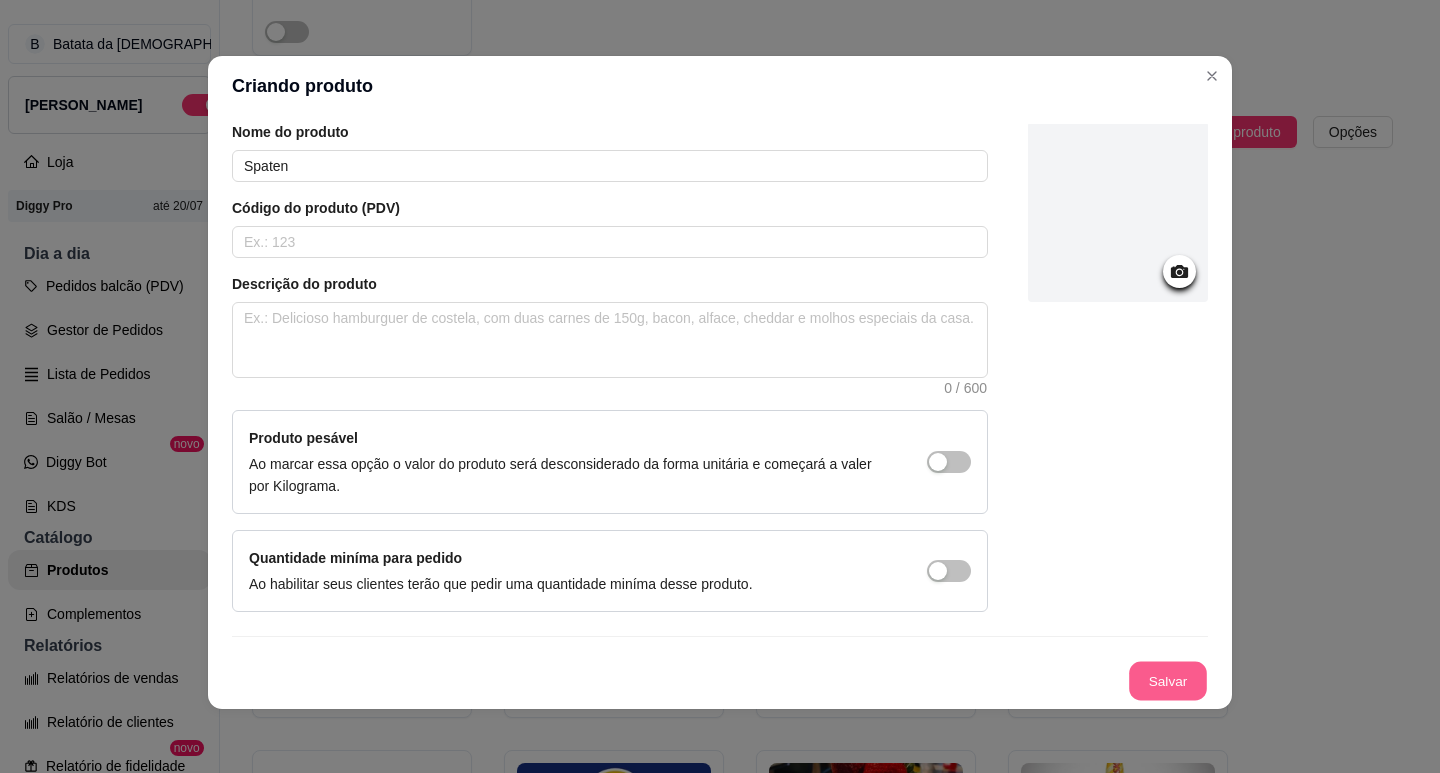 click on "Salvar" at bounding box center [1168, 681] 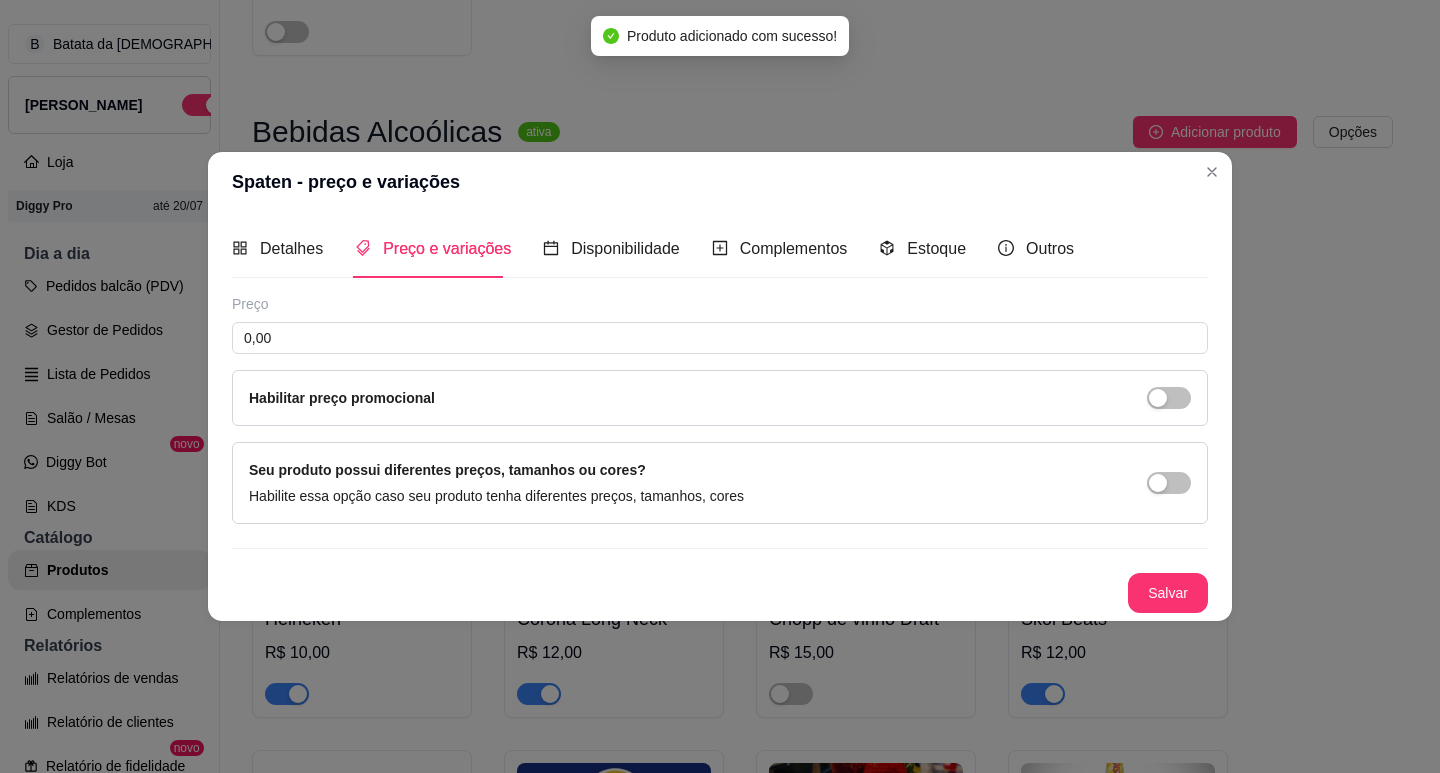 type 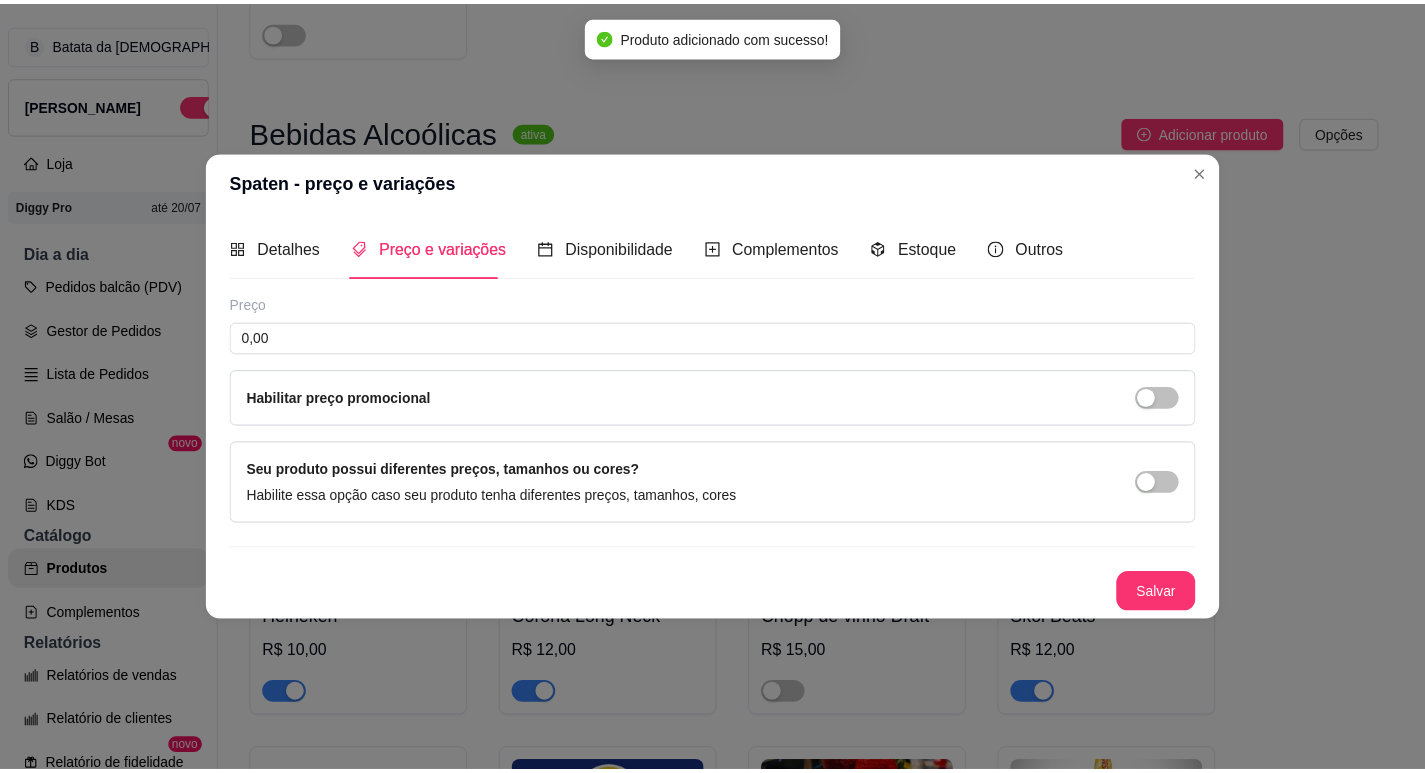 scroll, scrollTop: 0, scrollLeft: 0, axis: both 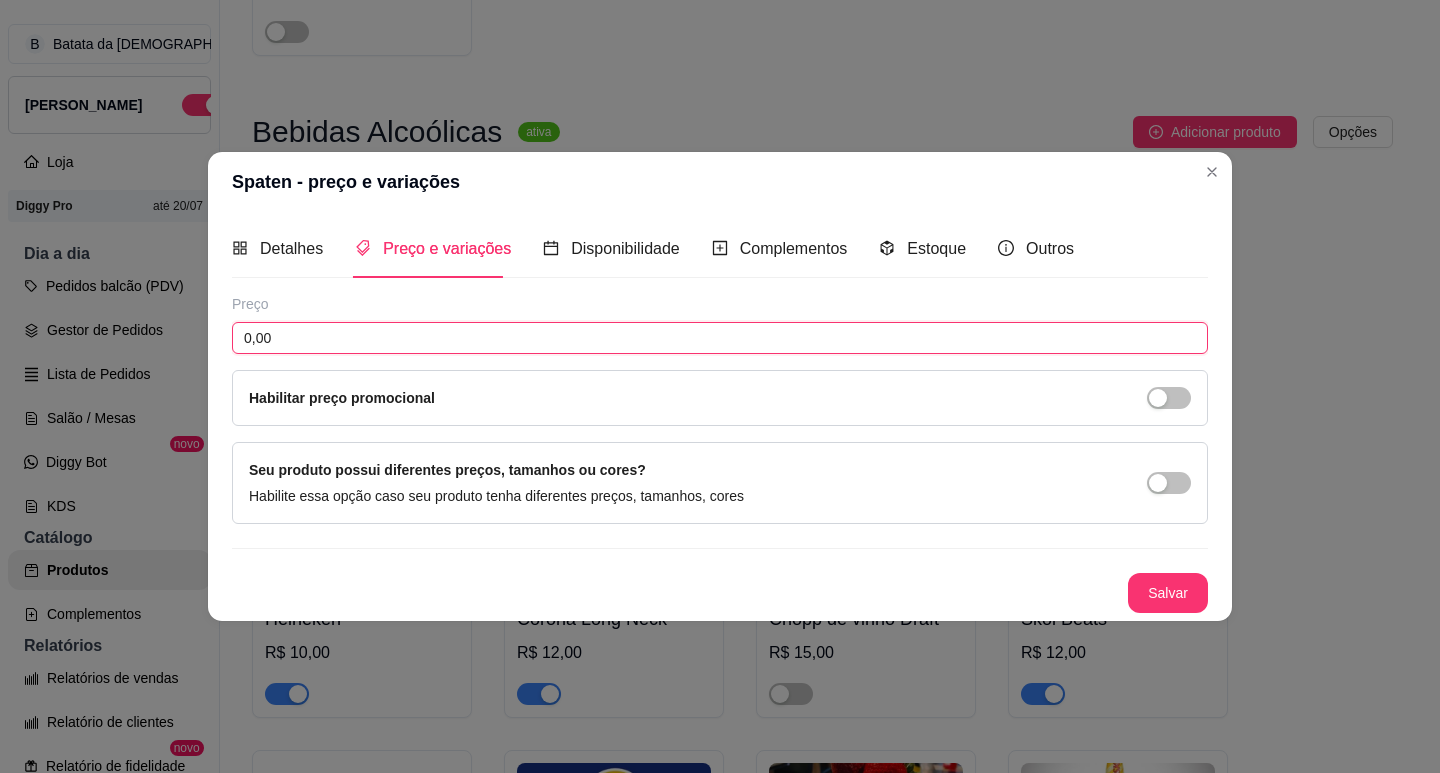 click on "0,00" at bounding box center (720, 338) 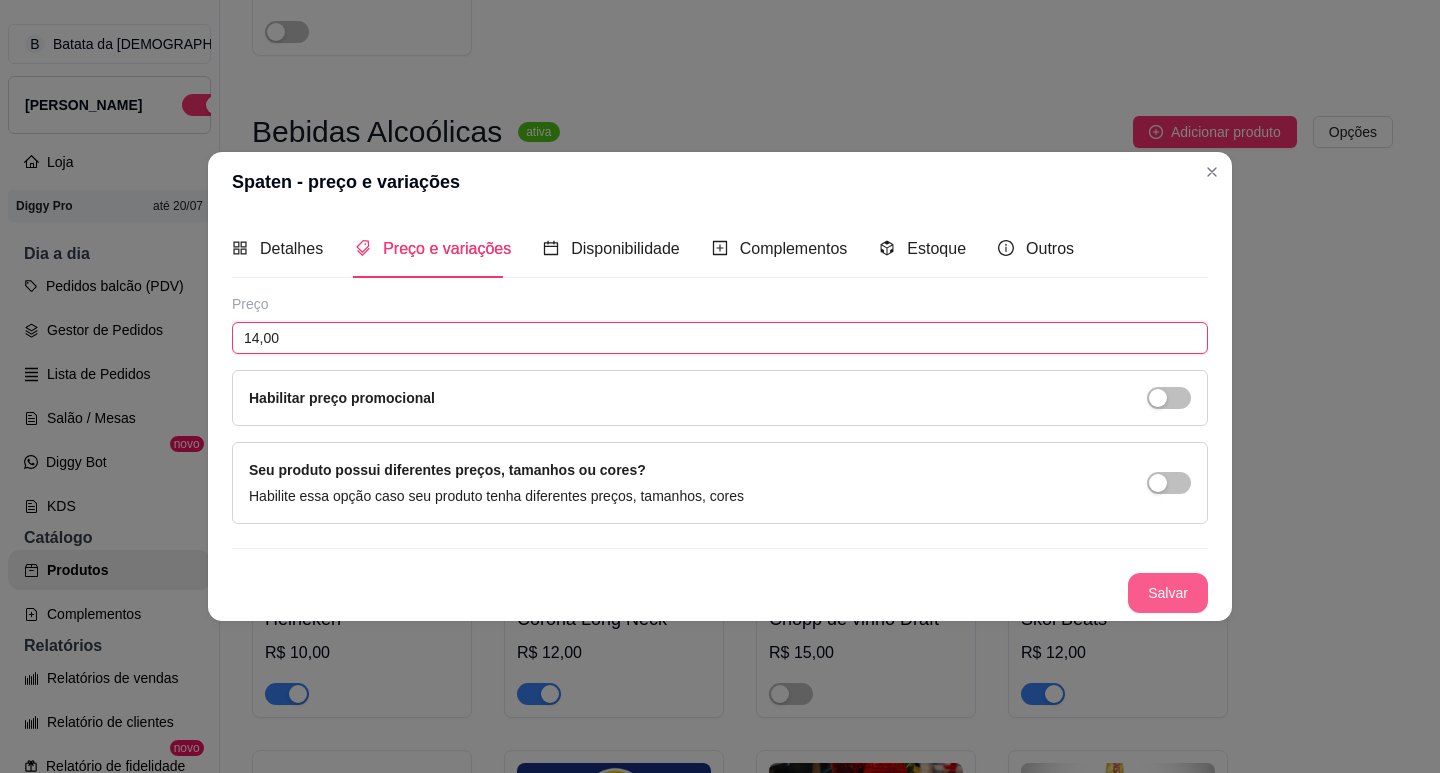 type on "14,00" 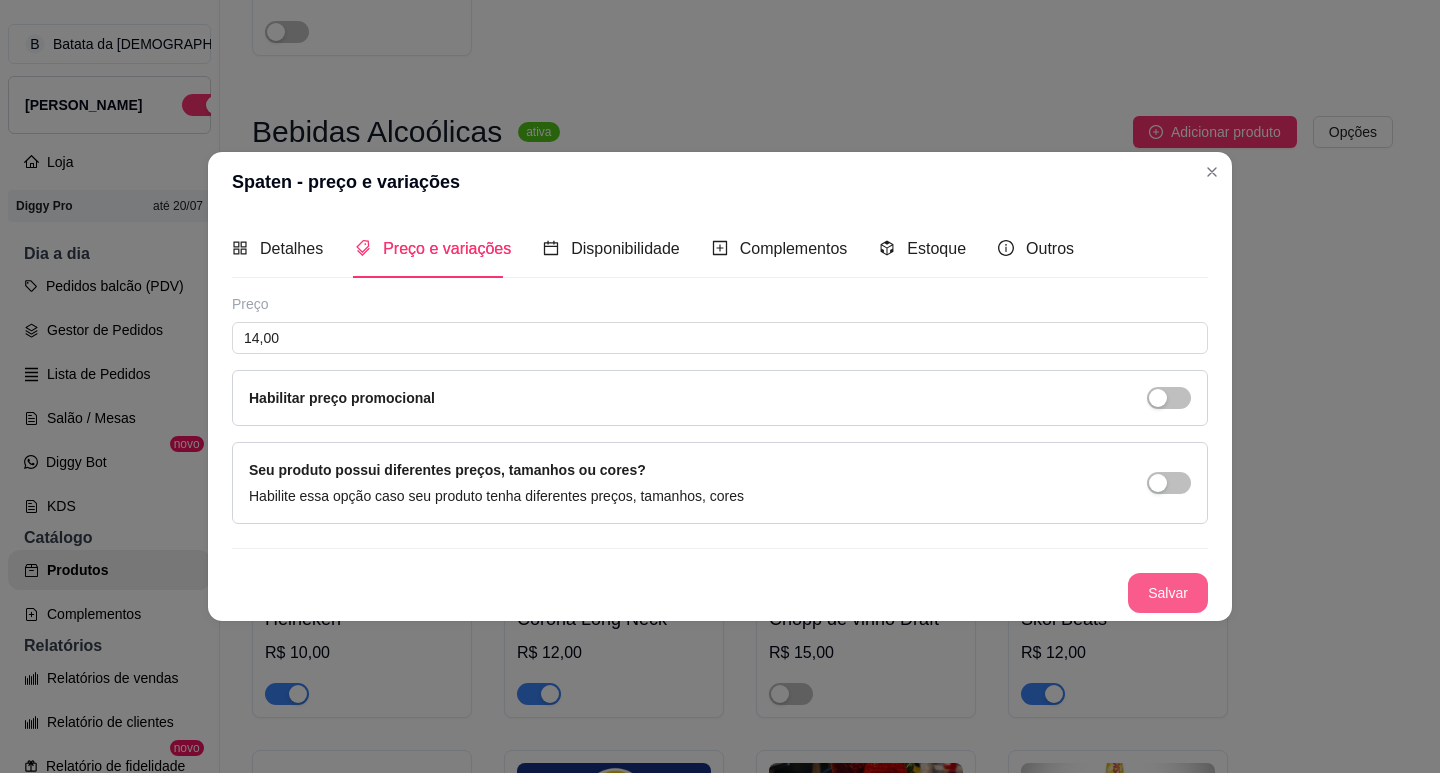 click on "Salvar" at bounding box center (1168, 593) 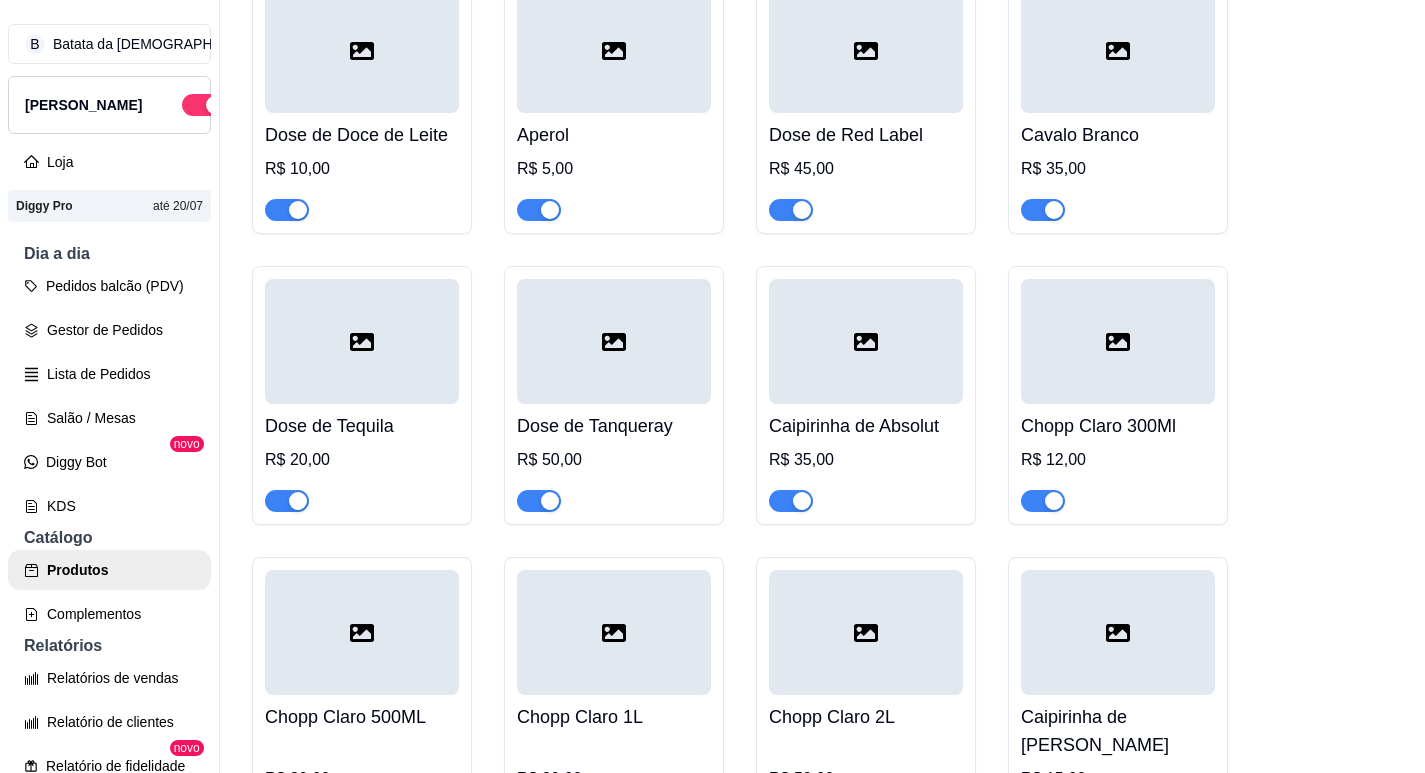 scroll, scrollTop: 9342, scrollLeft: 0, axis: vertical 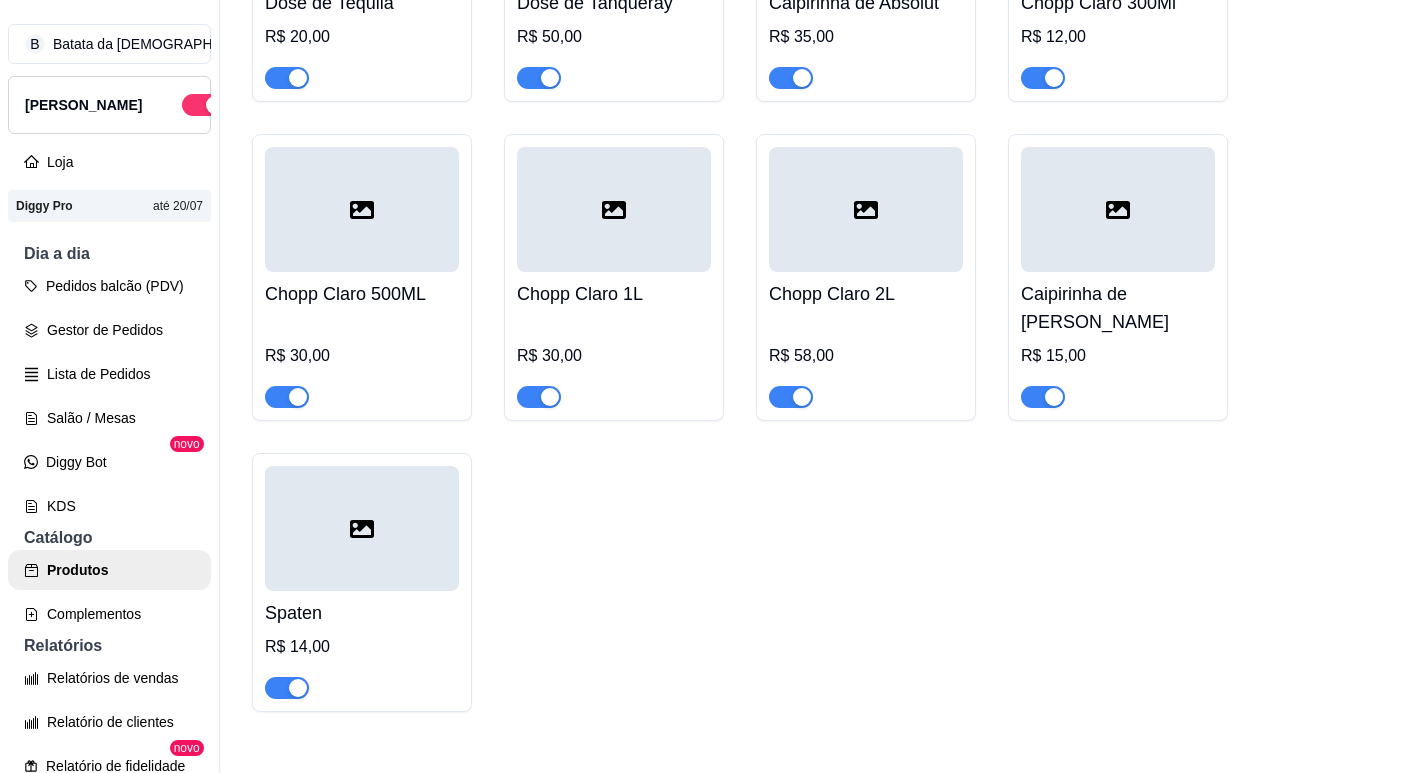 click at bounding box center (362, 528) 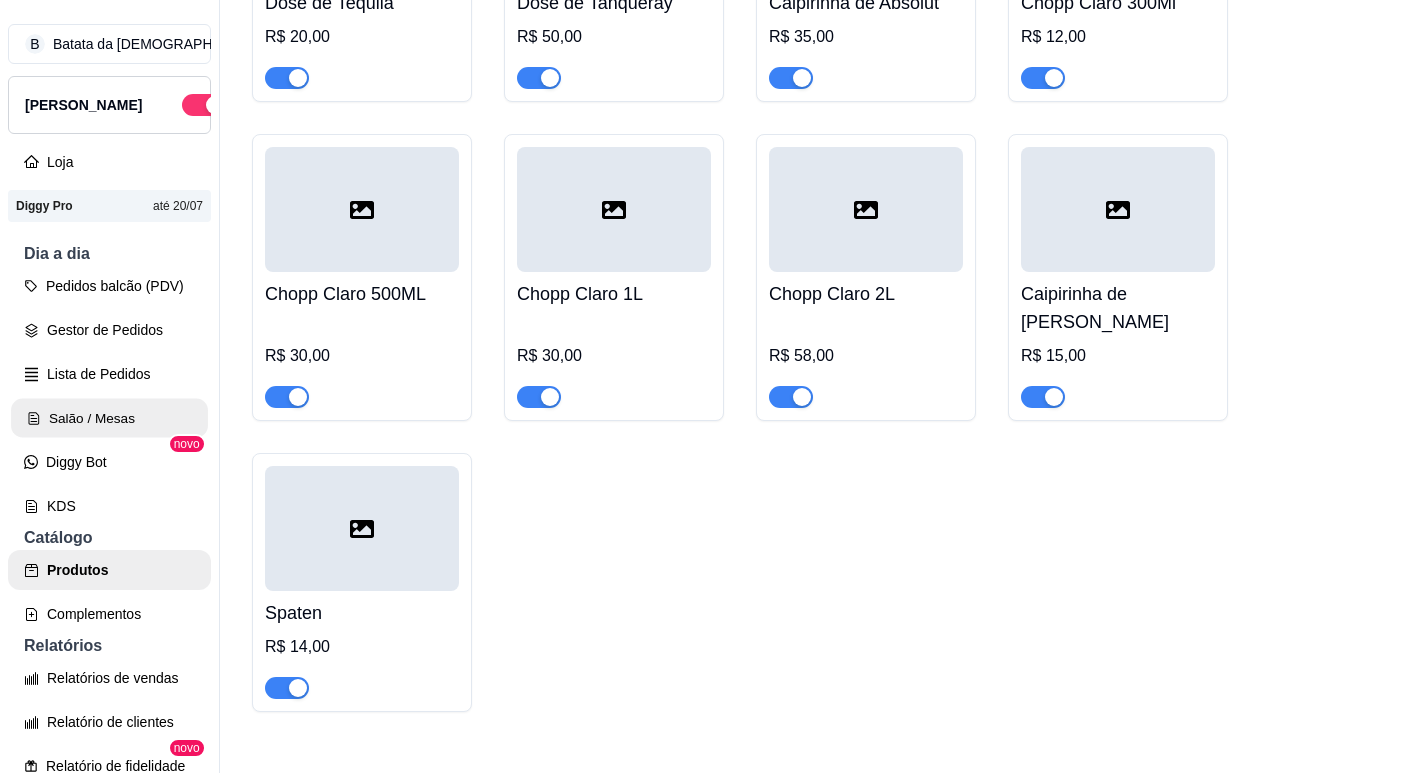 click on "Salão / Mesas" at bounding box center [109, 418] 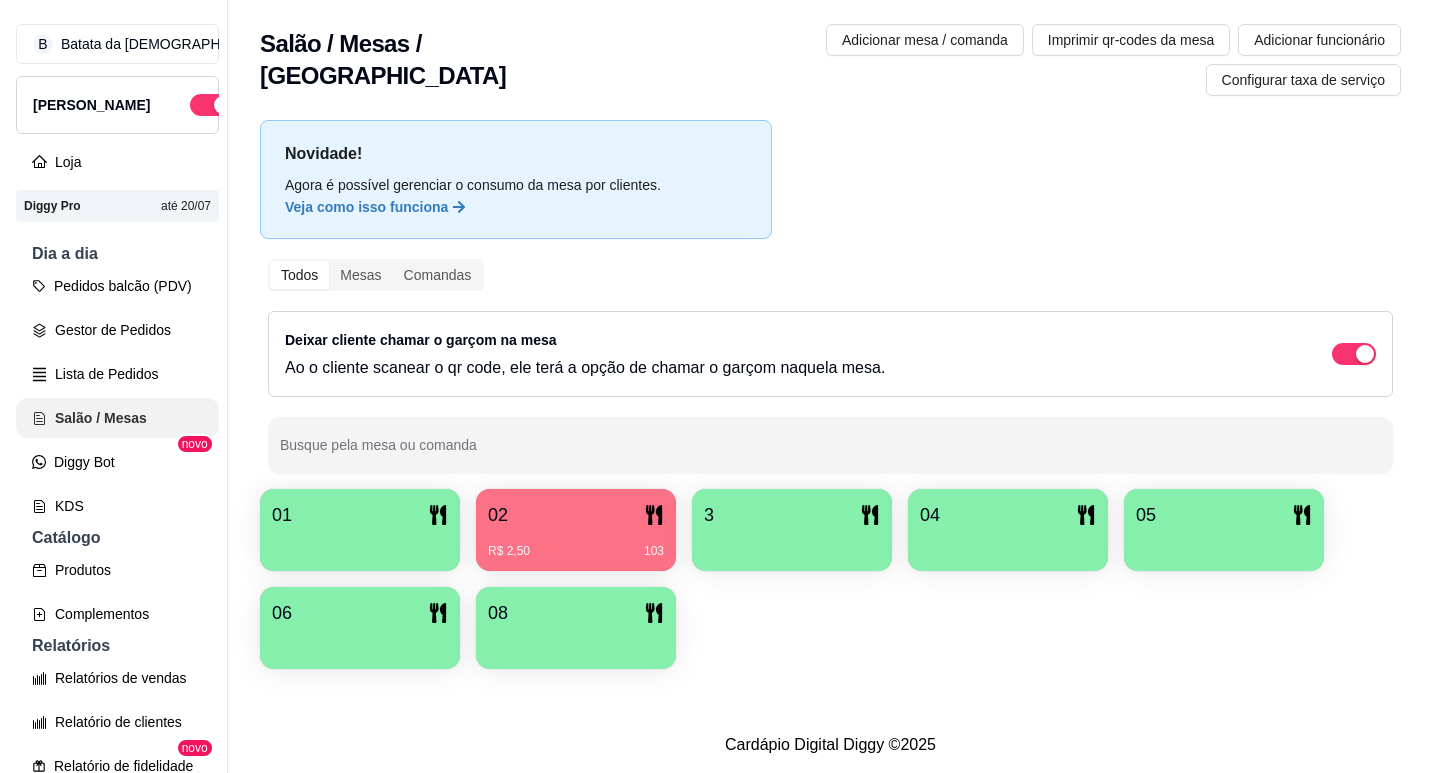 scroll, scrollTop: 0, scrollLeft: 0, axis: both 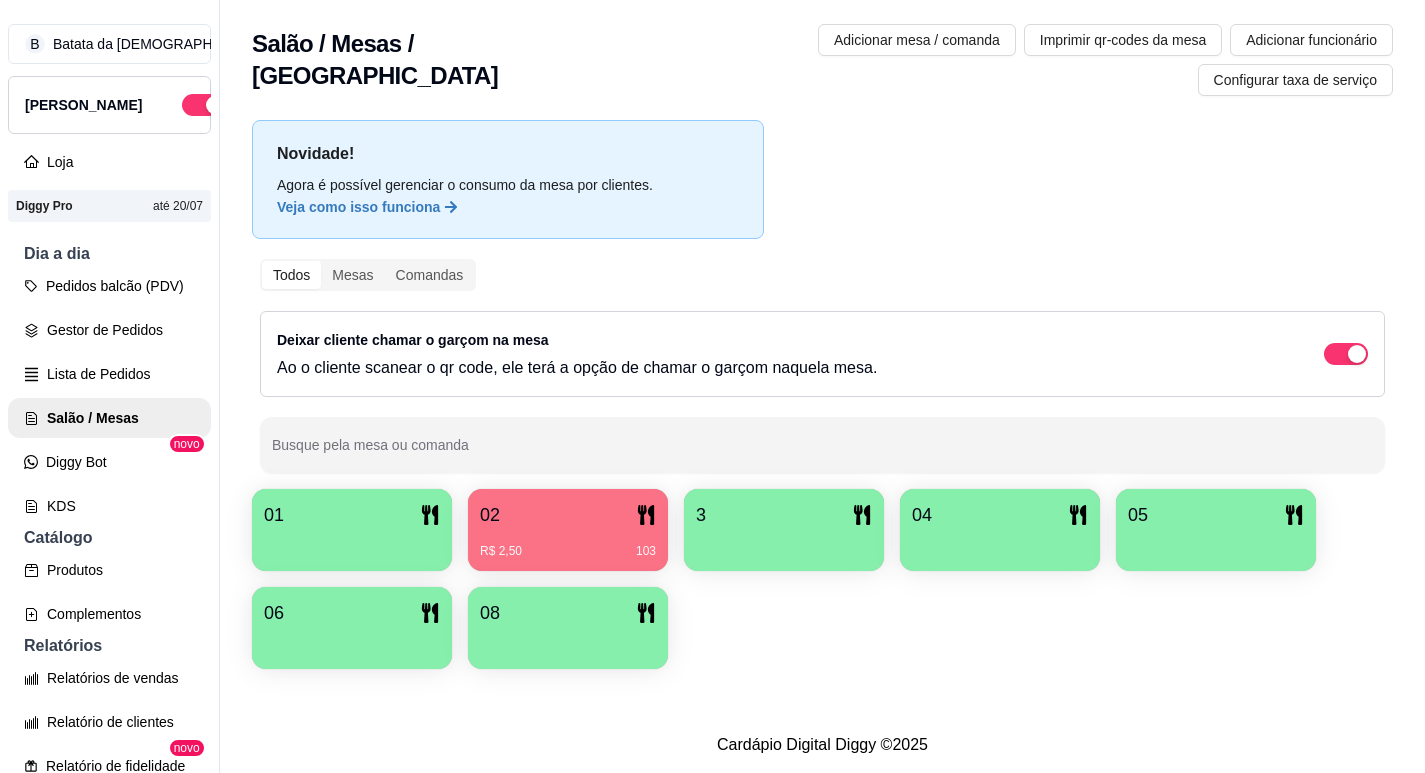 click on "02" at bounding box center [568, 515] 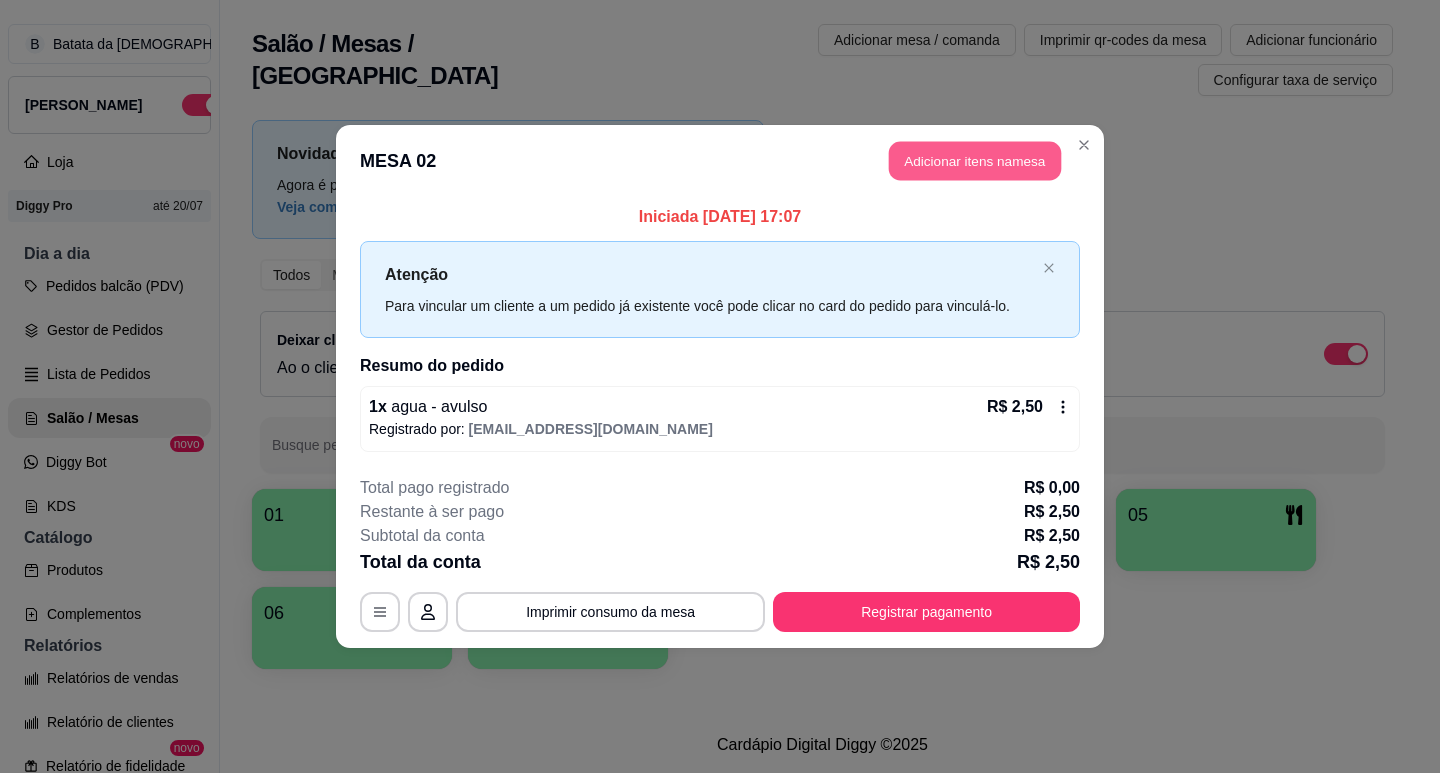 click on "Adicionar itens na  mesa" at bounding box center [975, 161] 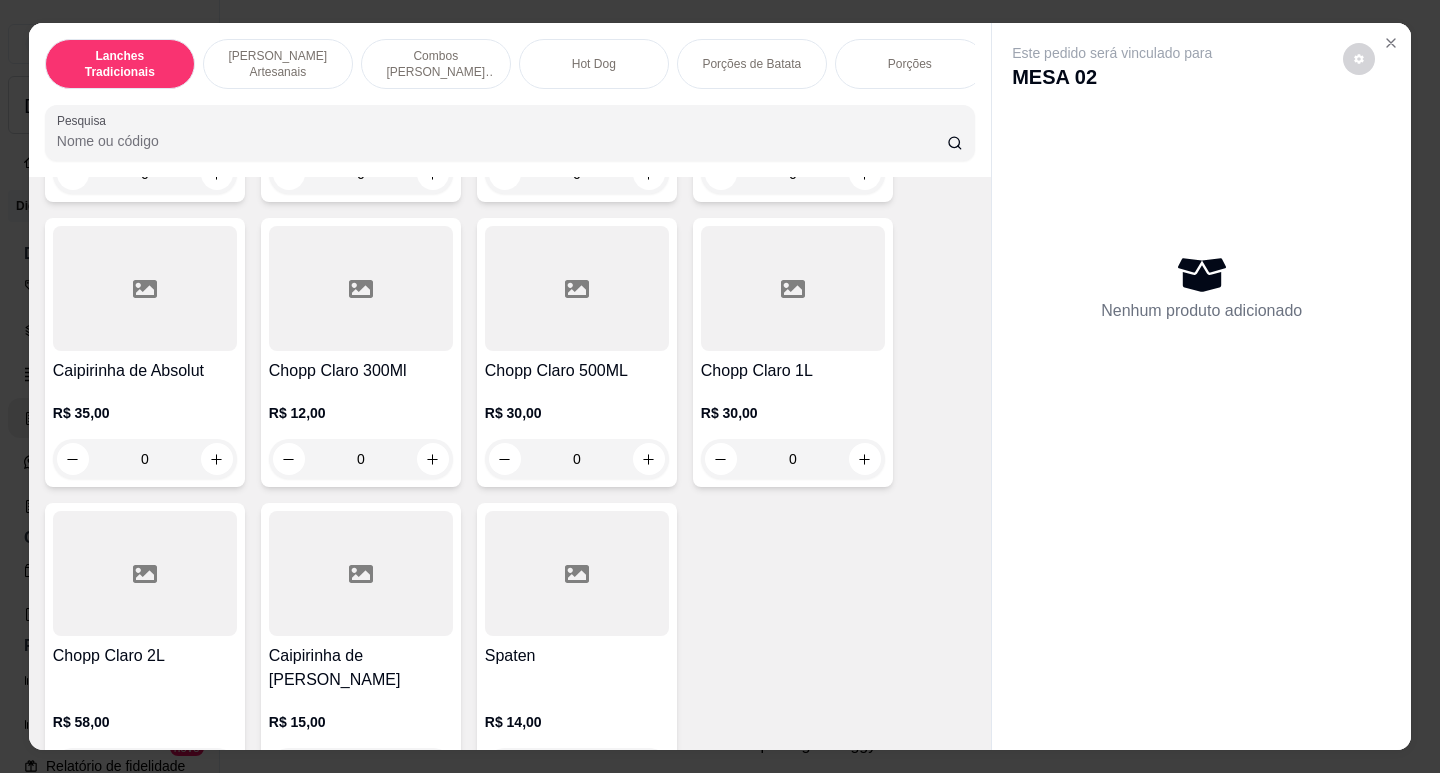 scroll, scrollTop: 8096, scrollLeft: 0, axis: vertical 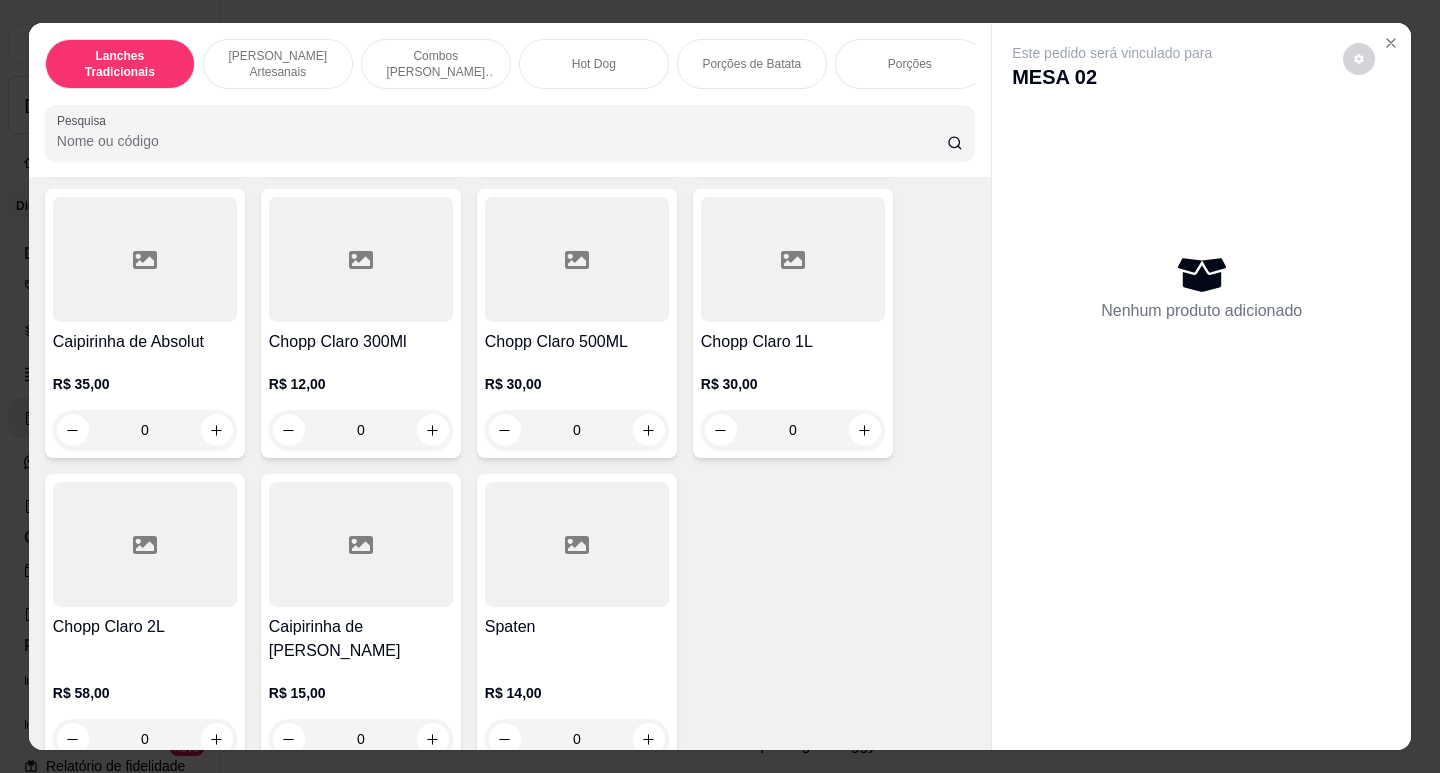 click 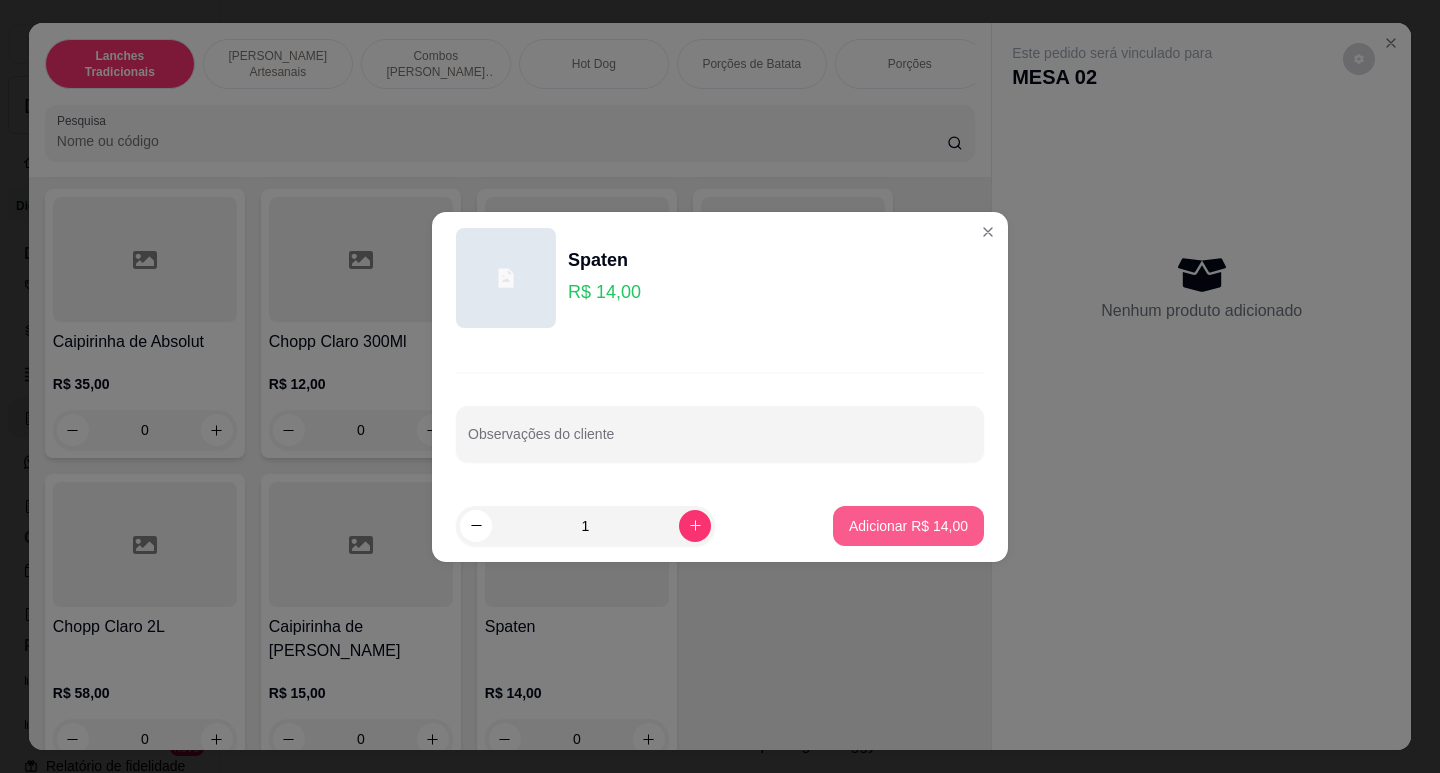 click on "Adicionar   R$ 14,00" at bounding box center (908, 526) 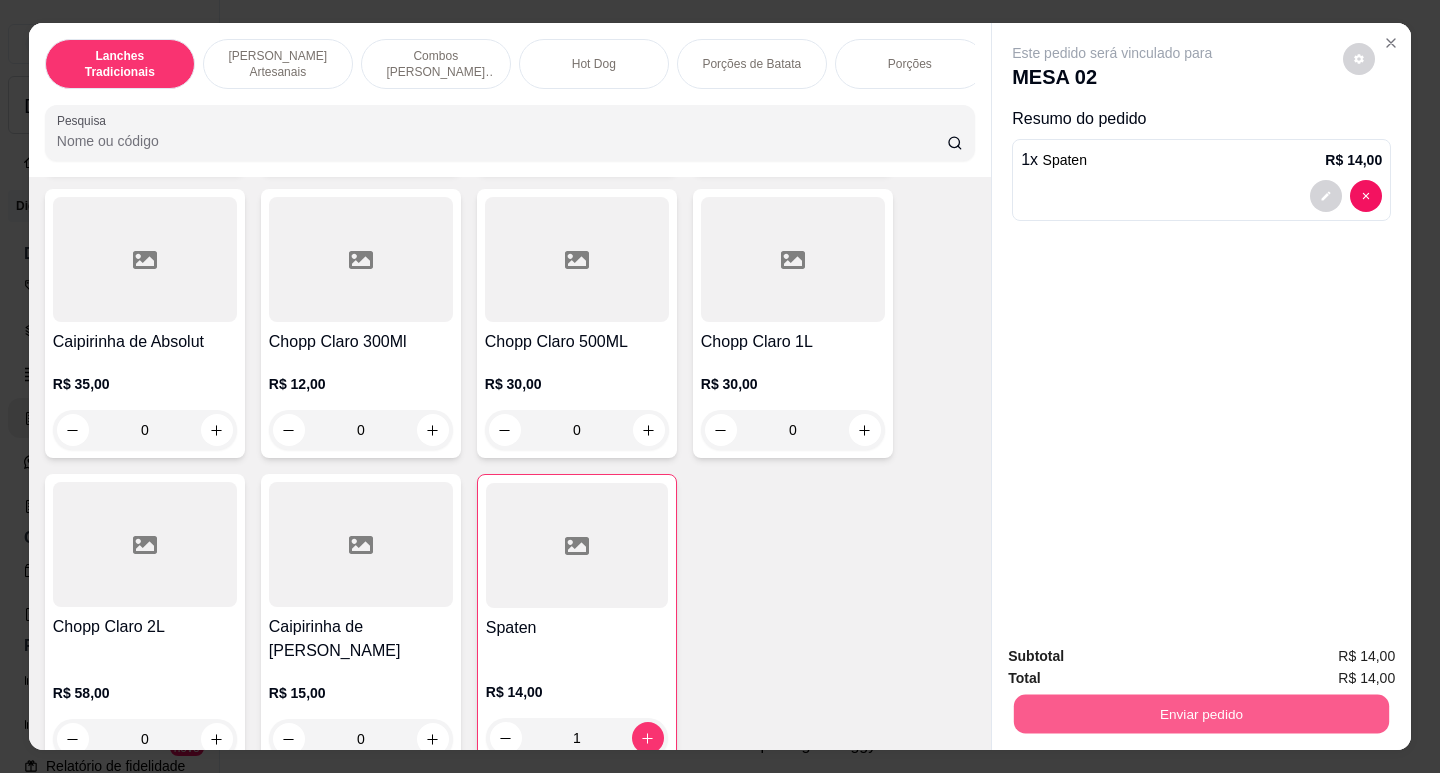 click on "Enviar pedido" at bounding box center [1201, 713] 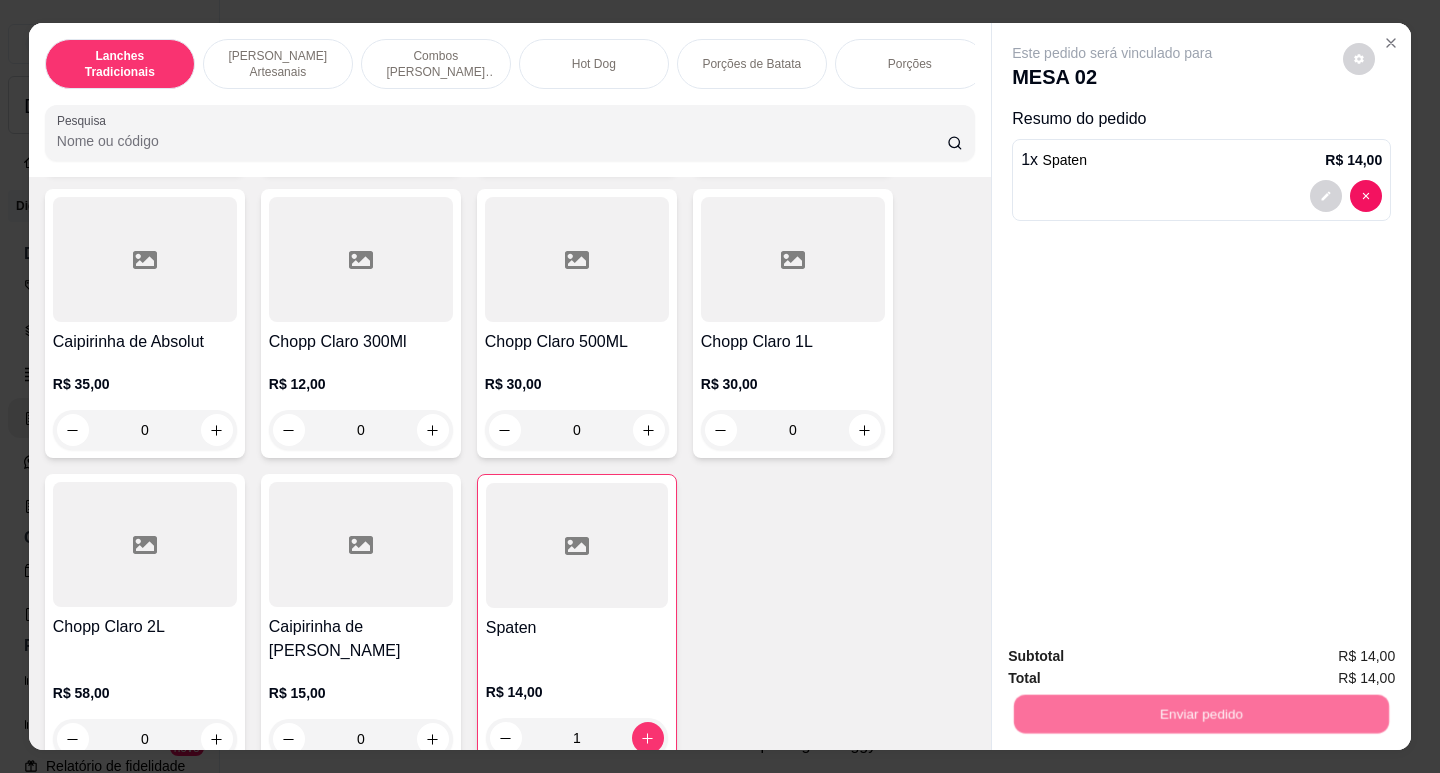 click on "Não registrar e enviar pedido" at bounding box center [1135, 657] 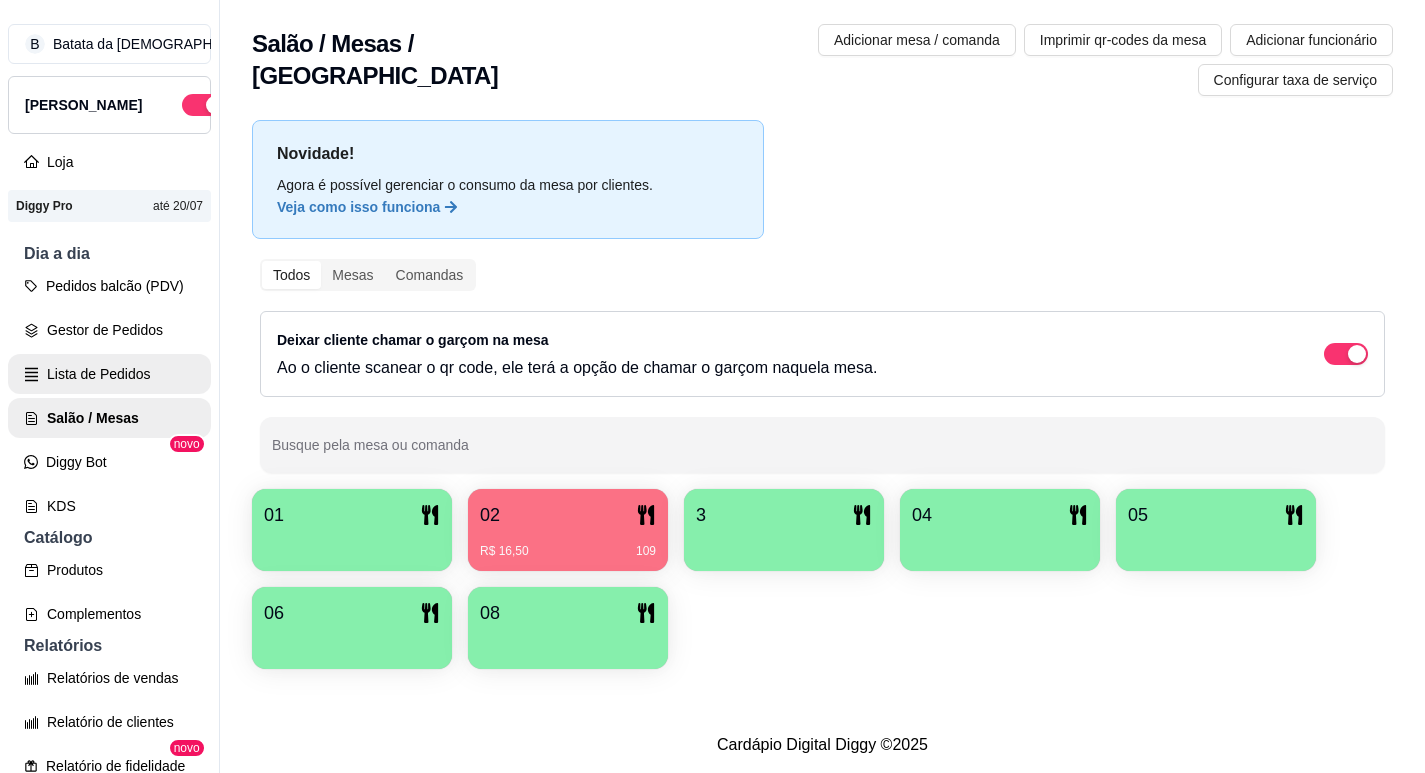 click on "Lista de Pedidos" at bounding box center (109, 374) 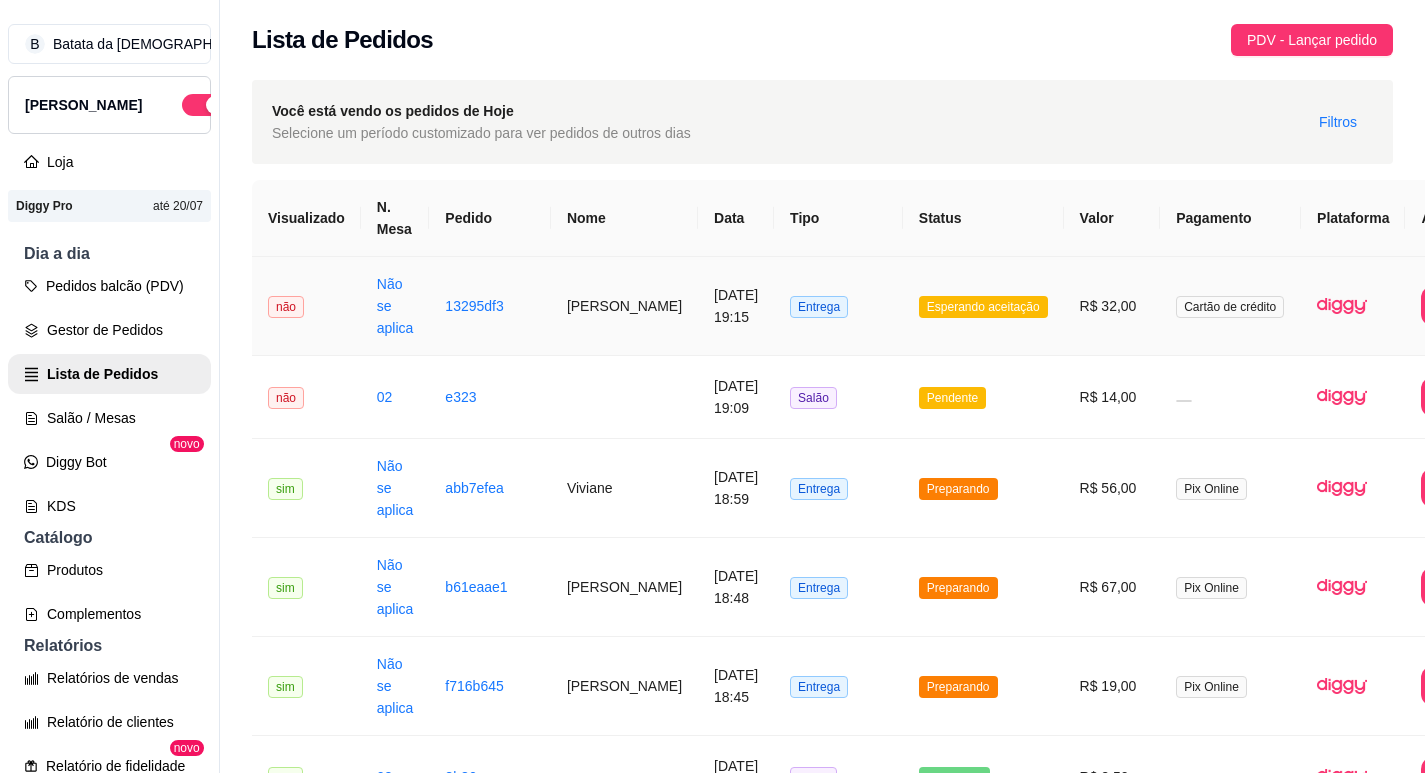 click on "Entrega" at bounding box center [838, 306] 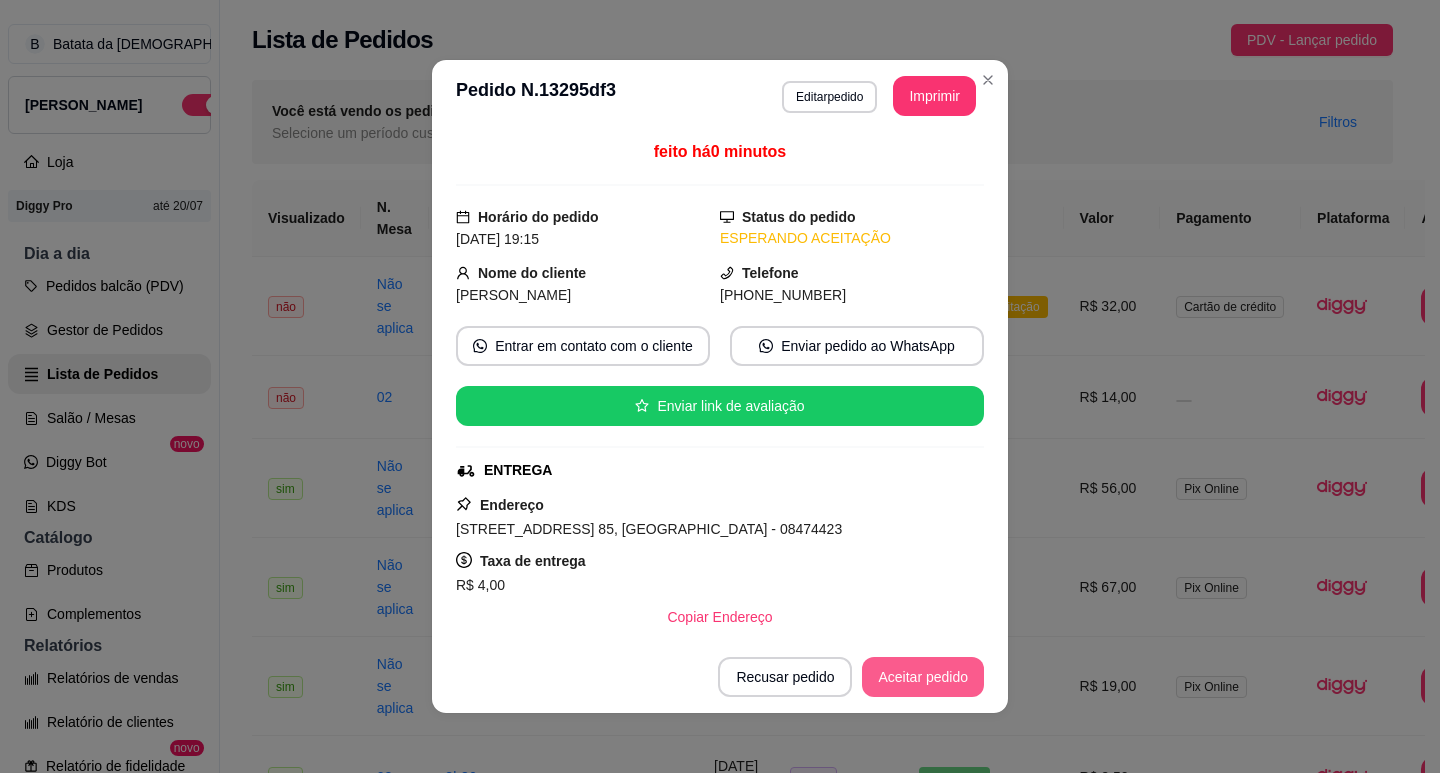 click on "Aceitar pedido" at bounding box center (923, 677) 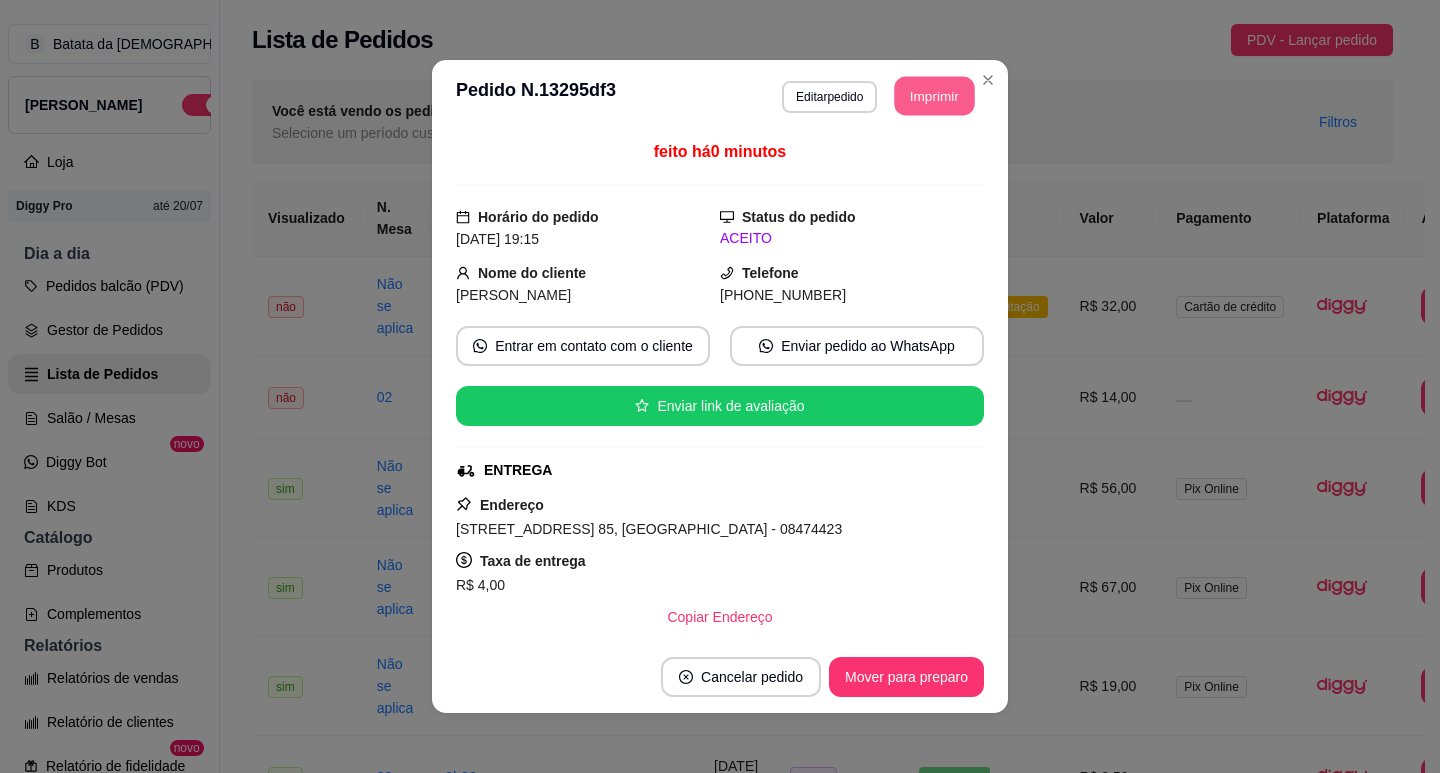 click on "Imprimir" at bounding box center (935, 96) 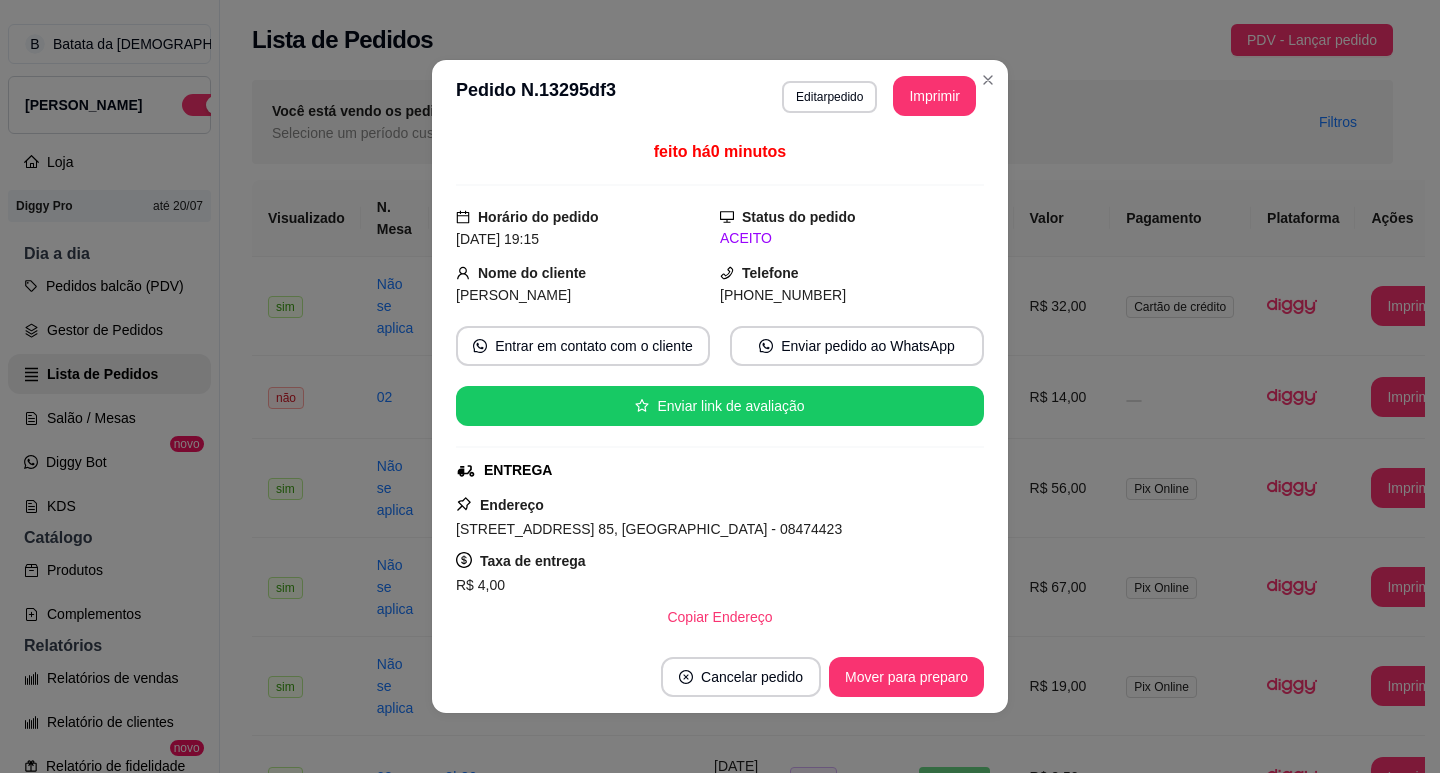 scroll, scrollTop: 0, scrollLeft: 0, axis: both 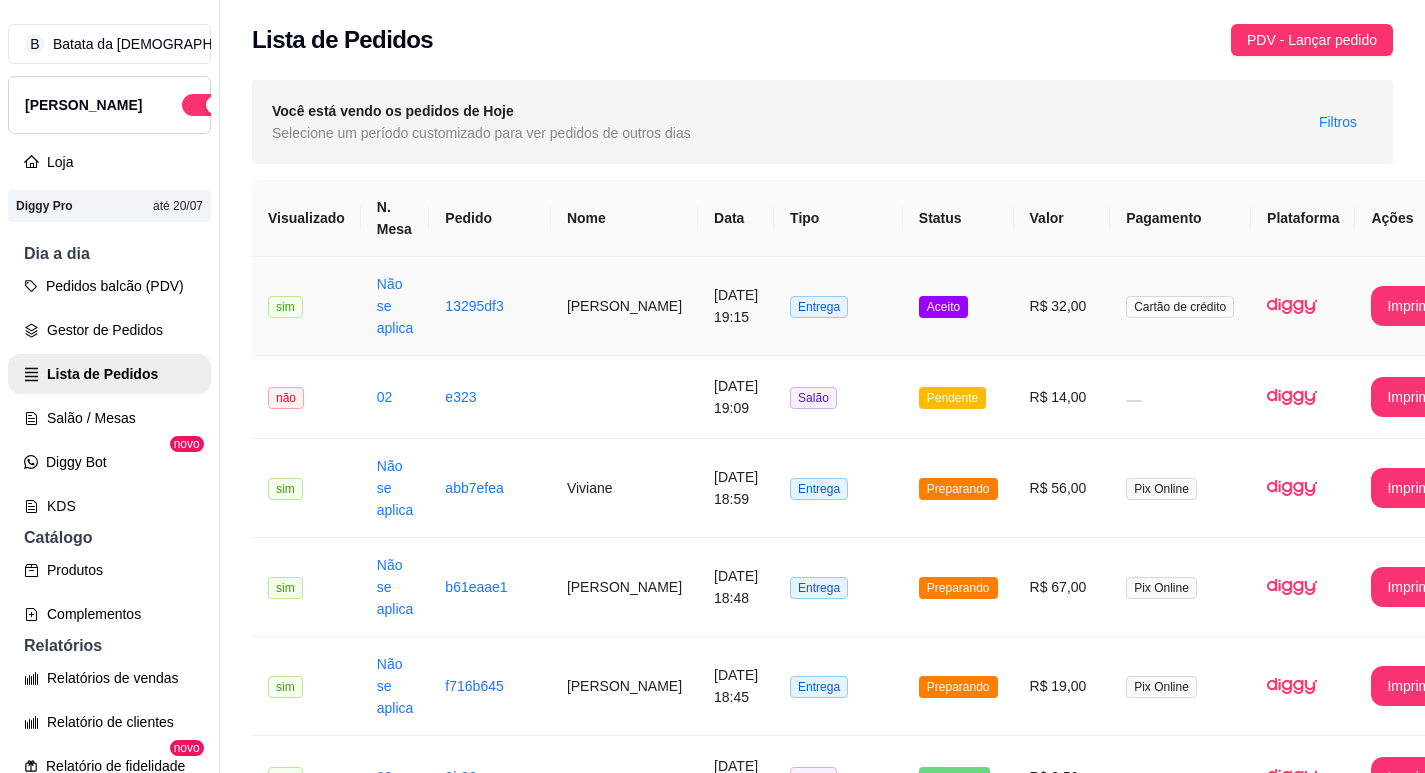 click on "[DATE] 19:15" at bounding box center [736, 306] 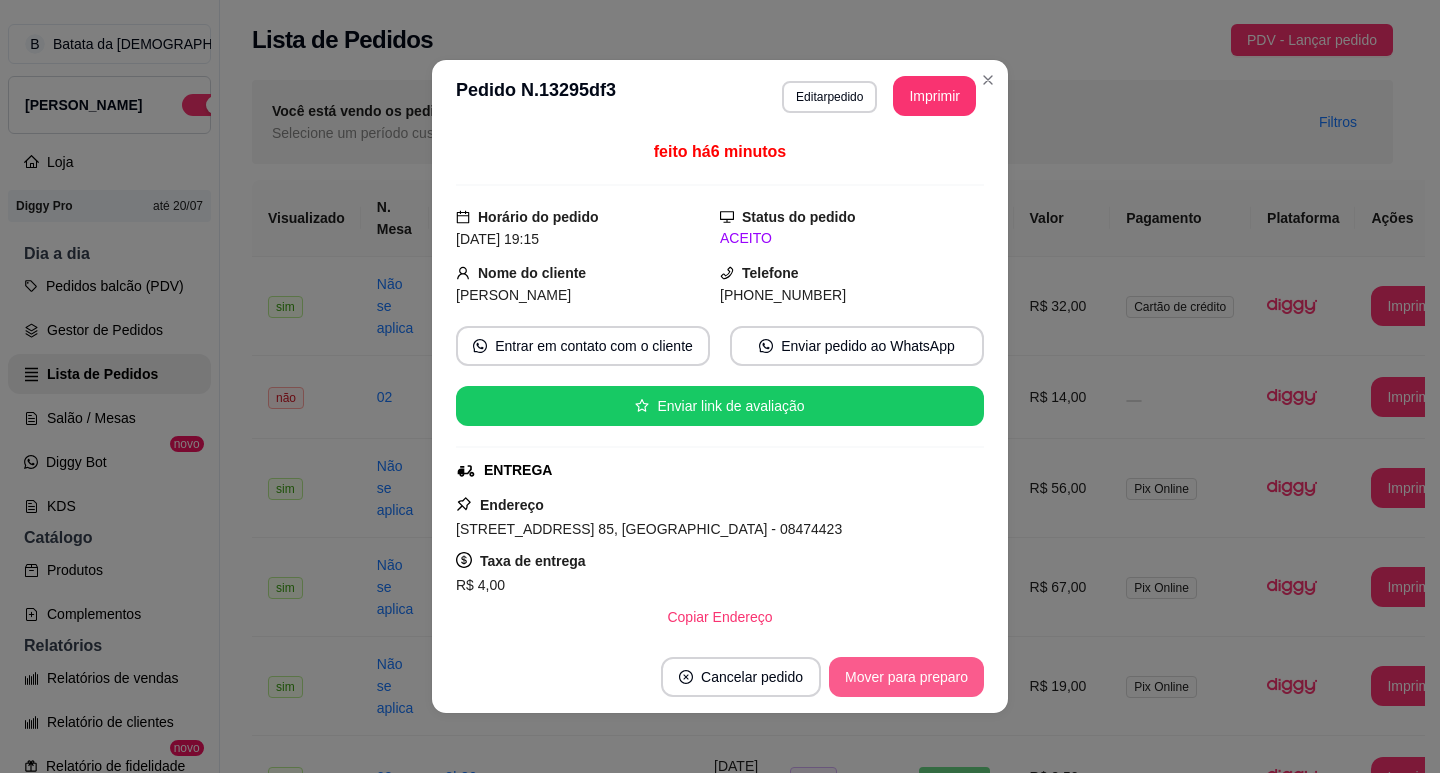 click on "Mover para preparo" at bounding box center [906, 677] 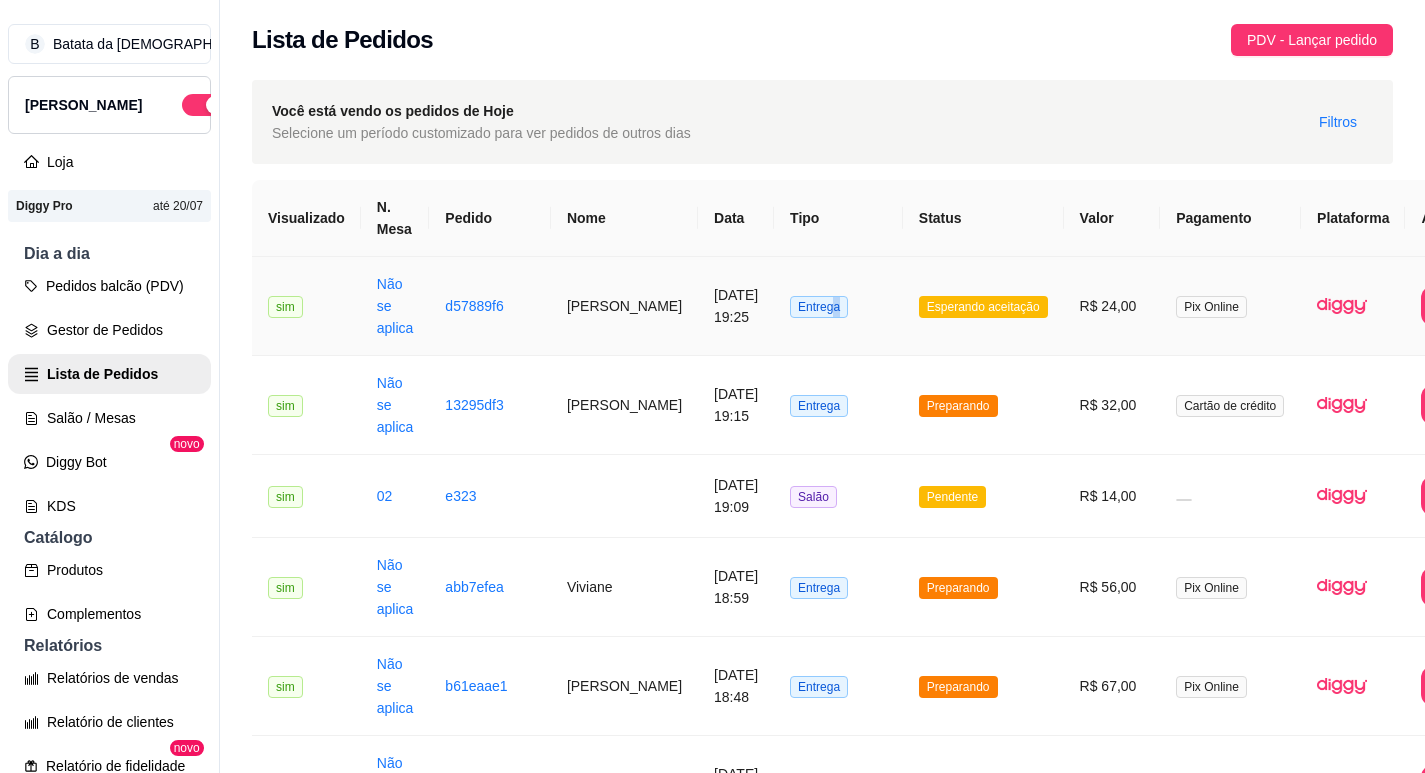 click on "Entrega" at bounding box center [819, 307] 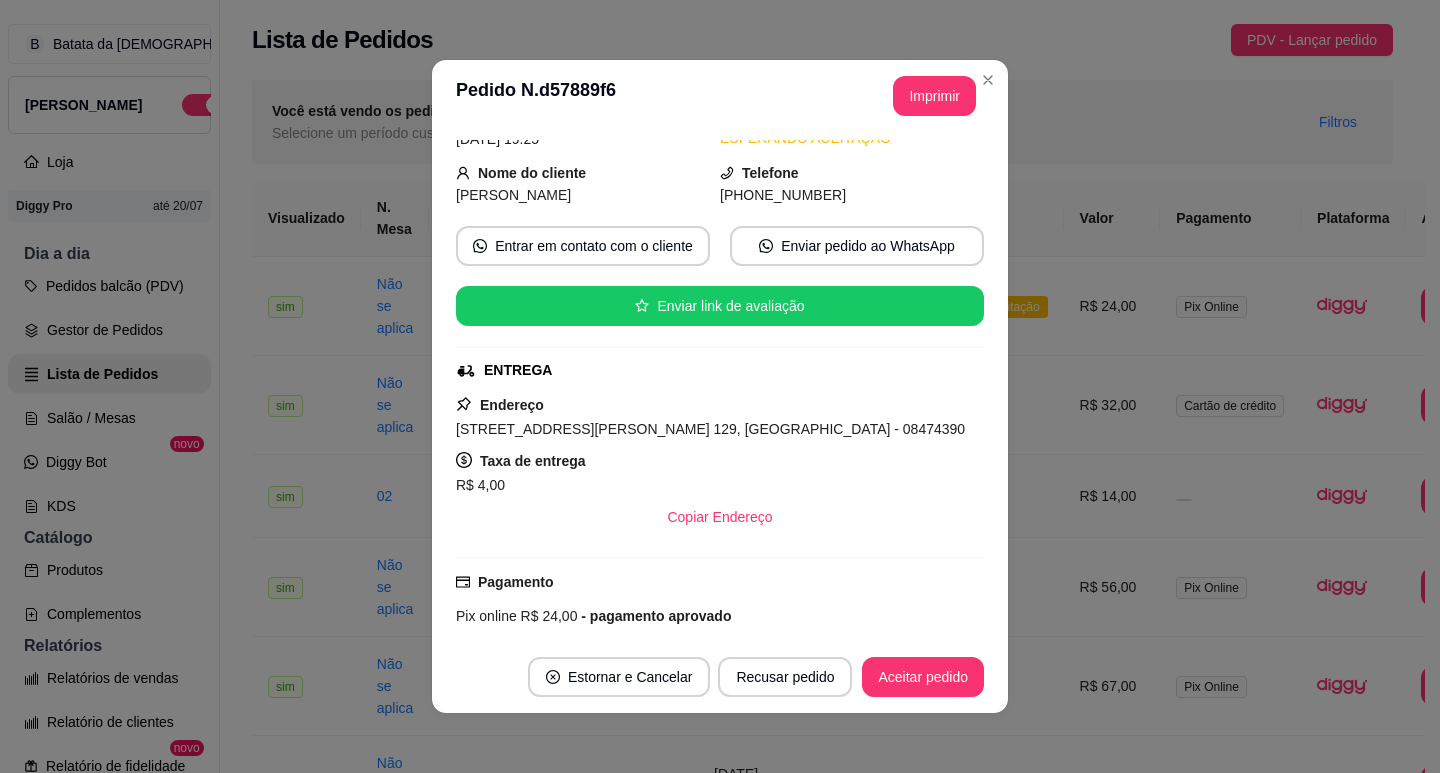 scroll, scrollTop: 284, scrollLeft: 0, axis: vertical 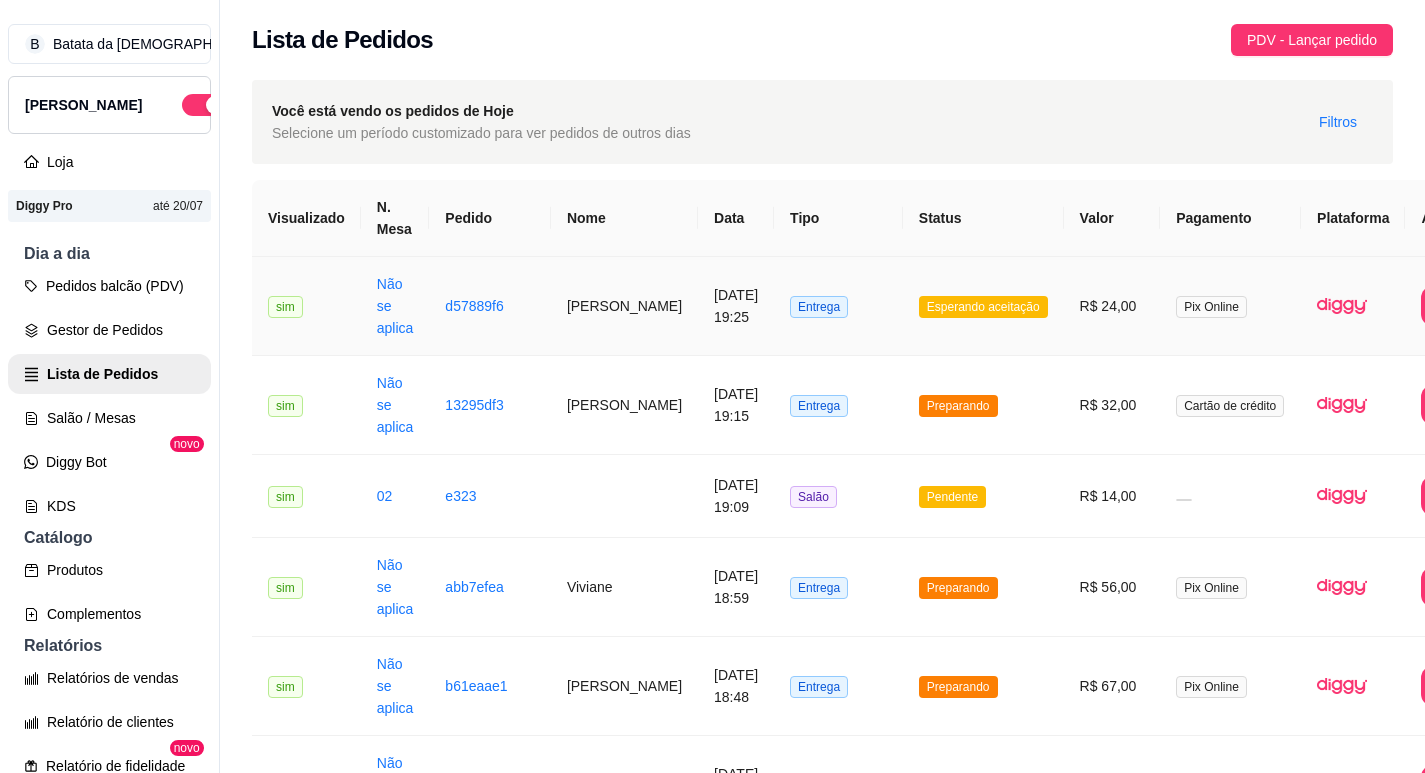 click on "[DATE] 19:25" at bounding box center (736, 306) 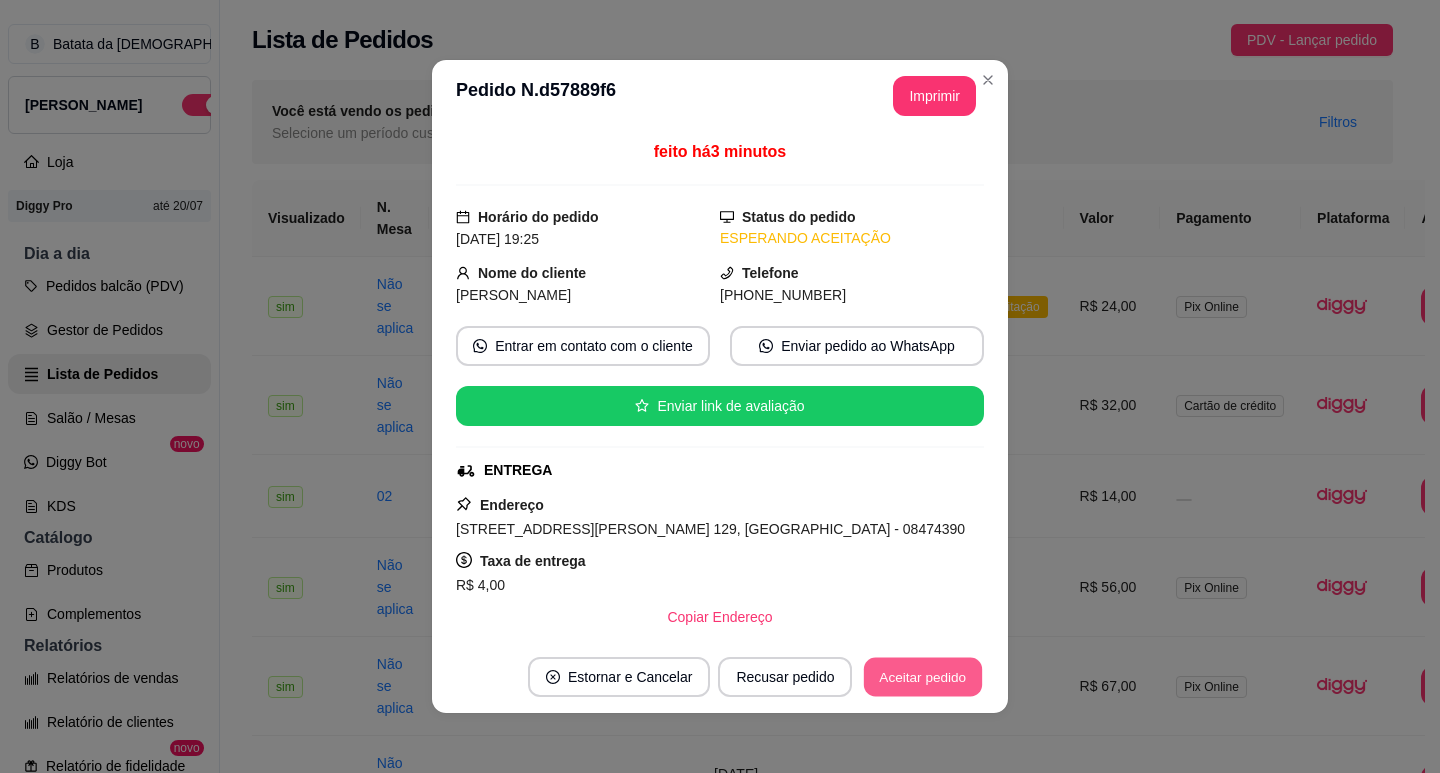 click on "Aceitar pedido" at bounding box center [923, 677] 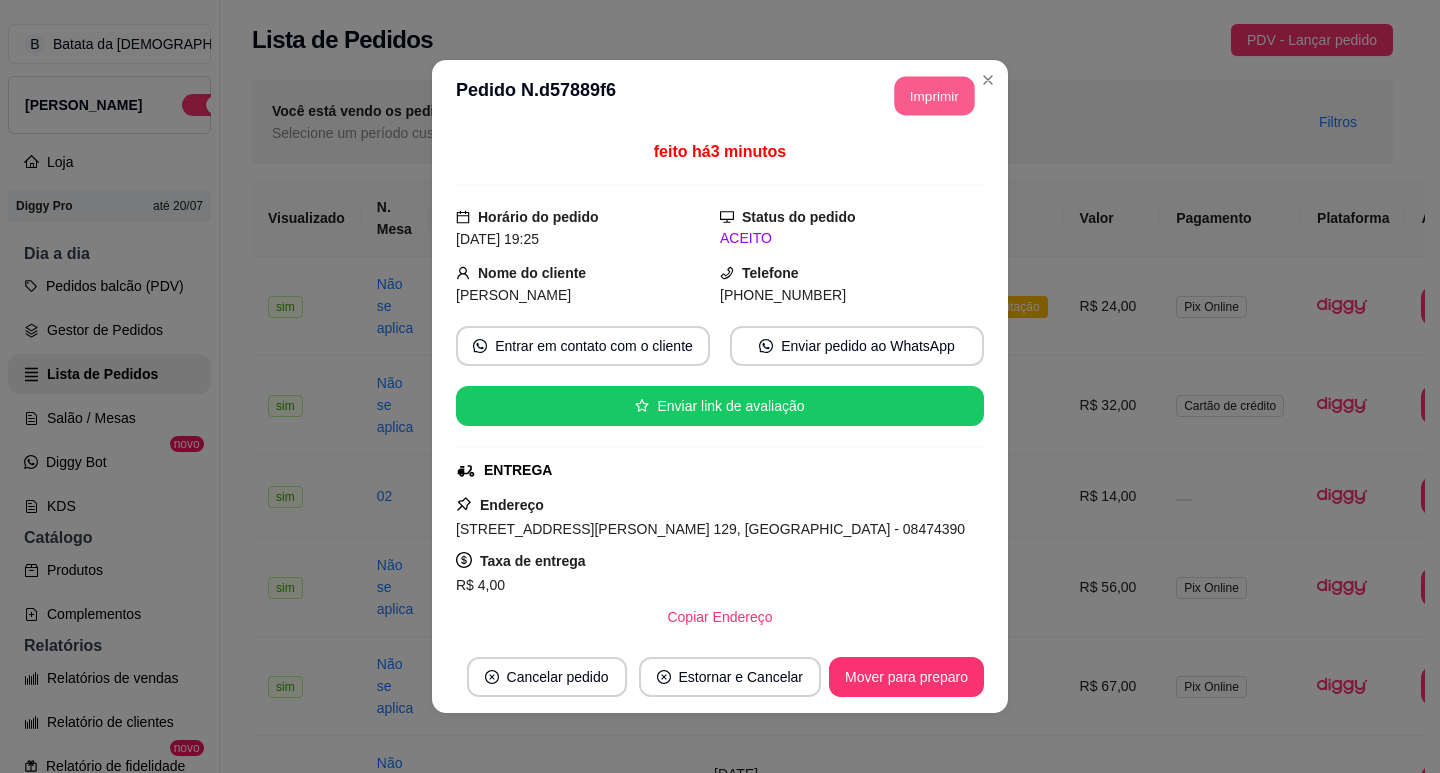 click on "Imprimir" at bounding box center [935, 96] 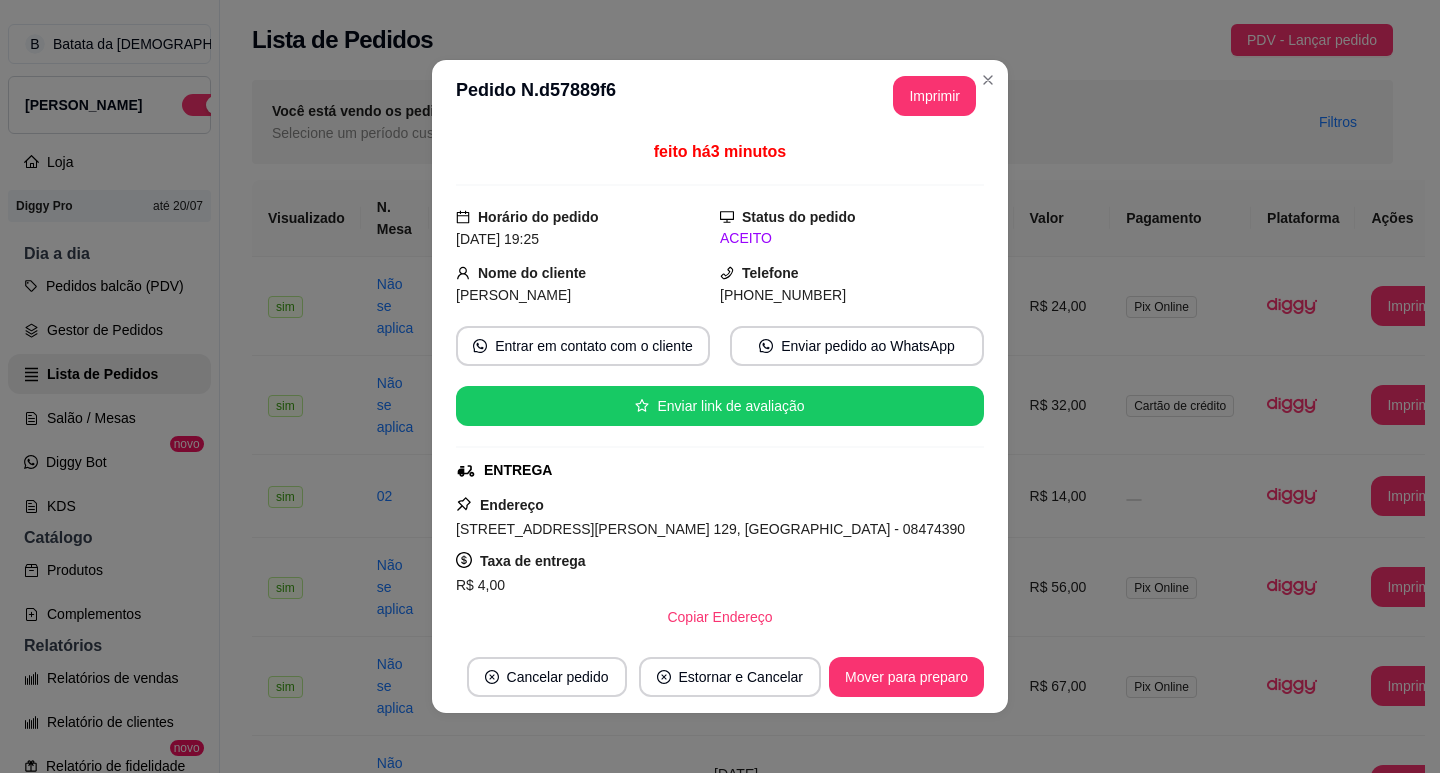 scroll, scrollTop: 0, scrollLeft: 0, axis: both 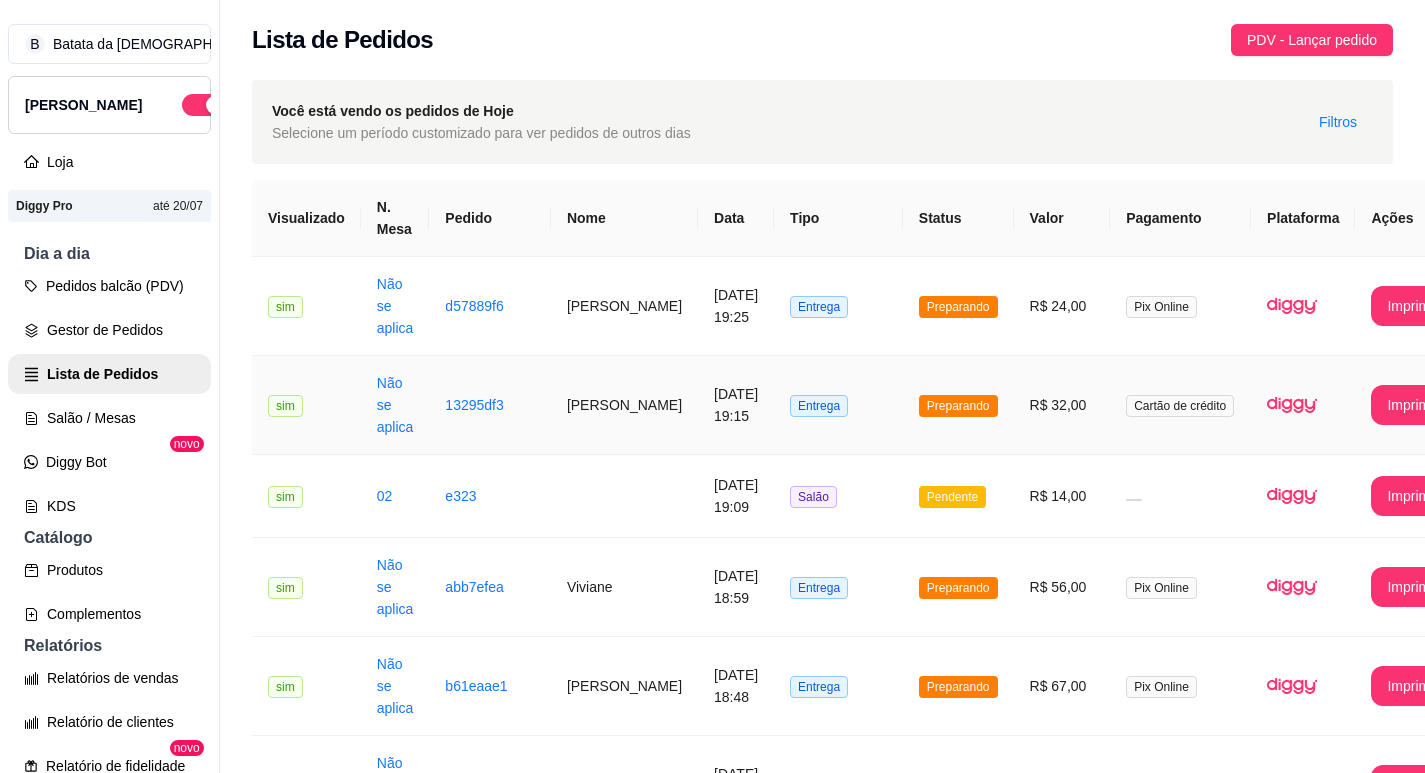 click on "R$ 32,00" at bounding box center [1062, 405] 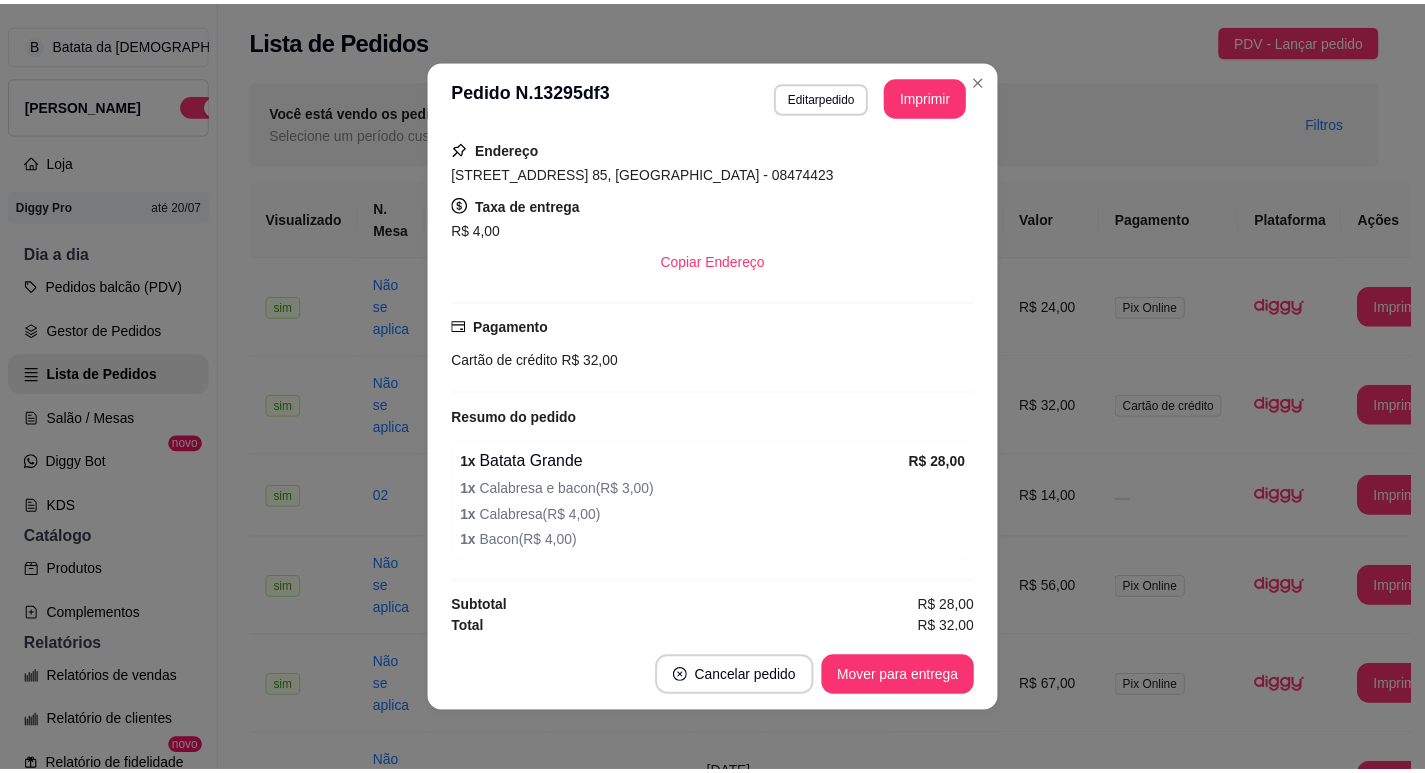 scroll, scrollTop: 362, scrollLeft: 0, axis: vertical 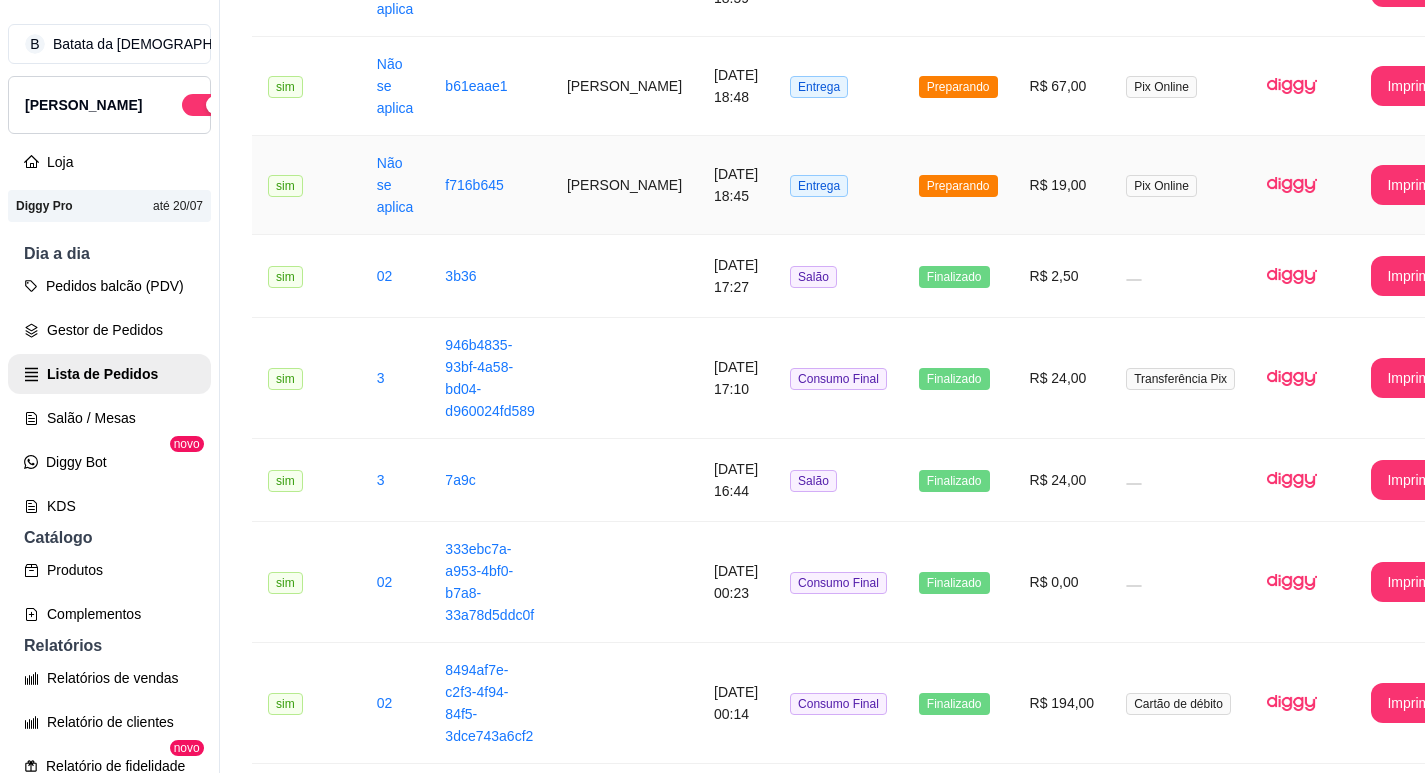 click on "Entrega" at bounding box center [838, 185] 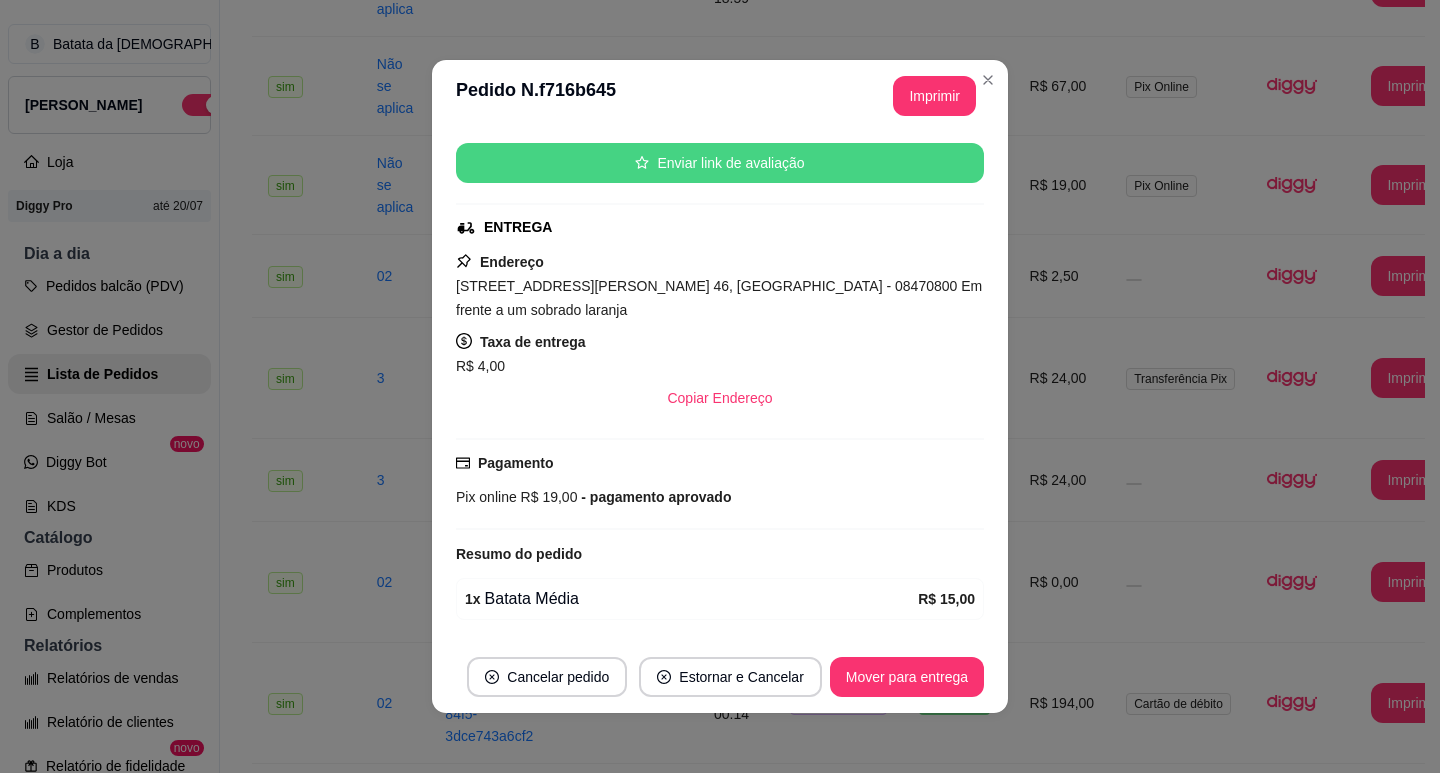 scroll, scrollTop: 300, scrollLeft: 0, axis: vertical 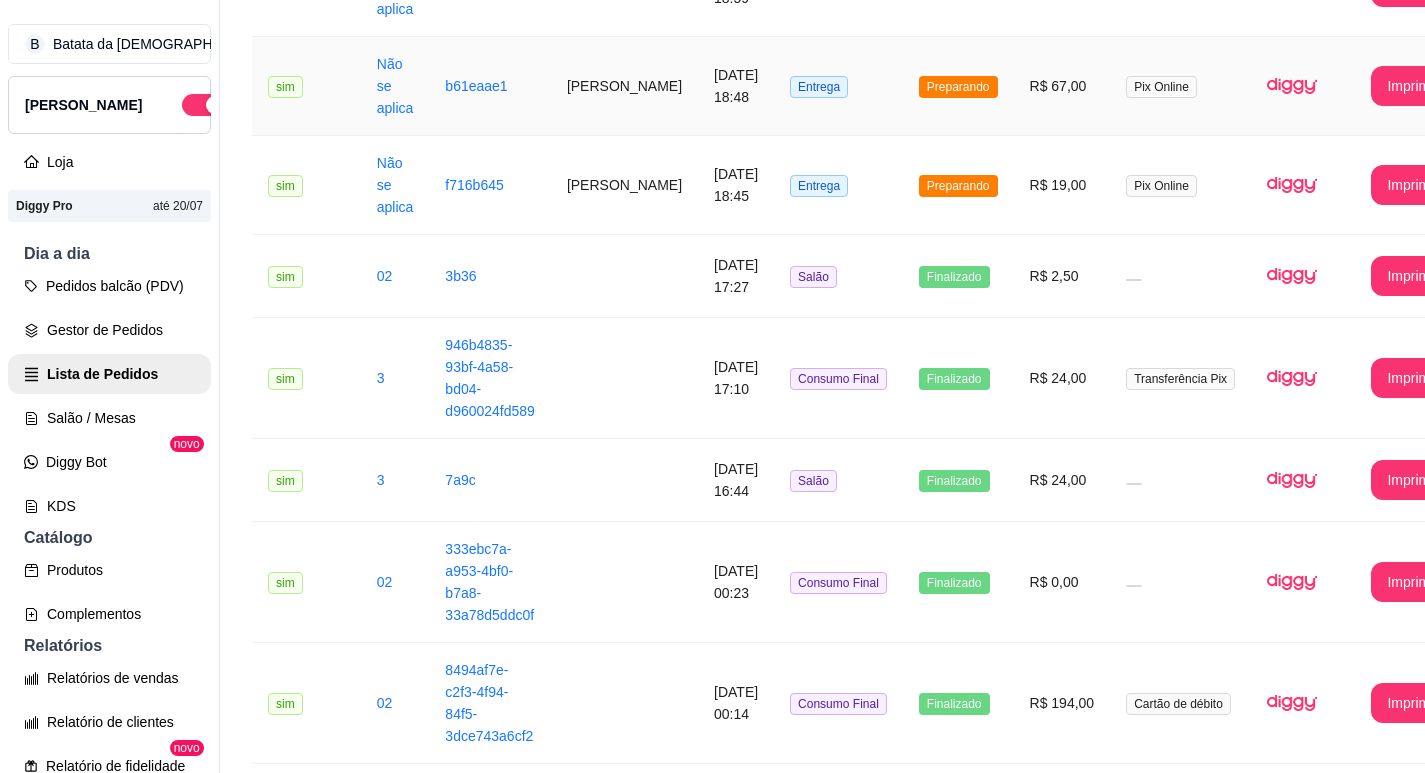 click on "R$ 67,00" at bounding box center [1062, 86] 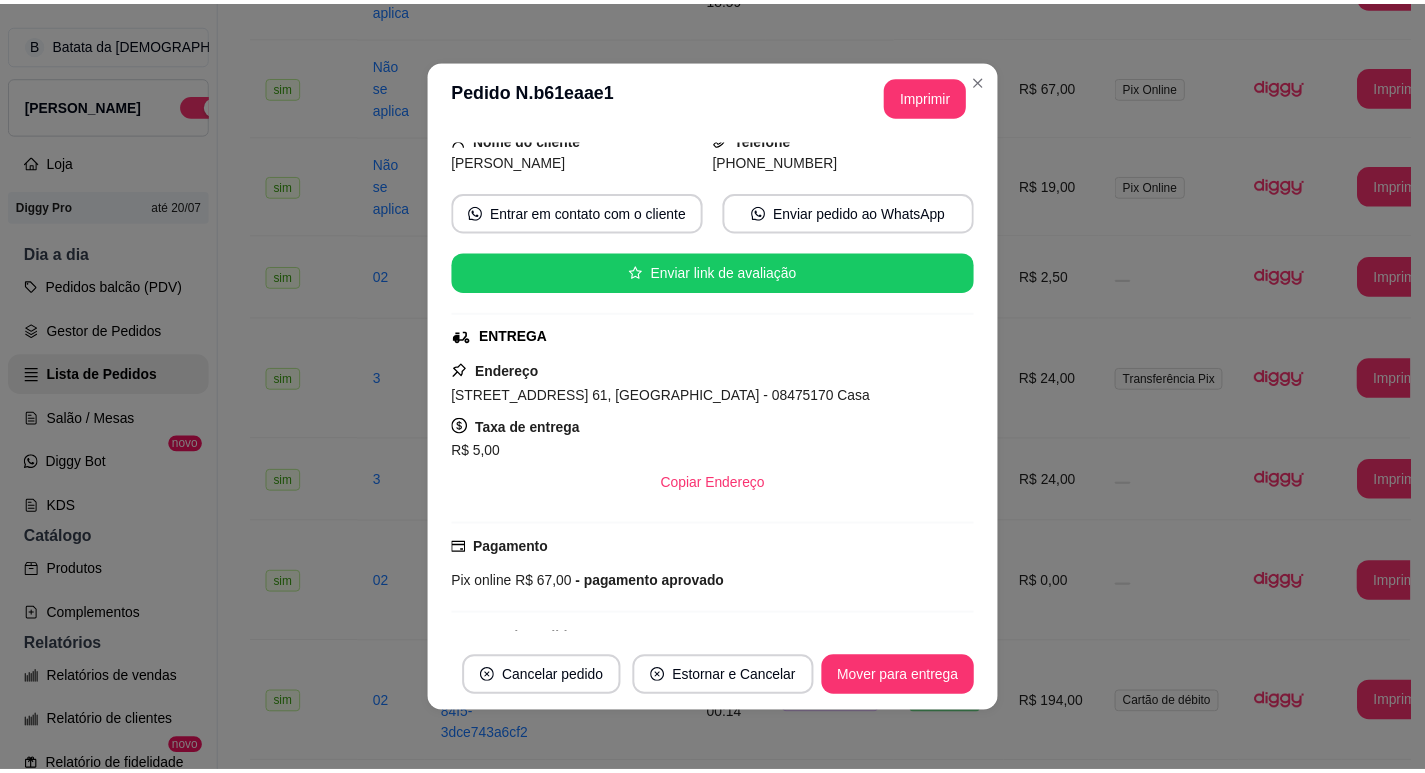 scroll, scrollTop: 0, scrollLeft: 0, axis: both 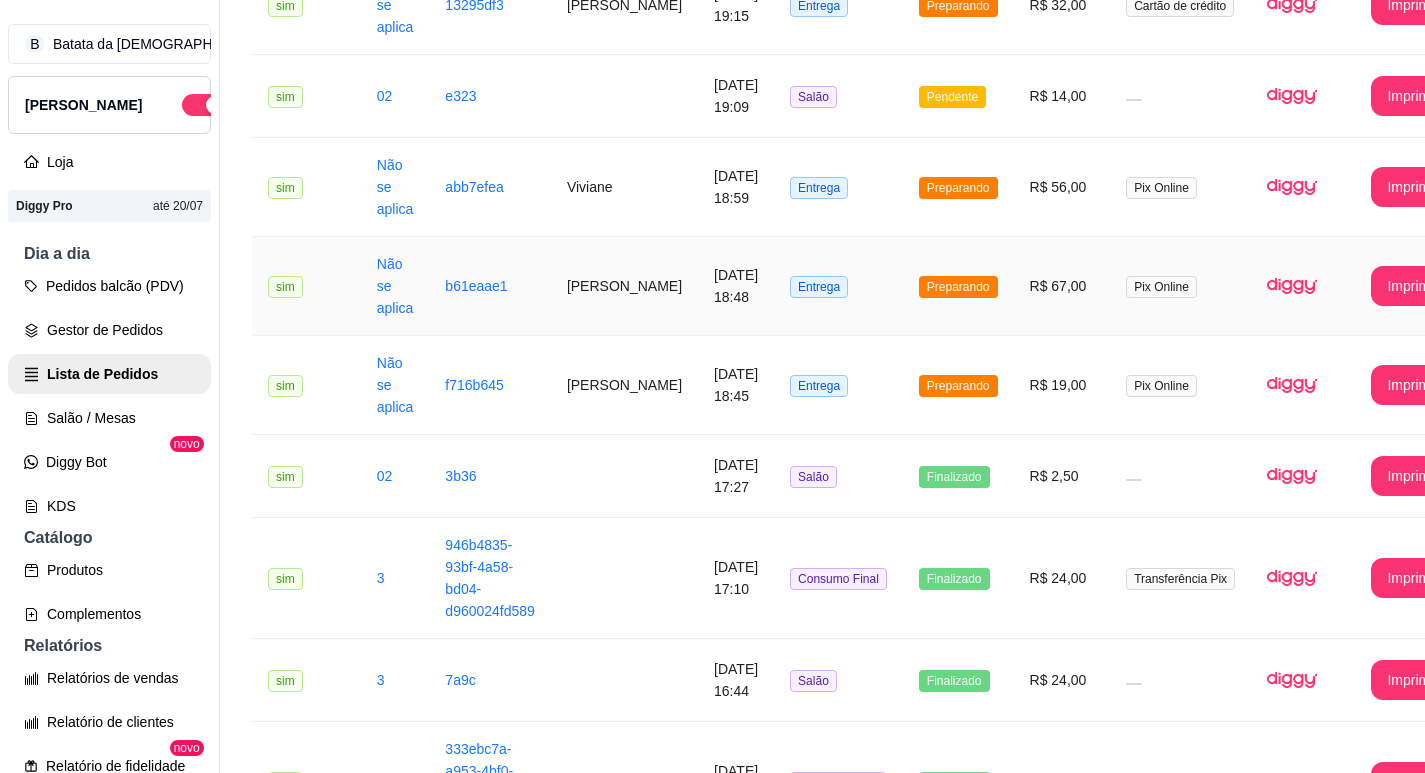 click on "Preparando" at bounding box center (958, 286) 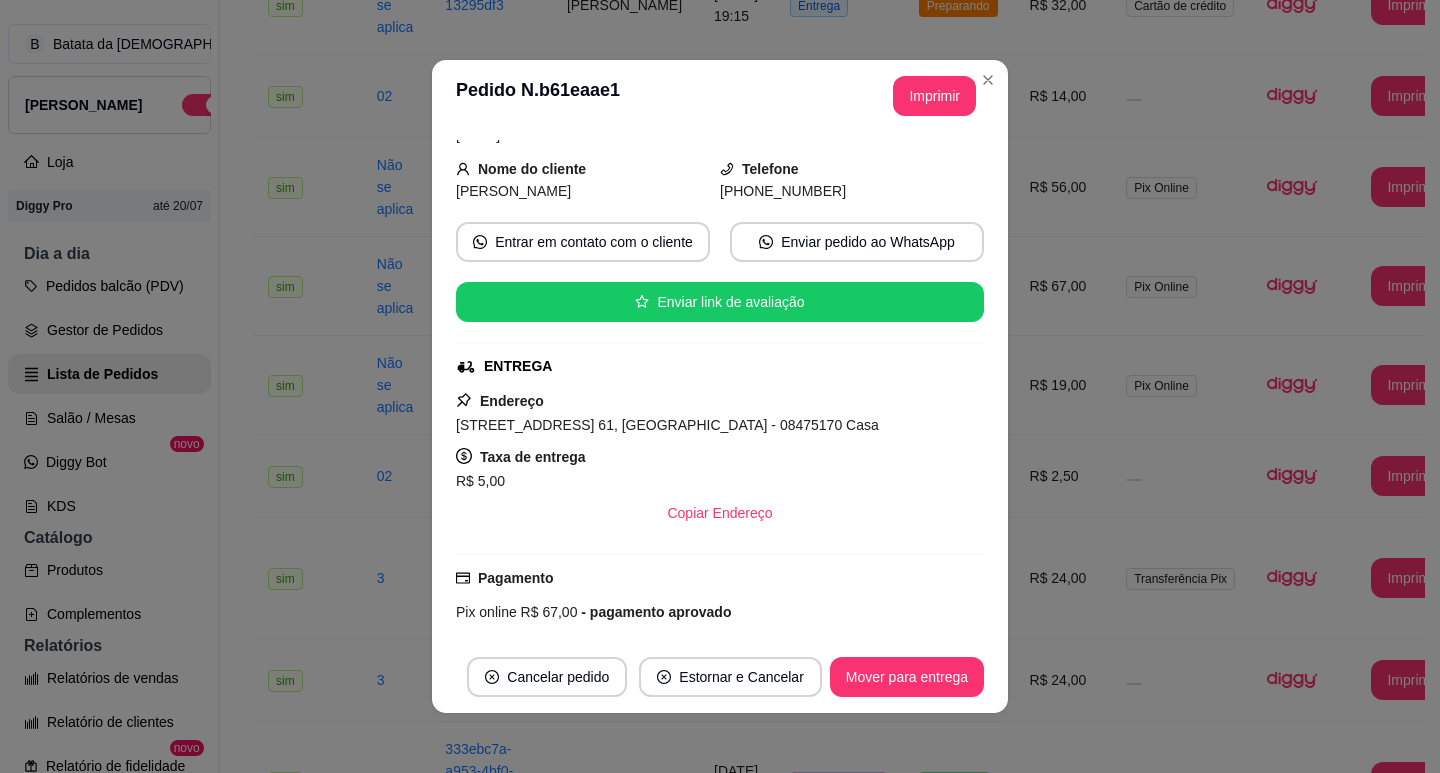 scroll, scrollTop: 0, scrollLeft: 0, axis: both 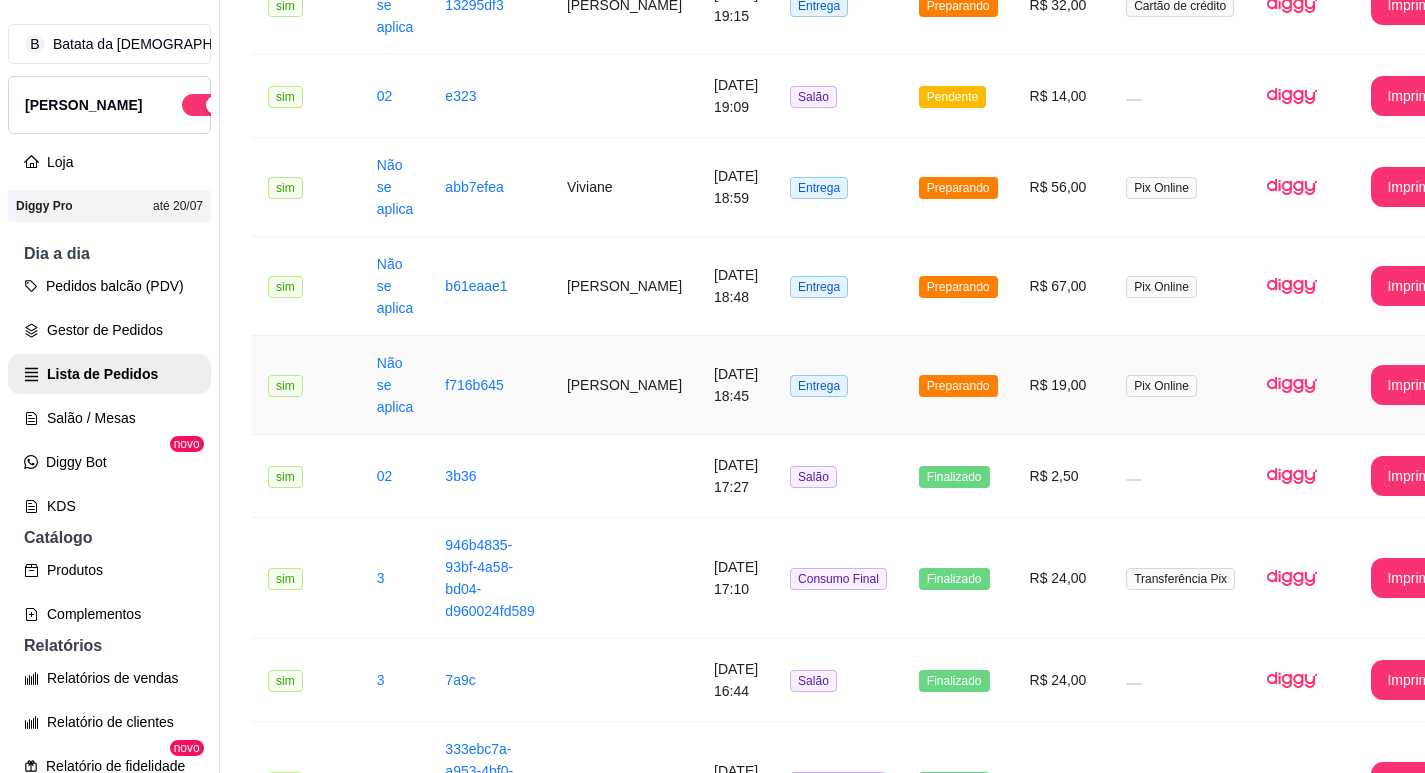 click on "Entrega" at bounding box center [819, 386] 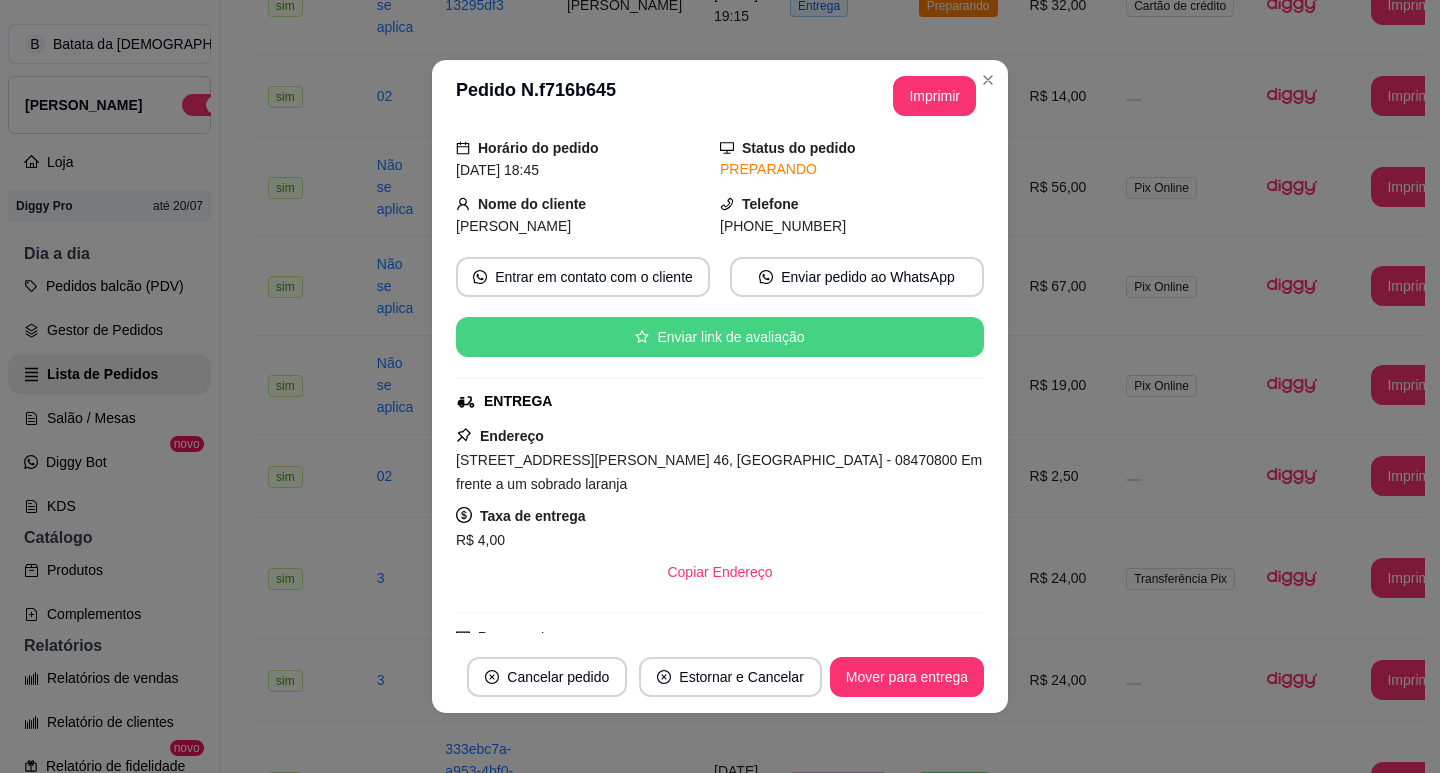 scroll, scrollTop: 0, scrollLeft: 0, axis: both 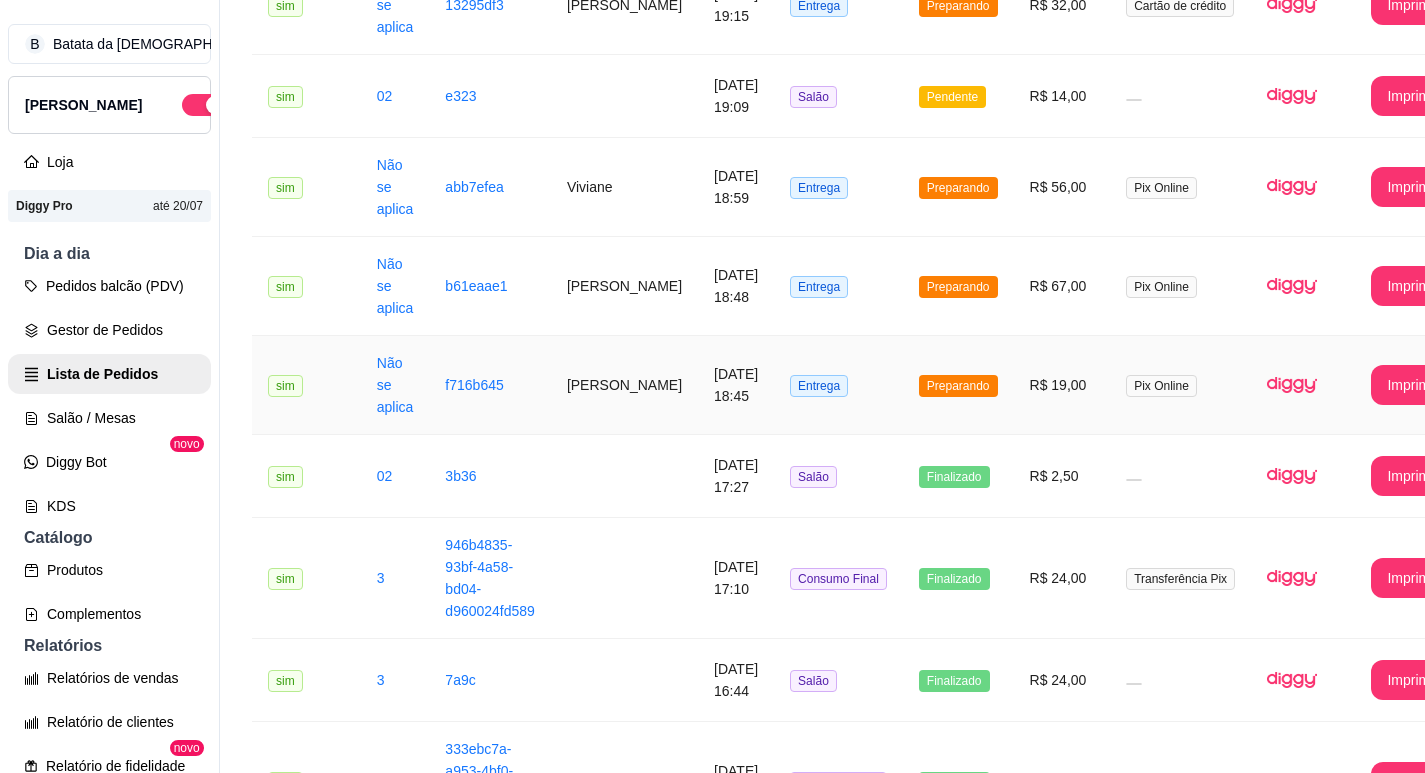 click on "Entrega" at bounding box center [838, 385] 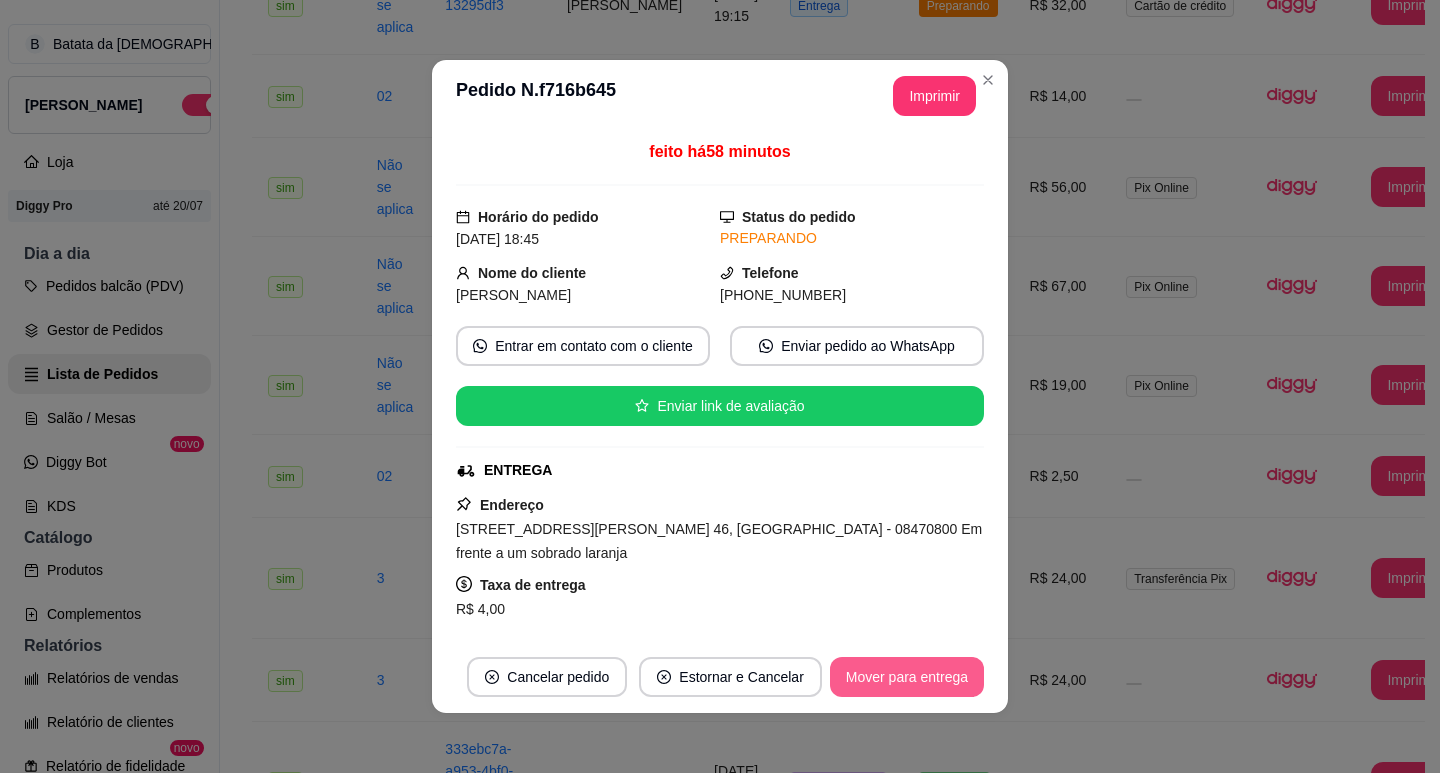 click on "Mover para entrega" at bounding box center [907, 677] 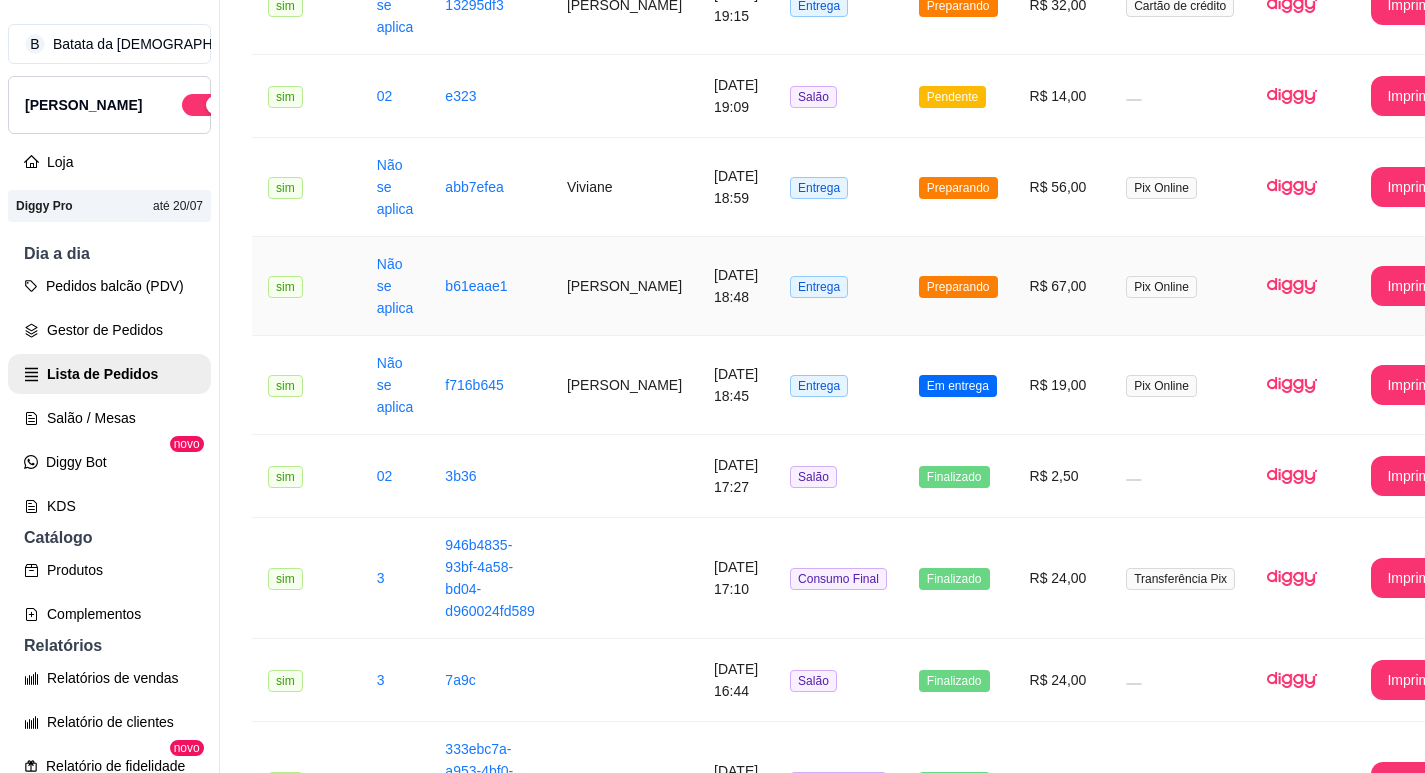 click on "Preparando" at bounding box center (958, 286) 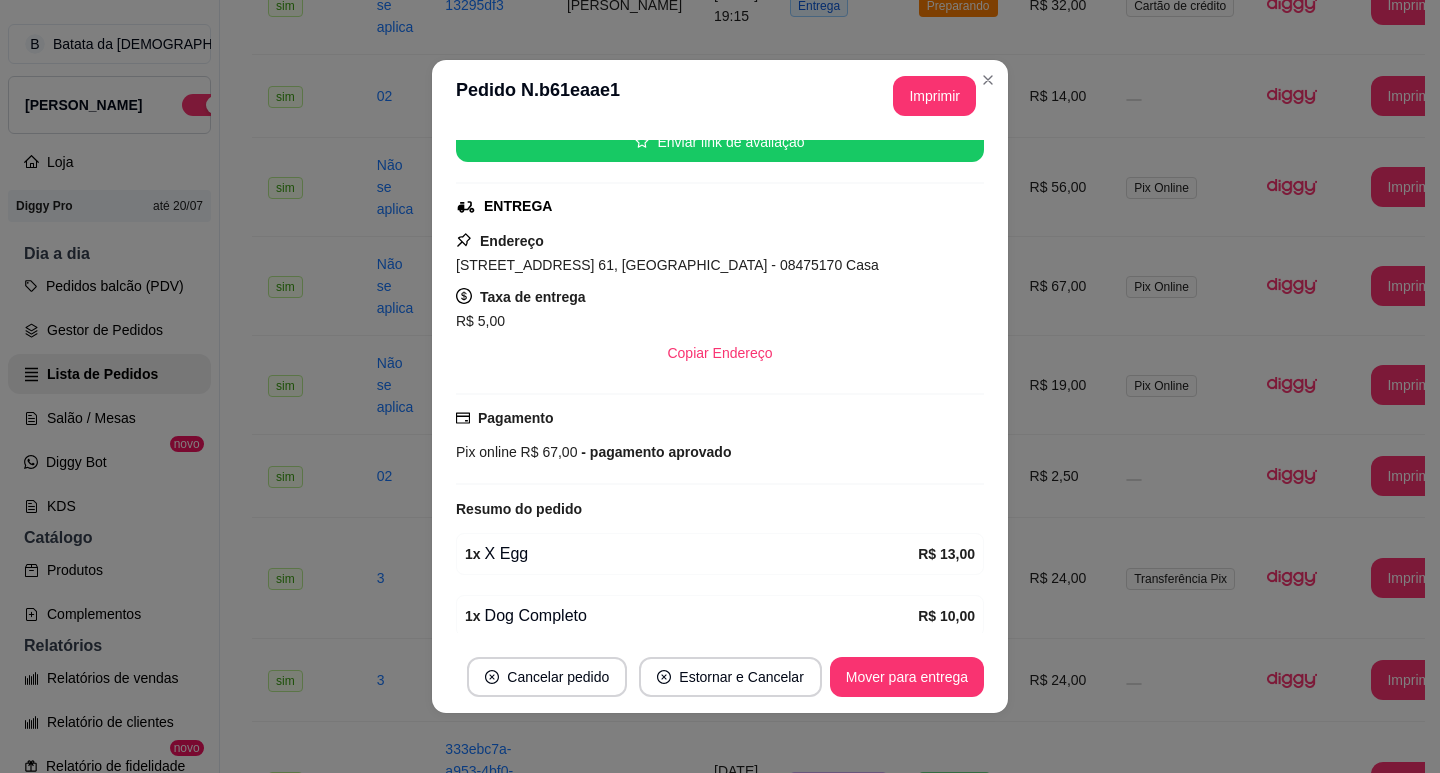 scroll, scrollTop: 300, scrollLeft: 0, axis: vertical 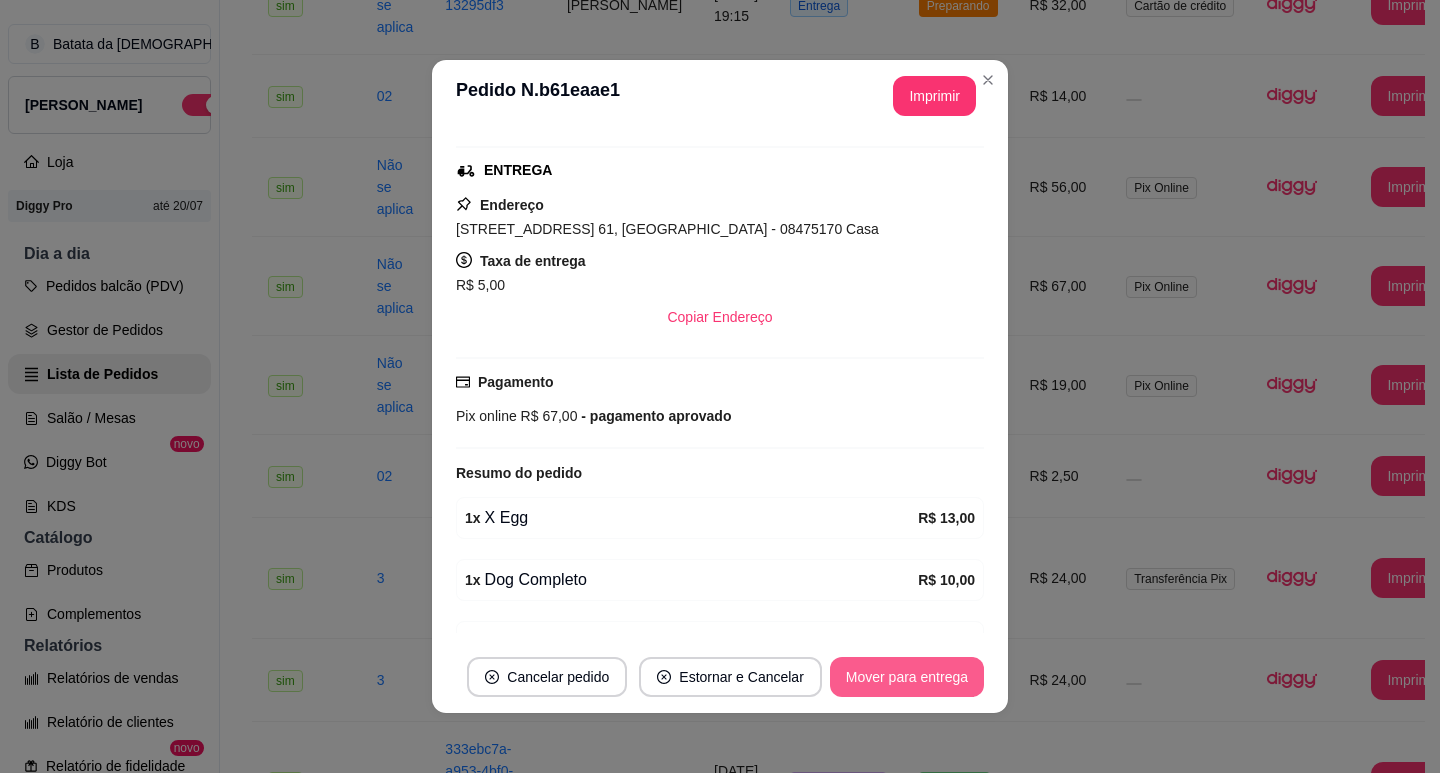 click on "Mover para entrega" at bounding box center [907, 677] 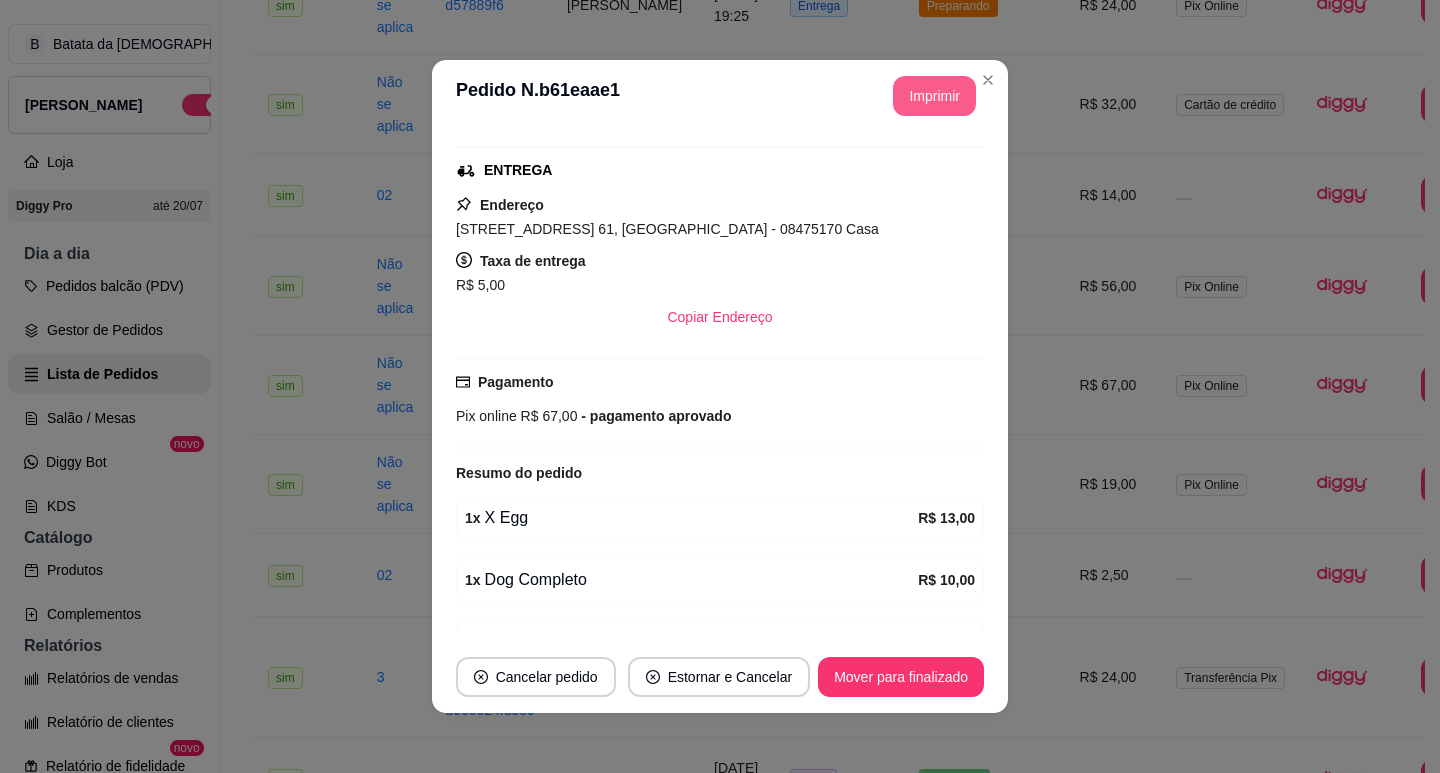click on "Imprimir" at bounding box center (934, 96) 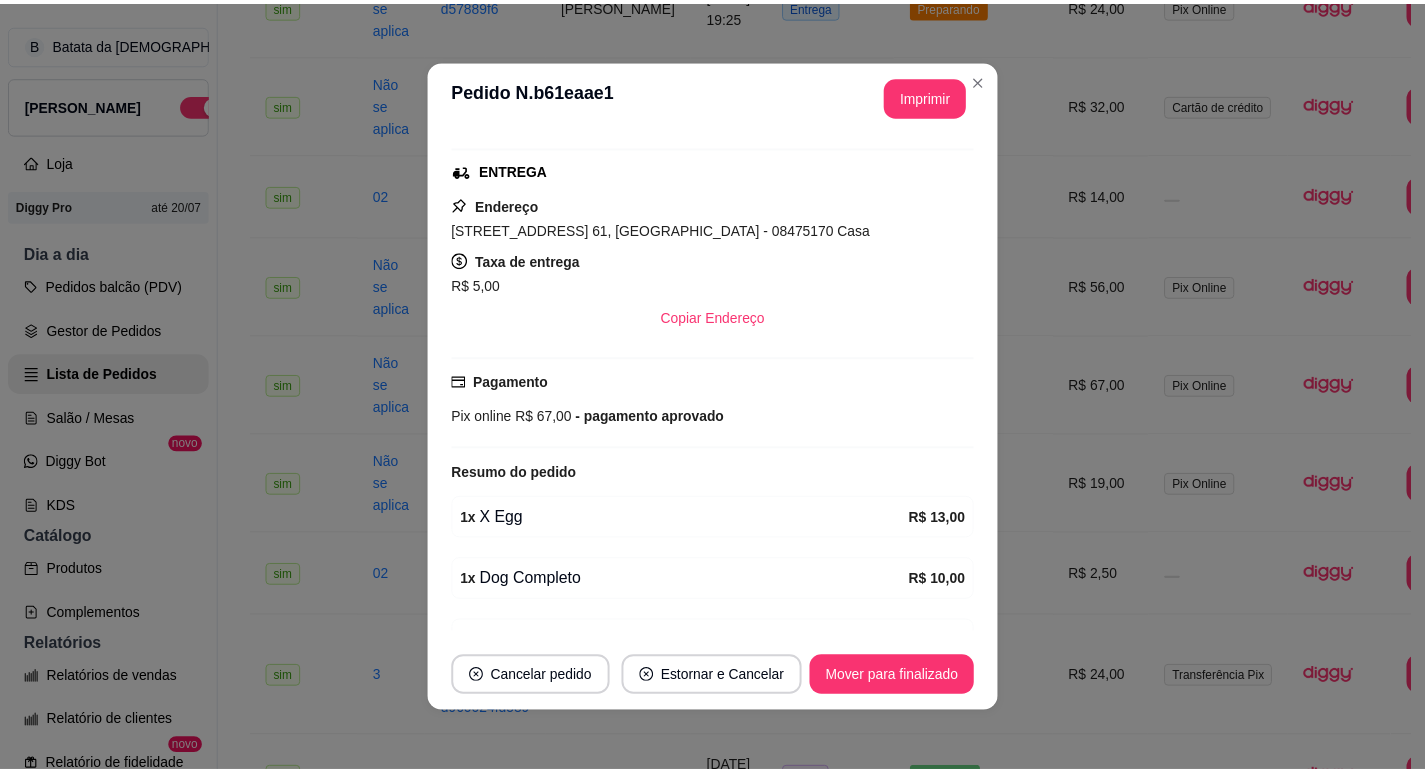 scroll, scrollTop: 0, scrollLeft: 0, axis: both 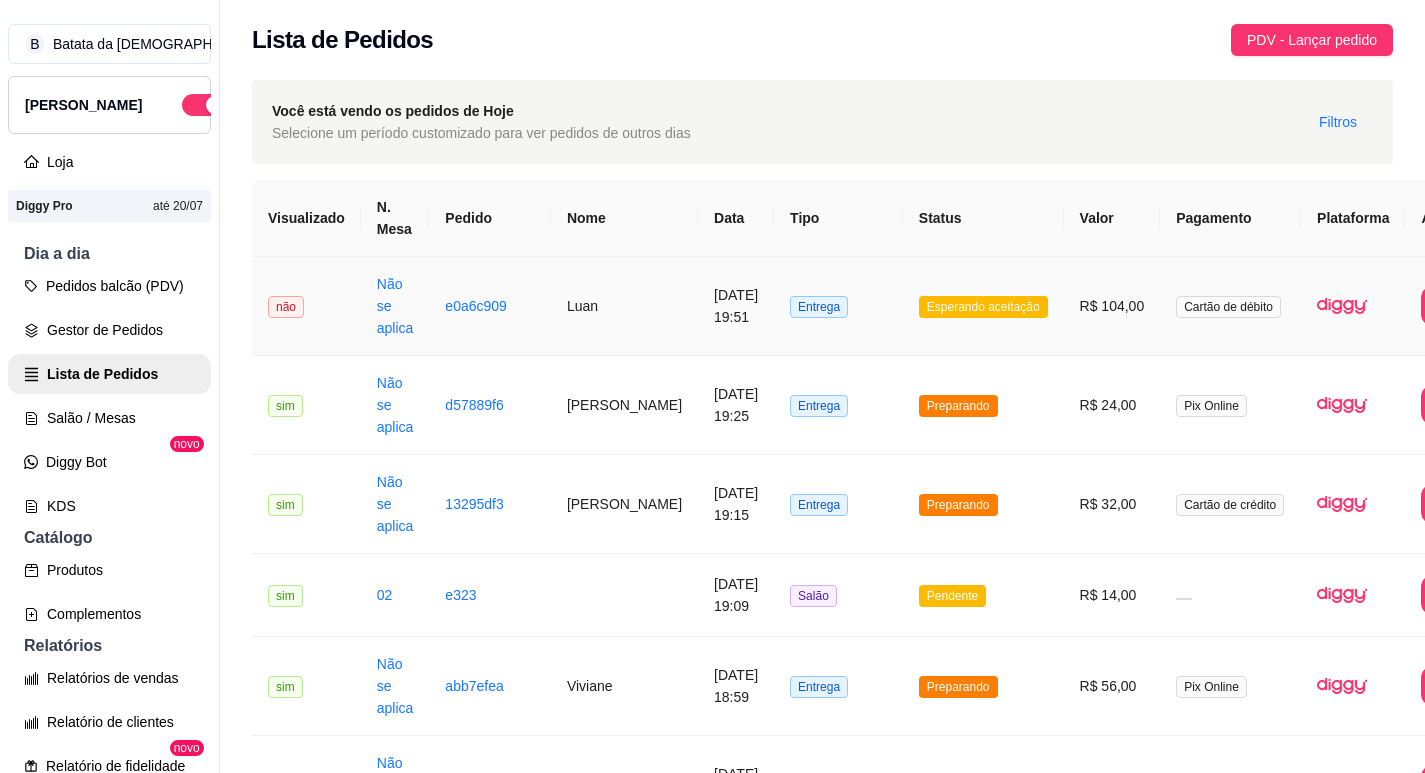 click on "Esperando aceitação" at bounding box center [983, 306] 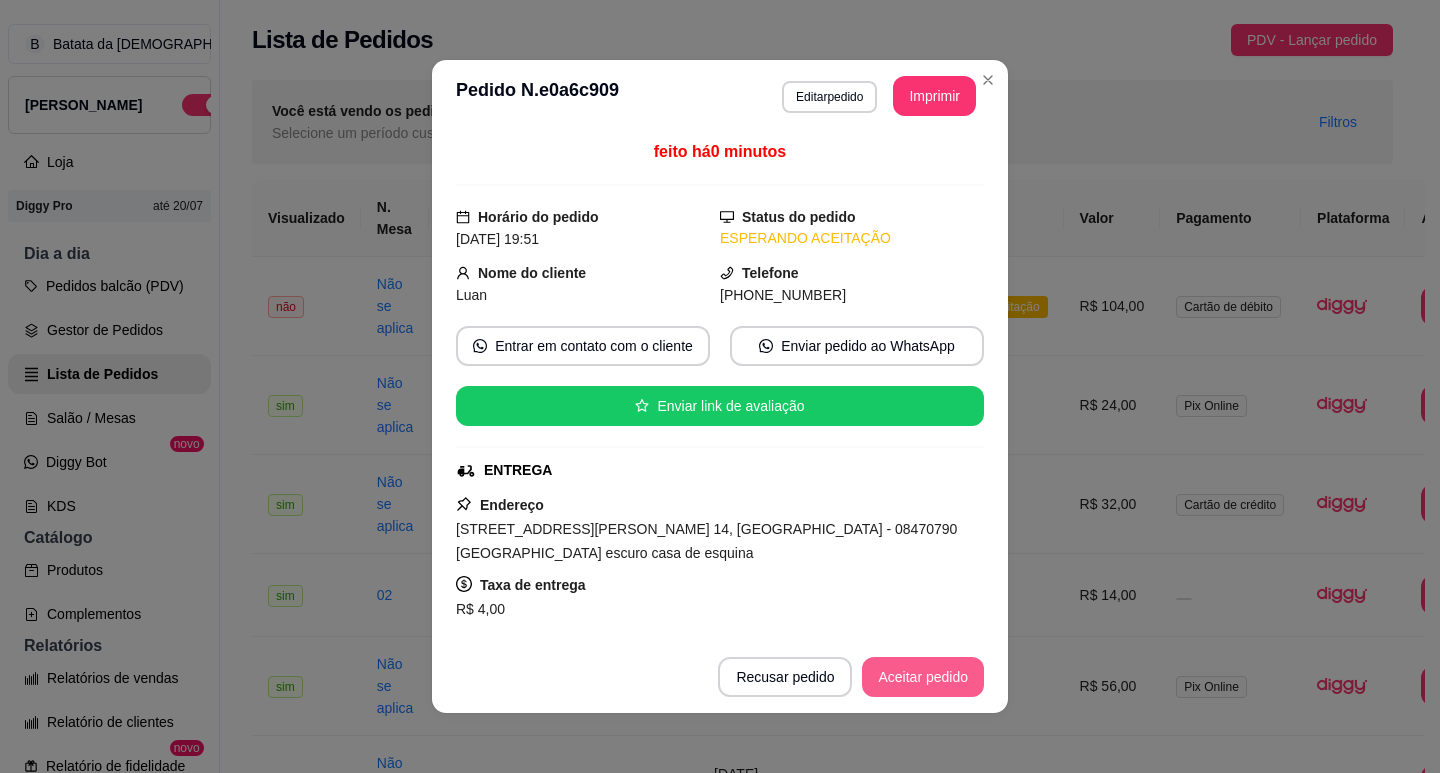click on "Aceitar pedido" at bounding box center (923, 677) 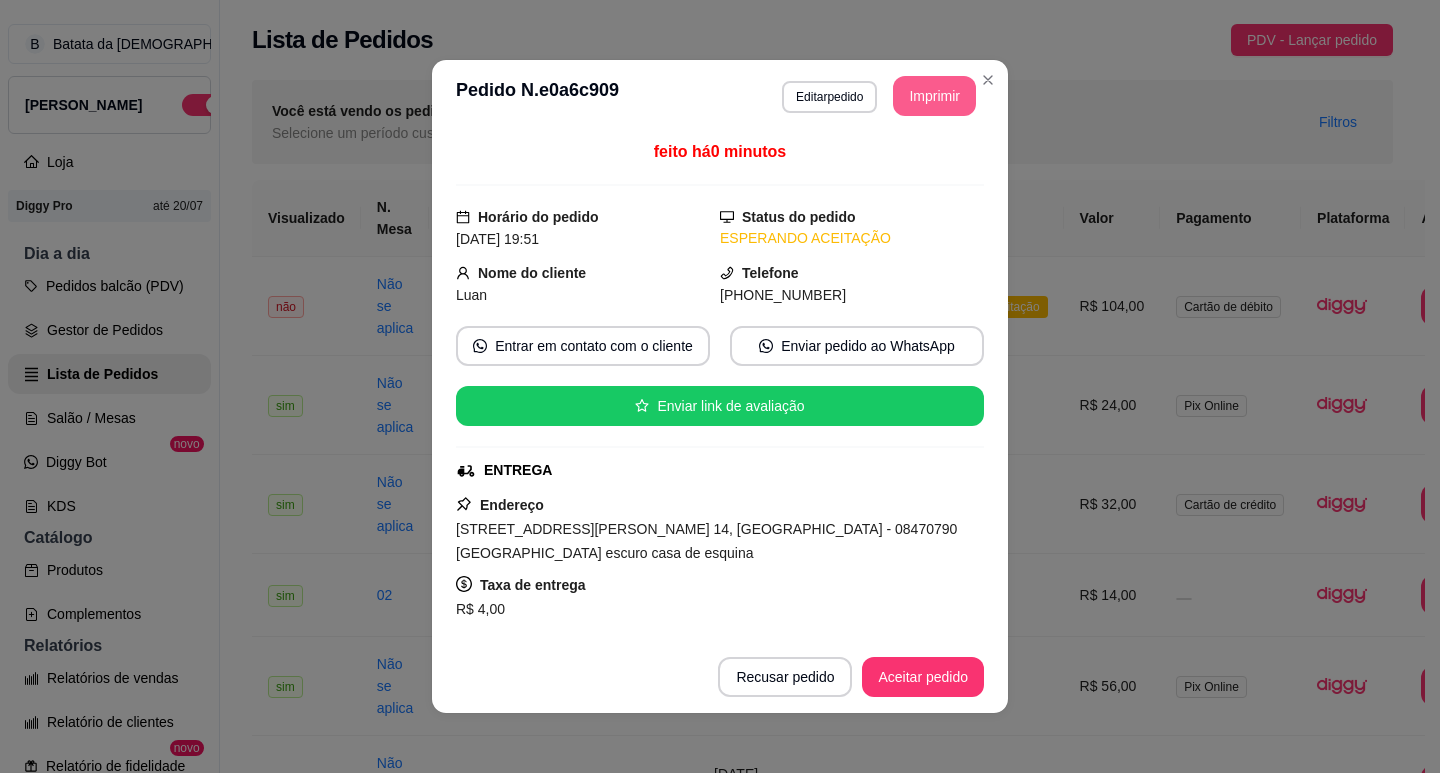 click on "Imprimir" at bounding box center (934, 96) 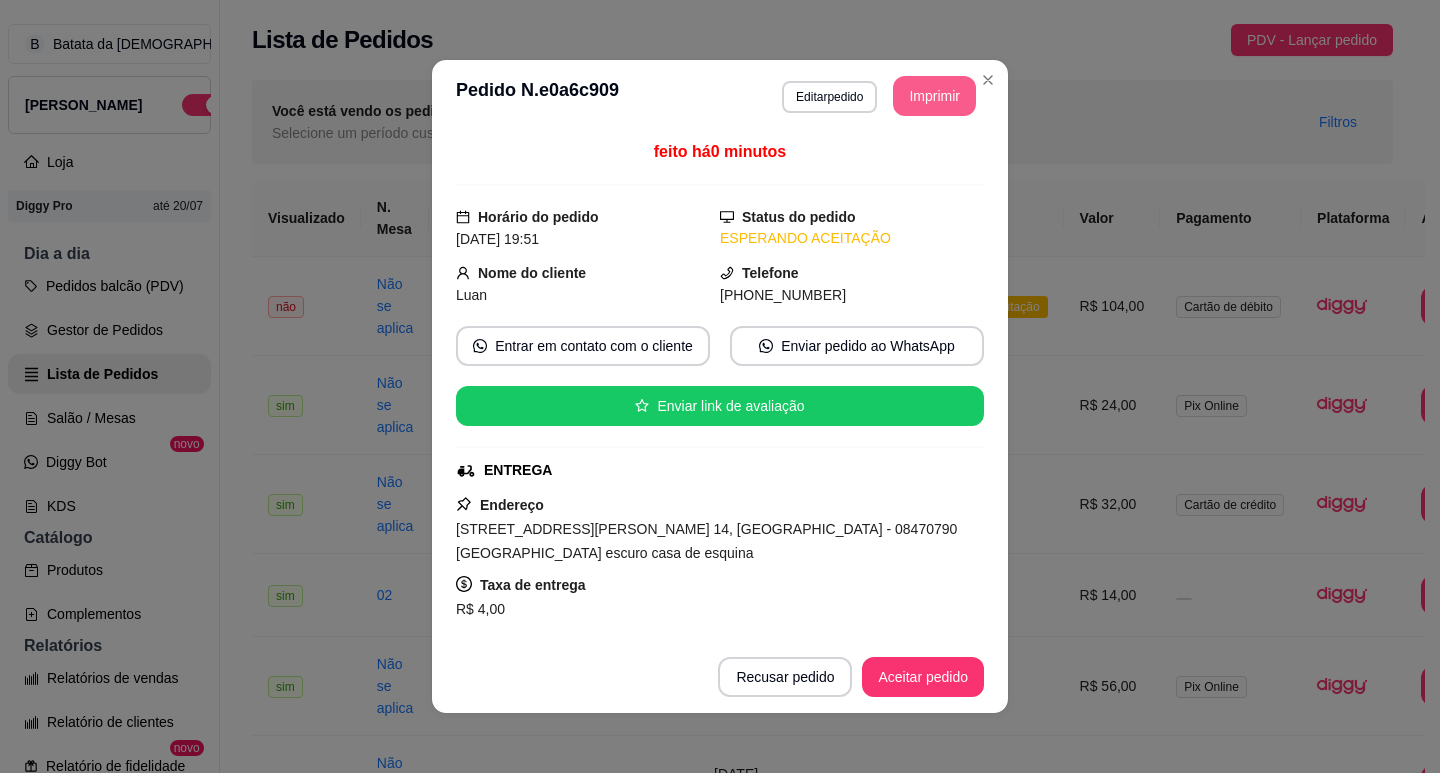 scroll, scrollTop: 0, scrollLeft: 0, axis: both 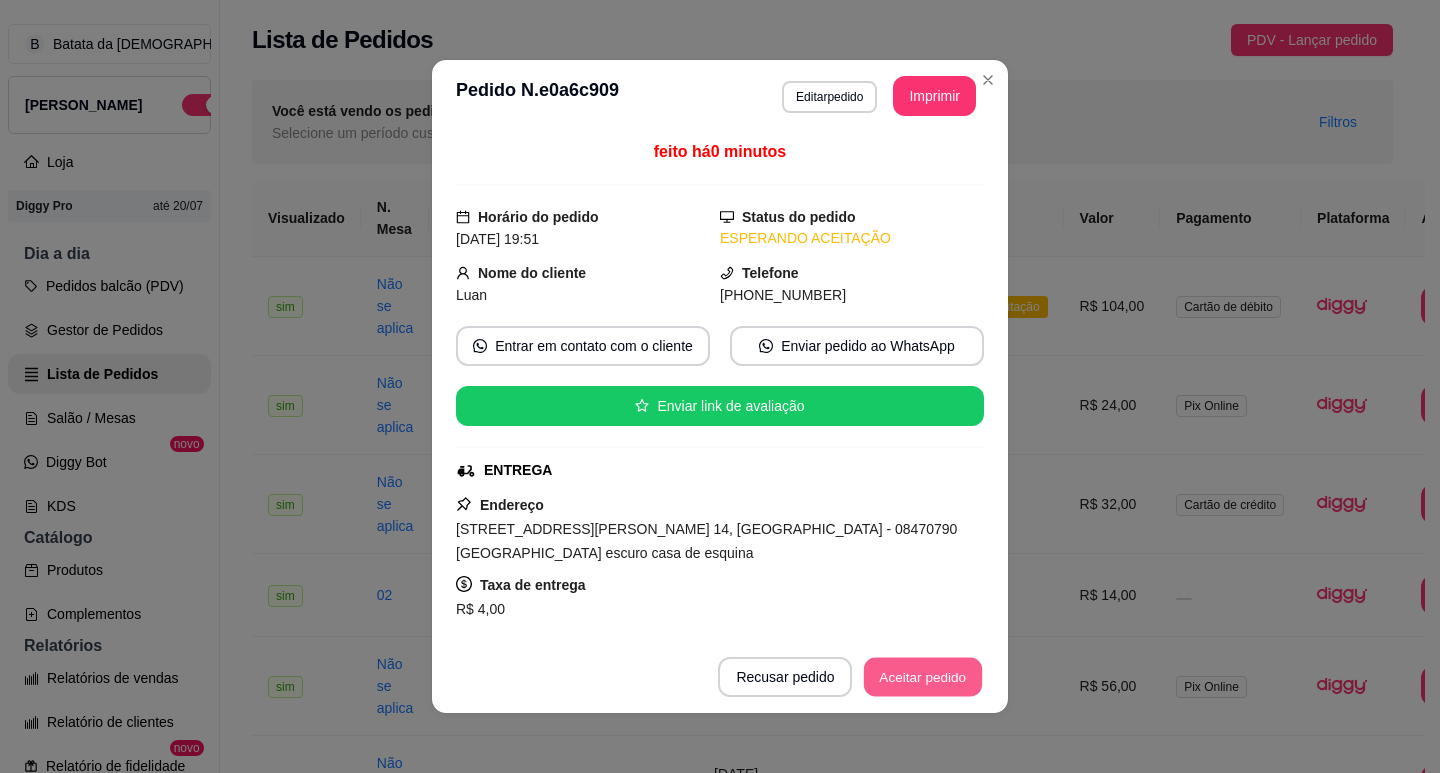 click on "Aceitar pedido" at bounding box center (923, 677) 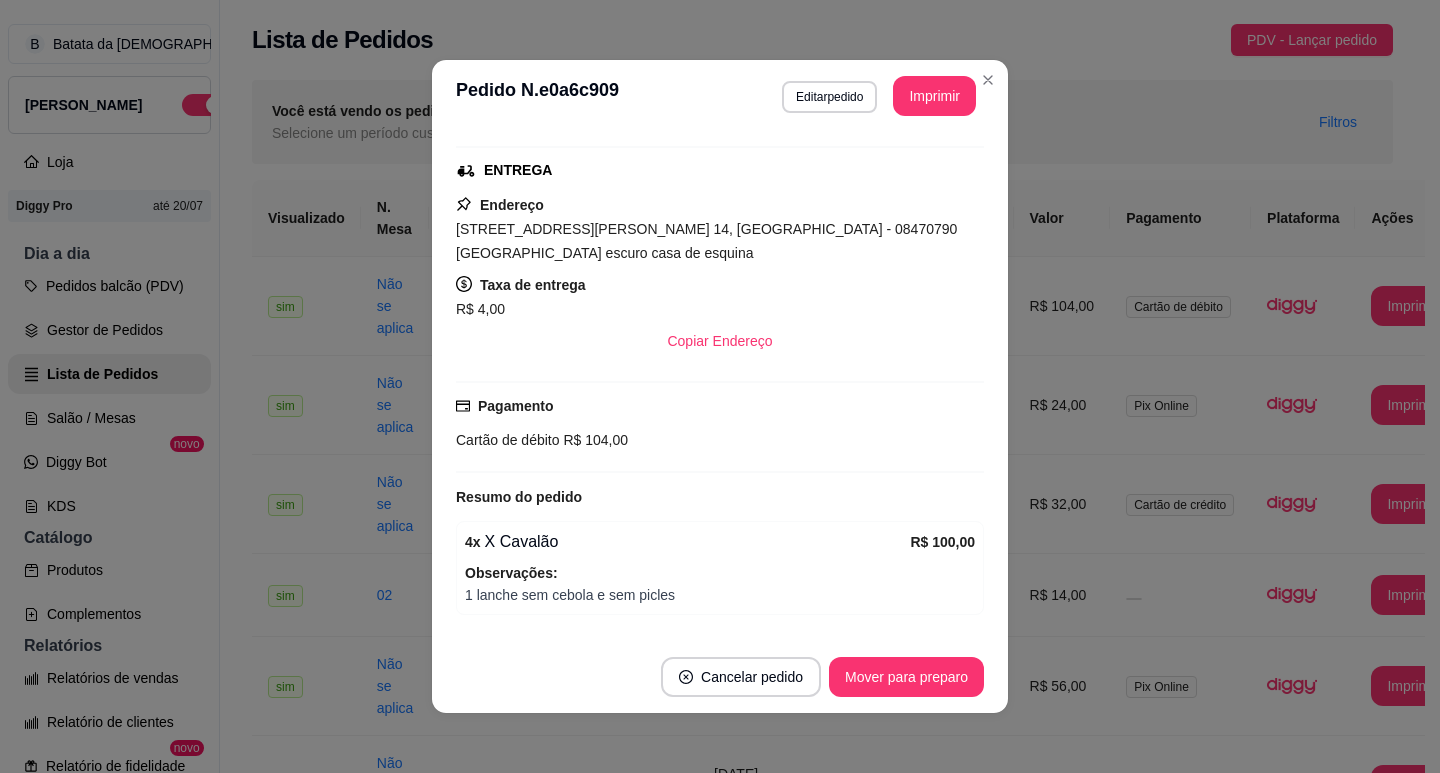 scroll, scrollTop: 360, scrollLeft: 0, axis: vertical 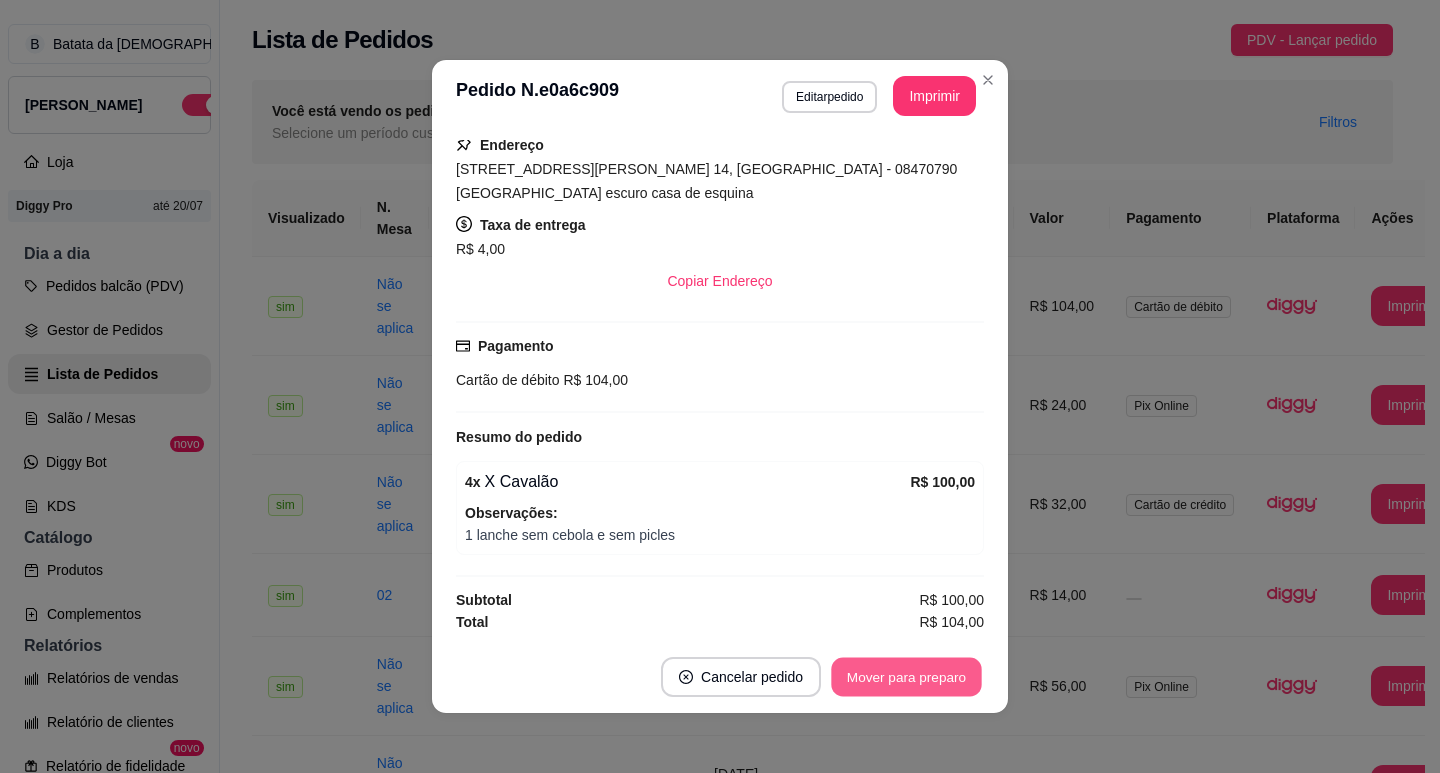 click on "Mover para preparo" at bounding box center [906, 677] 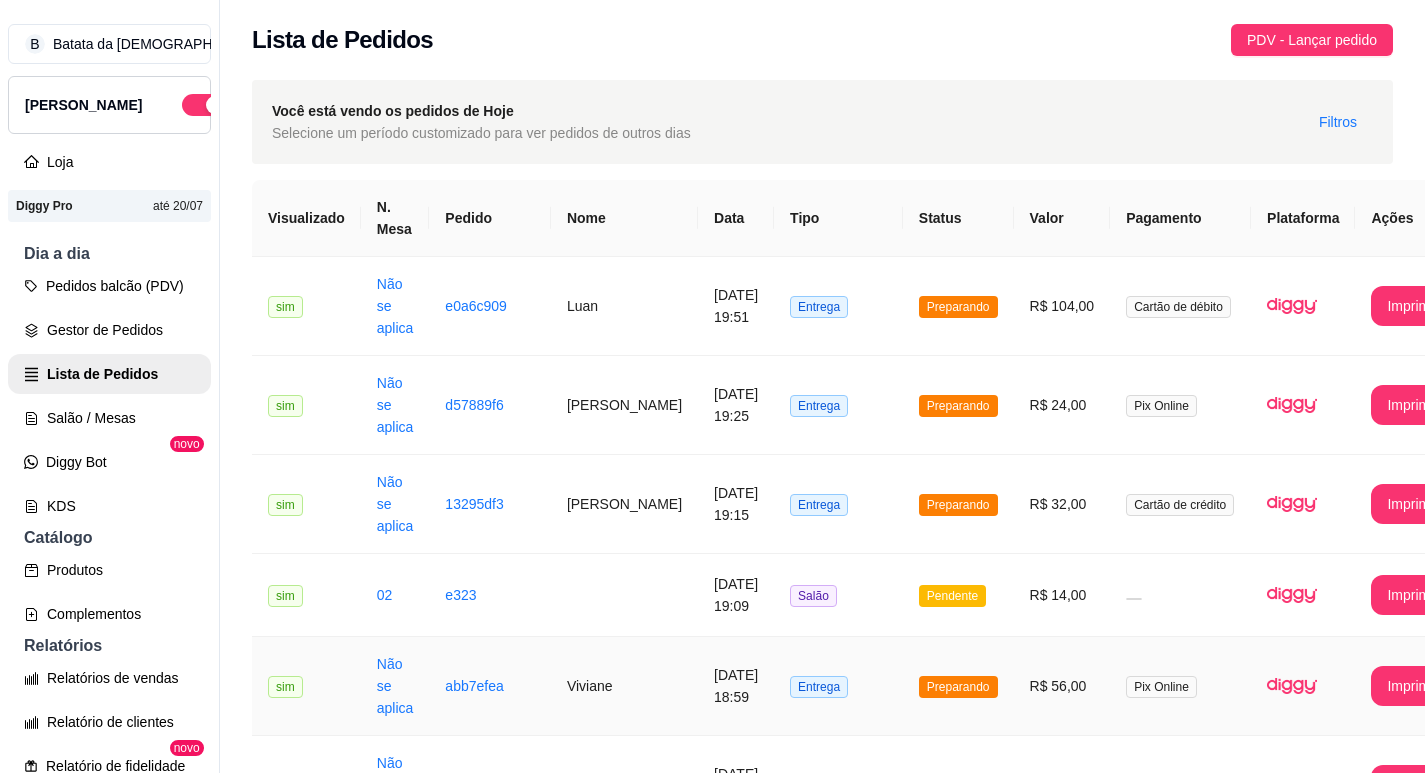 click on "Viviane" at bounding box center [624, 686] 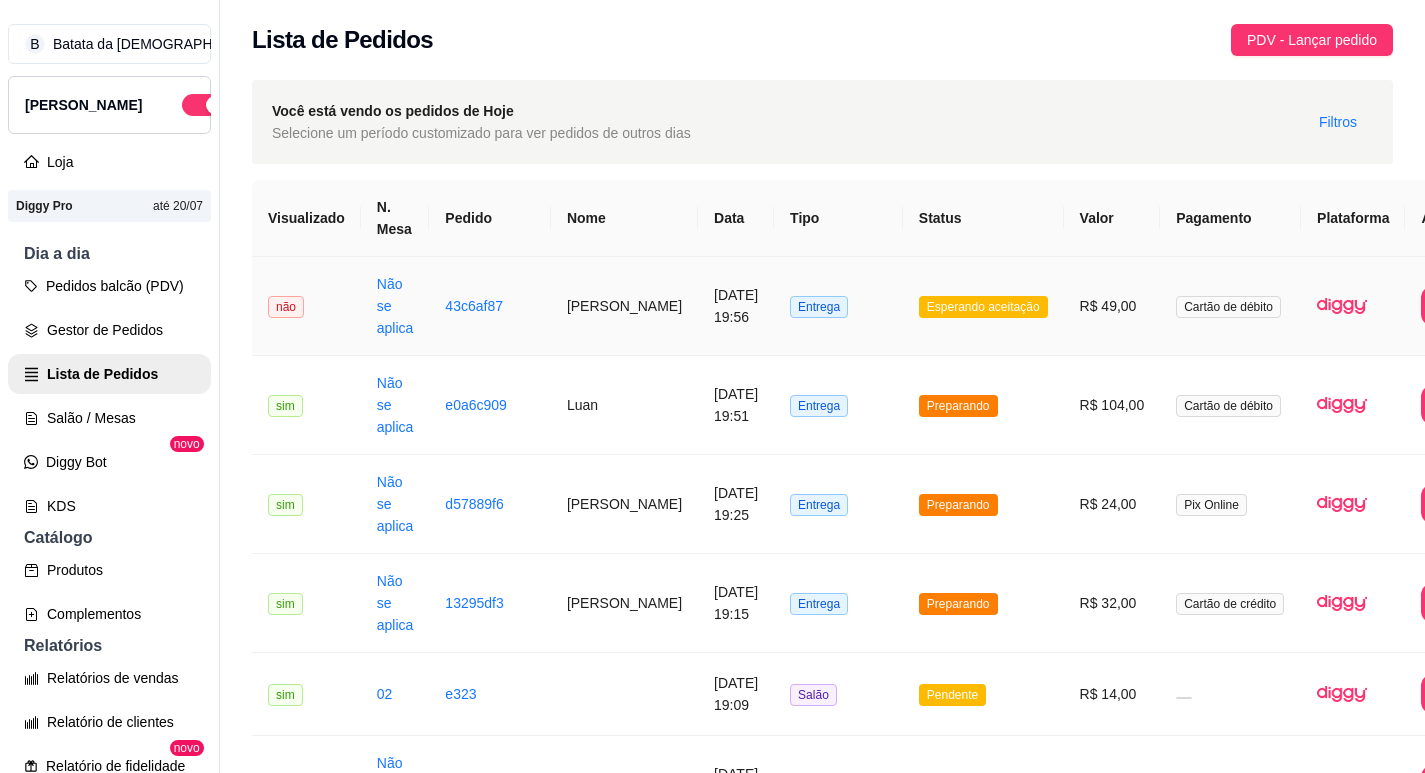 click on "43c6af87" at bounding box center [490, 306] 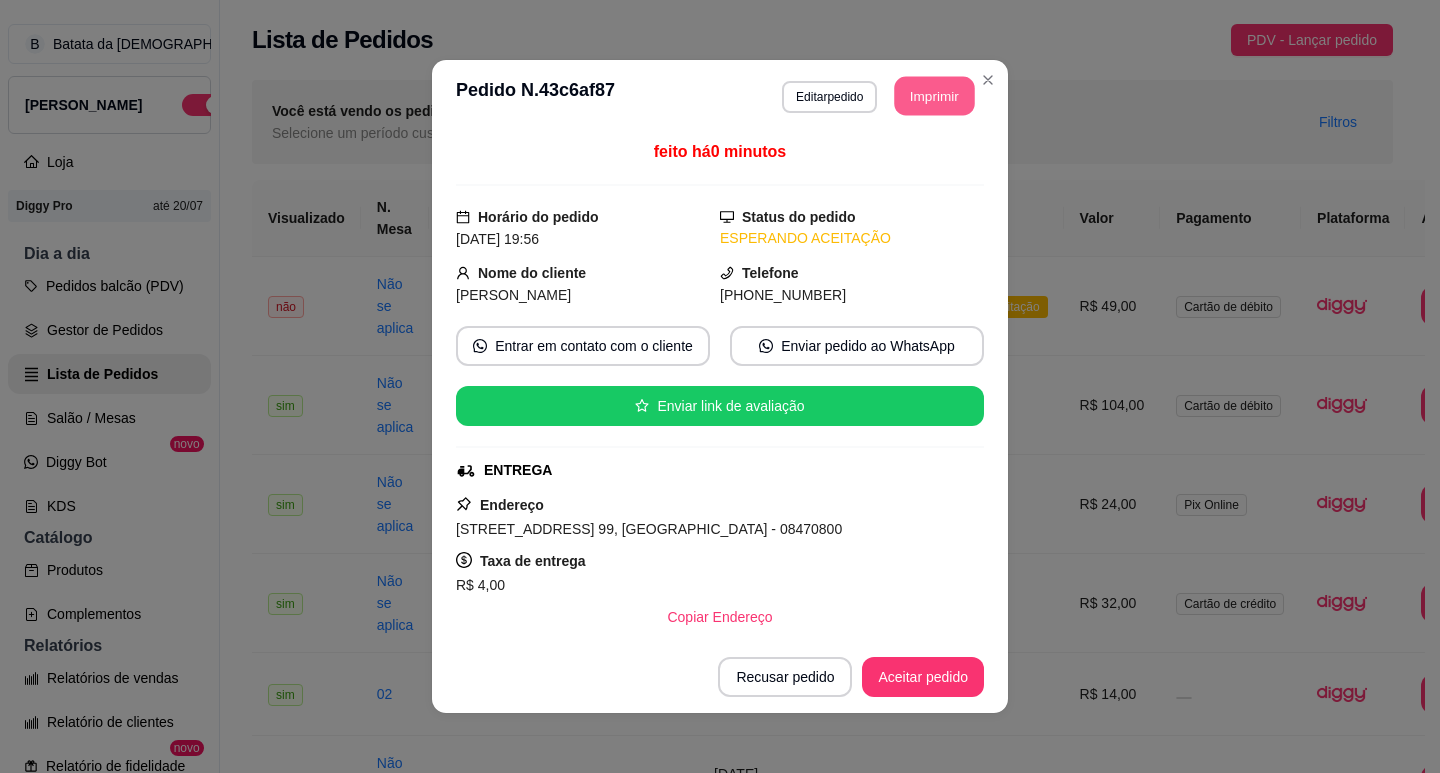click on "Imprimir" at bounding box center (935, 96) 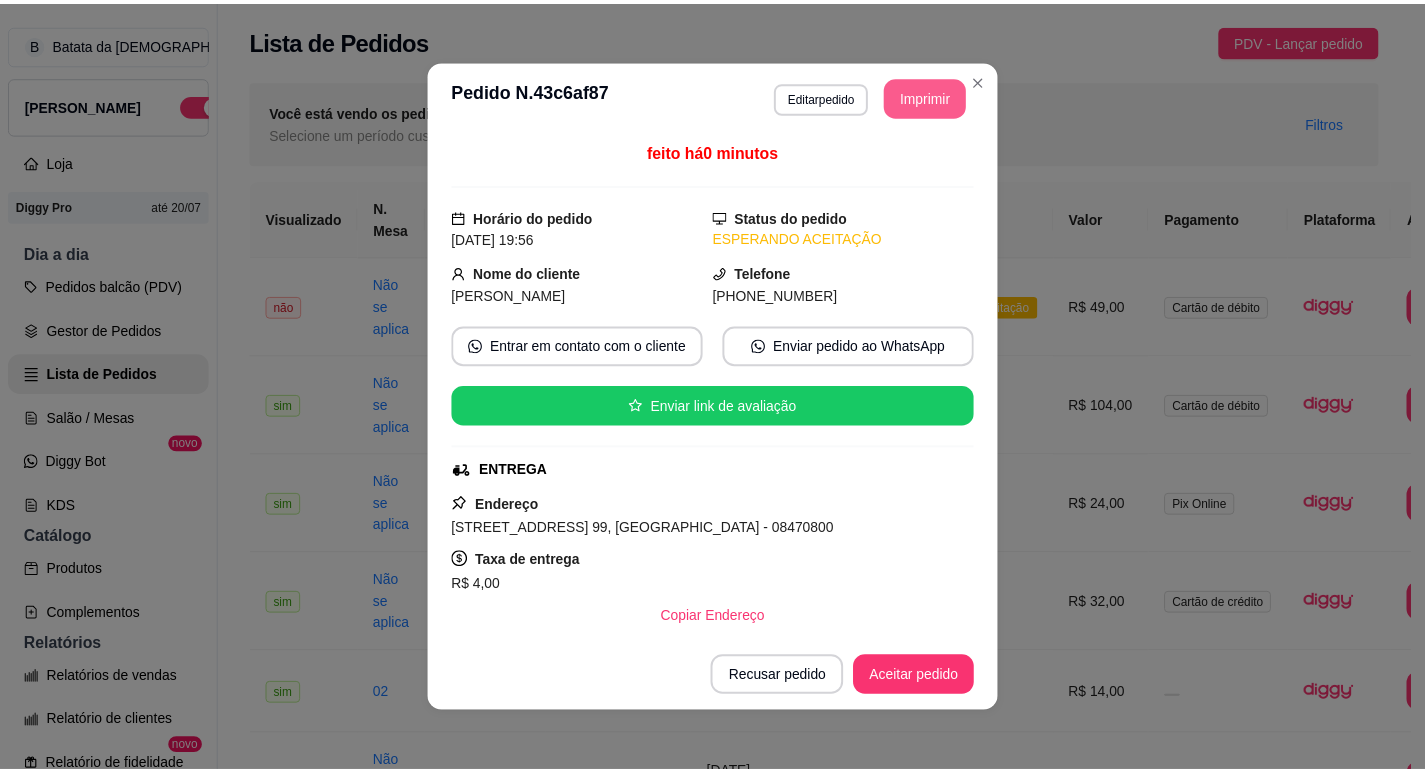 scroll, scrollTop: 0, scrollLeft: 0, axis: both 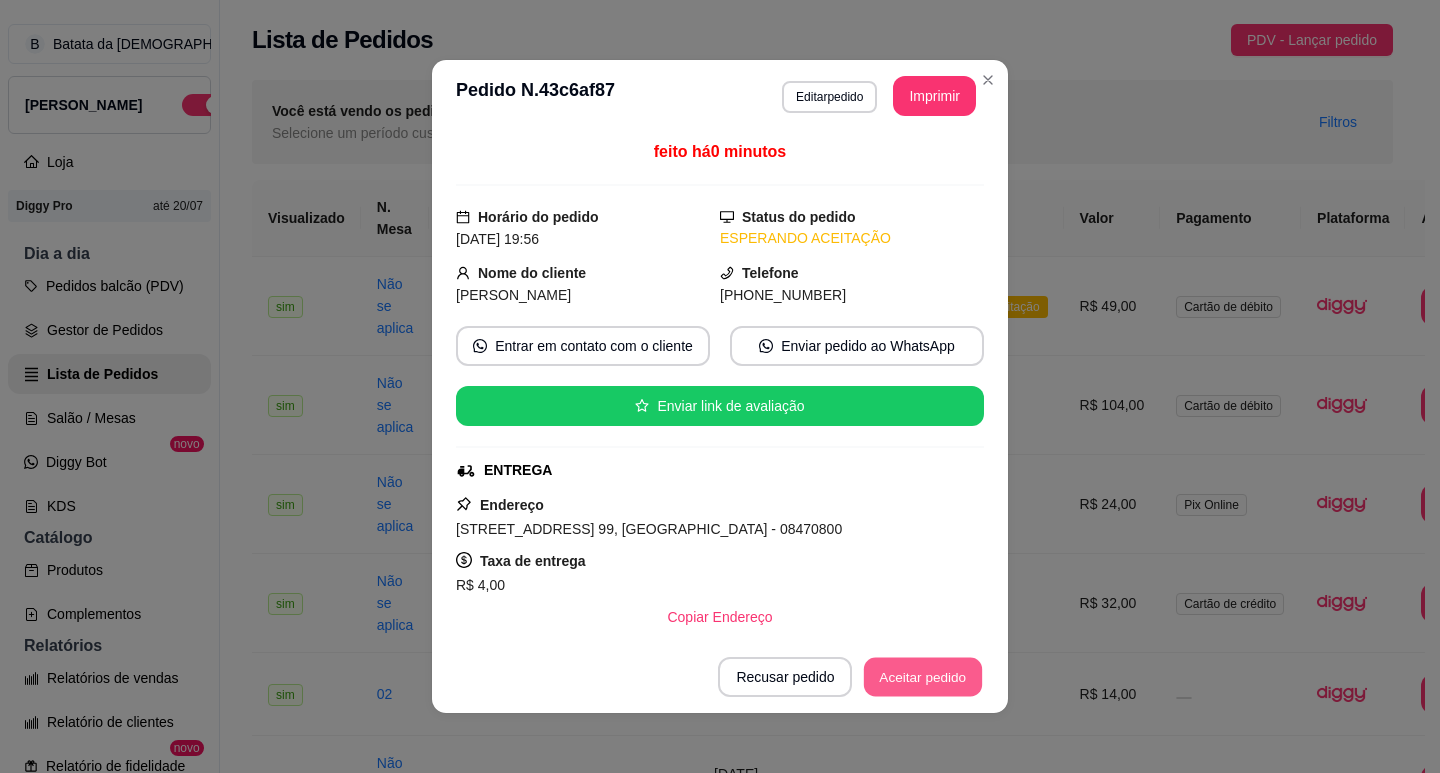 click on "Aceitar pedido" at bounding box center (923, 677) 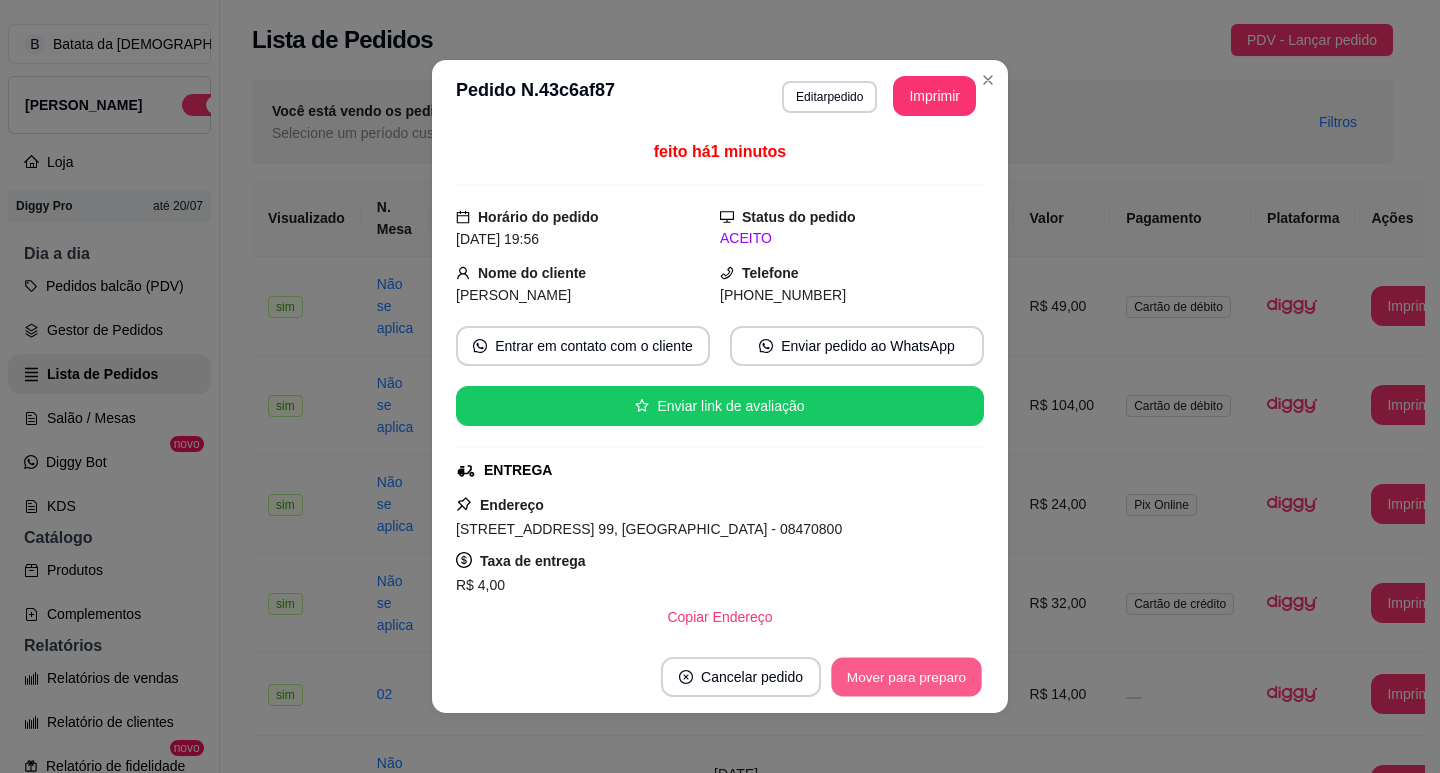 click on "Mover para preparo" at bounding box center (906, 677) 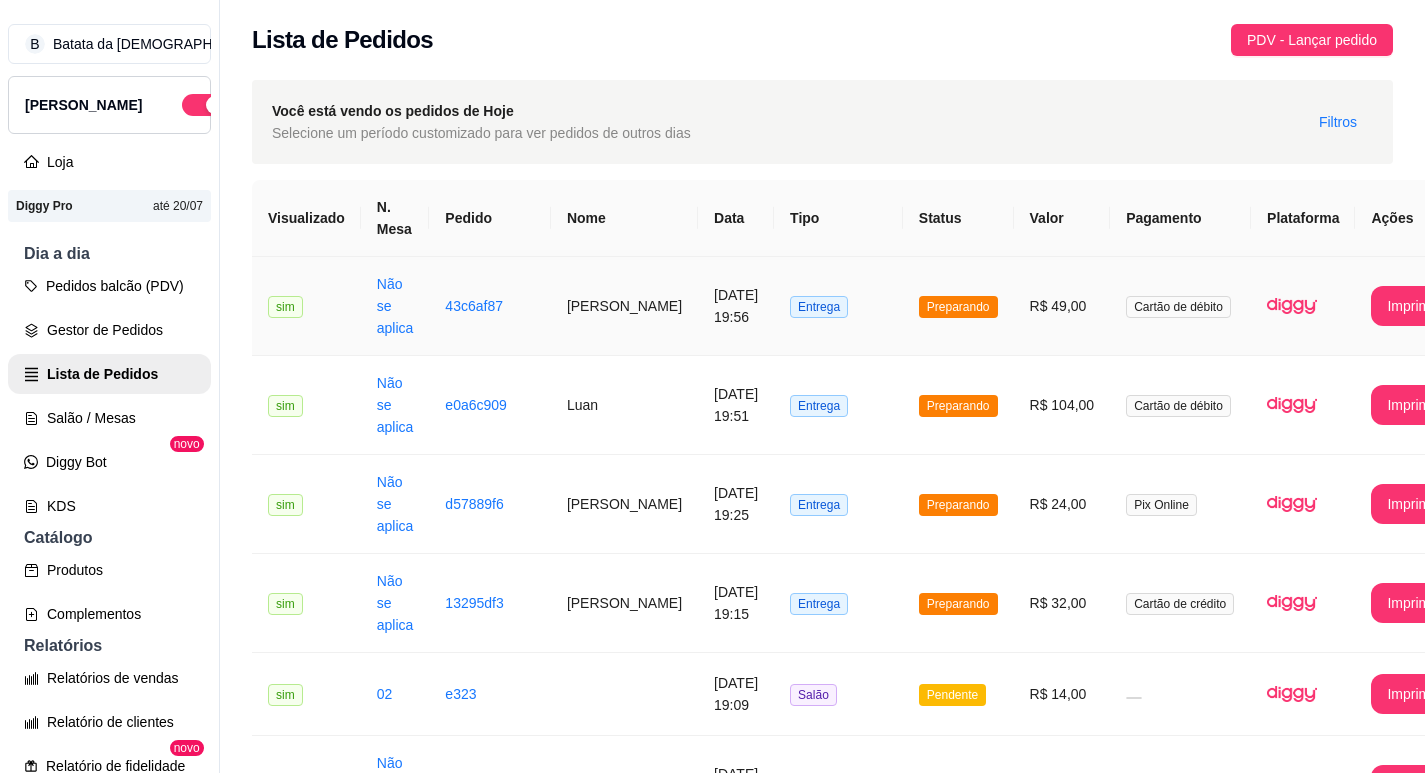 click on "[DATE] 19:56" at bounding box center (736, 306) 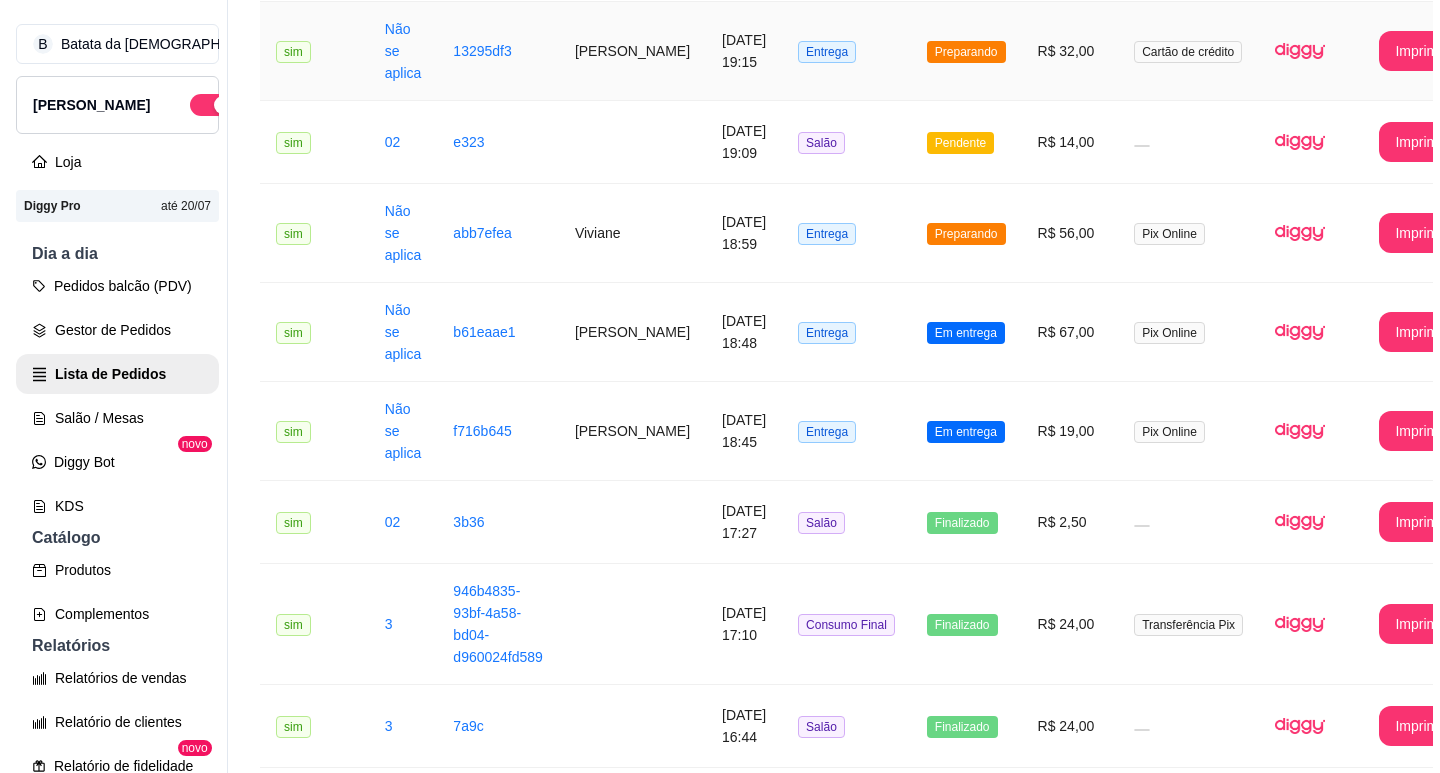 scroll, scrollTop: 600, scrollLeft: 0, axis: vertical 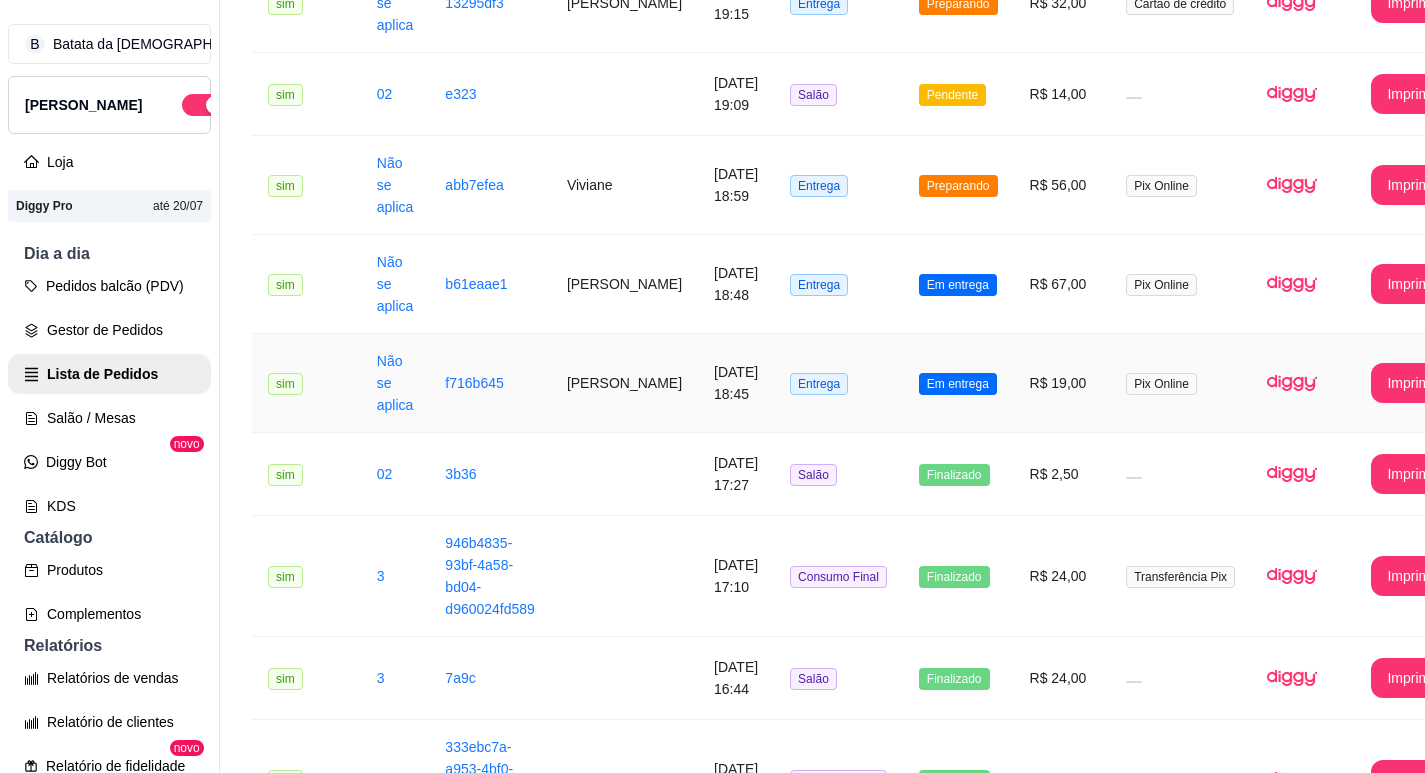 click on "Entrega" at bounding box center (838, 383) 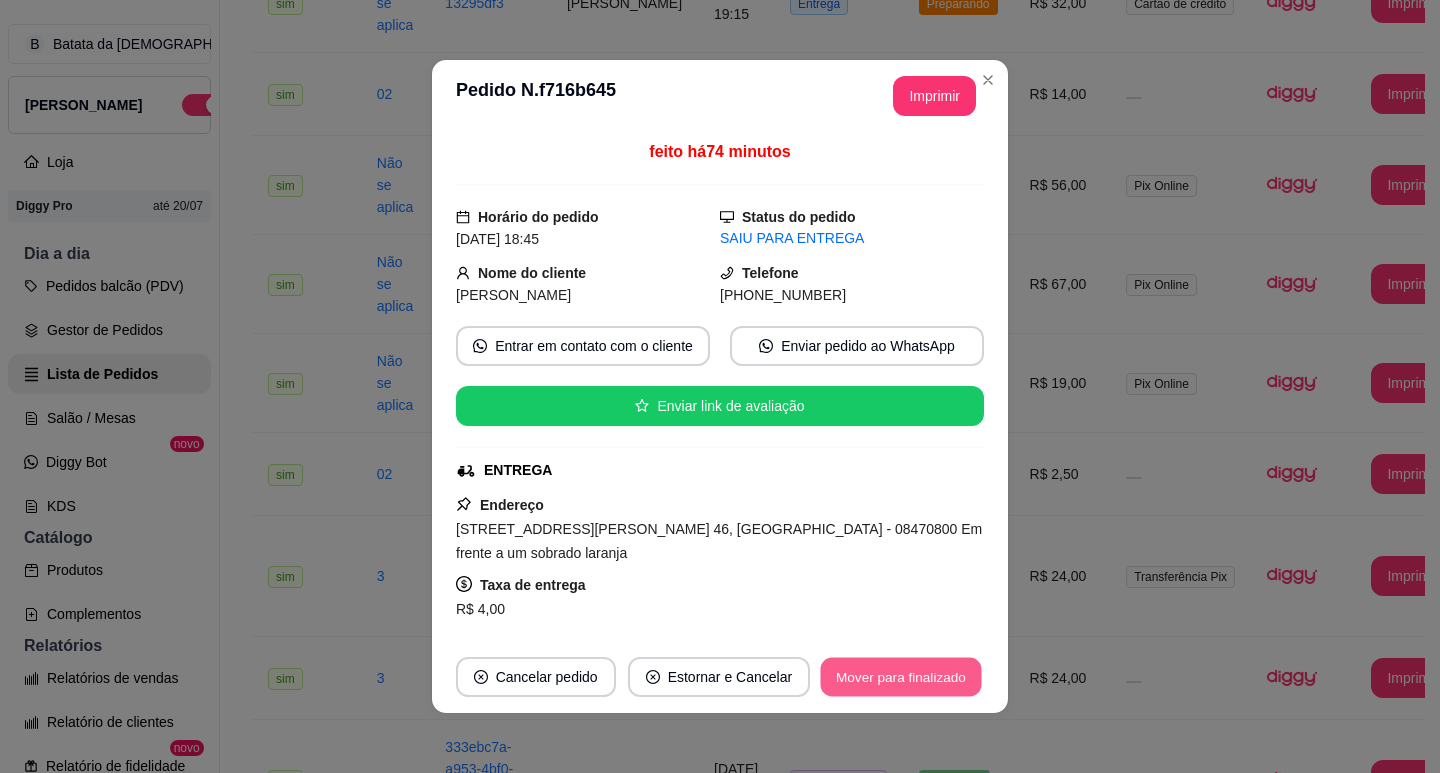 click on "Mover para finalizado" at bounding box center [901, 677] 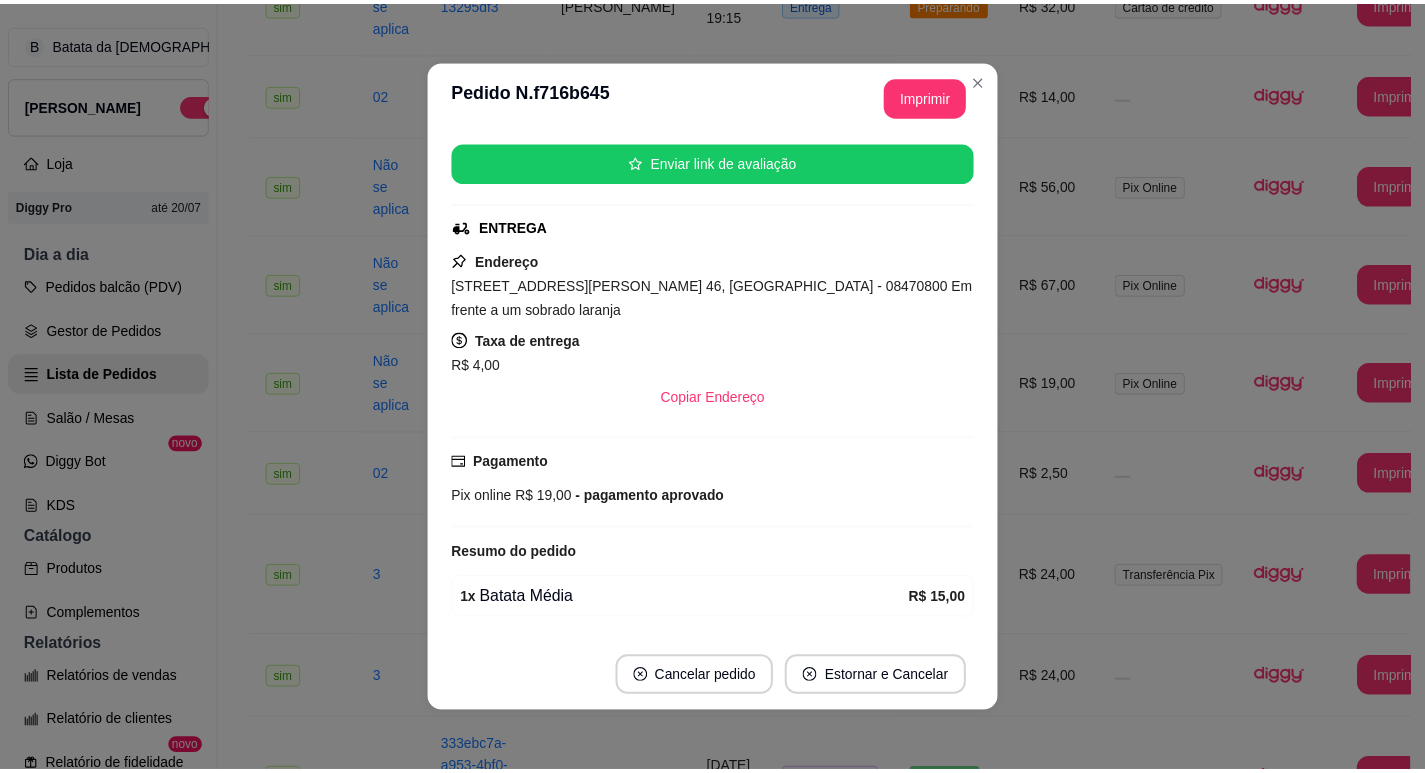 scroll, scrollTop: 262, scrollLeft: 0, axis: vertical 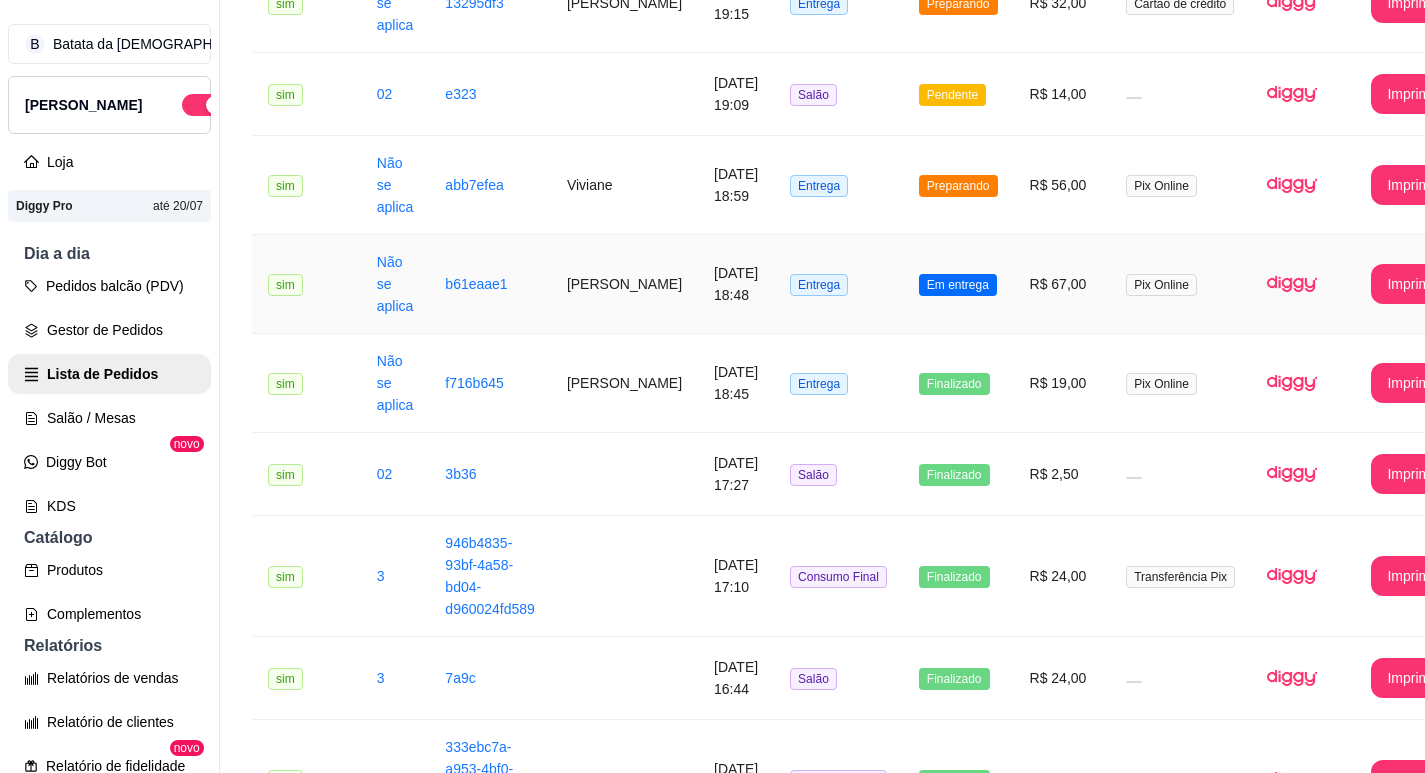 click on "R$ 67,00" at bounding box center (1062, 284) 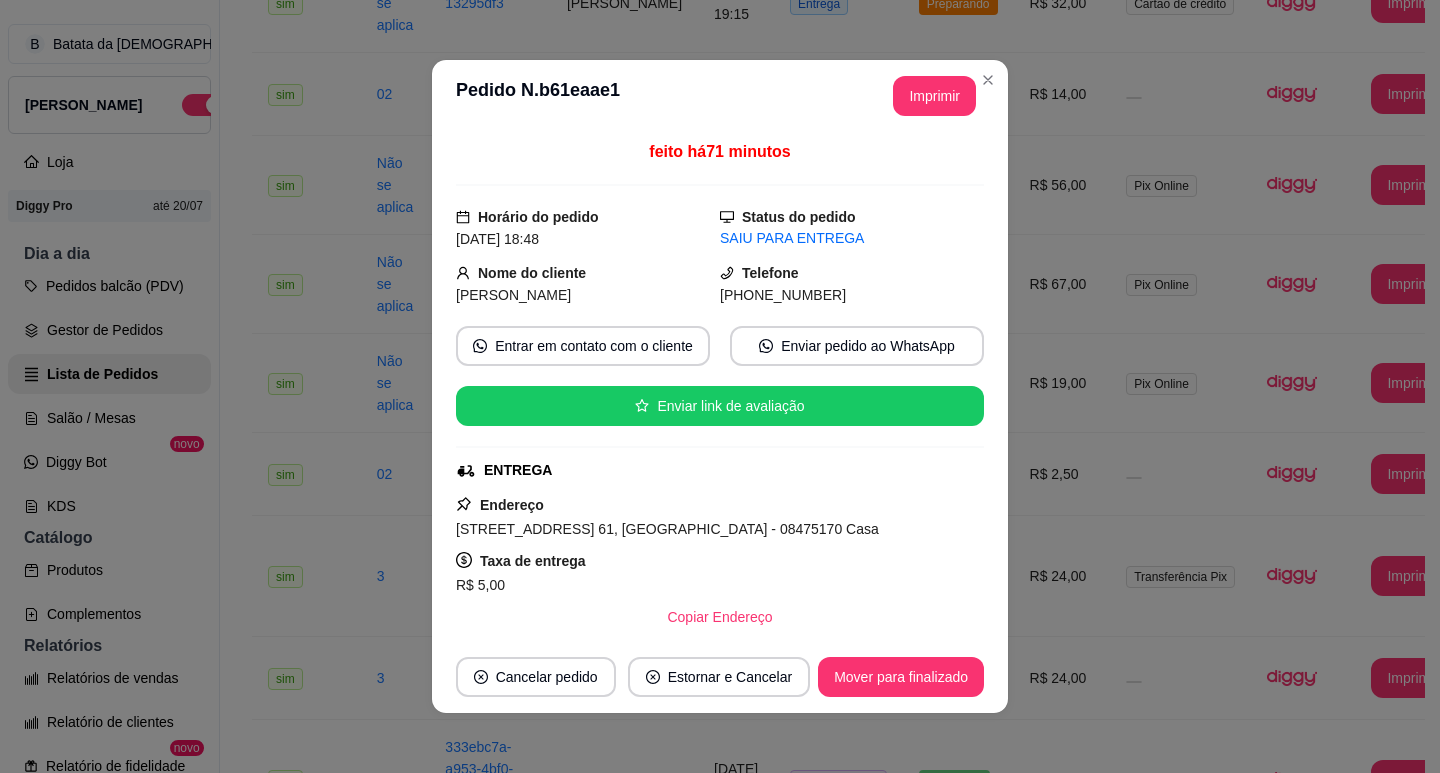 click on "Cancelar pedido Estornar e Cancelar Mover para finalizado" at bounding box center [720, 677] 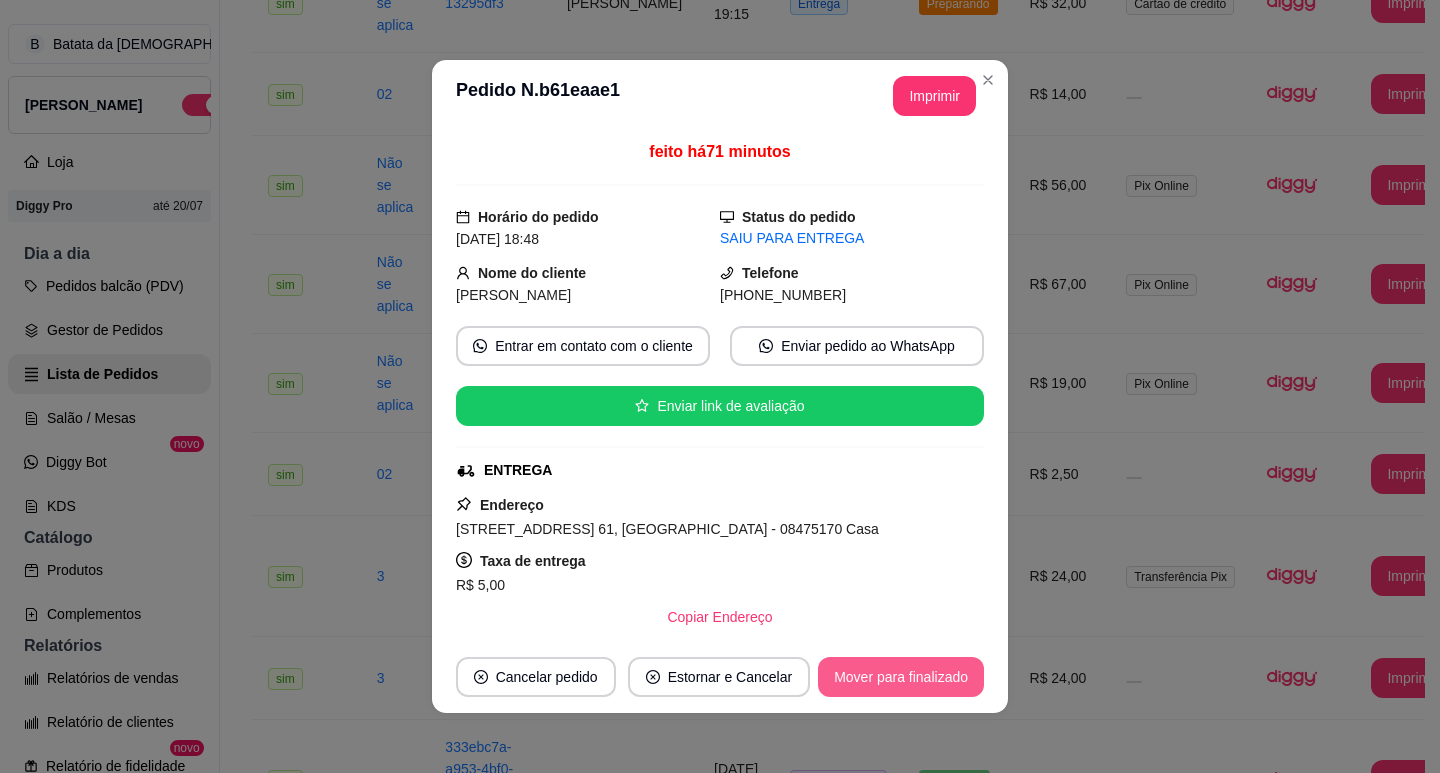 click on "Mover para finalizado" at bounding box center (901, 677) 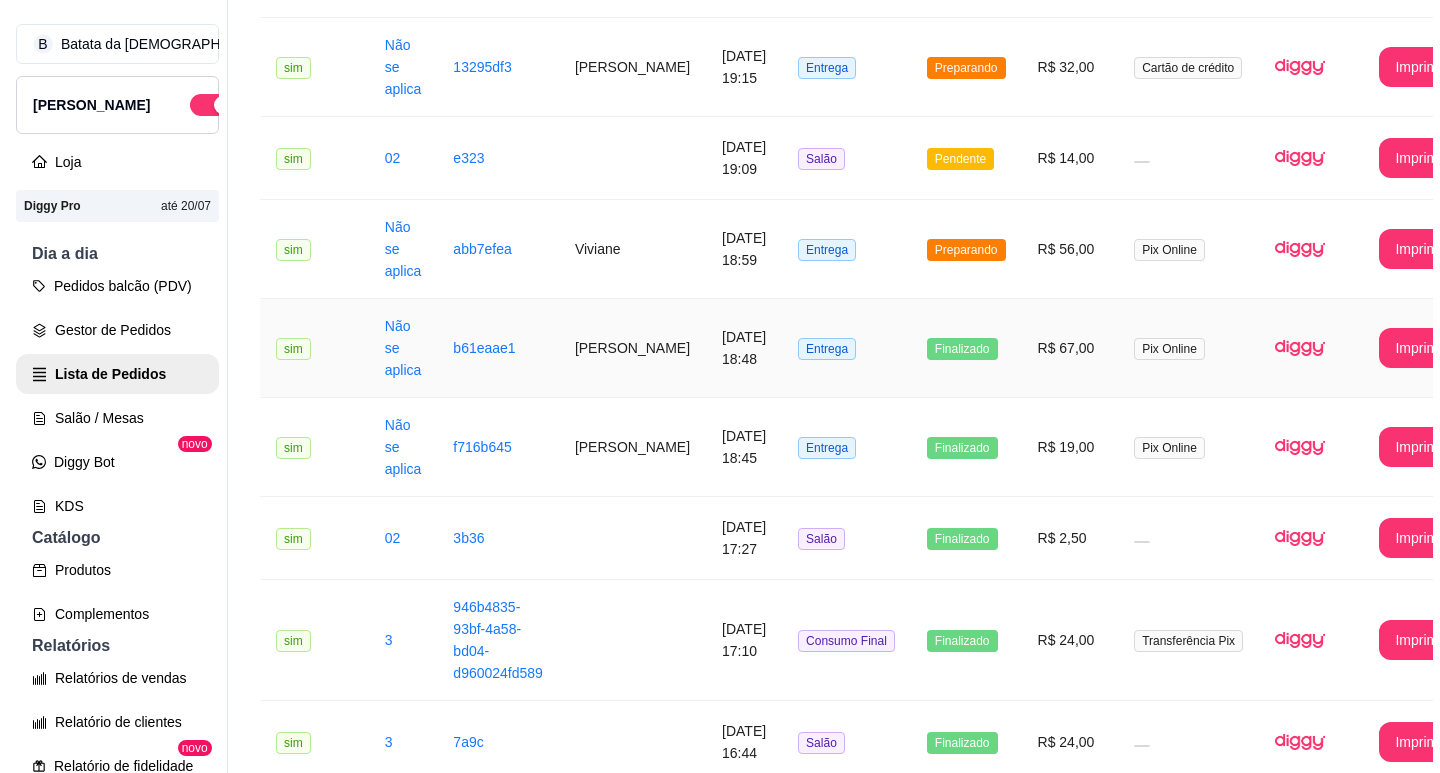 scroll, scrollTop: 500, scrollLeft: 0, axis: vertical 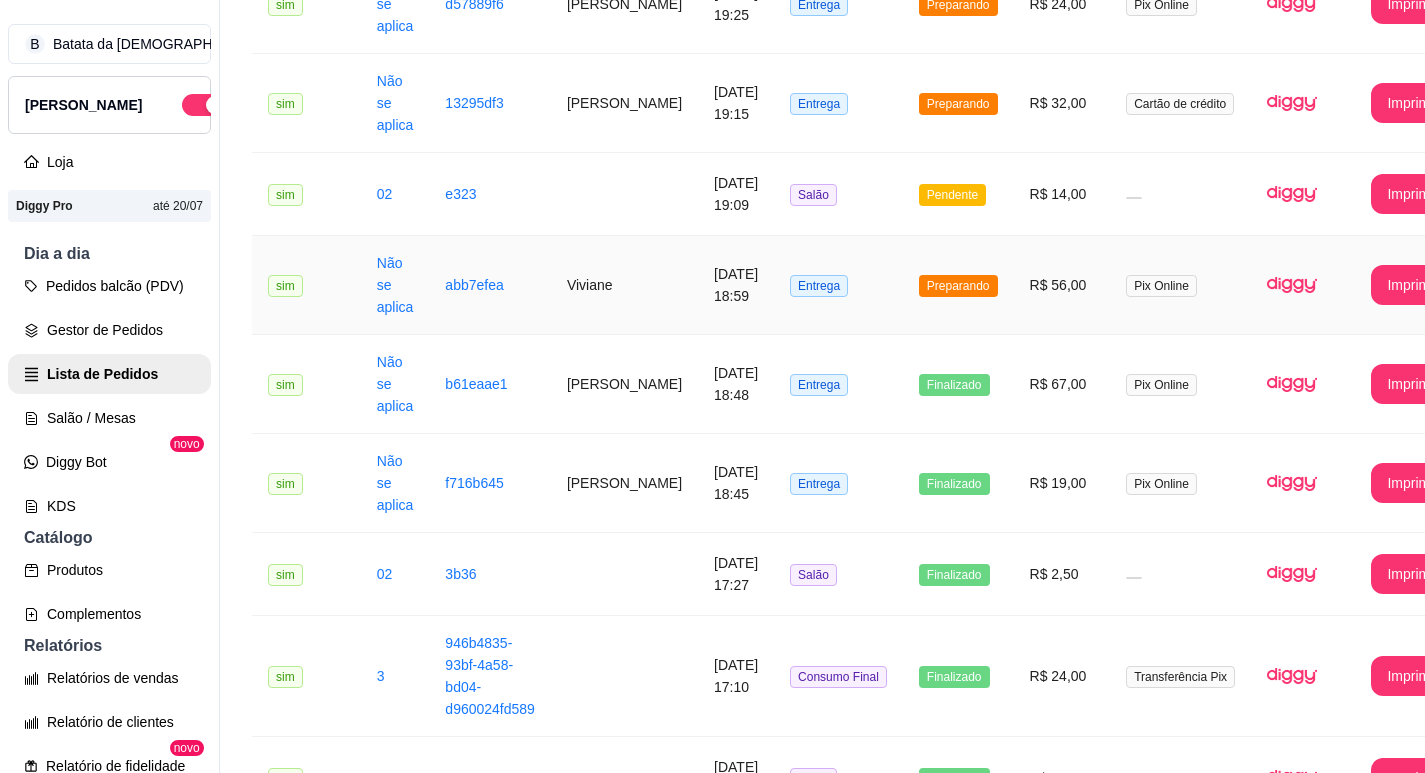 click on "Preparando" at bounding box center [958, 286] 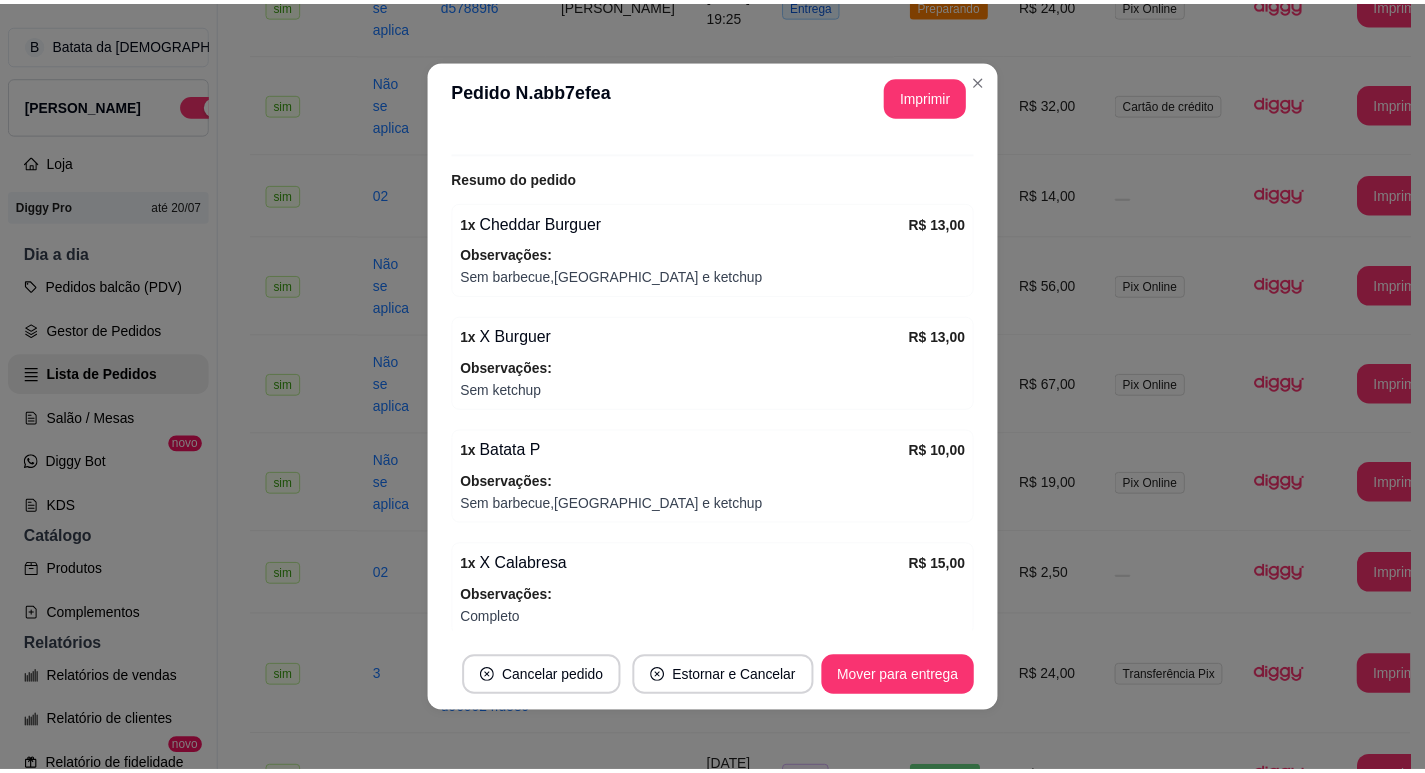 scroll, scrollTop: 600, scrollLeft: 0, axis: vertical 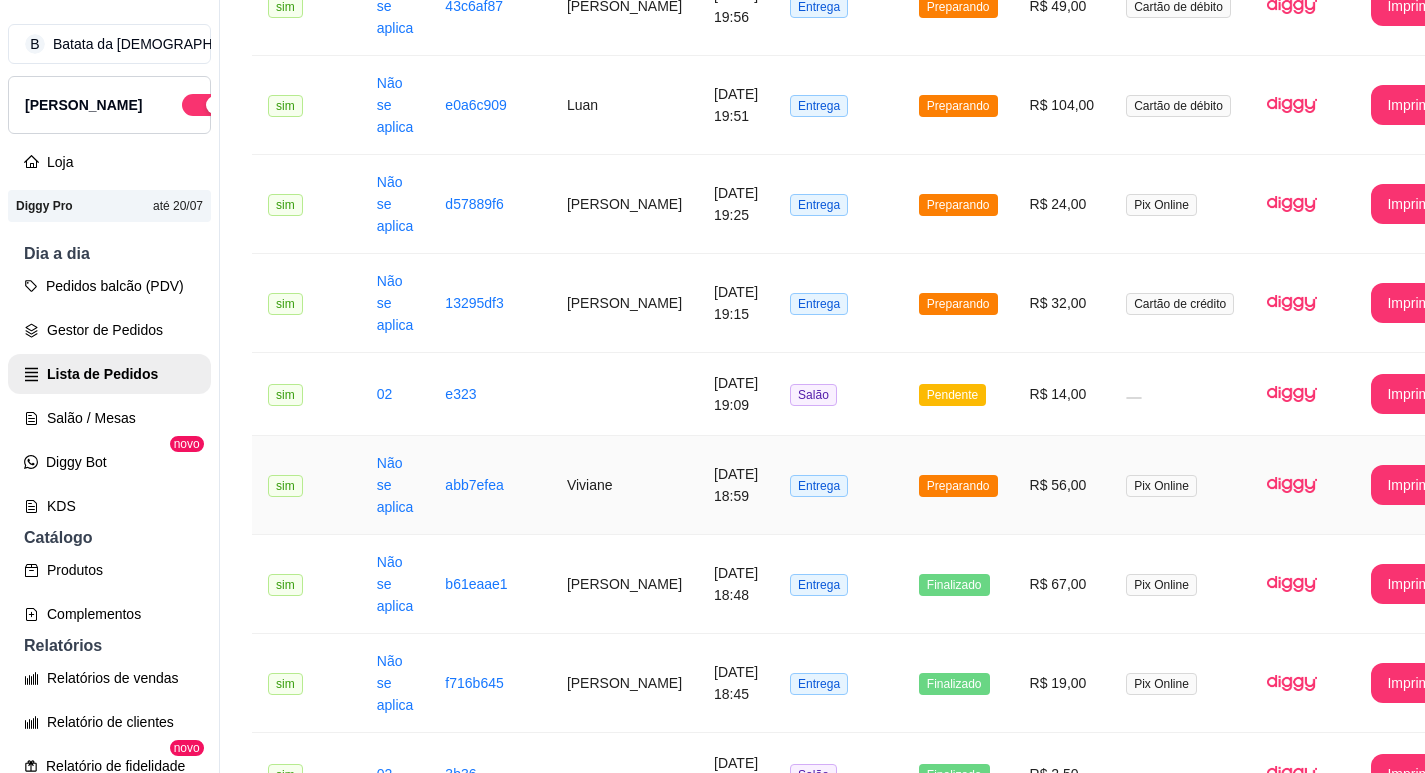 click on "Entrega" at bounding box center [838, 485] 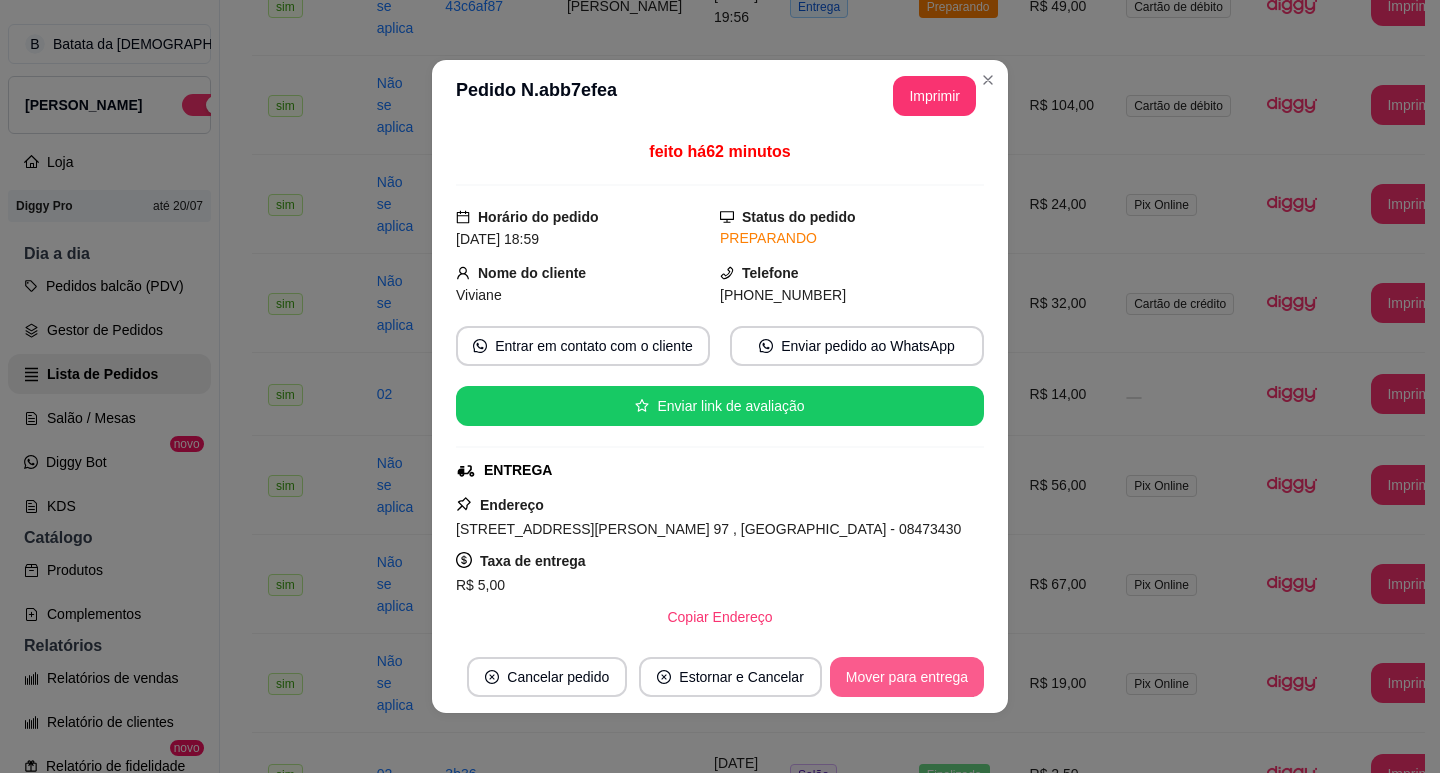 click on "Mover para entrega" at bounding box center (907, 677) 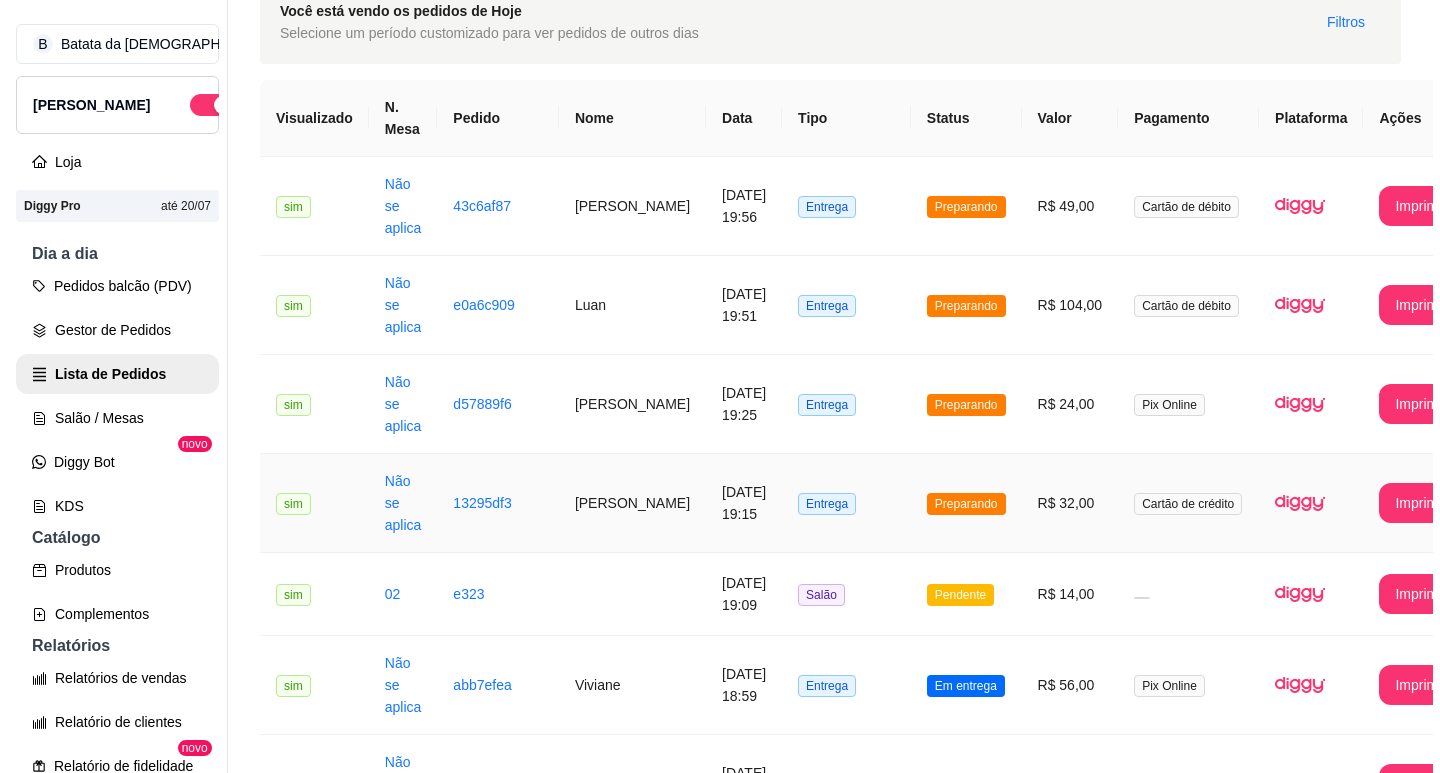 scroll, scrollTop: 0, scrollLeft: 0, axis: both 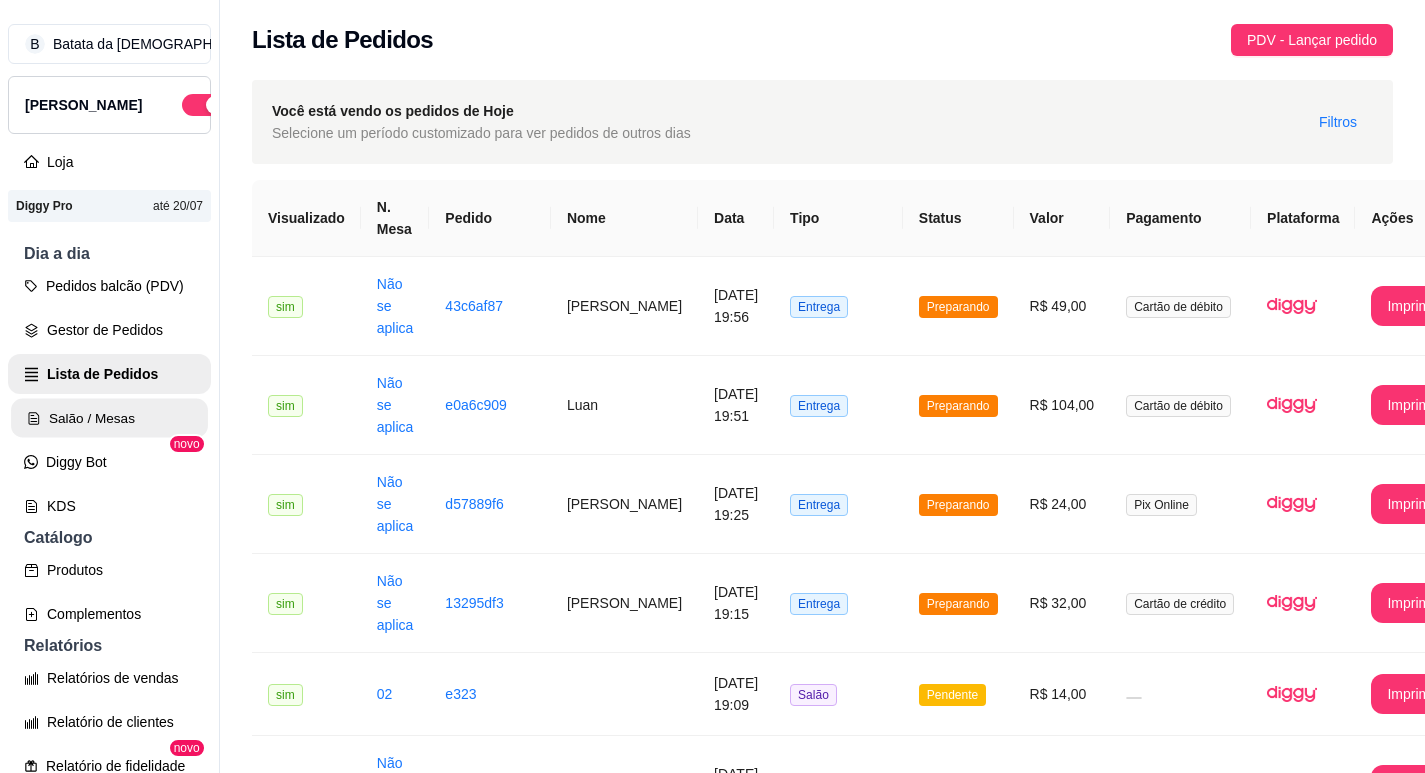 click on "Salão / Mesas" at bounding box center (109, 418) 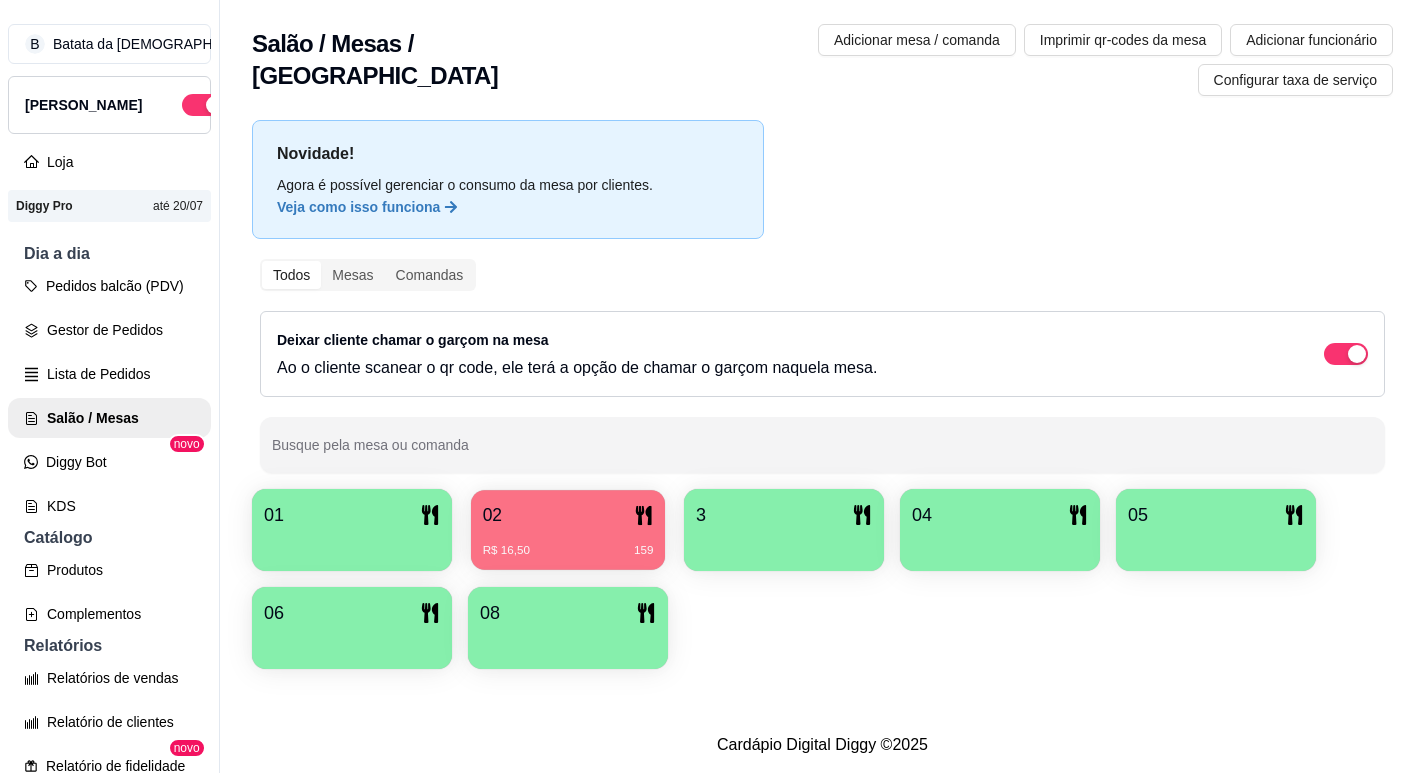 click on "R$ 16,50 159" at bounding box center (568, 543) 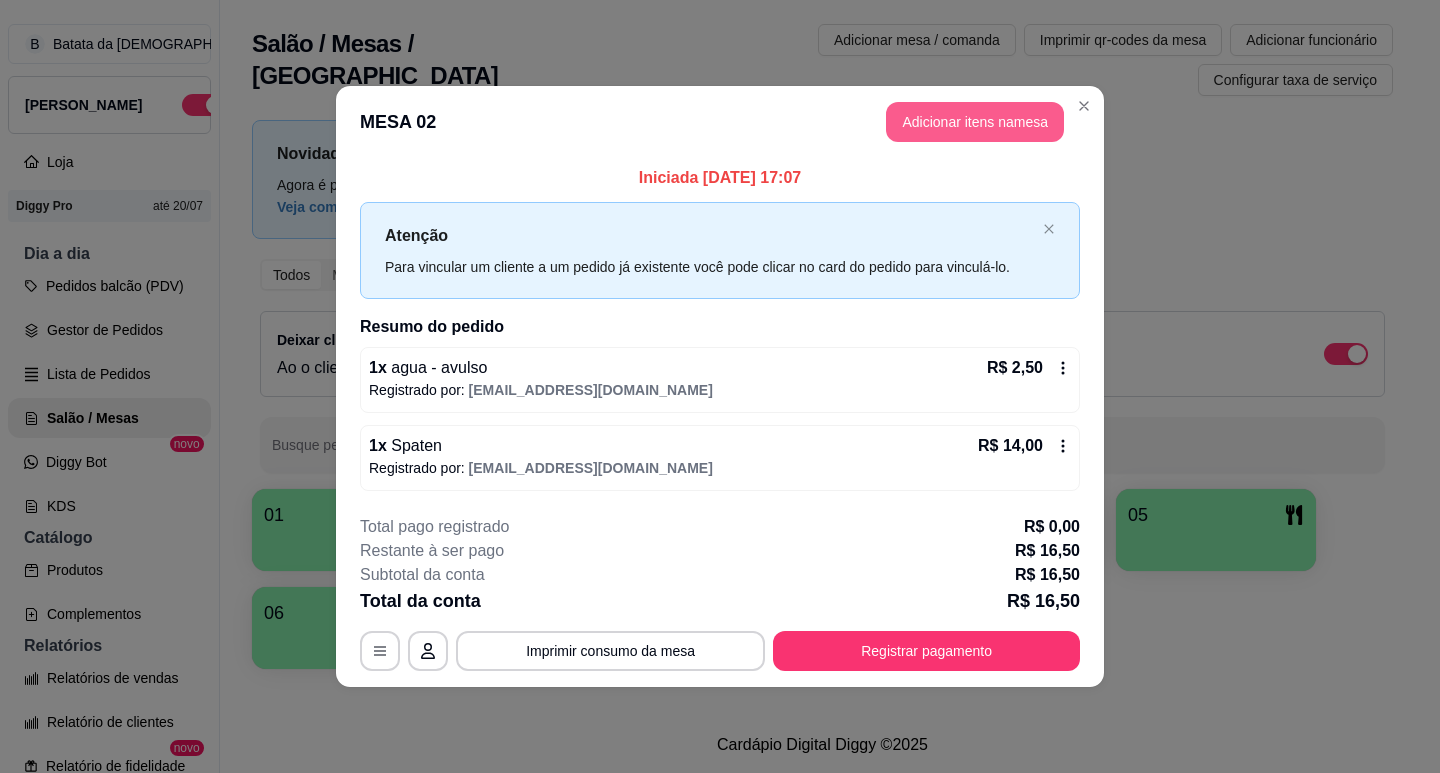 click on "Adicionar itens na  mesa" at bounding box center (975, 122) 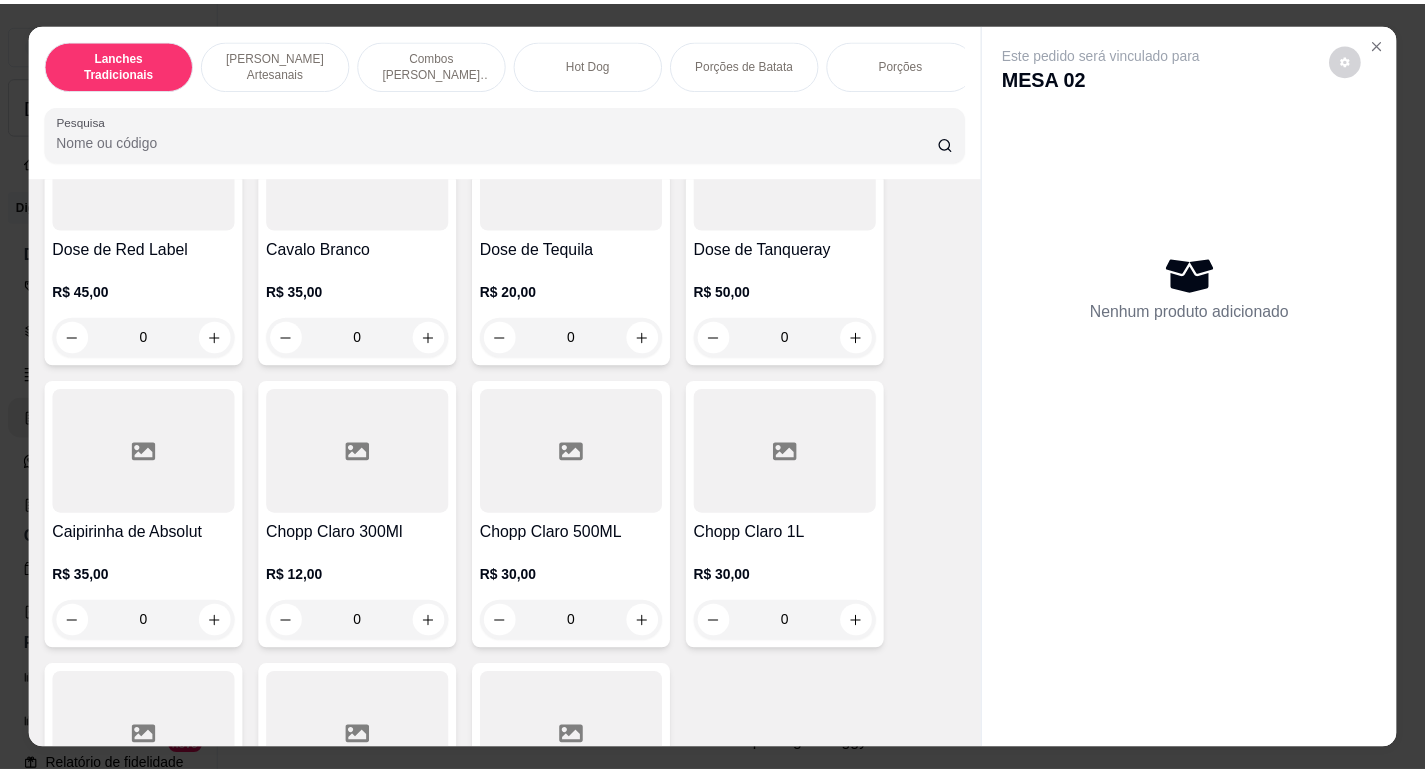 scroll, scrollTop: 8096, scrollLeft: 0, axis: vertical 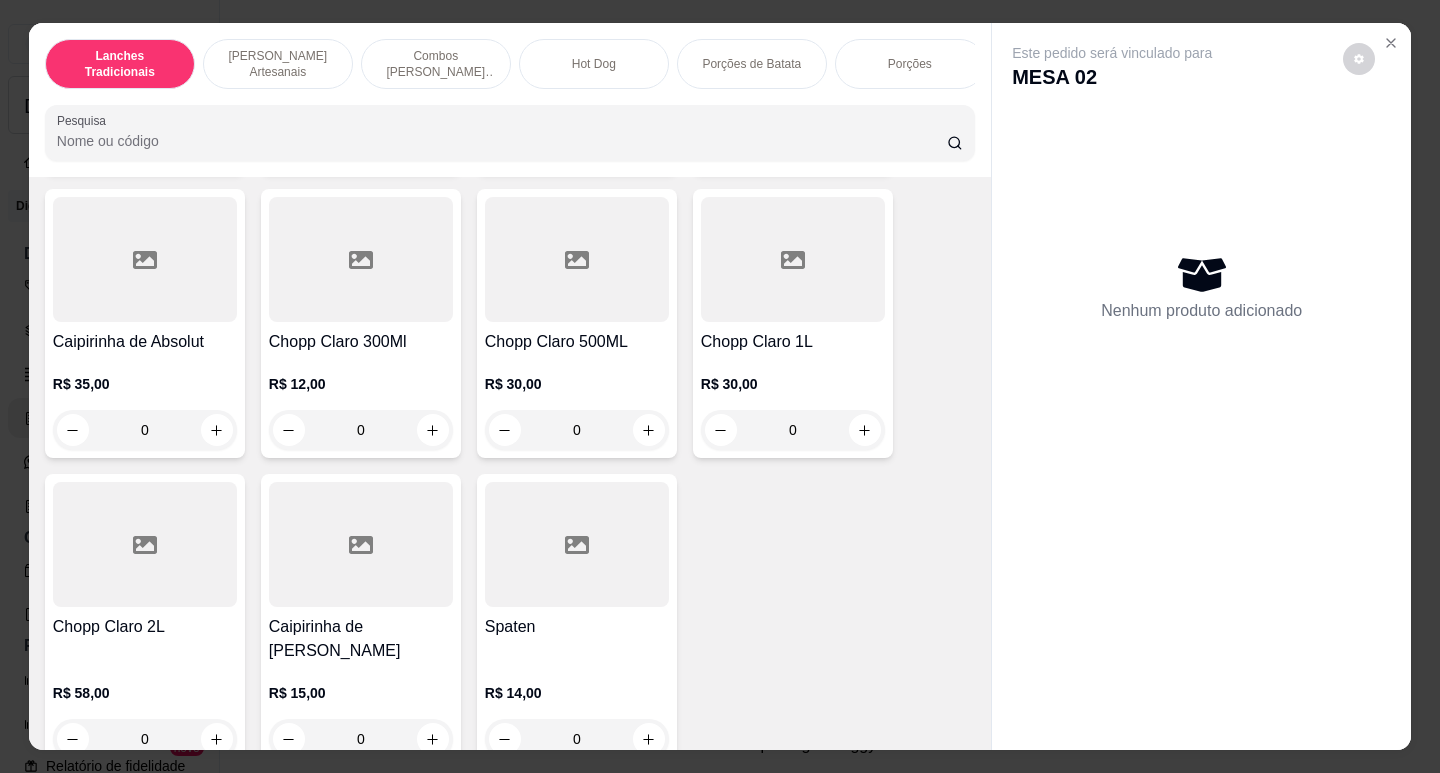 click on "Spaten" at bounding box center [577, 627] 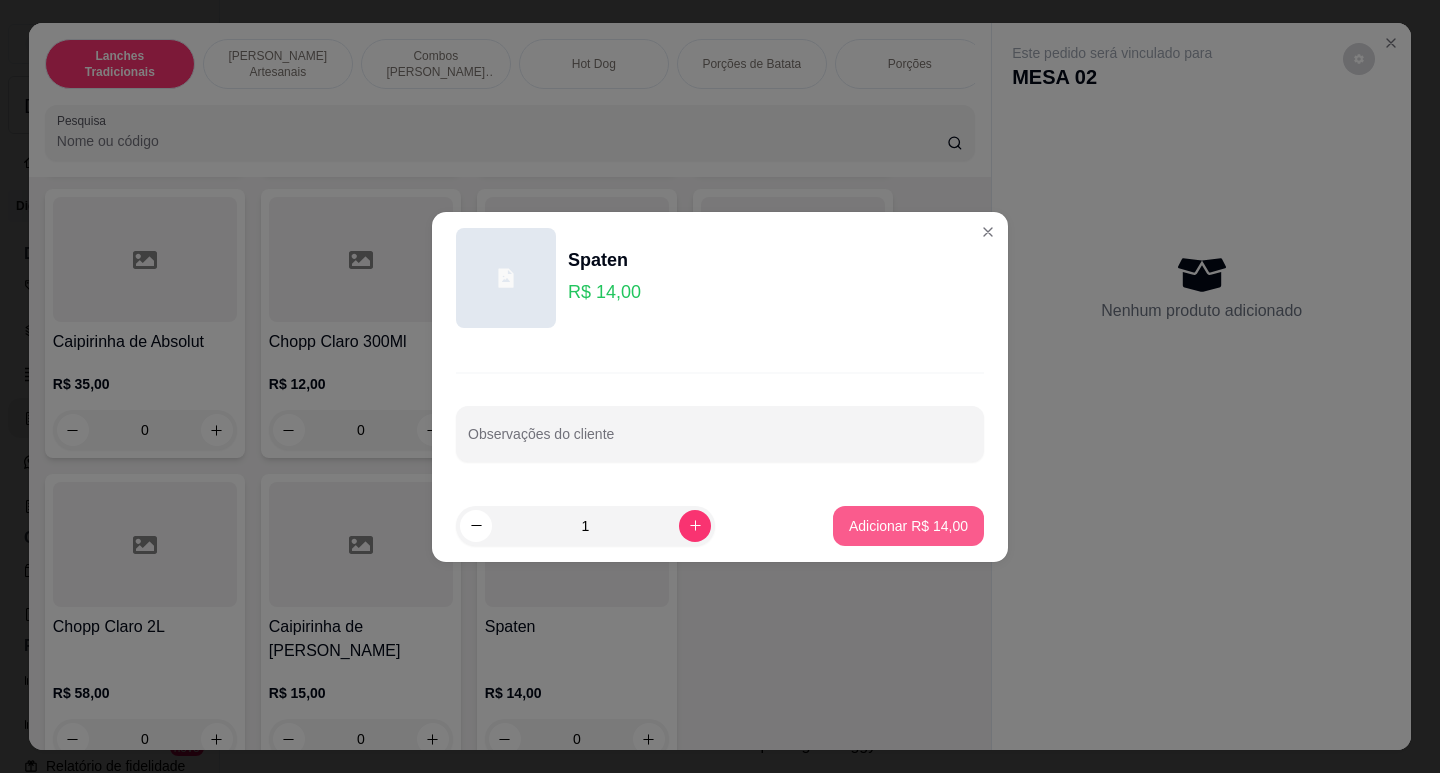 click on "Adicionar   R$ 14,00" at bounding box center [908, 526] 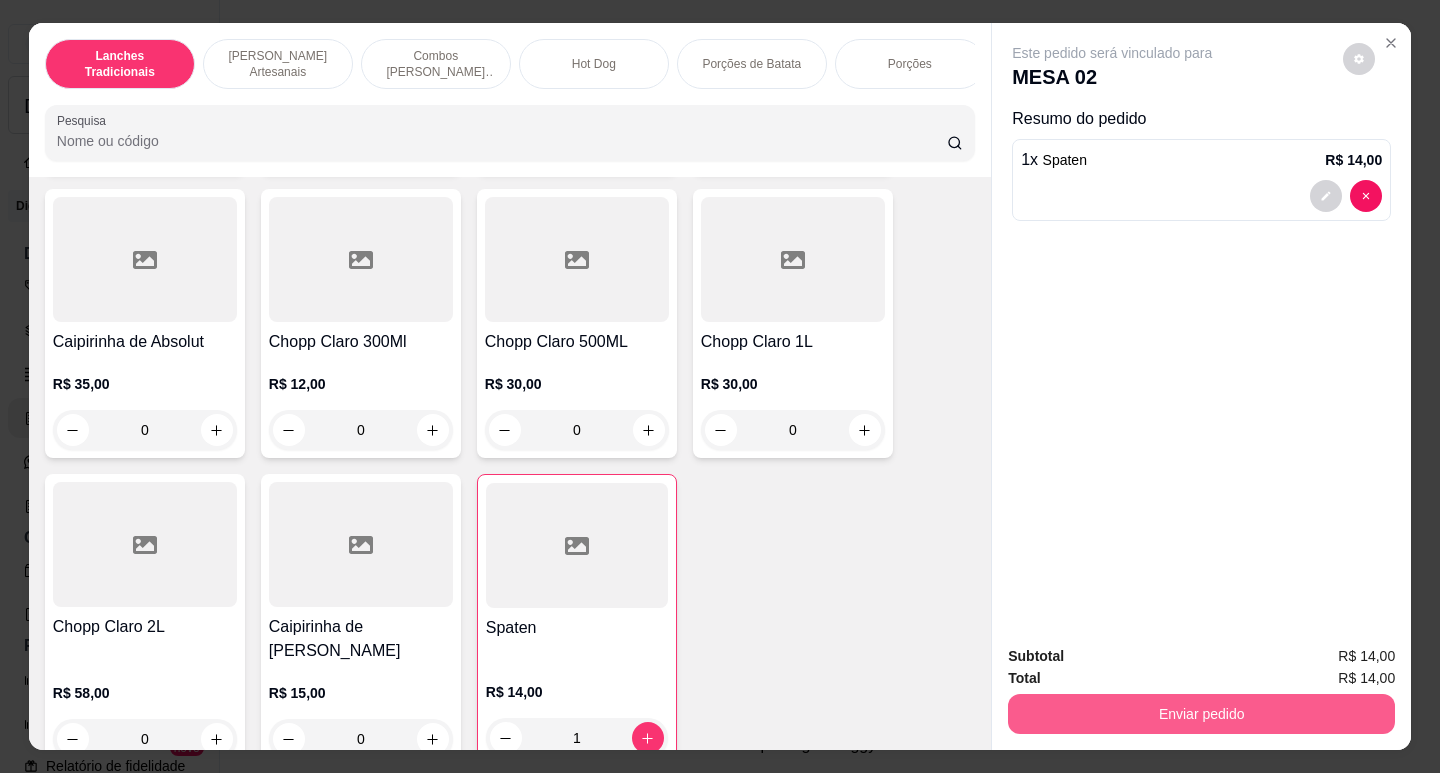 click on "Enviar pedido" at bounding box center (1201, 714) 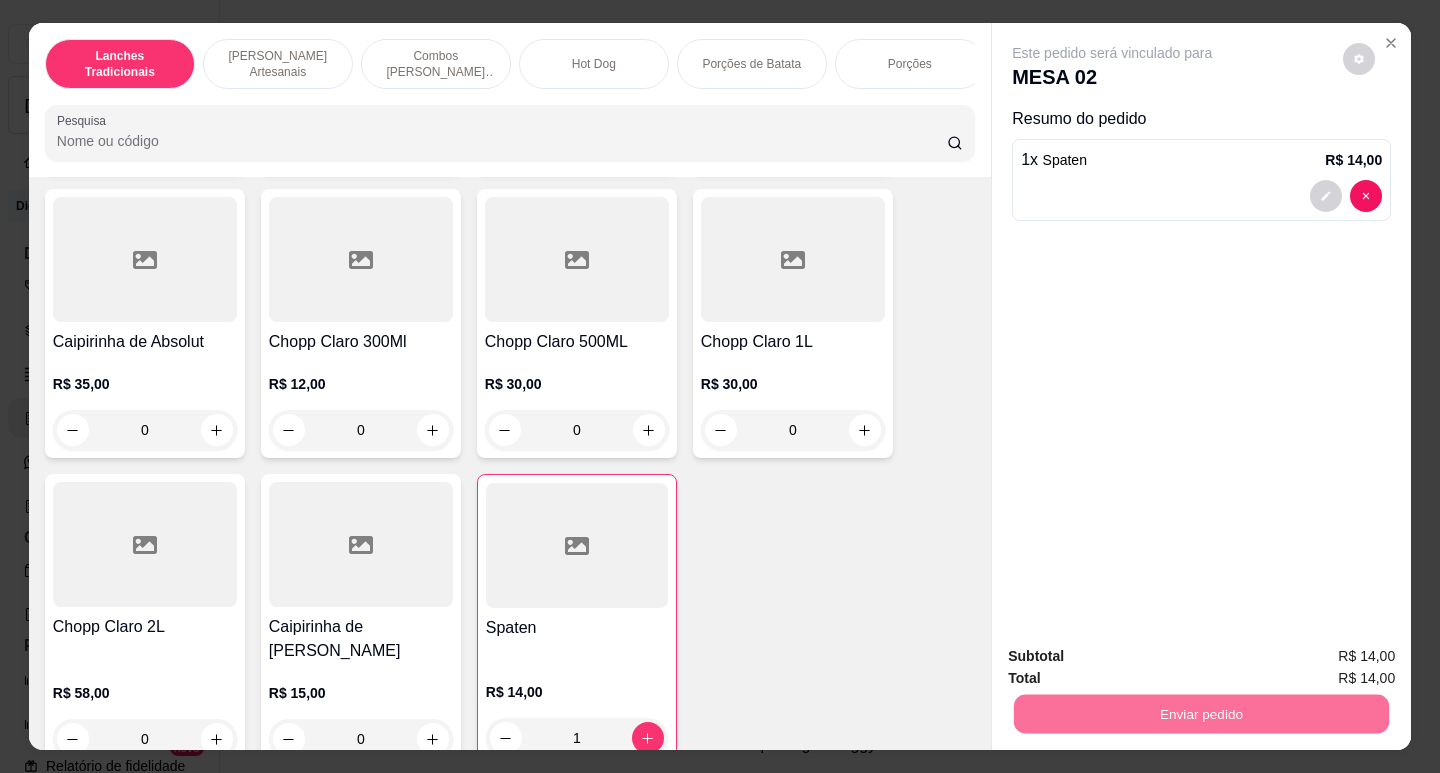 click on "Não registrar e enviar pedido" at bounding box center (1135, 657) 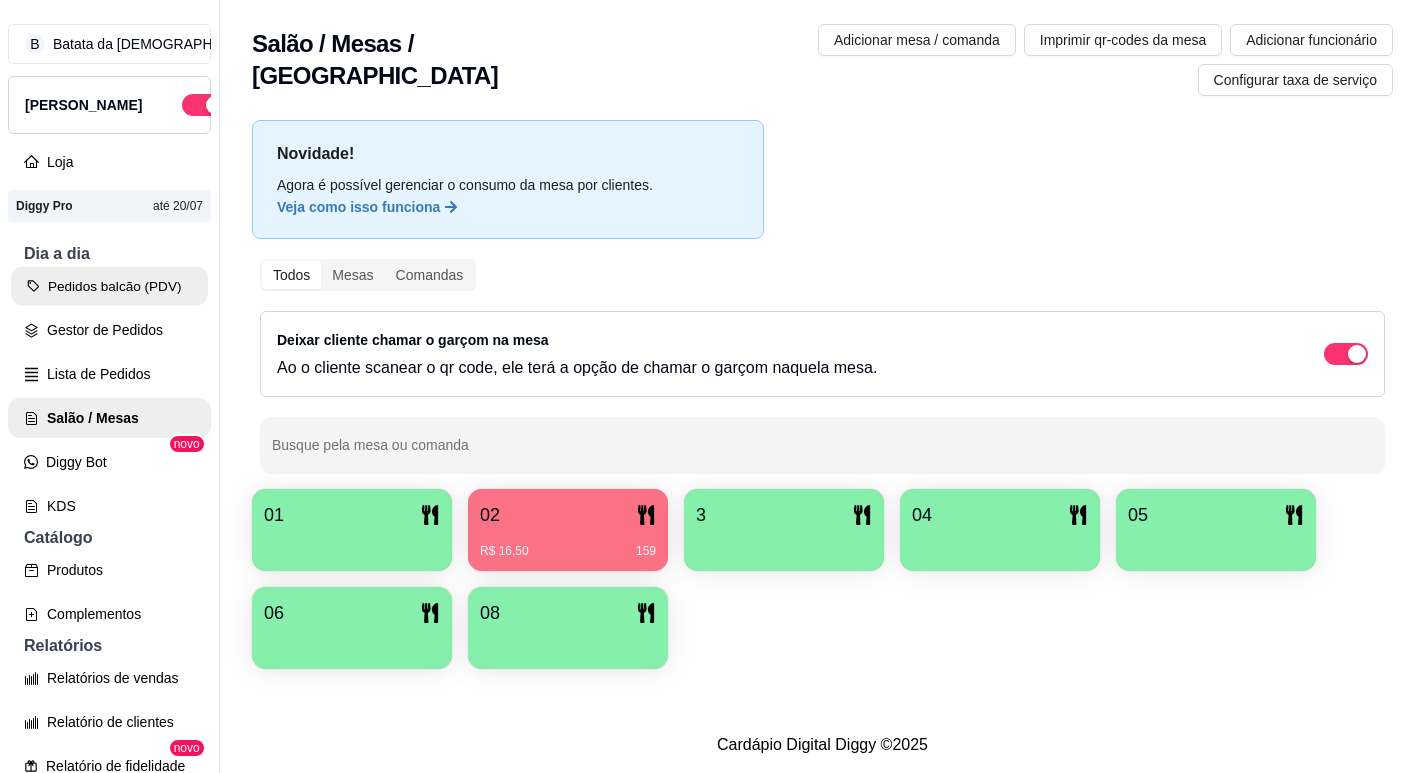 click on "Pedidos balcão (PDV)" at bounding box center [109, 286] 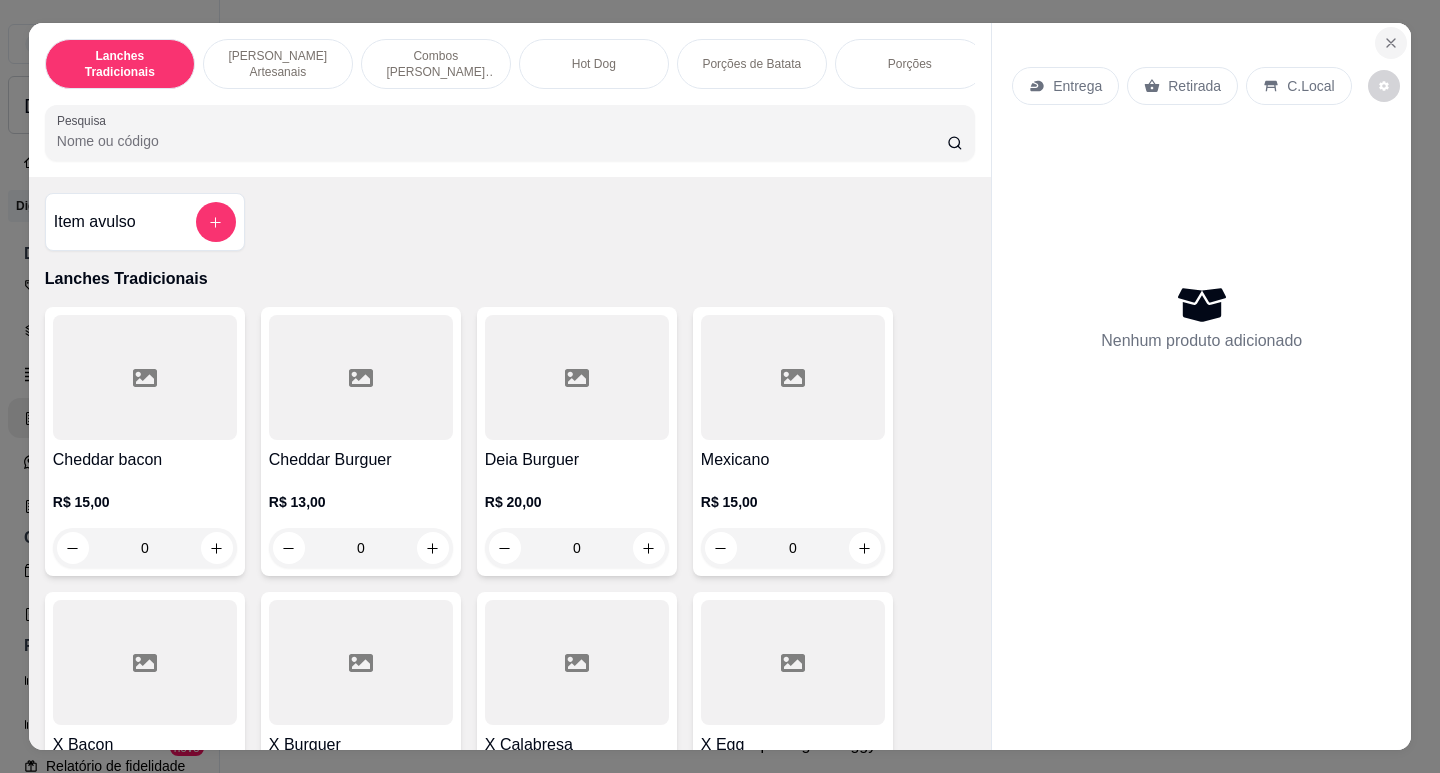 click at bounding box center (1391, 43) 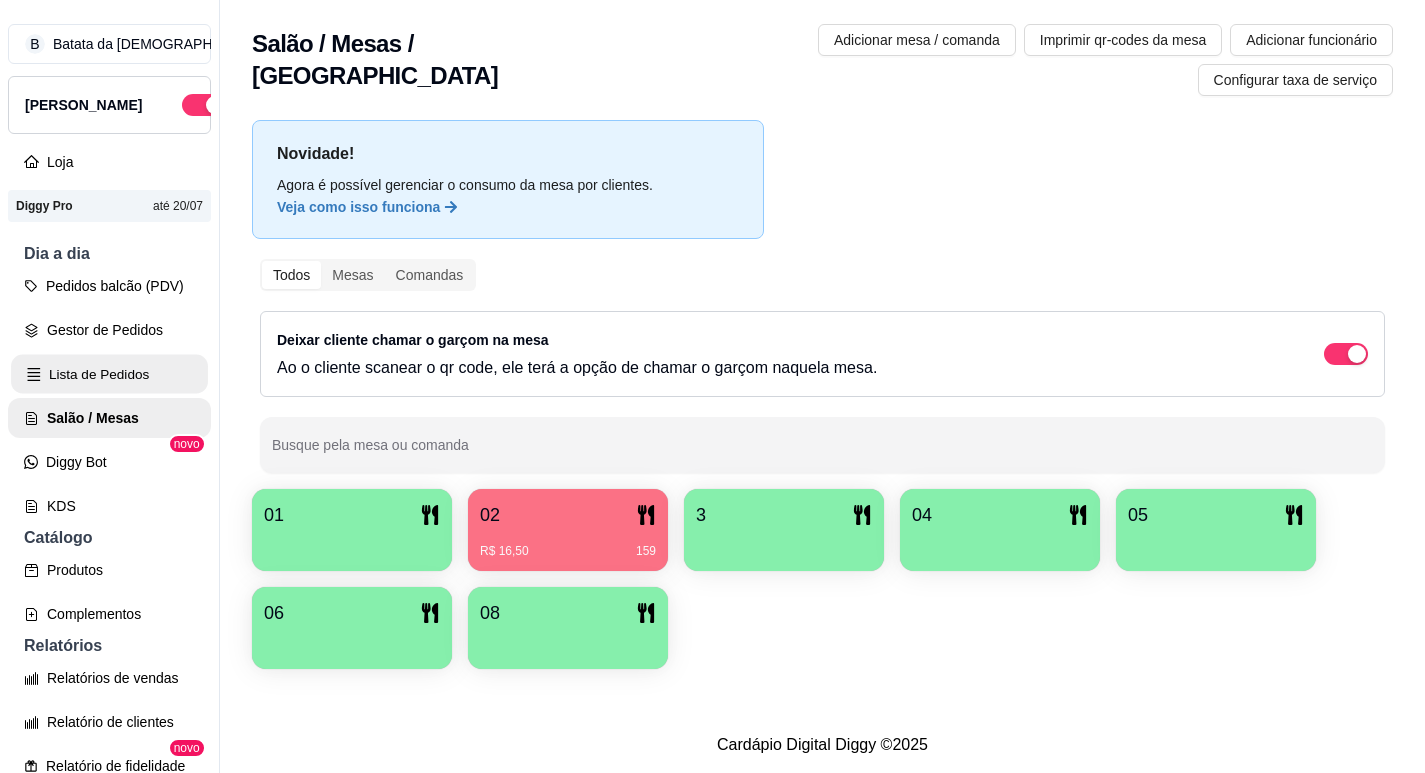 click on "Lista de Pedidos" at bounding box center (109, 374) 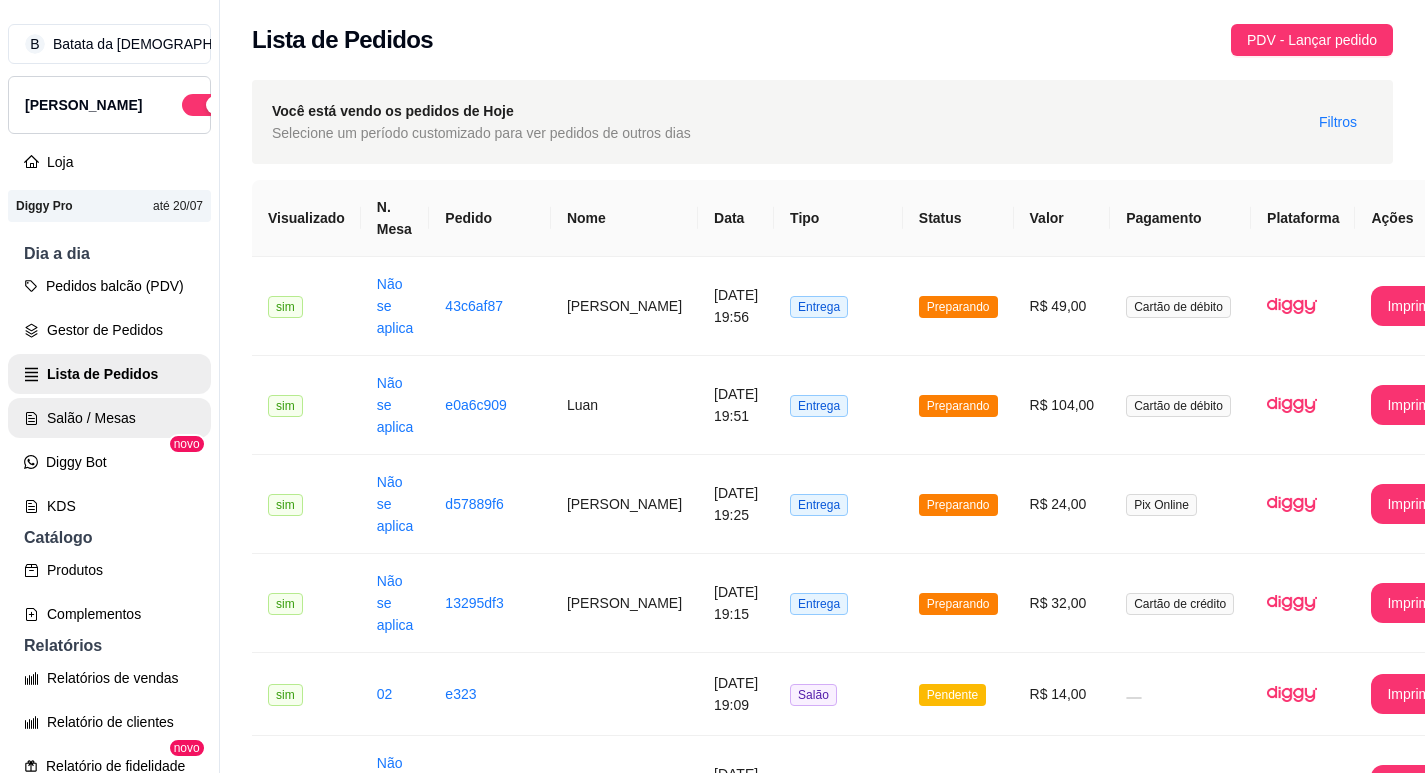 click on "Salão / Mesas" at bounding box center [109, 418] 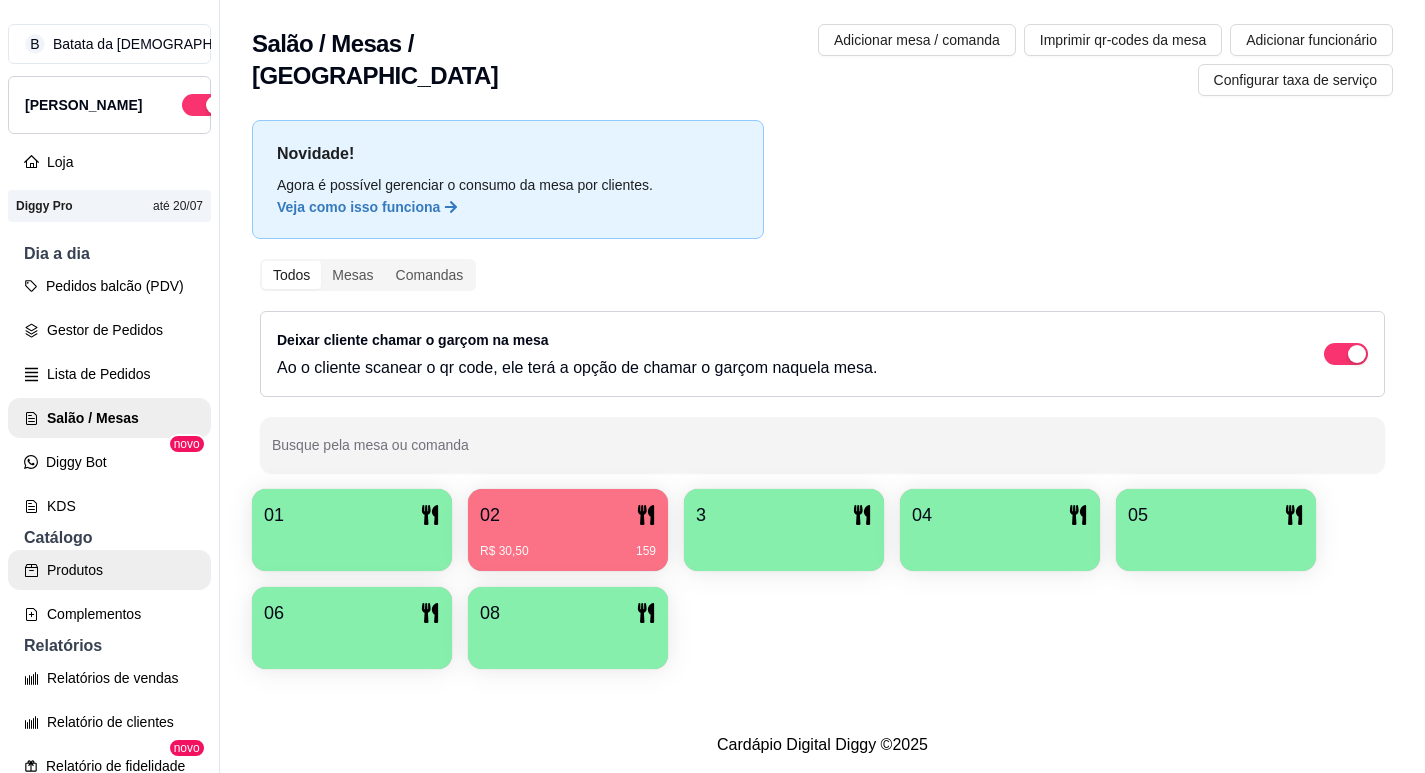 click on "Produtos" at bounding box center (109, 570) 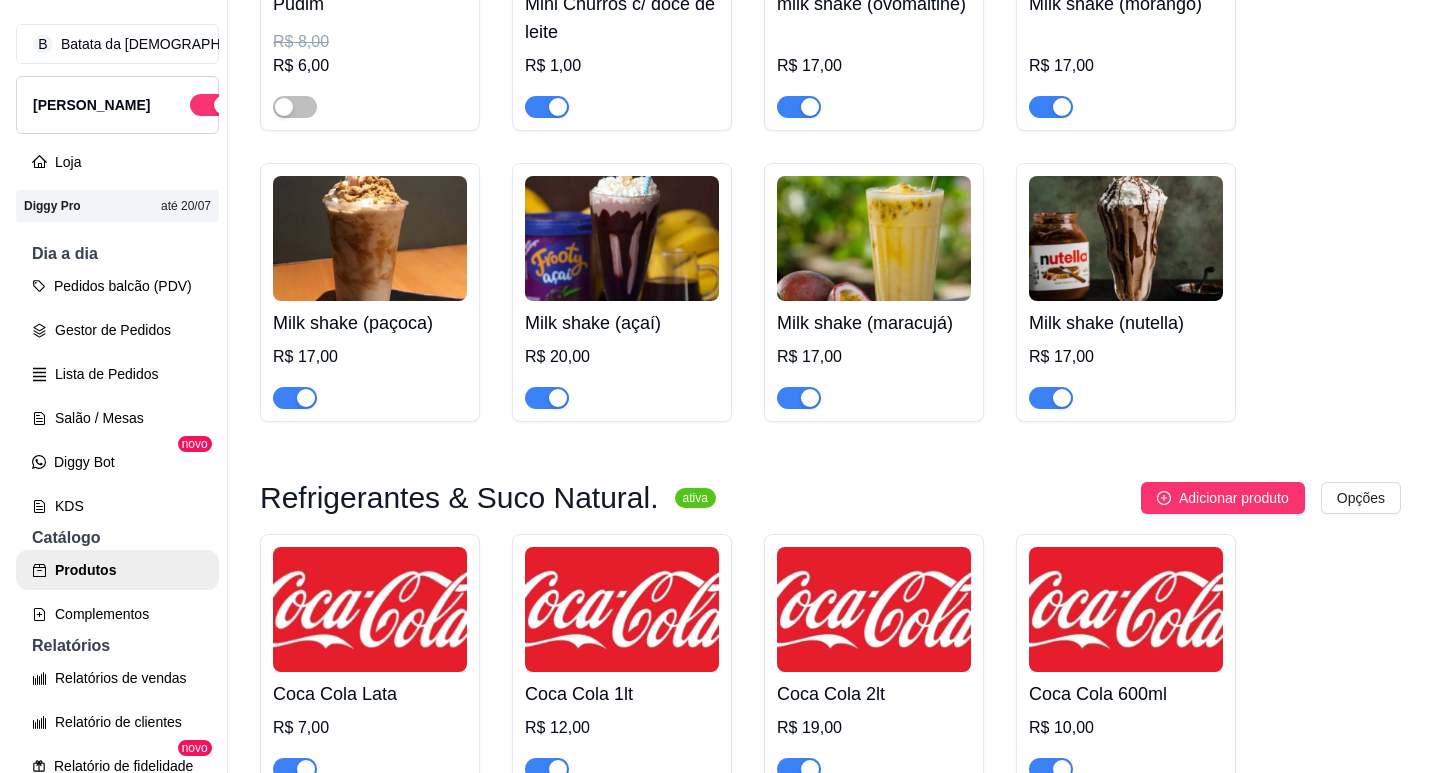 scroll, scrollTop: 5600, scrollLeft: 0, axis: vertical 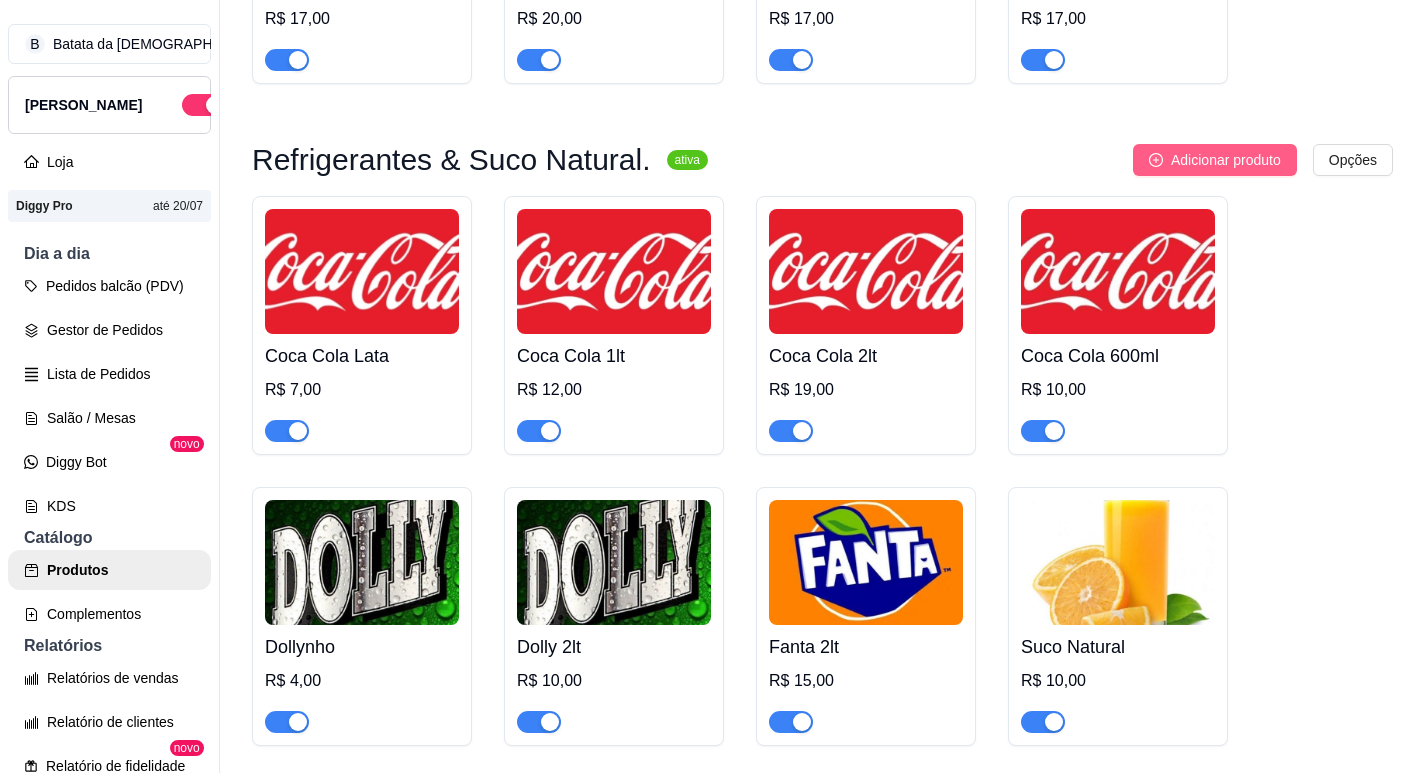 click on "Adicionar produto" at bounding box center [1226, 160] 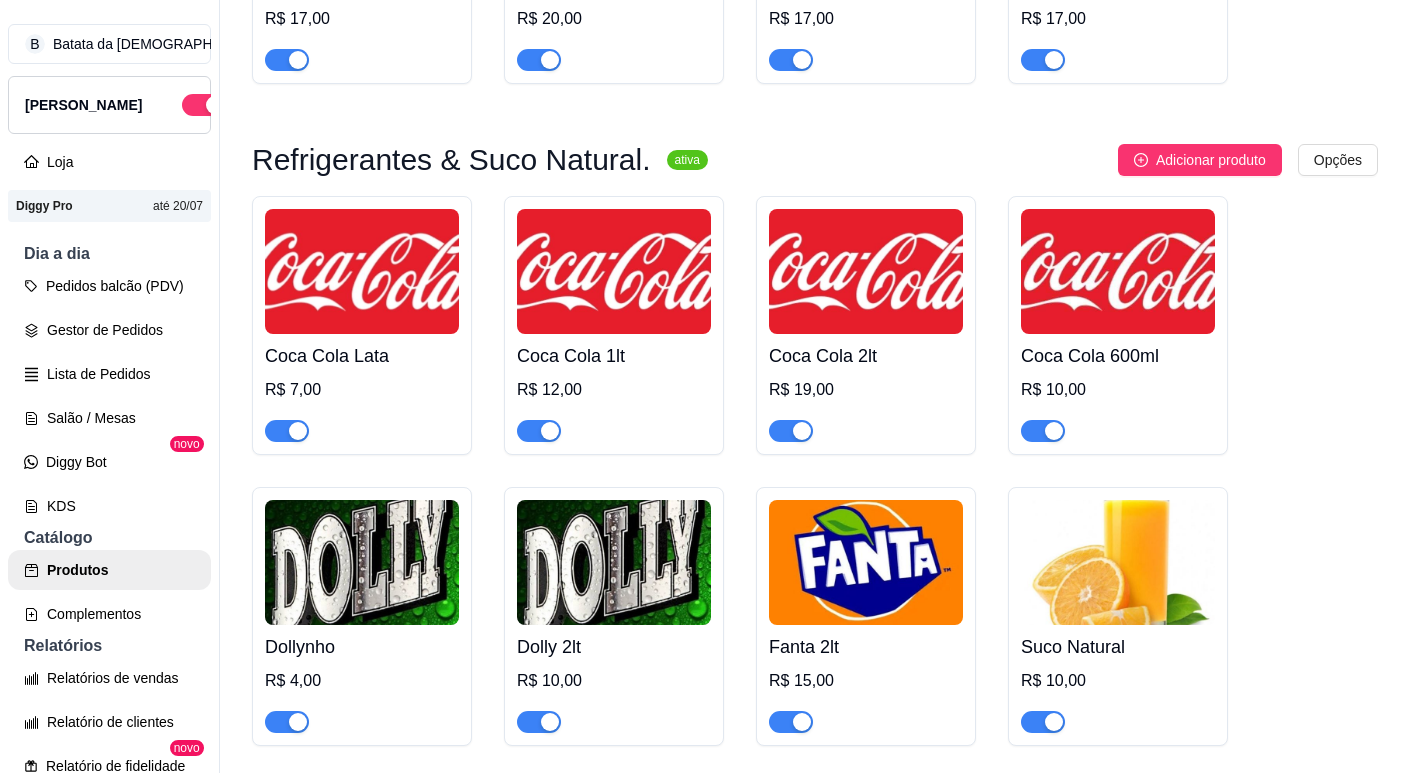 type 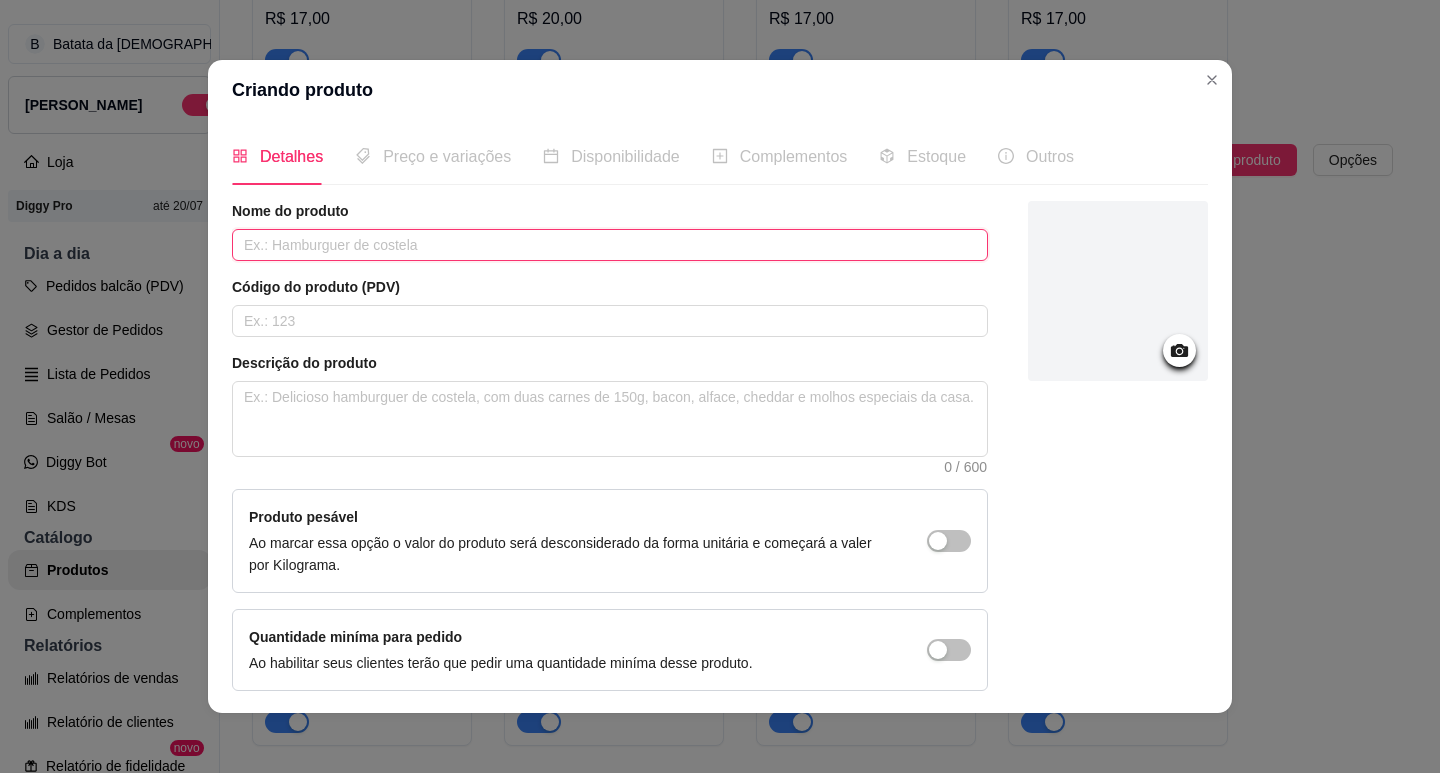 click at bounding box center [610, 245] 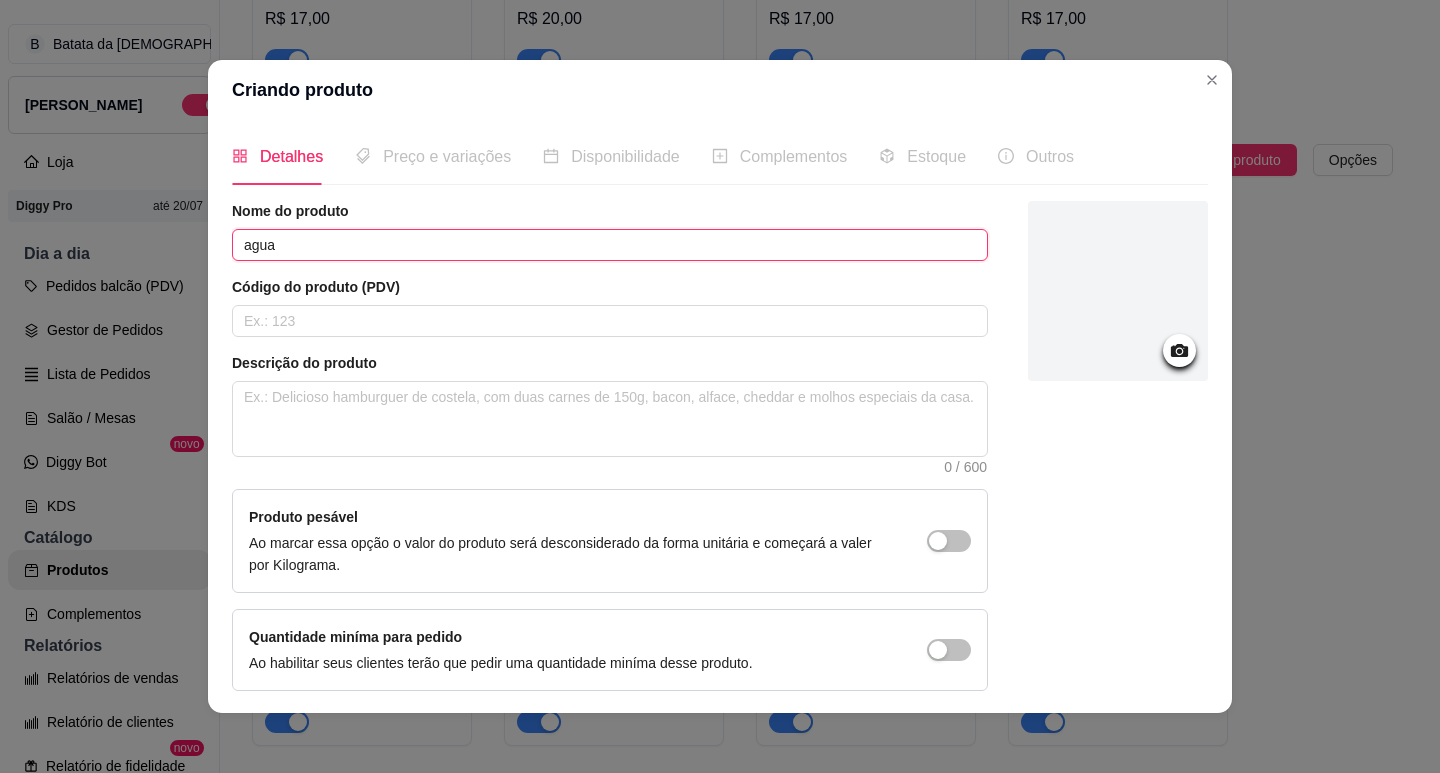 click on "agua" at bounding box center [610, 245] 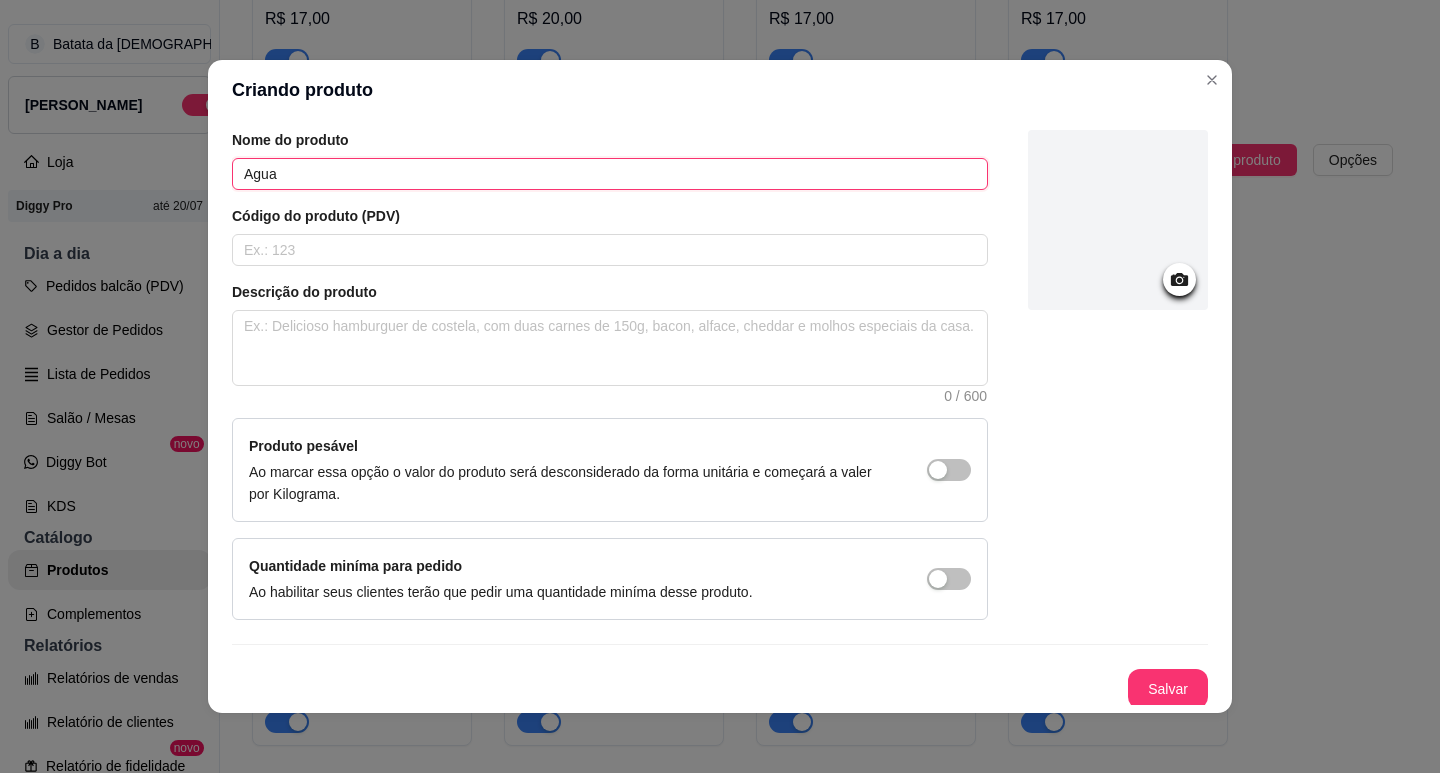scroll, scrollTop: 75, scrollLeft: 0, axis: vertical 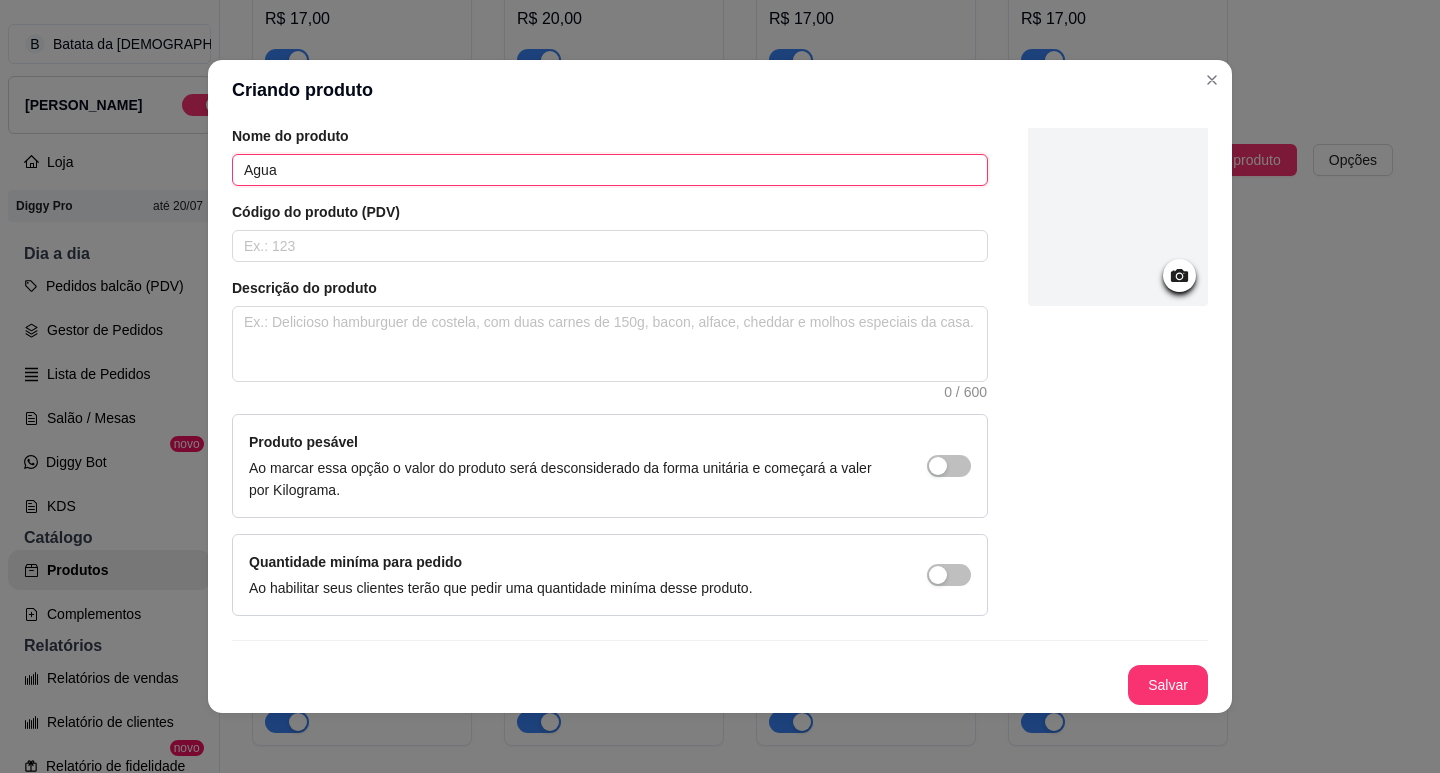 type on "Agua" 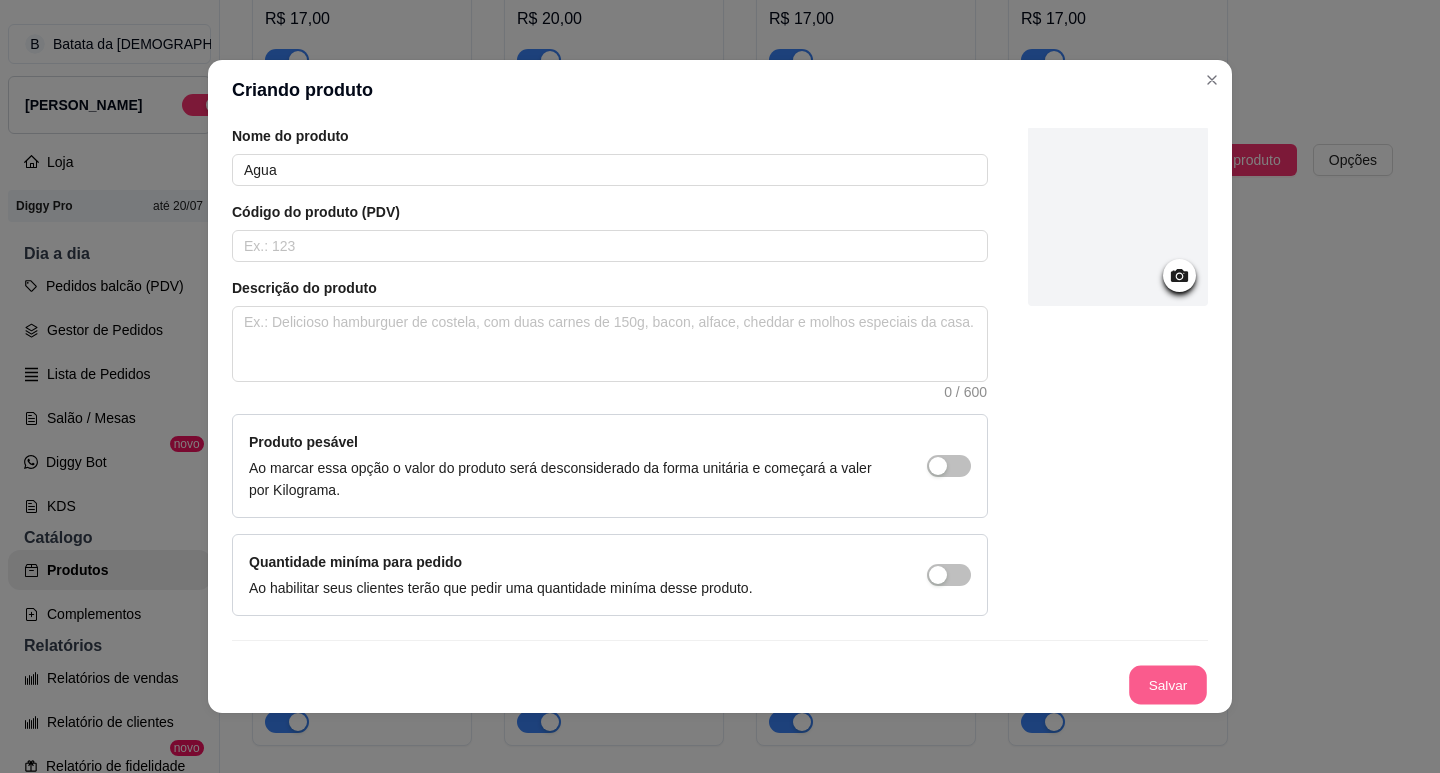 click on "Salvar" at bounding box center (1168, 685) 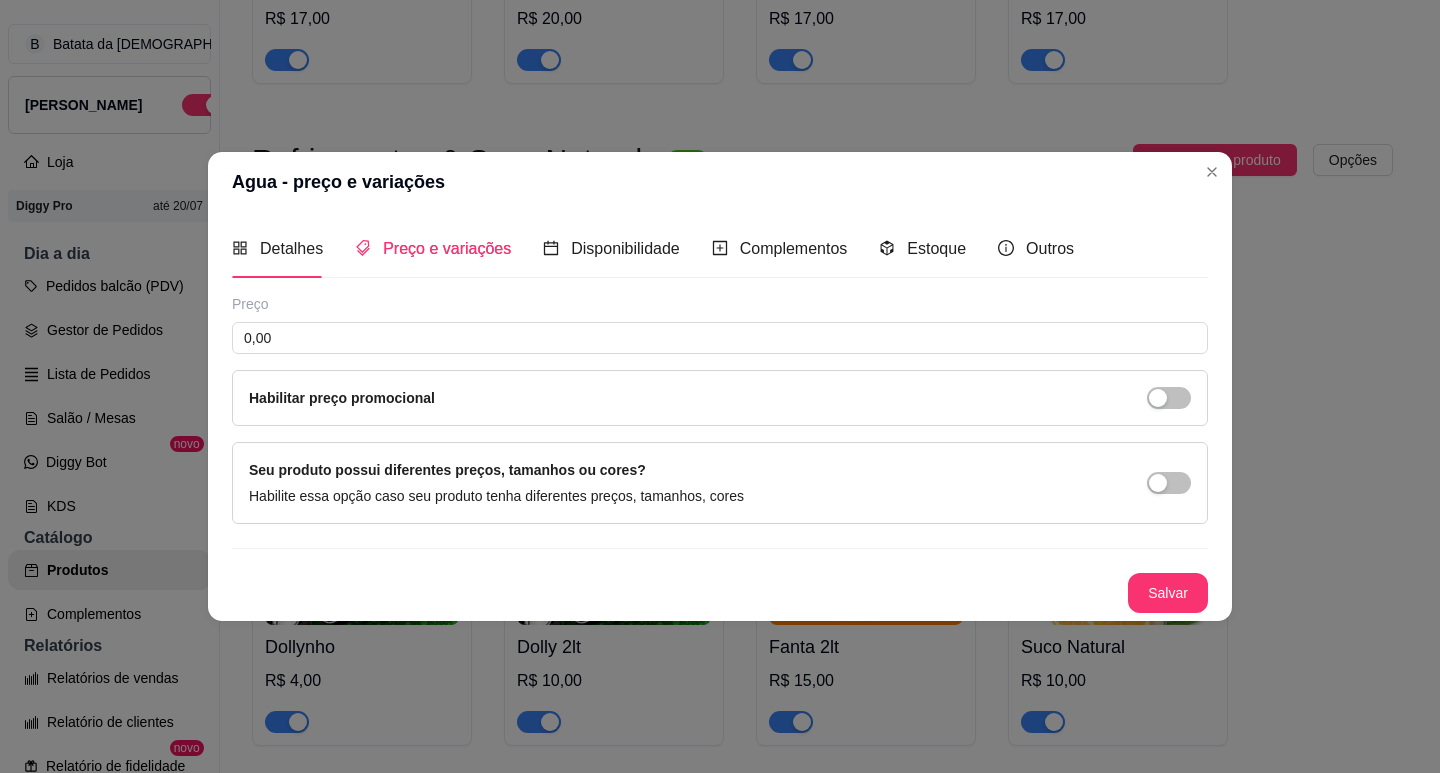 type 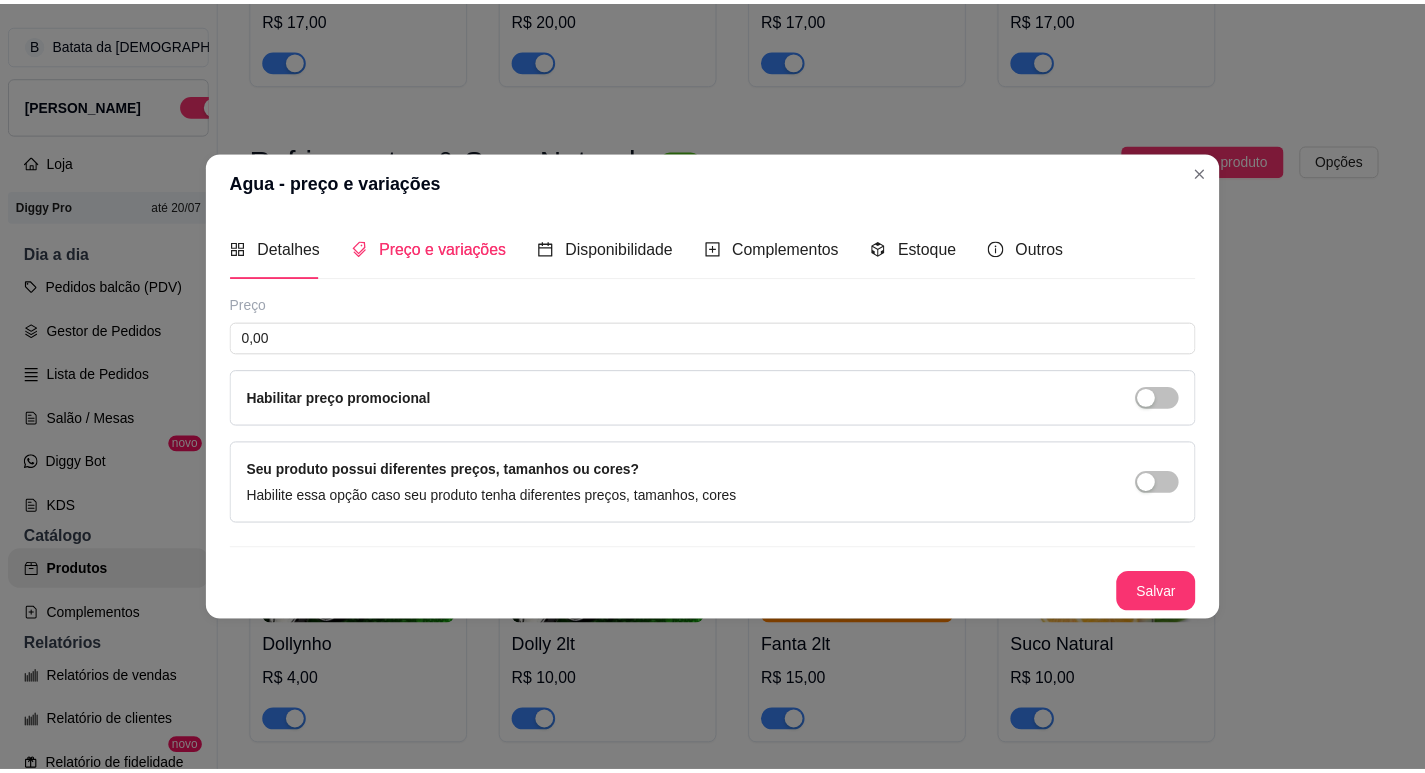 scroll, scrollTop: 0, scrollLeft: 0, axis: both 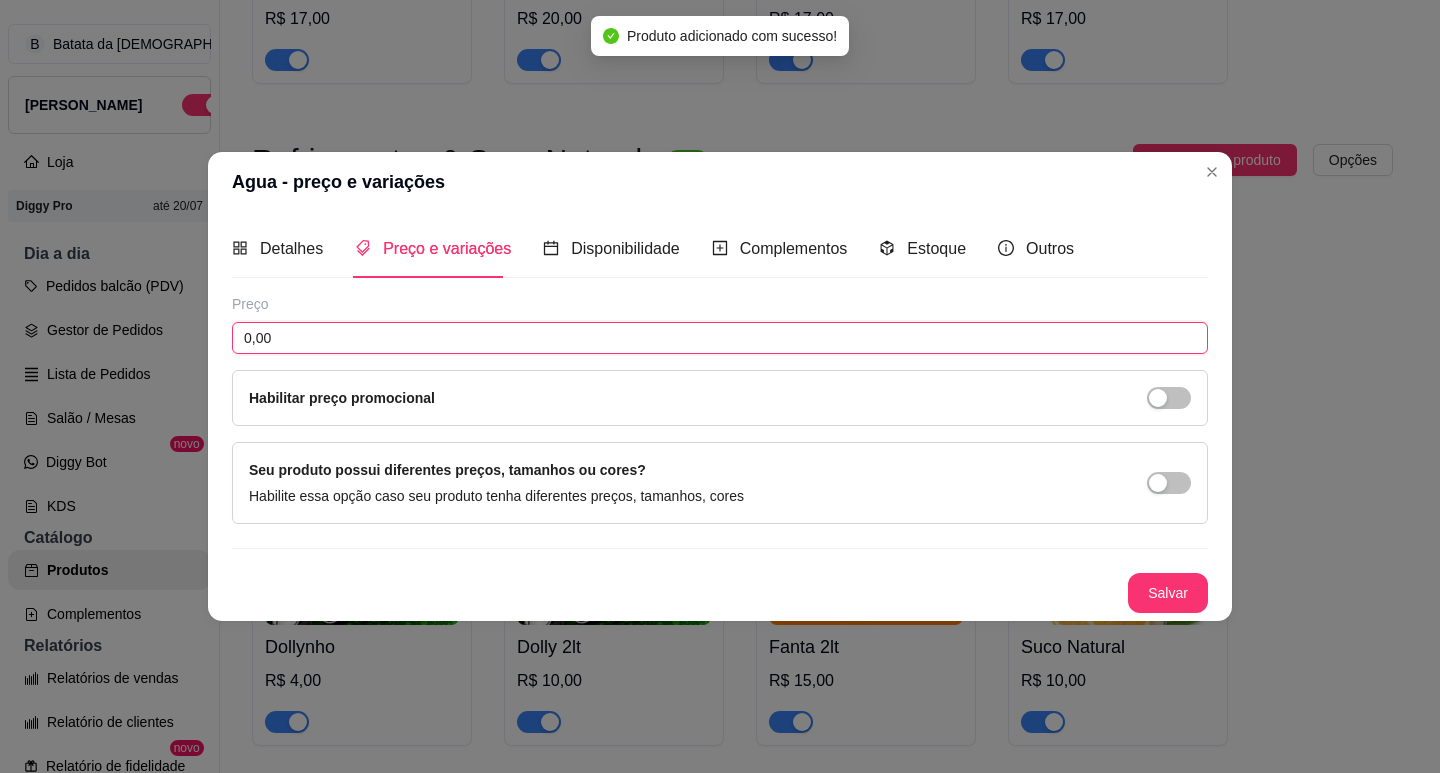 click on "0,00" at bounding box center (720, 338) 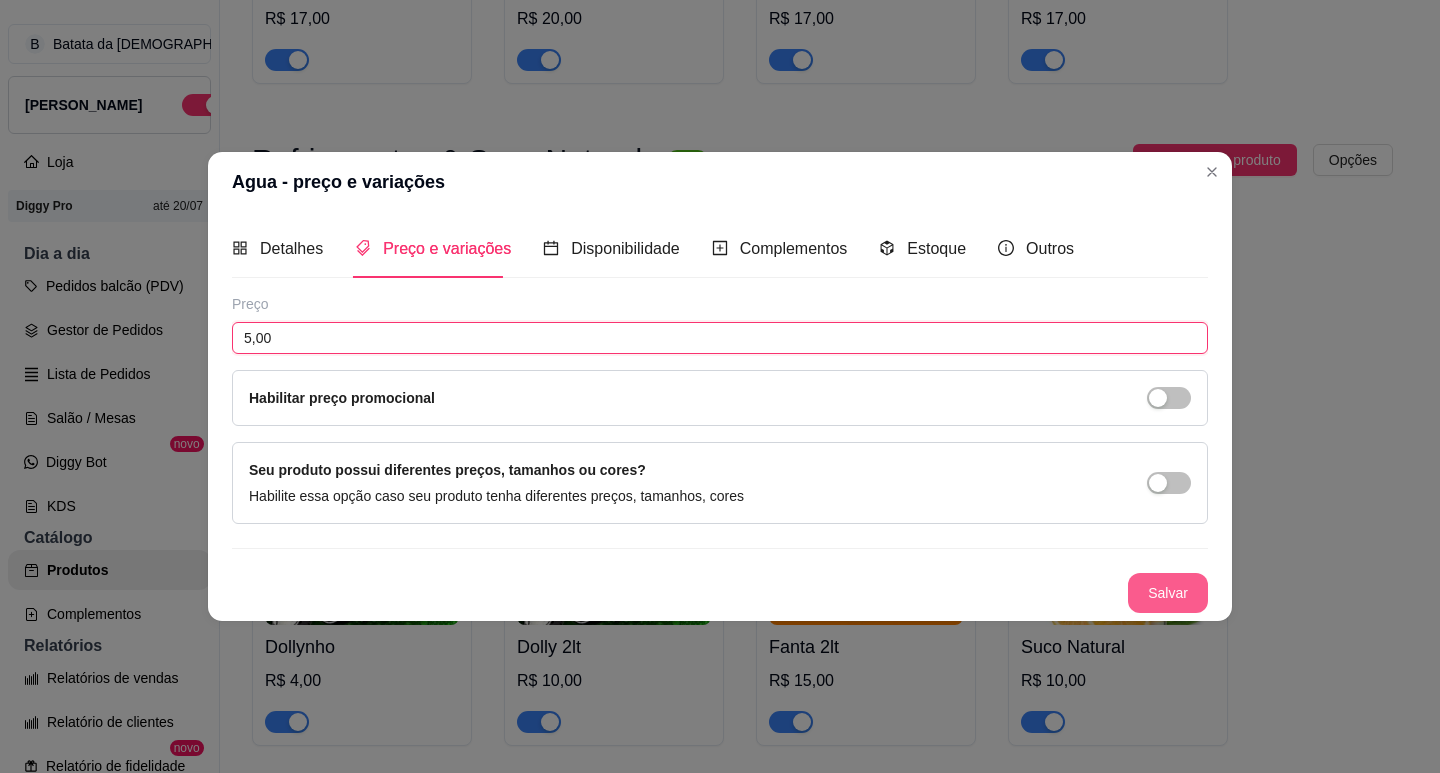 type on "5,00" 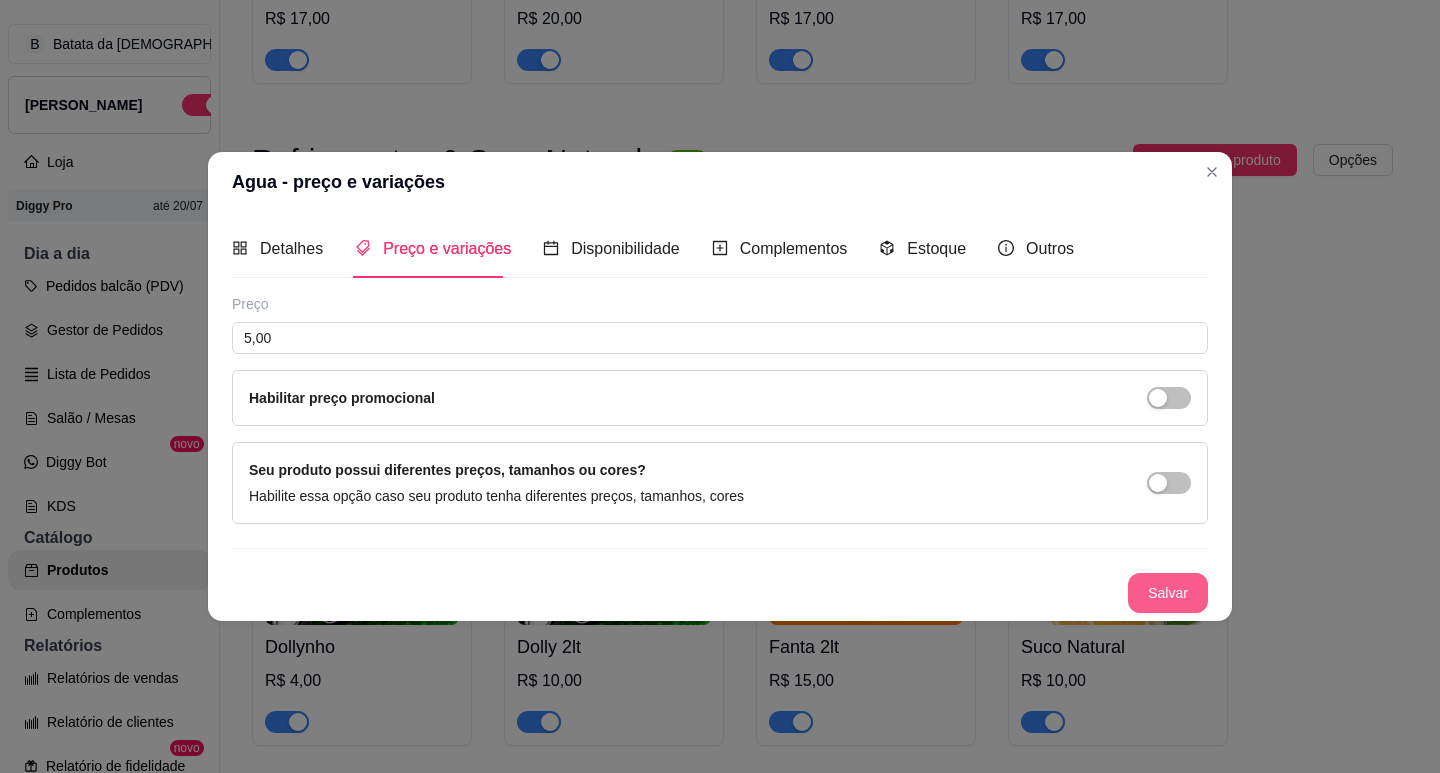 click on "Salvar" at bounding box center (1168, 593) 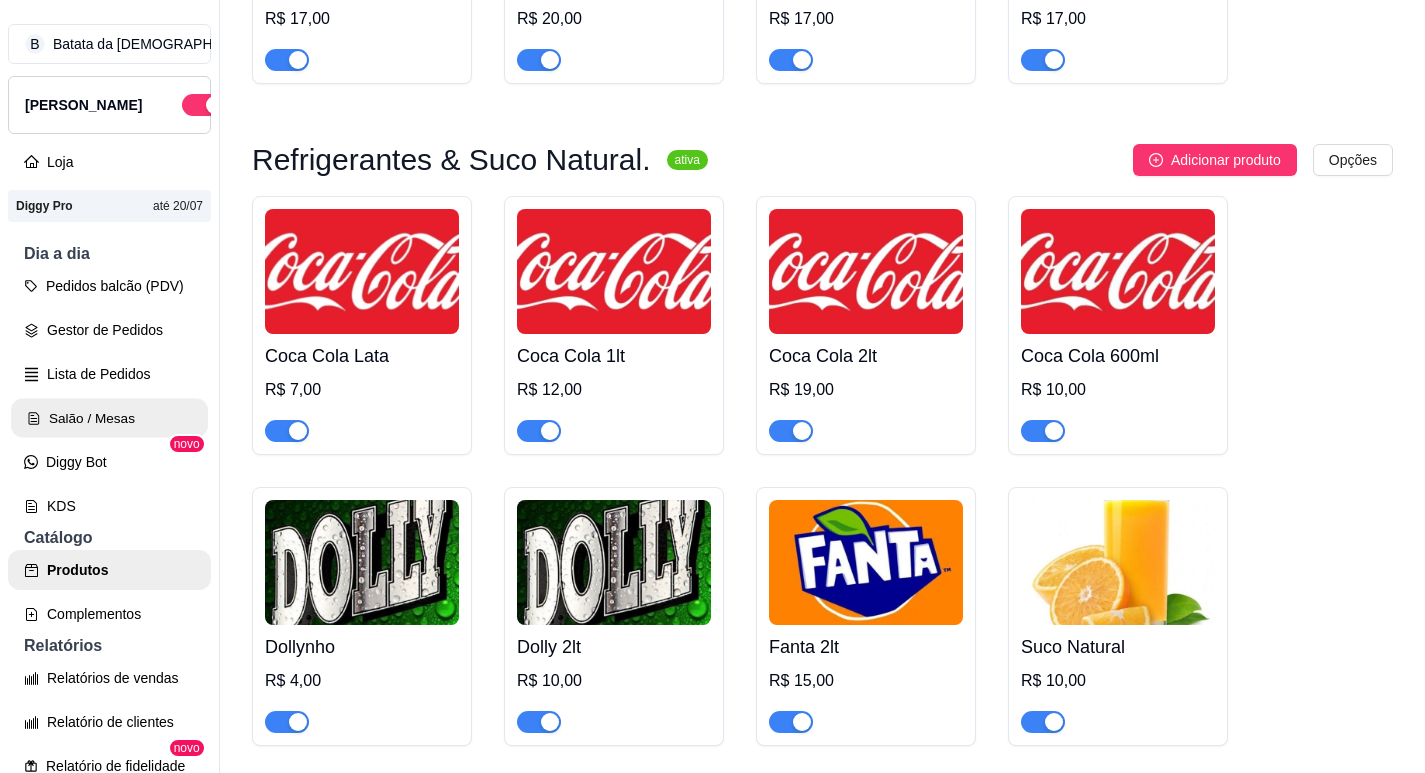 click on "Salão / Mesas" at bounding box center (109, 418) 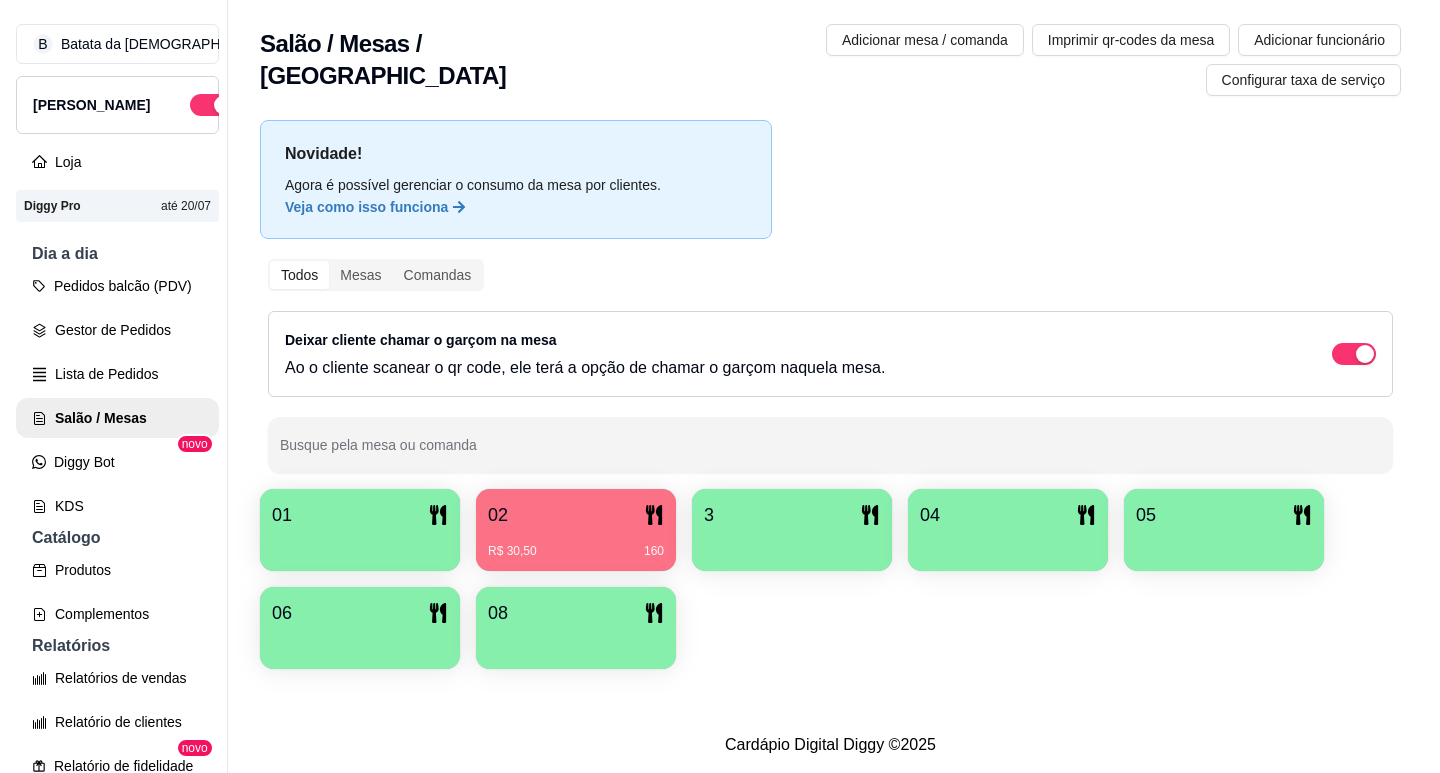 scroll, scrollTop: 0, scrollLeft: 0, axis: both 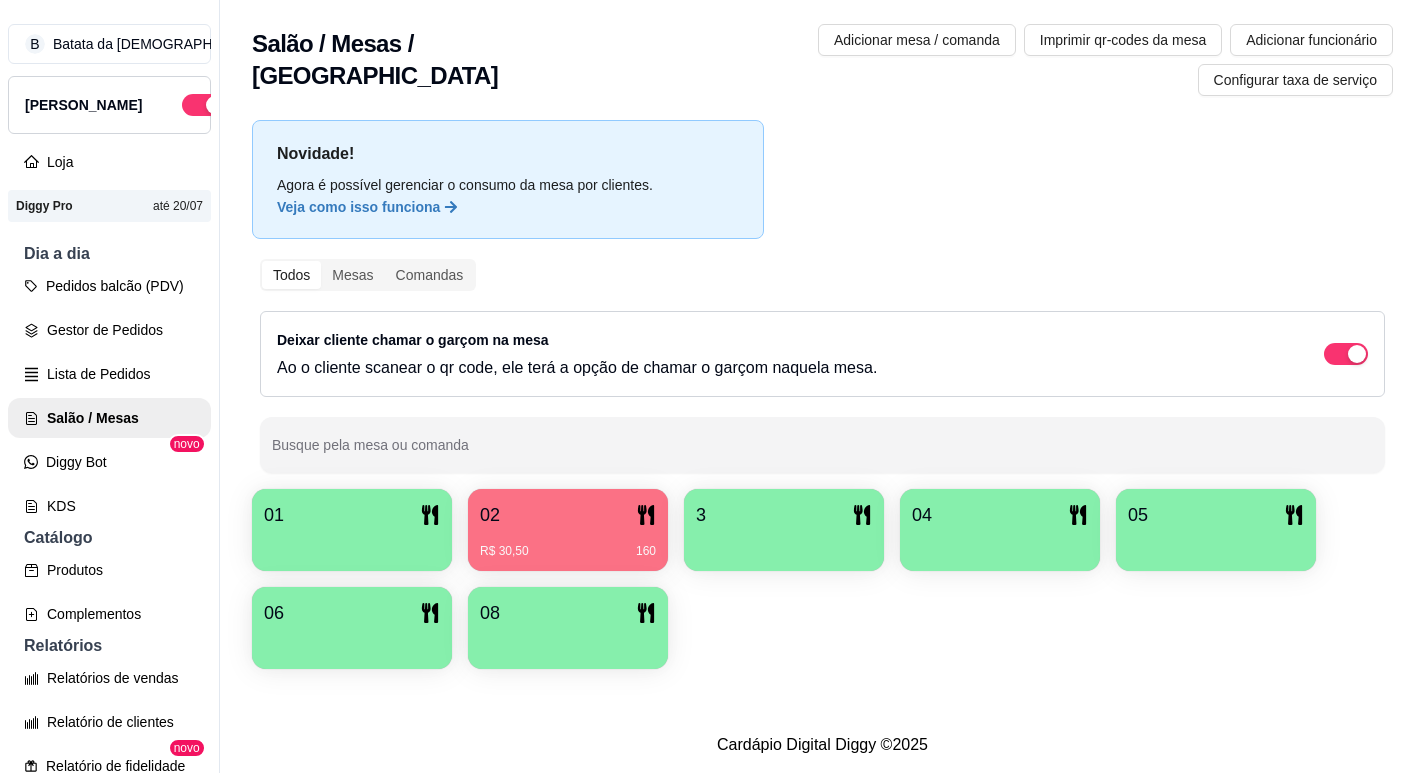 click on "02" at bounding box center [568, 515] 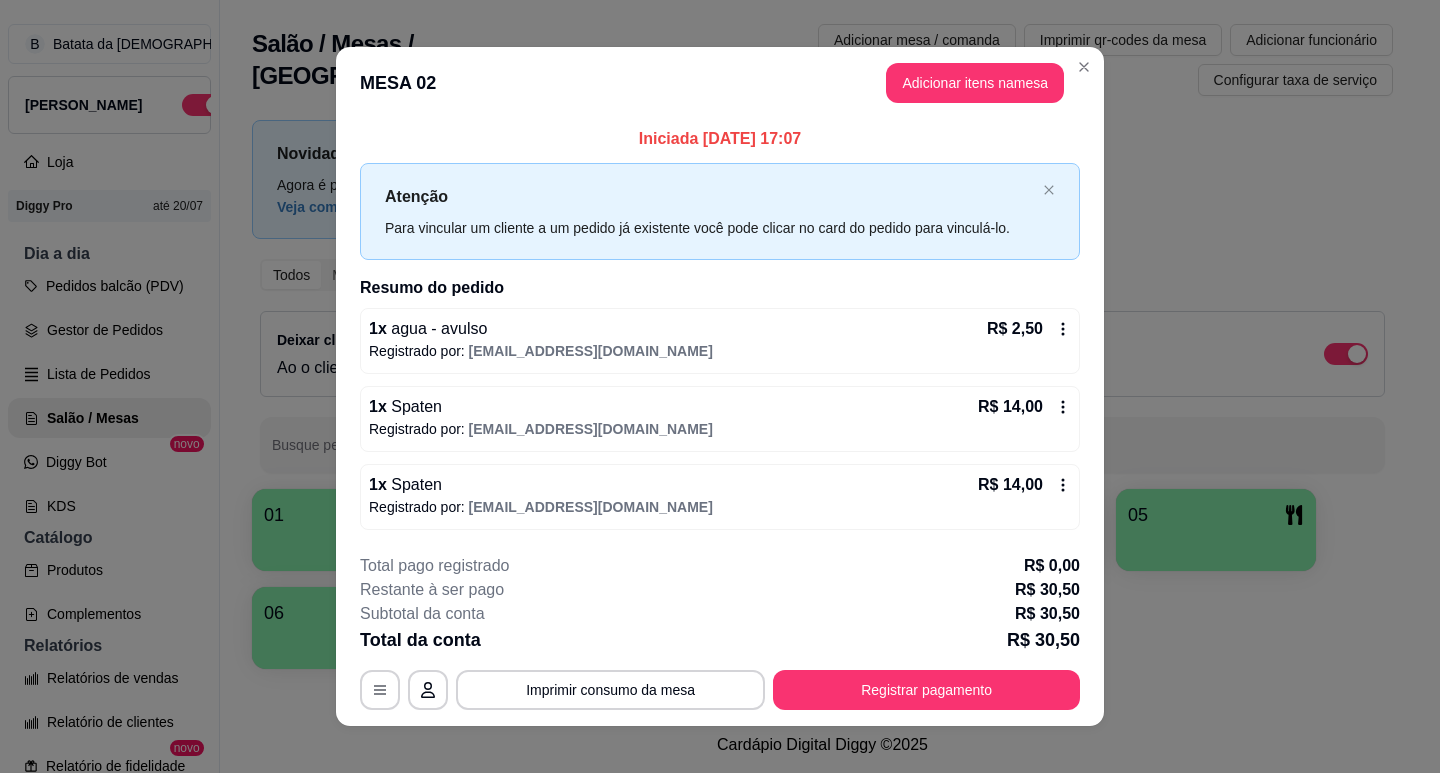 click 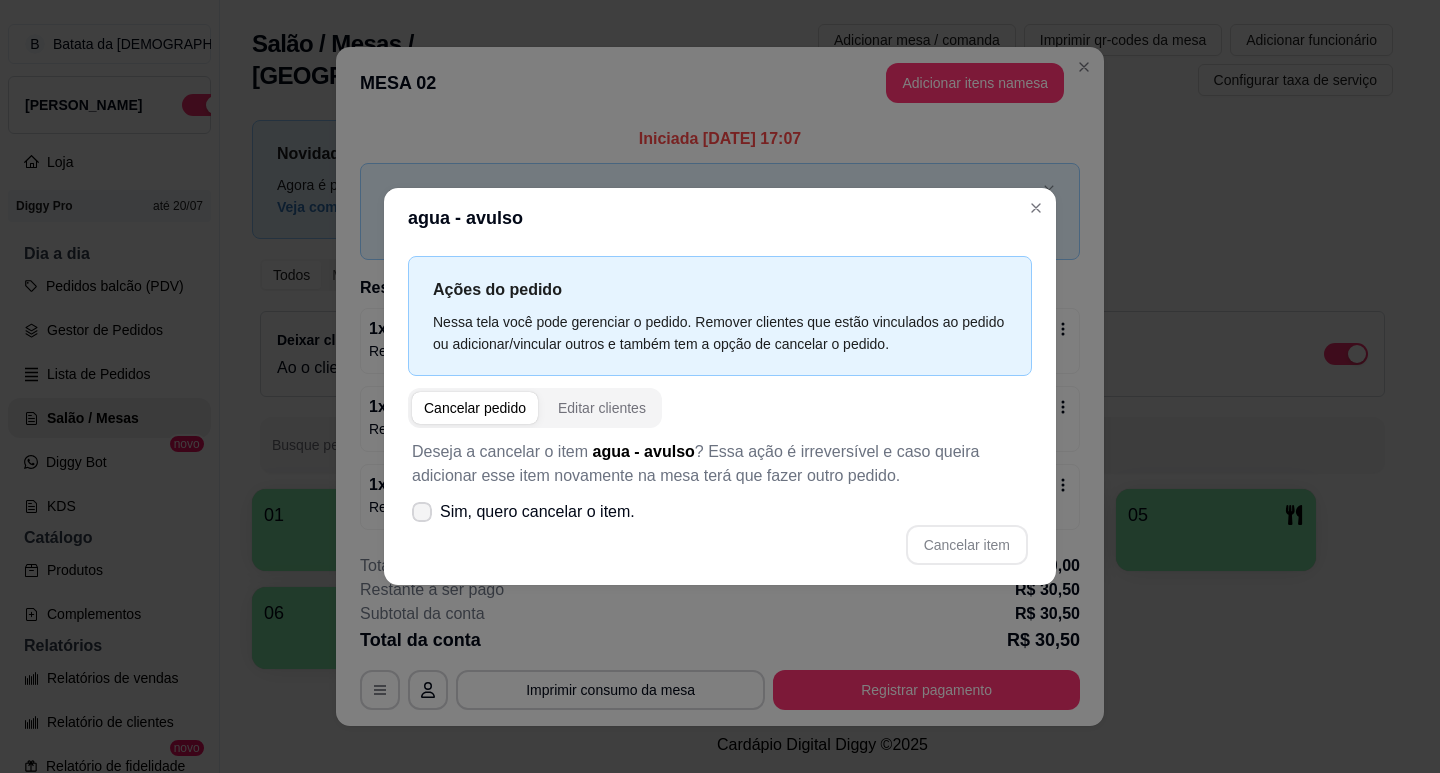 click on "Sim, quero cancelar o item." at bounding box center [537, 512] 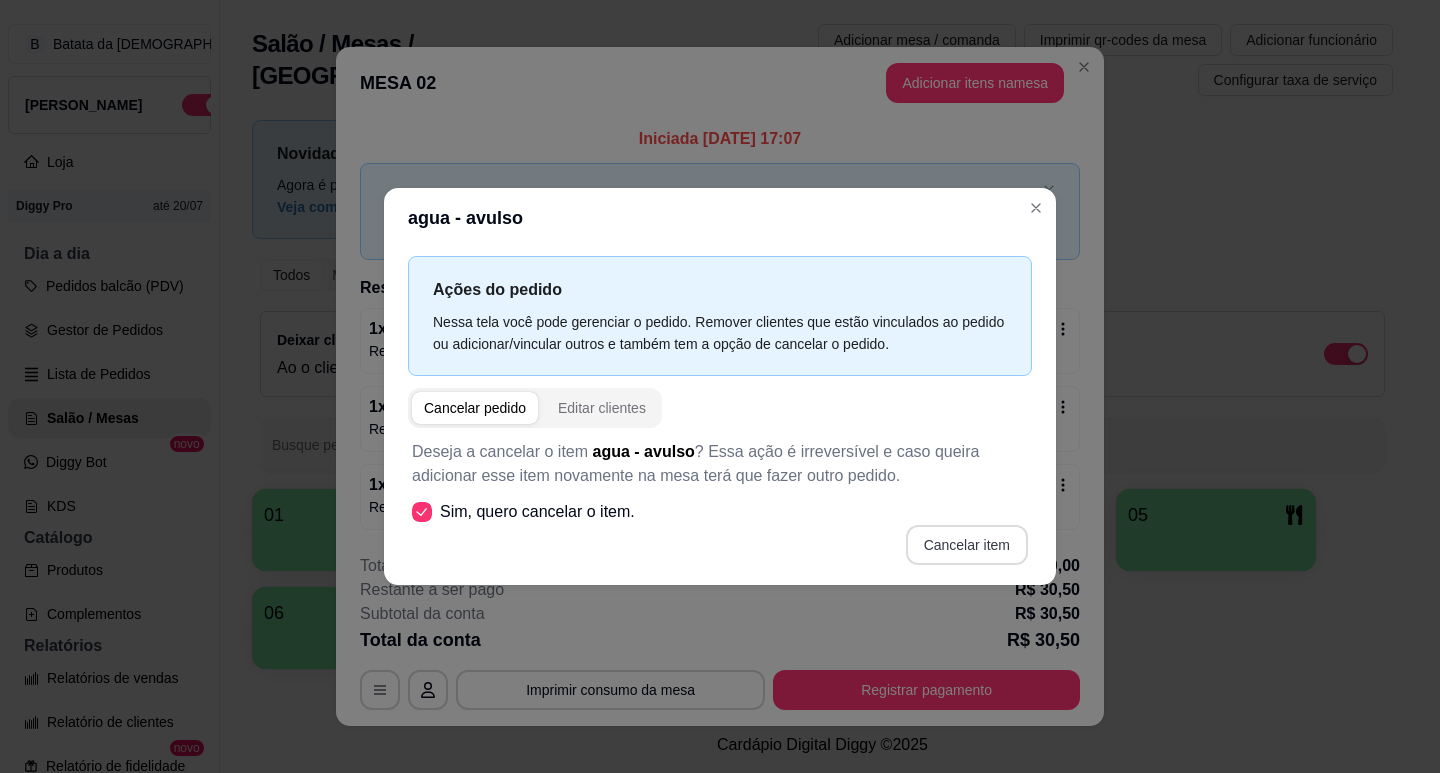 click on "Cancelar item" at bounding box center [967, 545] 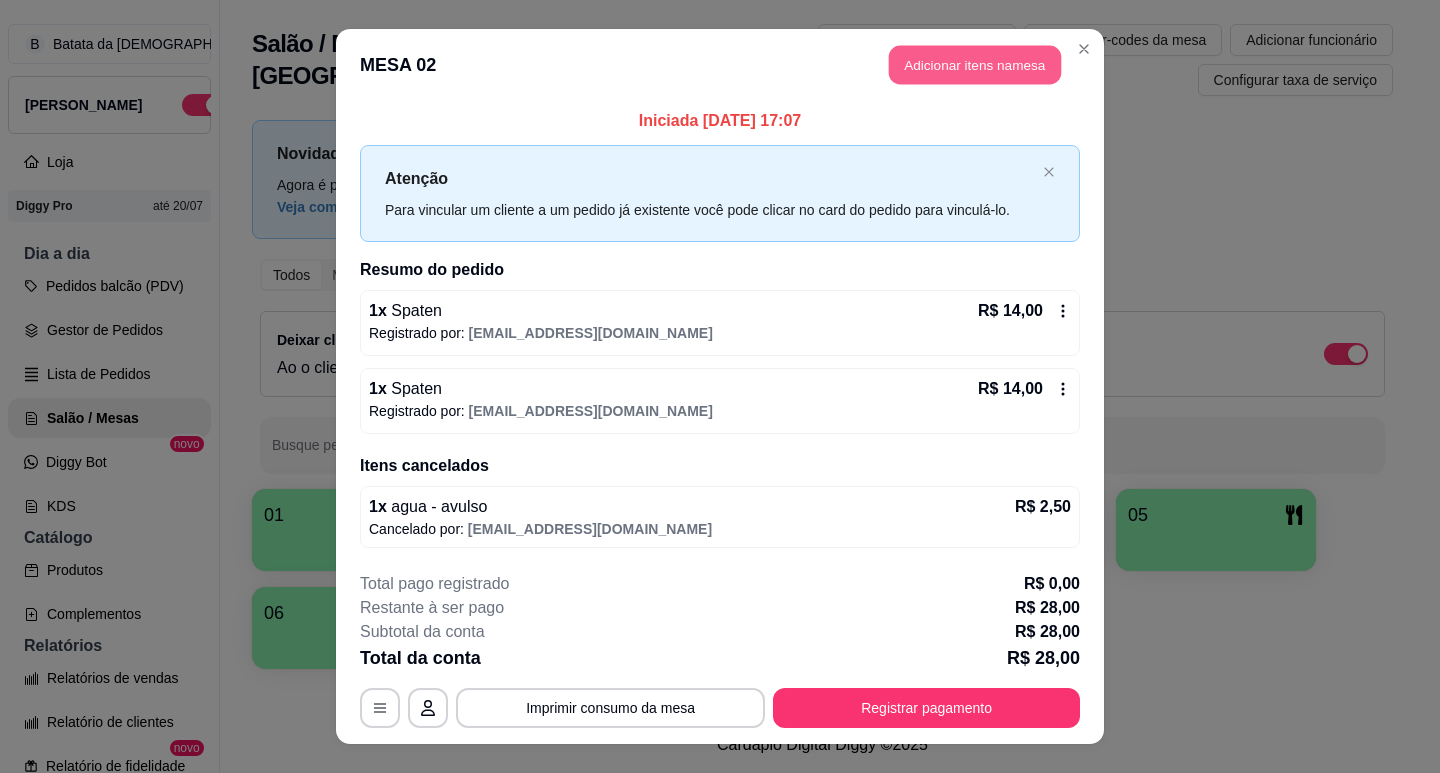 click on "Adicionar itens na  mesa" at bounding box center [975, 65] 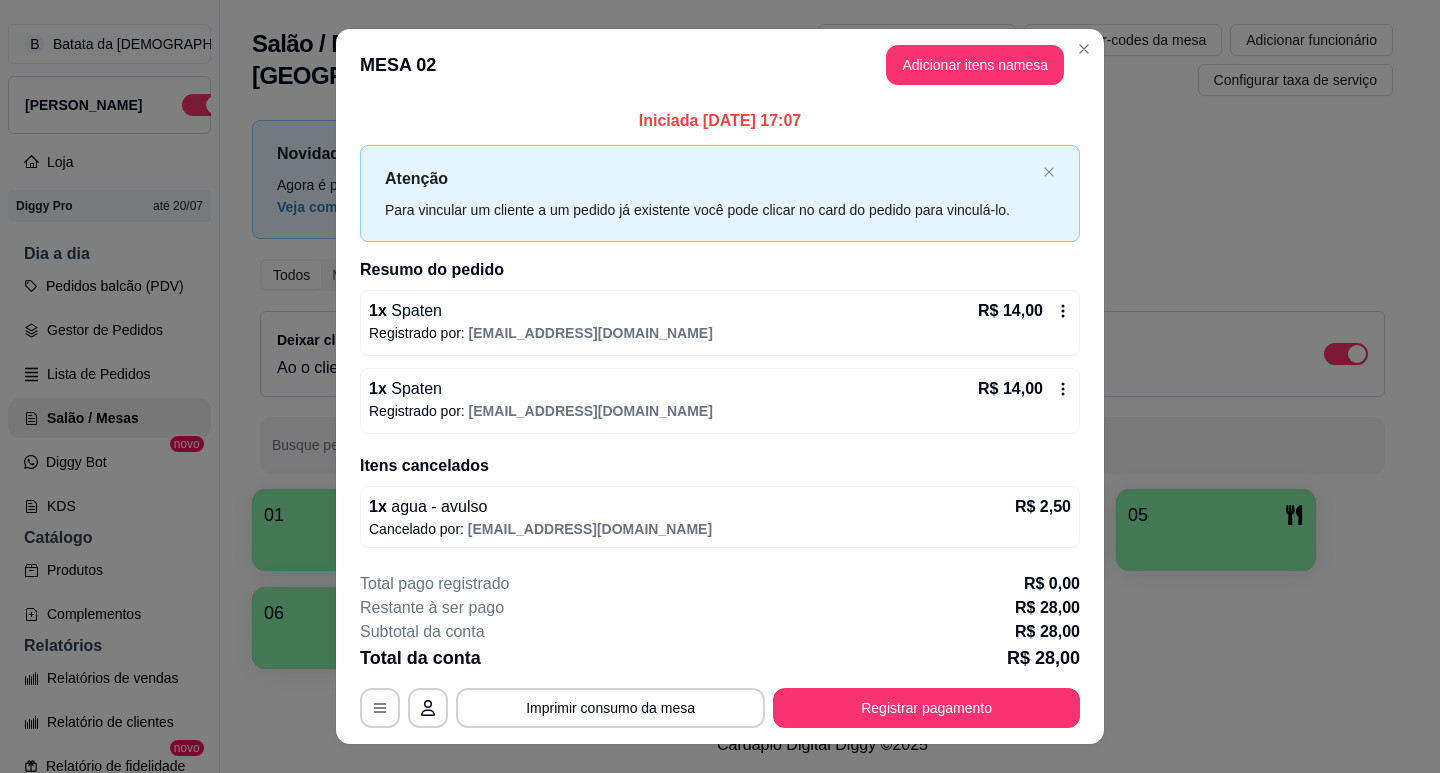 scroll, scrollTop: 35, scrollLeft: 0, axis: vertical 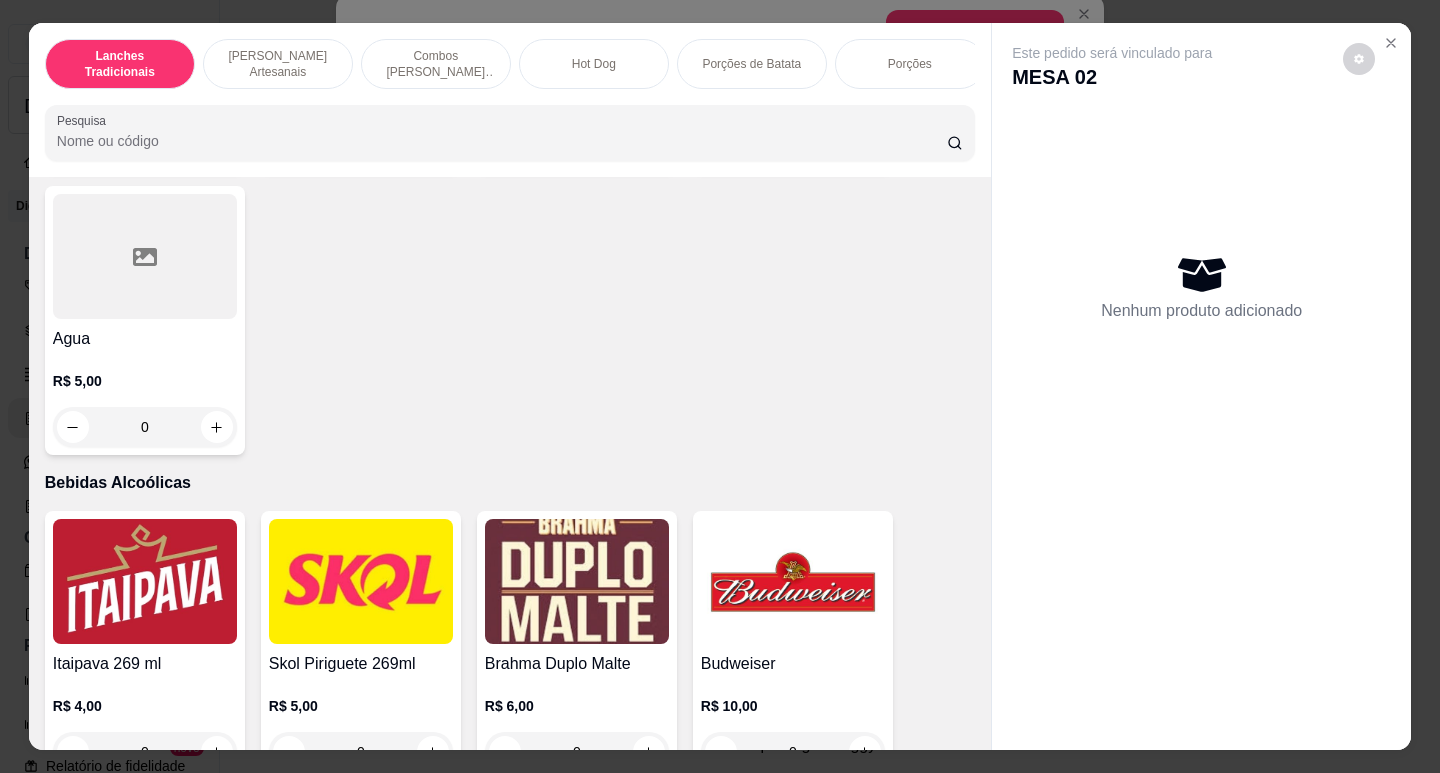 click on "R$ 5,00 0" at bounding box center (145, 399) 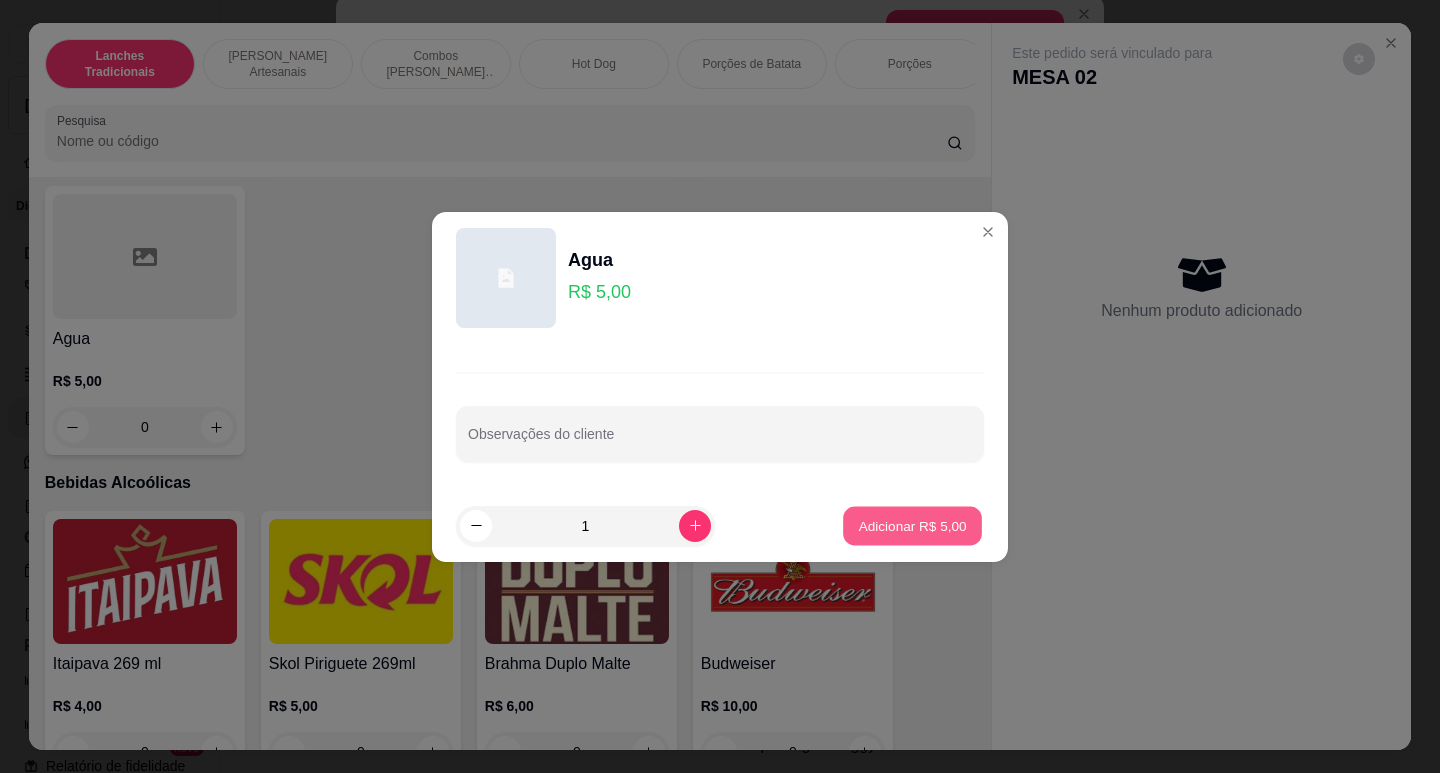 click on "Adicionar   R$ 5,00" at bounding box center (912, 525) 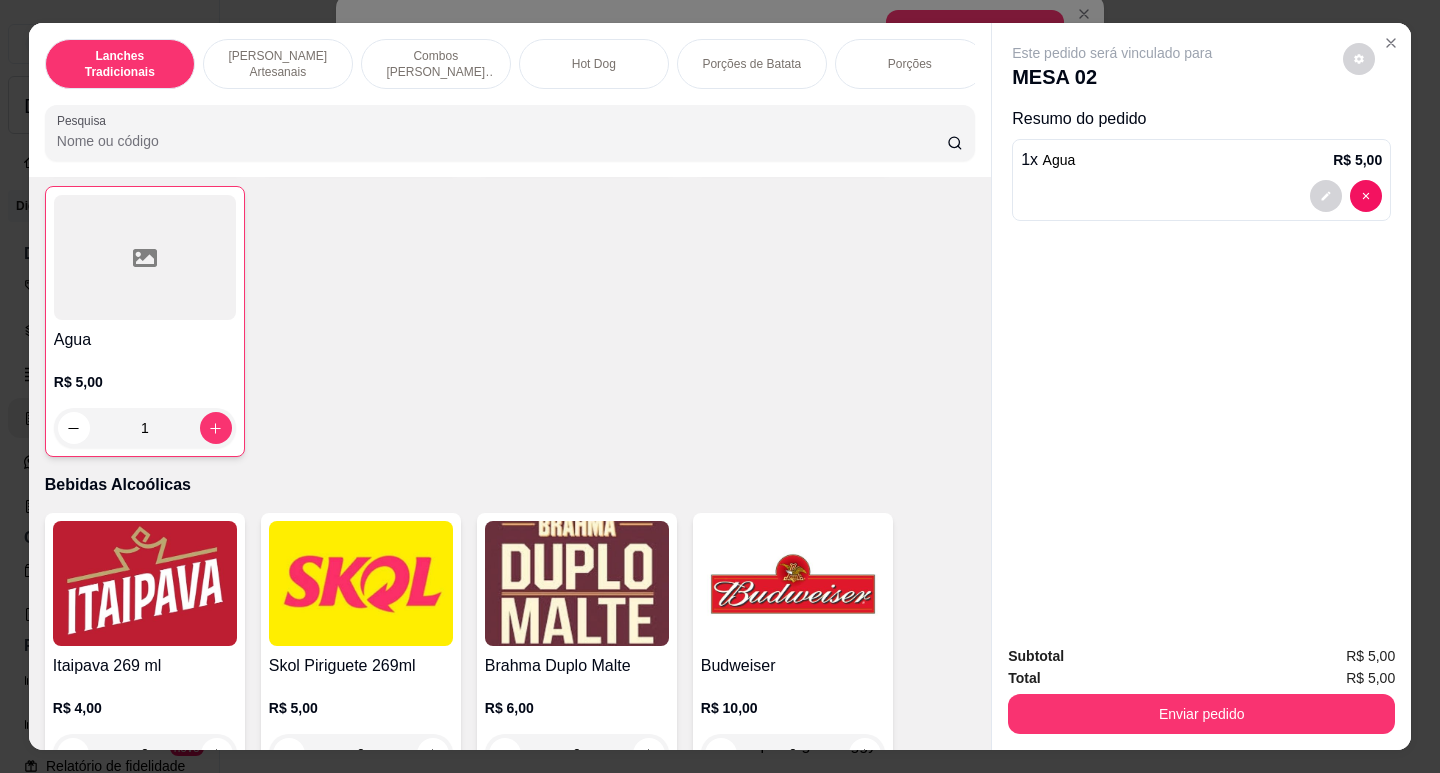 scroll, scrollTop: 6001, scrollLeft: 0, axis: vertical 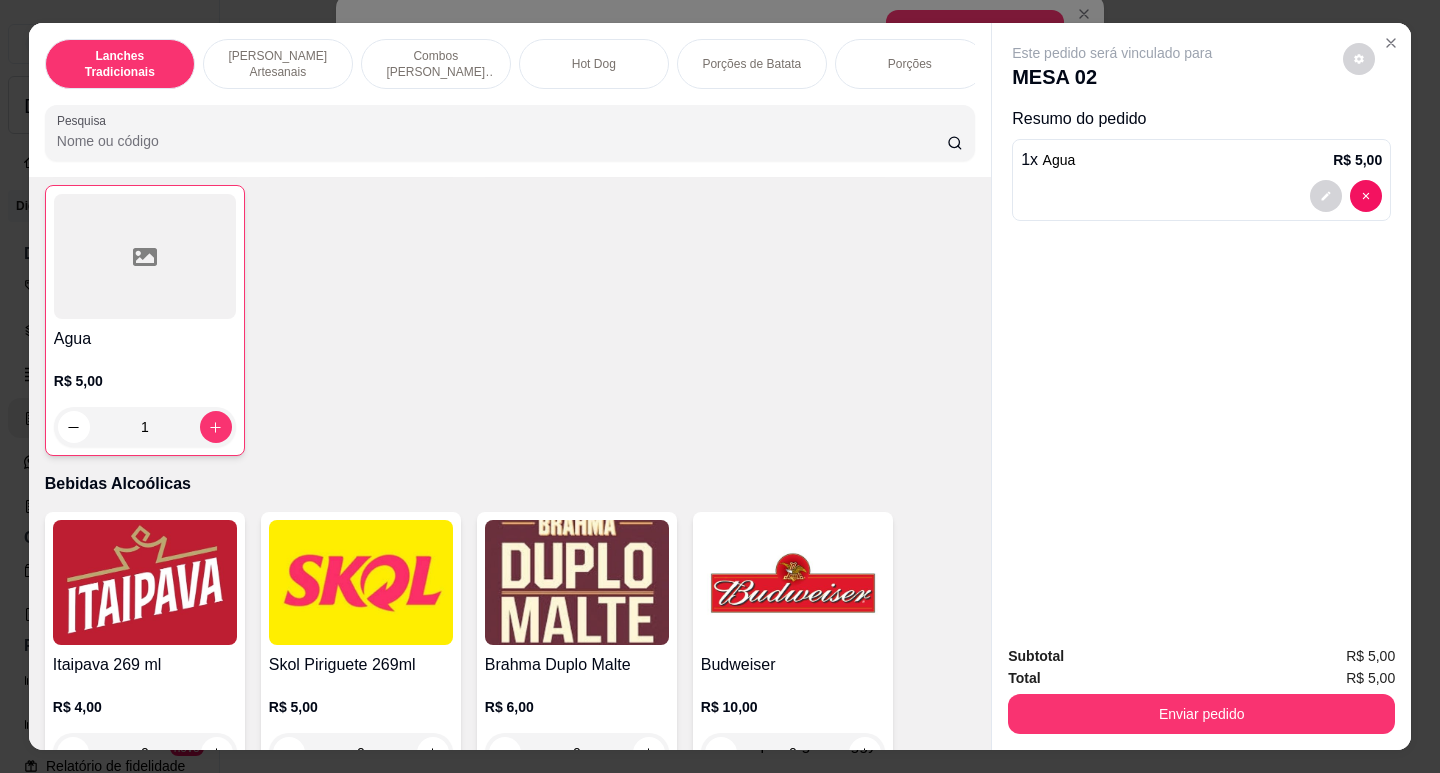 click on "Total R$ 5,00" at bounding box center [1201, 678] 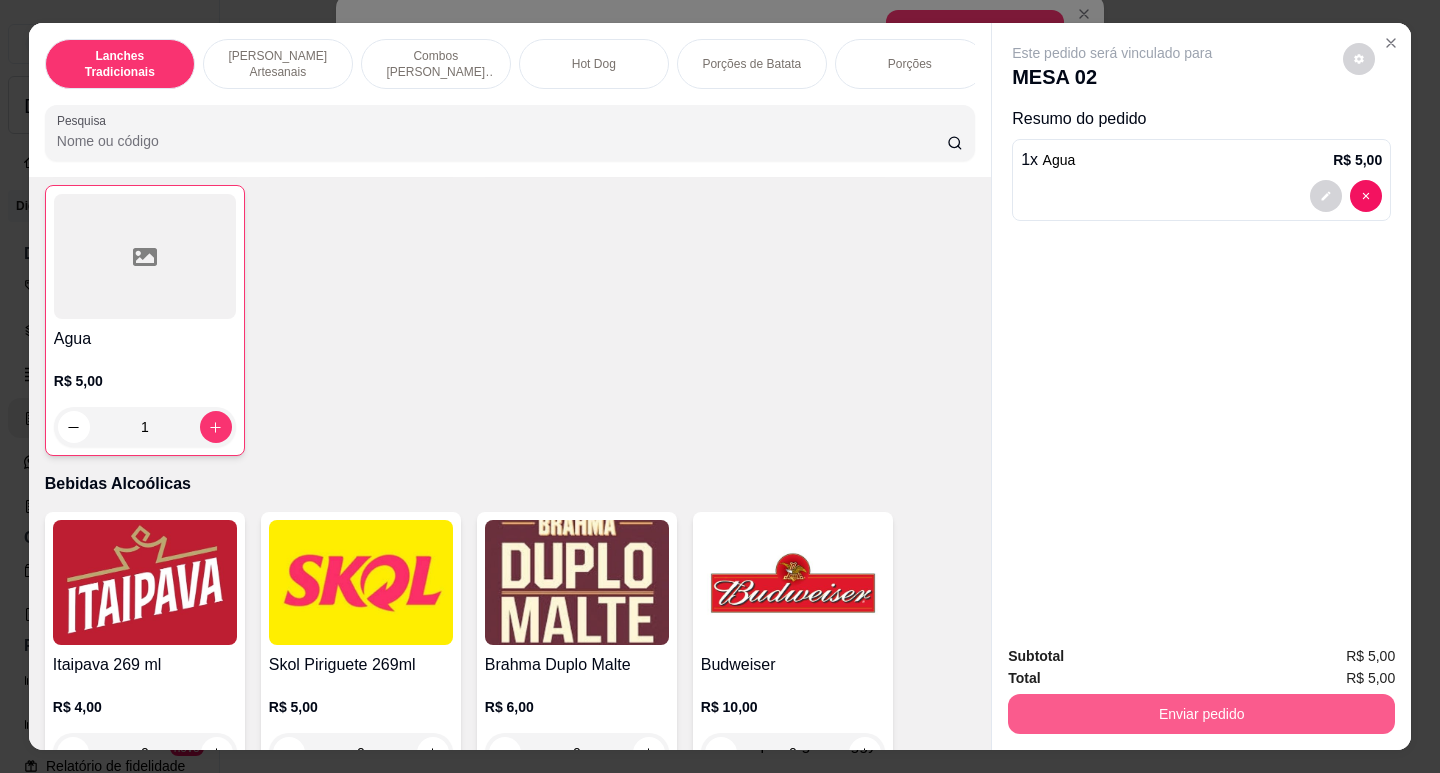 click on "Enviar pedido" at bounding box center [1201, 714] 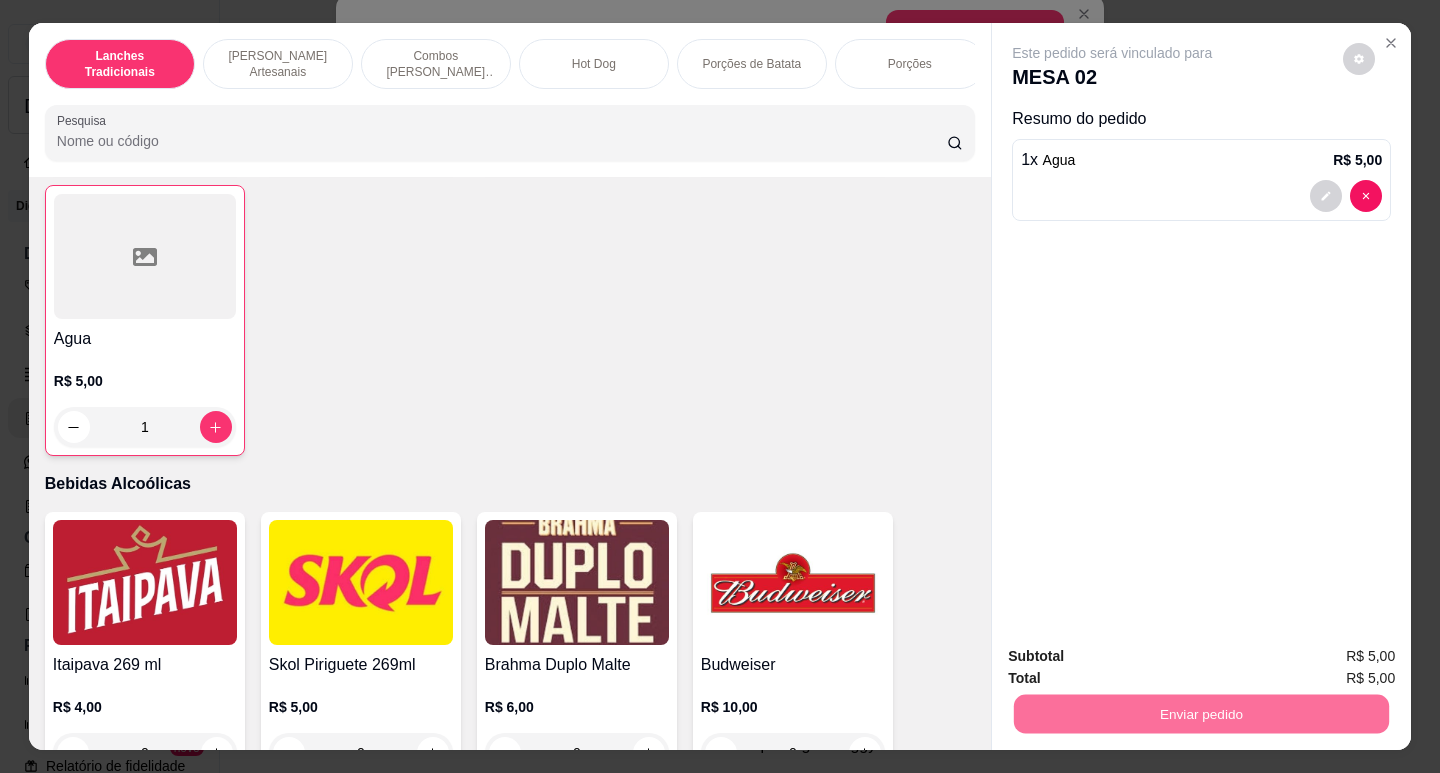 click on "Não registrar e enviar pedido" at bounding box center [1136, 656] 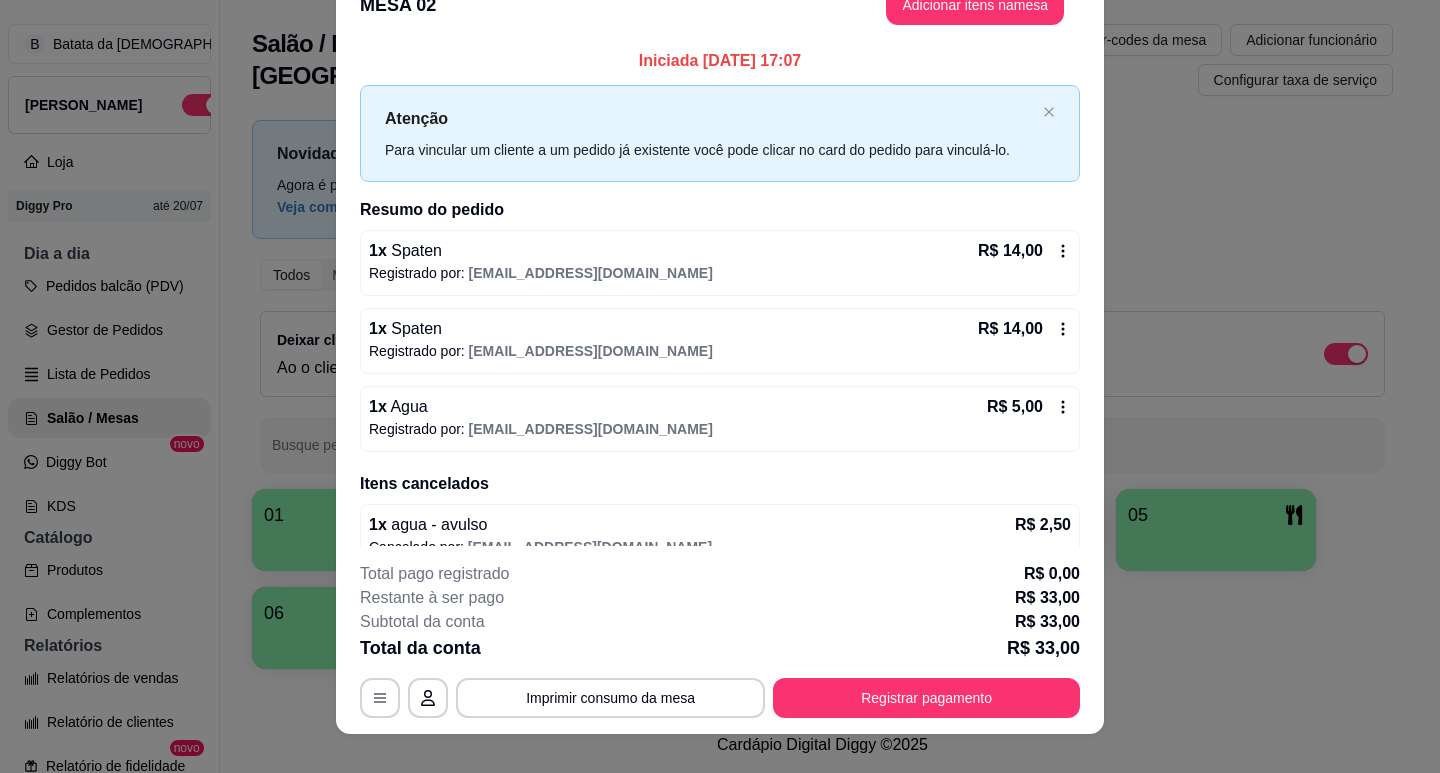scroll, scrollTop: 10, scrollLeft: 0, axis: vertical 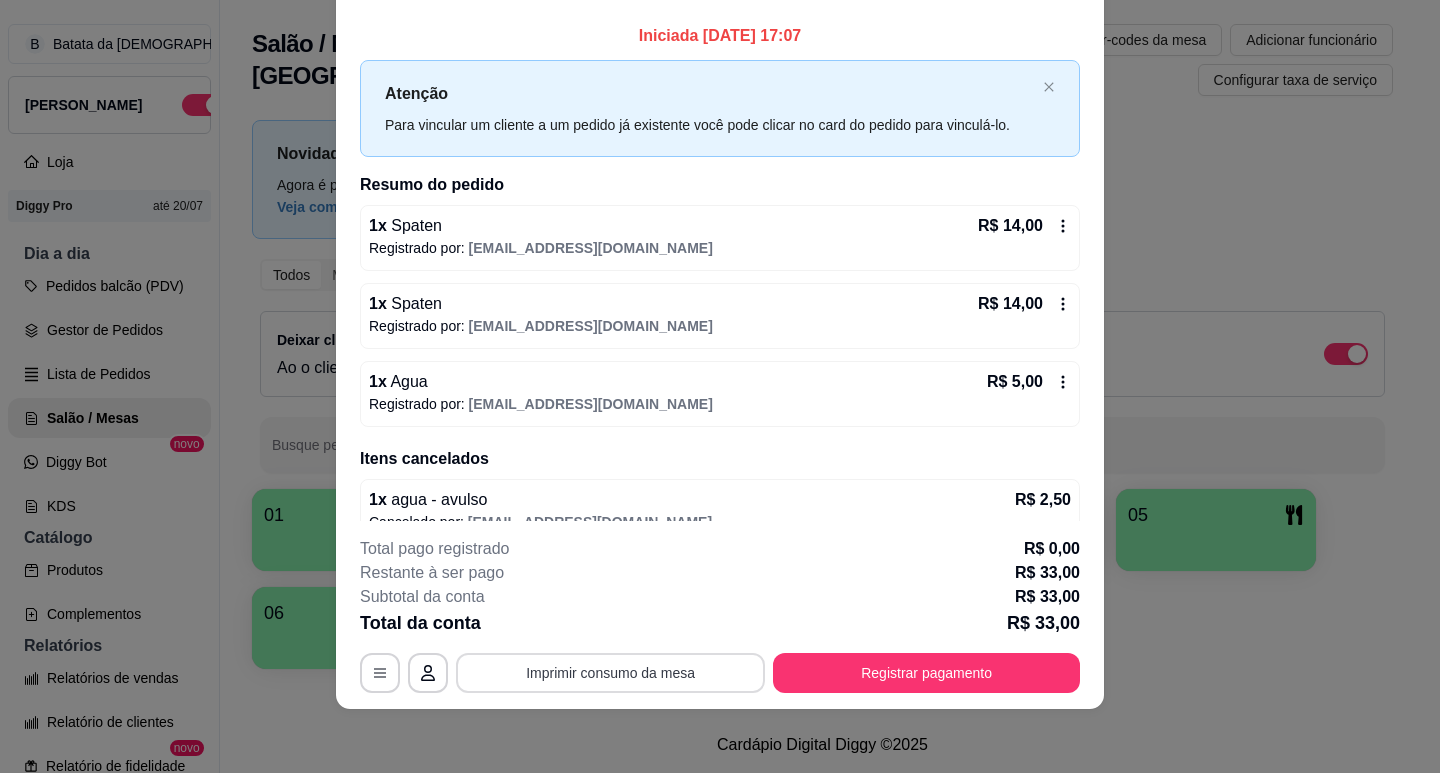 click on "Imprimir consumo da mesa" at bounding box center [610, 673] 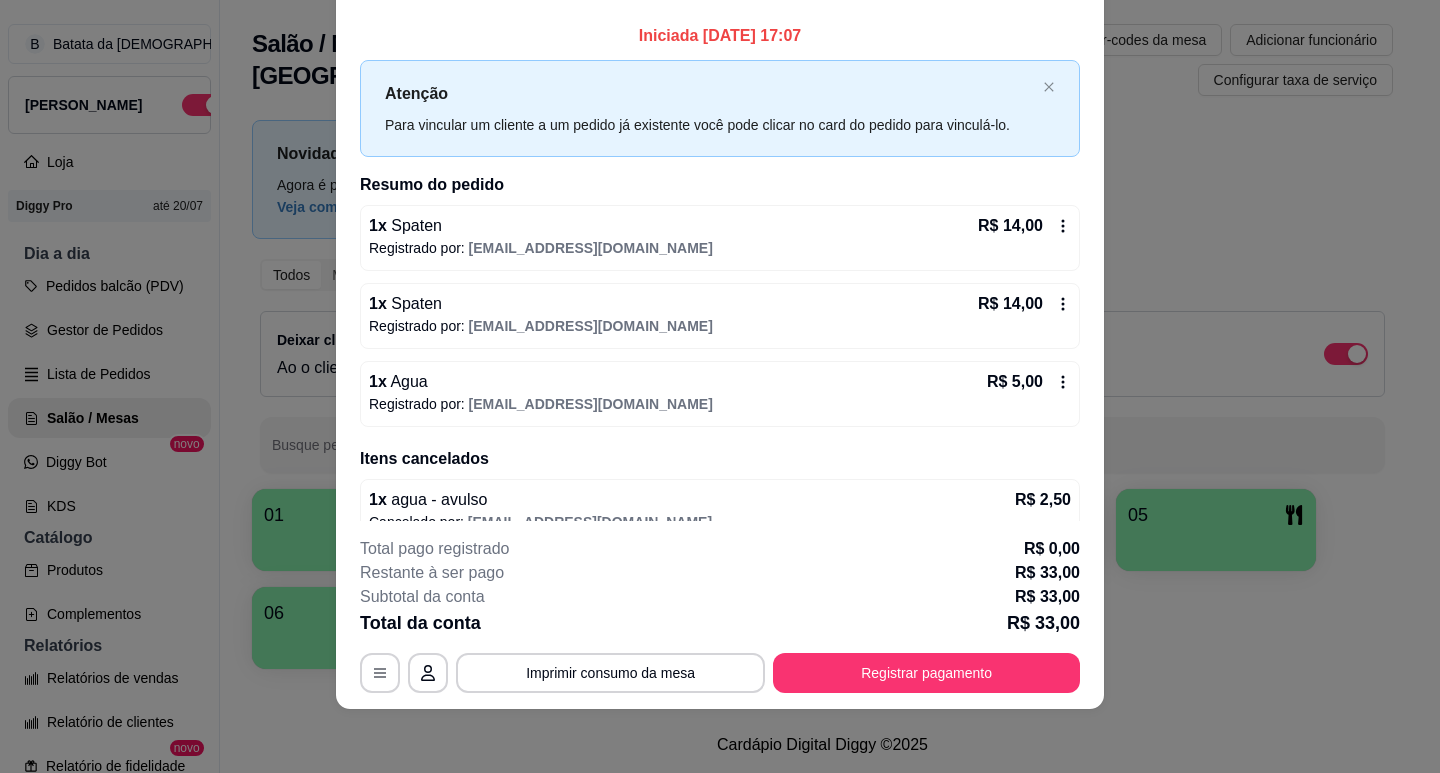 scroll, scrollTop: 0, scrollLeft: 0, axis: both 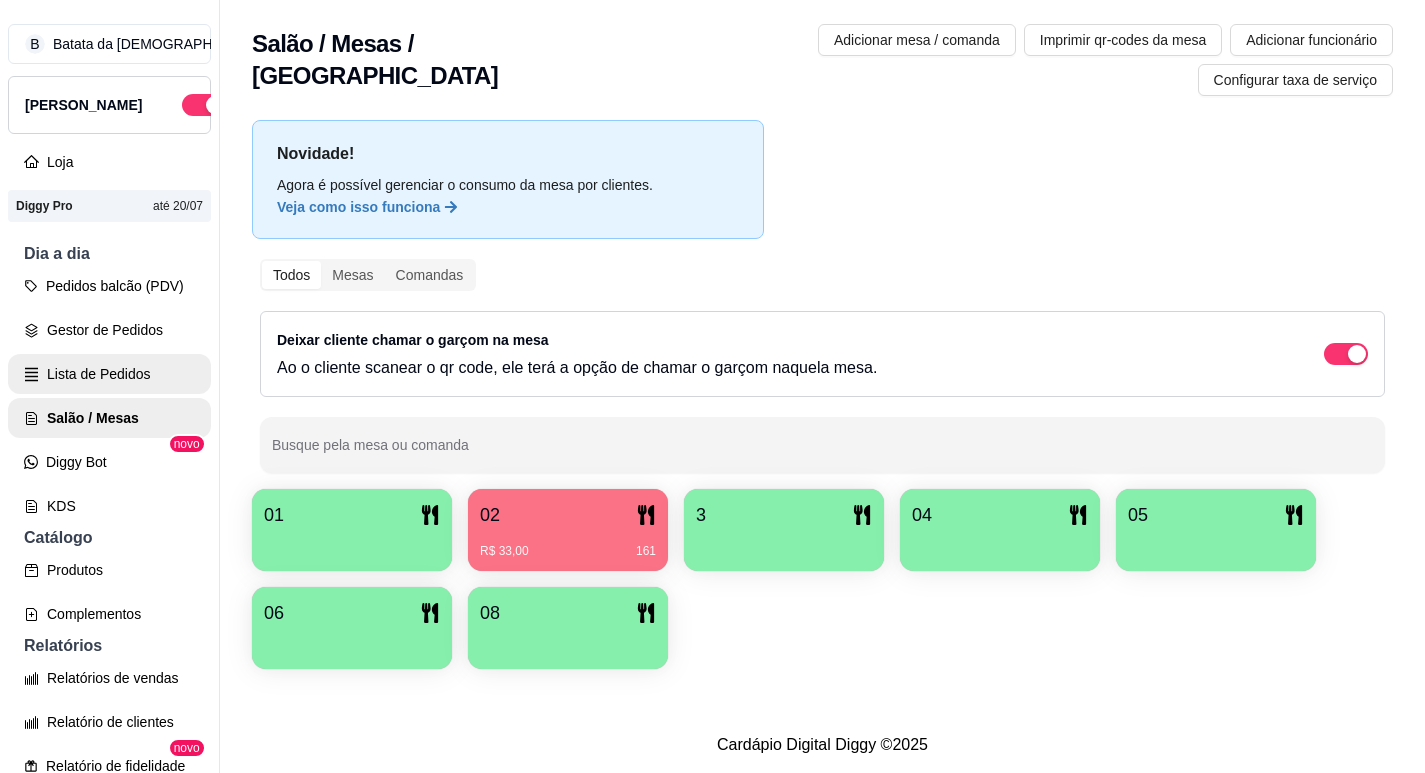 click on "Lista de Pedidos" at bounding box center (109, 374) 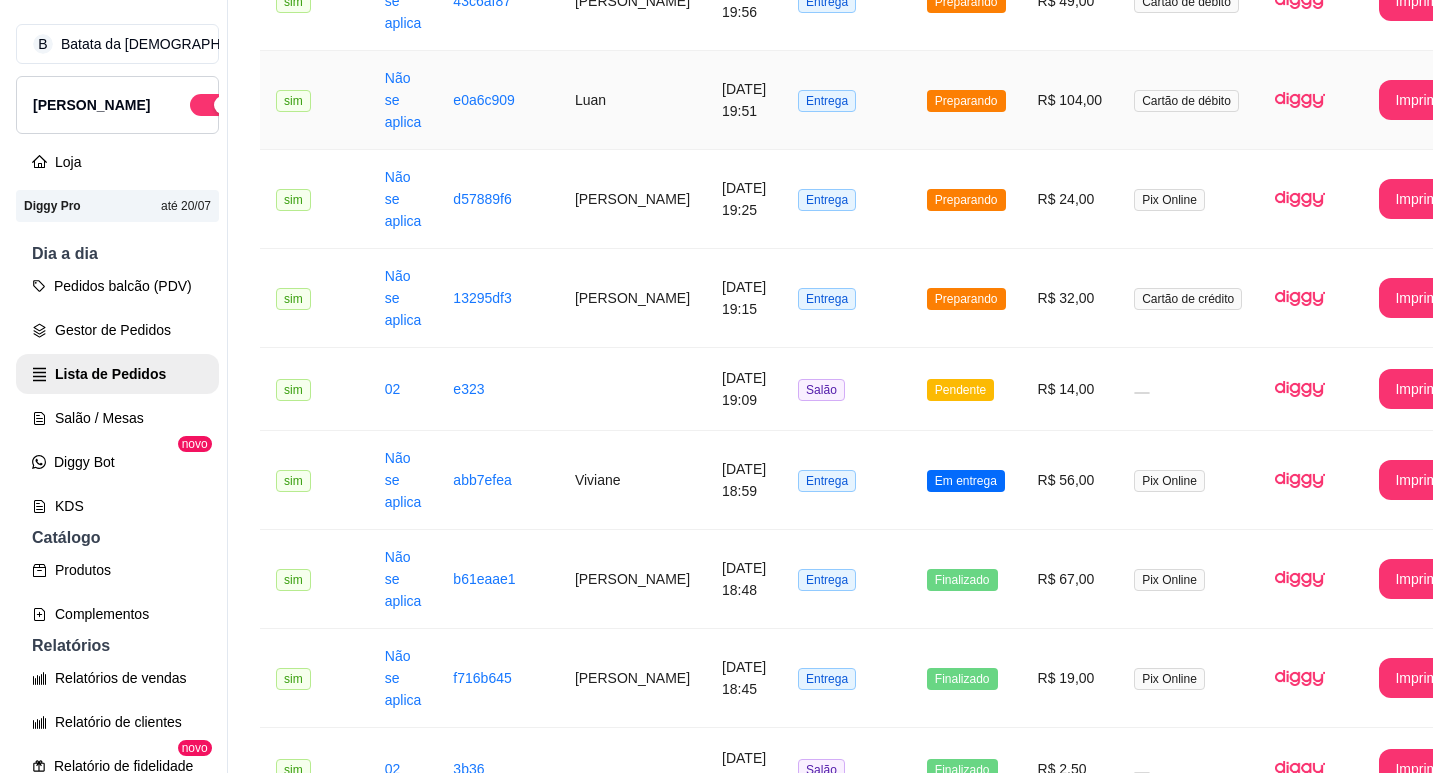 scroll, scrollTop: 600, scrollLeft: 0, axis: vertical 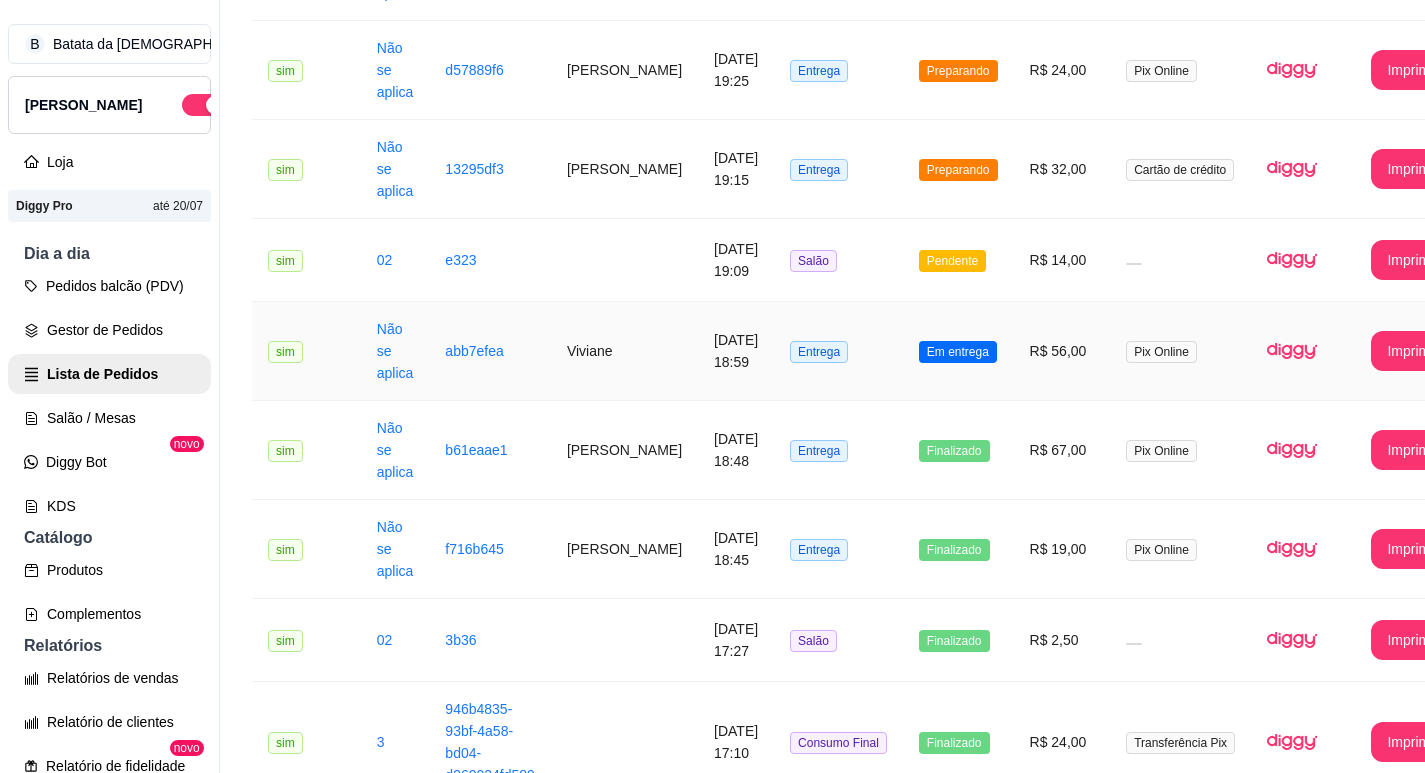 click on "Entrega" at bounding box center (838, 351) 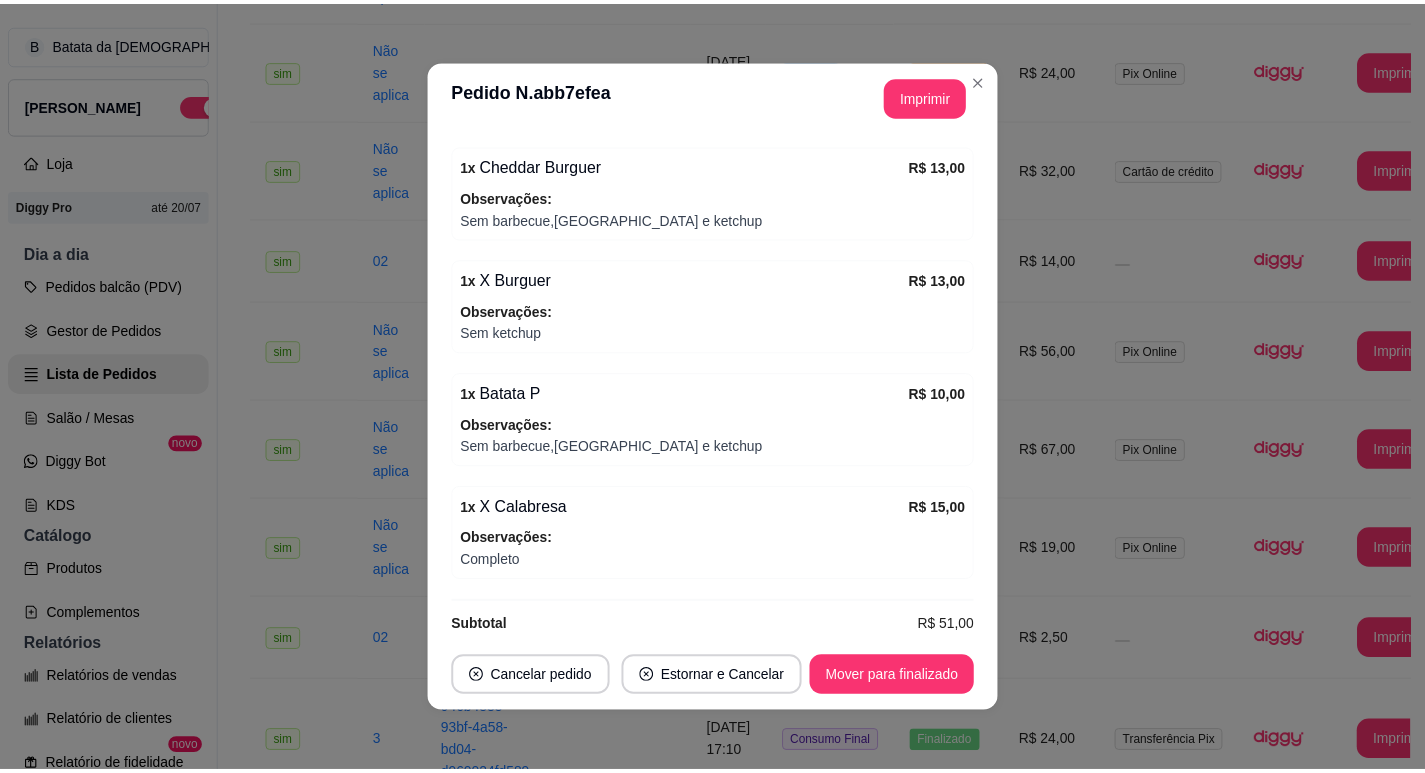 scroll, scrollTop: 678, scrollLeft: 0, axis: vertical 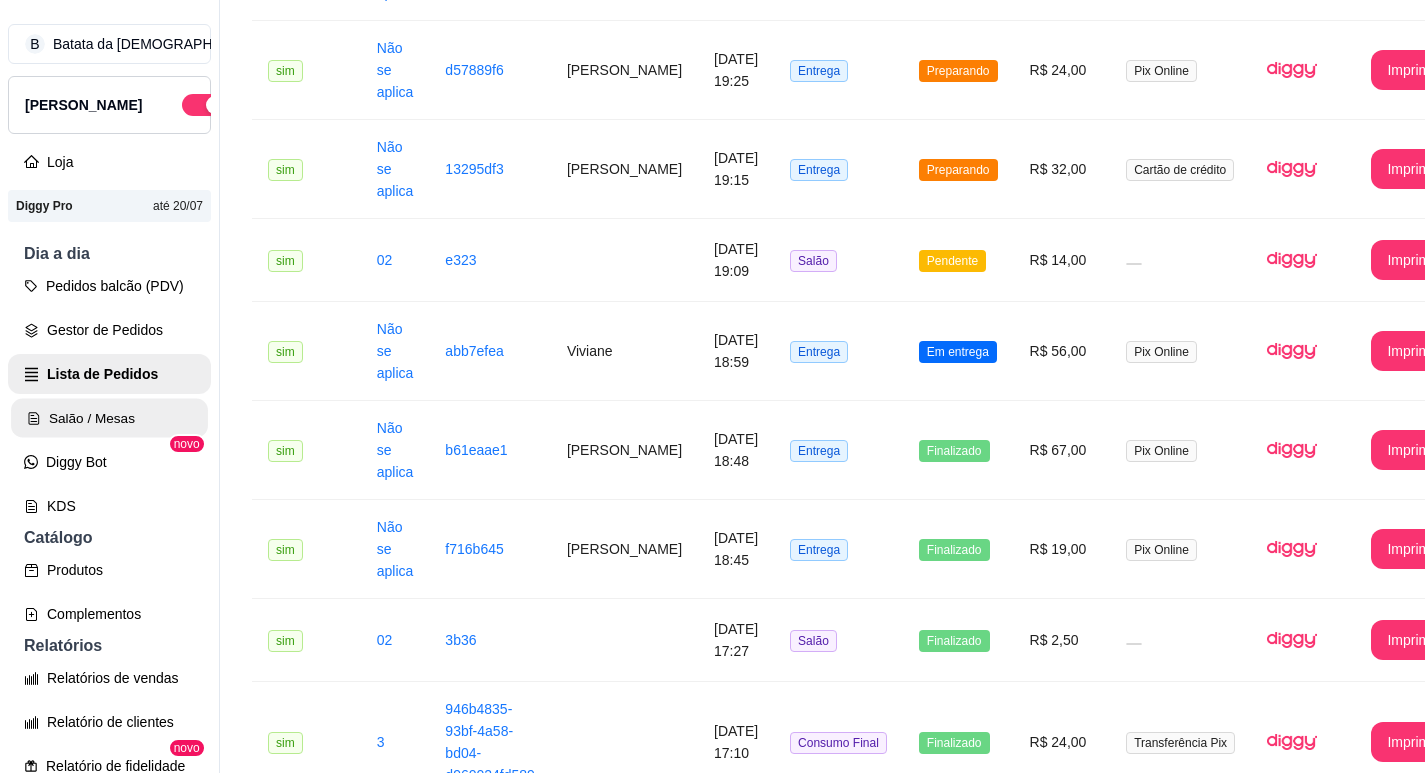click on "Salão / Mesas" at bounding box center [109, 418] 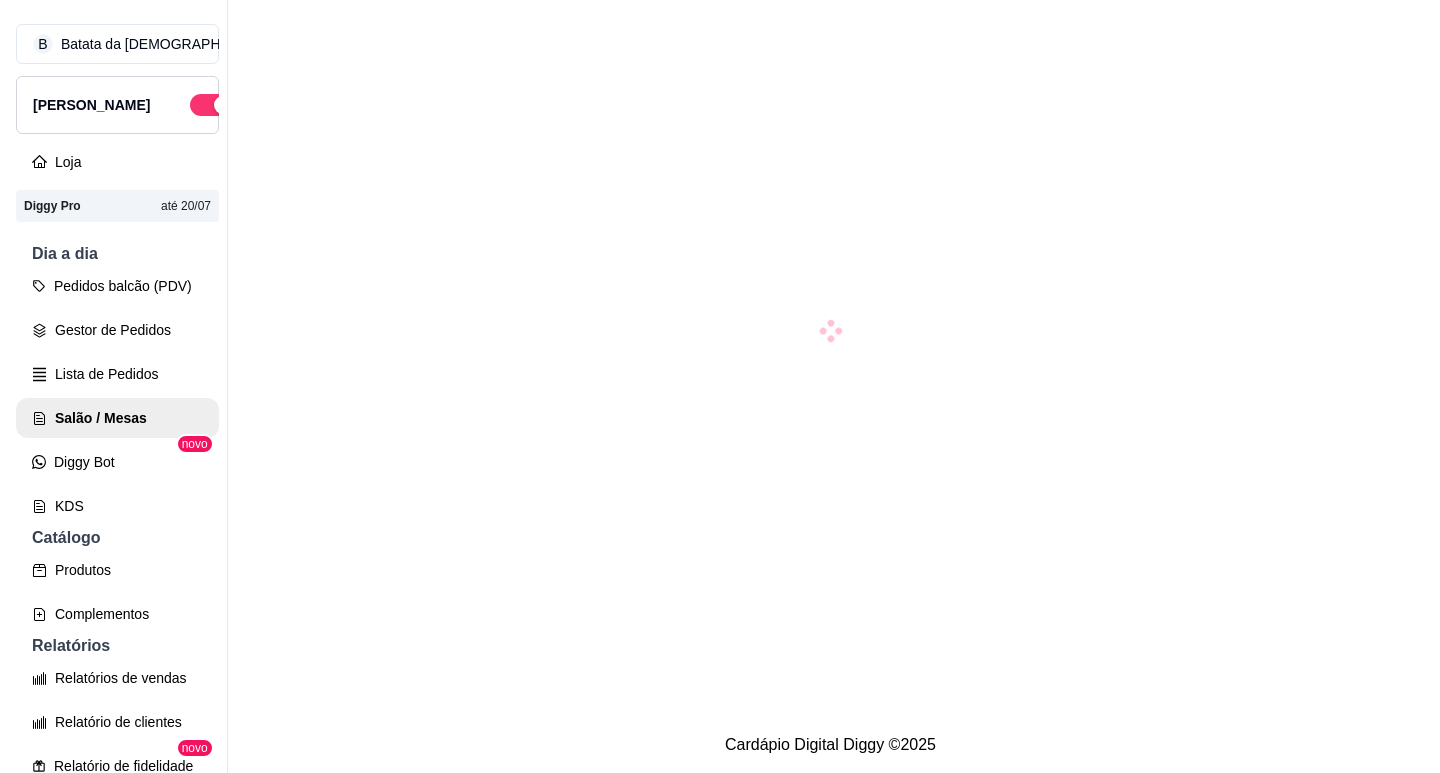 scroll, scrollTop: 0, scrollLeft: 0, axis: both 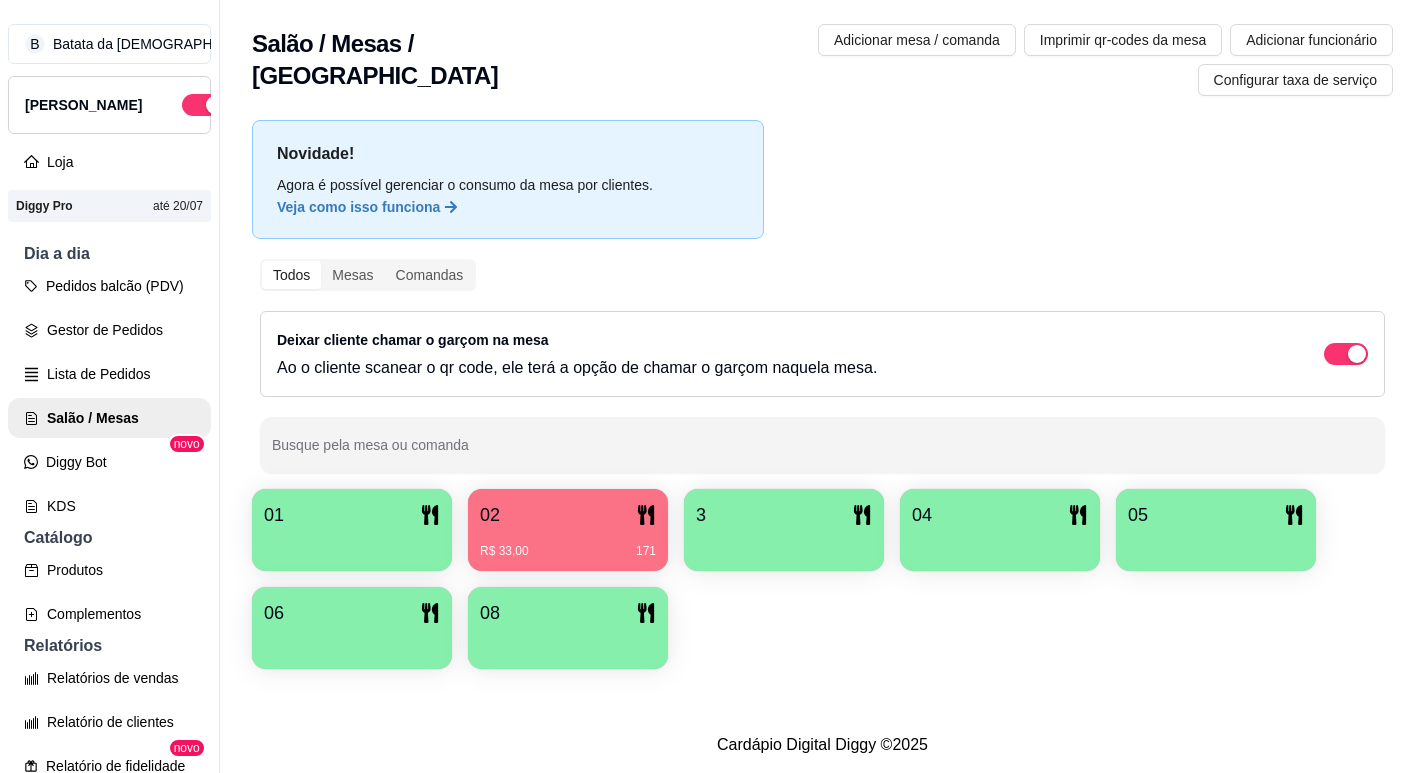 click on "05" at bounding box center [1216, 515] 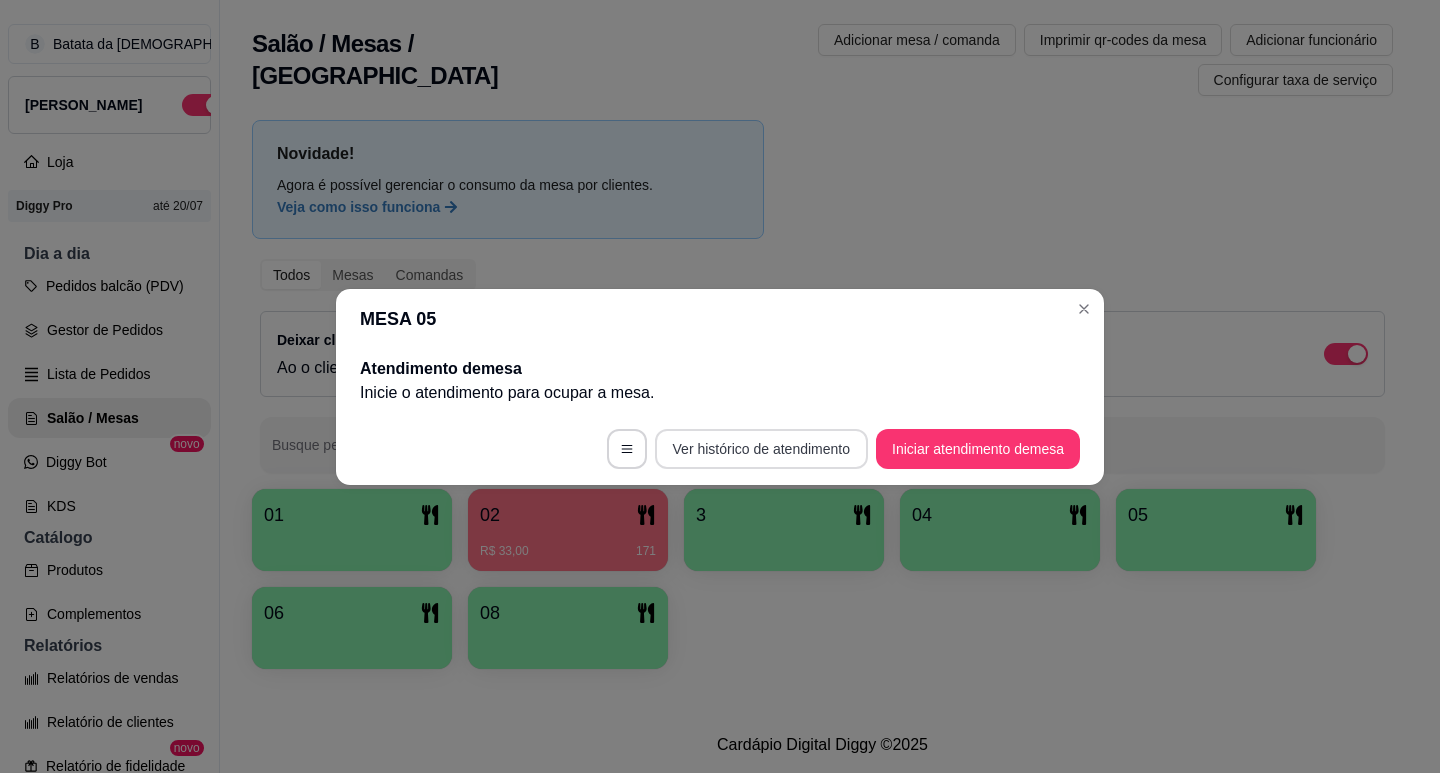 click on "Ver histórico de atendimento" at bounding box center (761, 449) 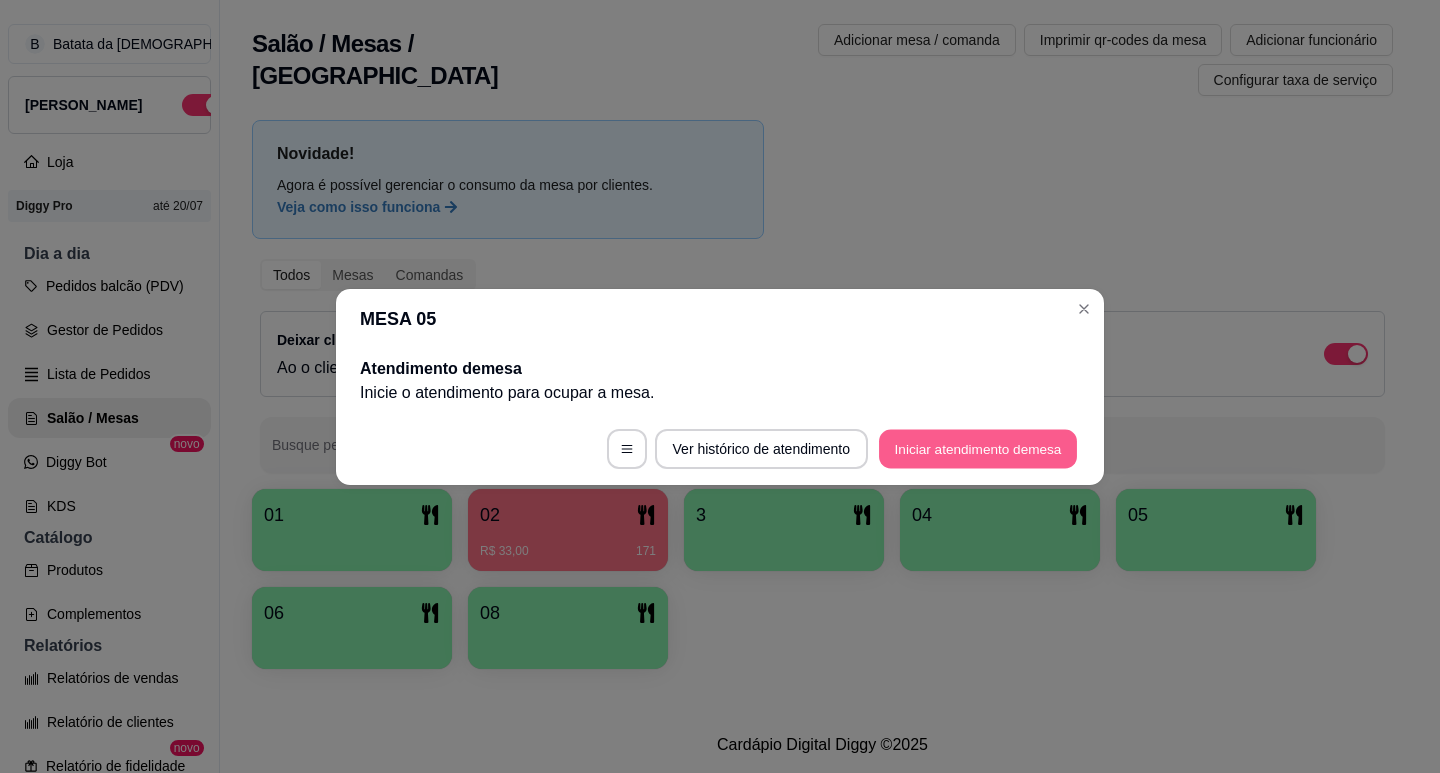 click on "Iniciar atendimento de  mesa" at bounding box center (978, 448) 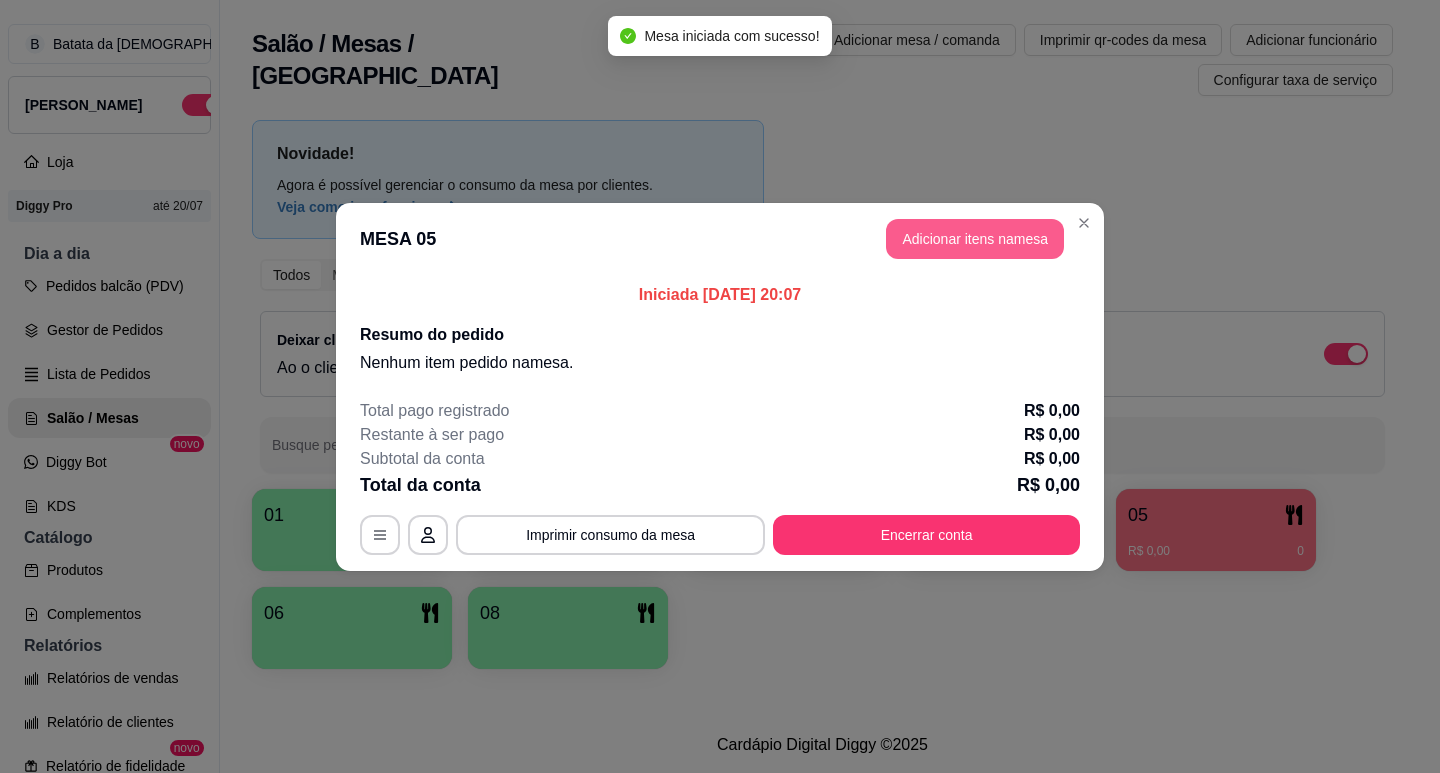 click on "Adicionar itens na  mesa" at bounding box center (975, 239) 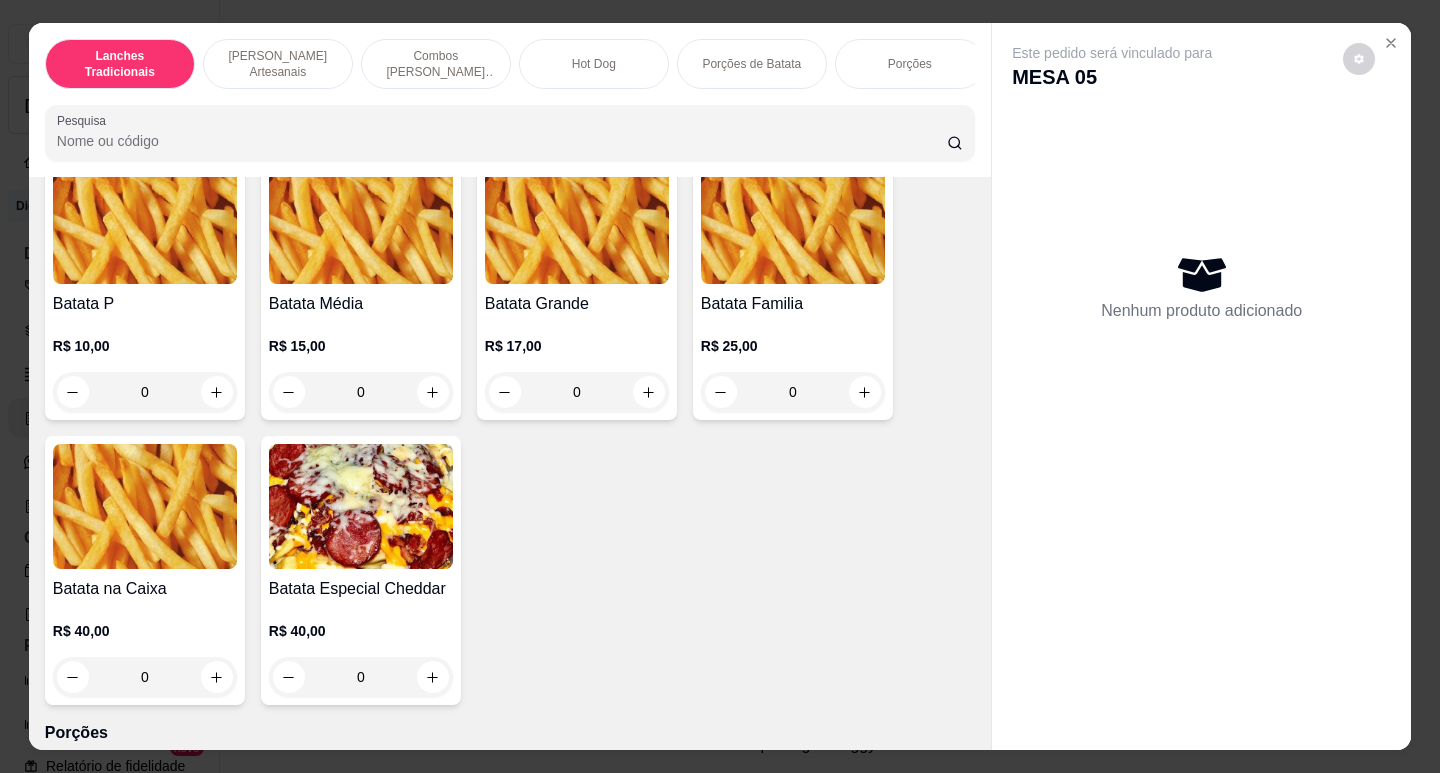 scroll, scrollTop: 2900, scrollLeft: 0, axis: vertical 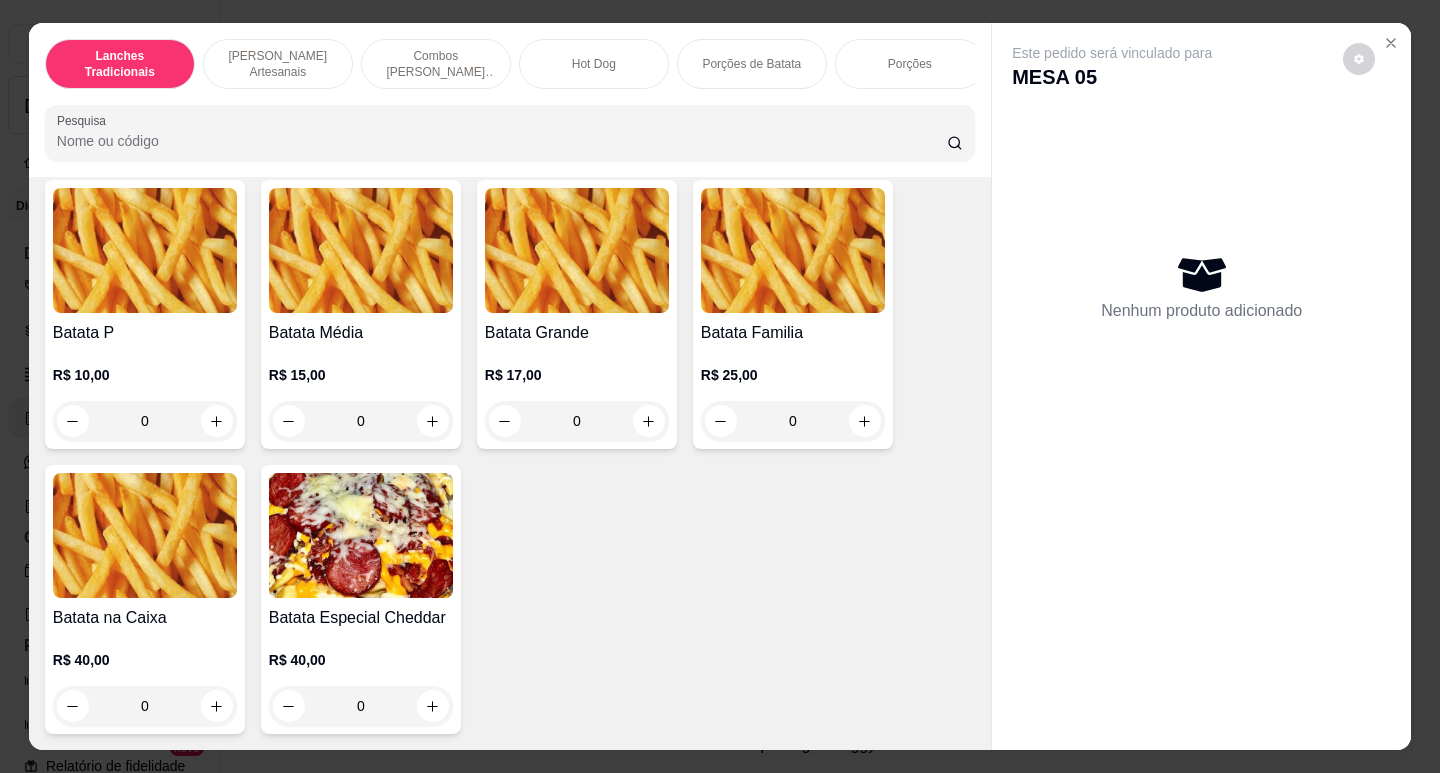 click on "0" at bounding box center [793, 421] 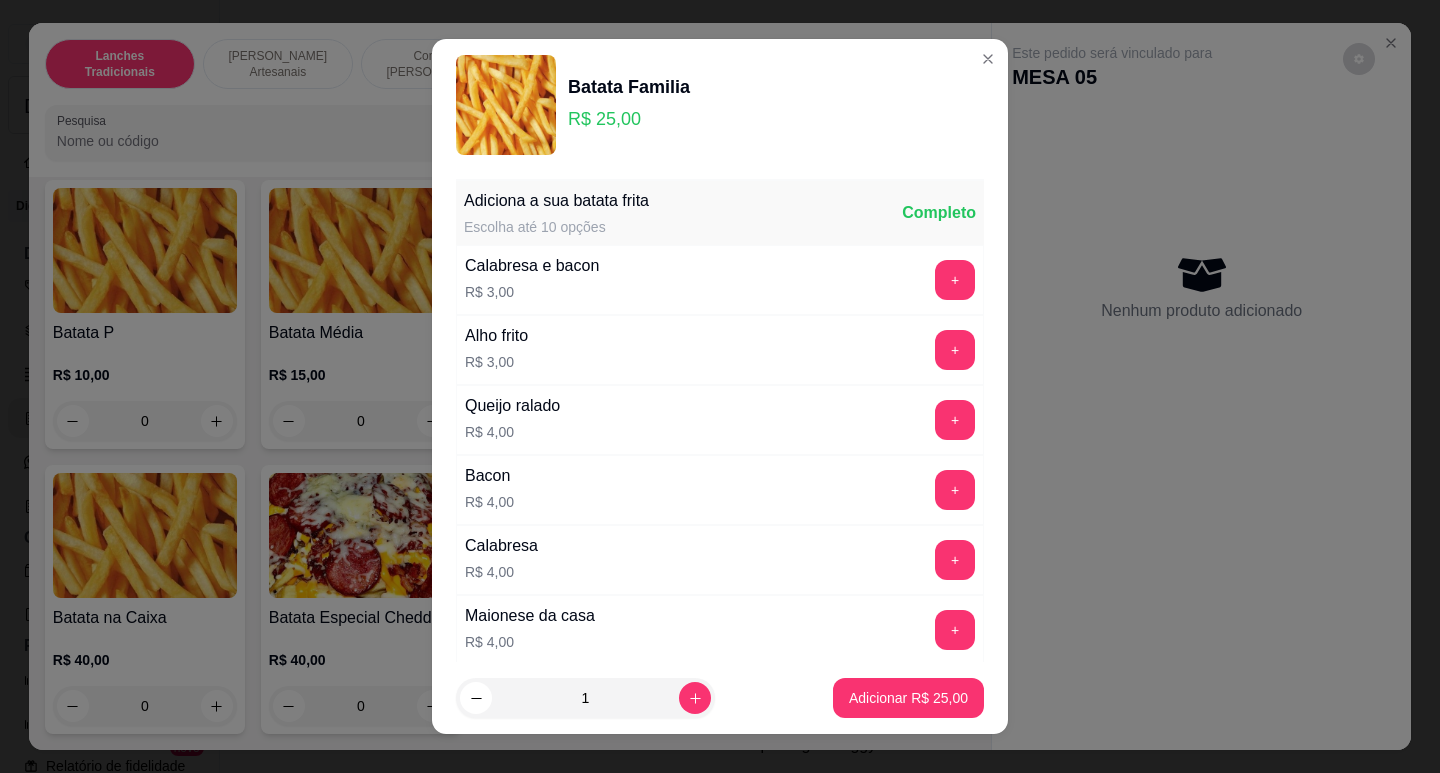 scroll, scrollTop: 152, scrollLeft: 0, axis: vertical 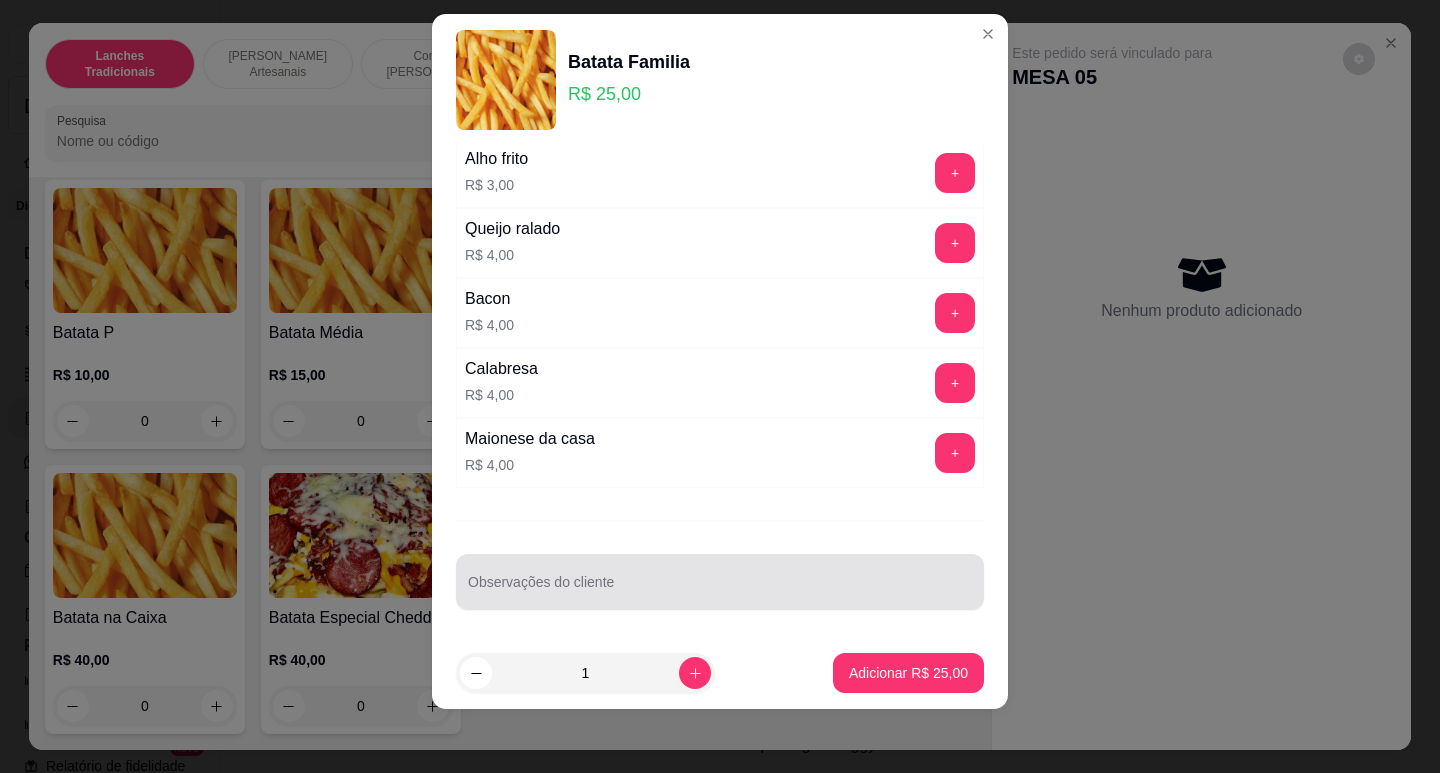 click at bounding box center [720, 582] 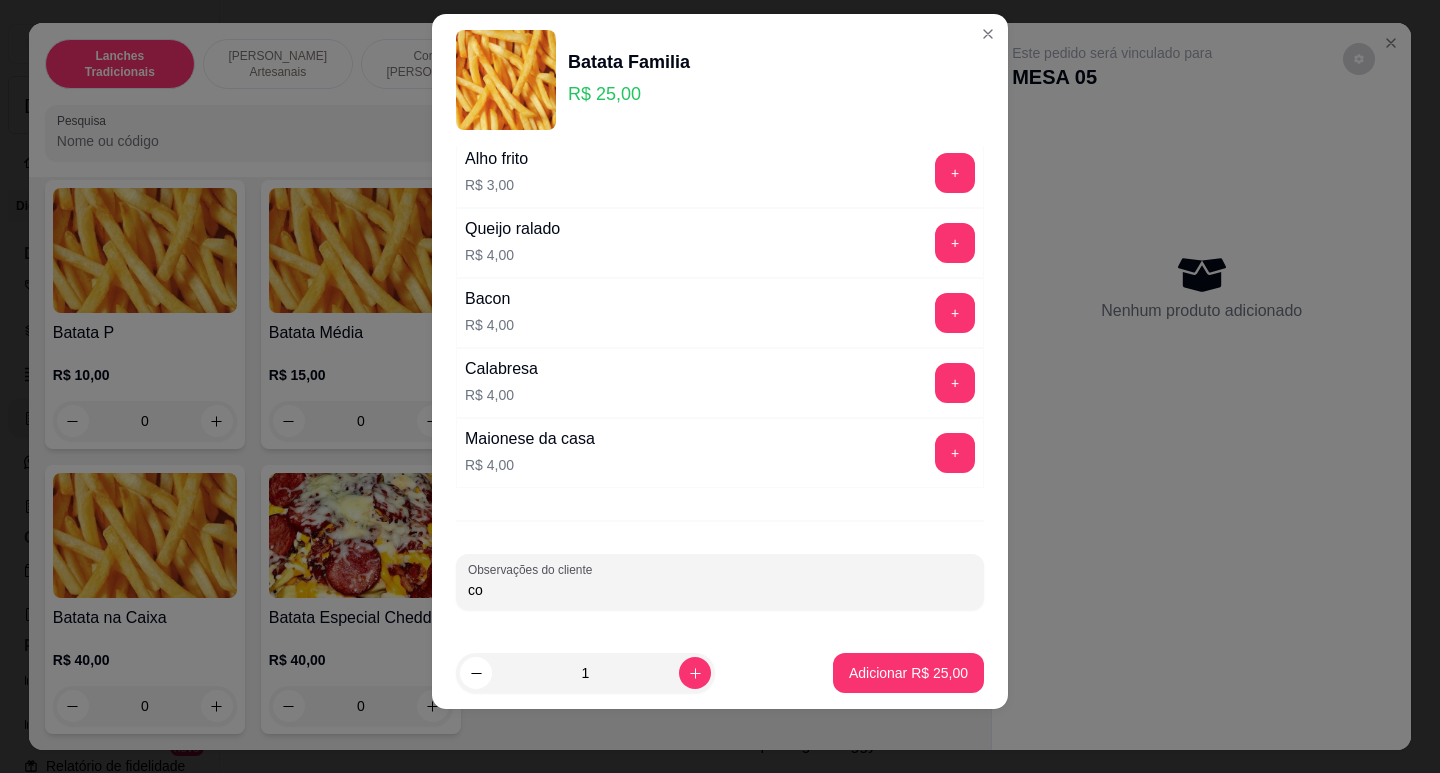 type on "c" 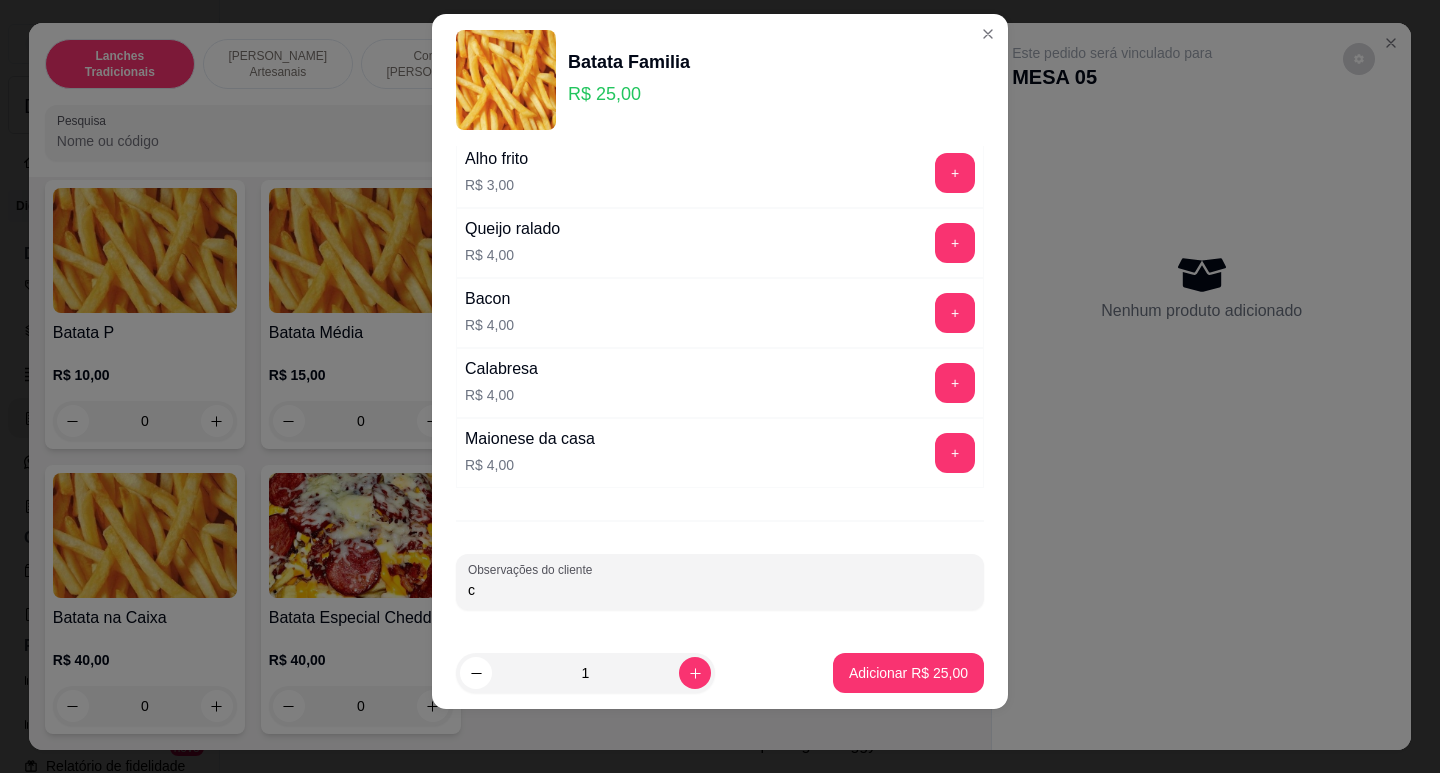 type 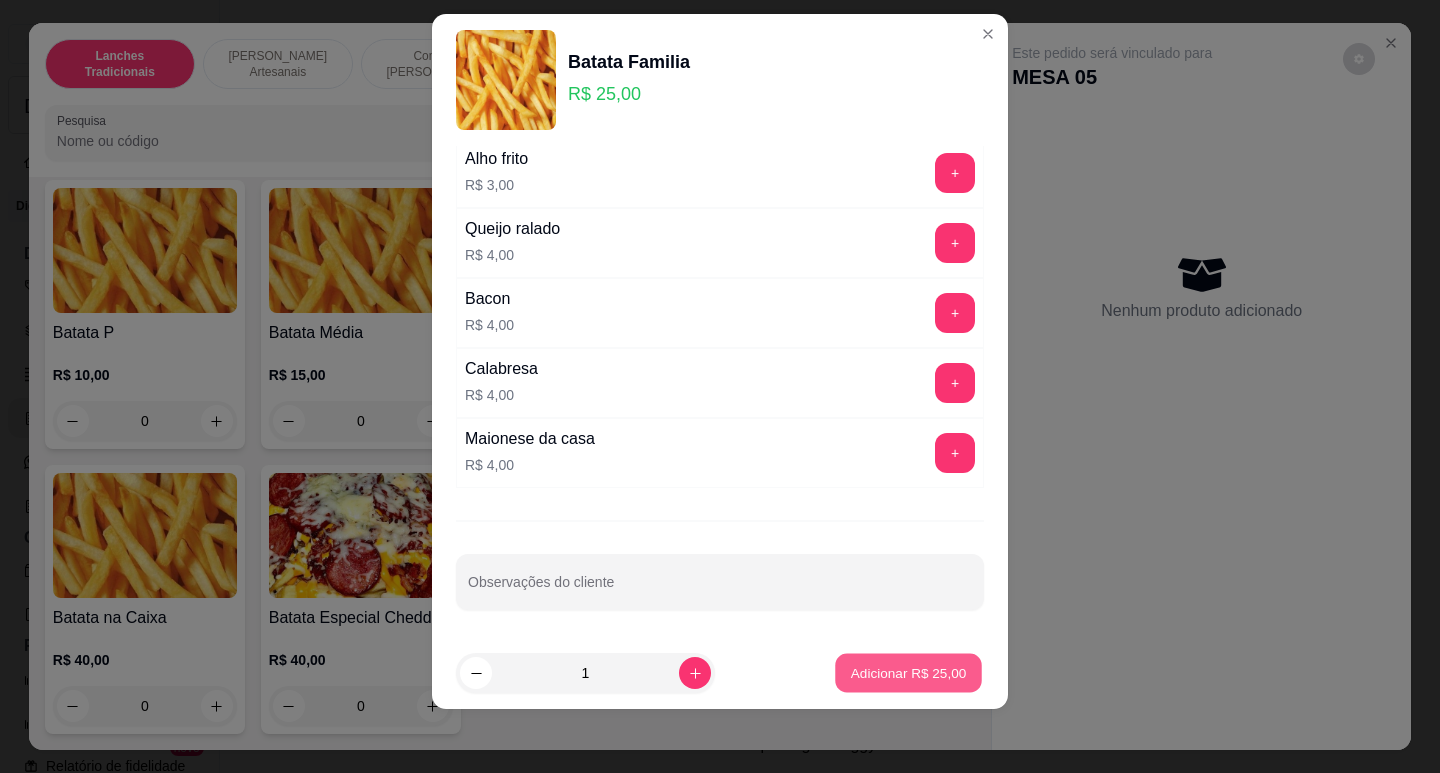 click on "Adicionar   R$ 25,00" at bounding box center [909, 673] 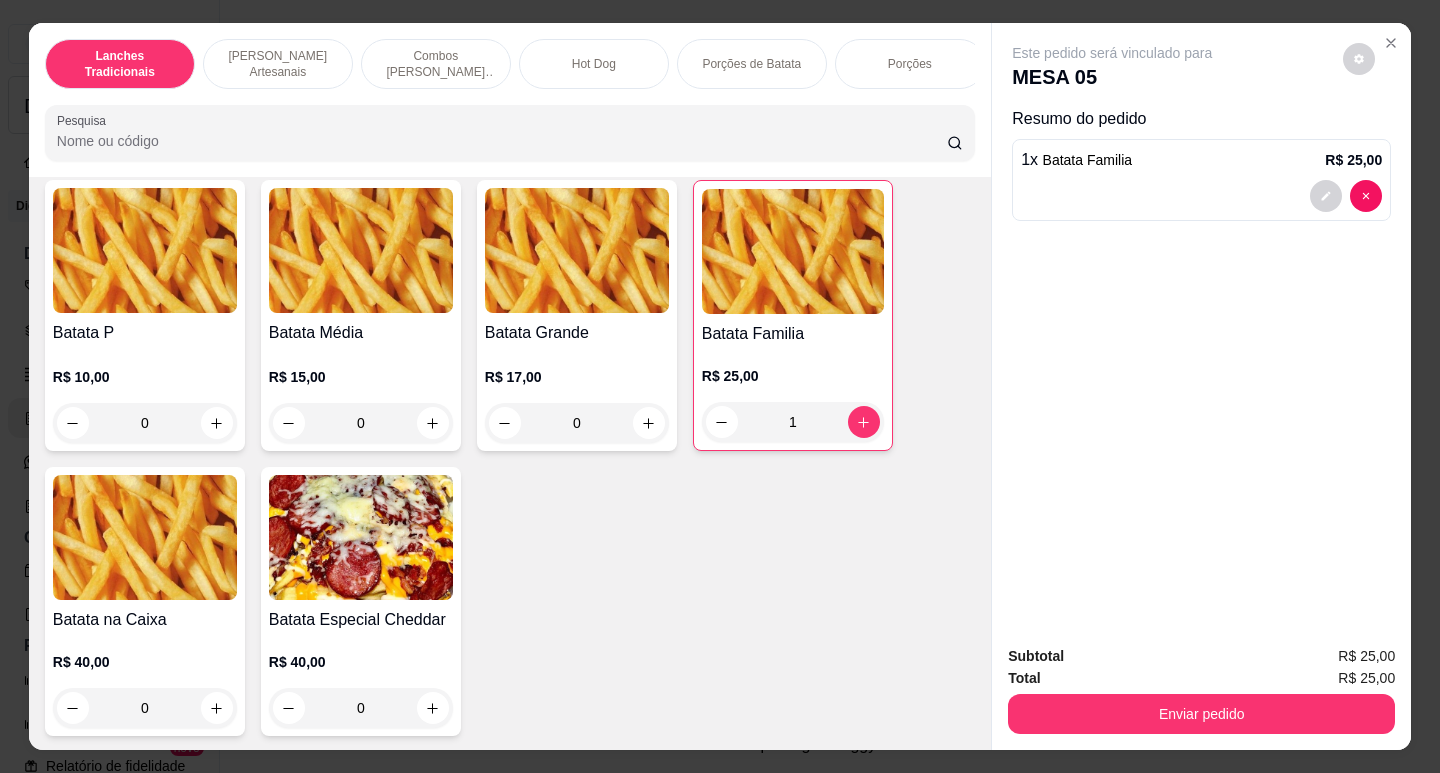 scroll, scrollTop: 0, scrollLeft: 641, axis: horizontal 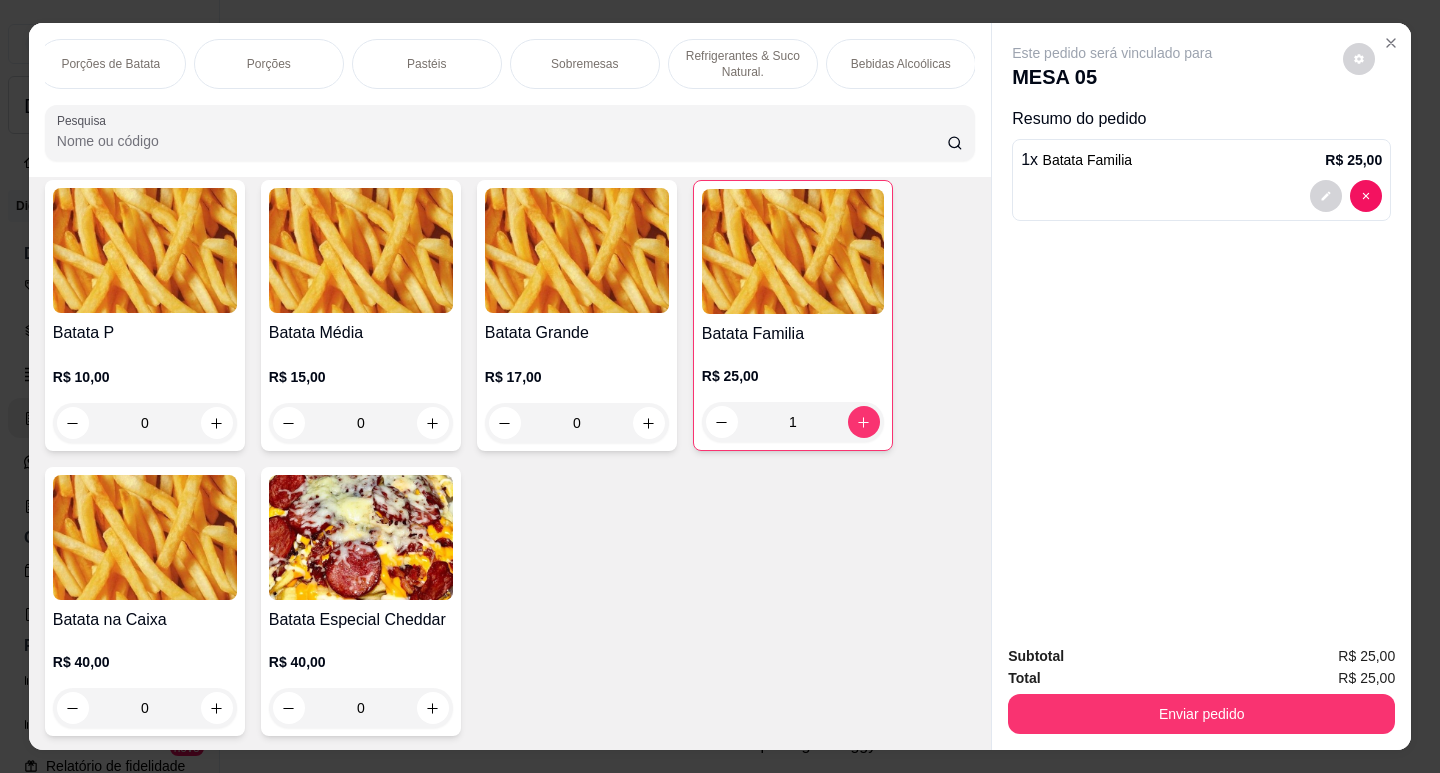 click on "Refrigerantes & Suco Natural." at bounding box center (743, 64) 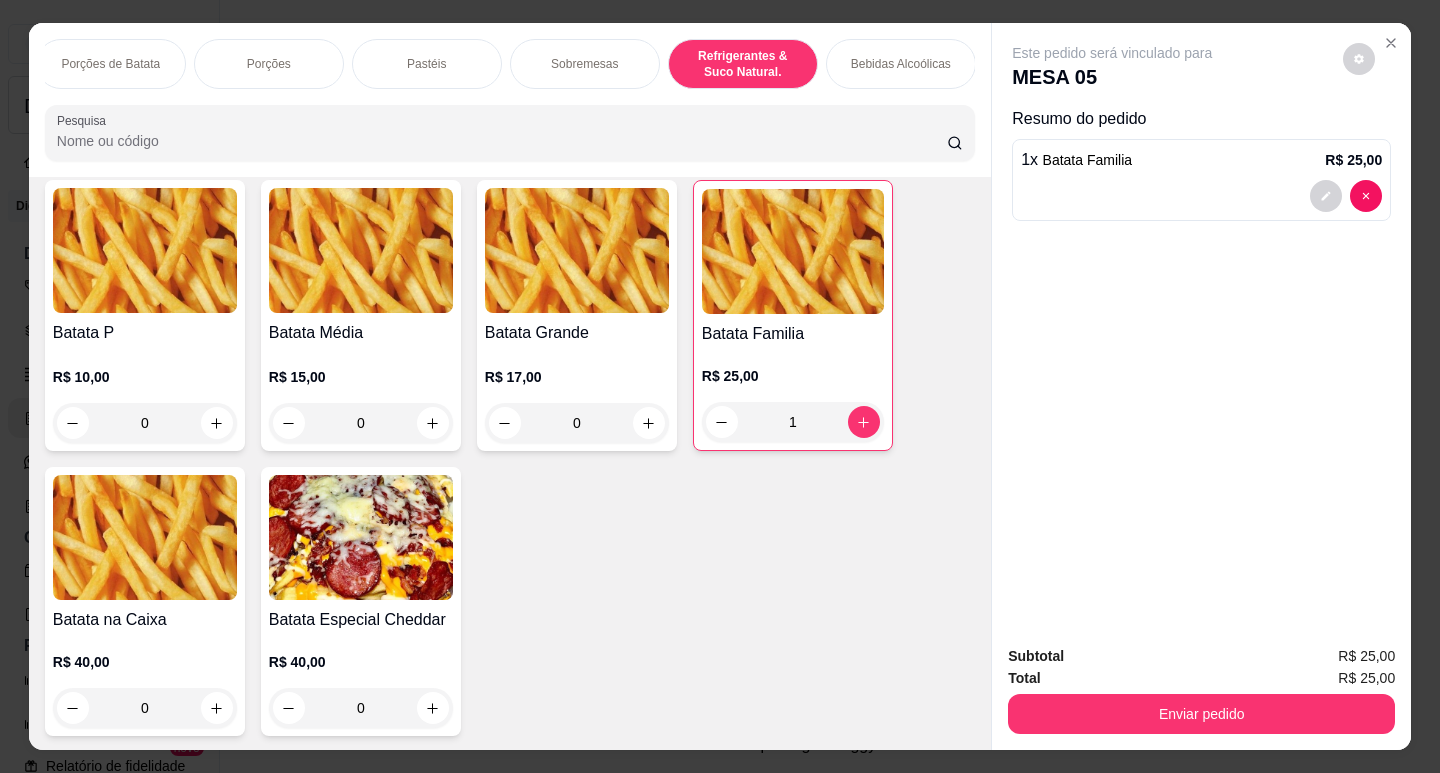 scroll, scrollTop: 5068, scrollLeft: 0, axis: vertical 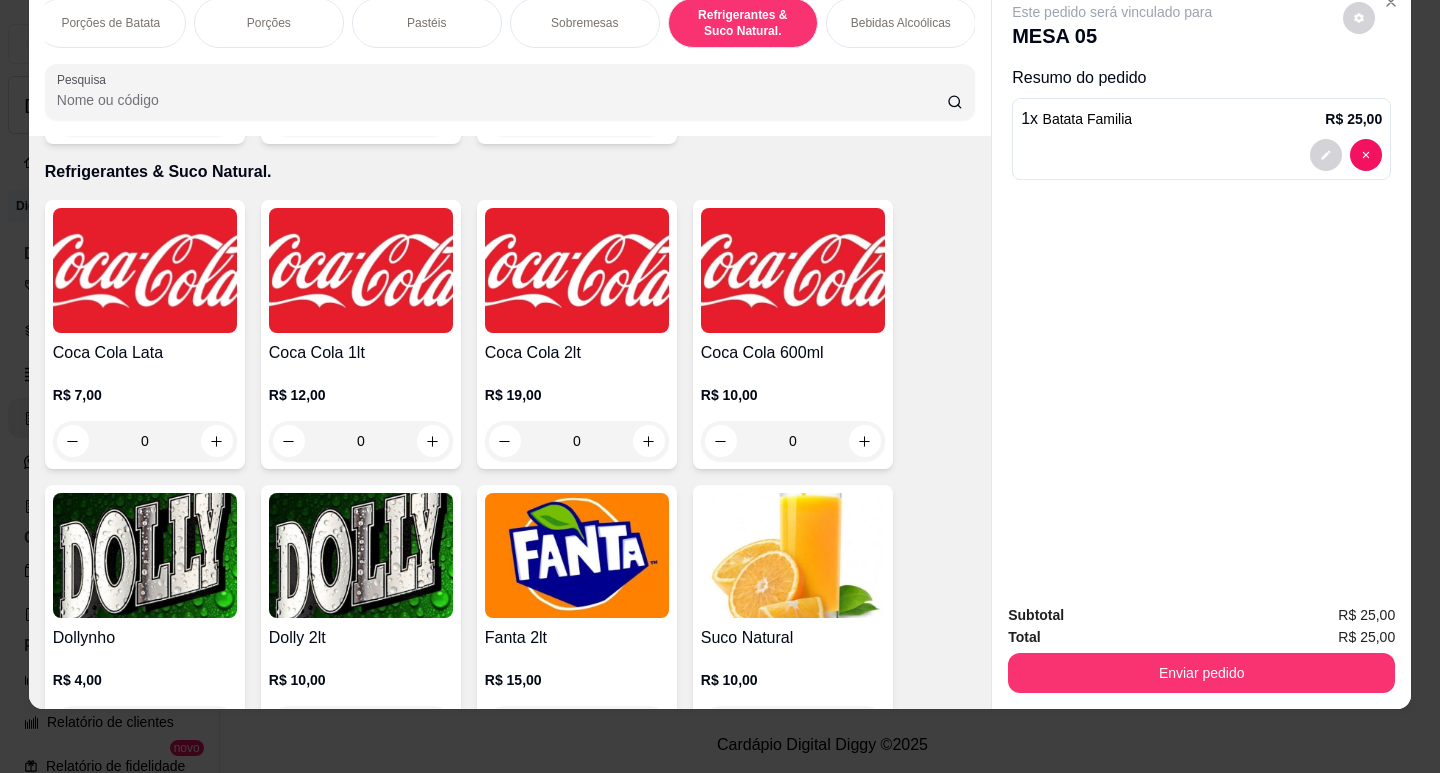 click on "Bebidas Alcoólicas" at bounding box center (901, 23) 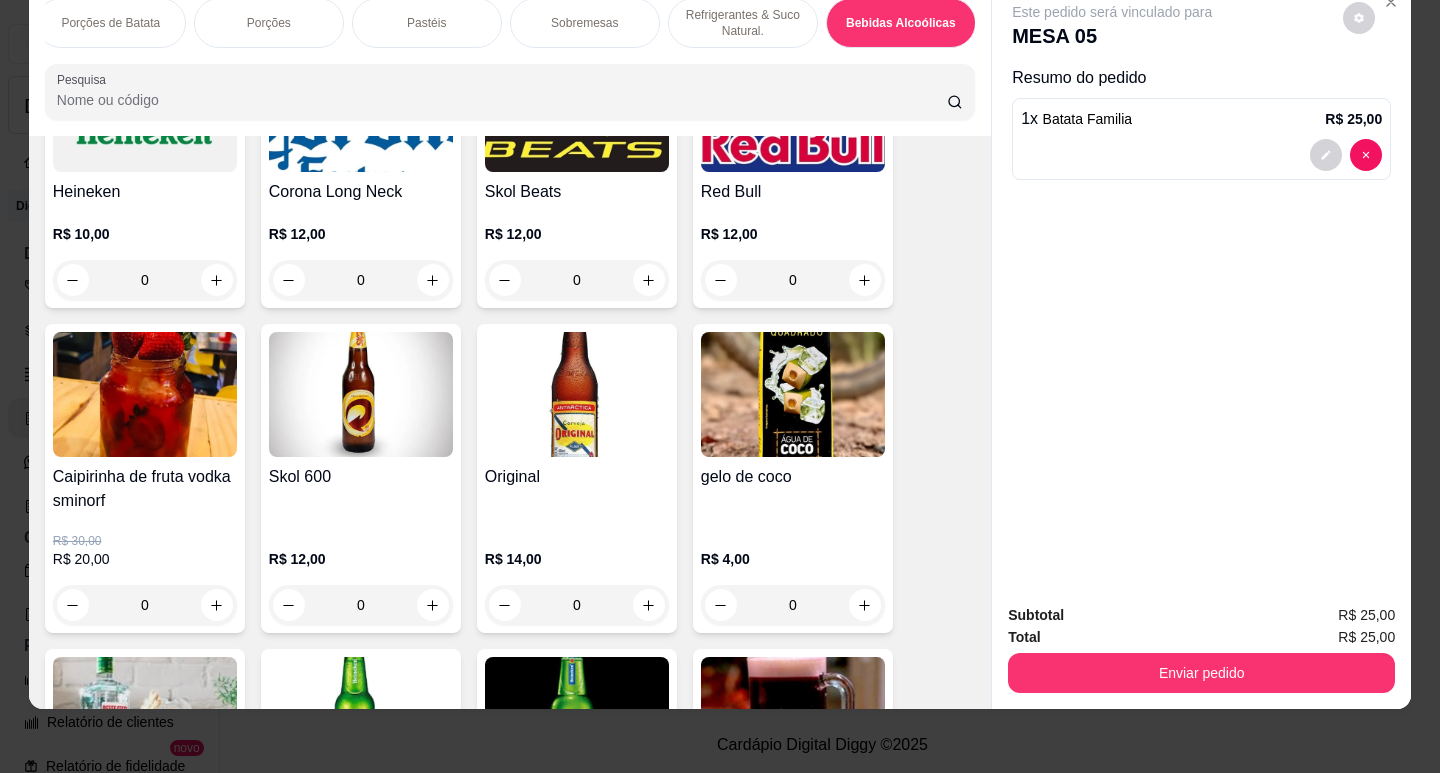 scroll, scrollTop: 6672, scrollLeft: 0, axis: vertical 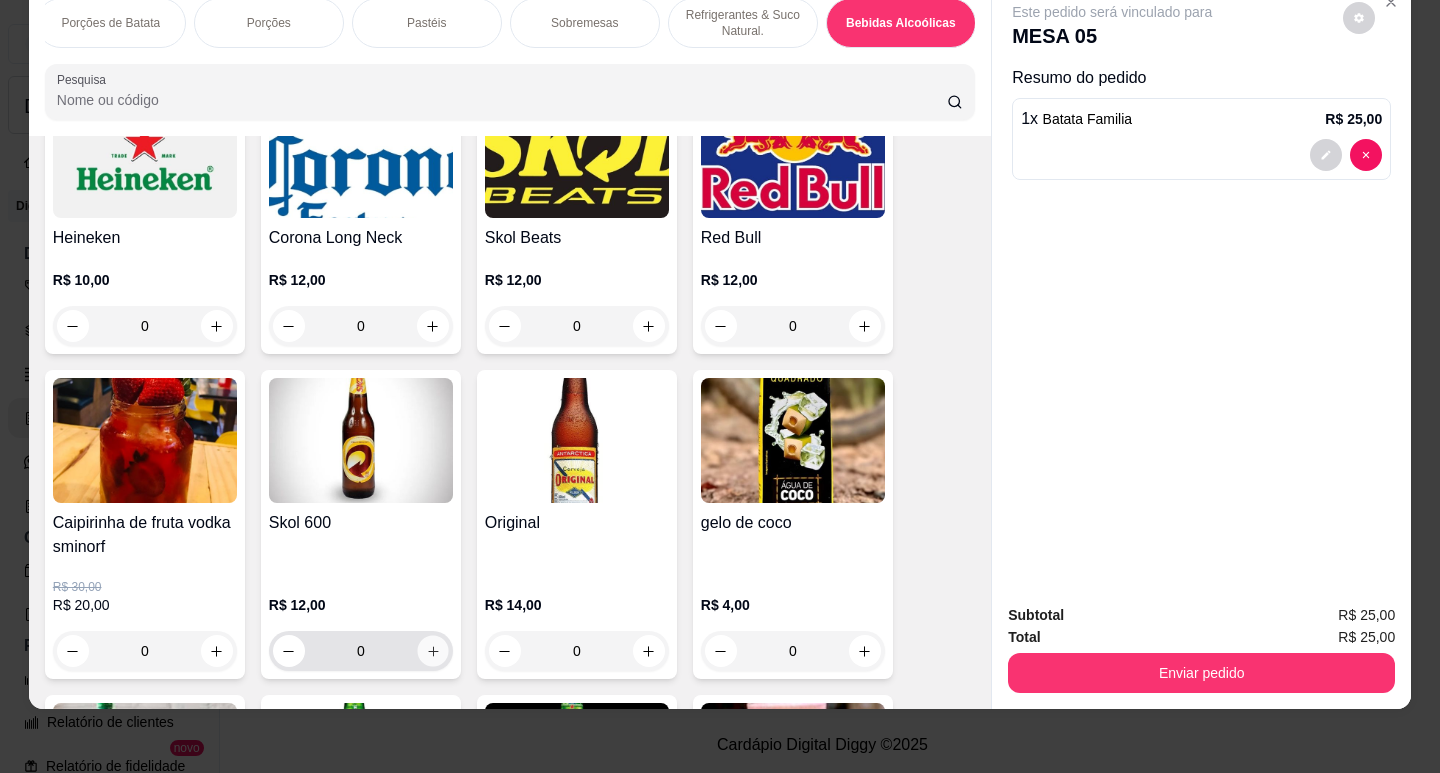 click at bounding box center [432, 651] 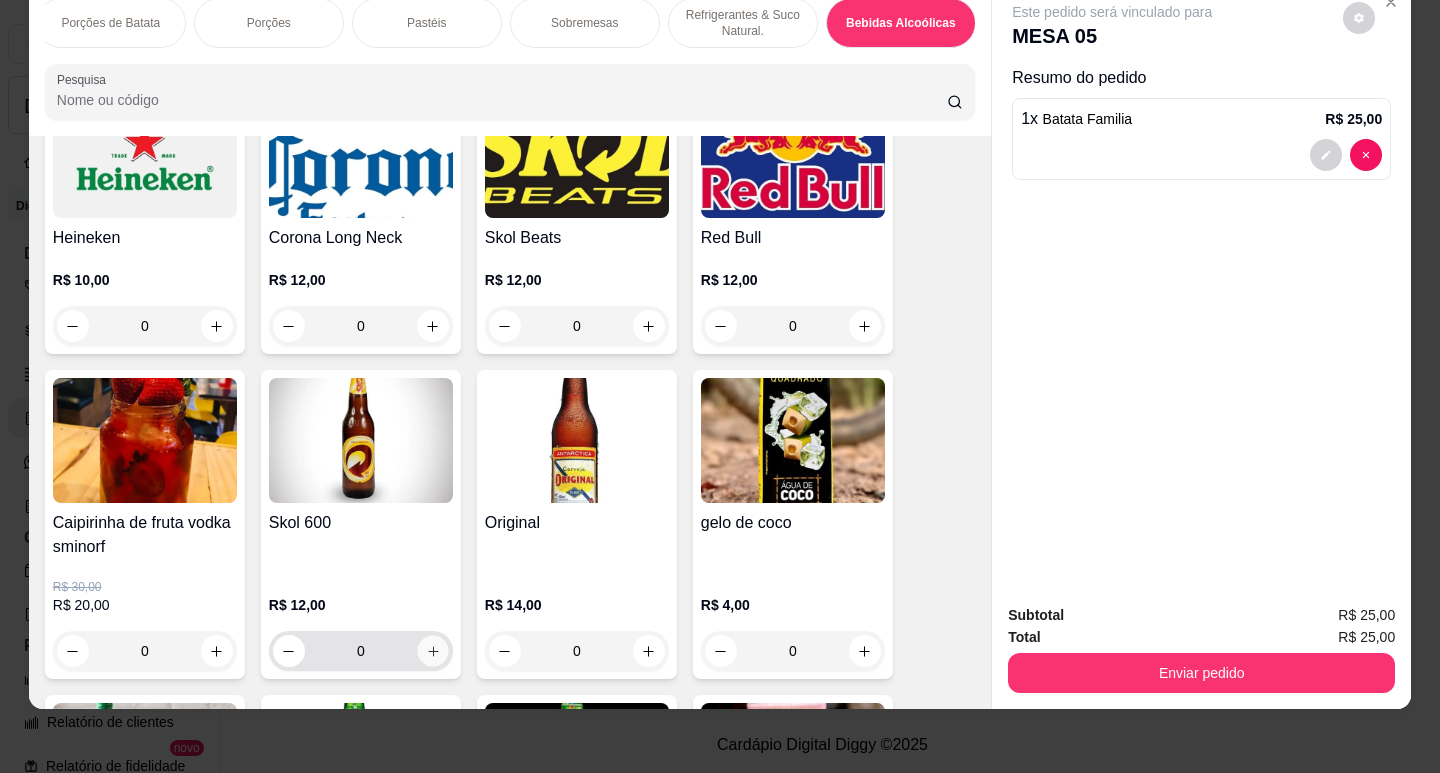 type on "1" 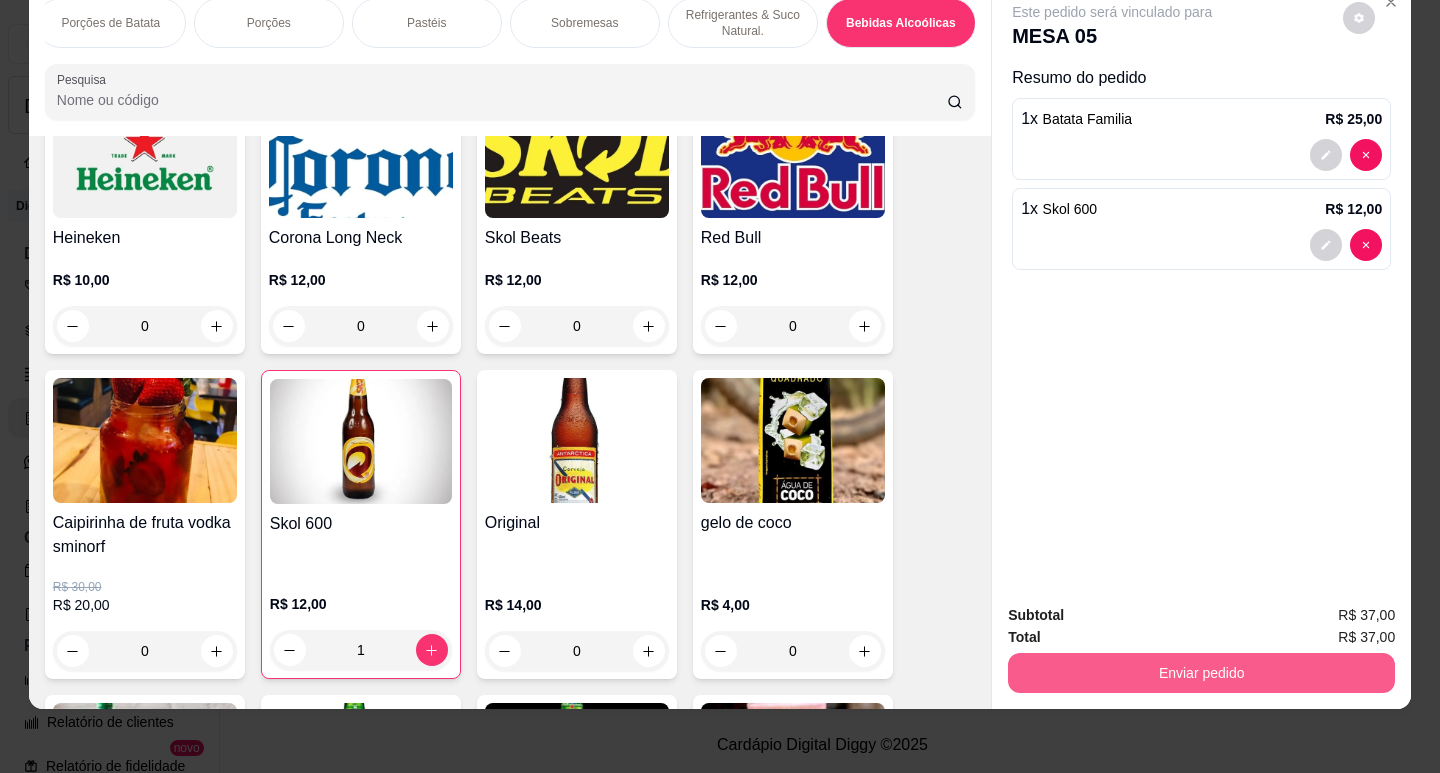 click on "Enviar pedido" at bounding box center (1201, 673) 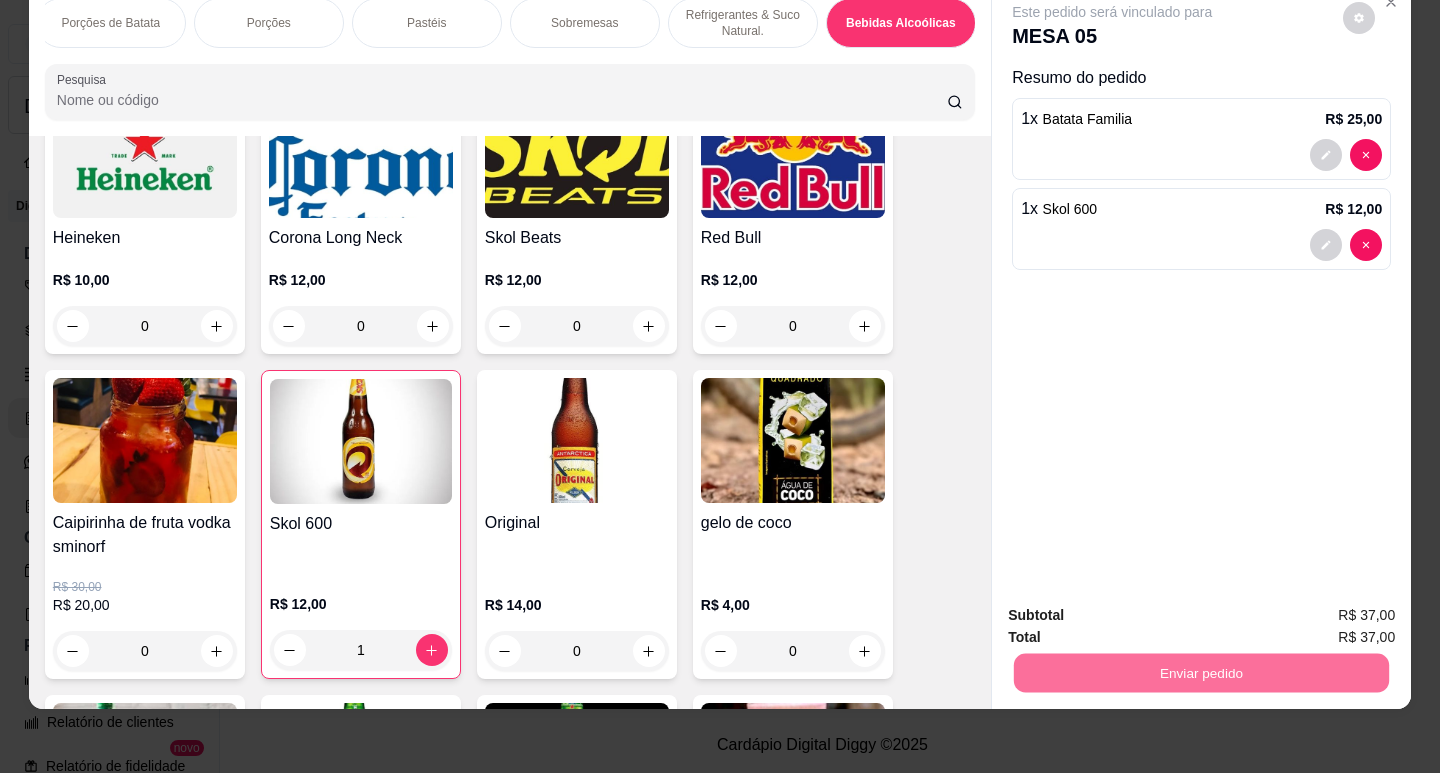 click on "Não registrar e enviar pedido" at bounding box center [1135, 609] 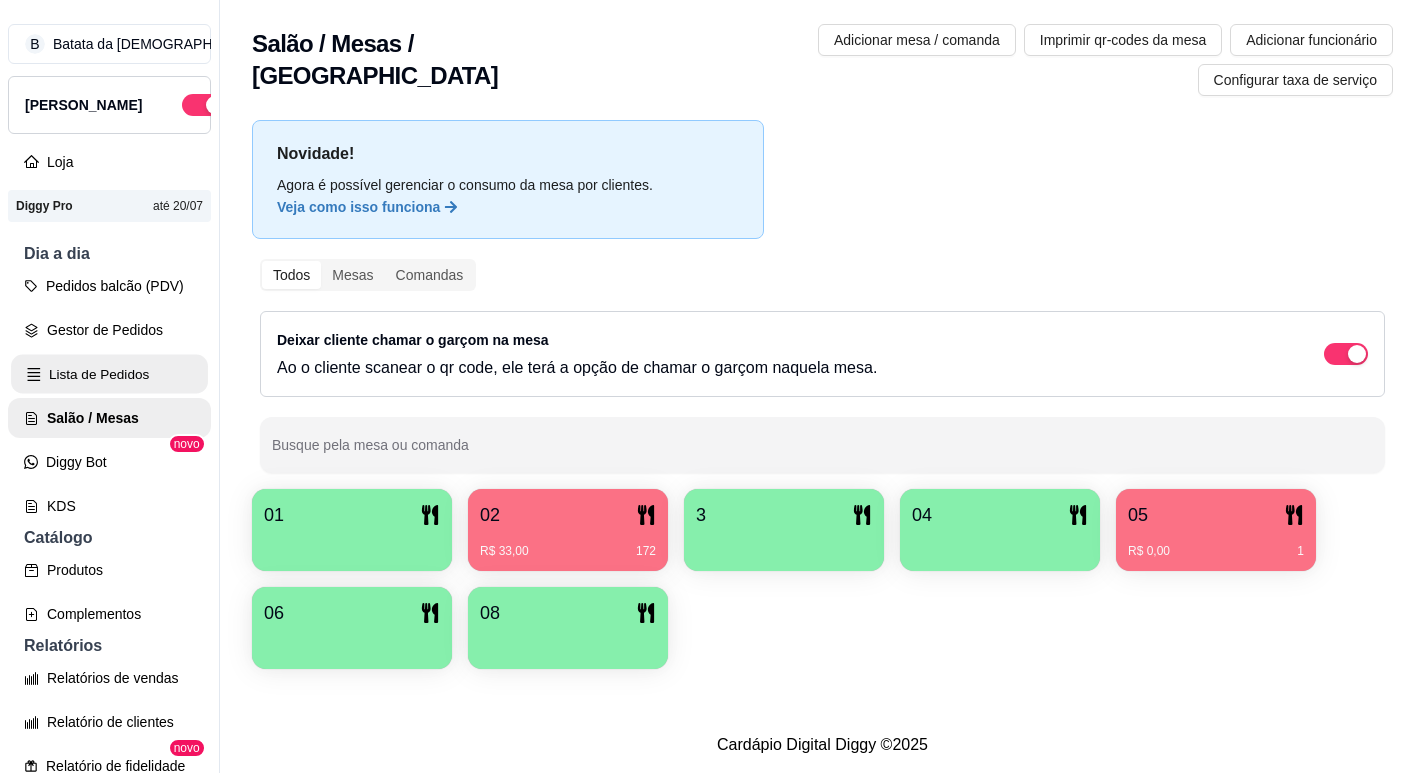 click on "Lista de Pedidos" at bounding box center [109, 374] 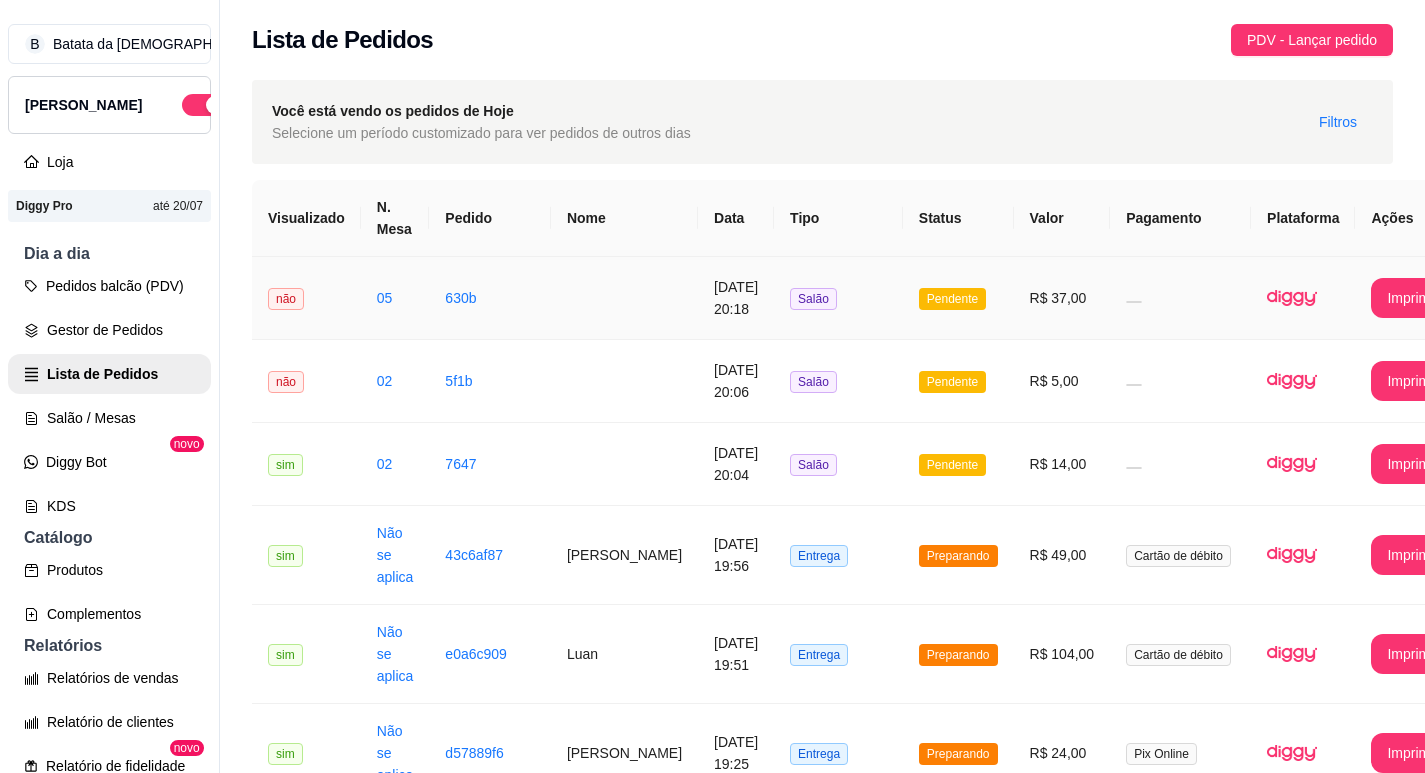 click on "[DATE] 20:18" at bounding box center (736, 298) 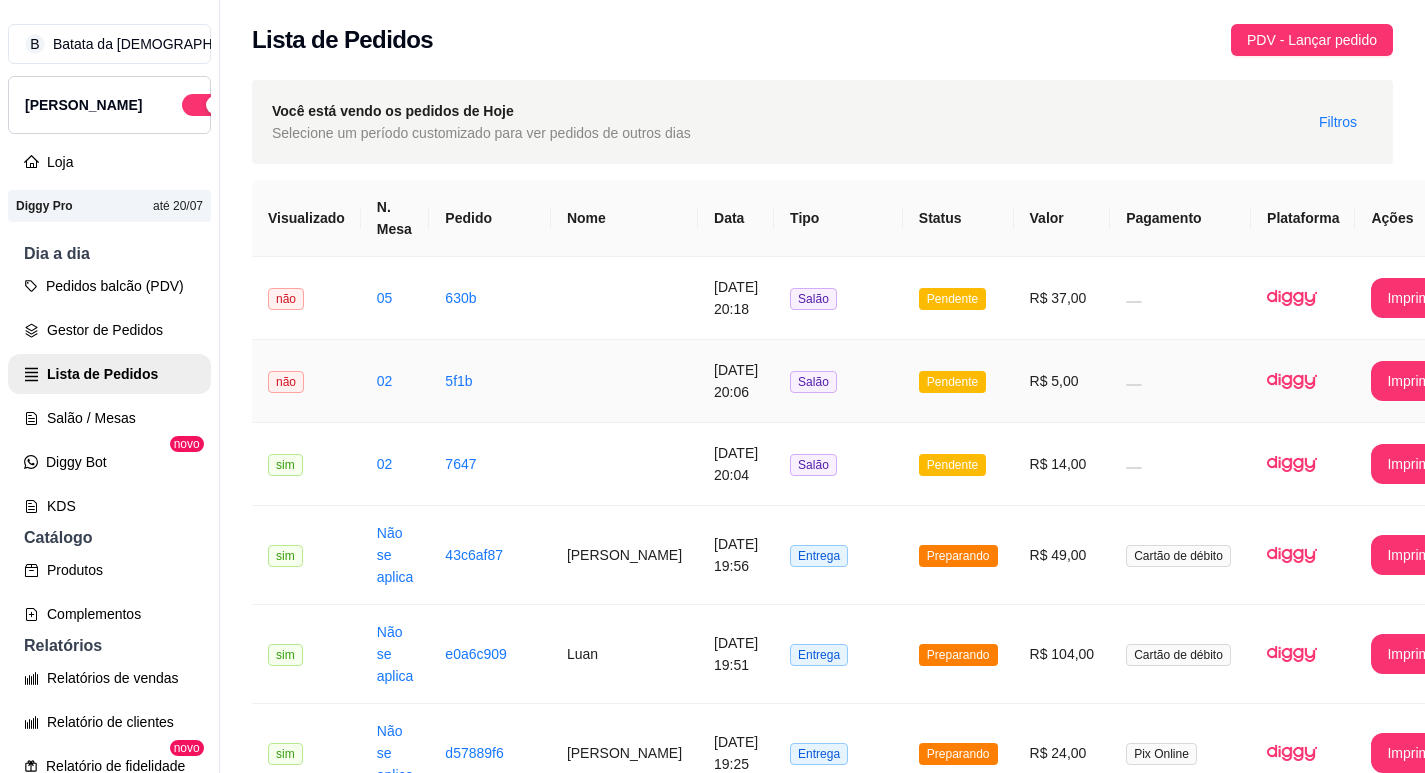 click on "Salão" at bounding box center [838, 381] 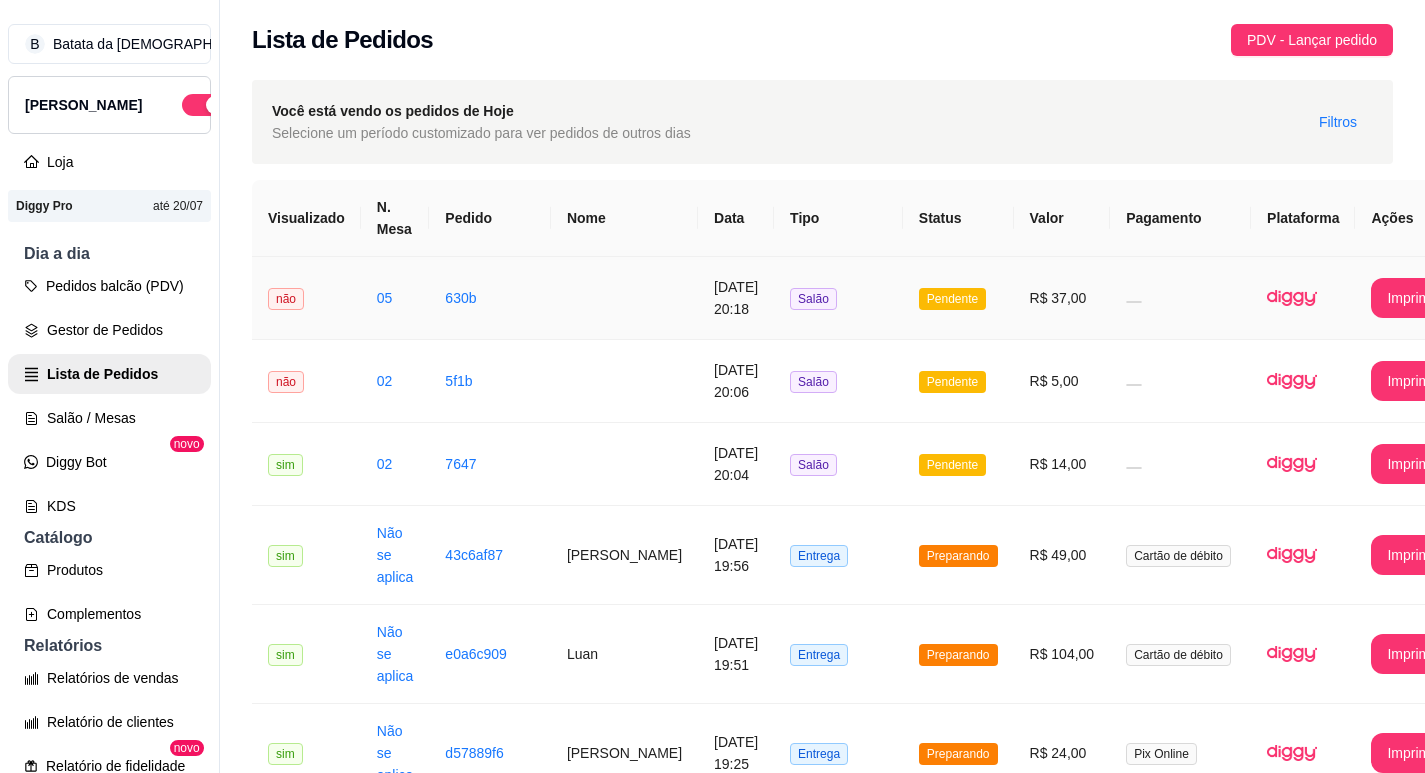 click on "Pendente" at bounding box center (958, 298) 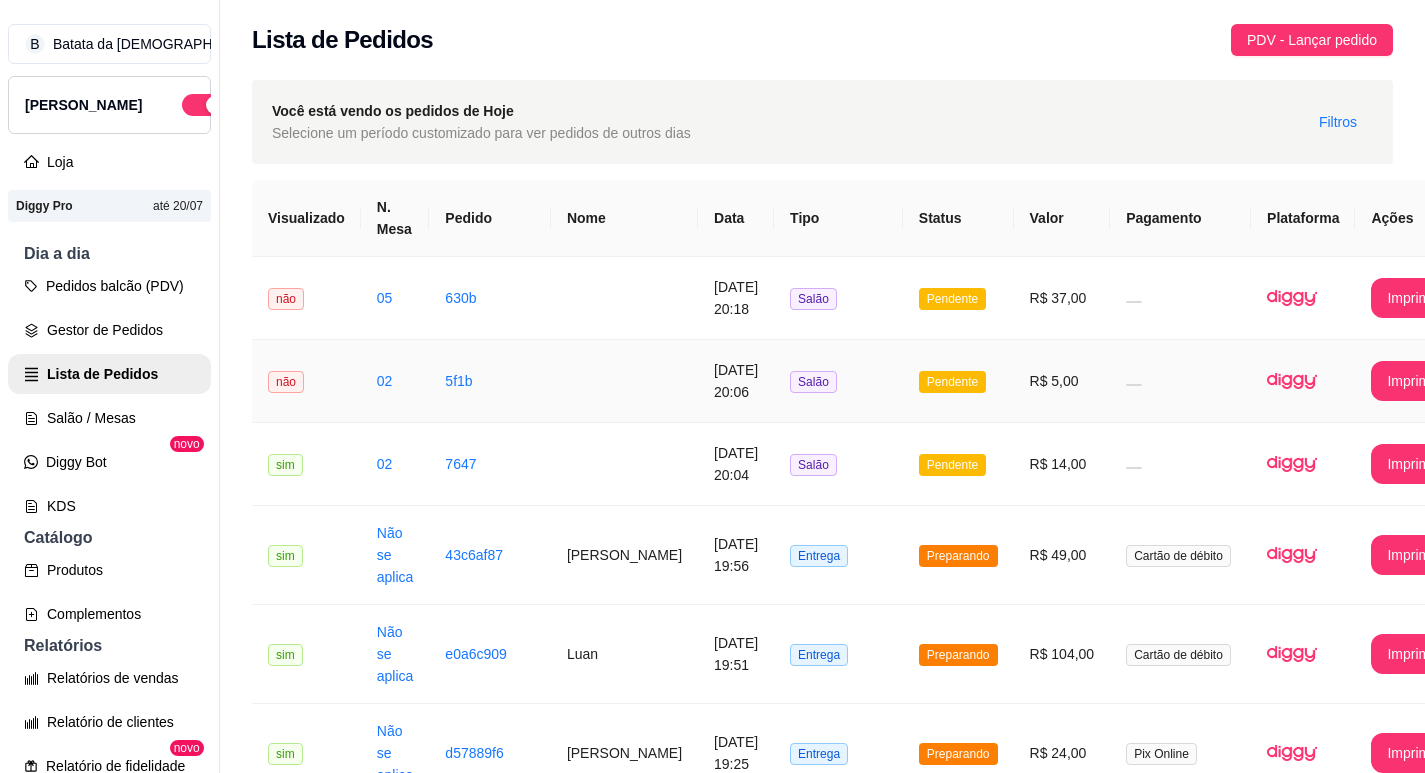 click on "R$ 5,00" at bounding box center (1062, 381) 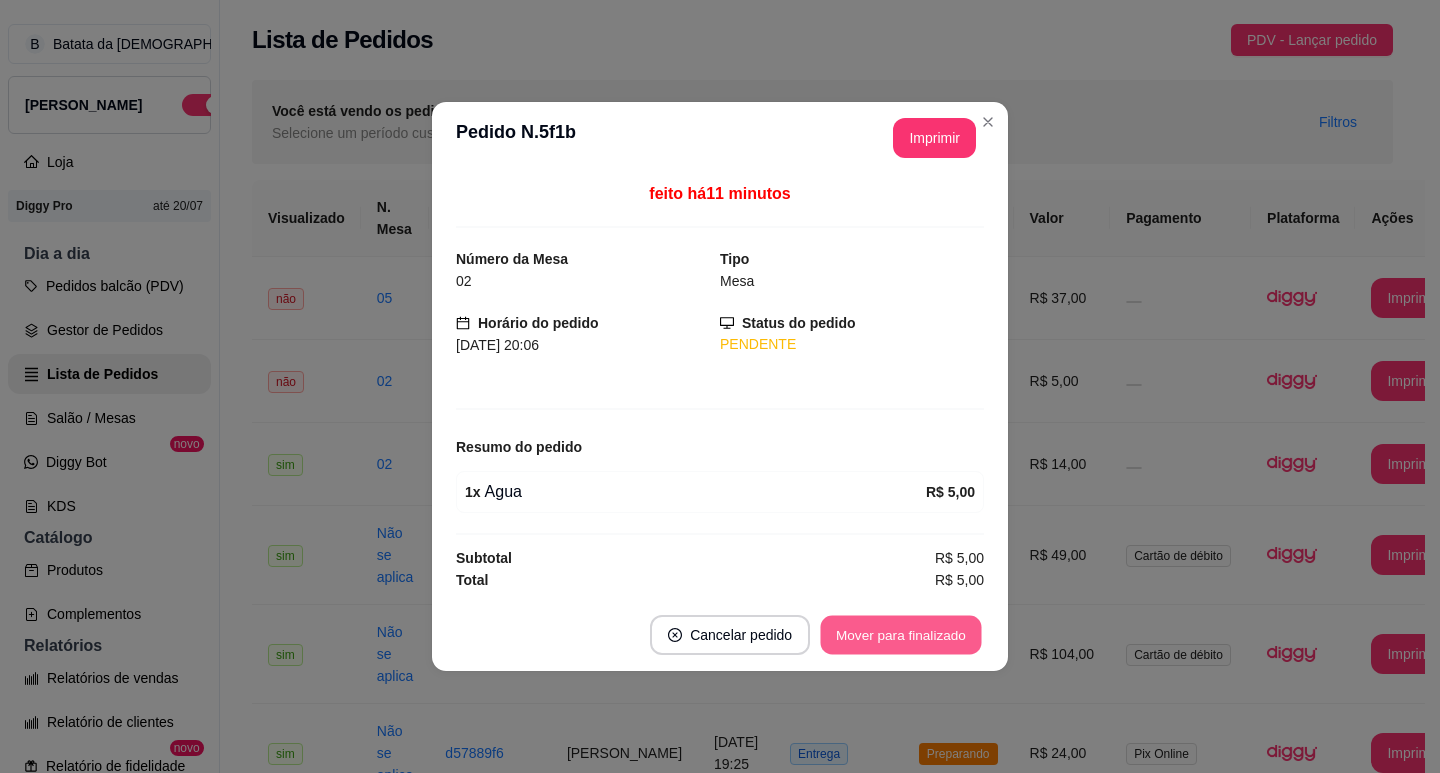 click on "Mover para finalizado" at bounding box center [901, 635] 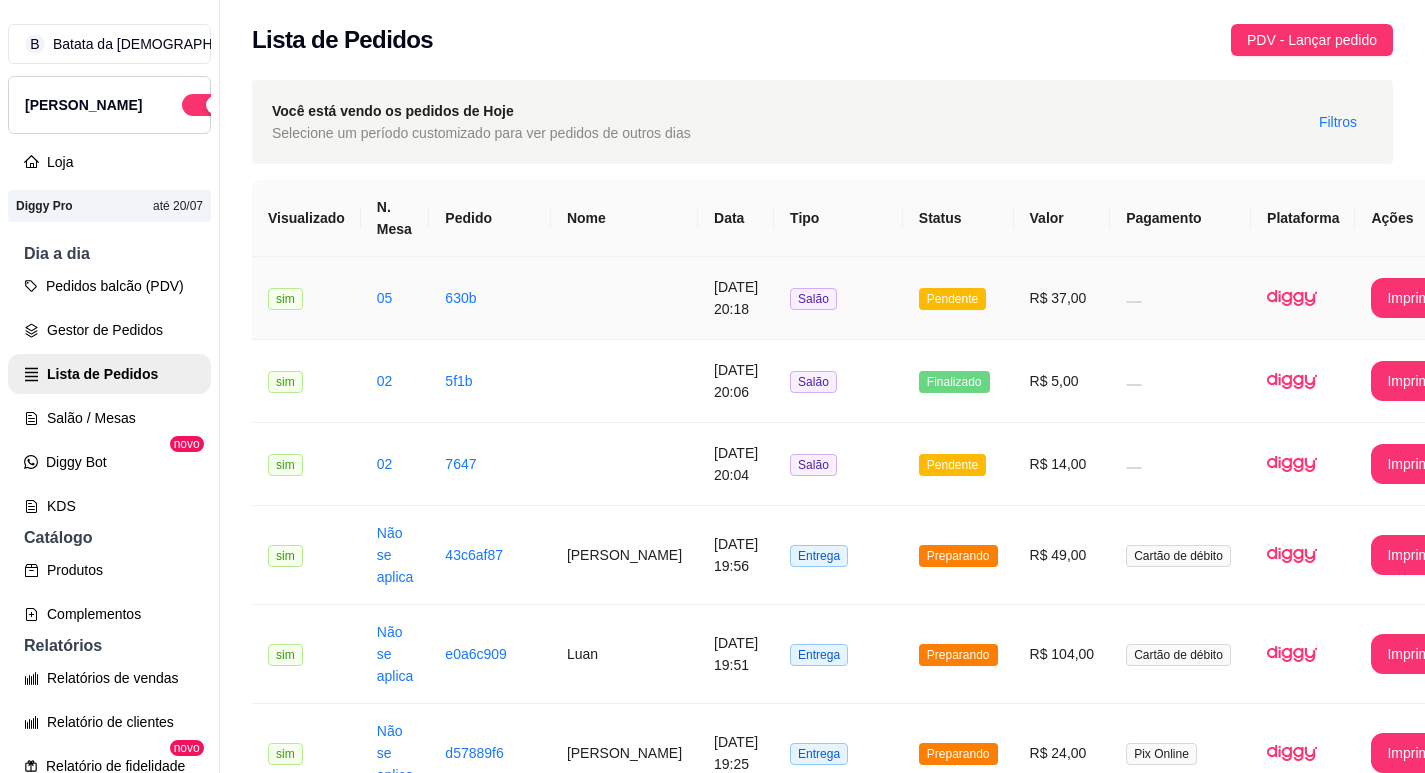 click at bounding box center [1180, 298] 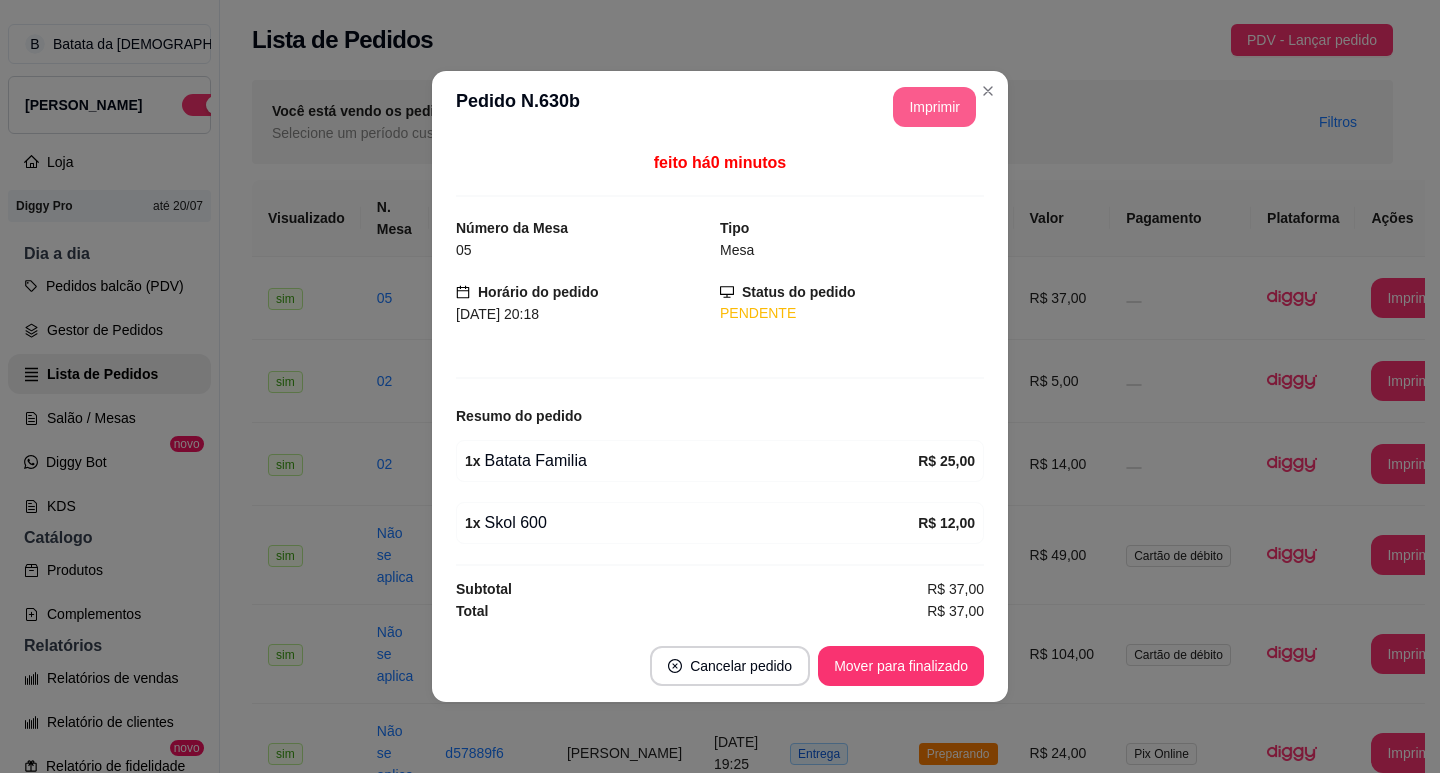 click on "Imprimir" at bounding box center [934, 107] 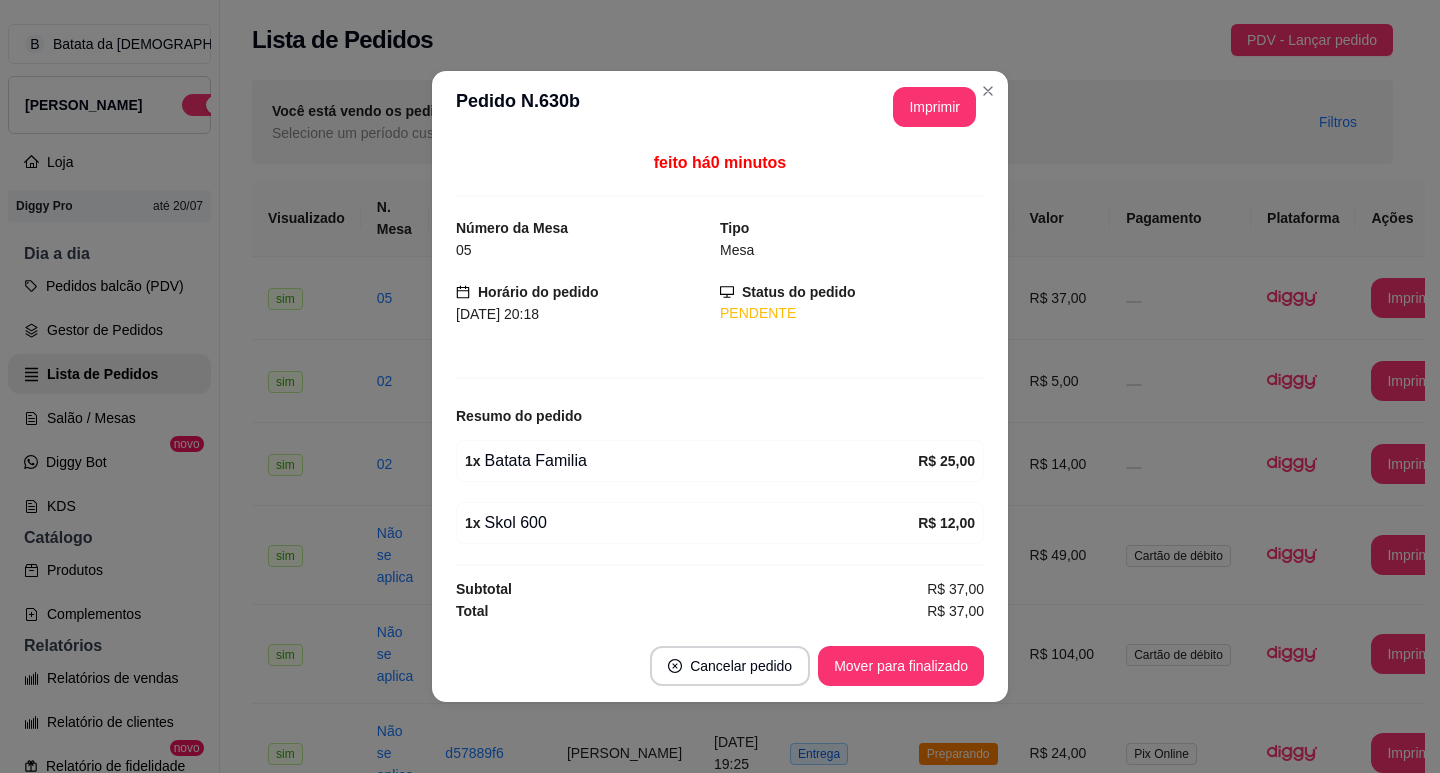scroll, scrollTop: 0, scrollLeft: 0, axis: both 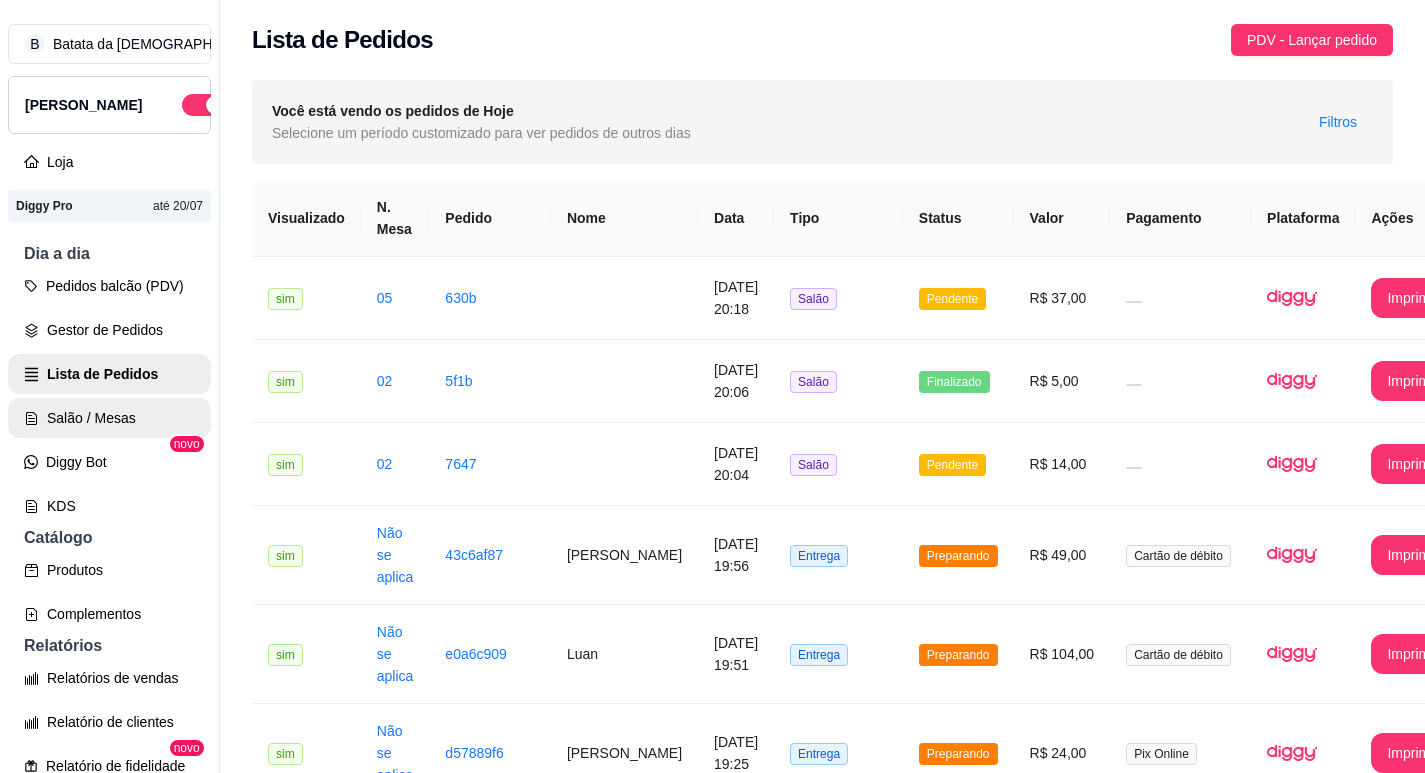 click on "Salão / Mesas" at bounding box center (109, 418) 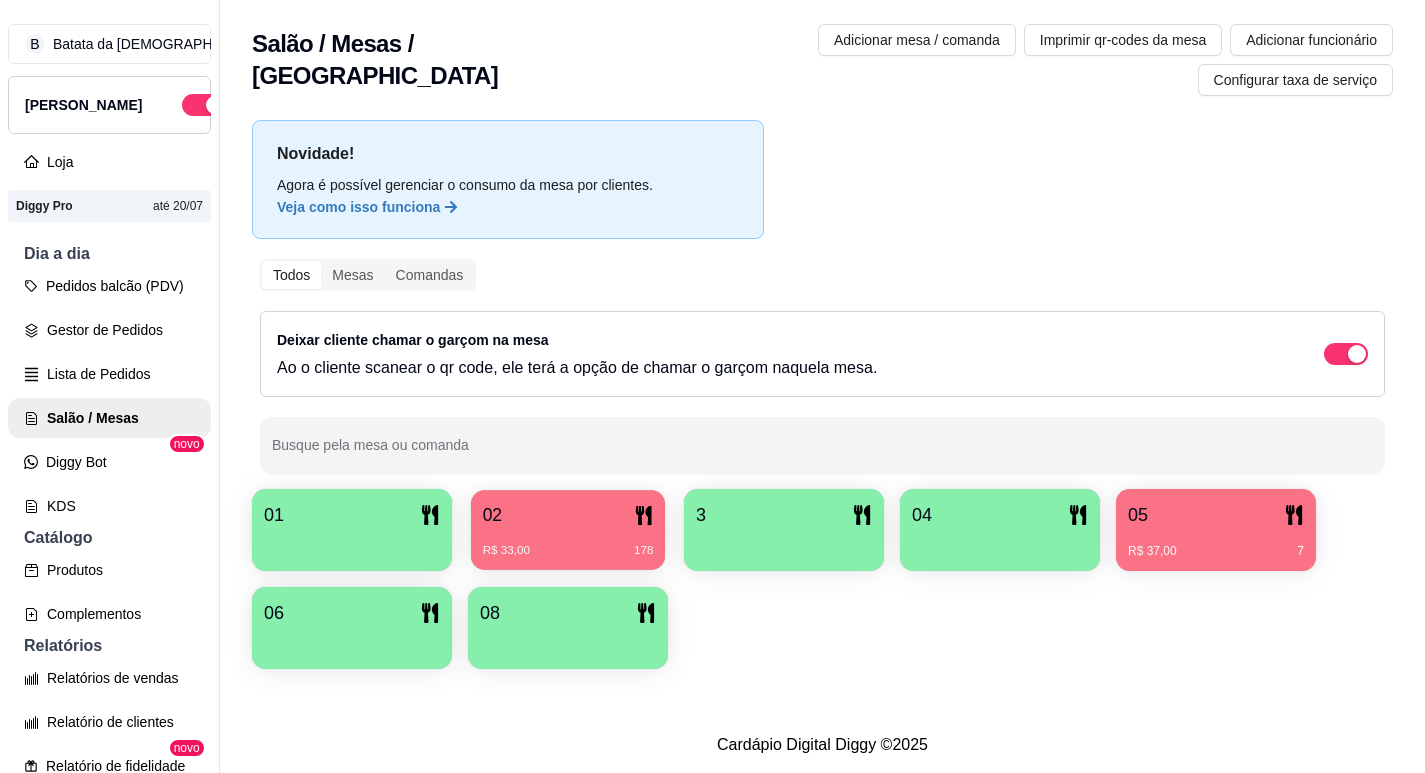 click on "R$ 33,00 178" at bounding box center (568, 551) 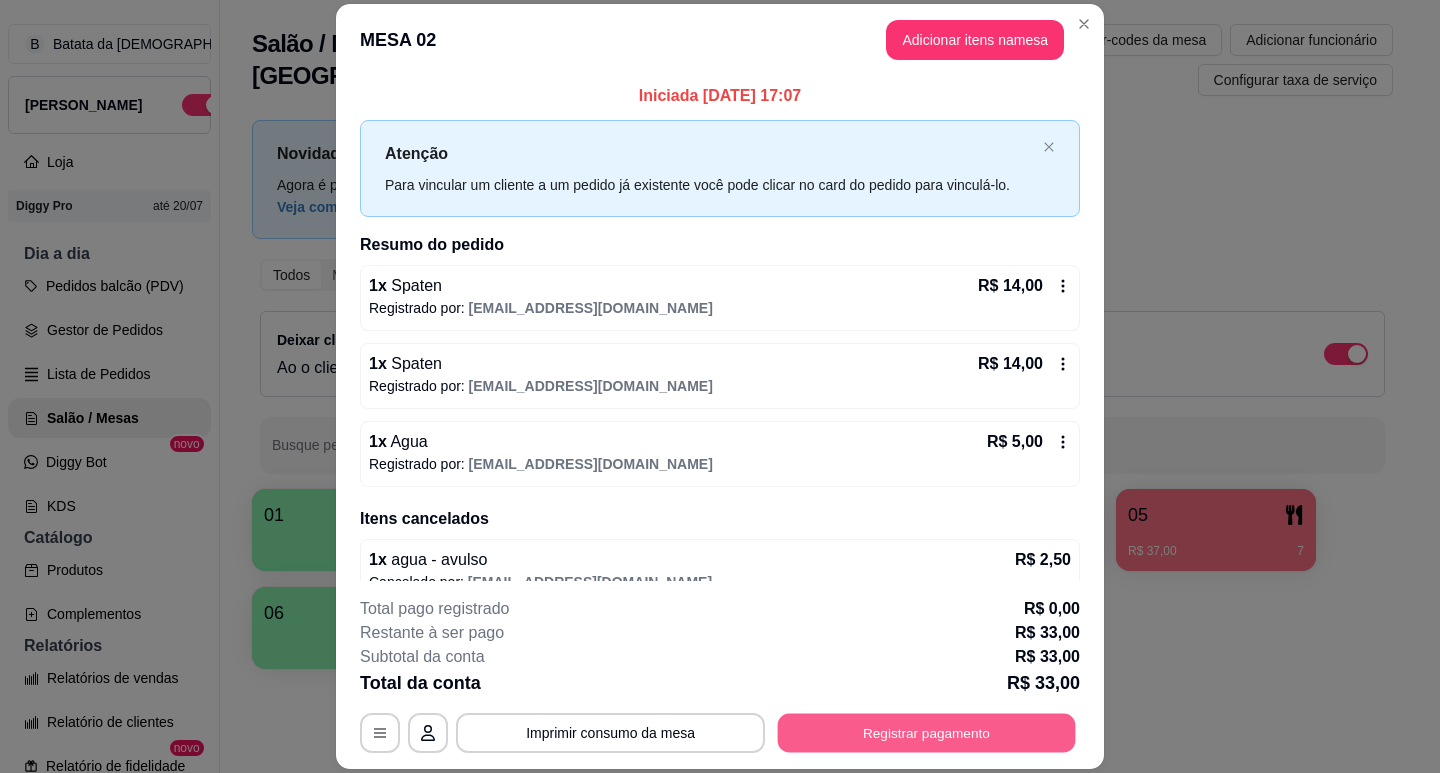 click on "Registrar pagamento" at bounding box center (927, 733) 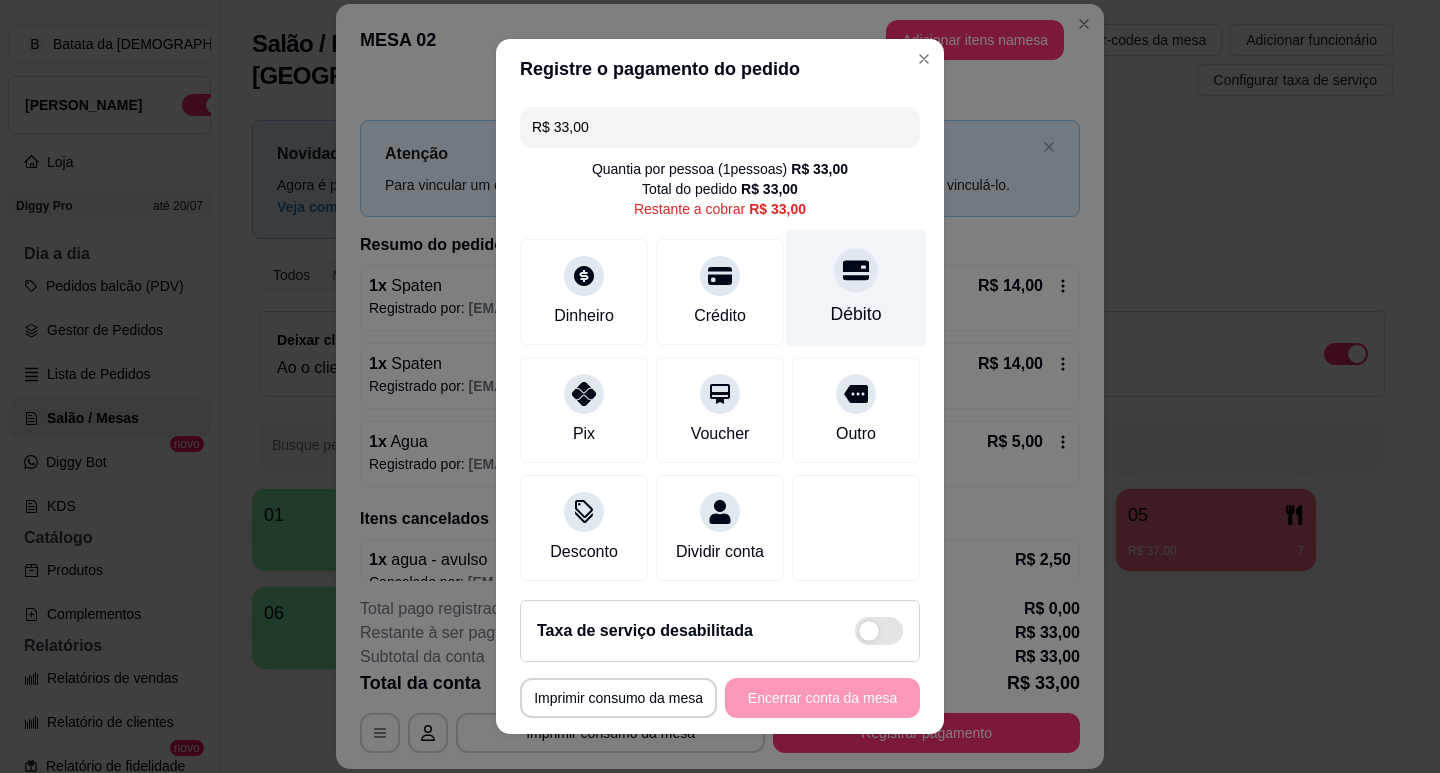 click on "Débito" at bounding box center [856, 314] 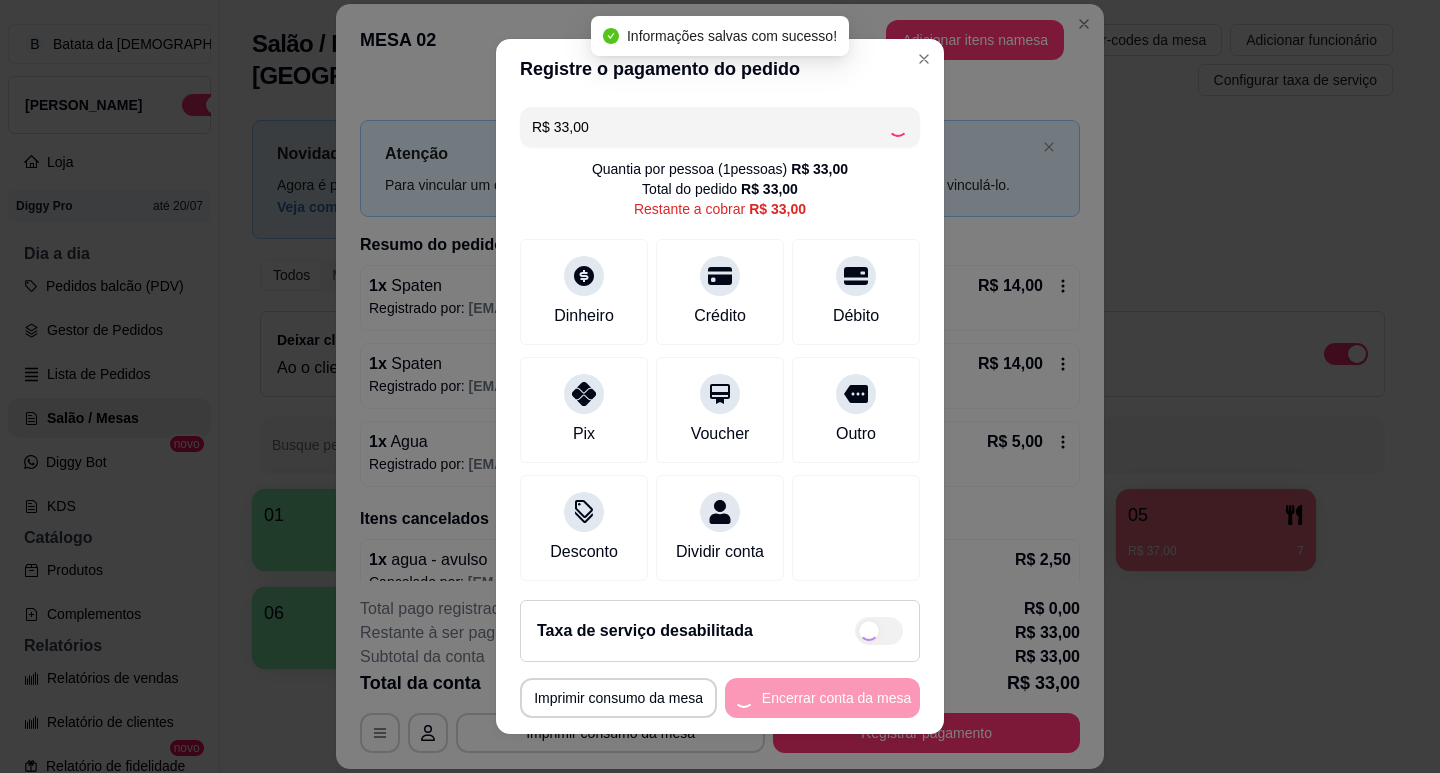 type on "R$ 0,00" 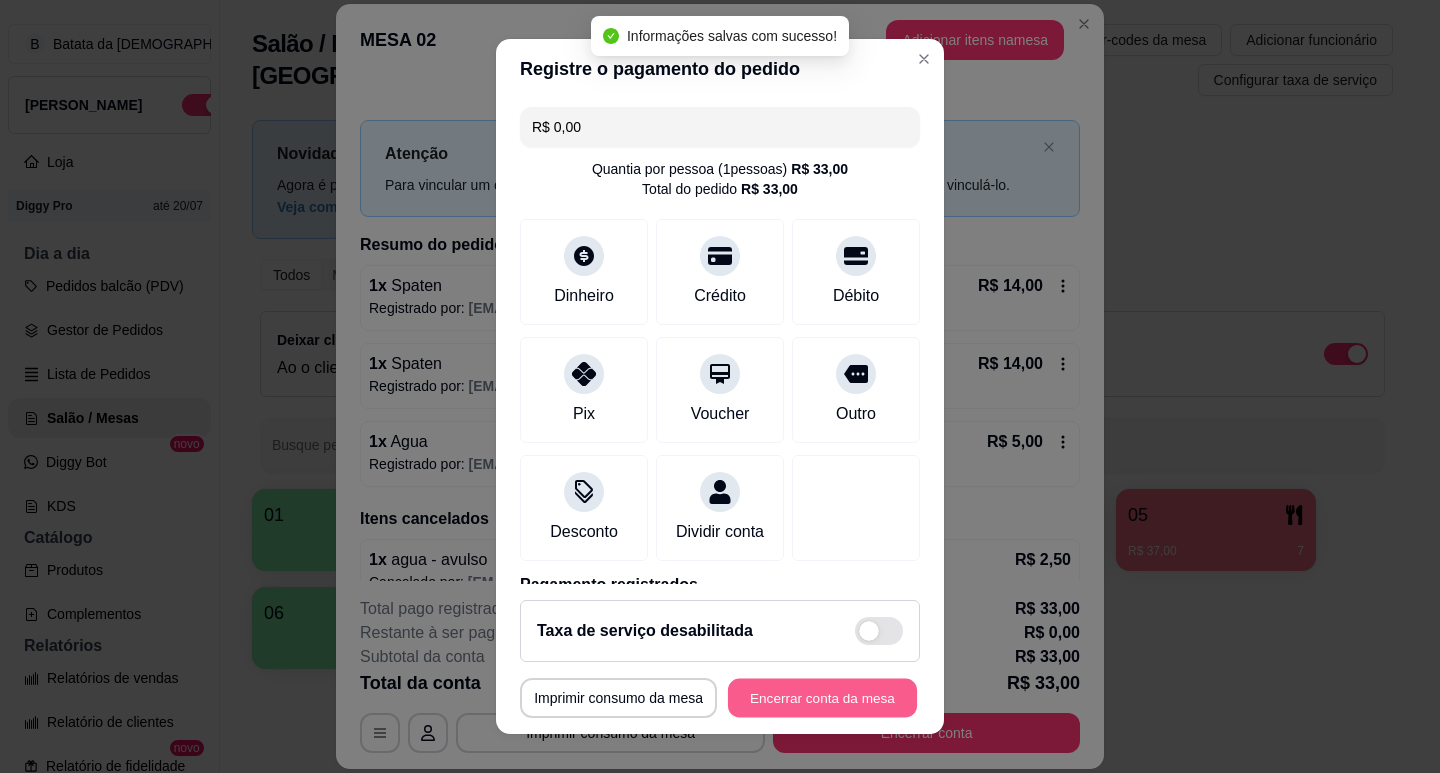 click on "Encerrar conta da mesa" at bounding box center (822, 698) 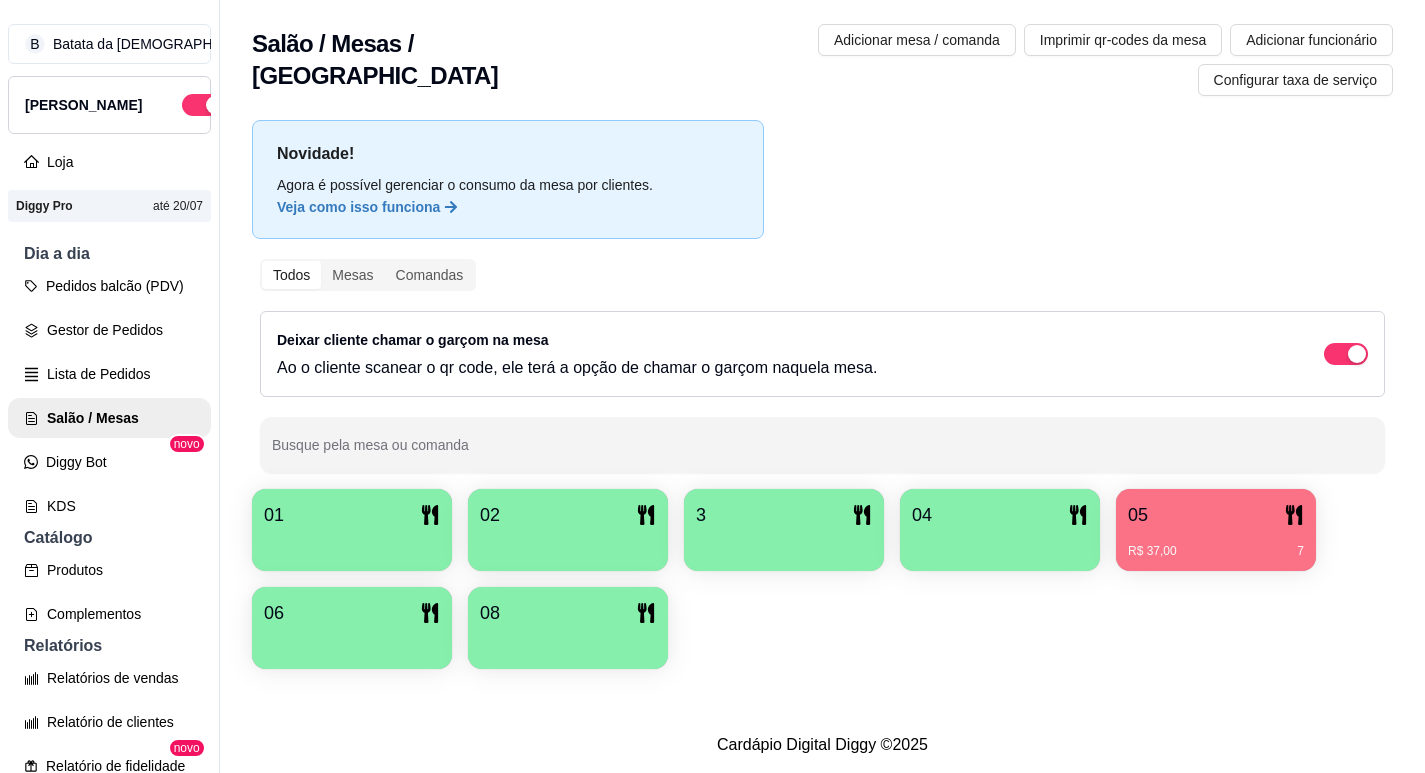 click on "05 R$ 37,00 7" at bounding box center (1216, 530) 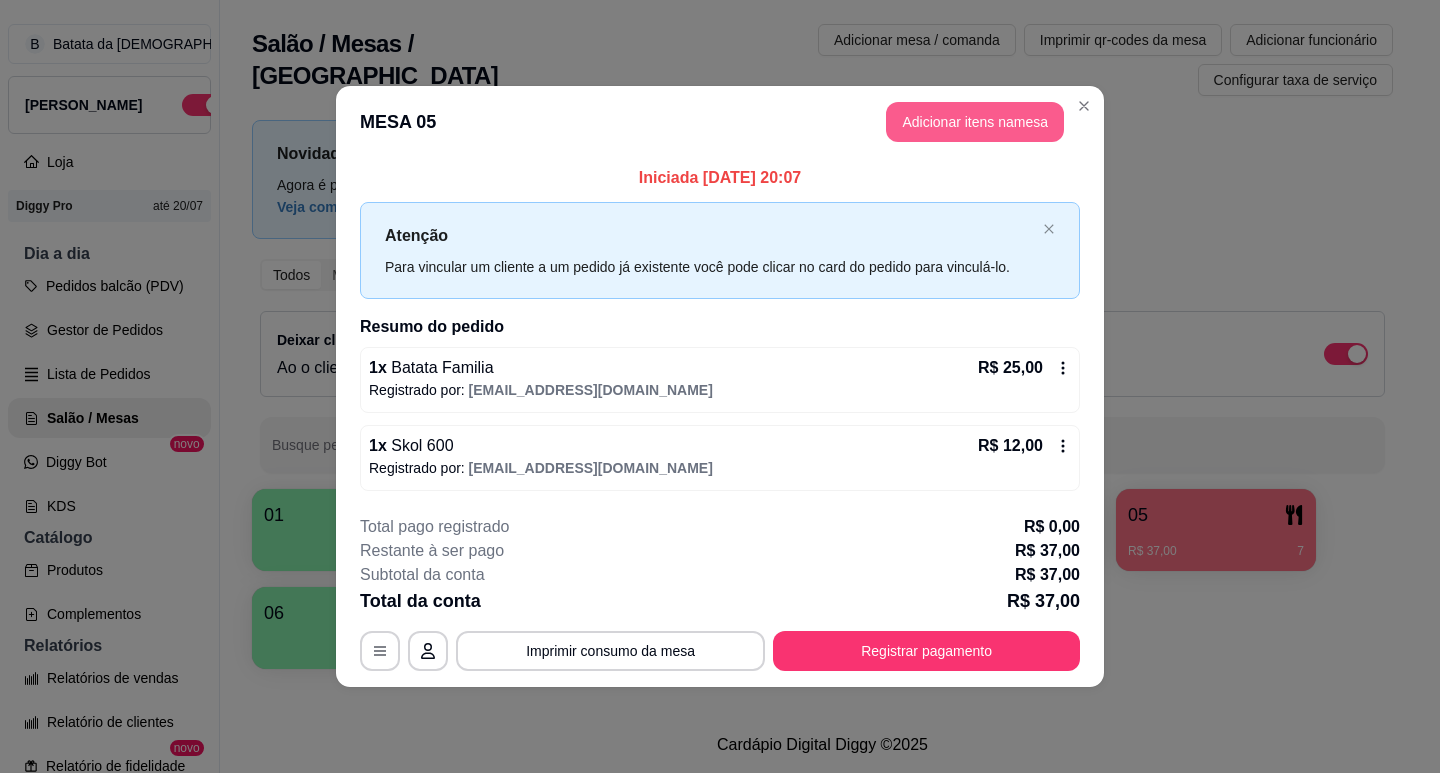 click on "Adicionar itens na  mesa" at bounding box center [975, 122] 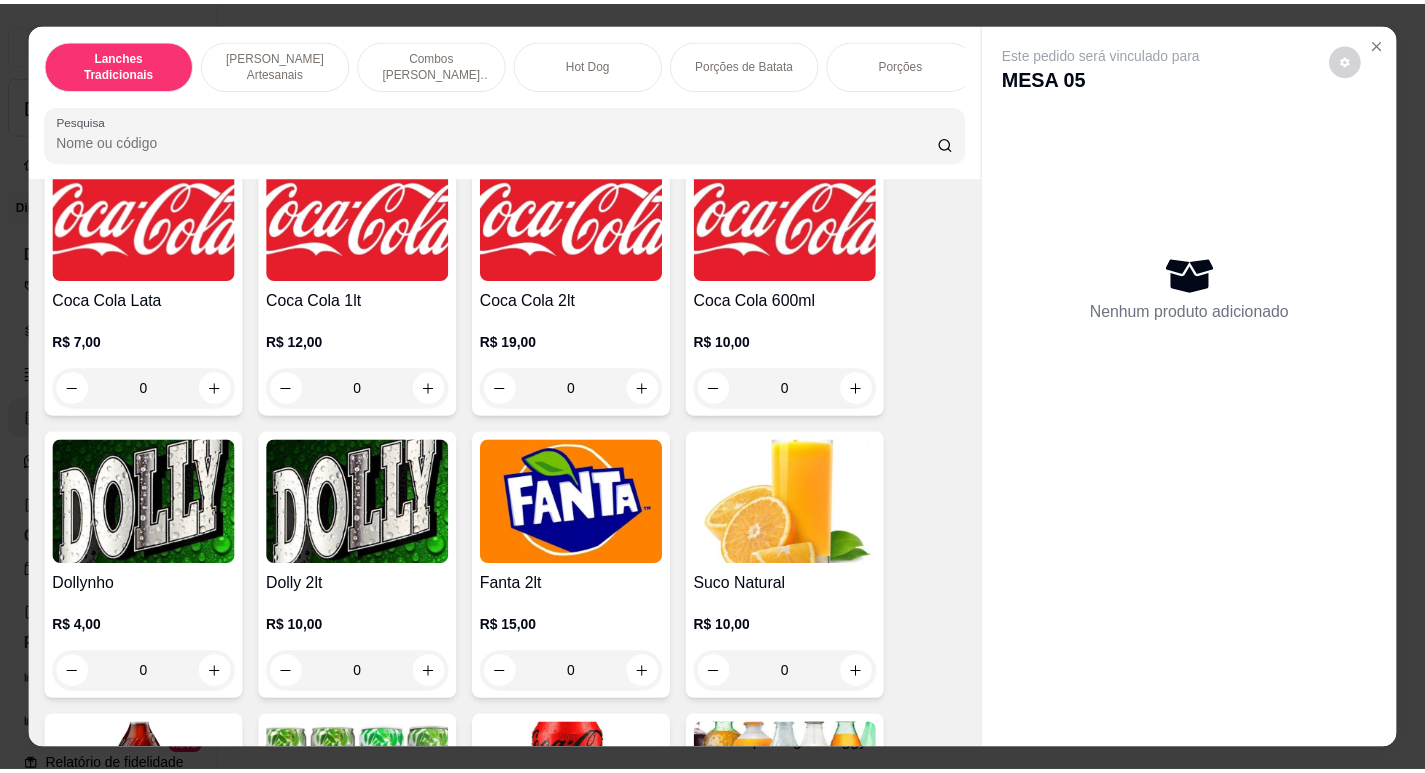 scroll, scrollTop: 5200, scrollLeft: 0, axis: vertical 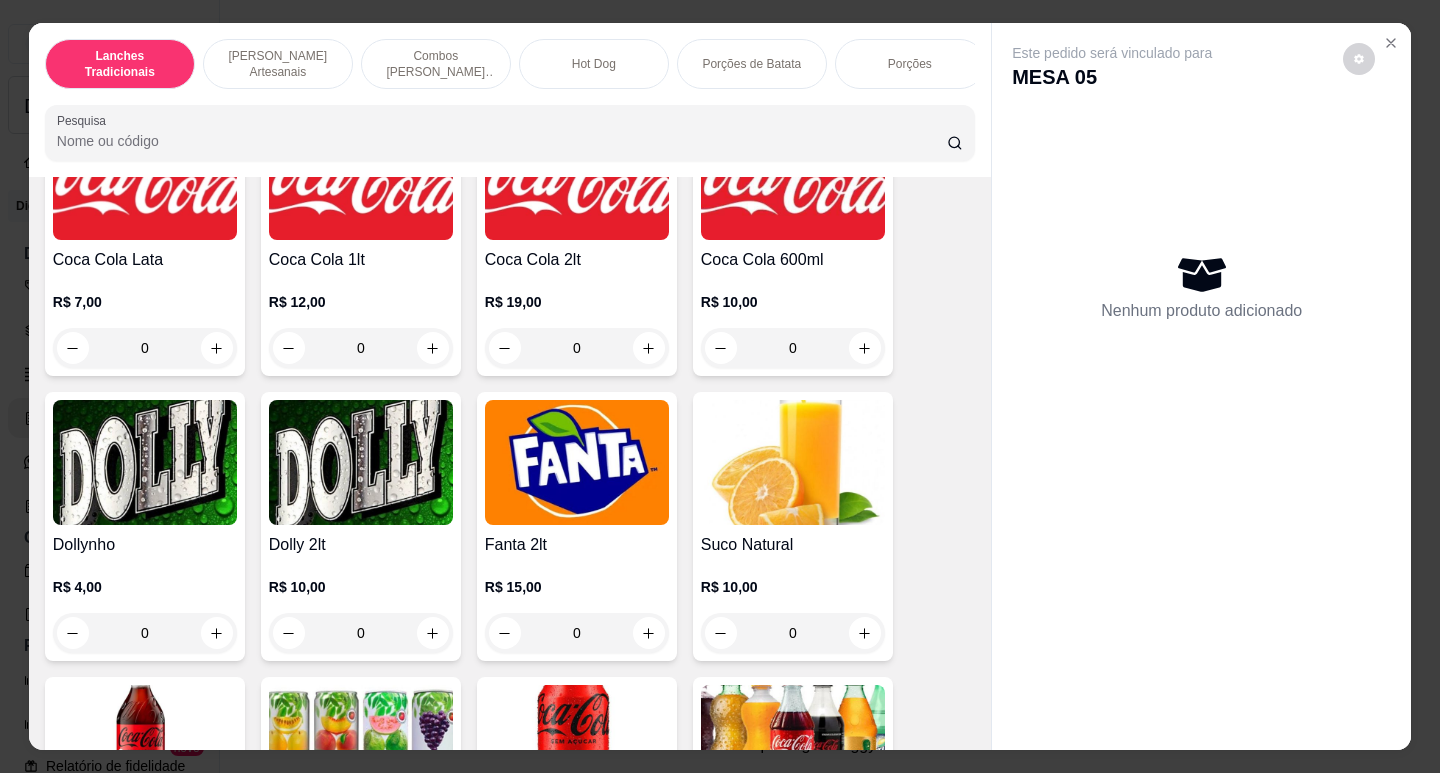 click at bounding box center (361, 462) 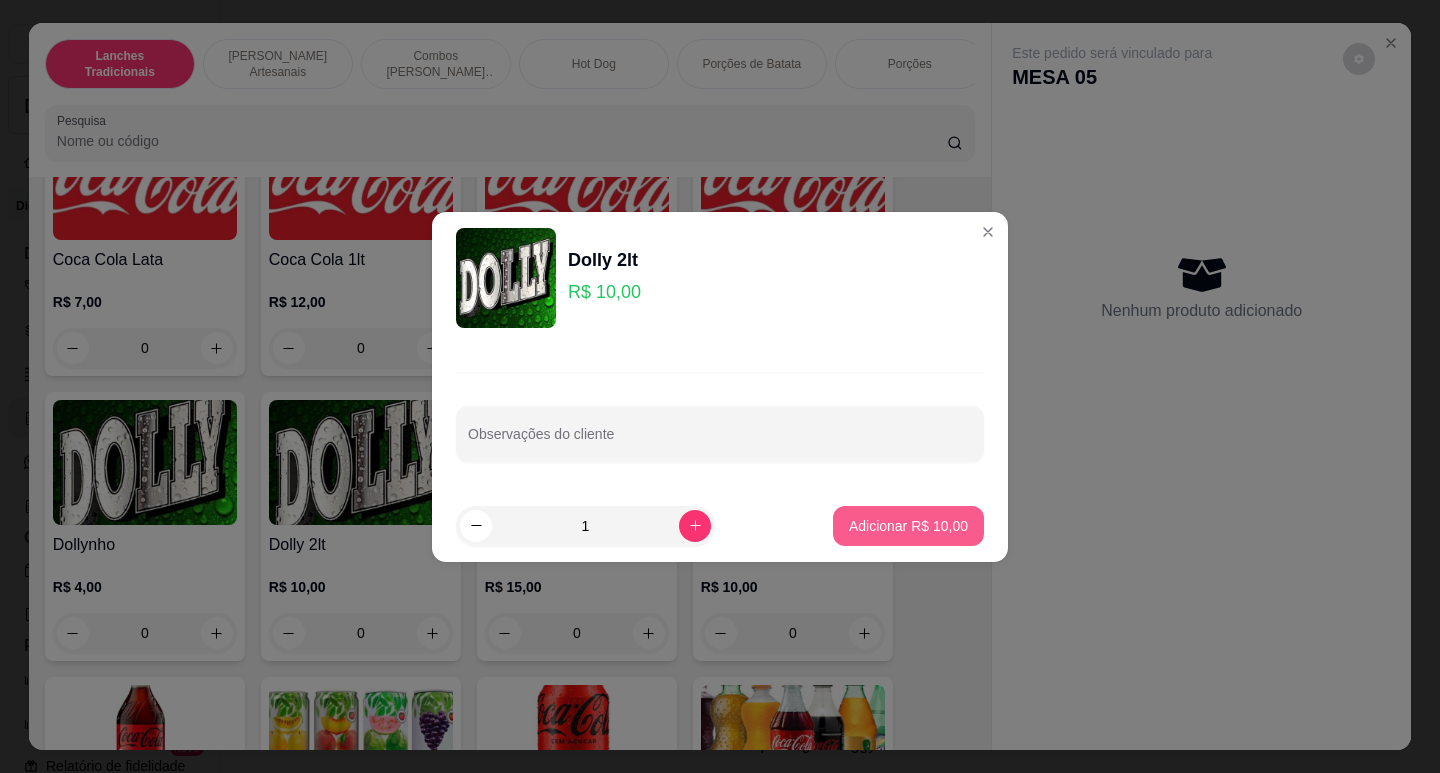 click on "Adicionar   R$ 10,00" at bounding box center (908, 526) 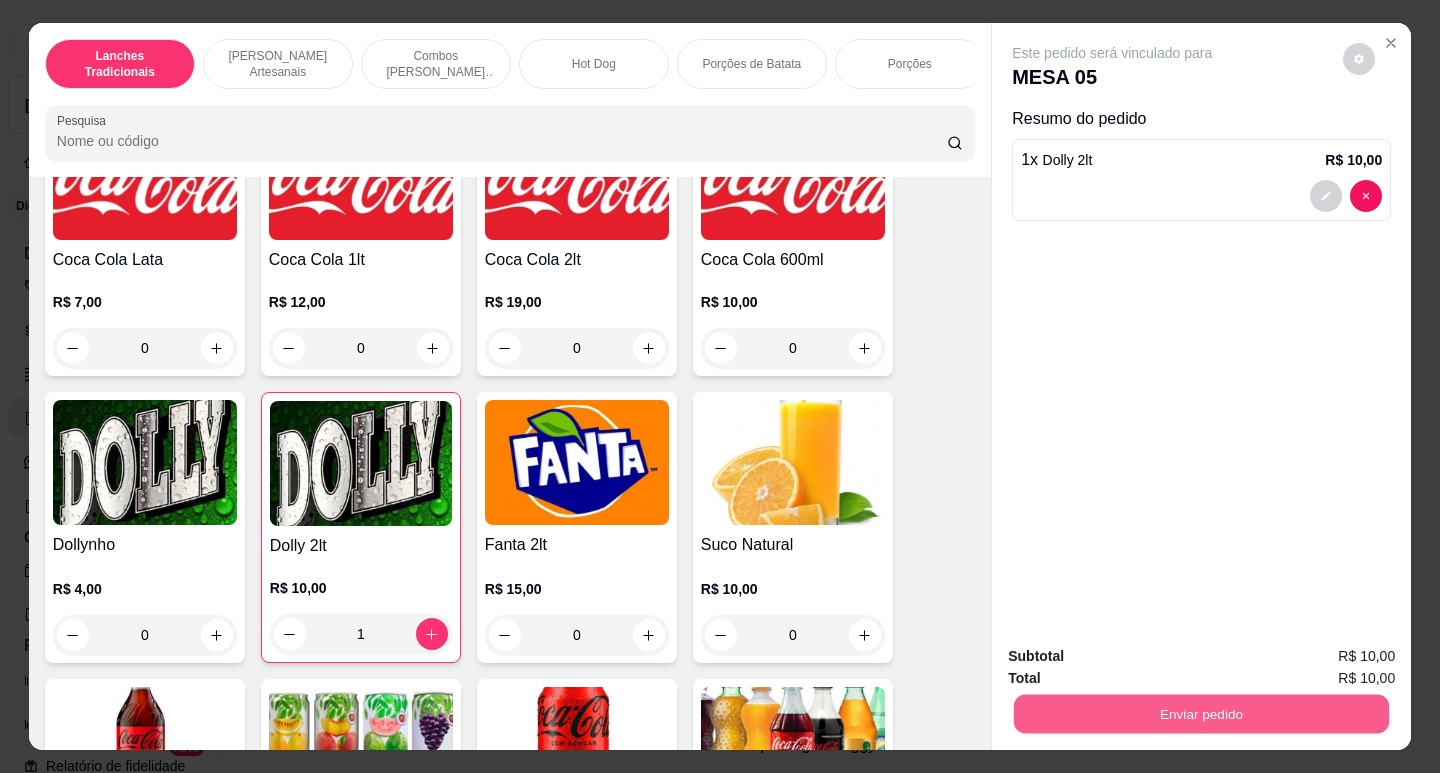click on "Enviar pedido" at bounding box center [1201, 713] 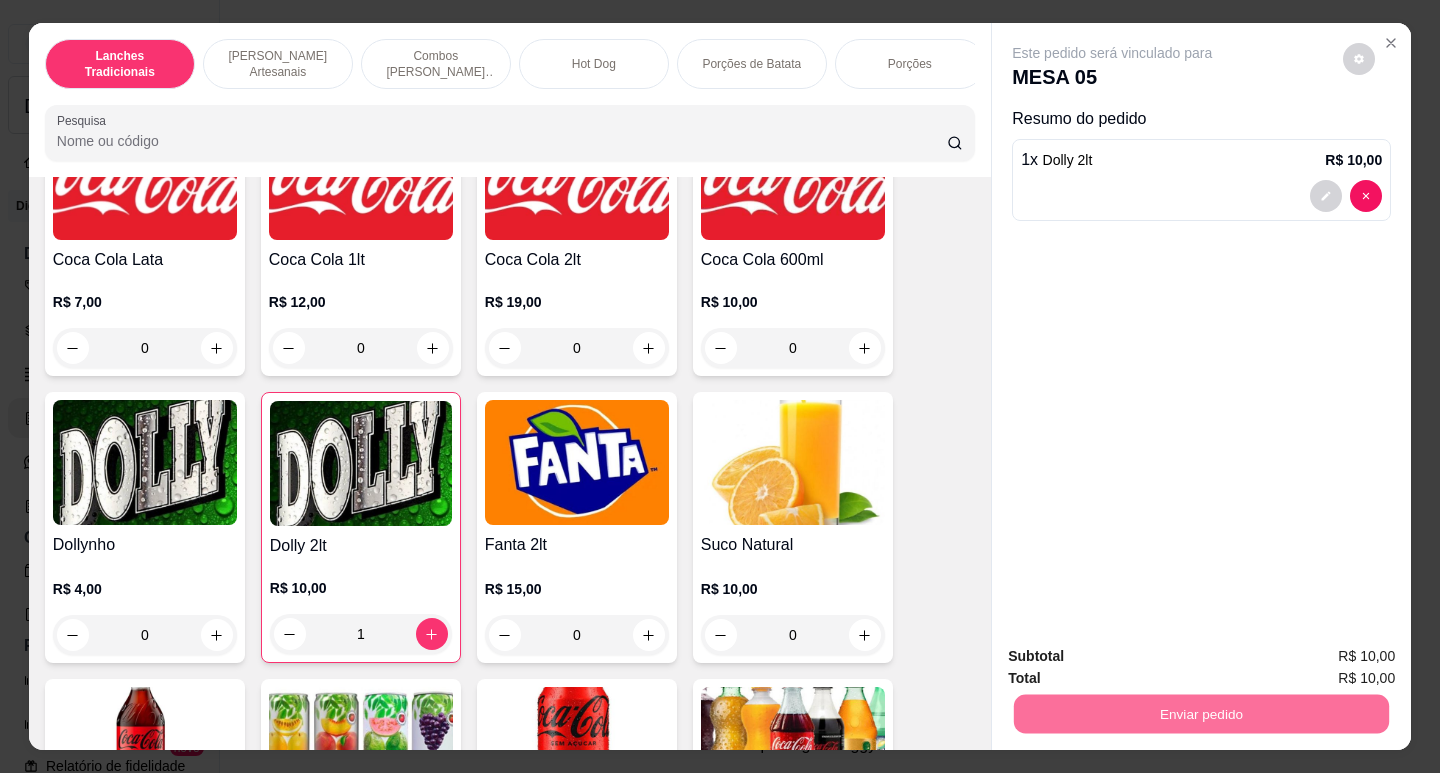 click on "Não registrar e enviar pedido" at bounding box center (1136, 656) 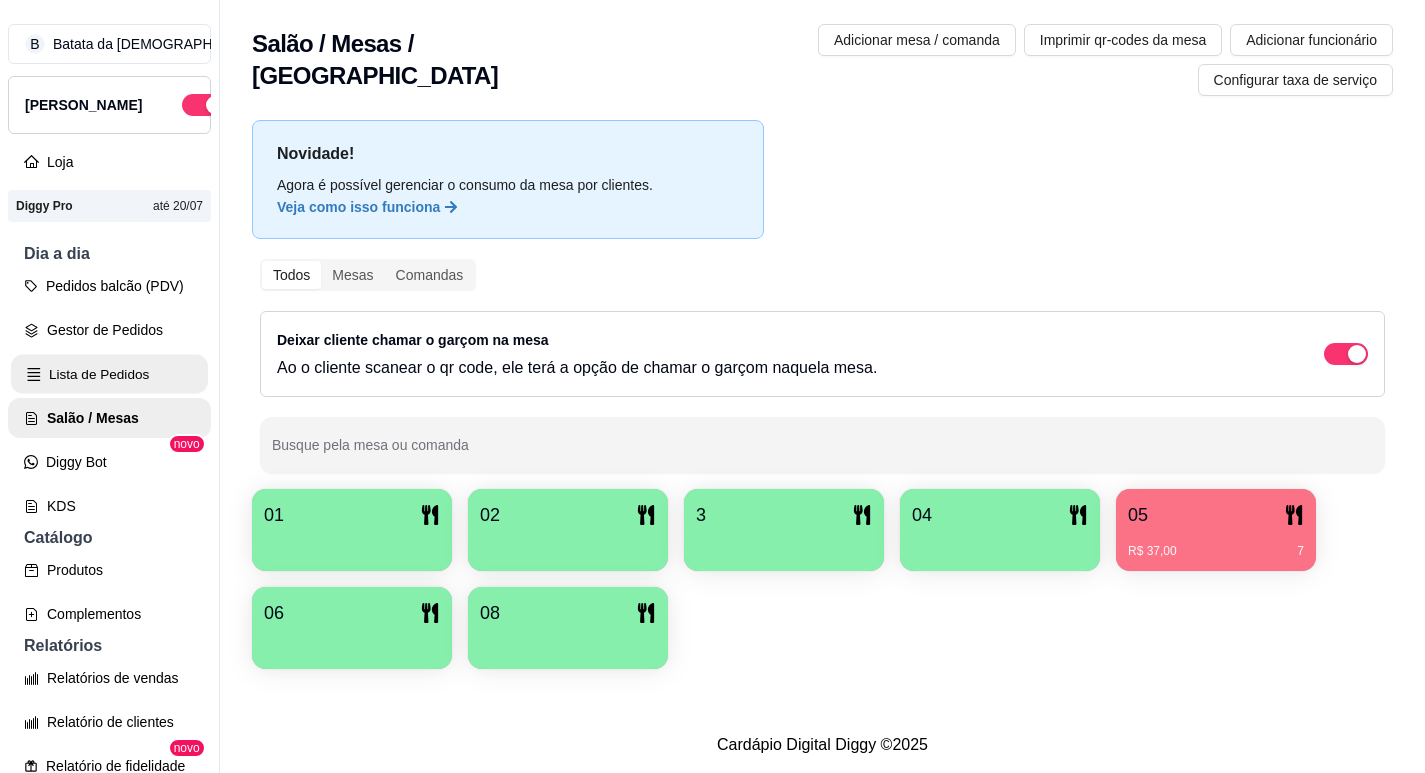 click on "Lista de Pedidos" at bounding box center (109, 374) 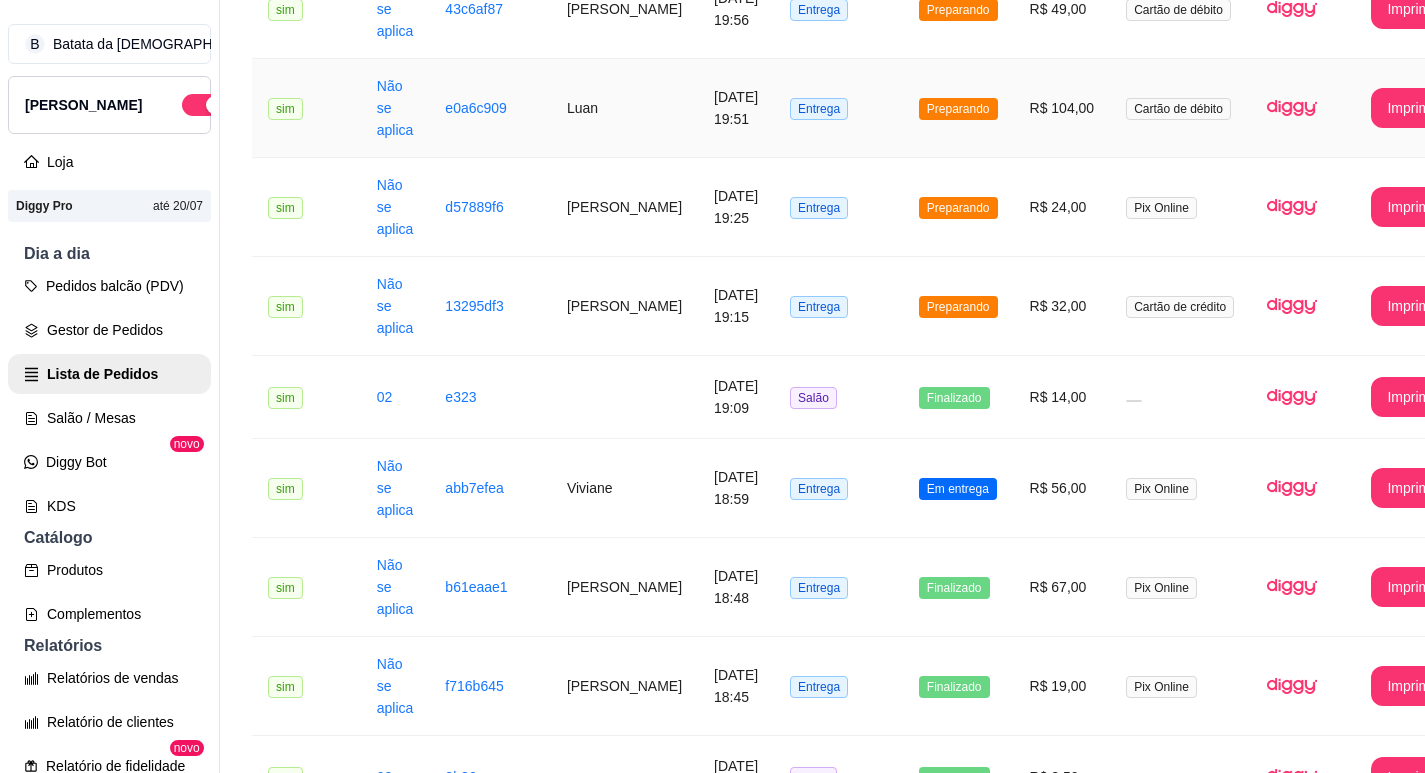 scroll, scrollTop: 800, scrollLeft: 0, axis: vertical 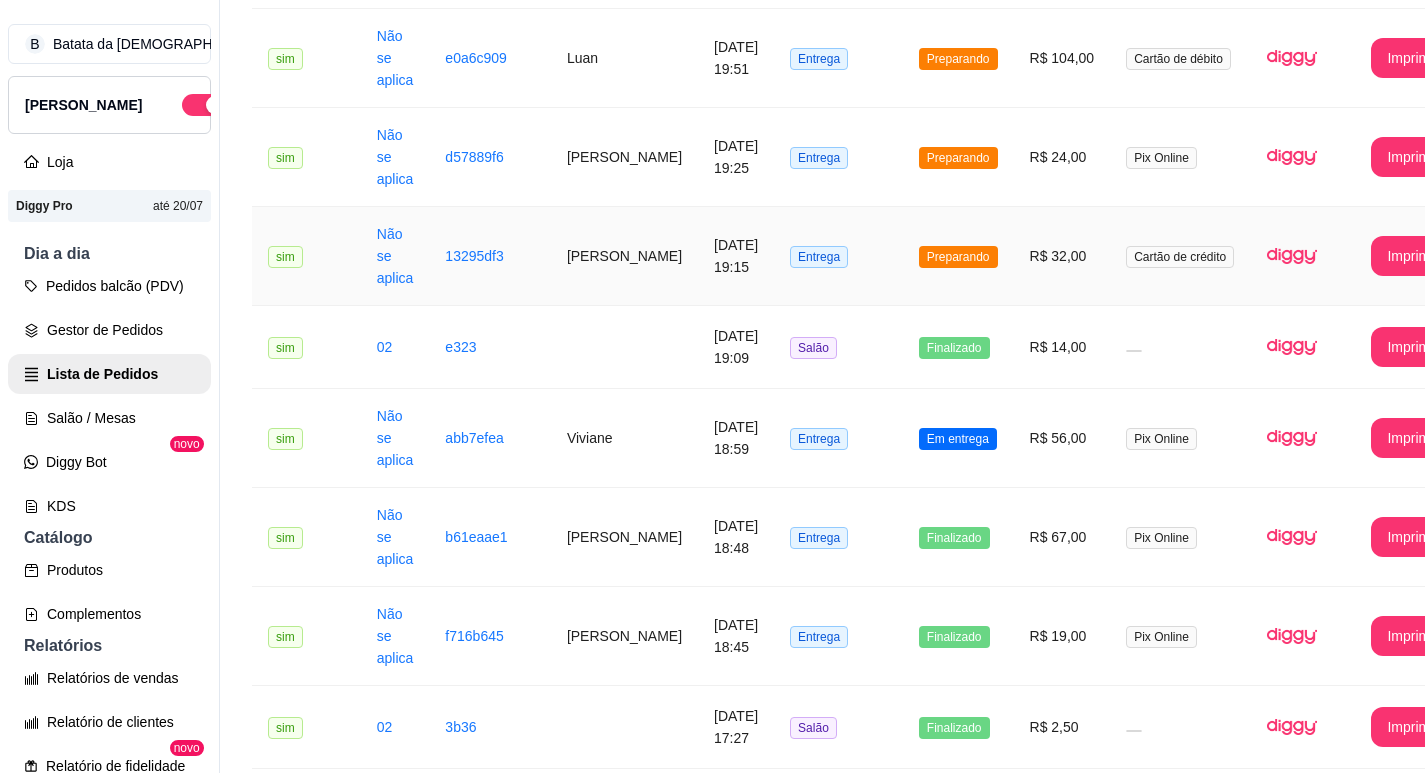 click on "[DATE] 19:15" at bounding box center (736, 256) 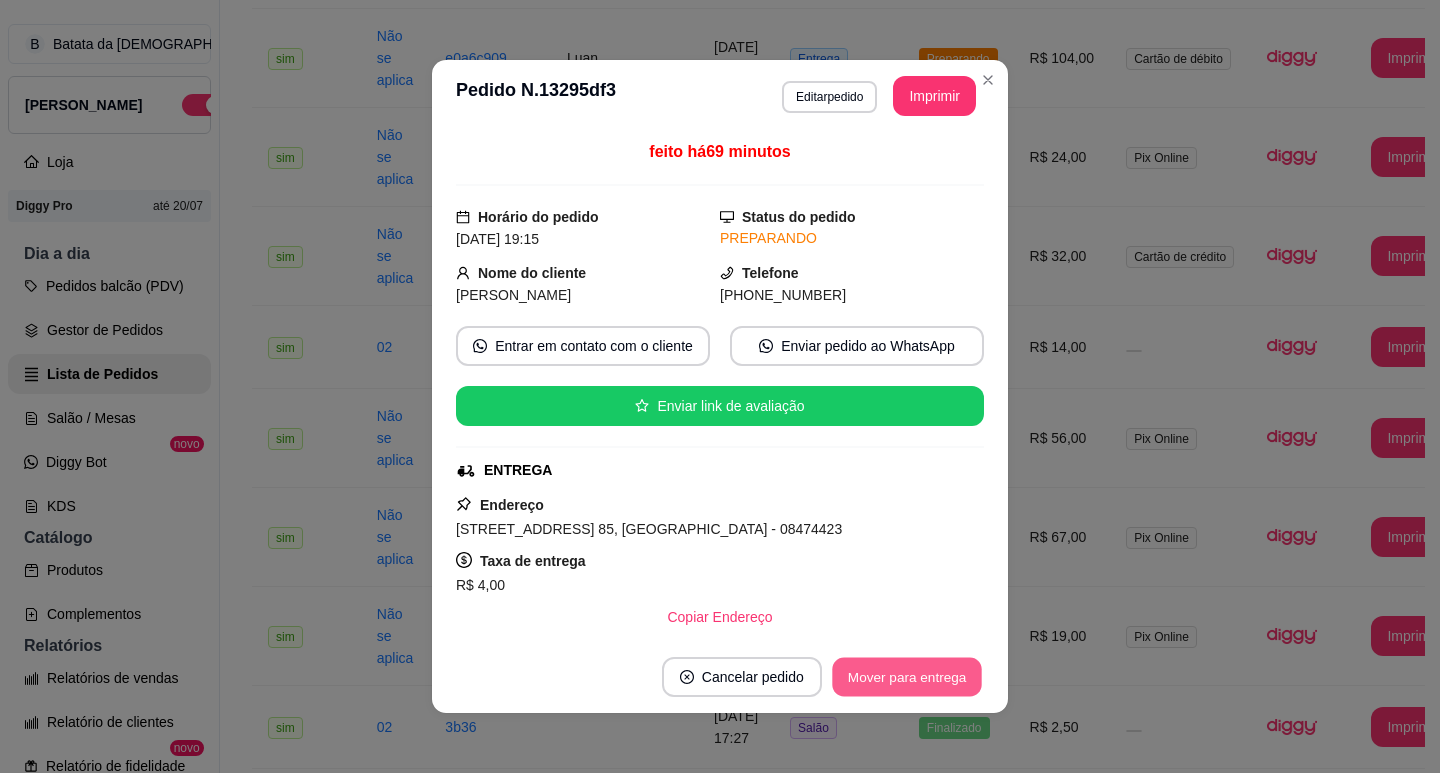 click on "Mover para entrega" at bounding box center (907, 677) 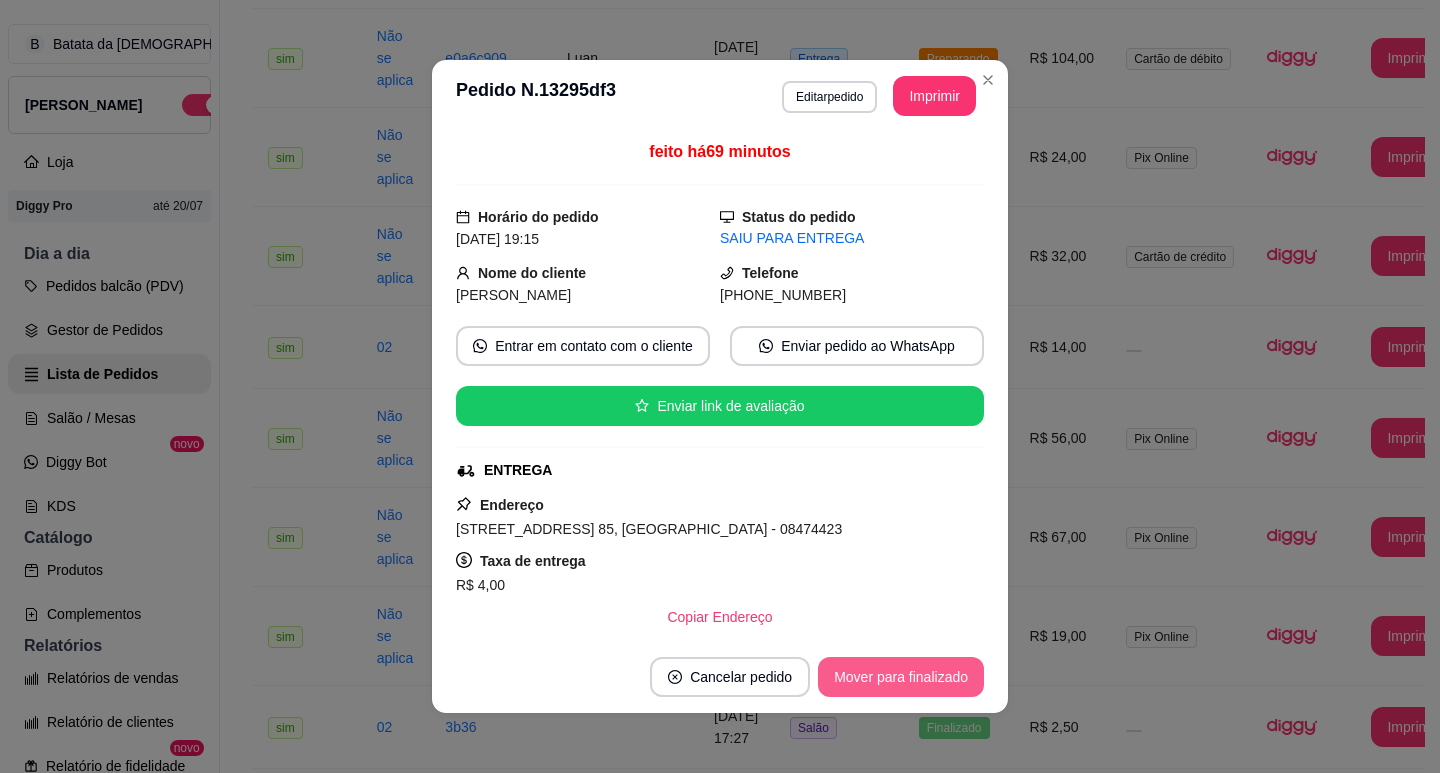 click on "Mover para finalizado" at bounding box center [901, 677] 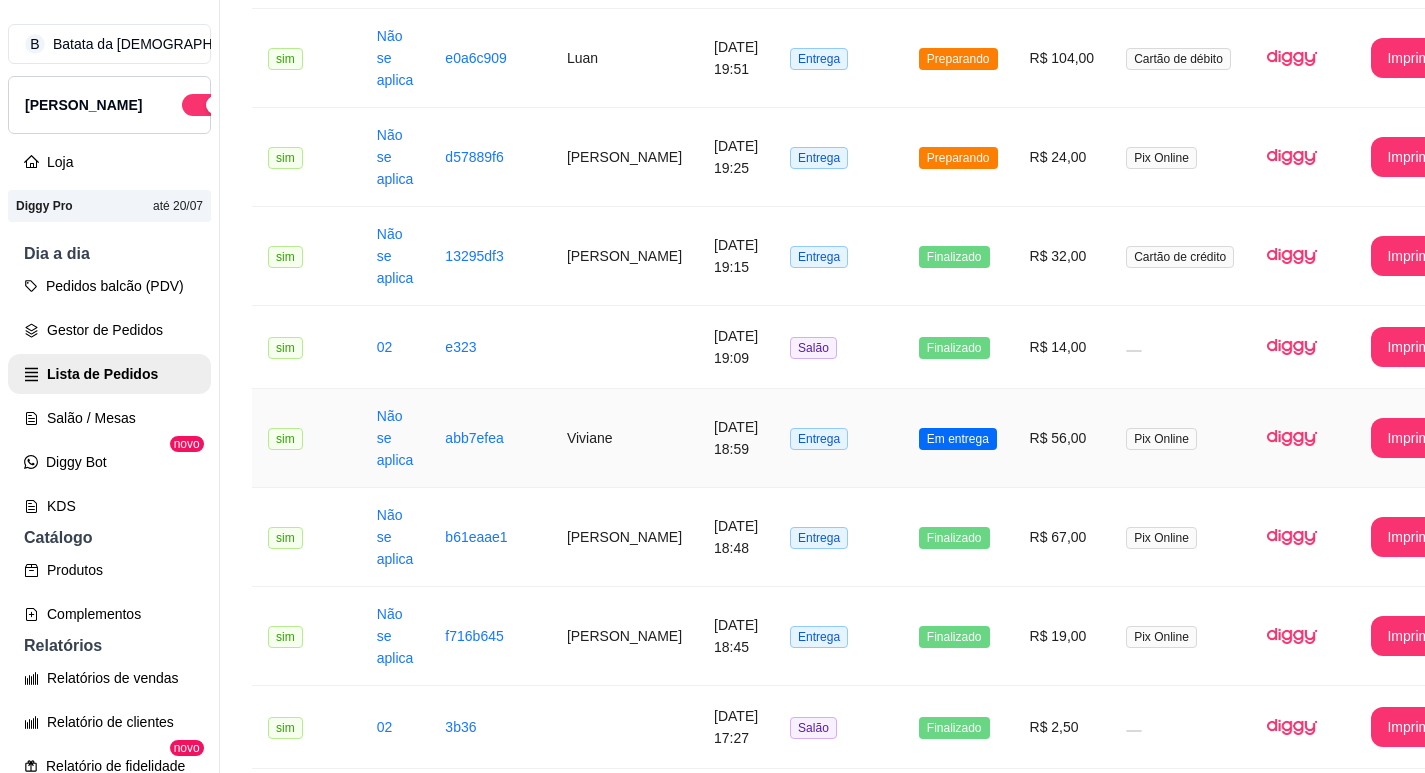 click on "Em entrega" at bounding box center (958, 439) 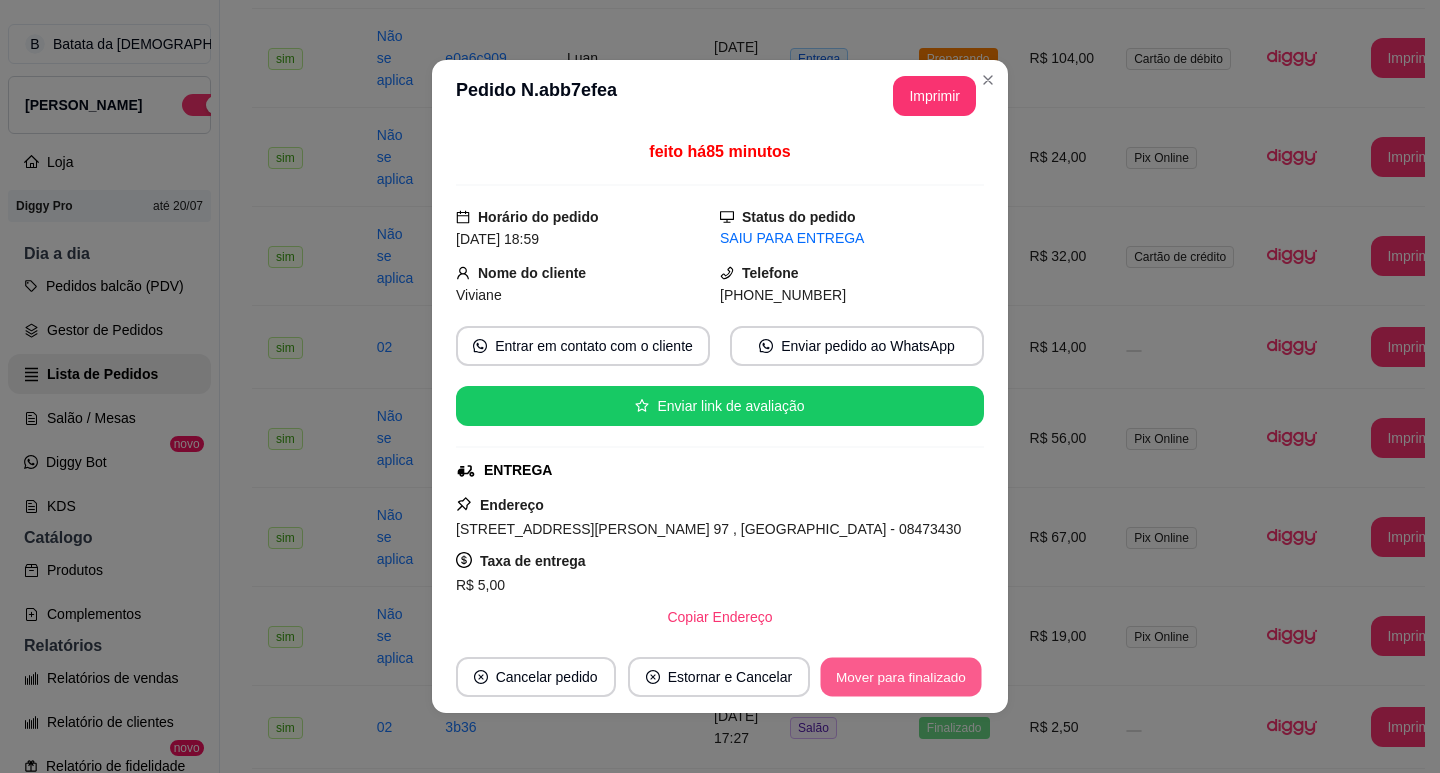 click on "Mover para finalizado" at bounding box center [901, 677] 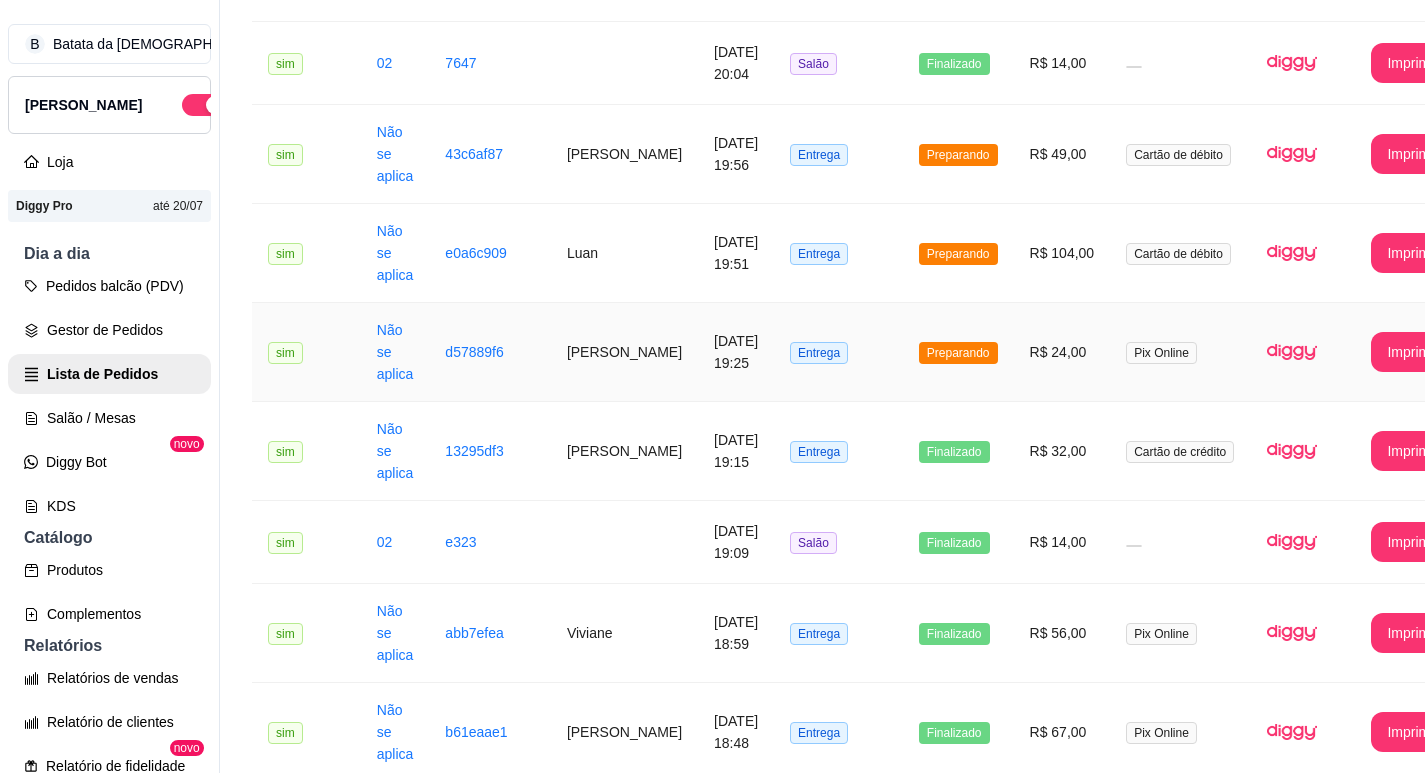 scroll, scrollTop: 600, scrollLeft: 0, axis: vertical 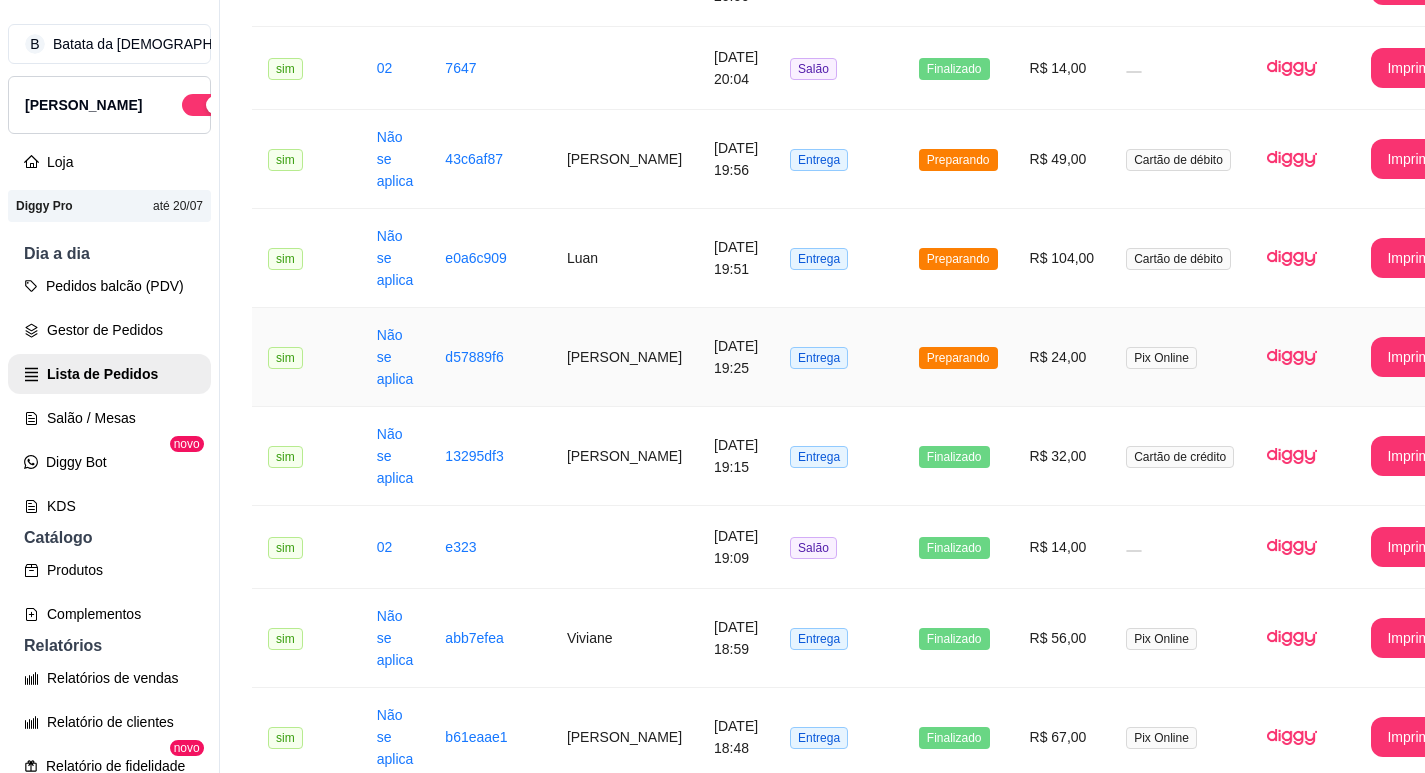 click on "Preparando" at bounding box center [958, 357] 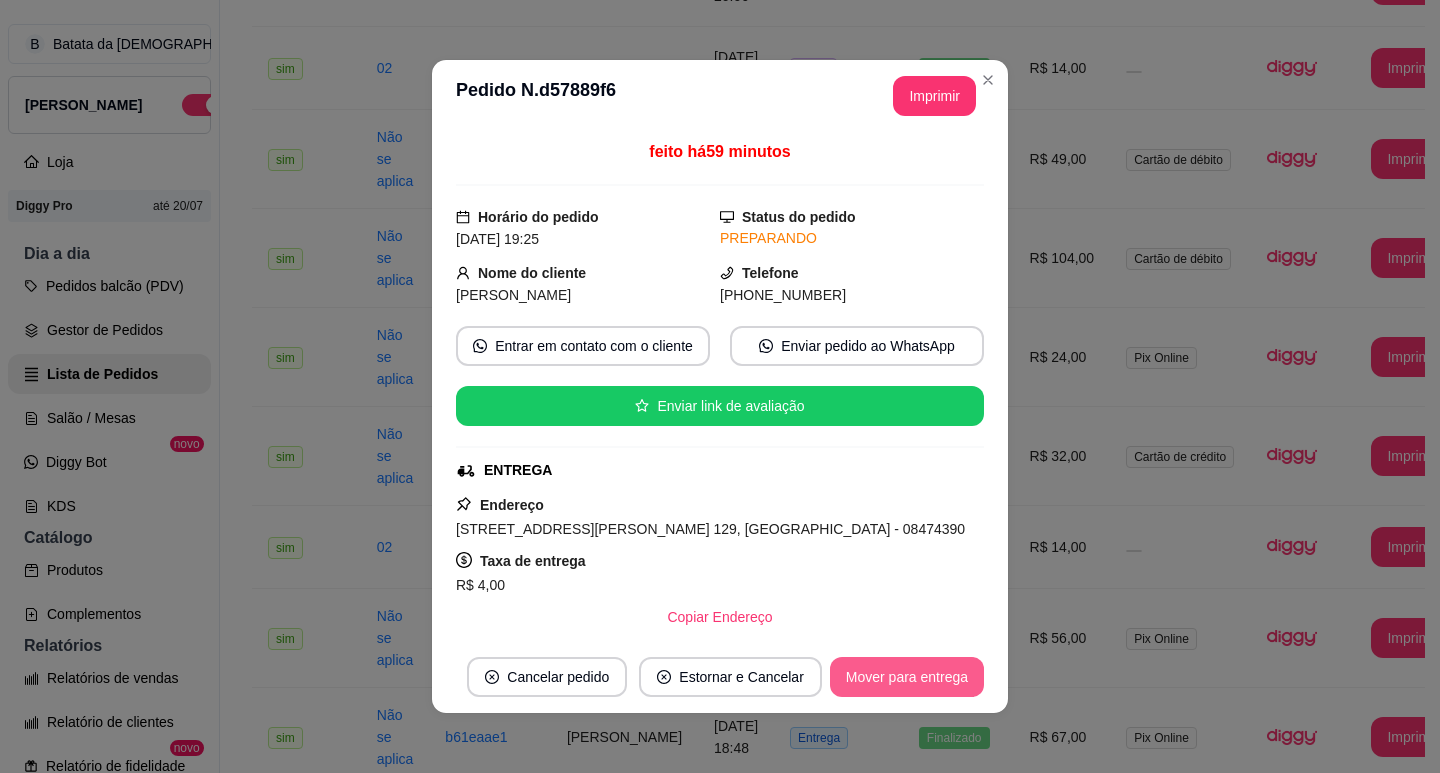click on "Mover para entrega" at bounding box center [907, 677] 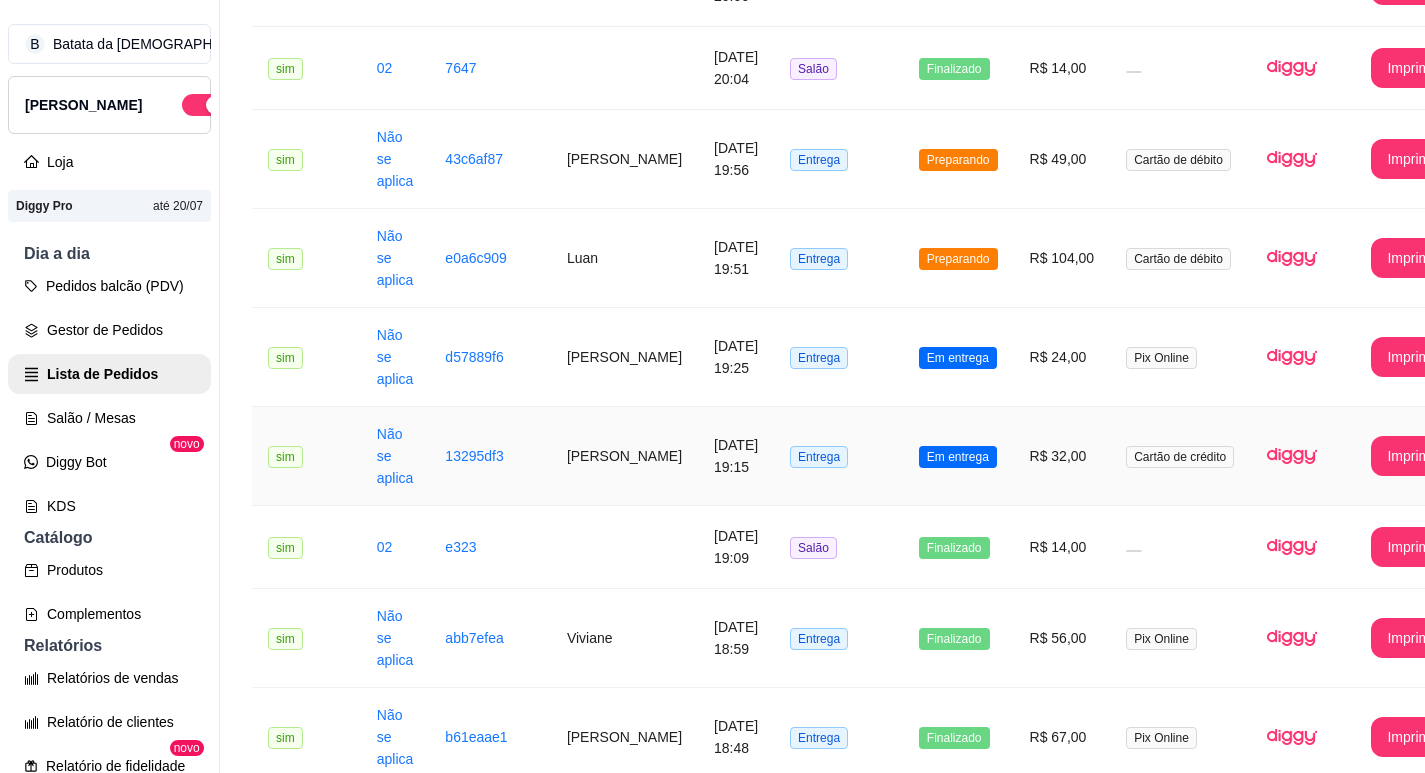click on "Em entrega" at bounding box center (958, 456) 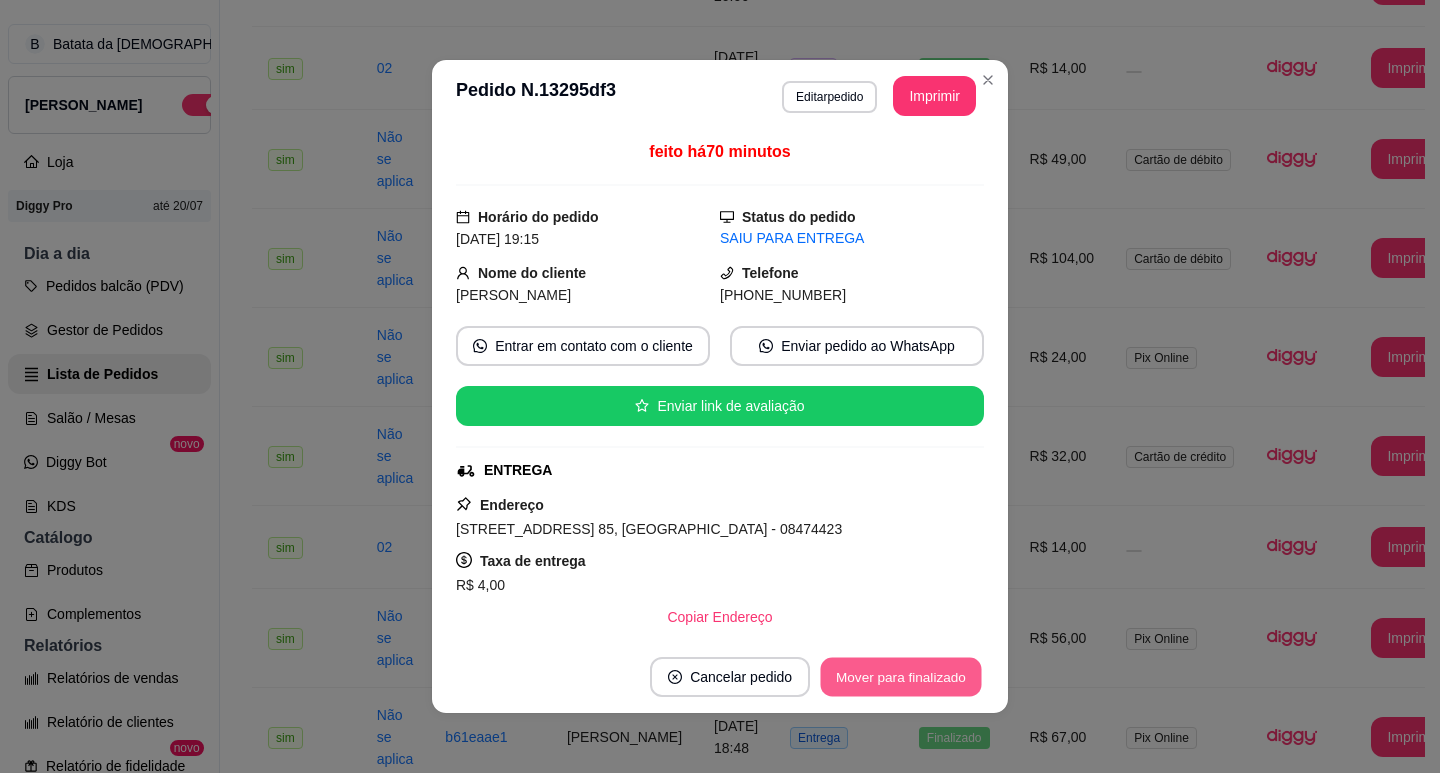 click on "Mover para finalizado" at bounding box center (901, 677) 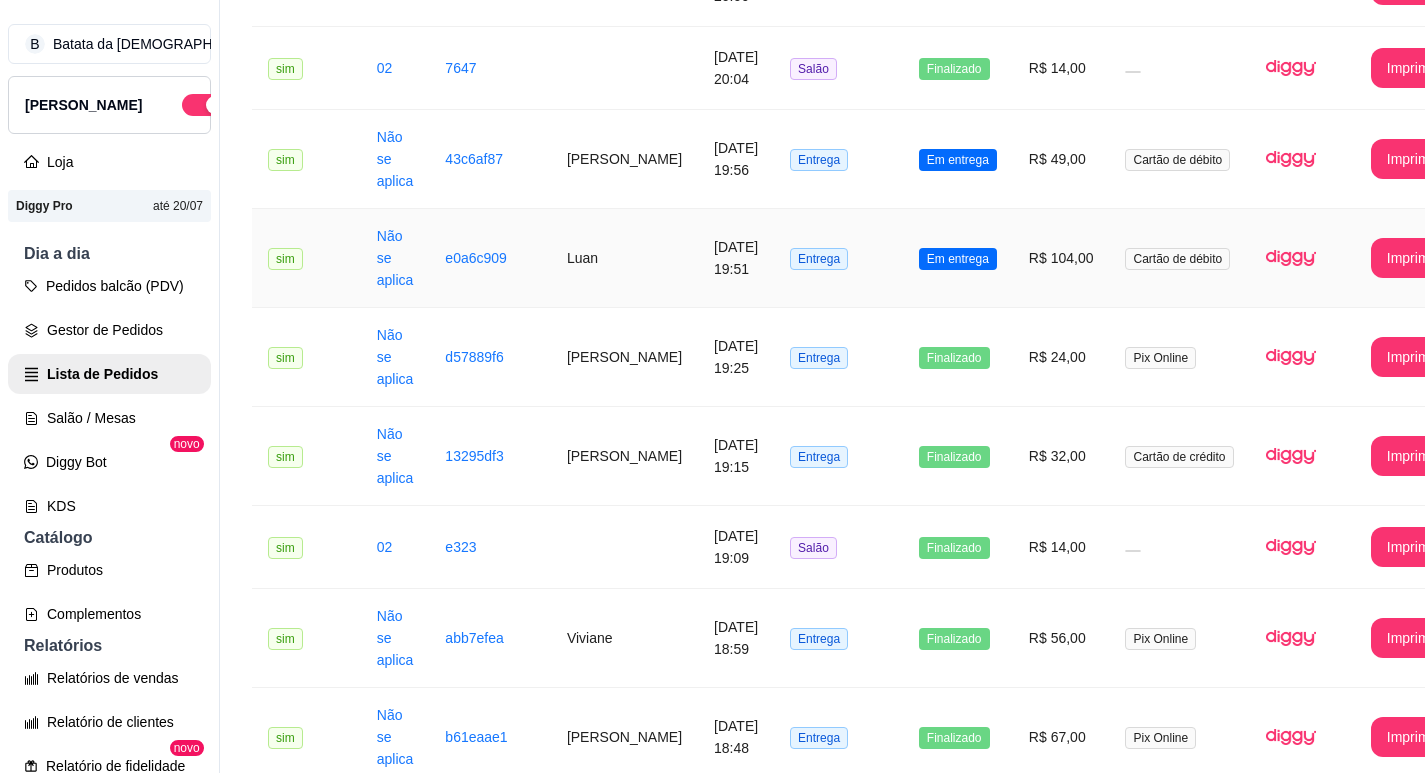 click on "Em entrega" at bounding box center [958, 259] 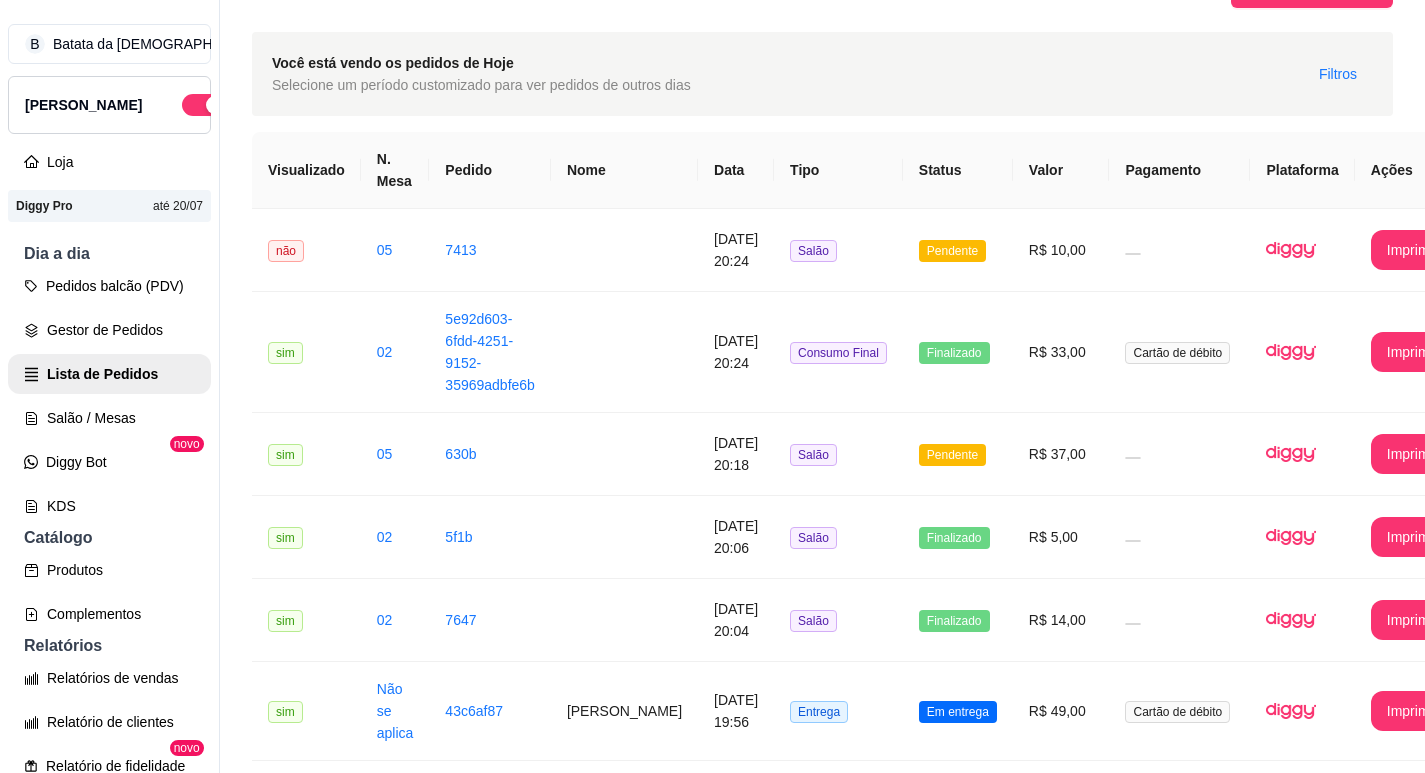 scroll, scrollTop: 0, scrollLeft: 0, axis: both 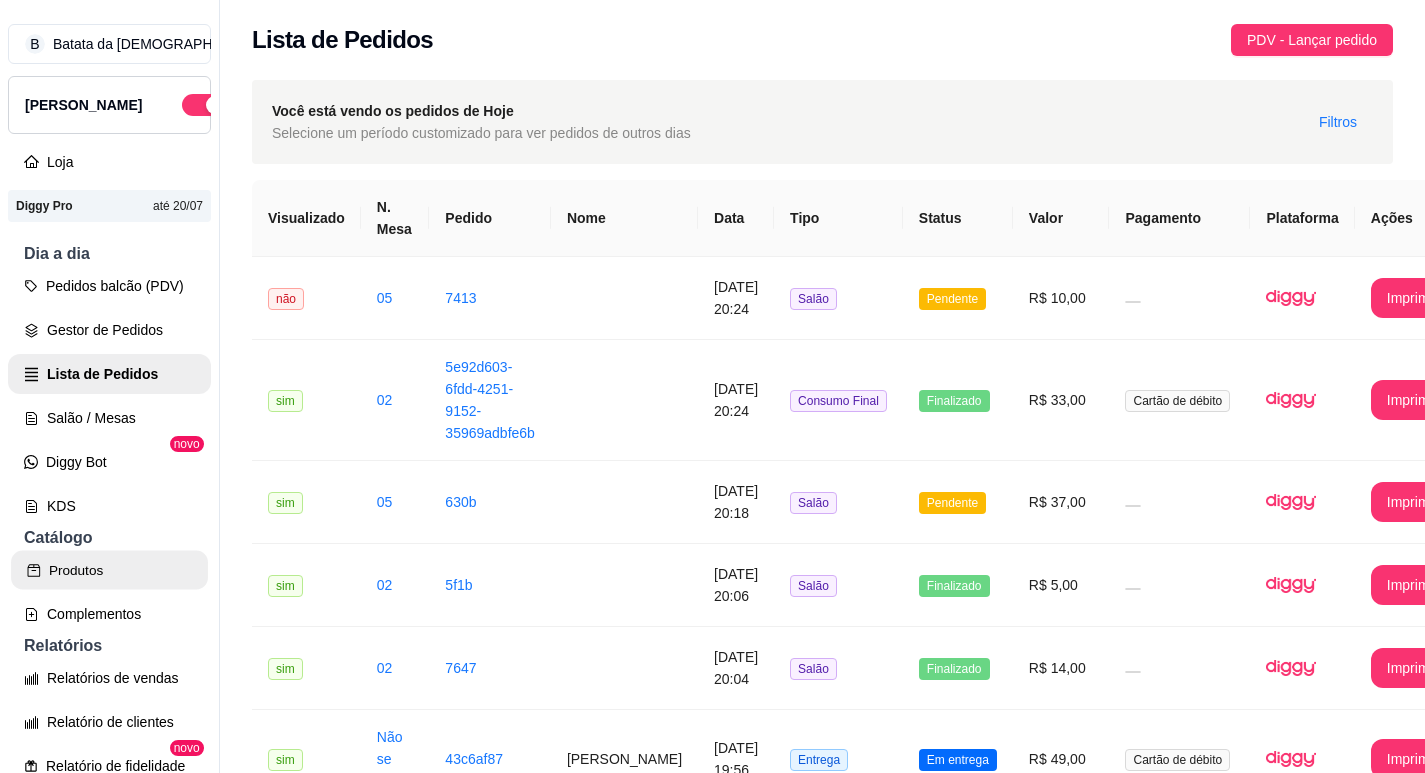 click on "Produtos" at bounding box center (109, 570) 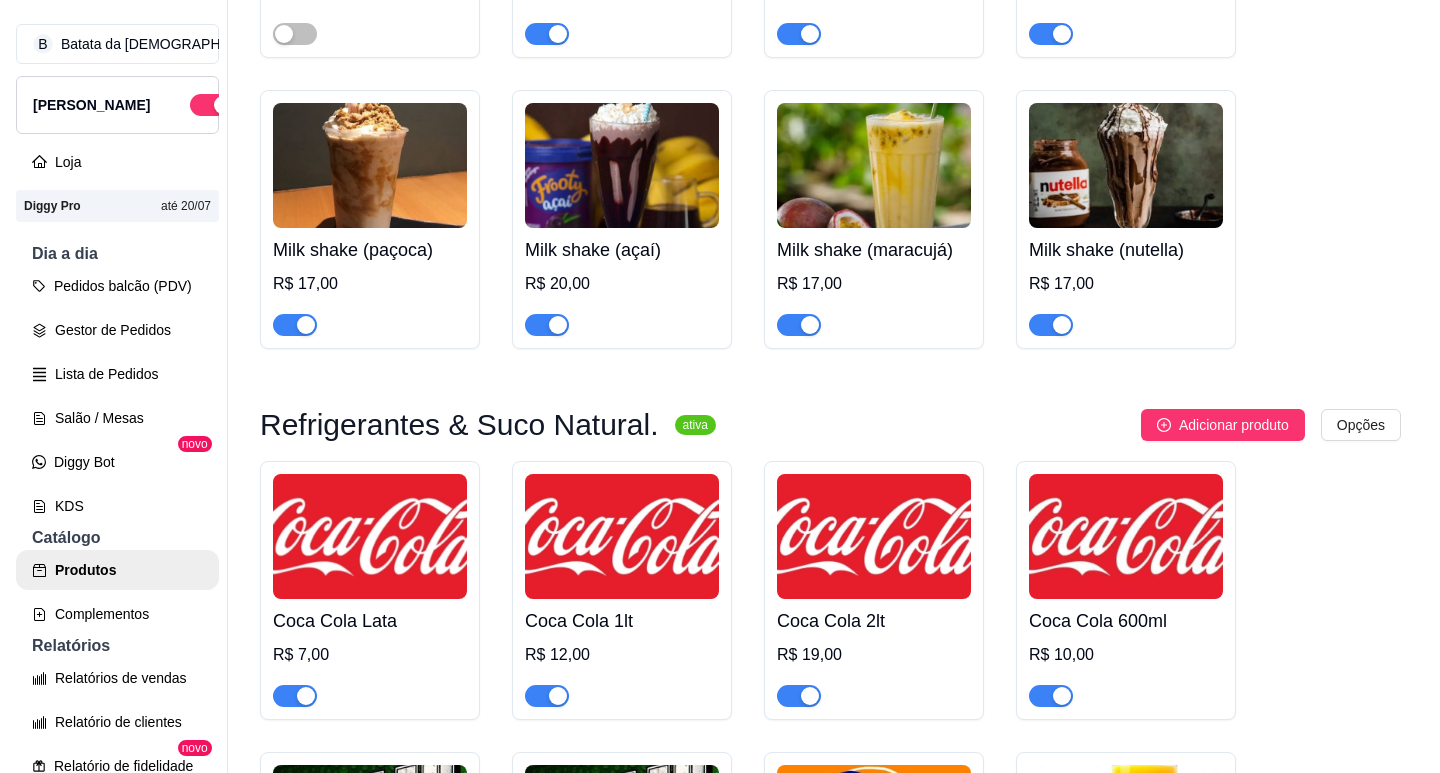scroll, scrollTop: 5400, scrollLeft: 0, axis: vertical 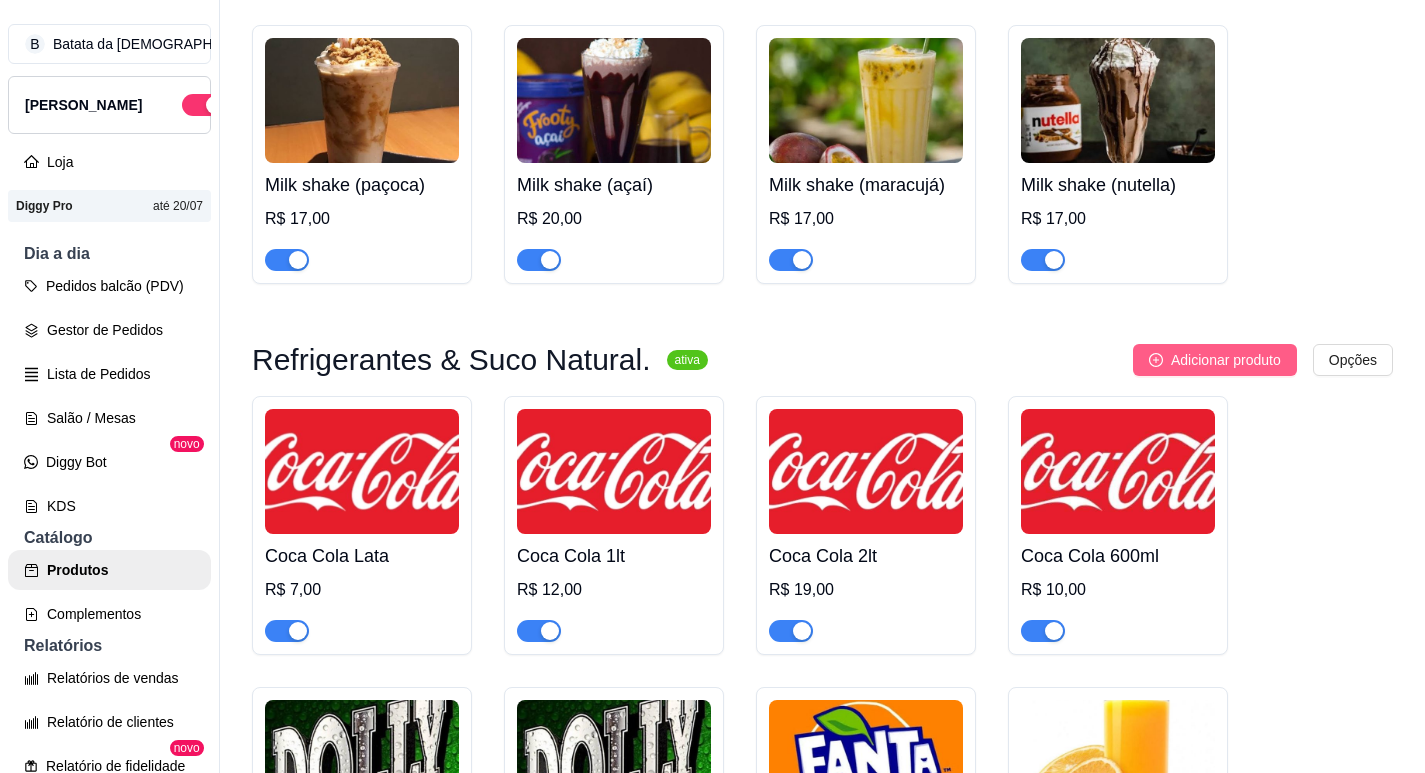 click on "Adicionar produto" at bounding box center [1226, 360] 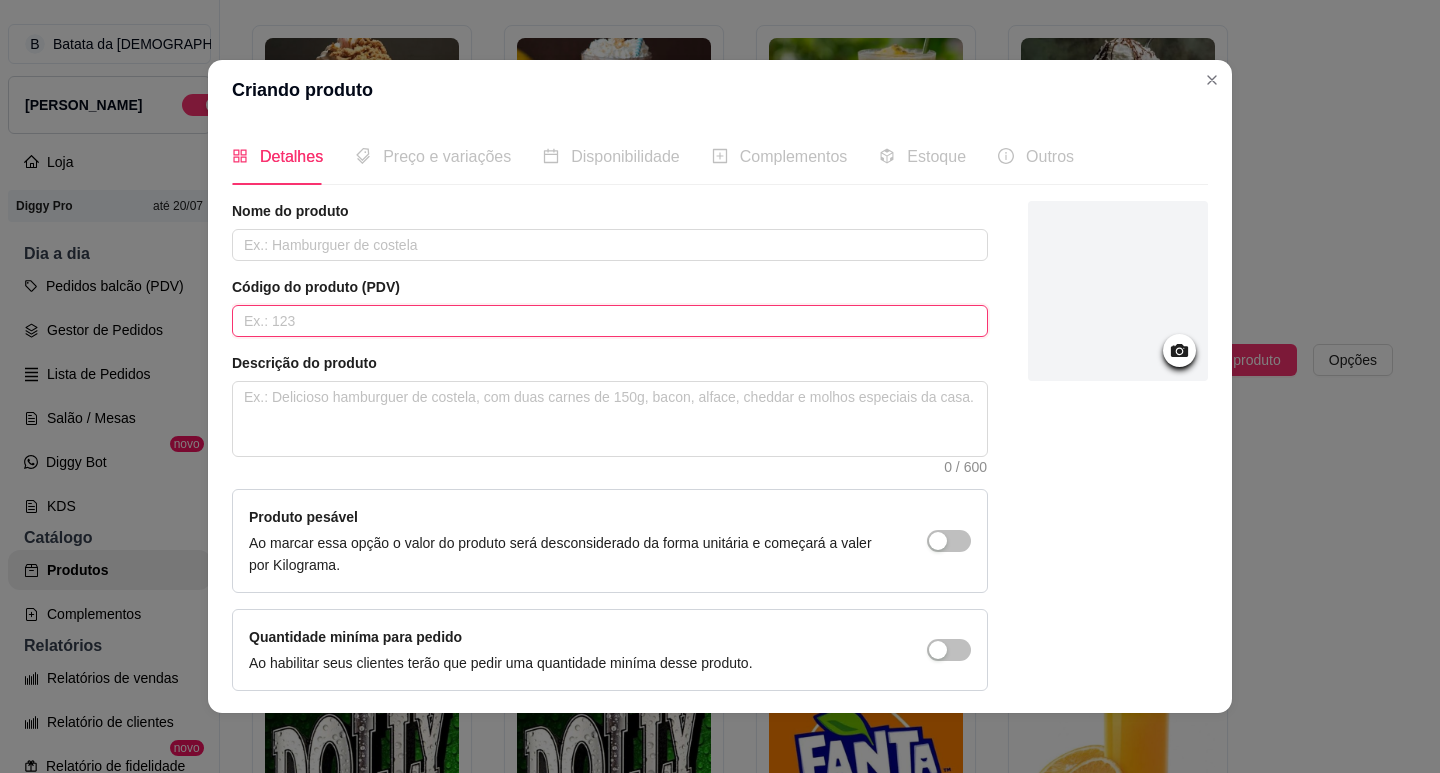 click at bounding box center [610, 321] 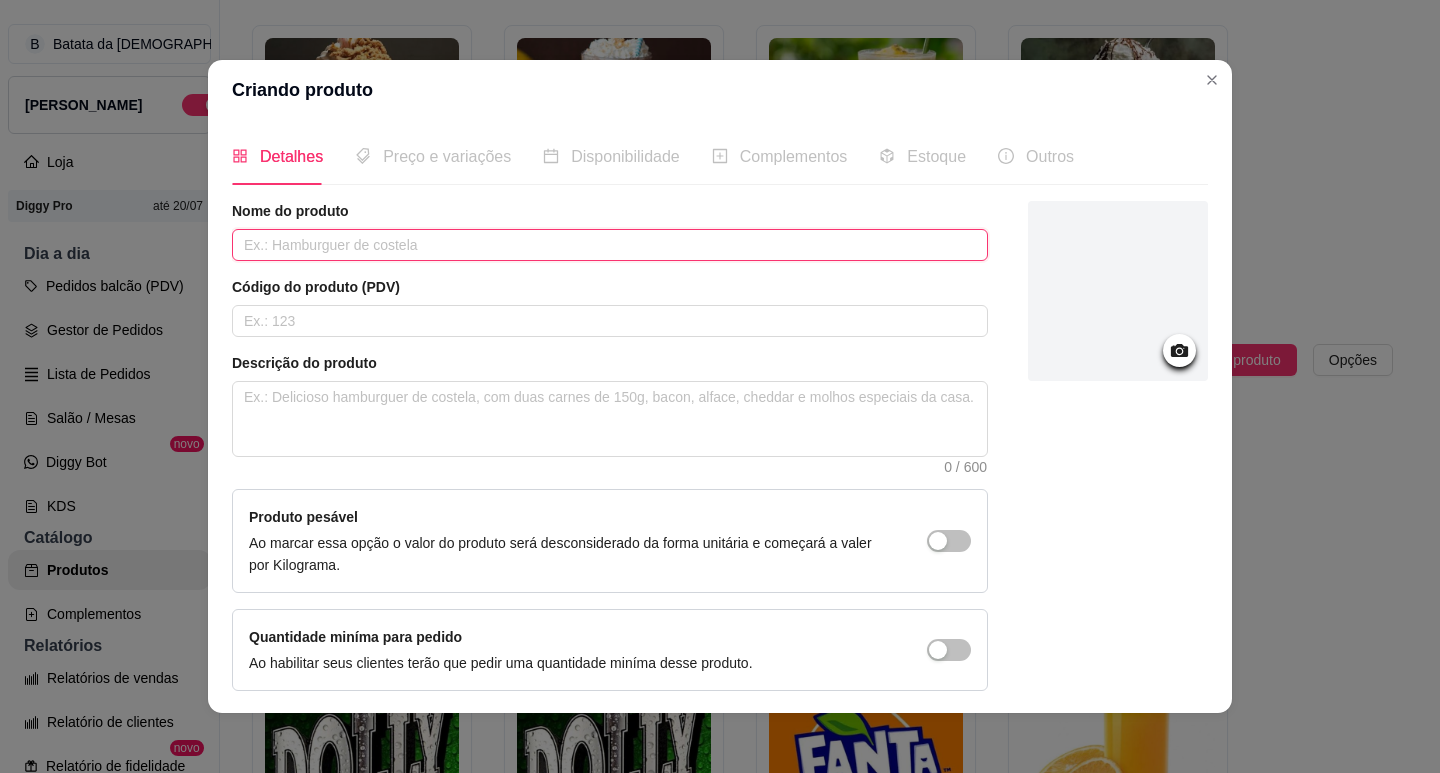 click at bounding box center [610, 245] 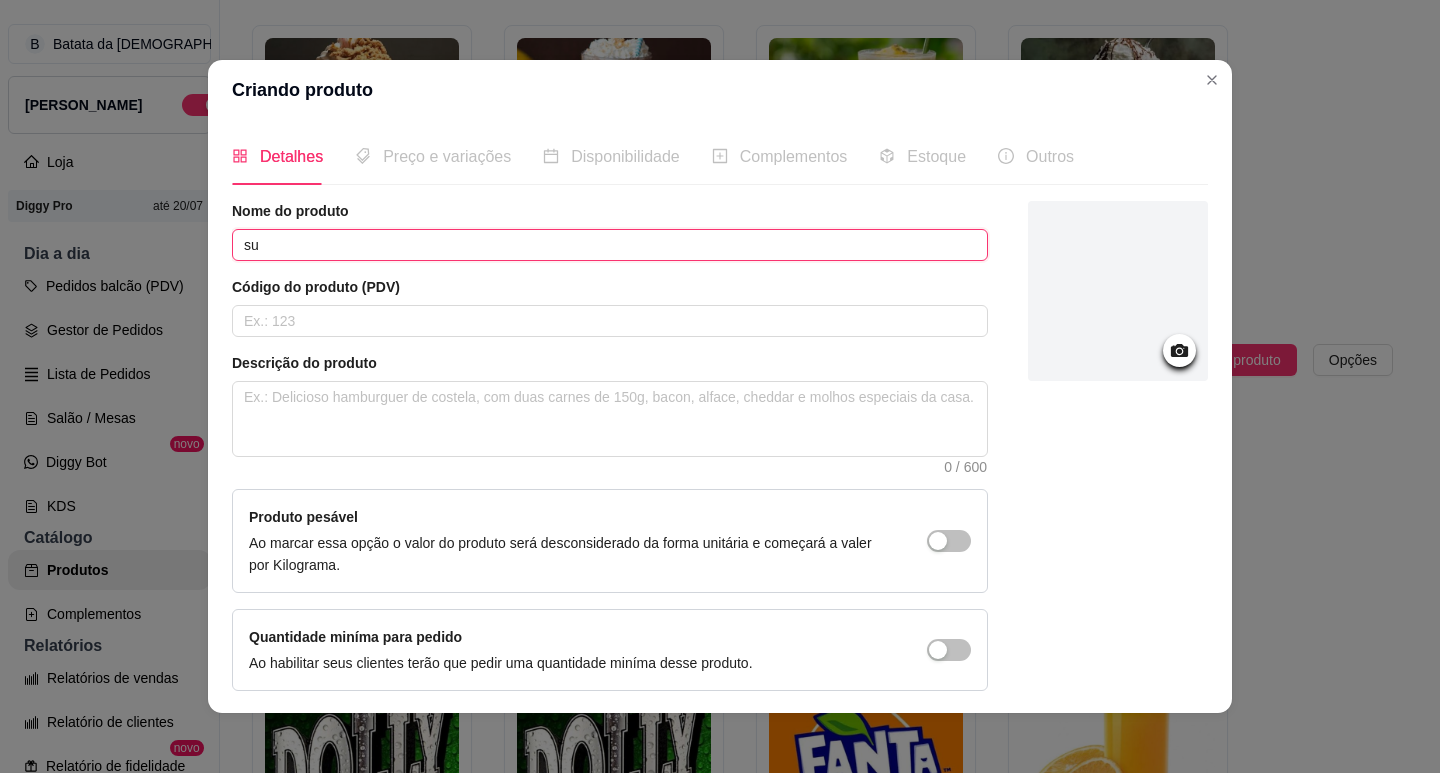 type on "s" 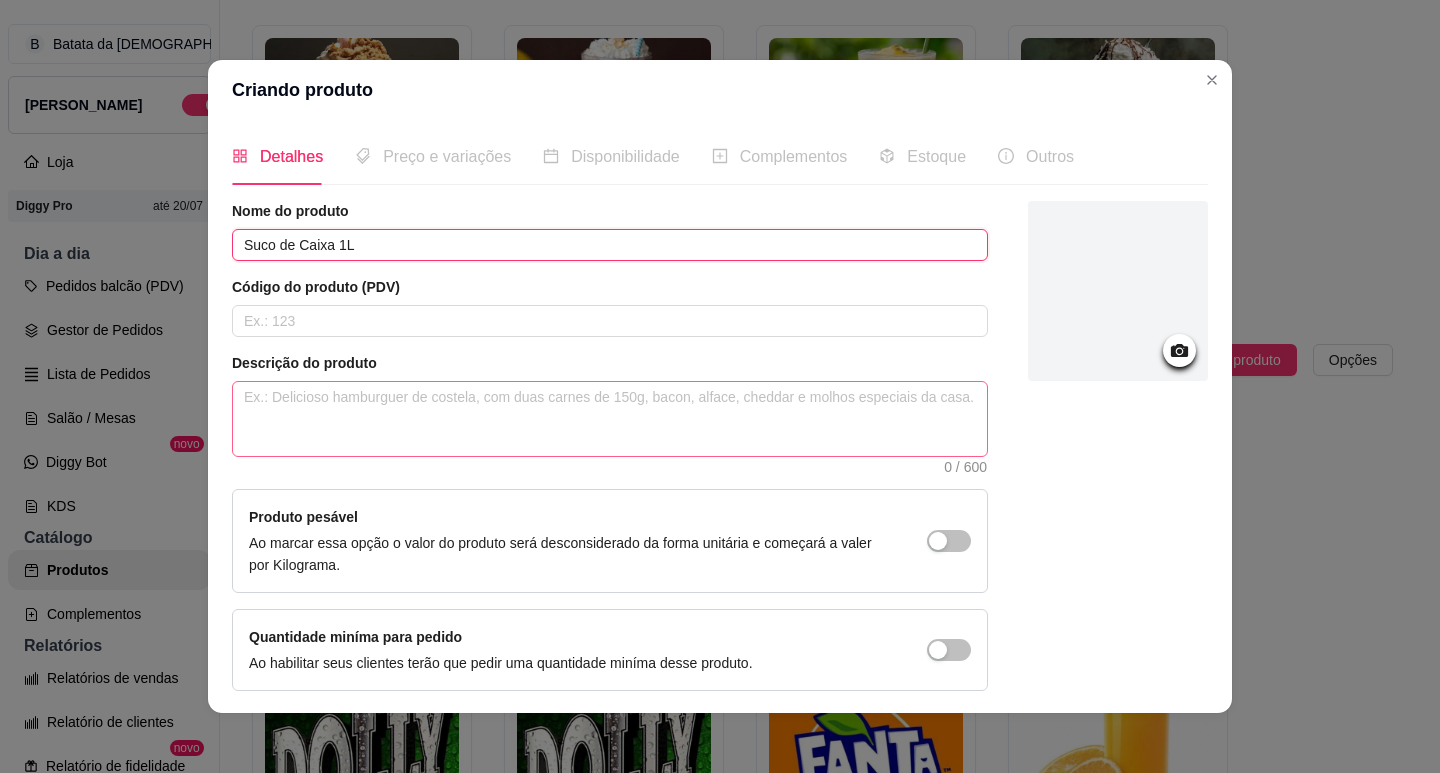 type on "Suco de Caixa 1L" 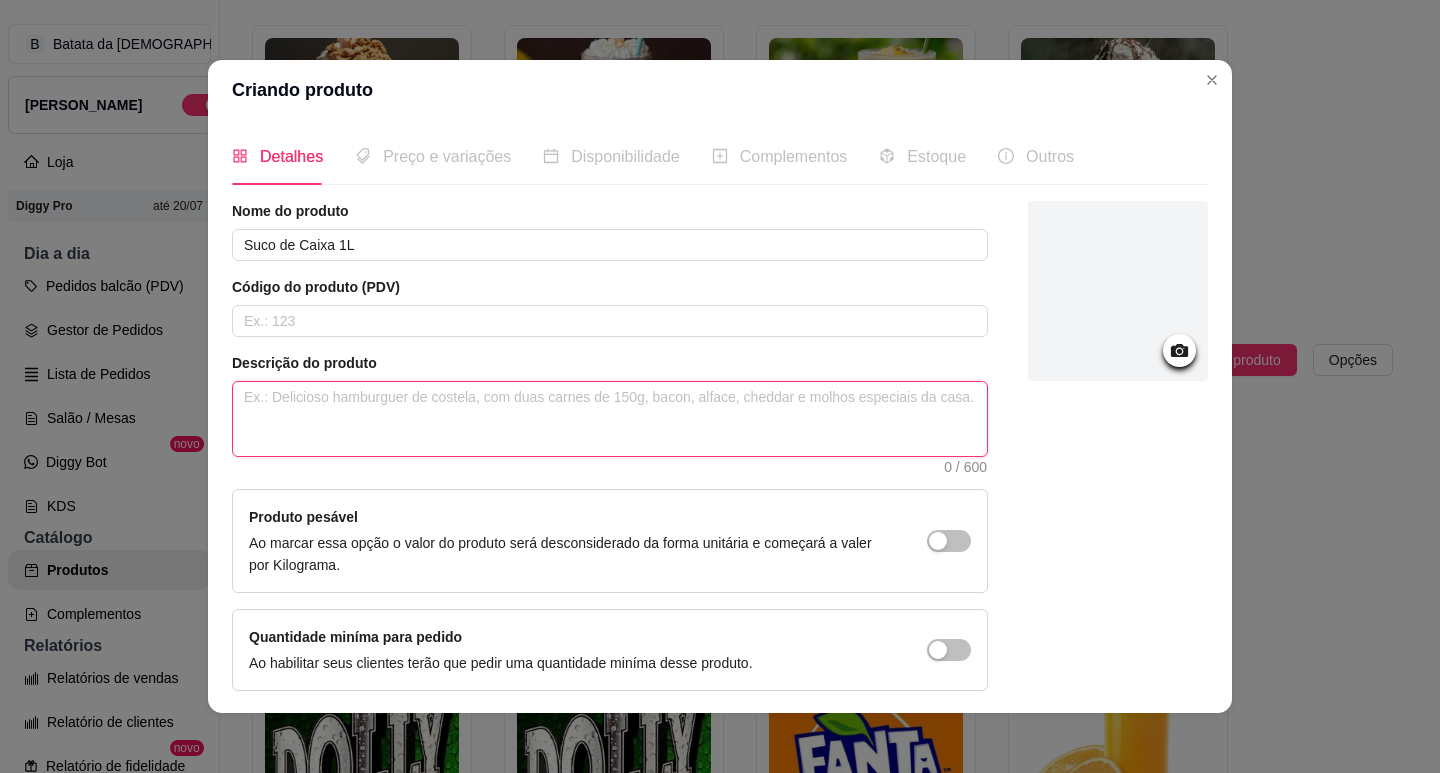 click at bounding box center [610, 419] 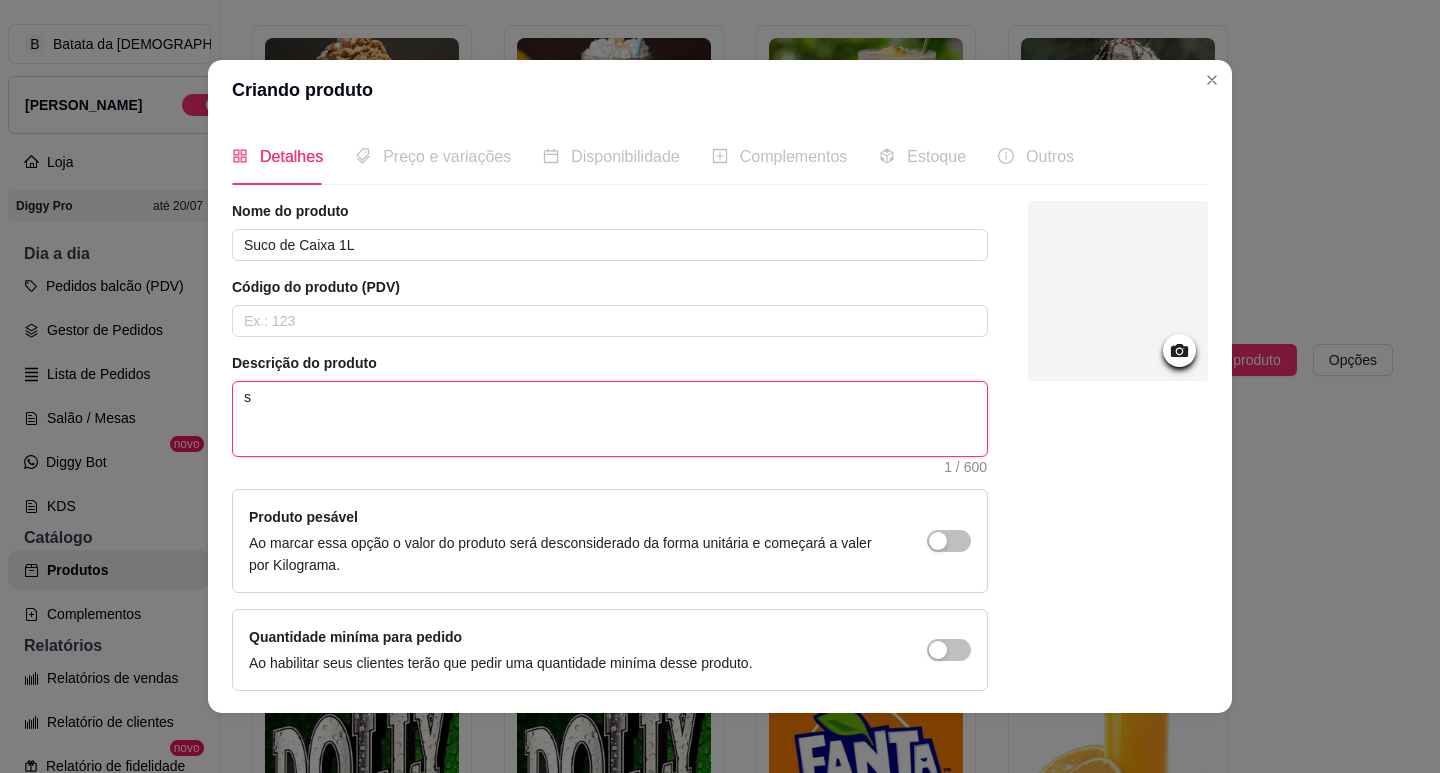 type 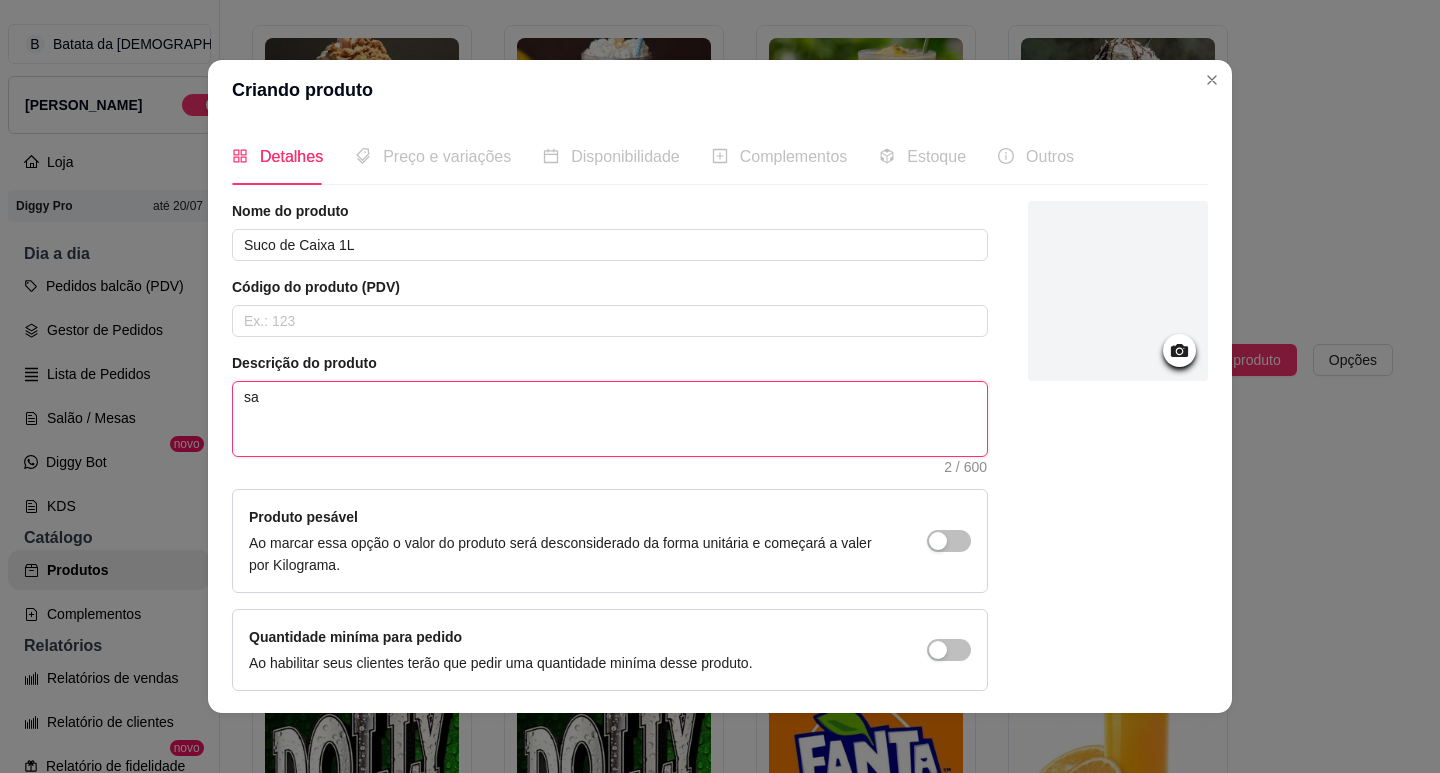 type 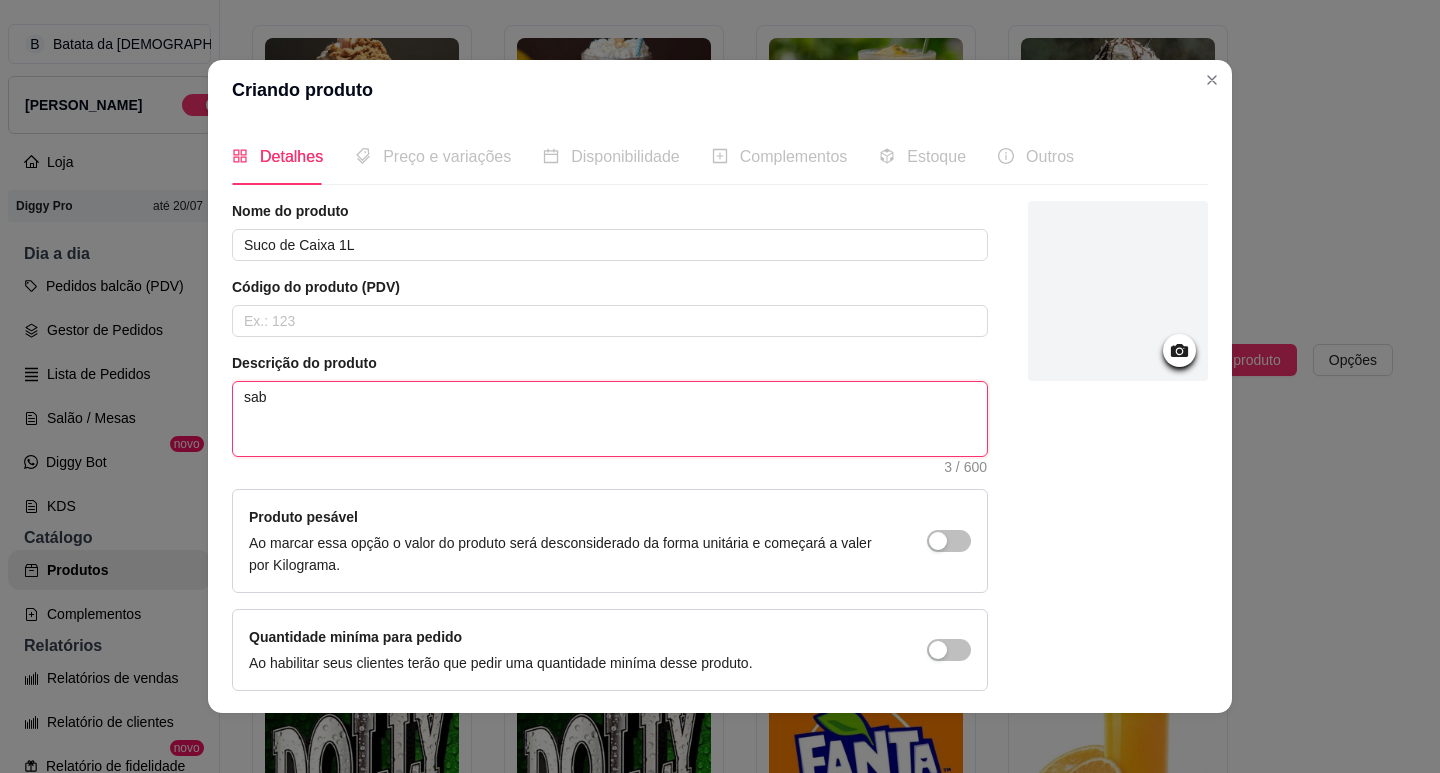 type 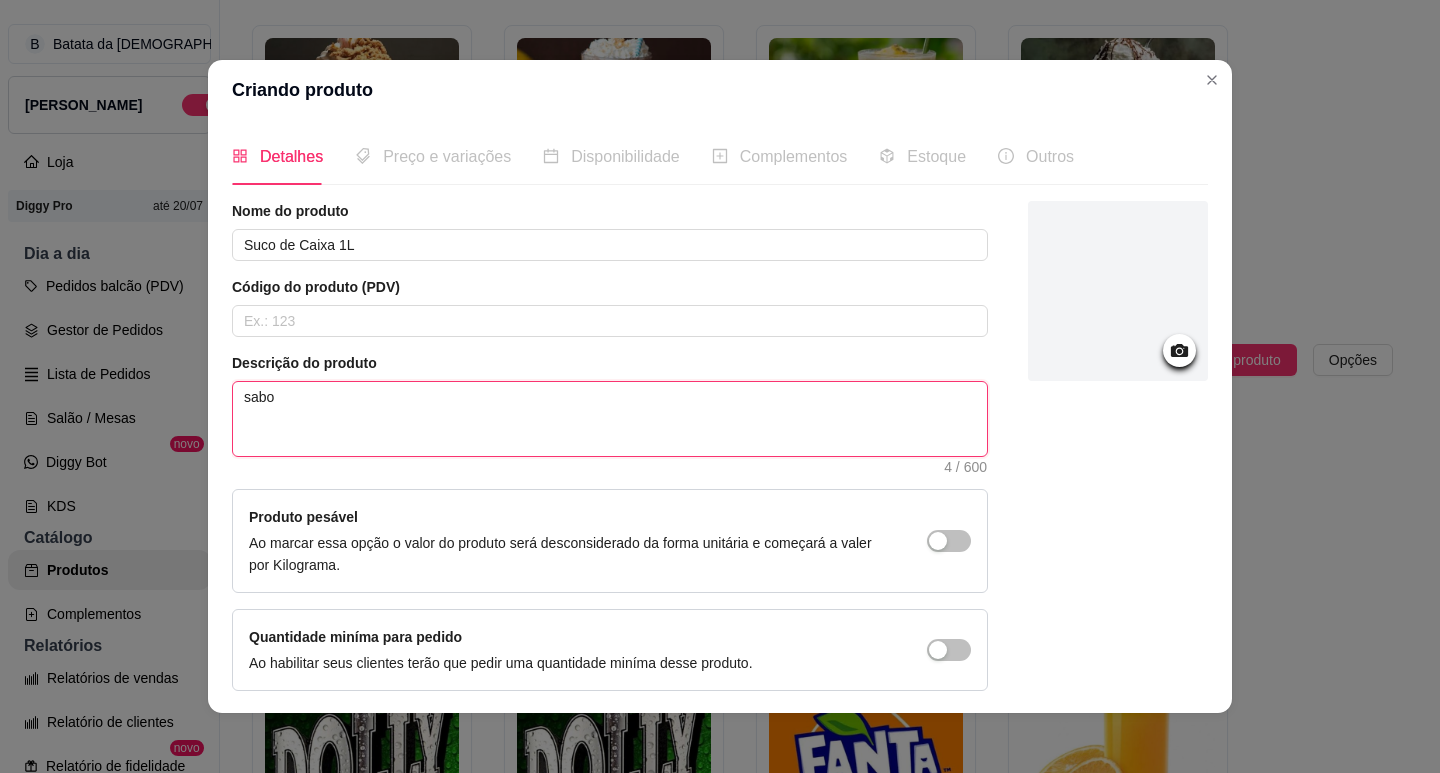 type 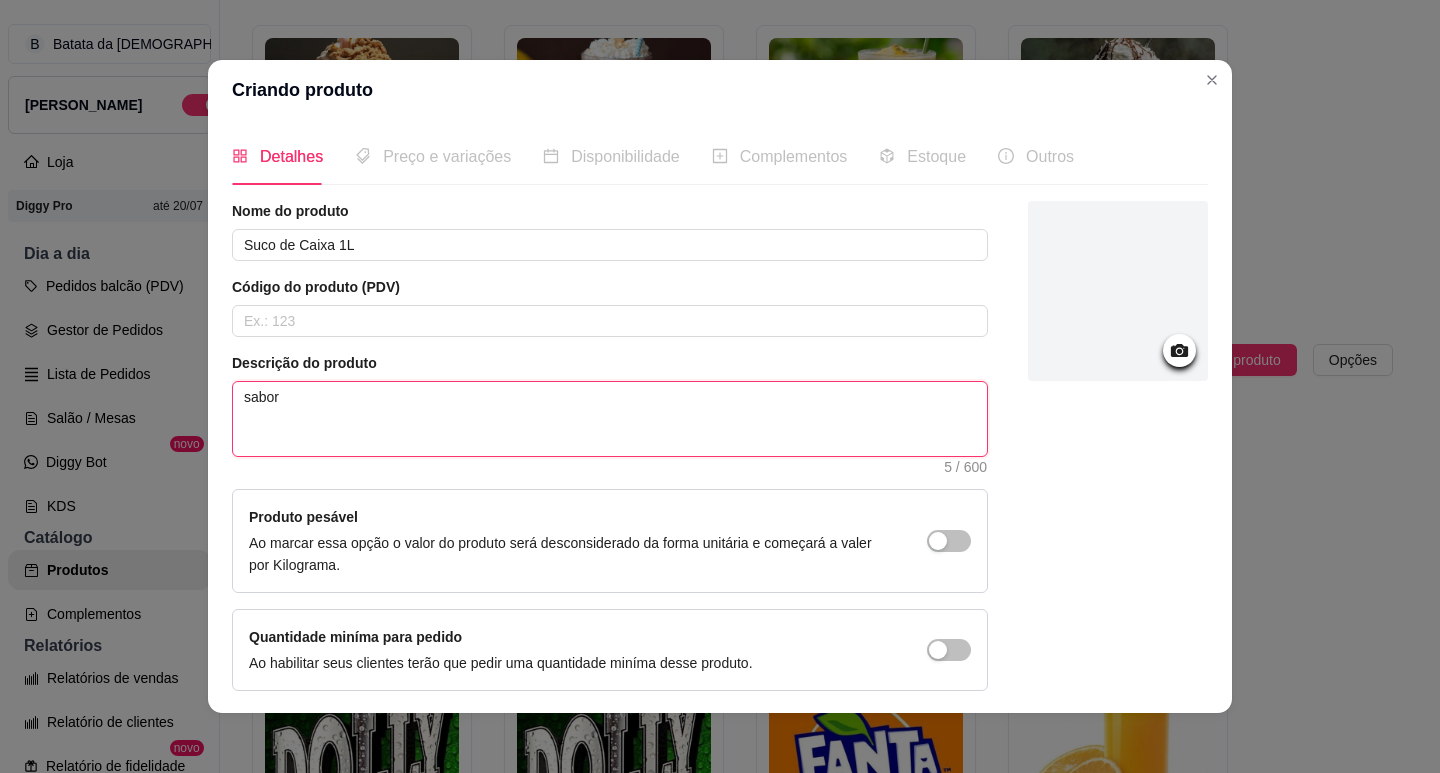 type 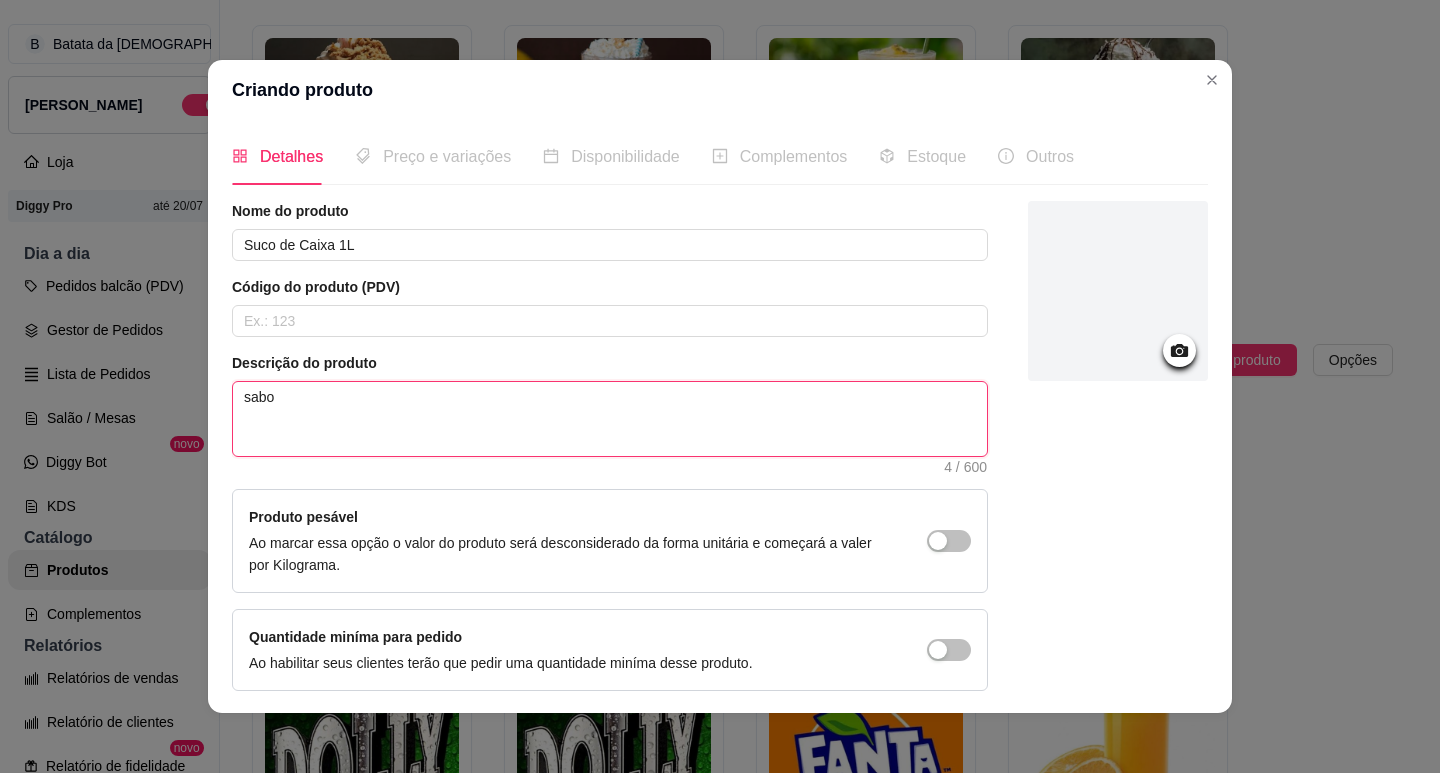 type 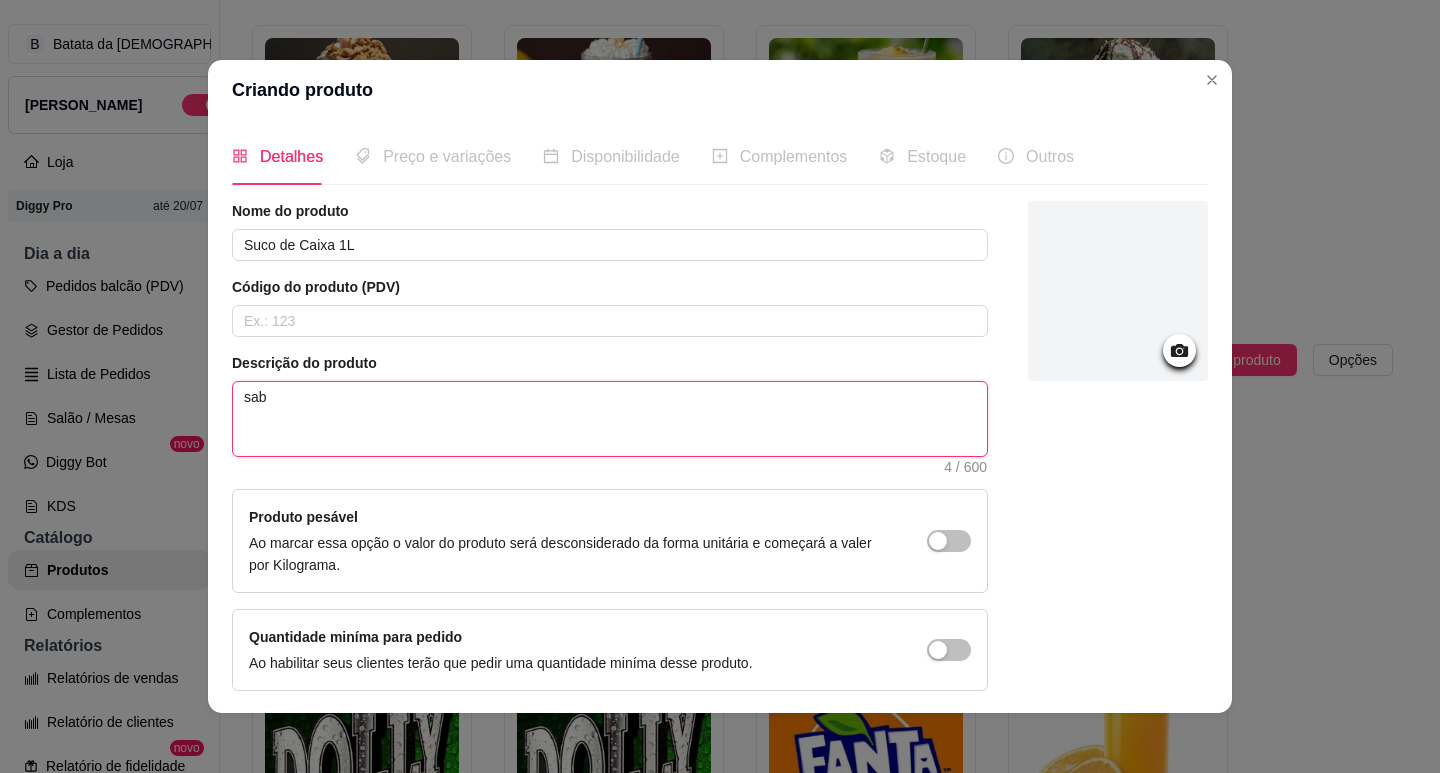 type 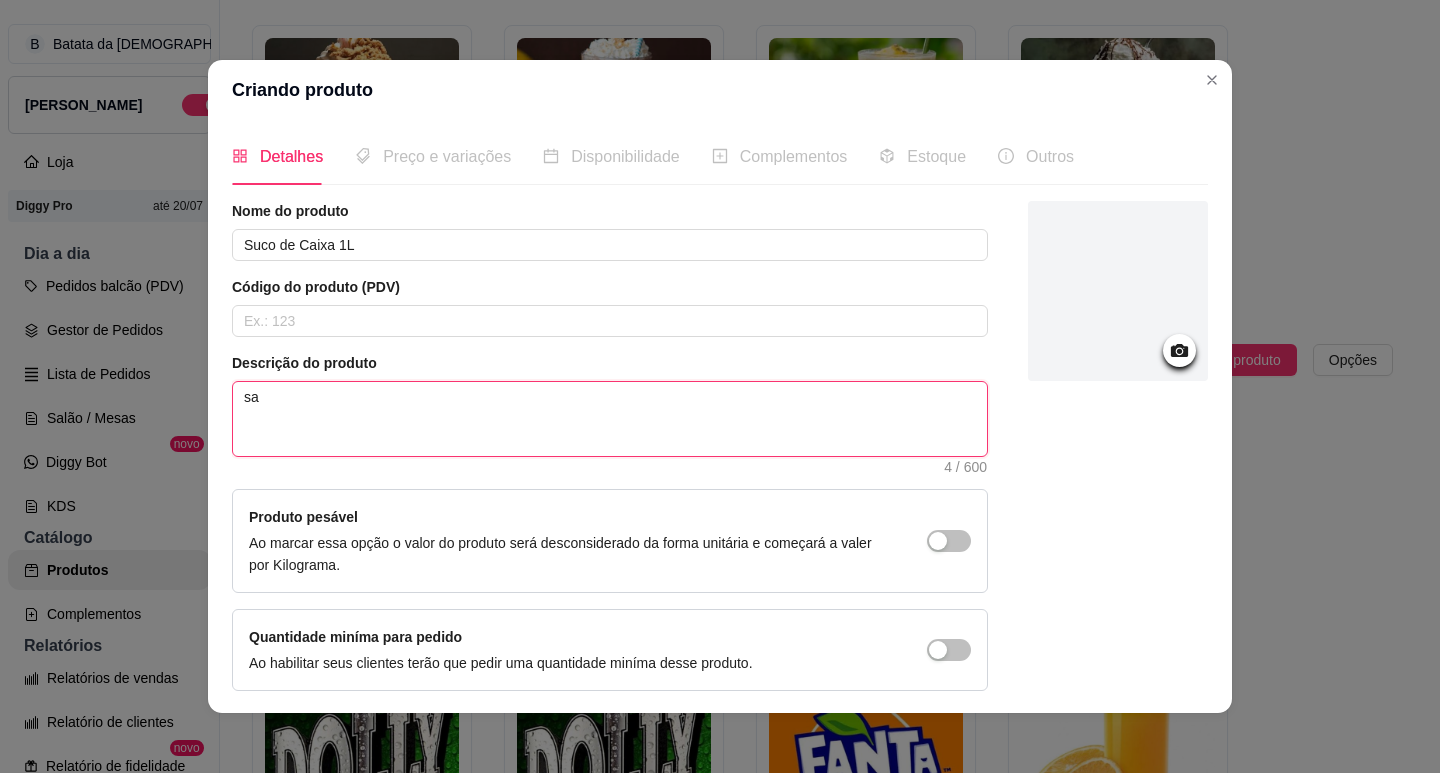 type on "s" 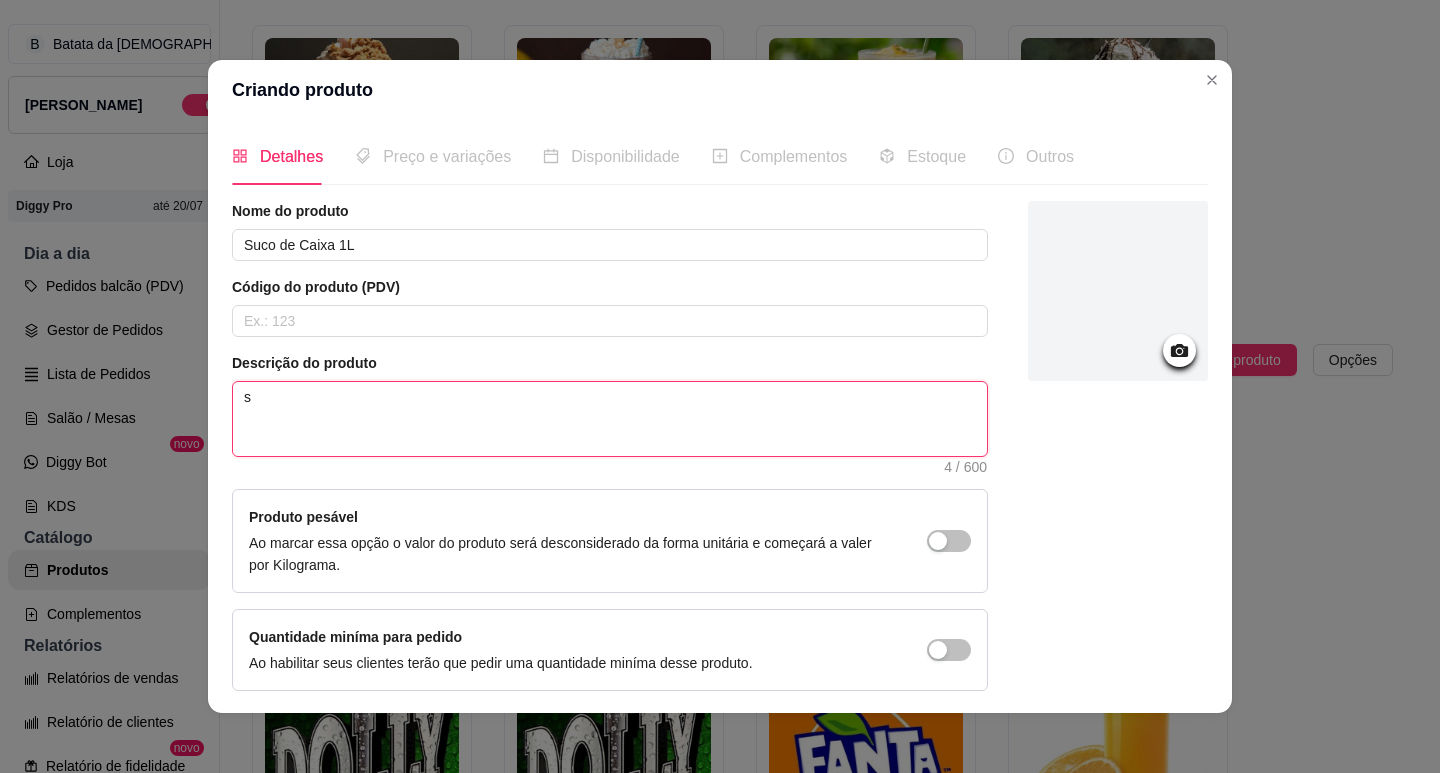 type 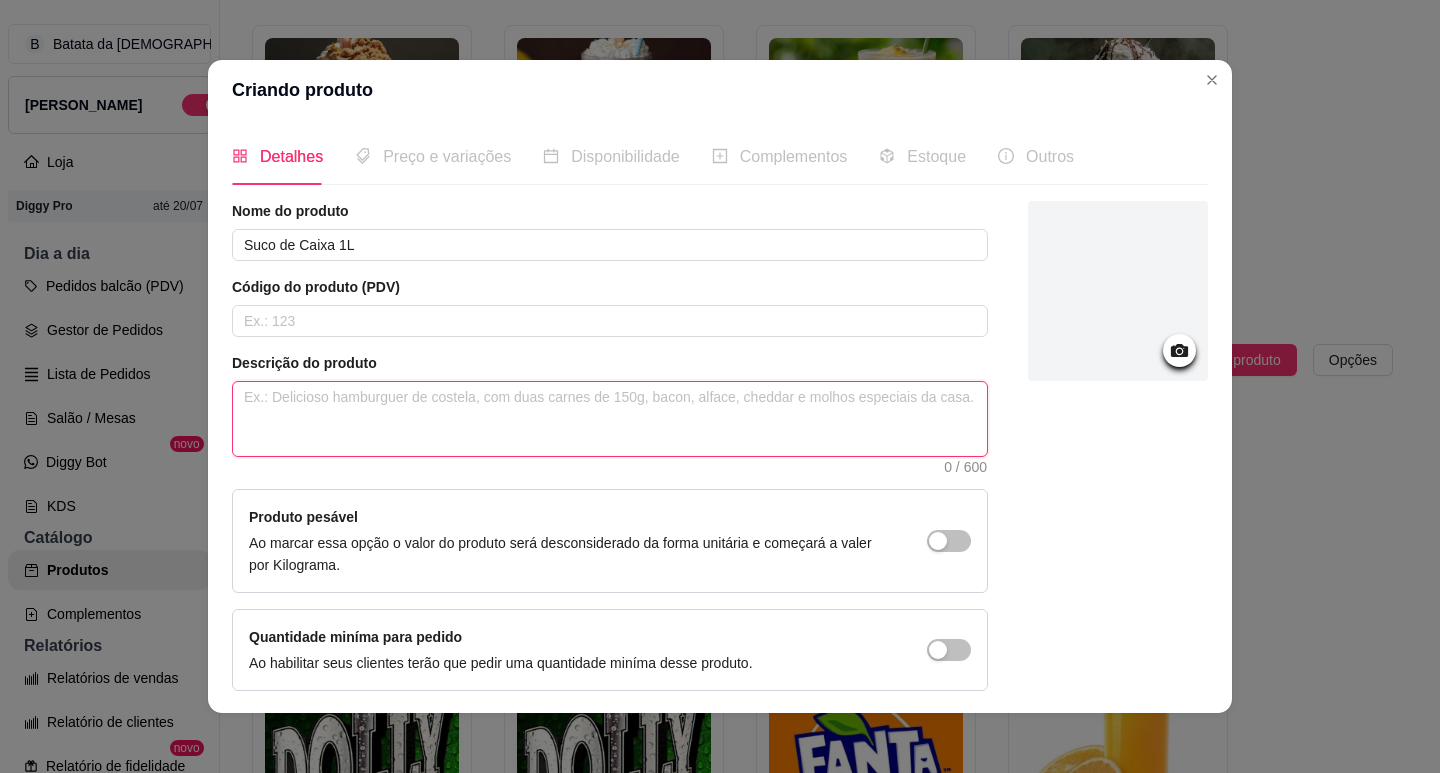 type on "S" 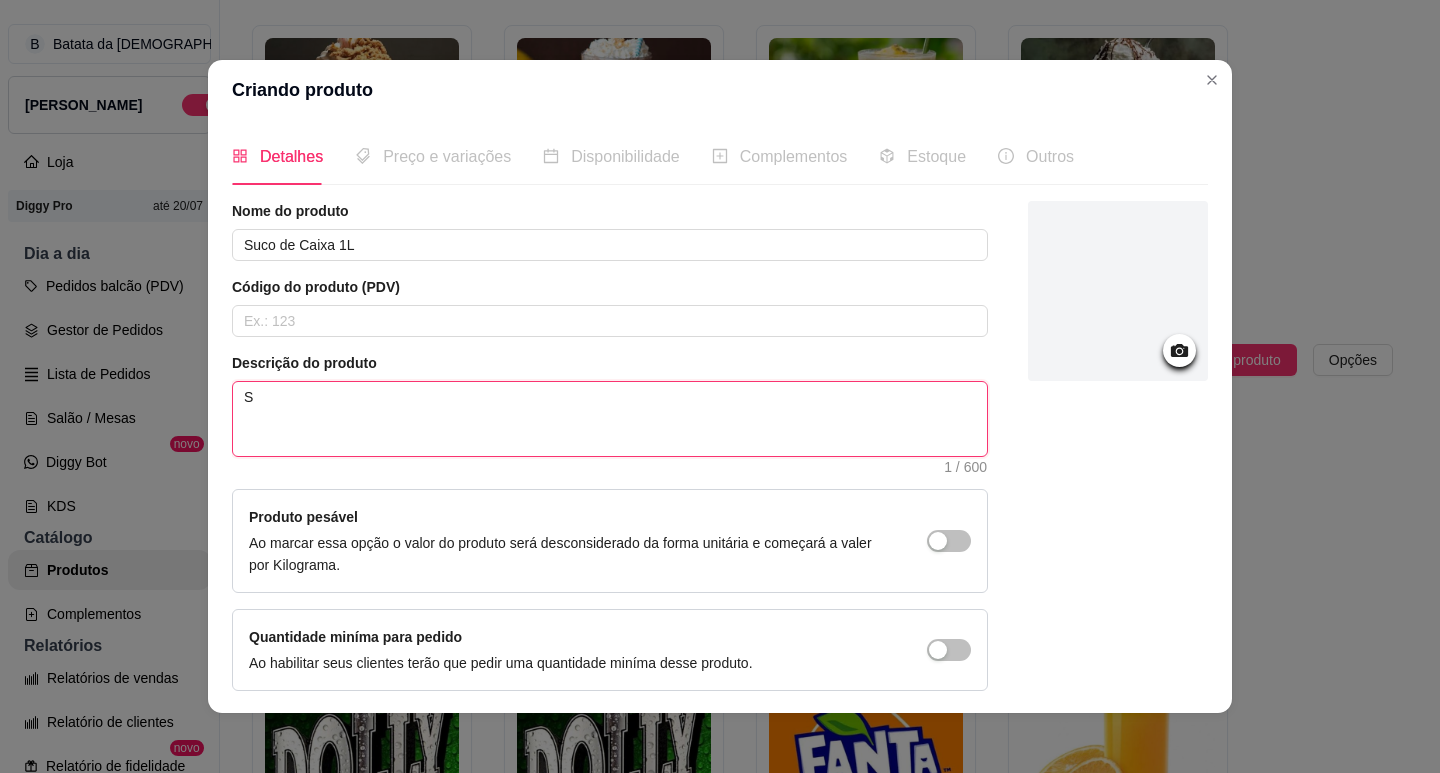 type 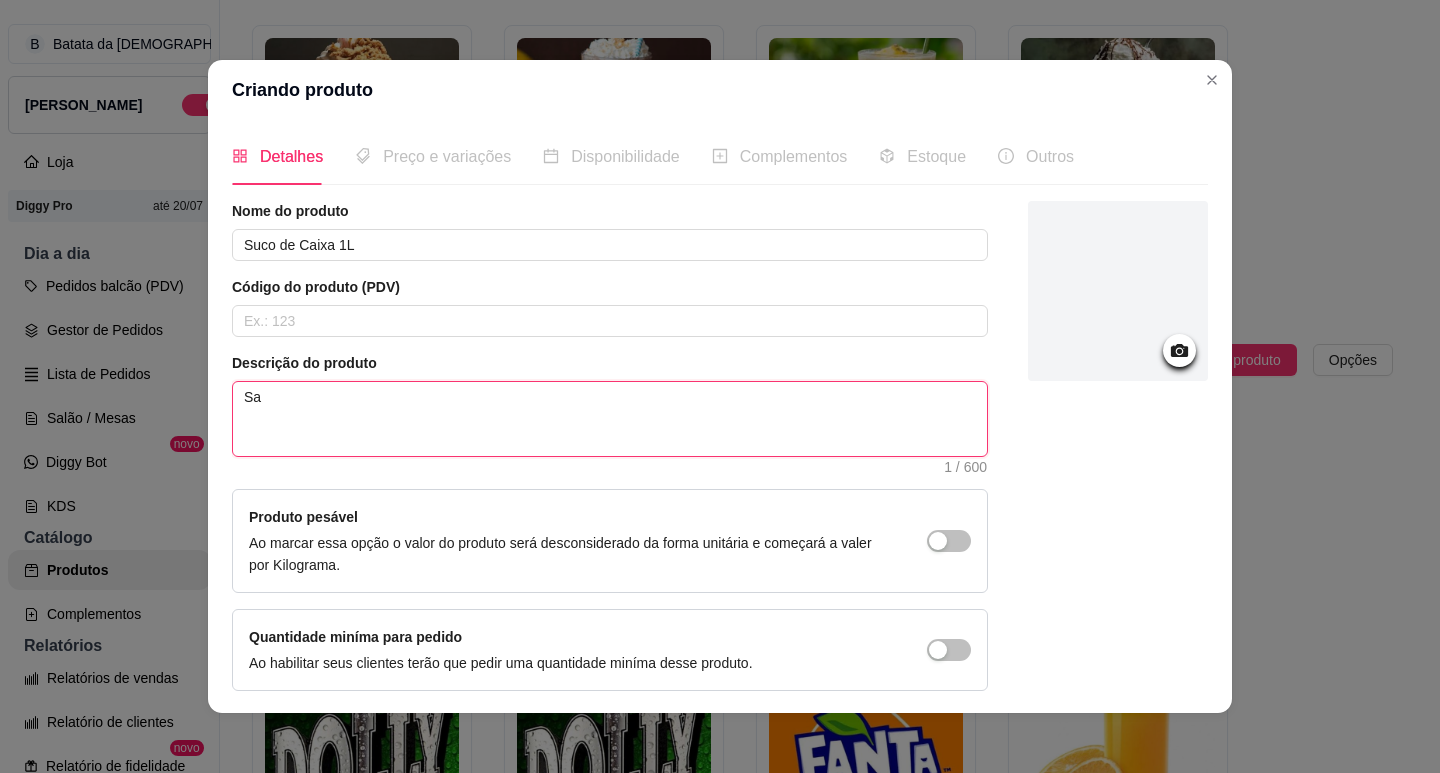 type 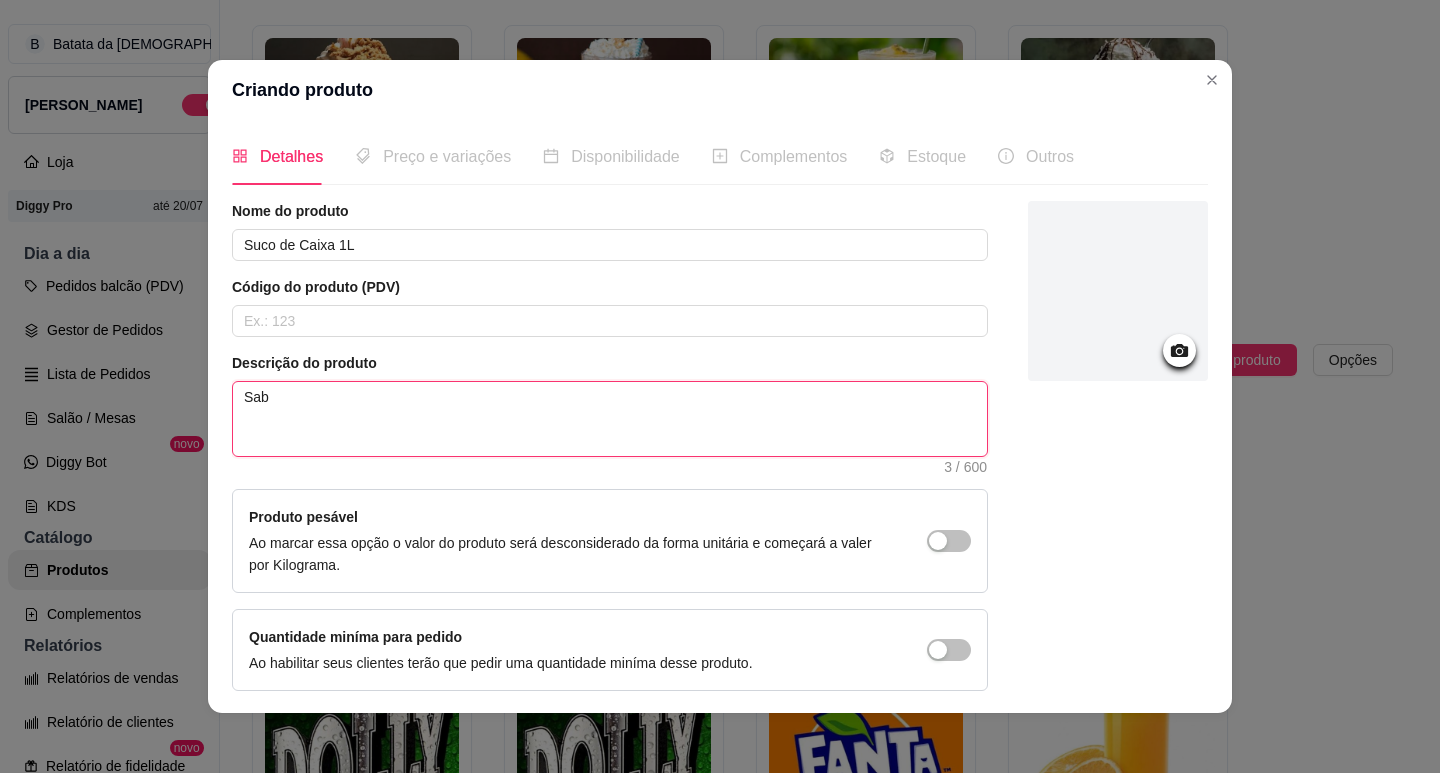 type 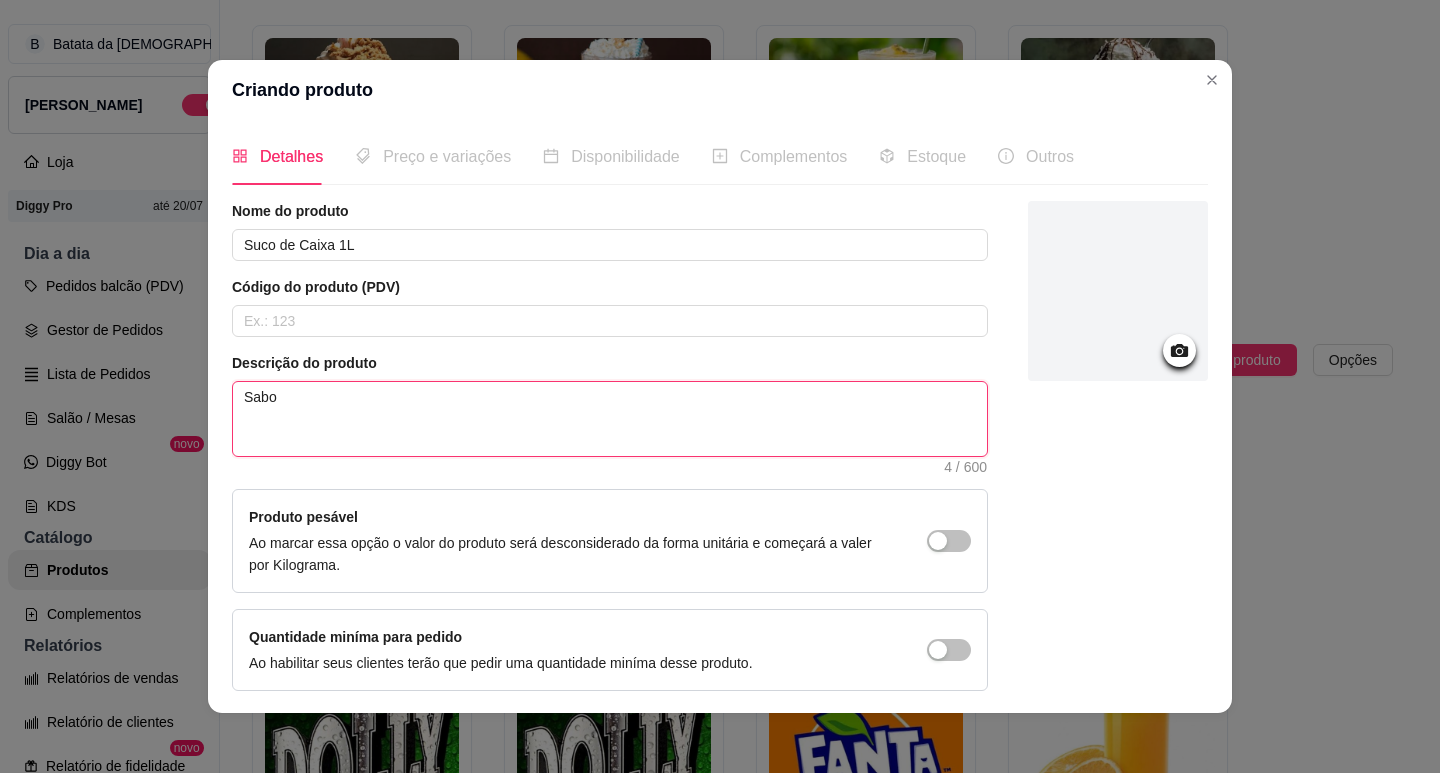 type 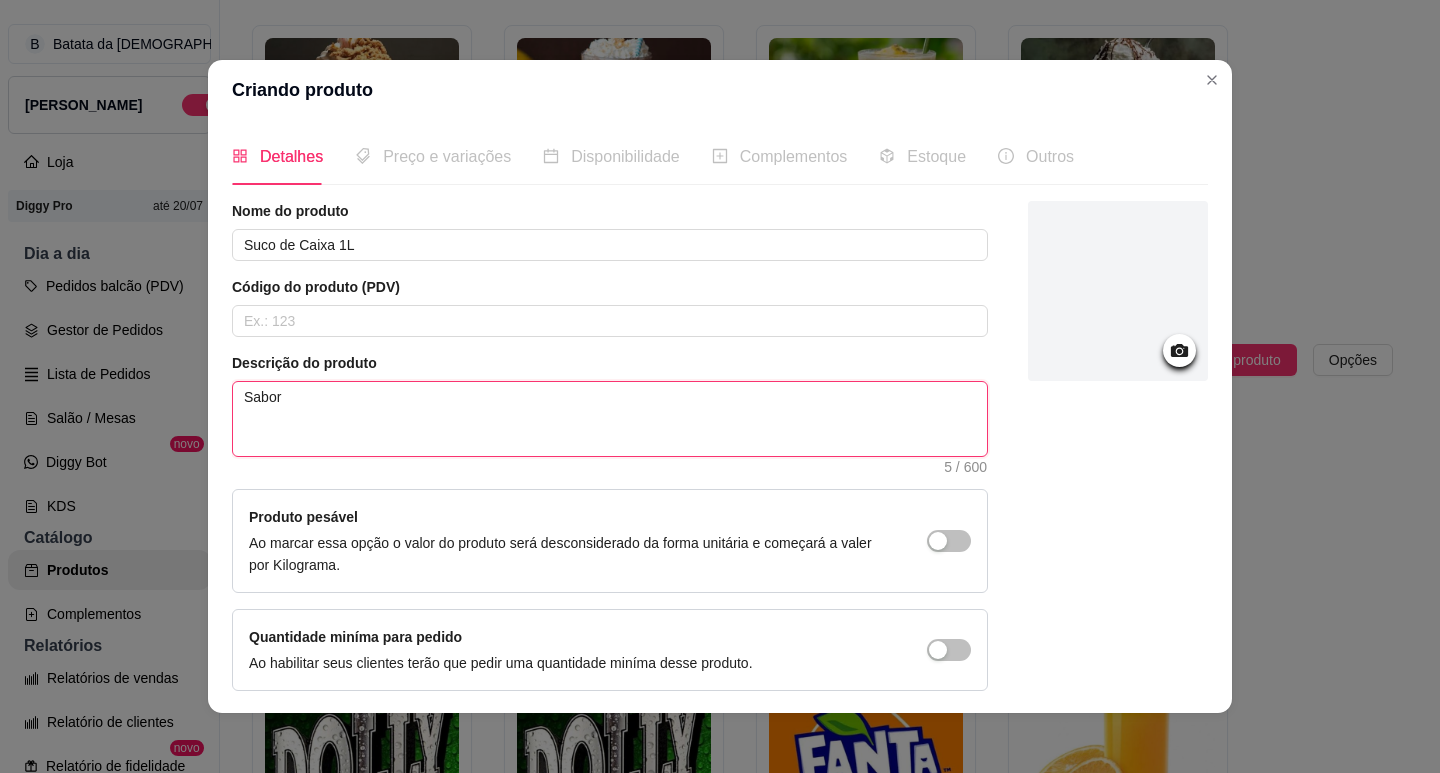 type 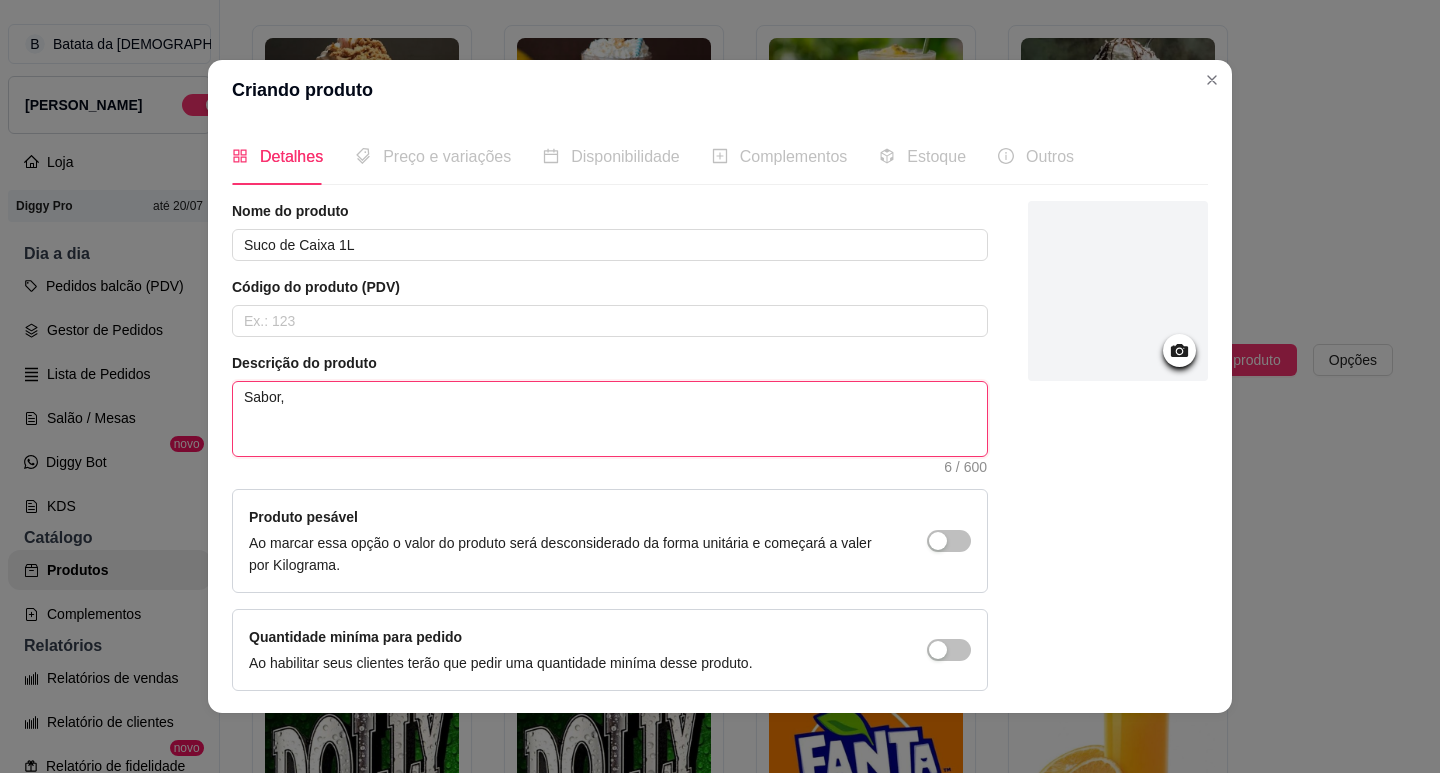 type 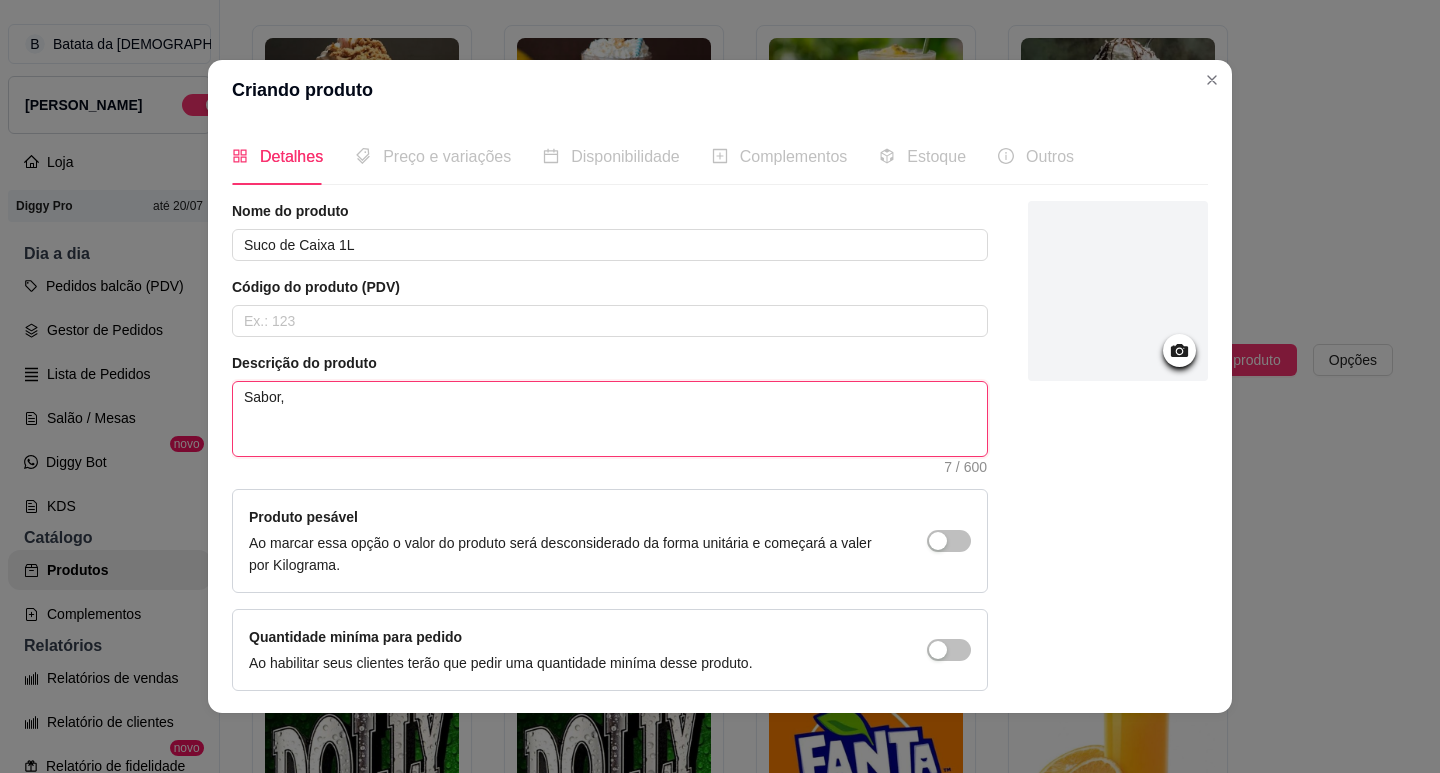 type 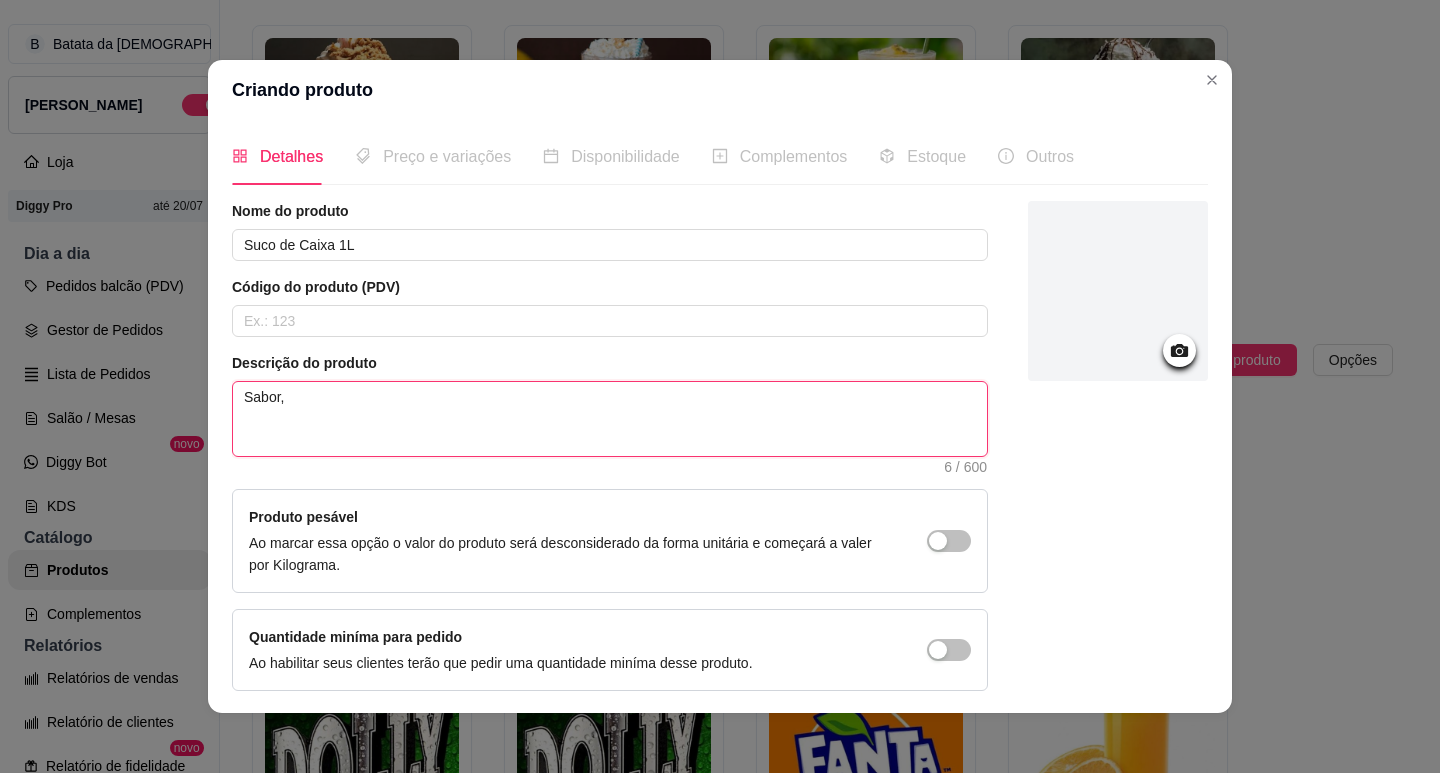 type 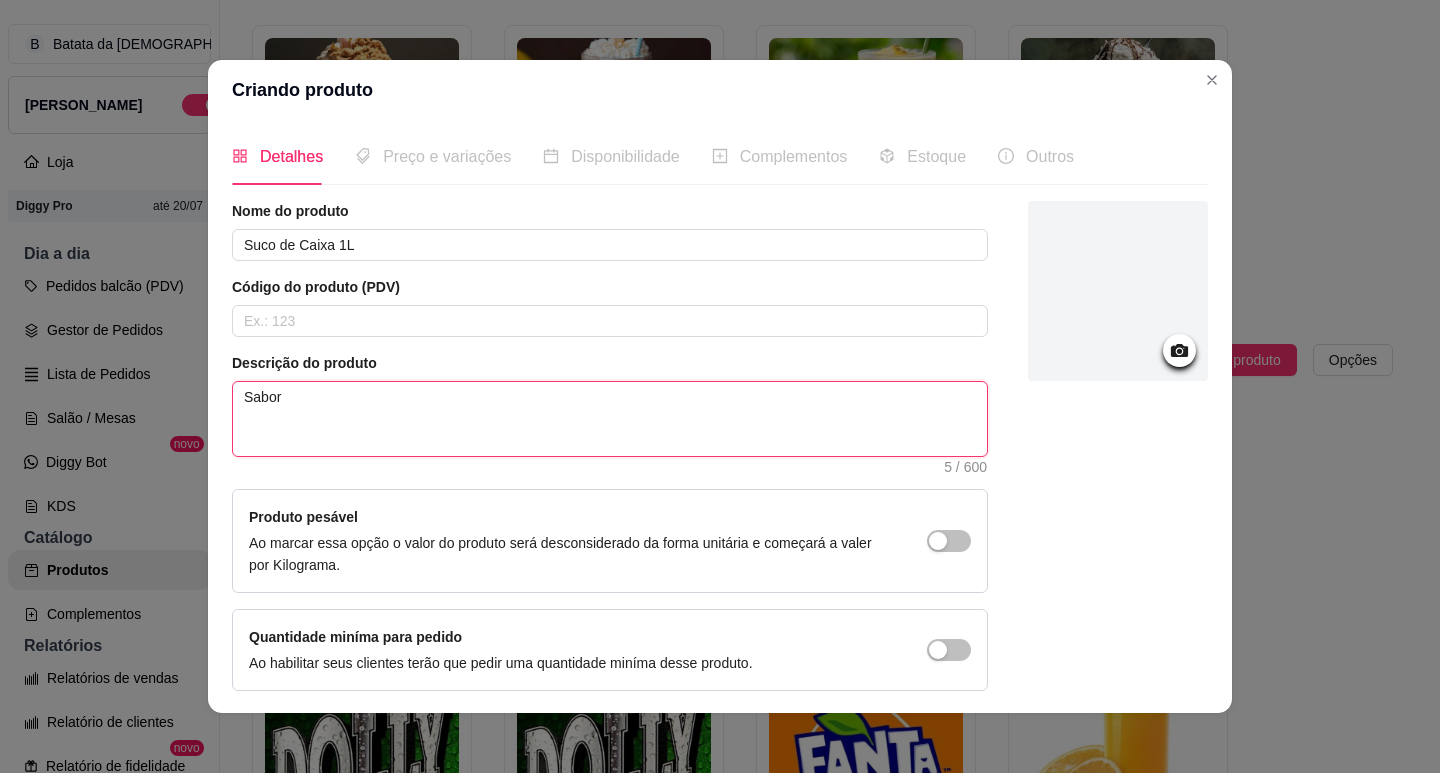 type 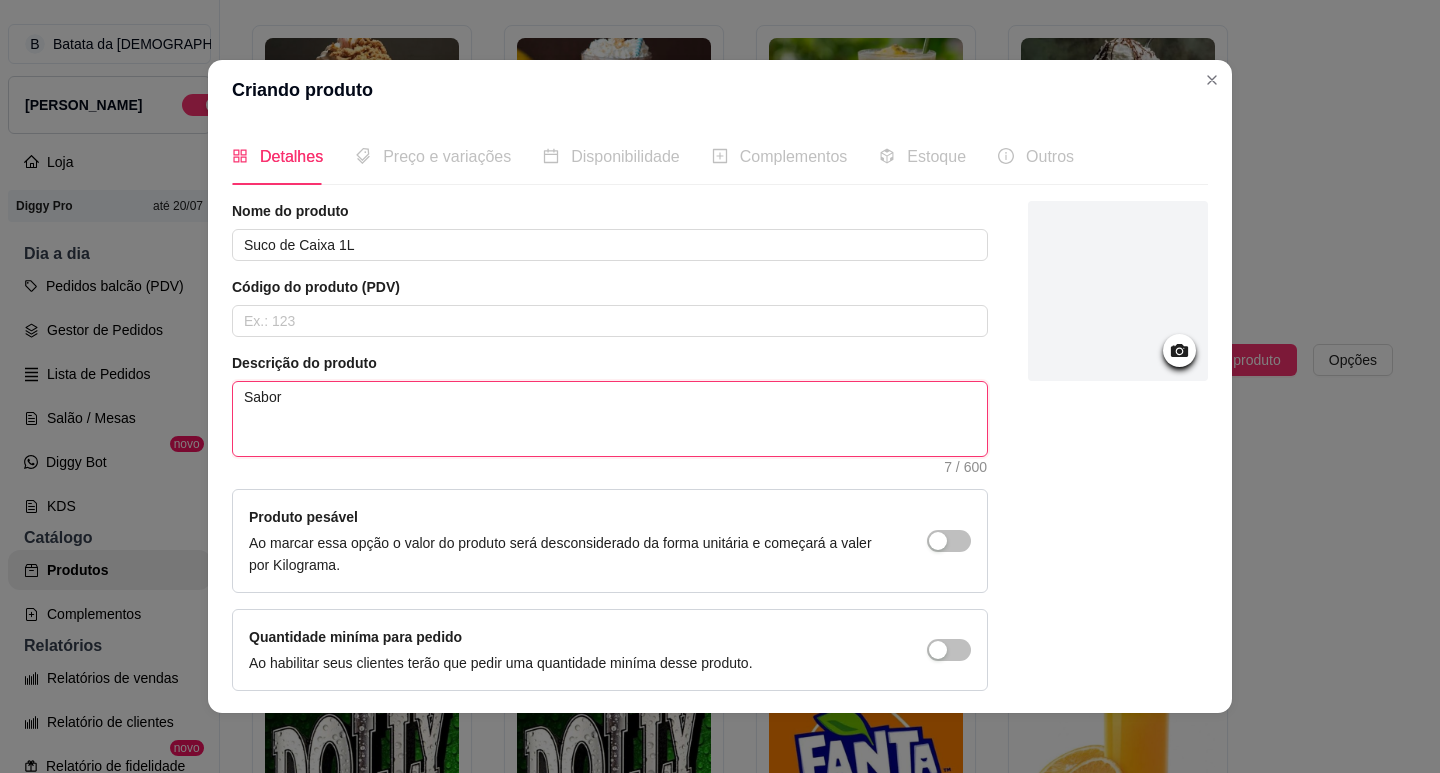 type 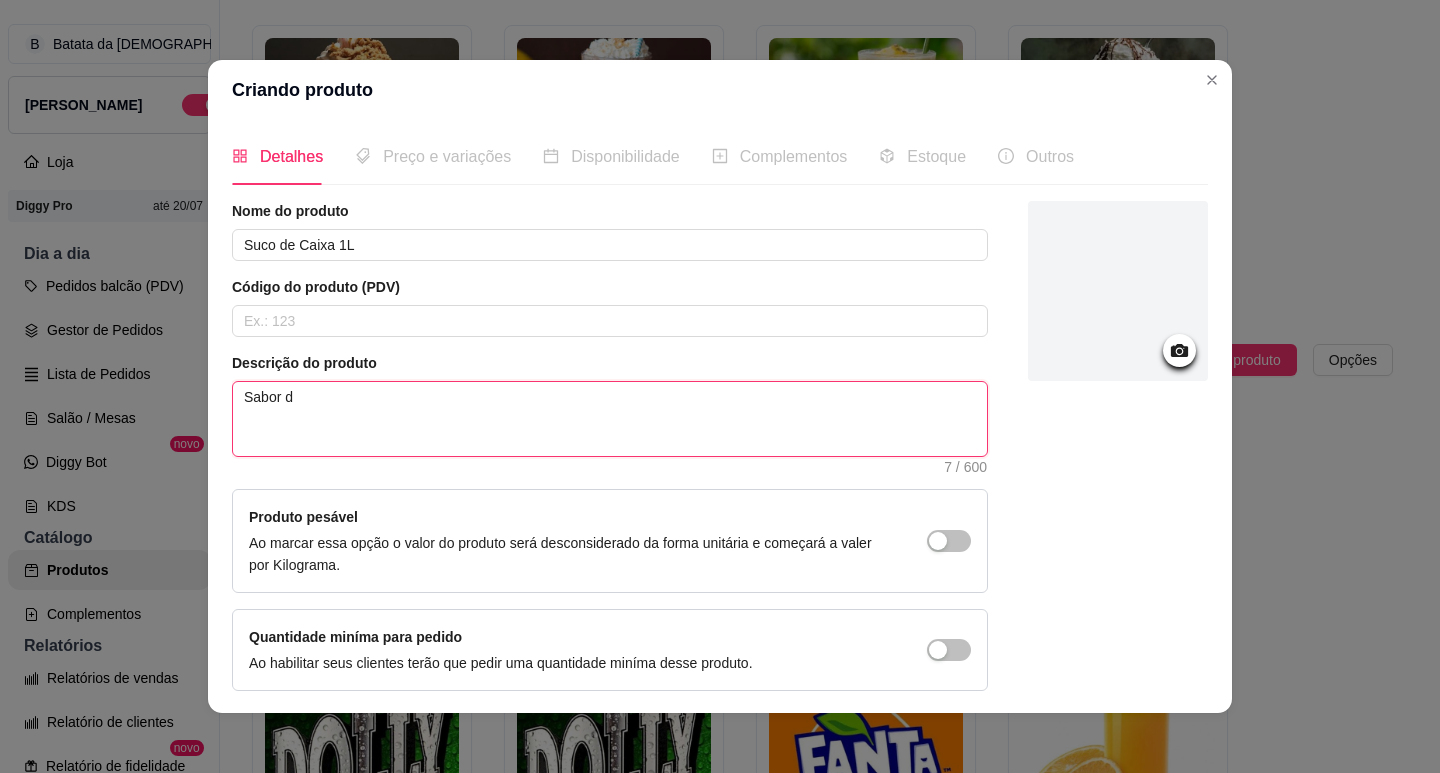 type 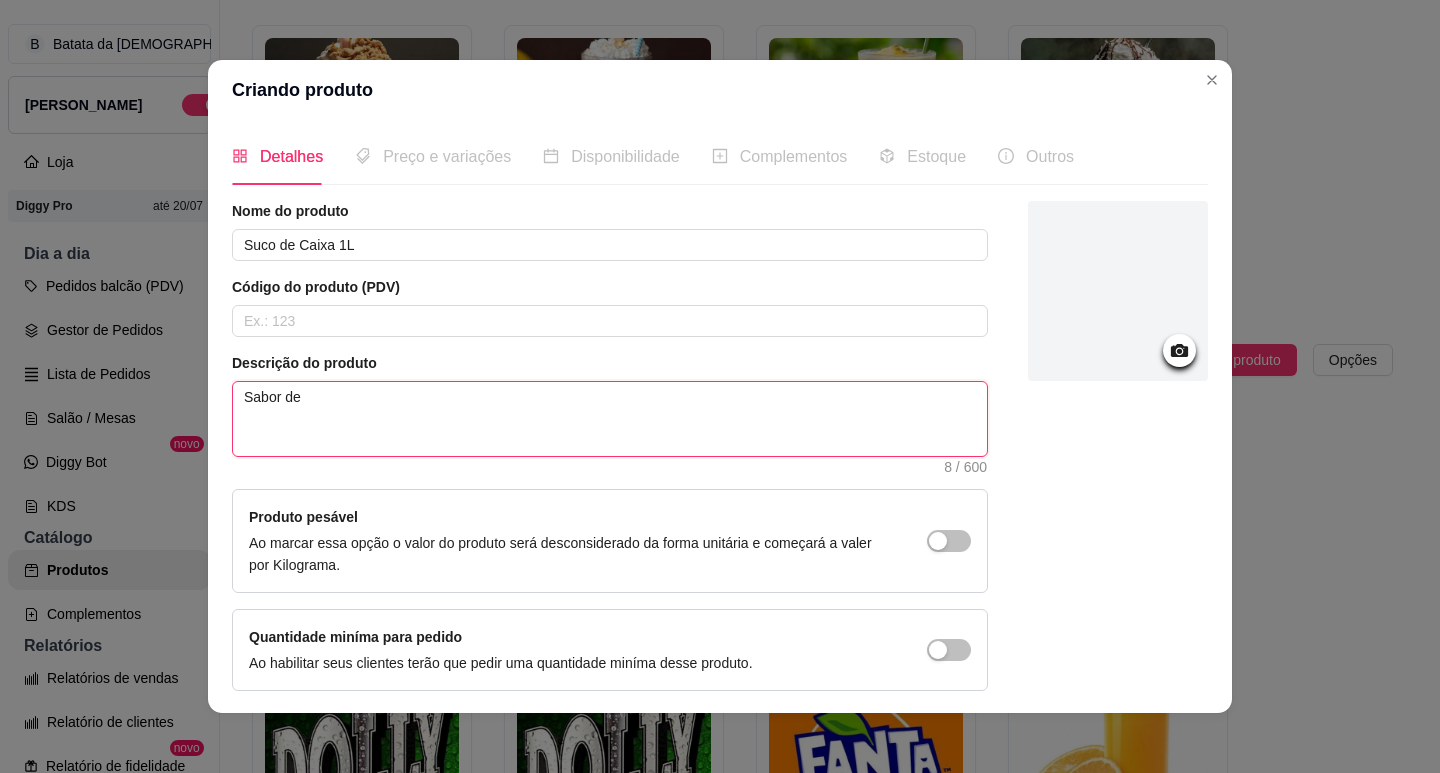 type 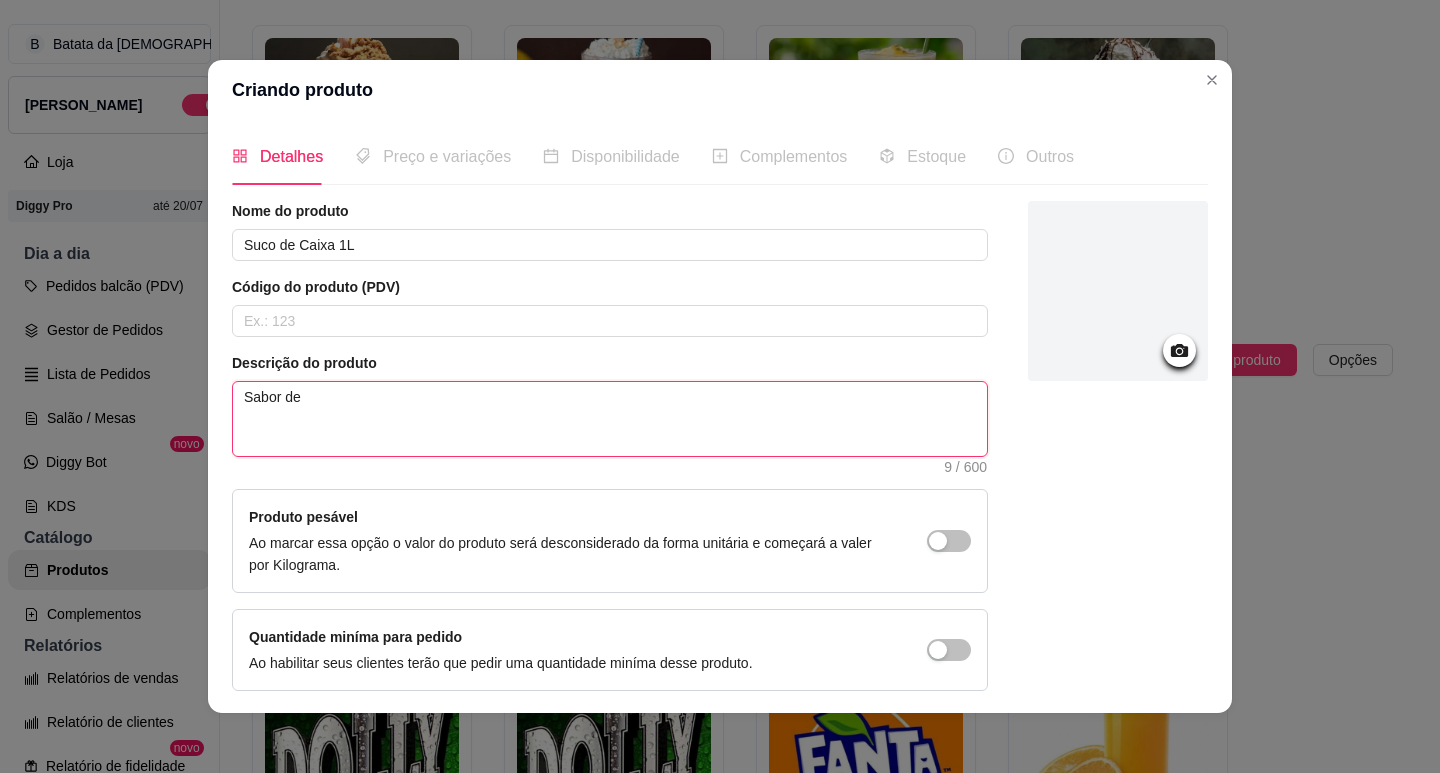 type 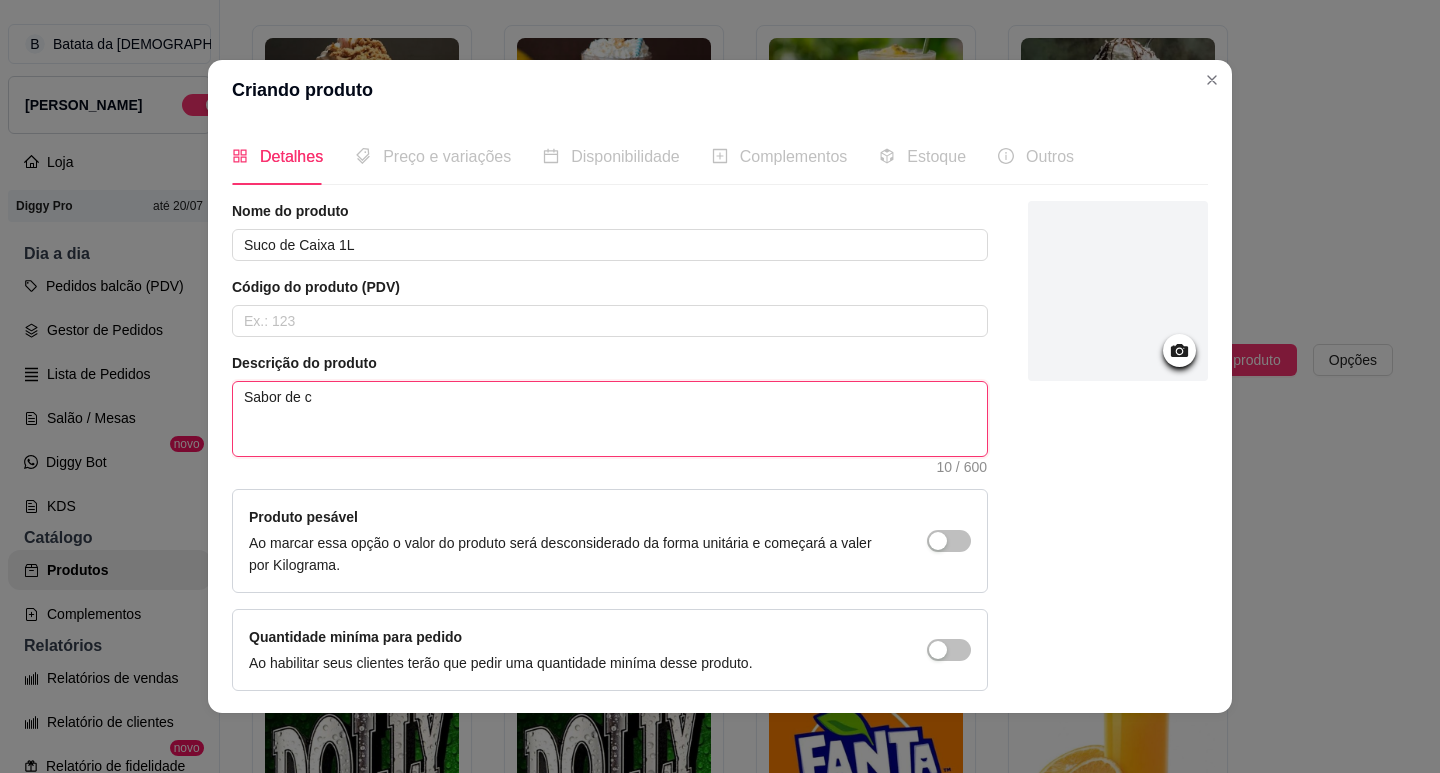 type 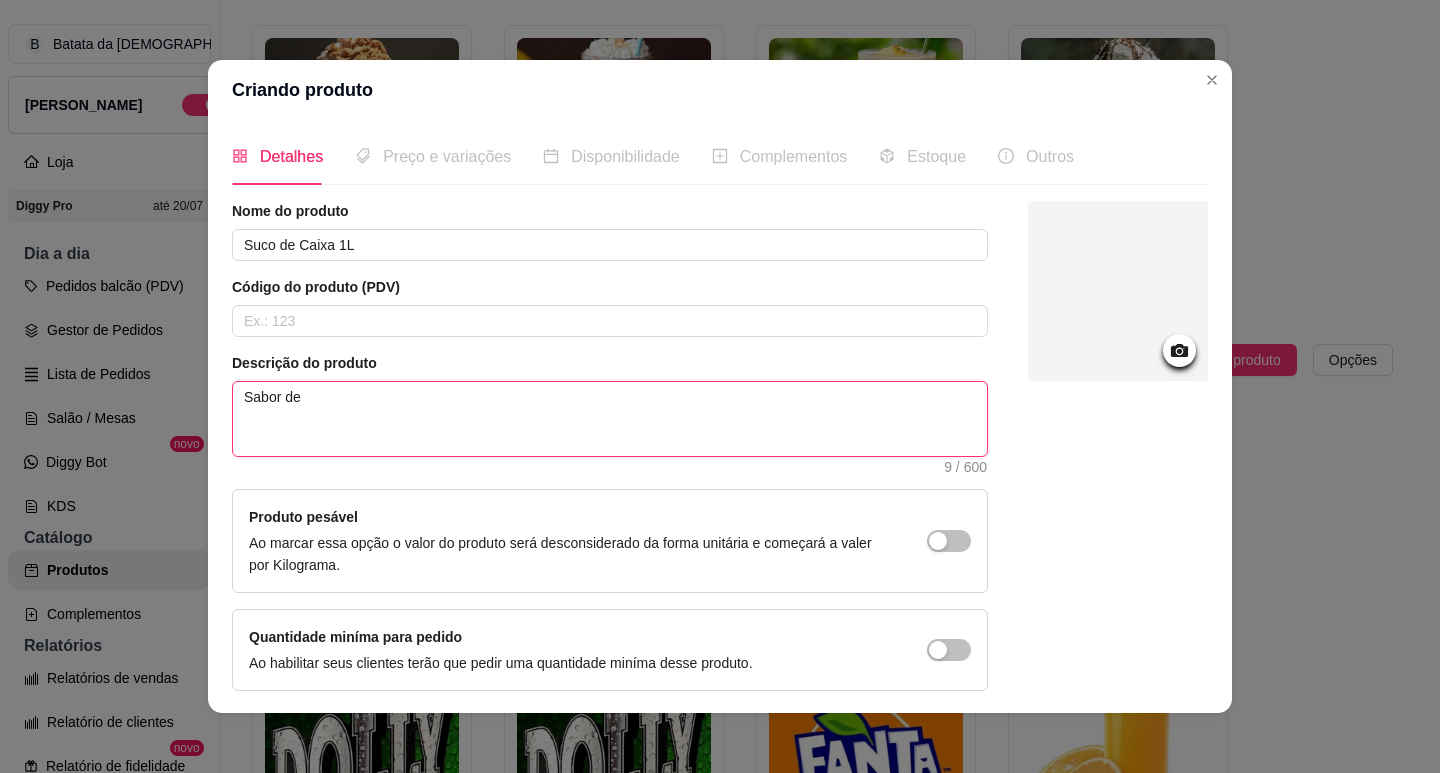 type 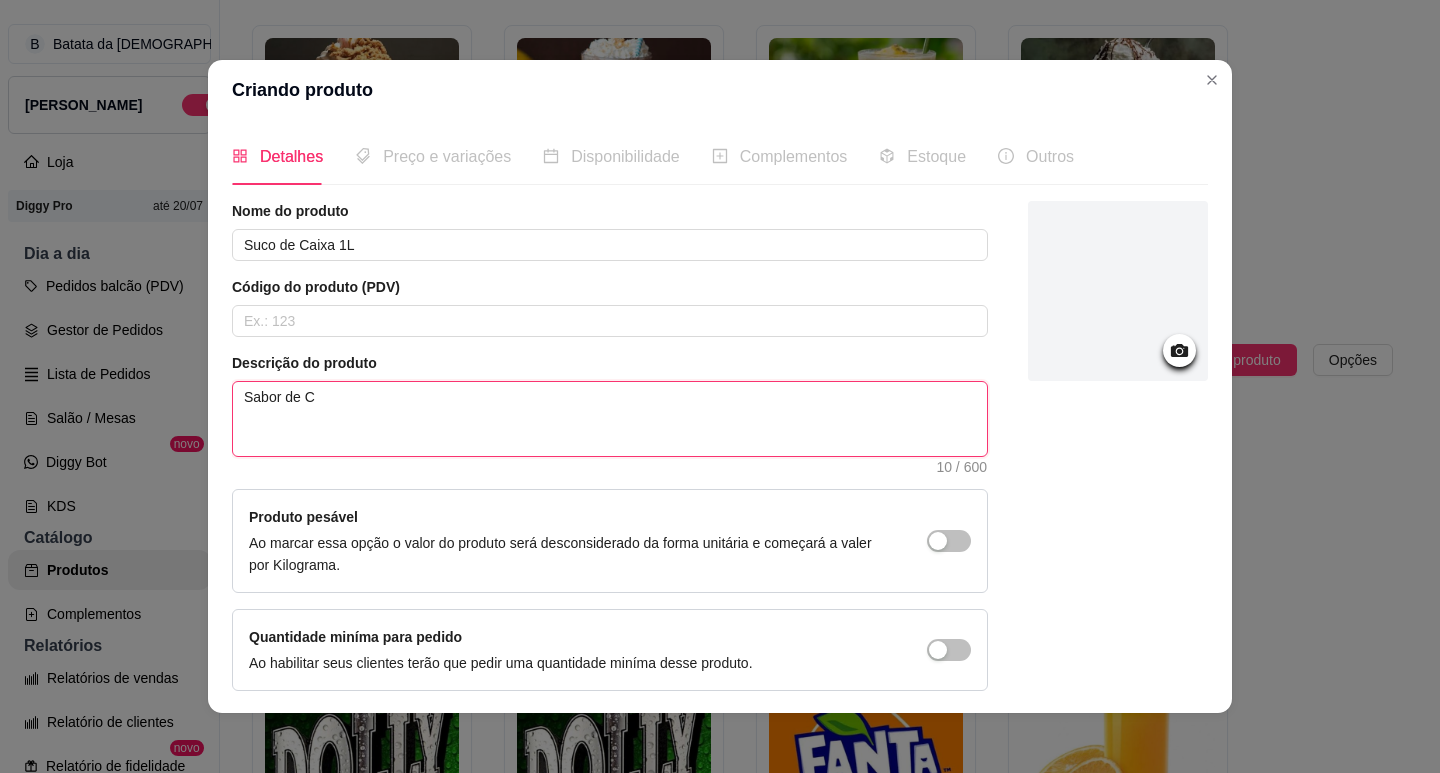 type 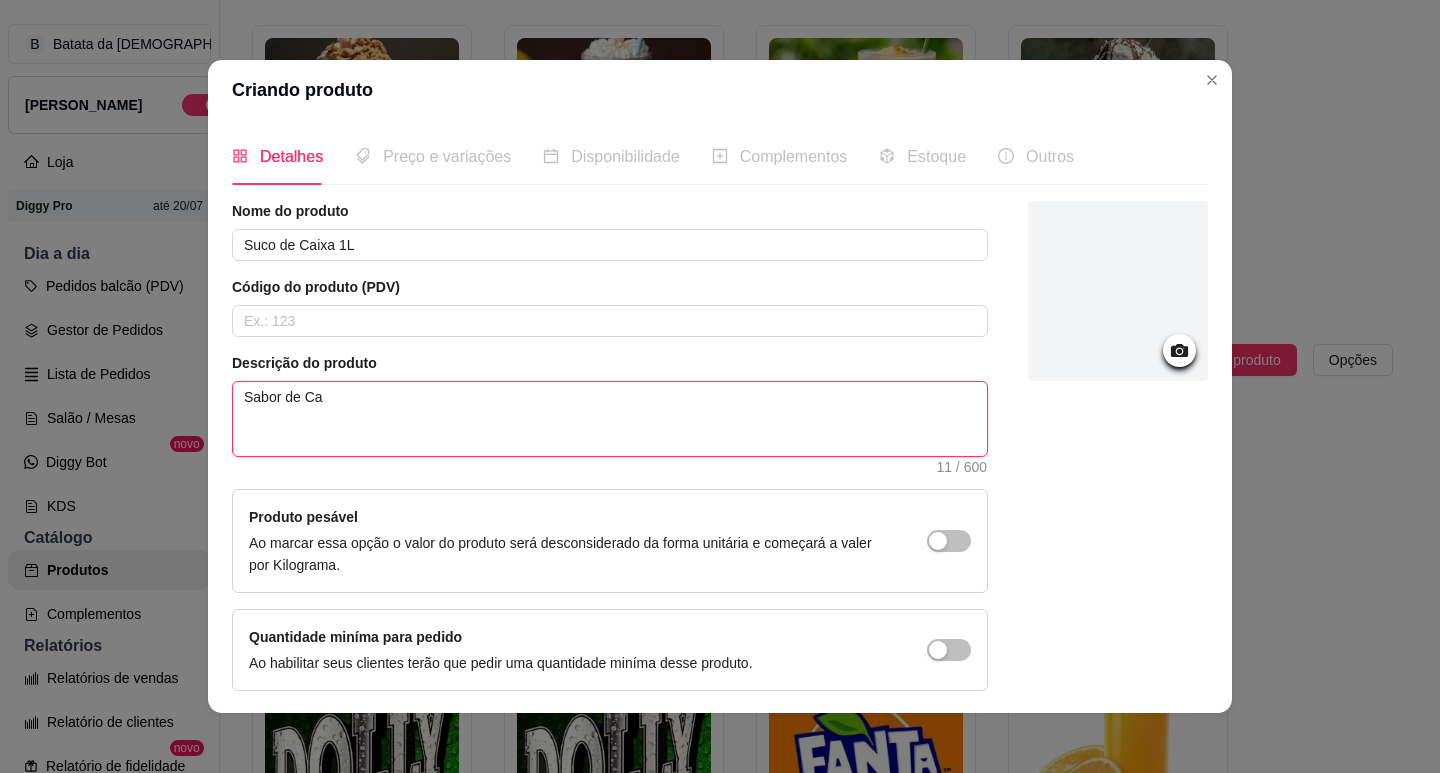type 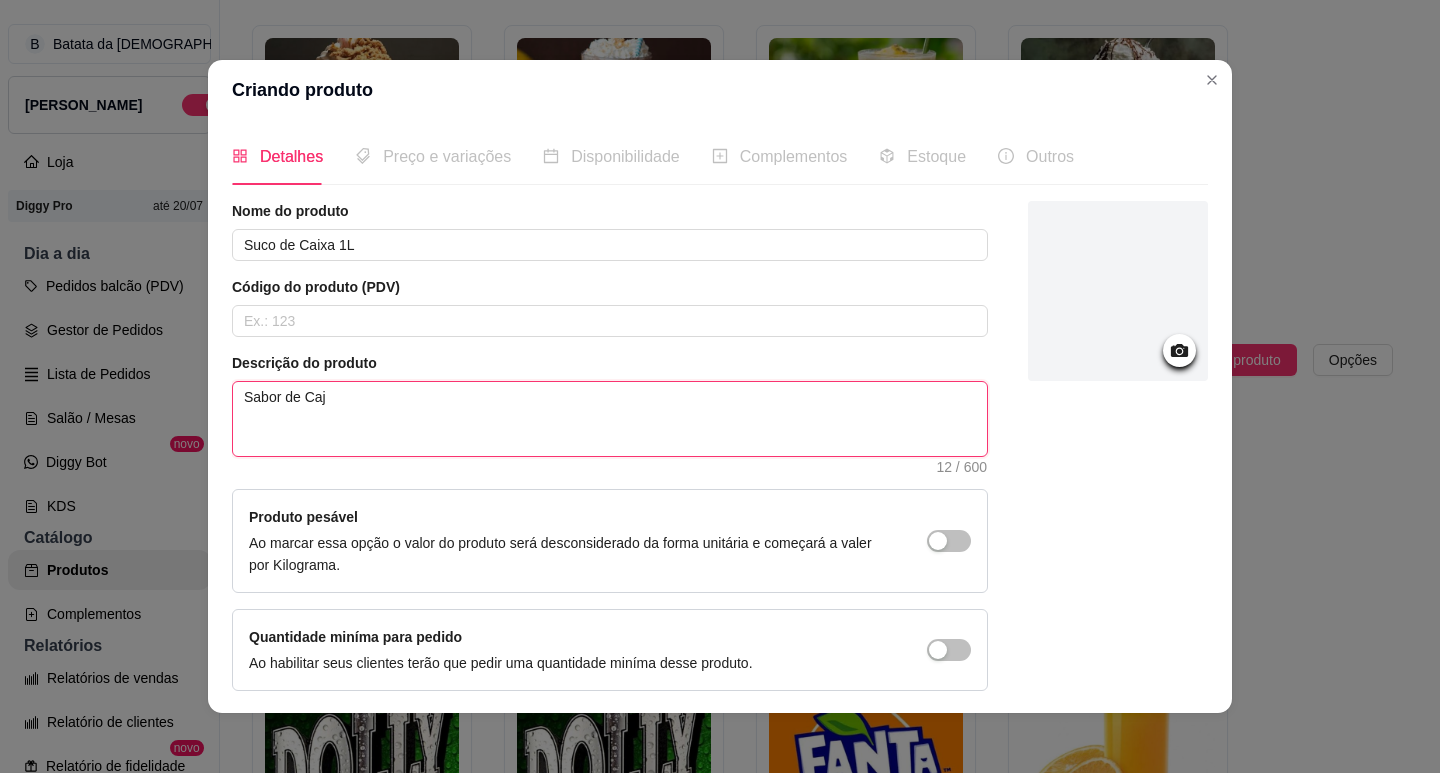 type 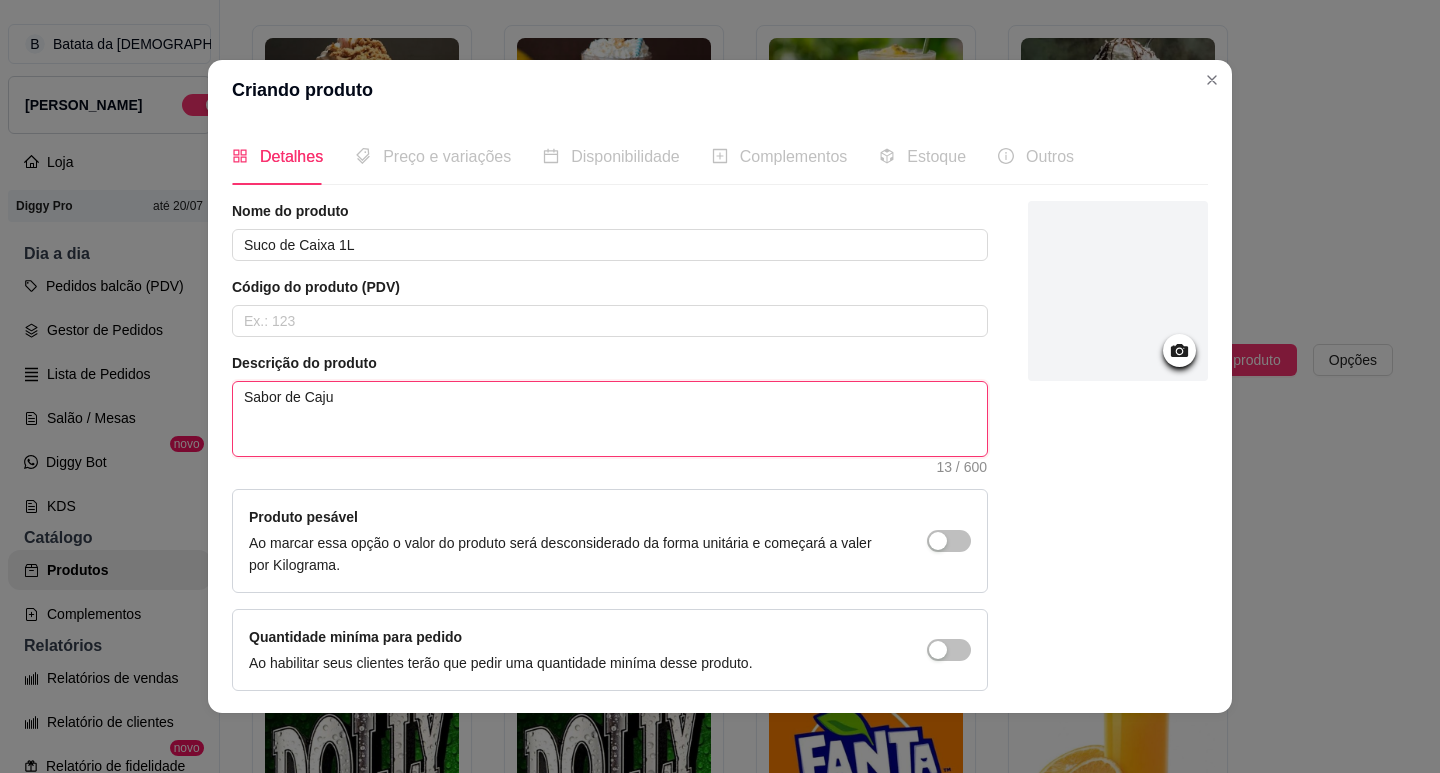 type 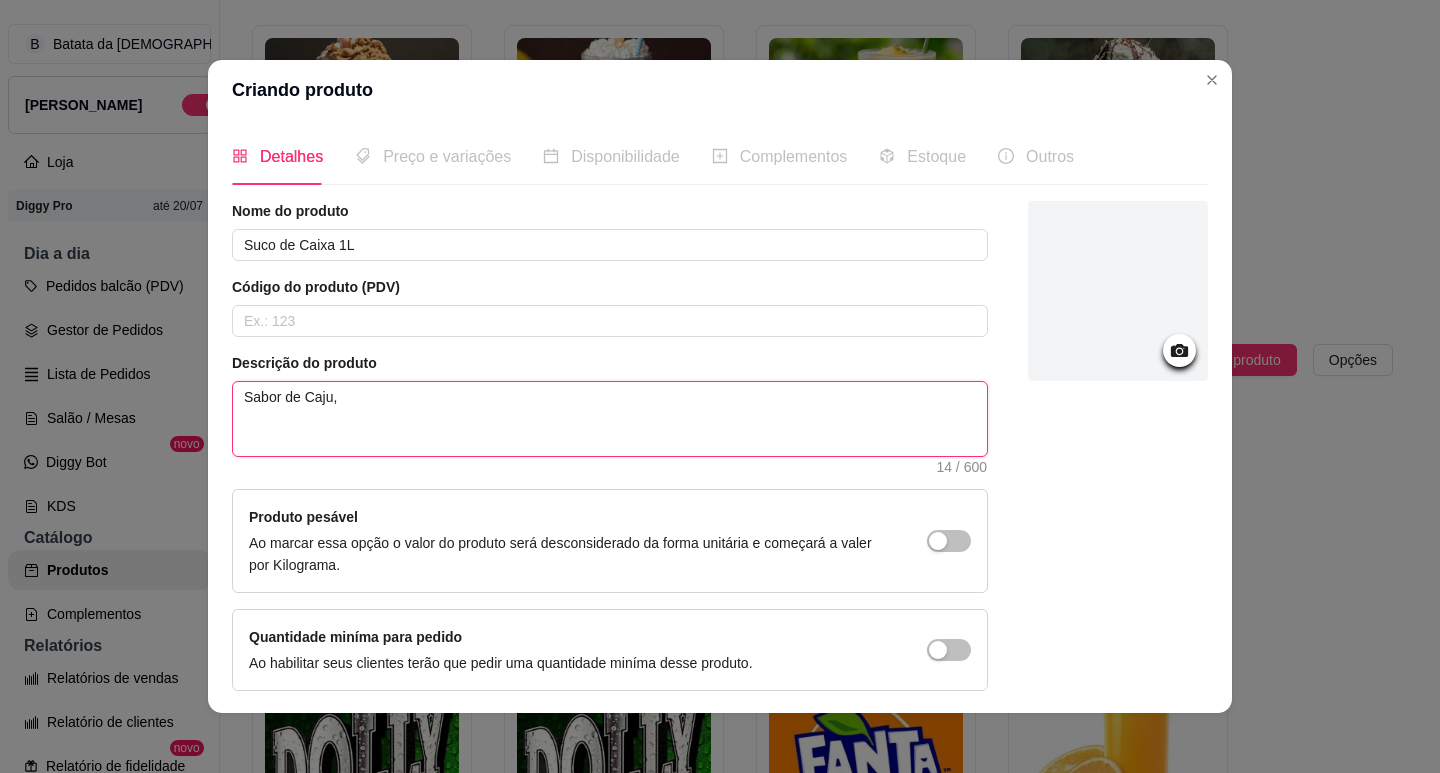 type 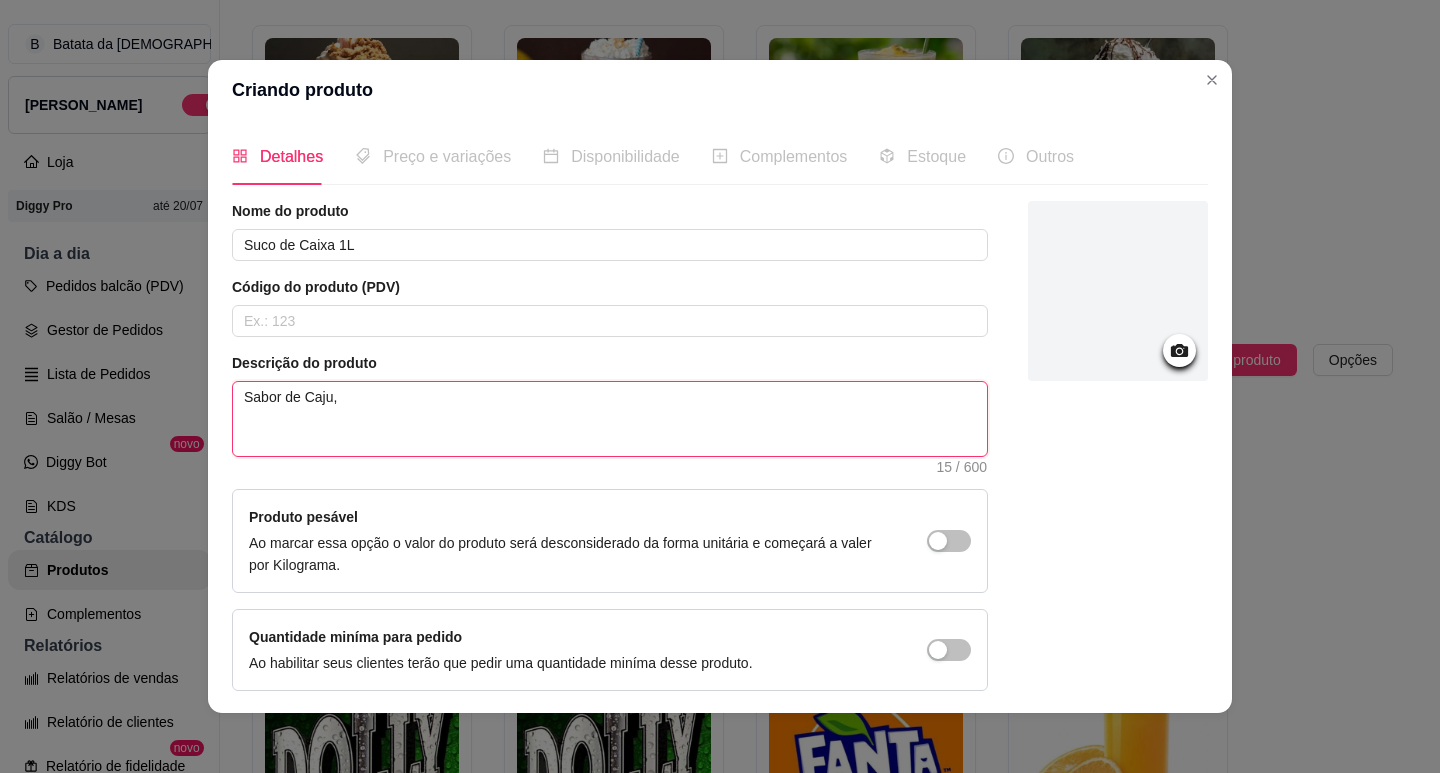 type 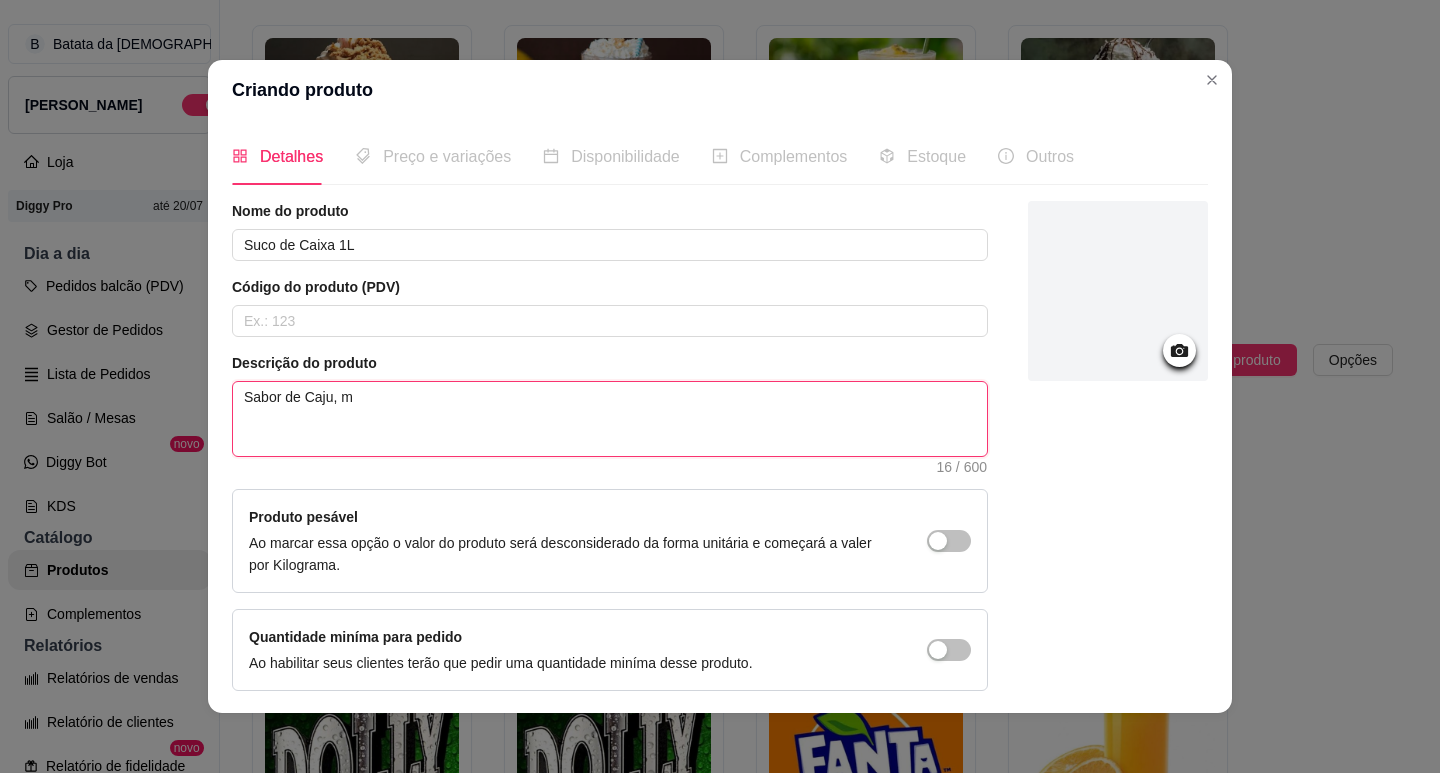 type 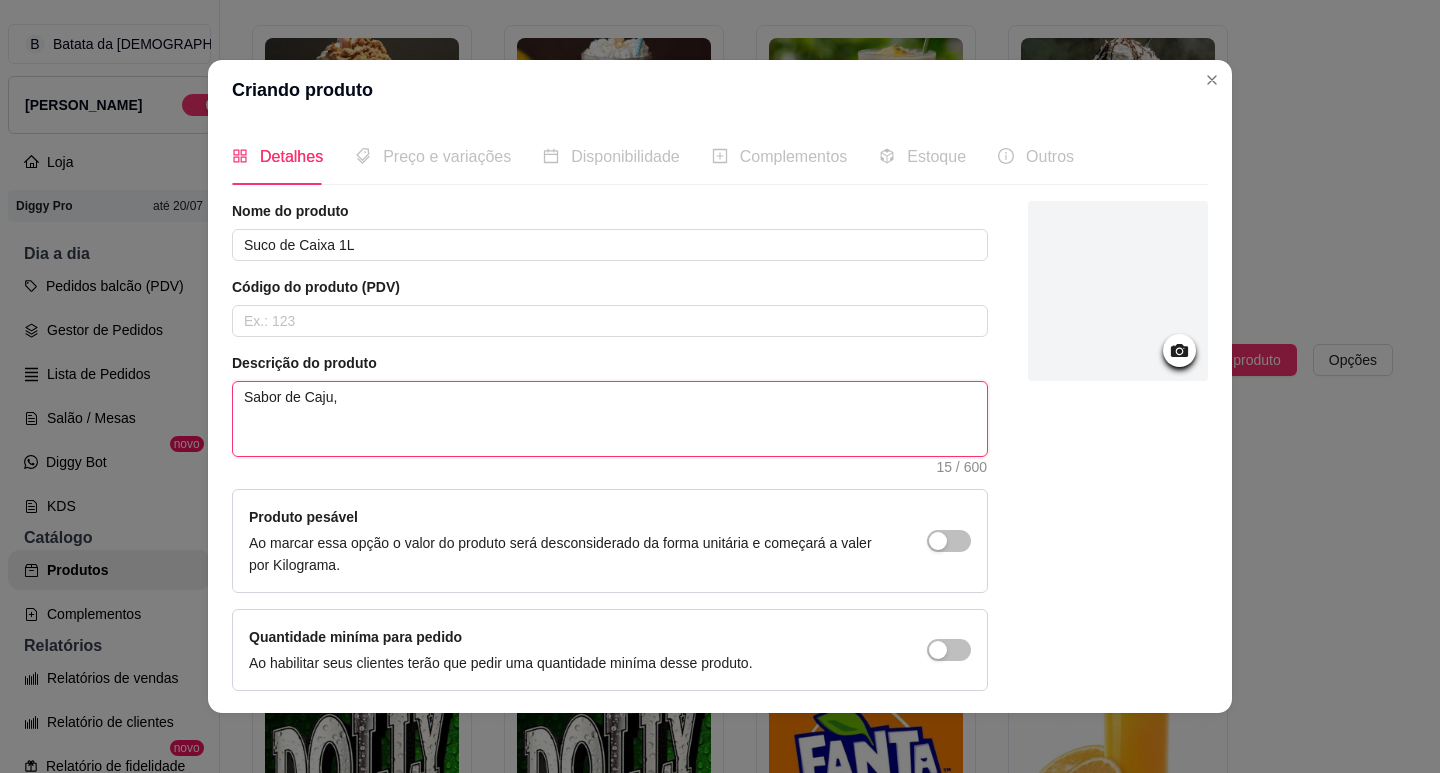 type on "Sabor de Caju, M" 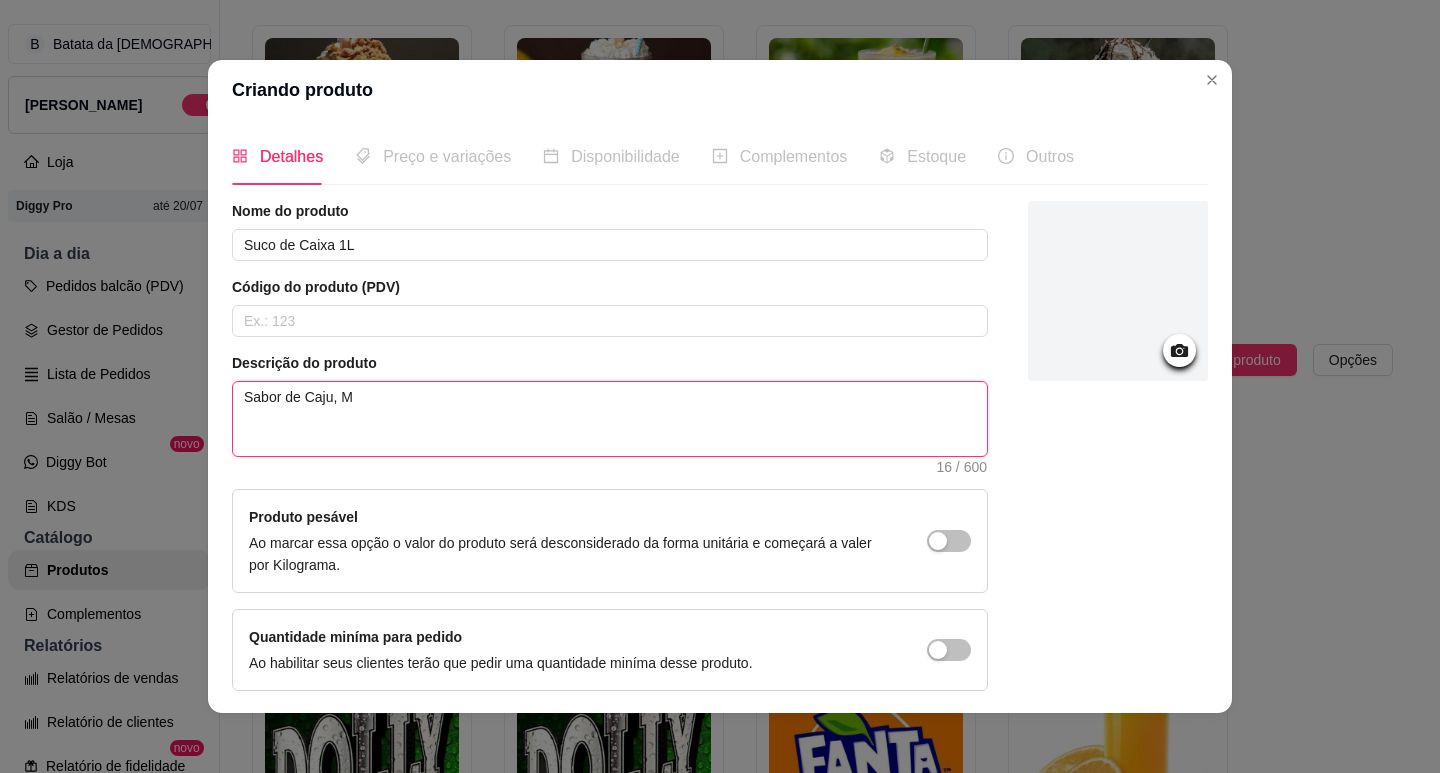 type 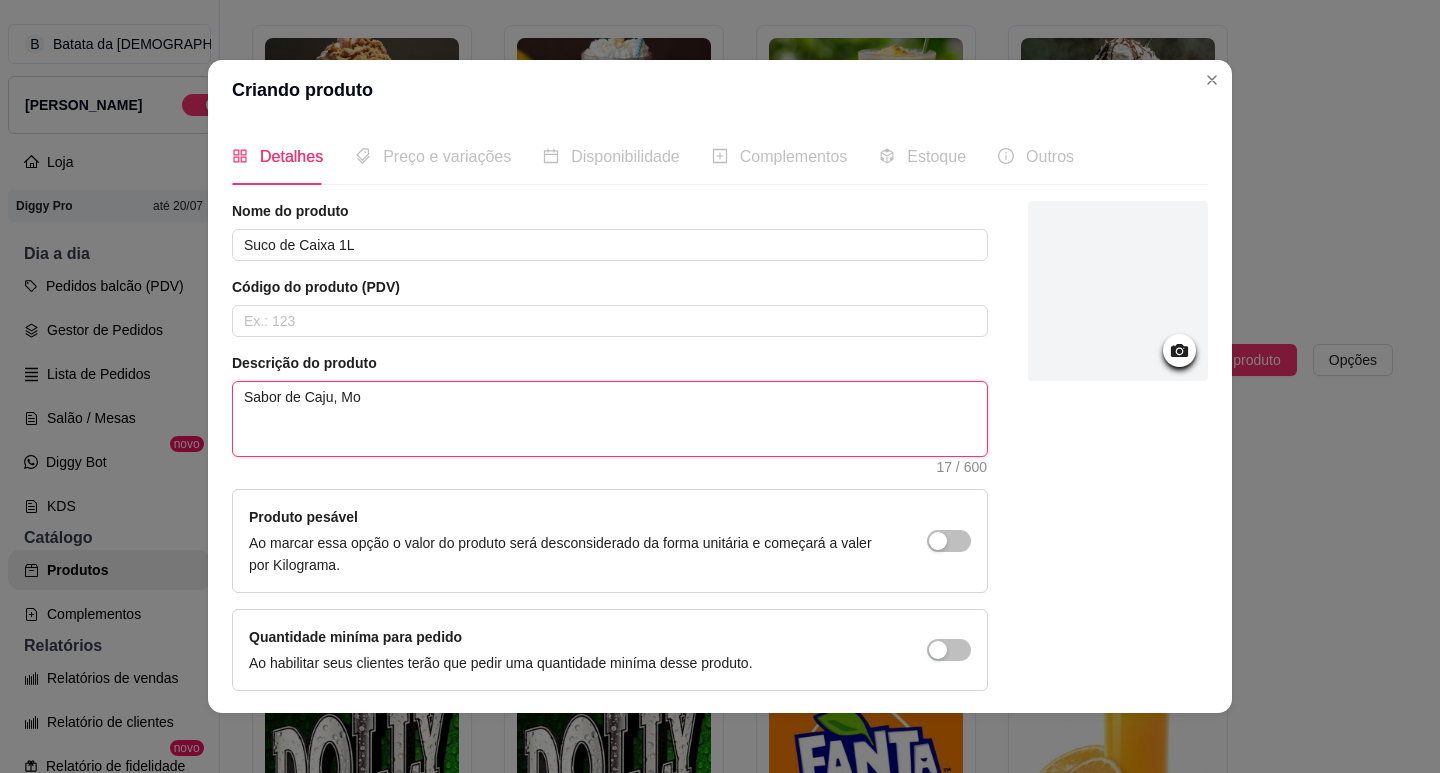 type 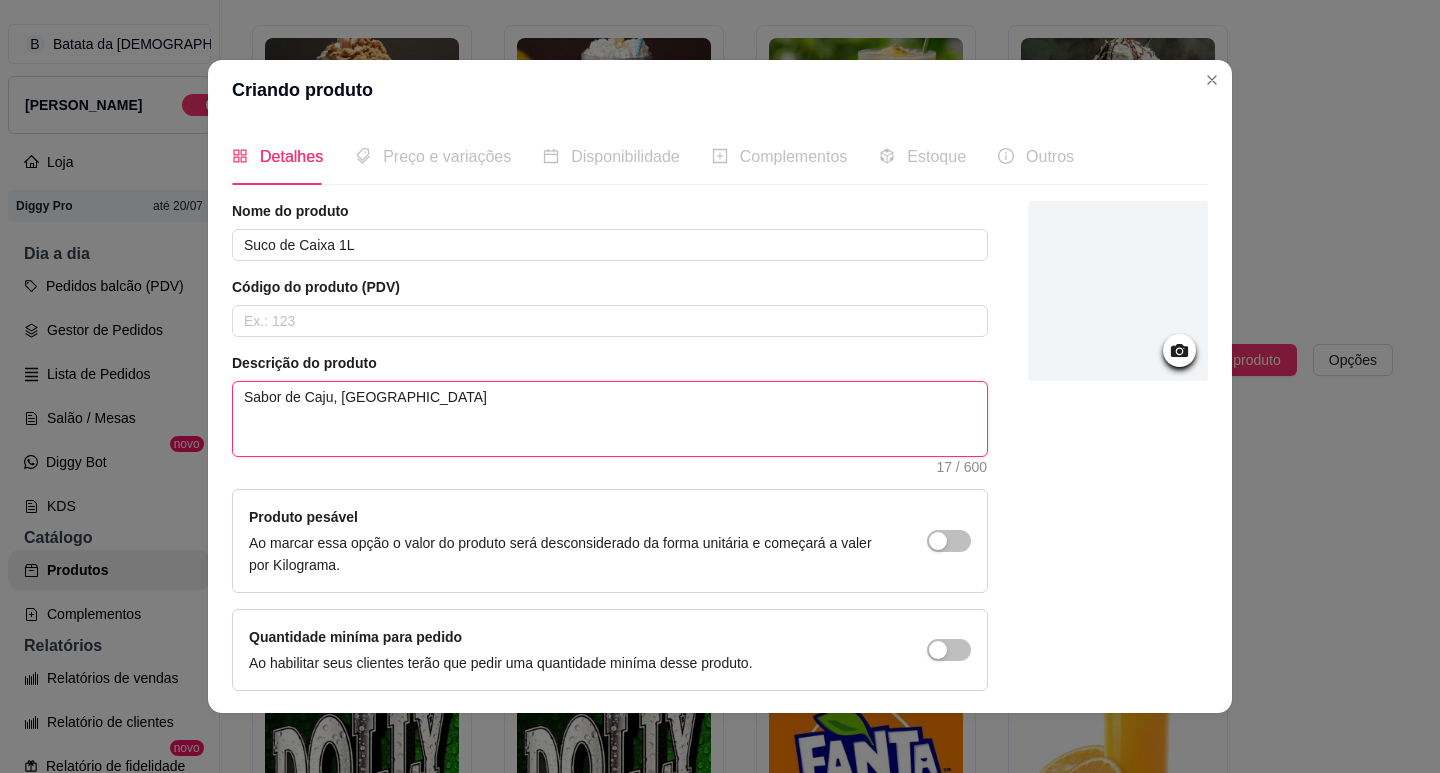 type 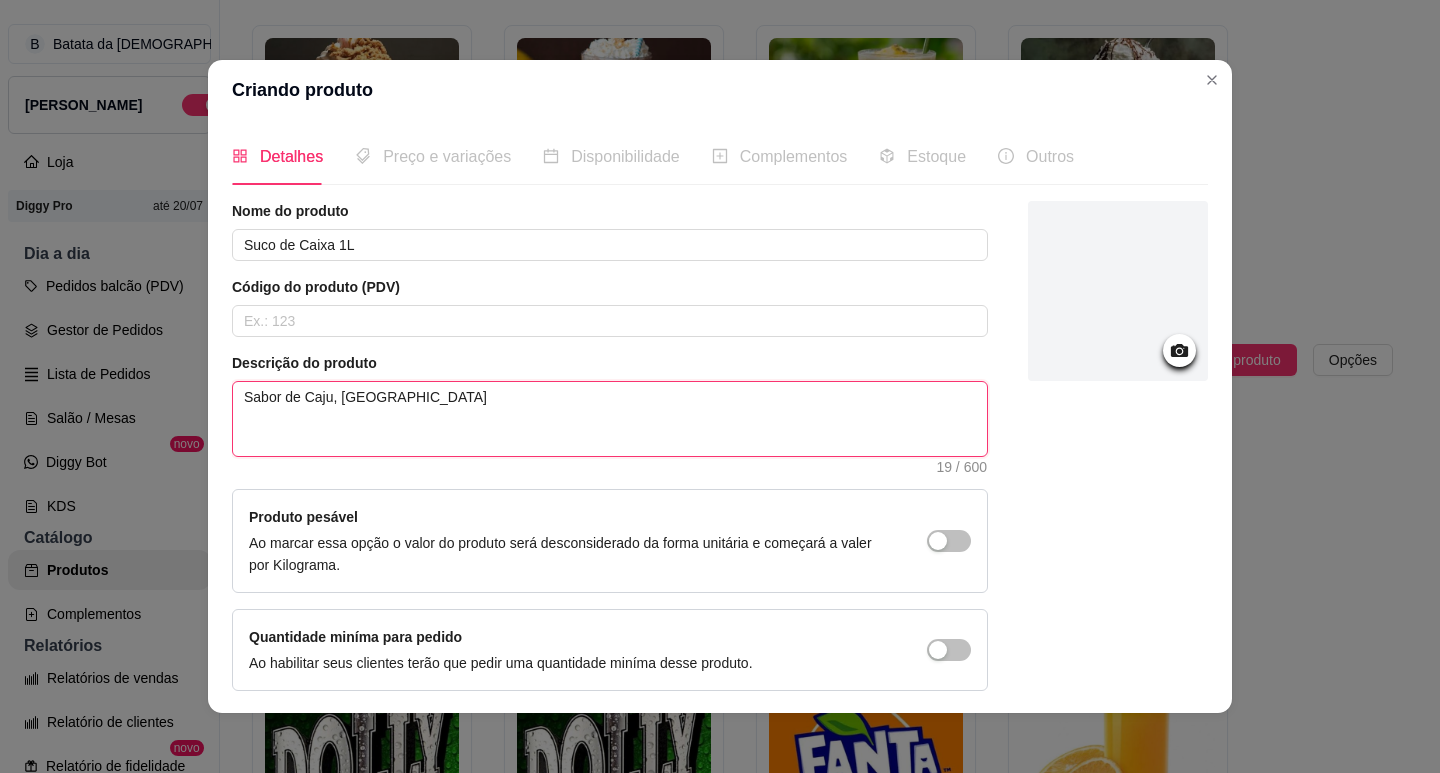 type 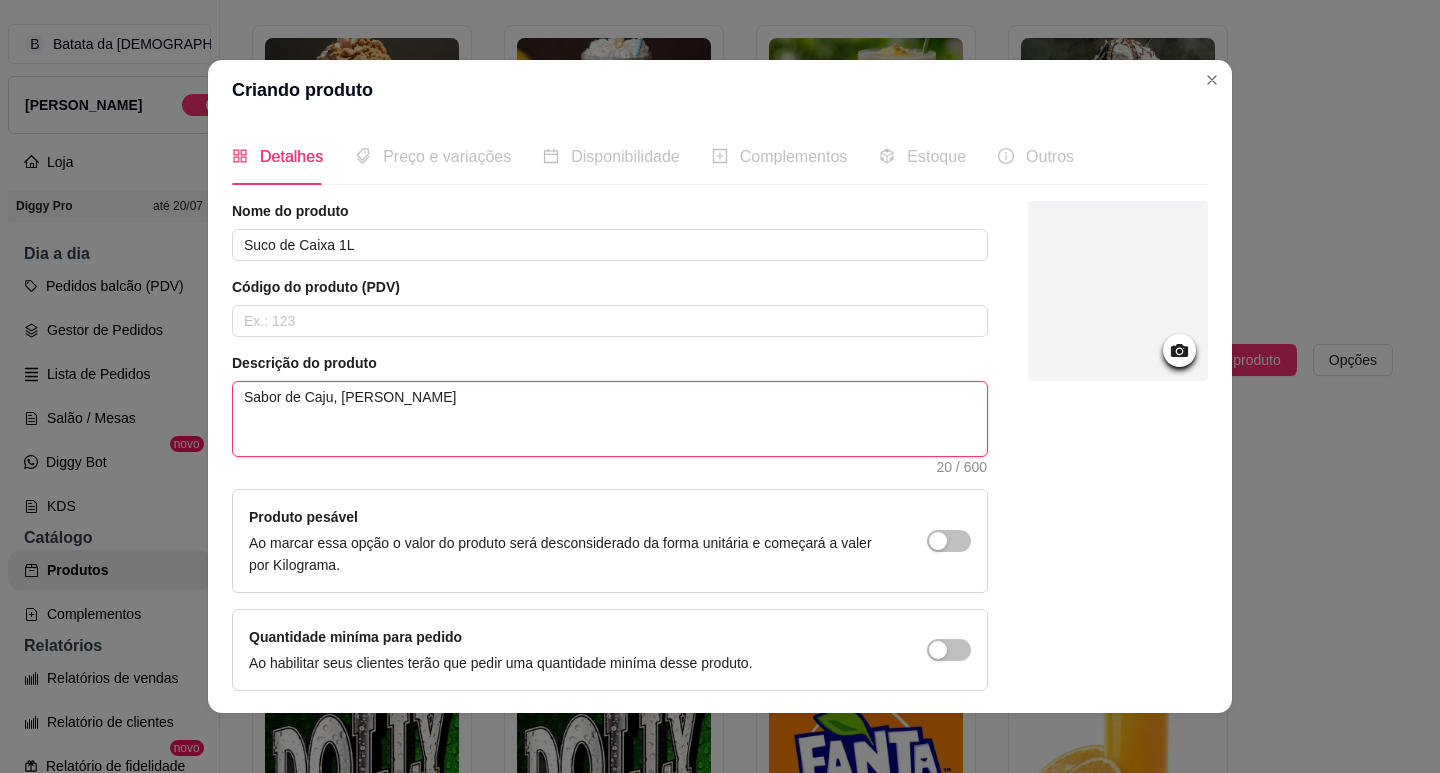 type 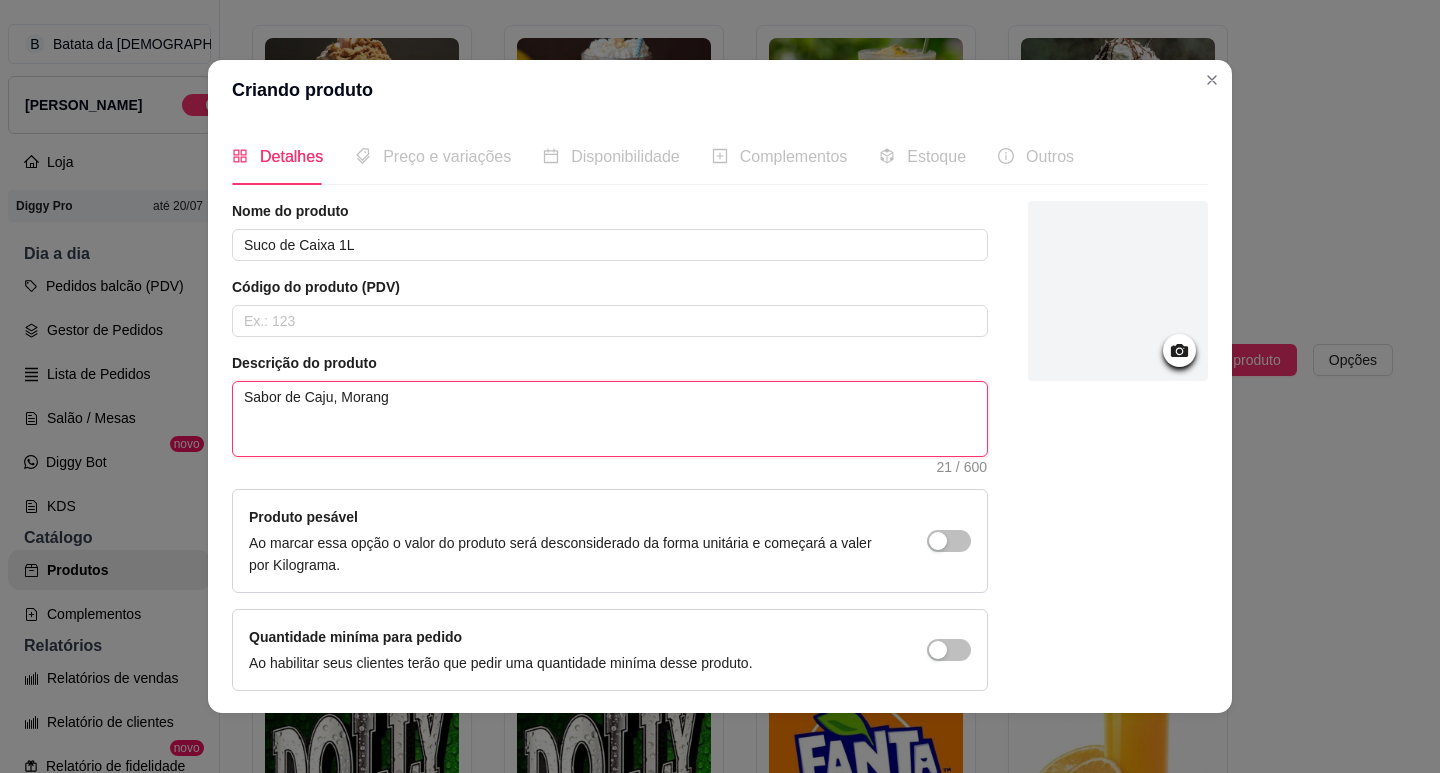 type 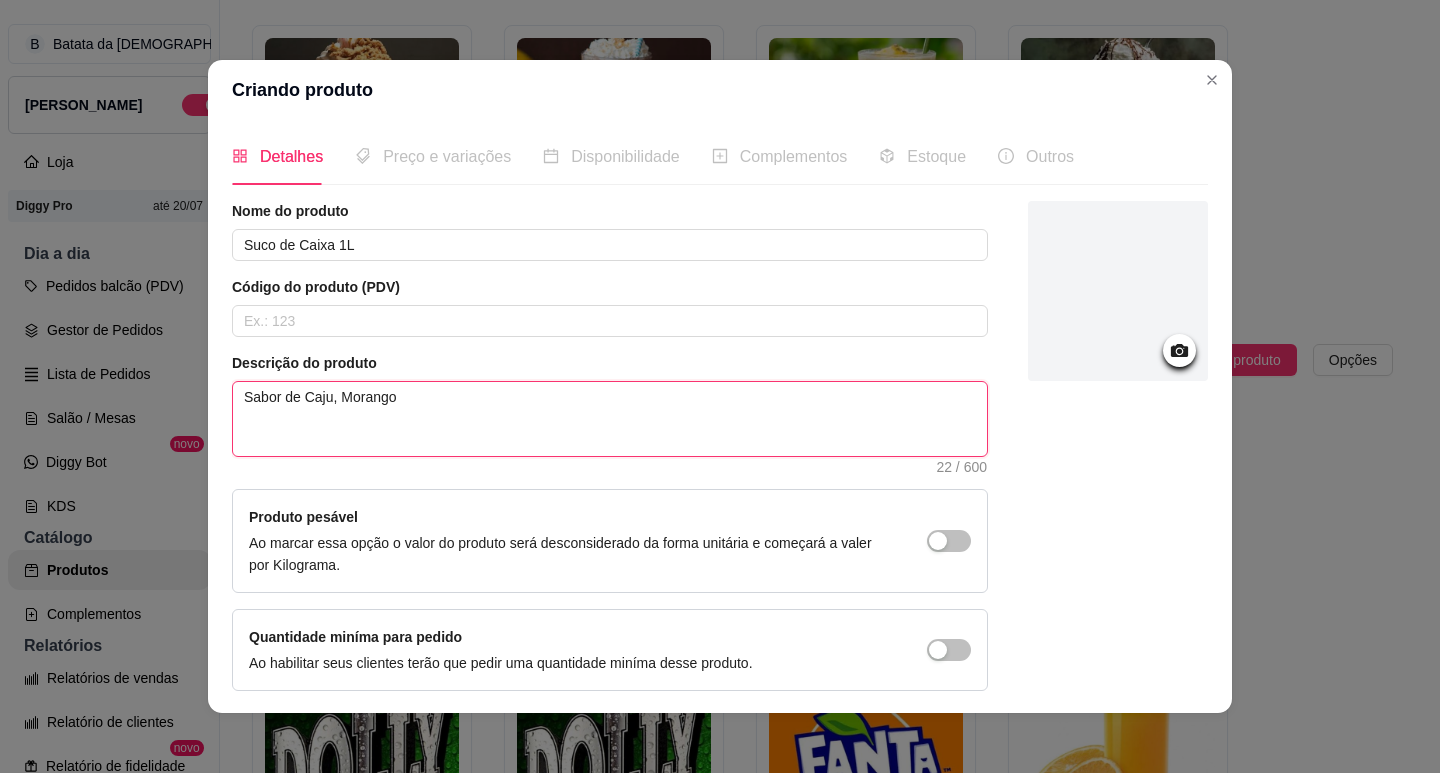 type 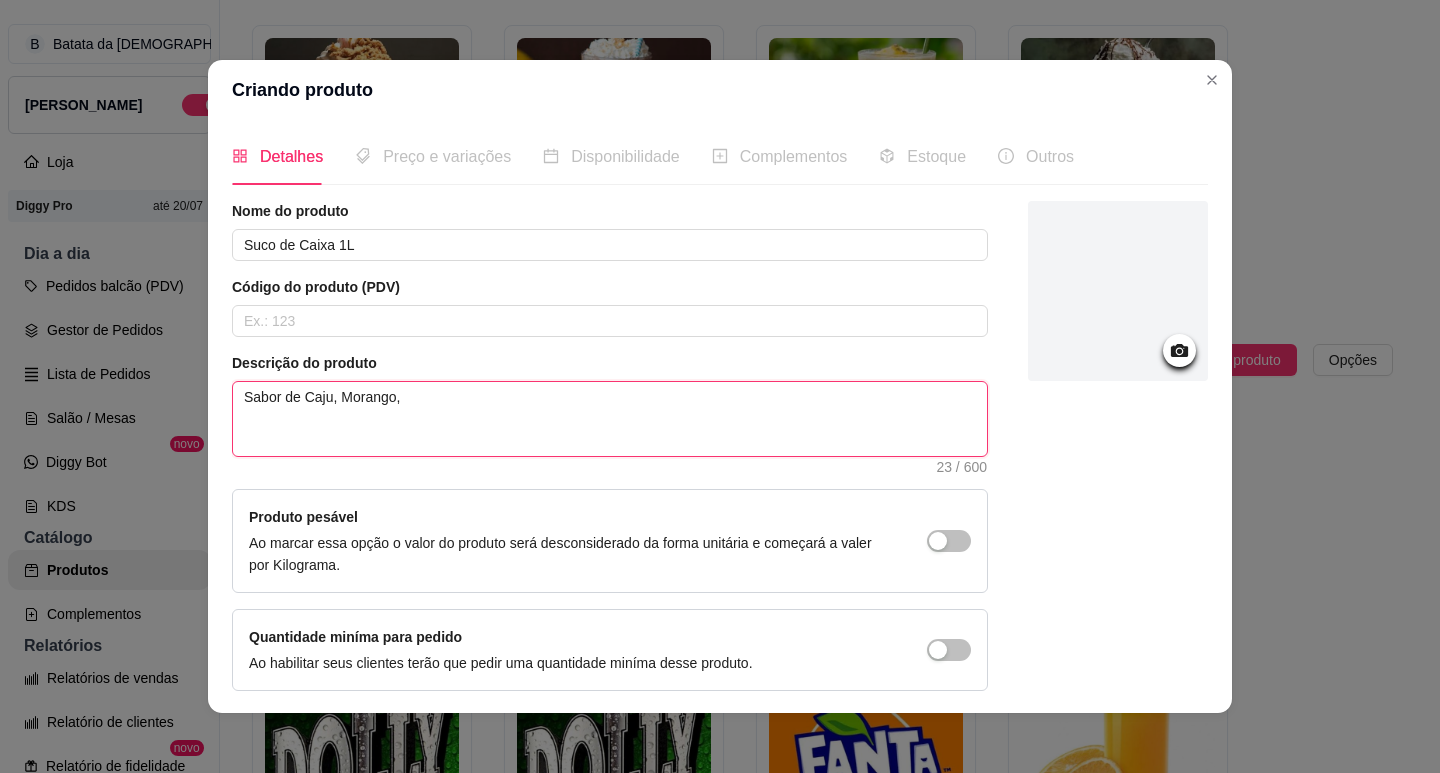 type 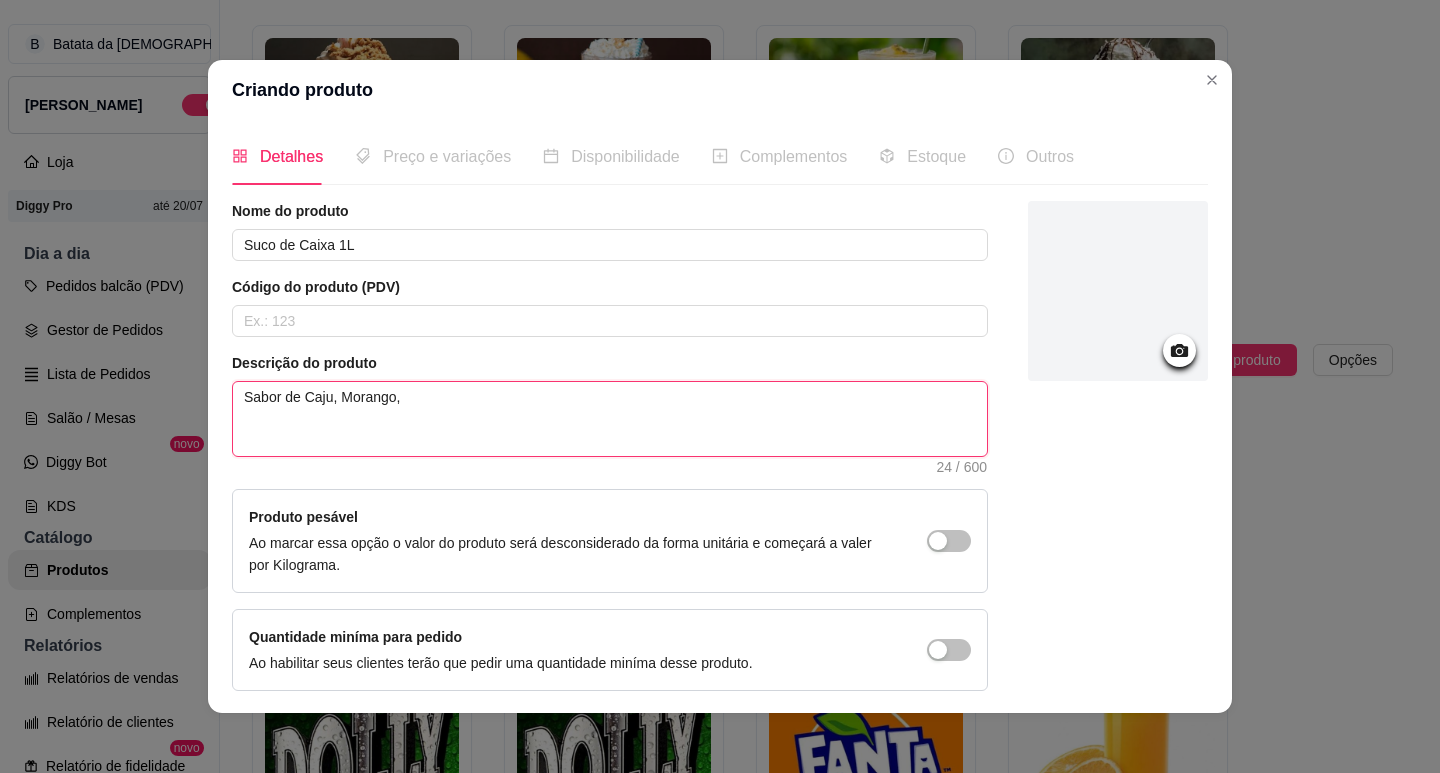 type 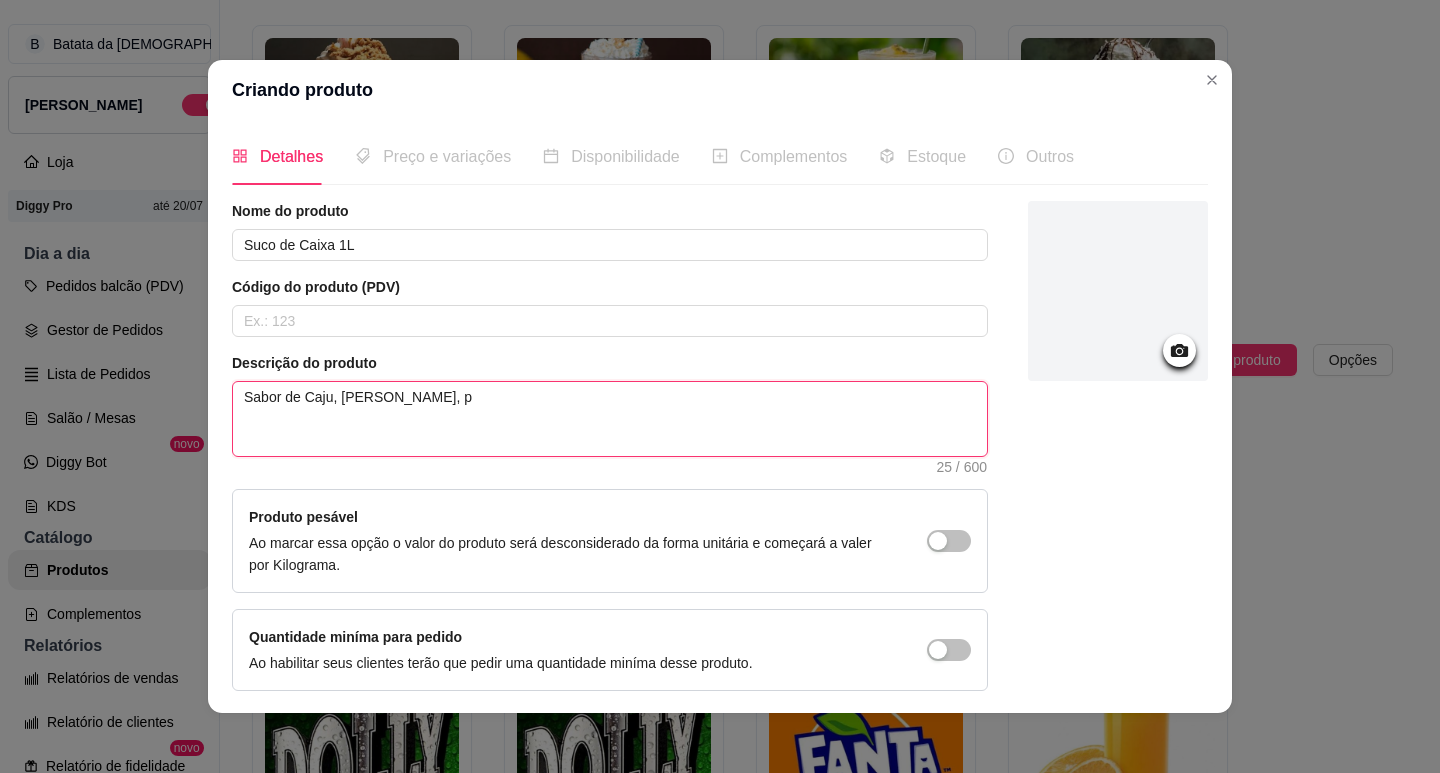 type 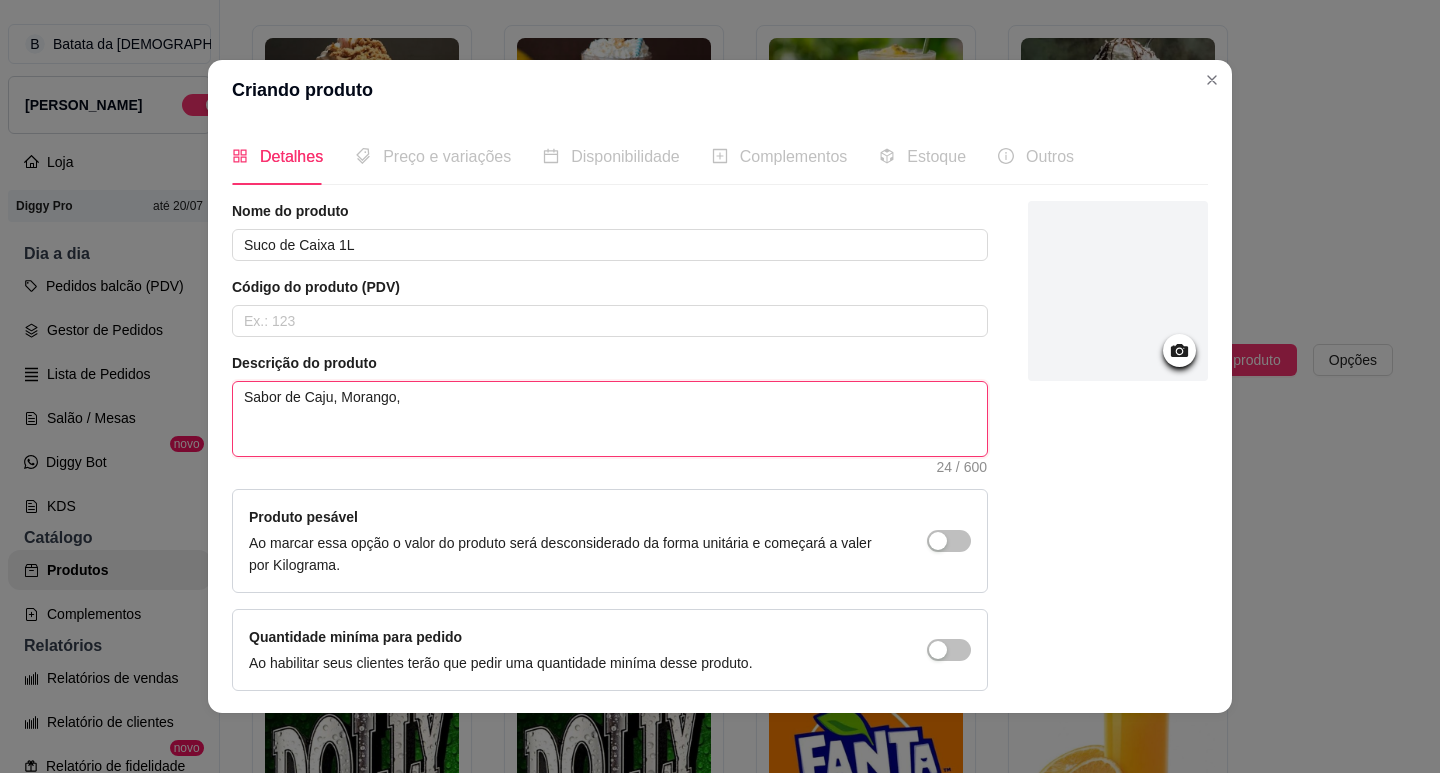 type 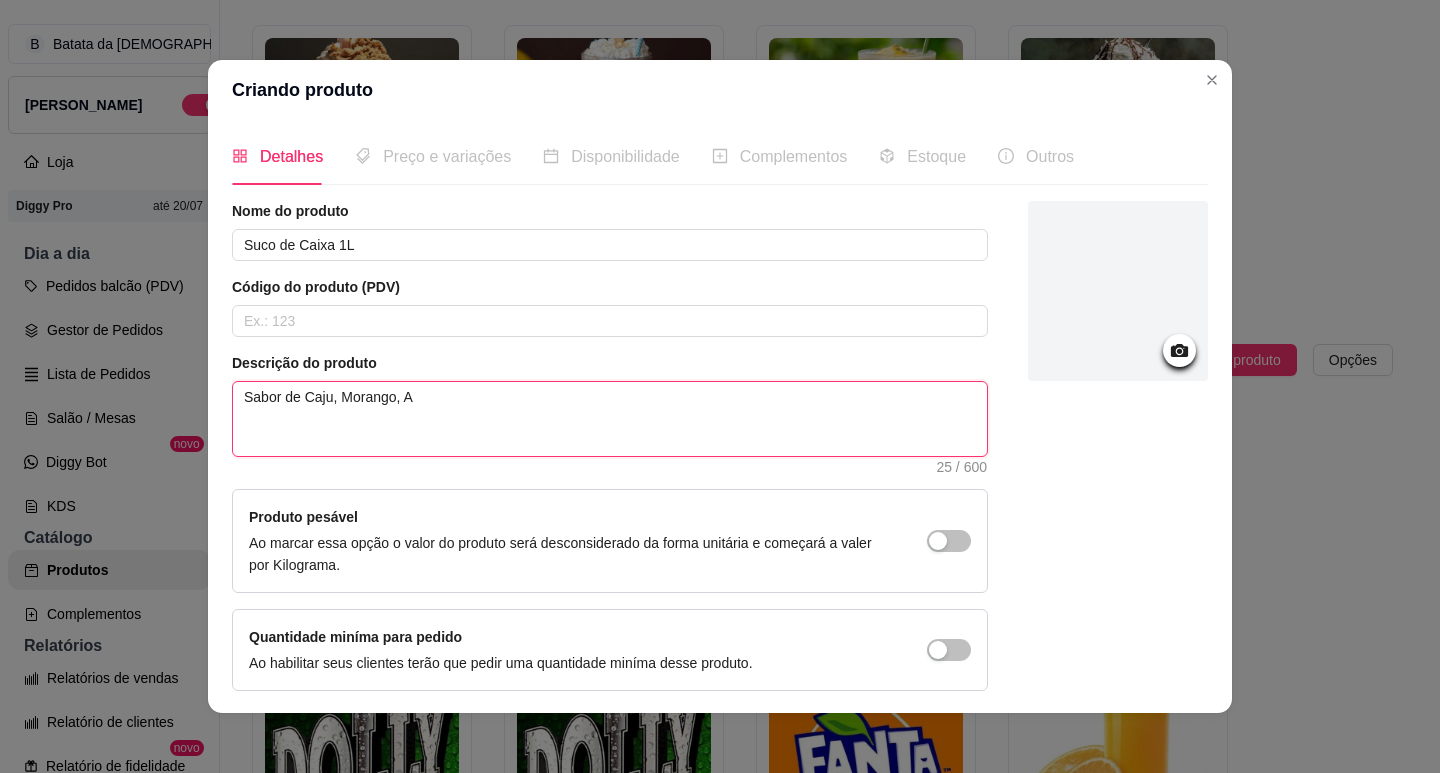 type 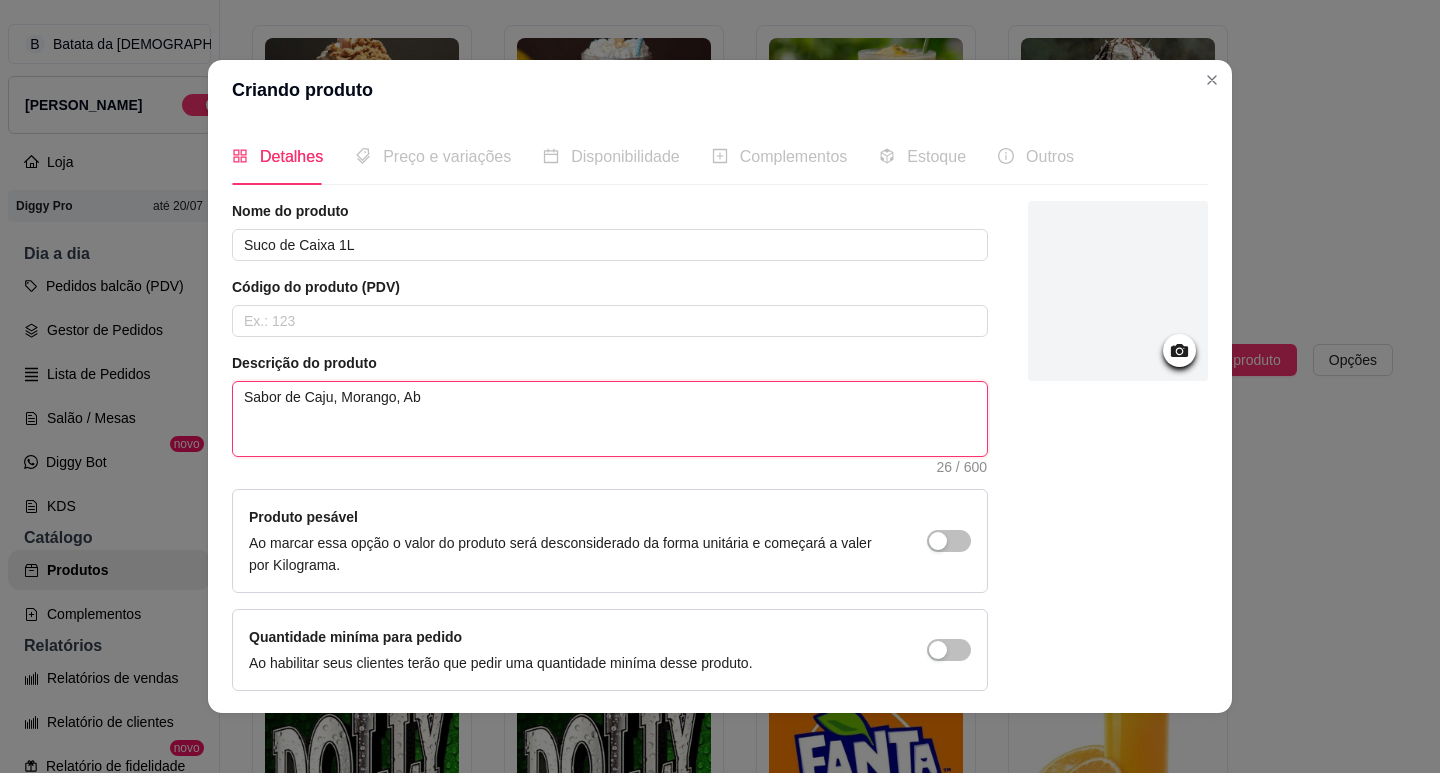 type 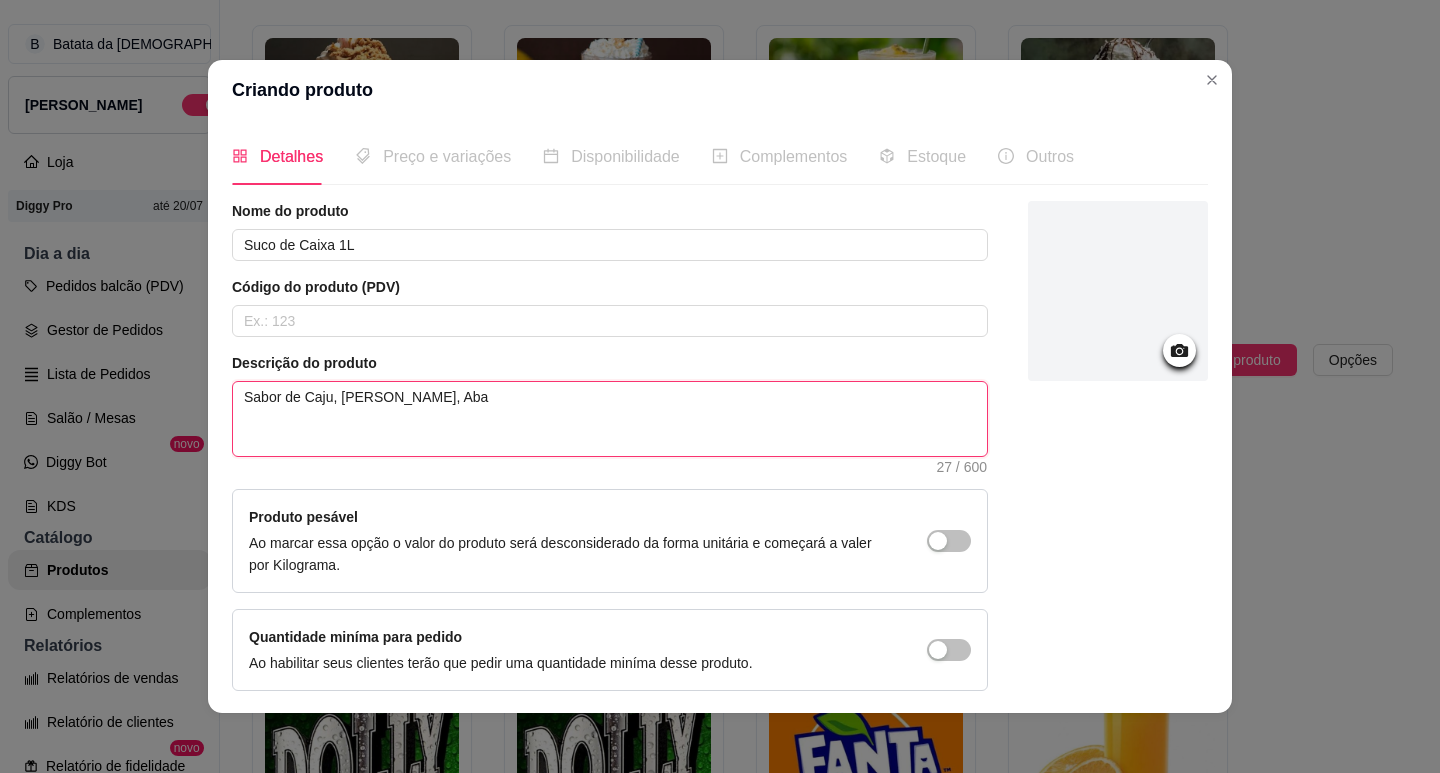 type 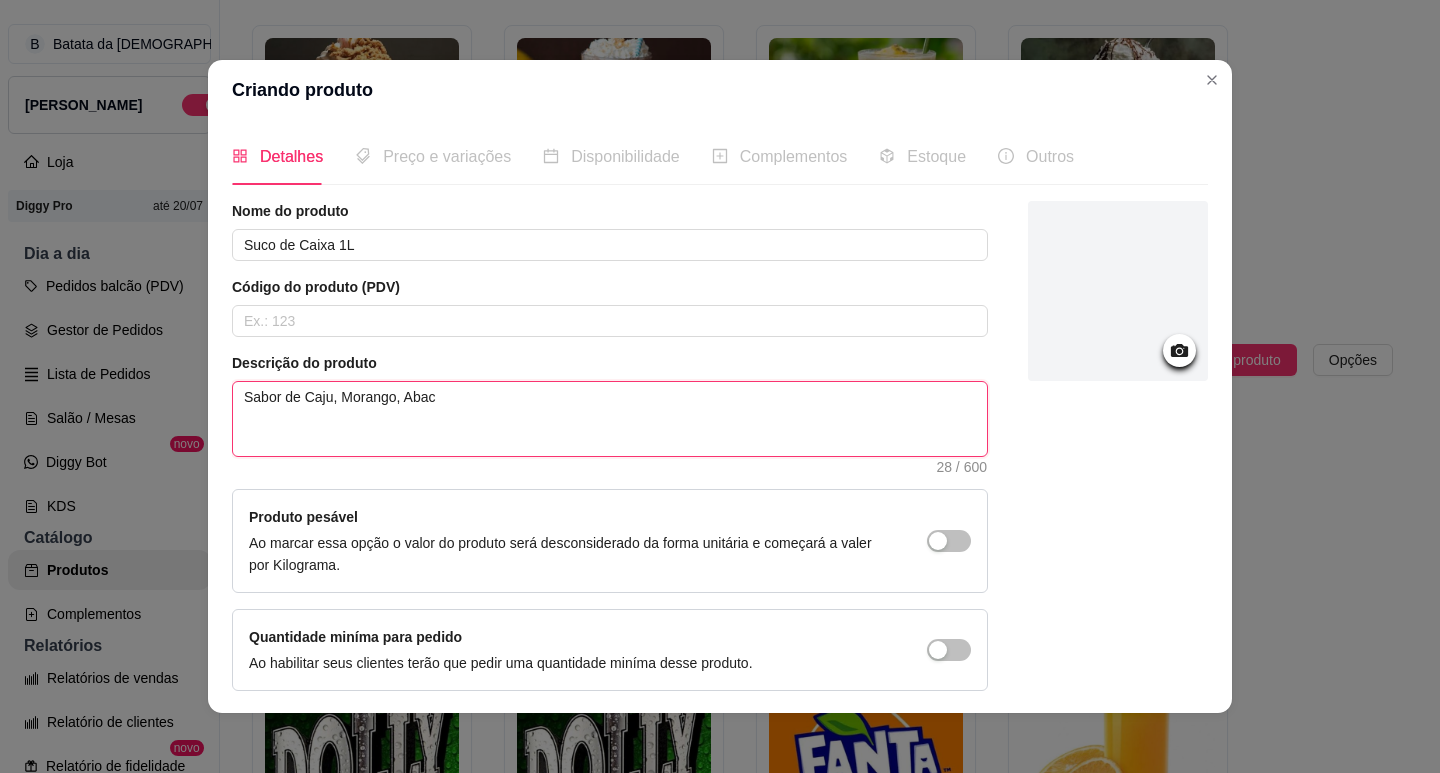 type 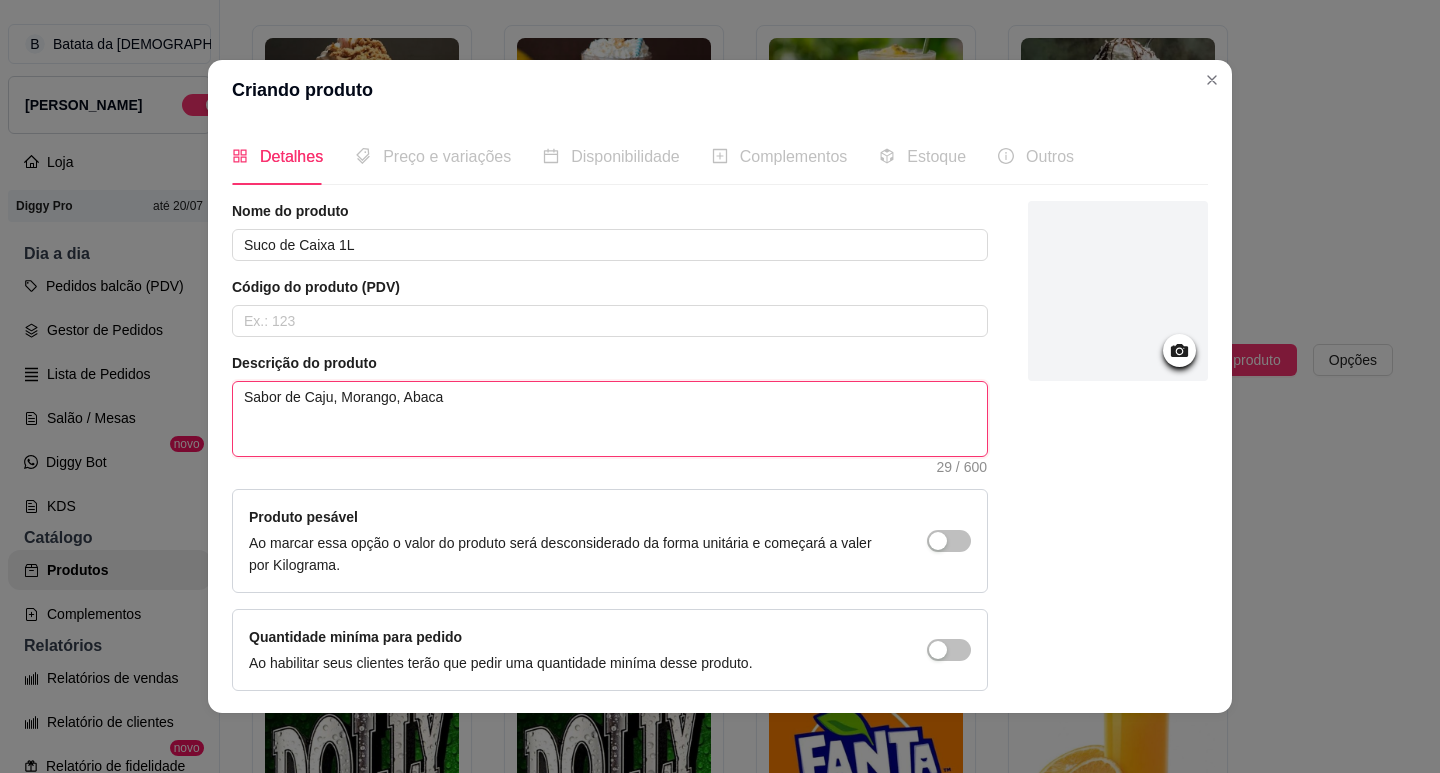 type 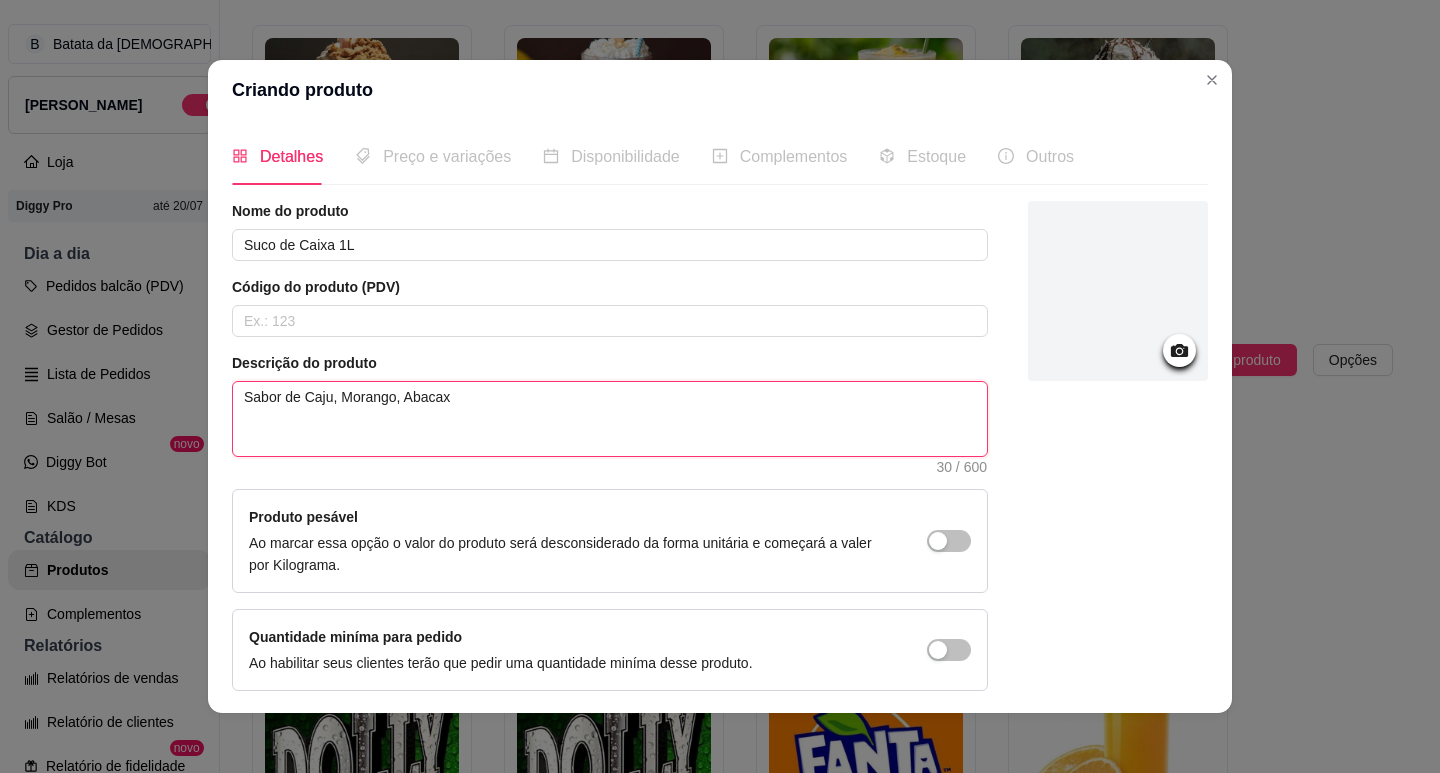 type 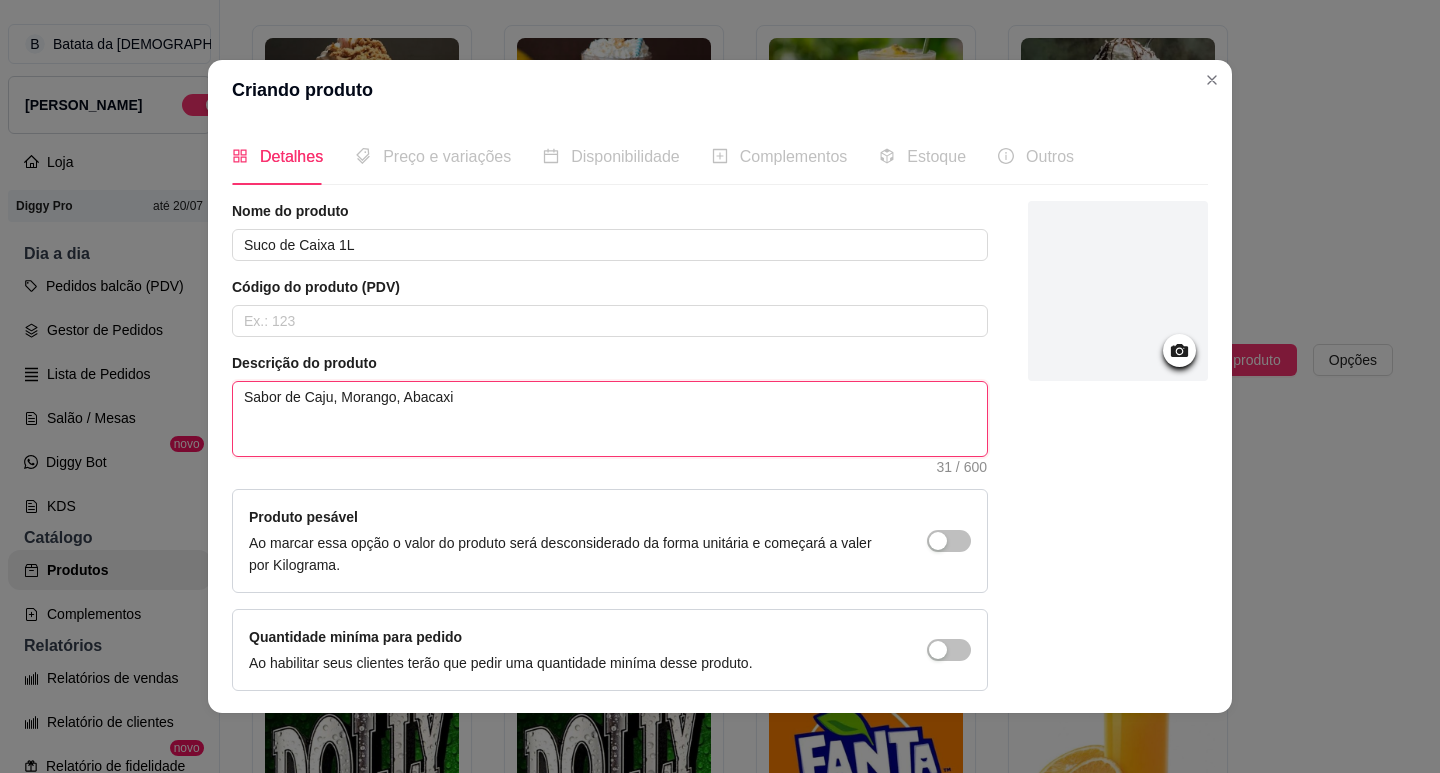 type 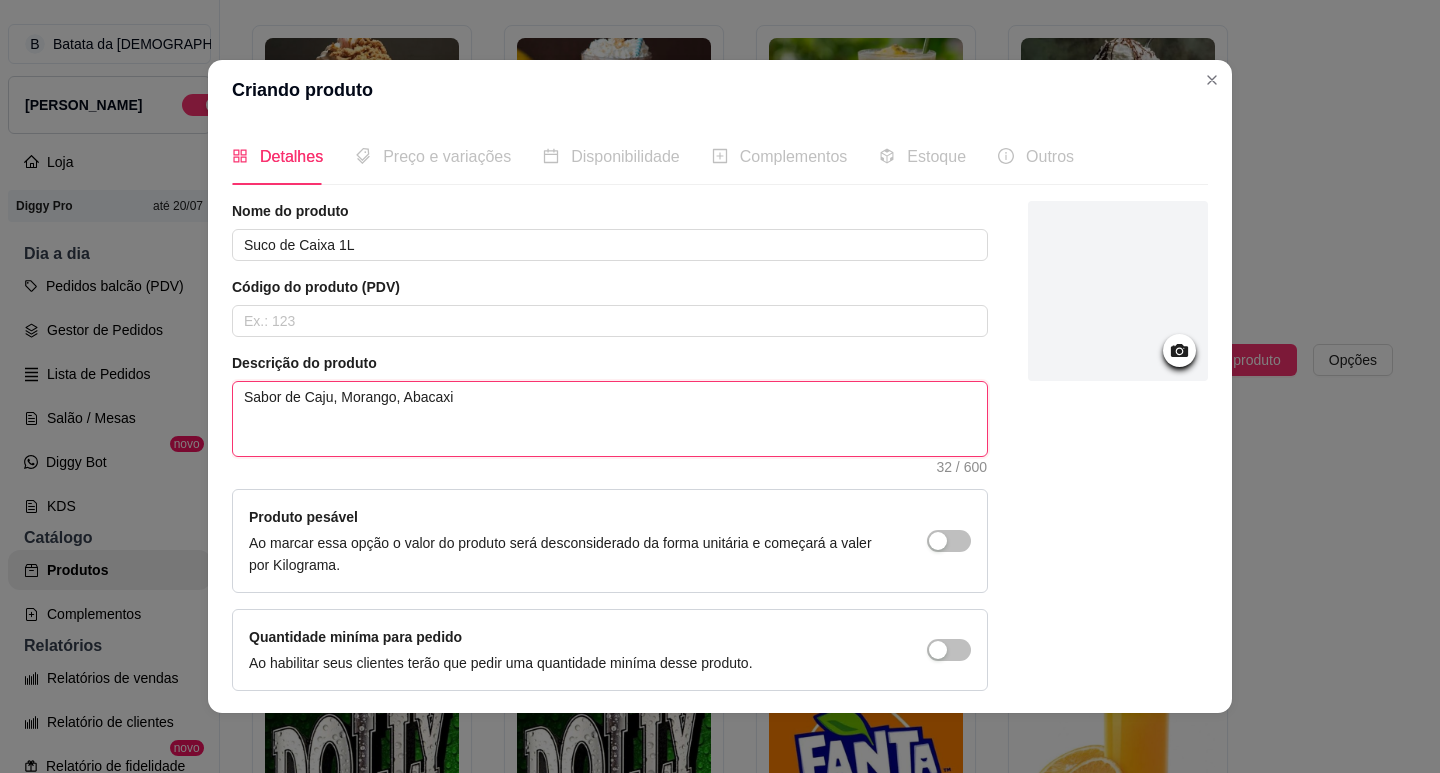 type 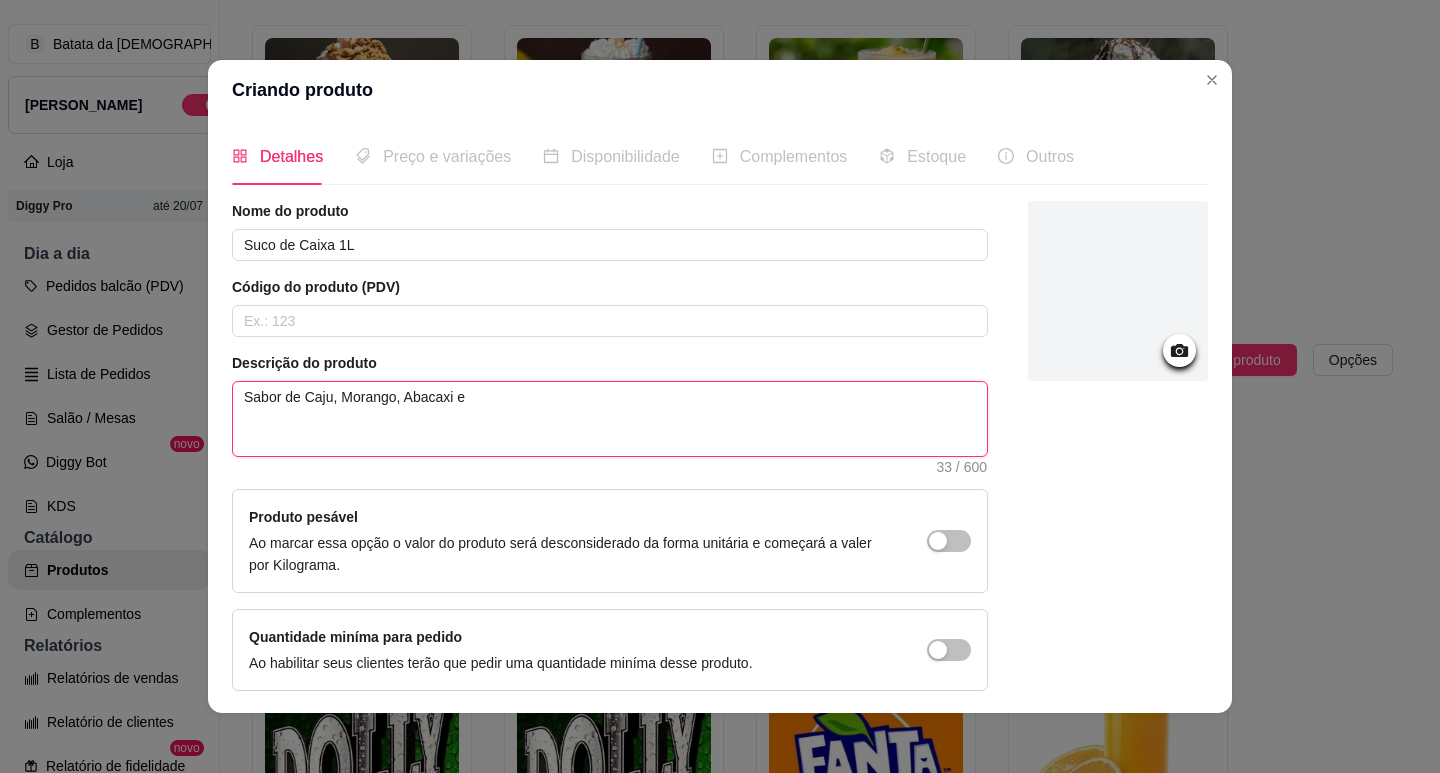 type 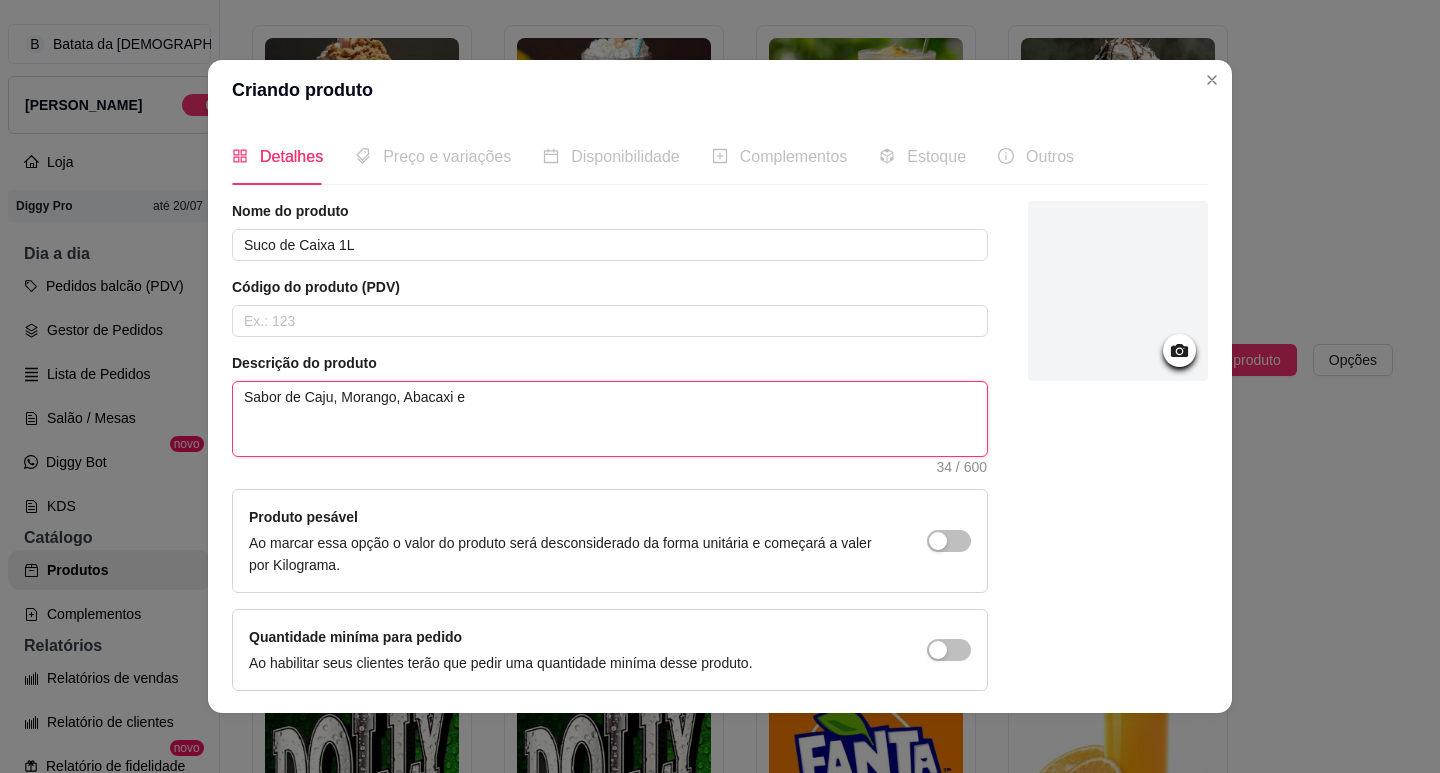 type 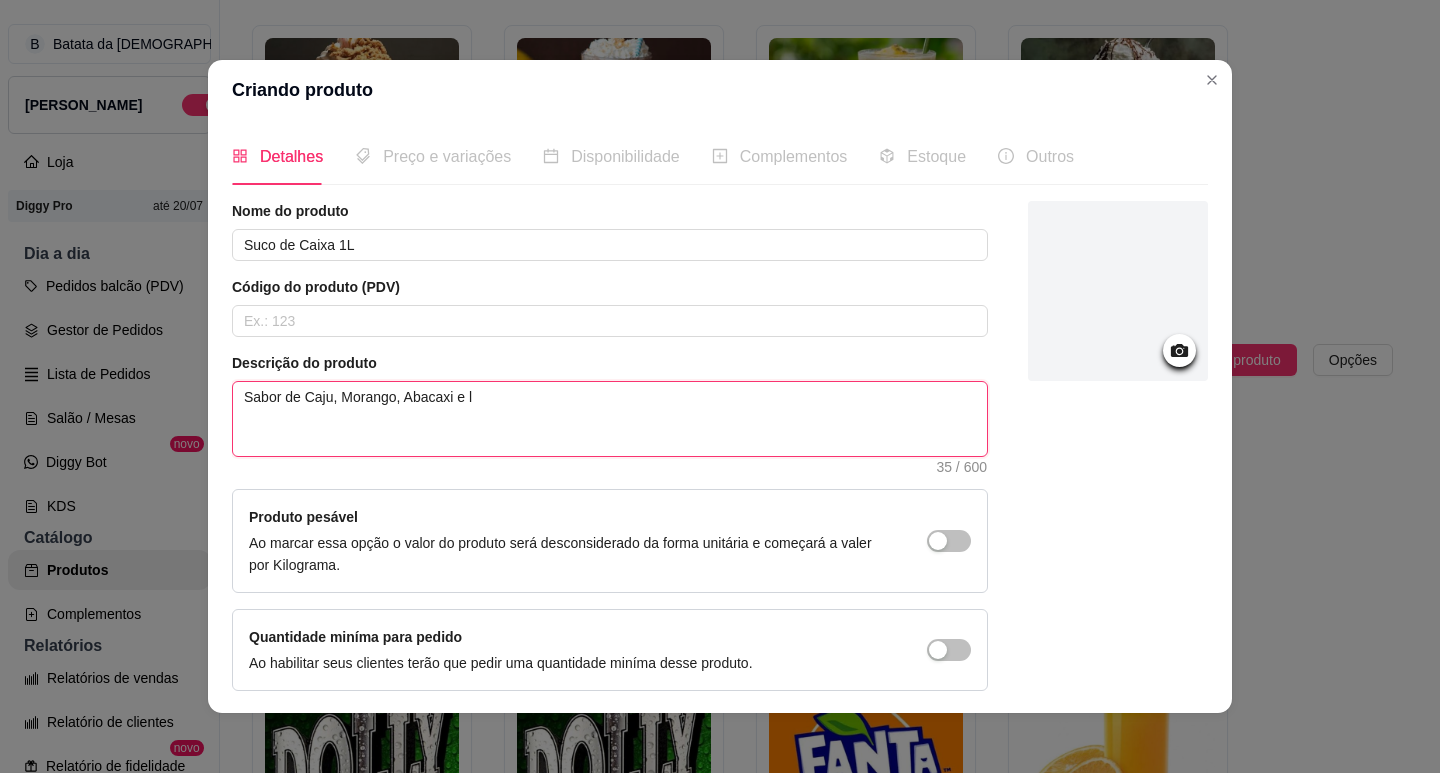 type 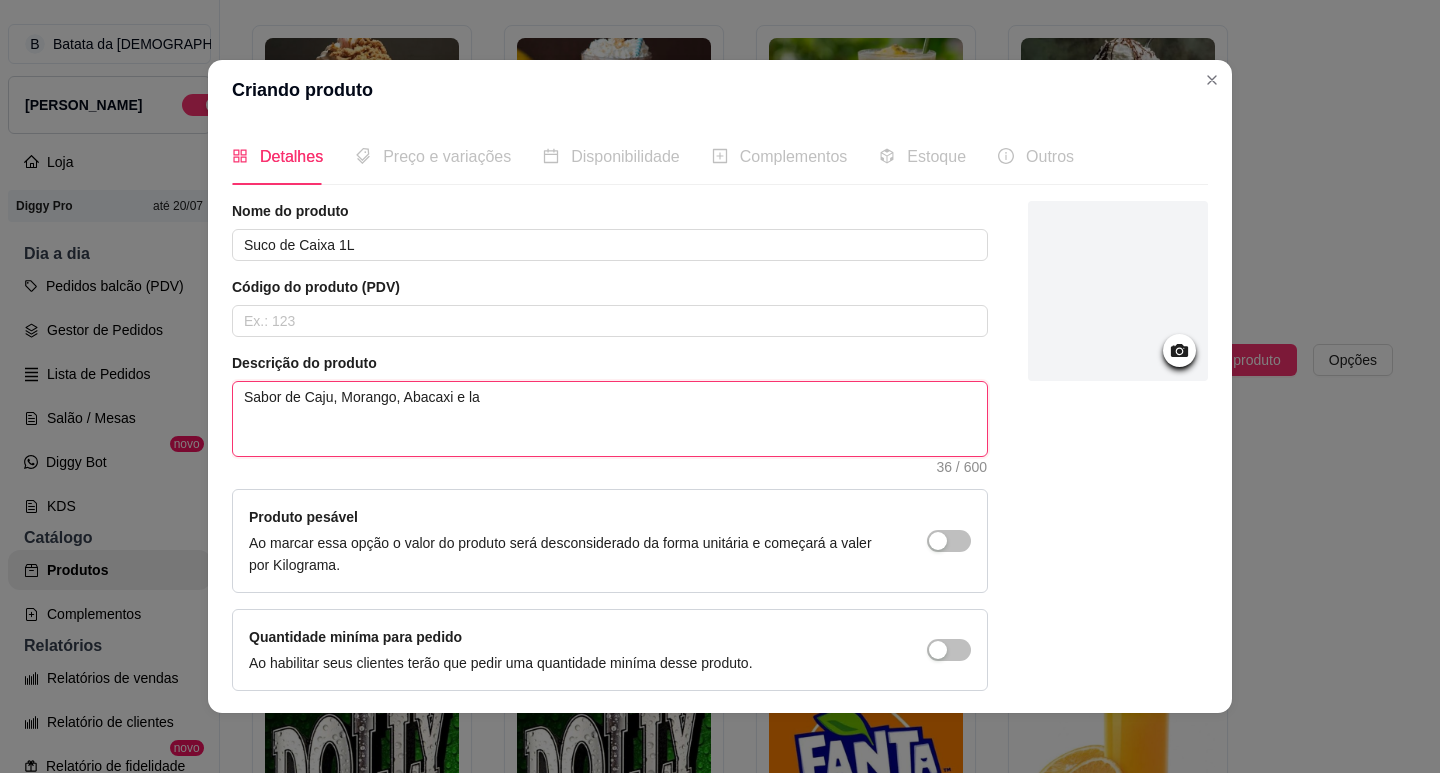 type 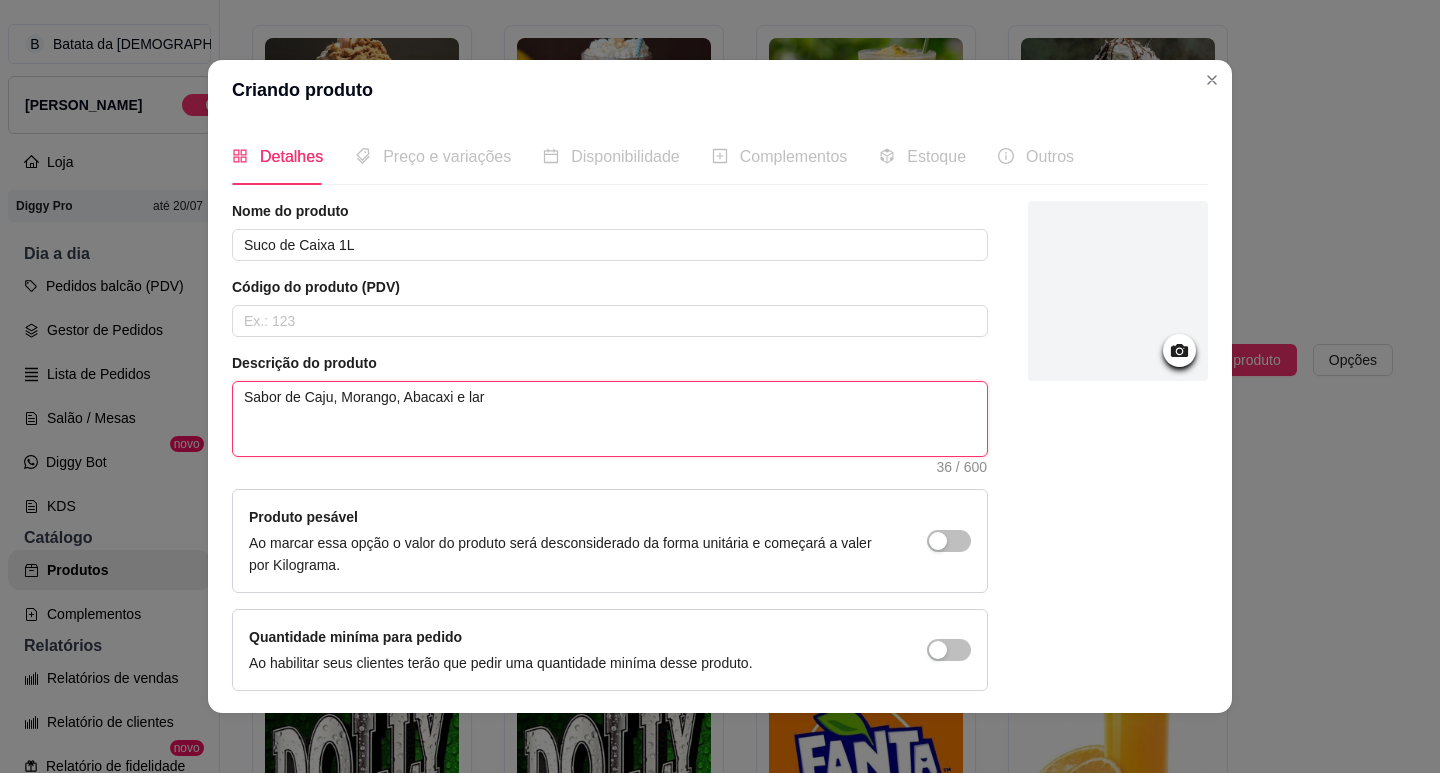 type 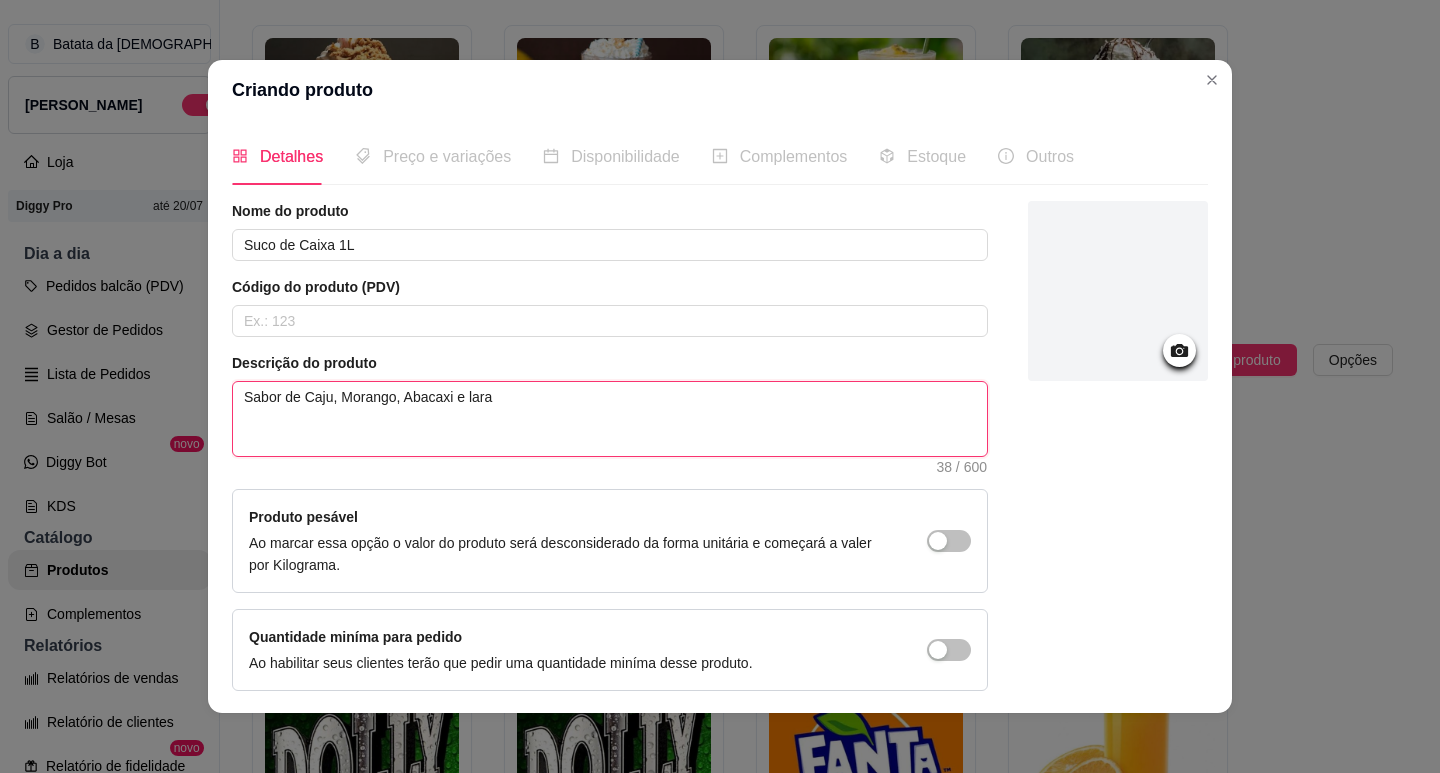 type 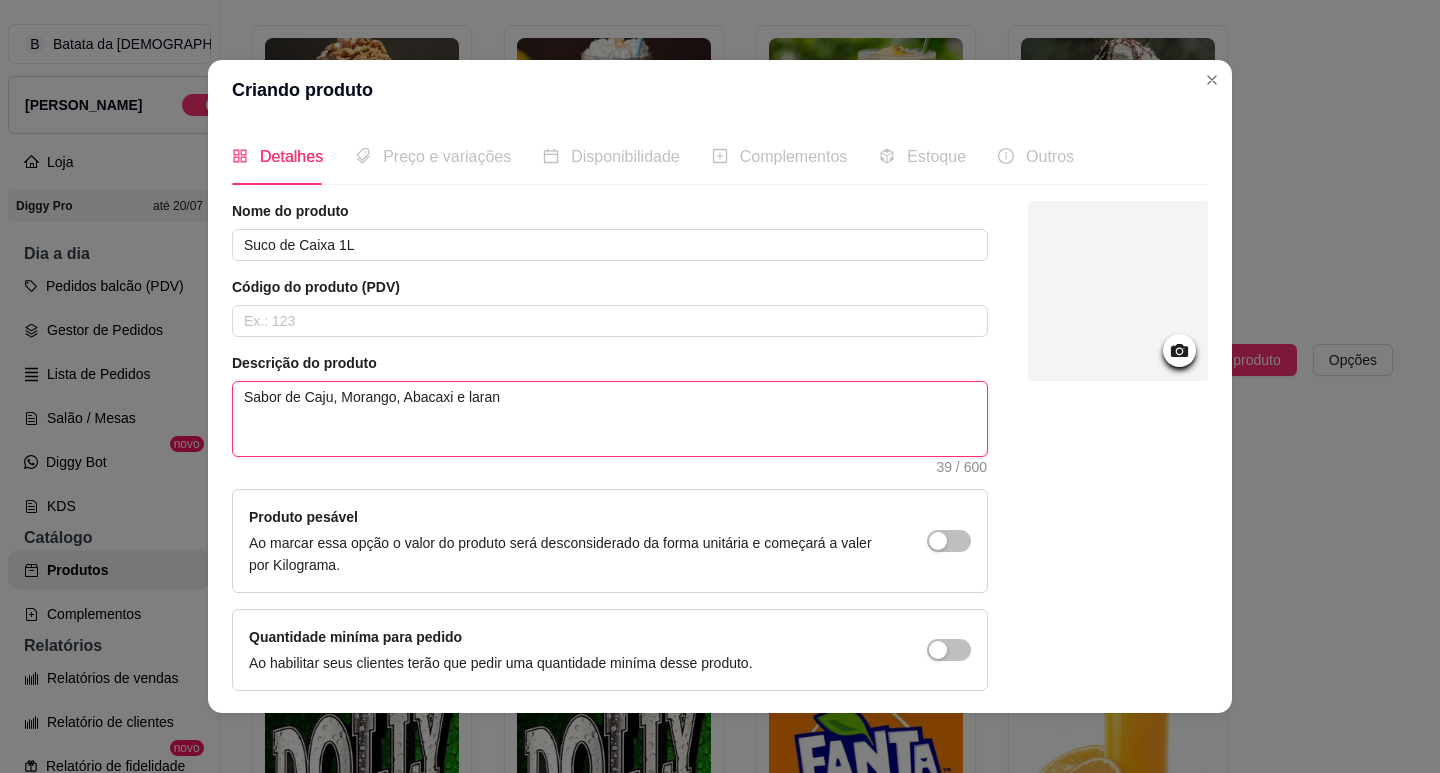 type 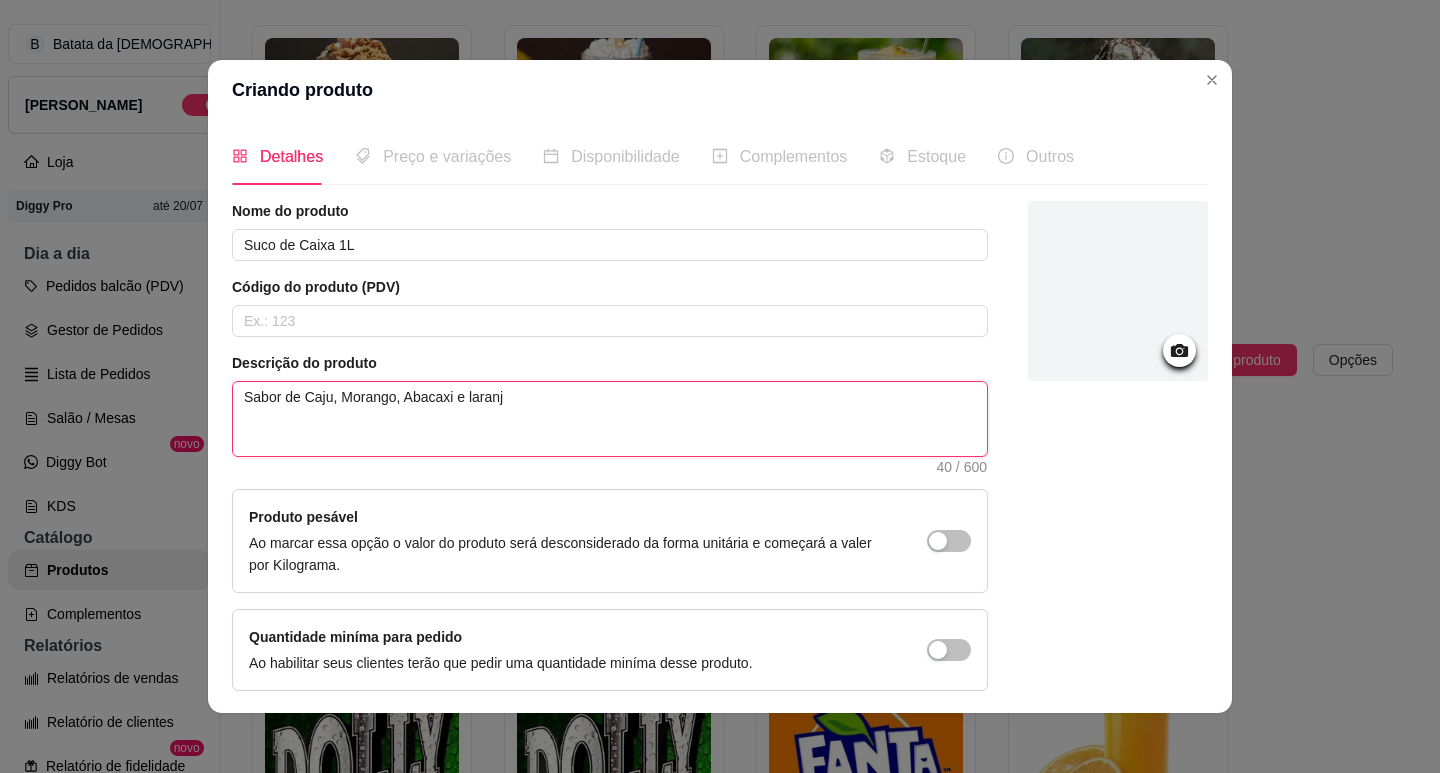 type 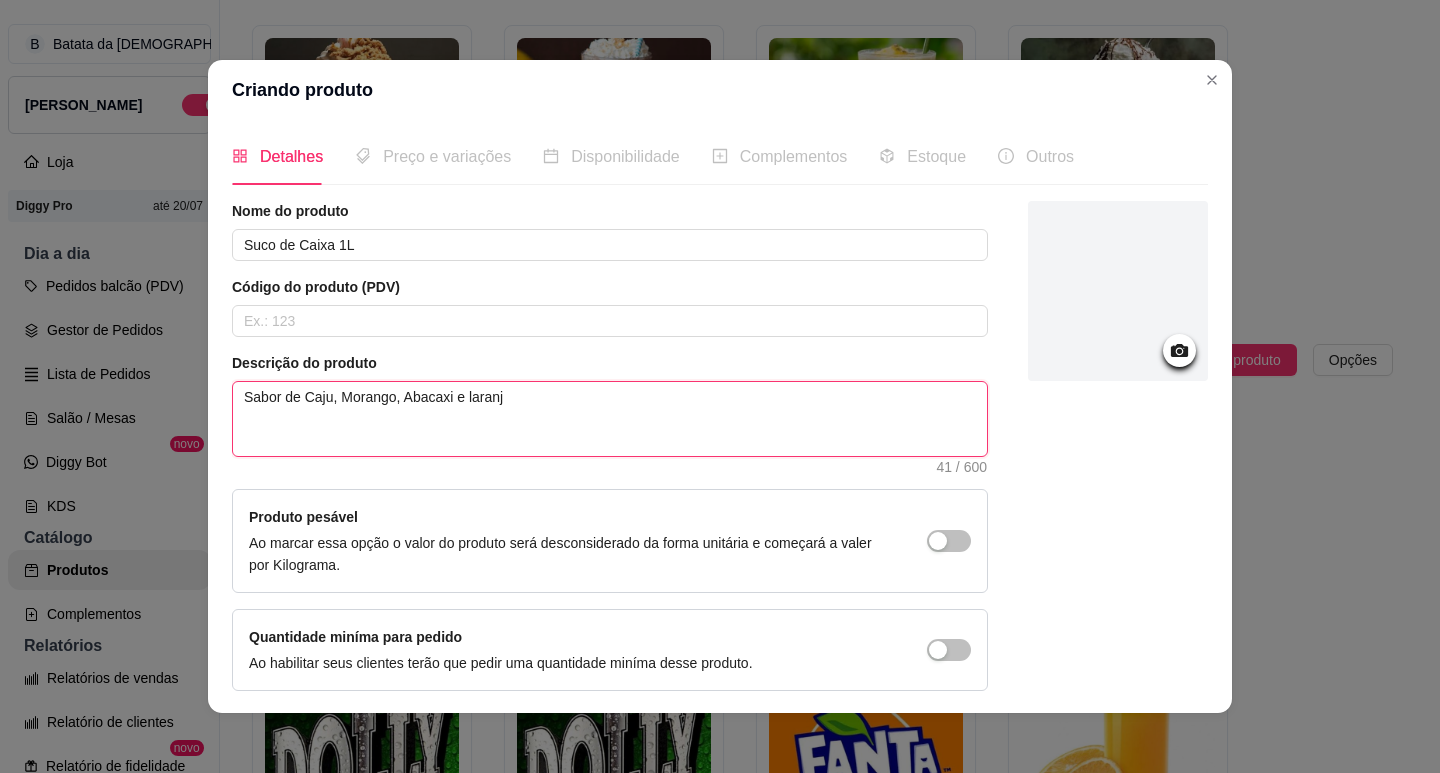 type 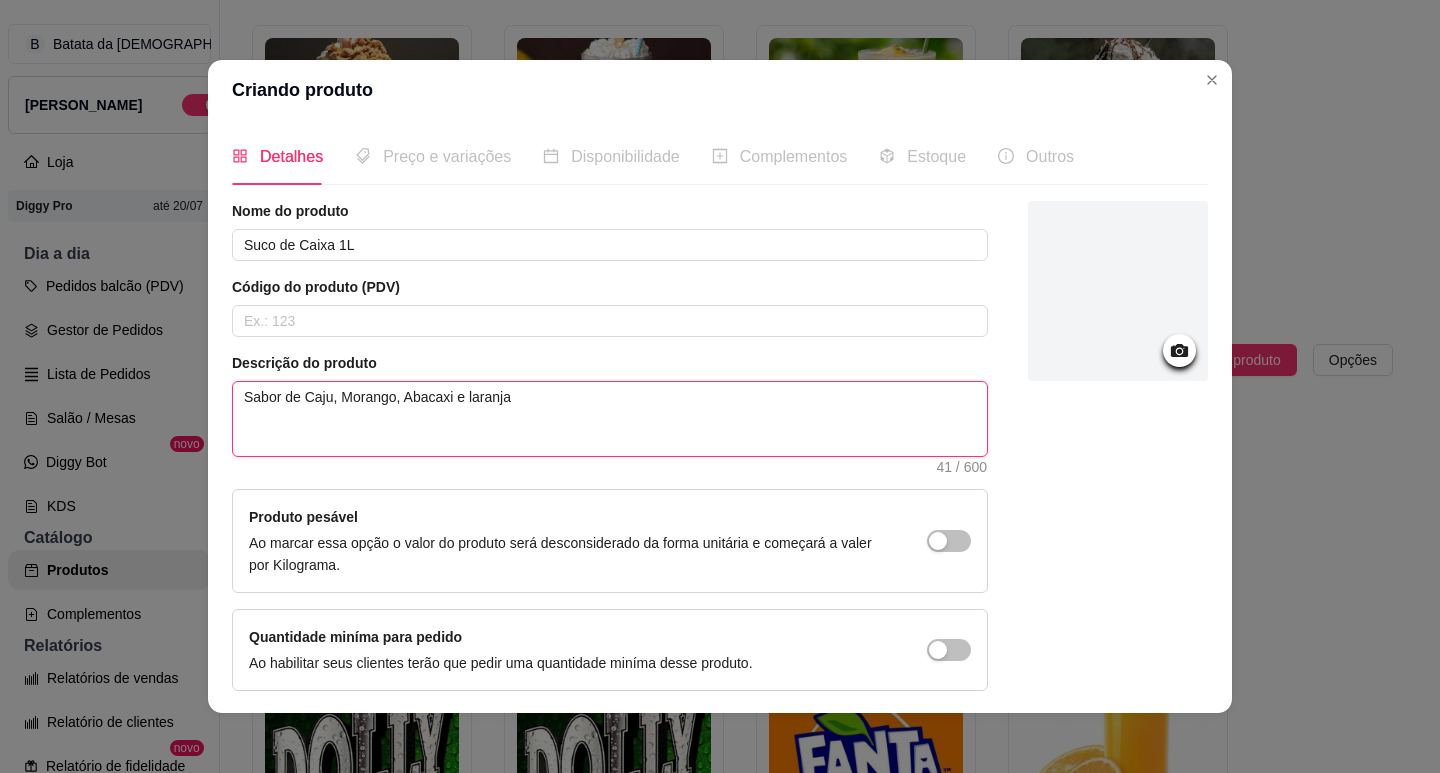 click on "Sabor de Caju, Morango, Abacaxi e laranja" at bounding box center [610, 419] 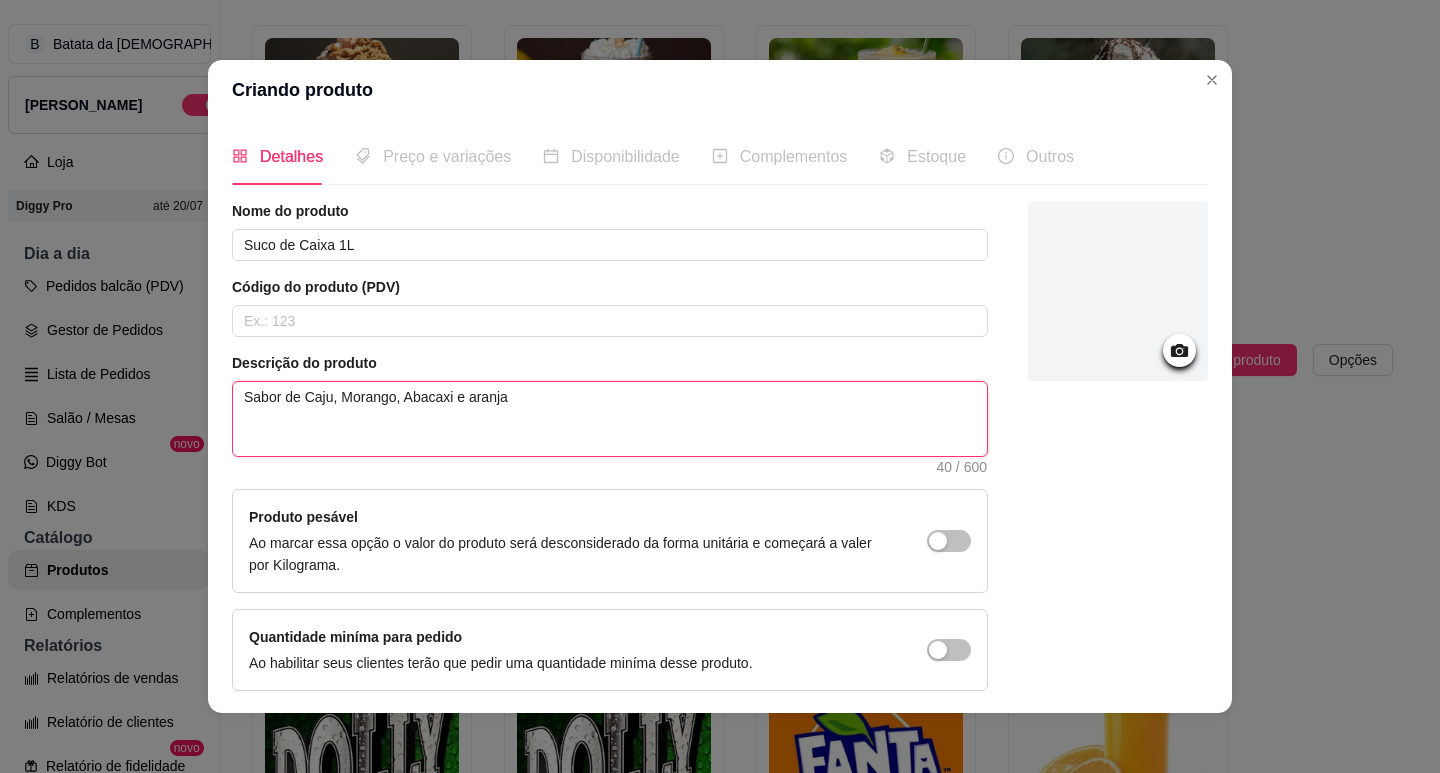 type on "Sabor de Caju, Morango, Abacaxi e aranja" 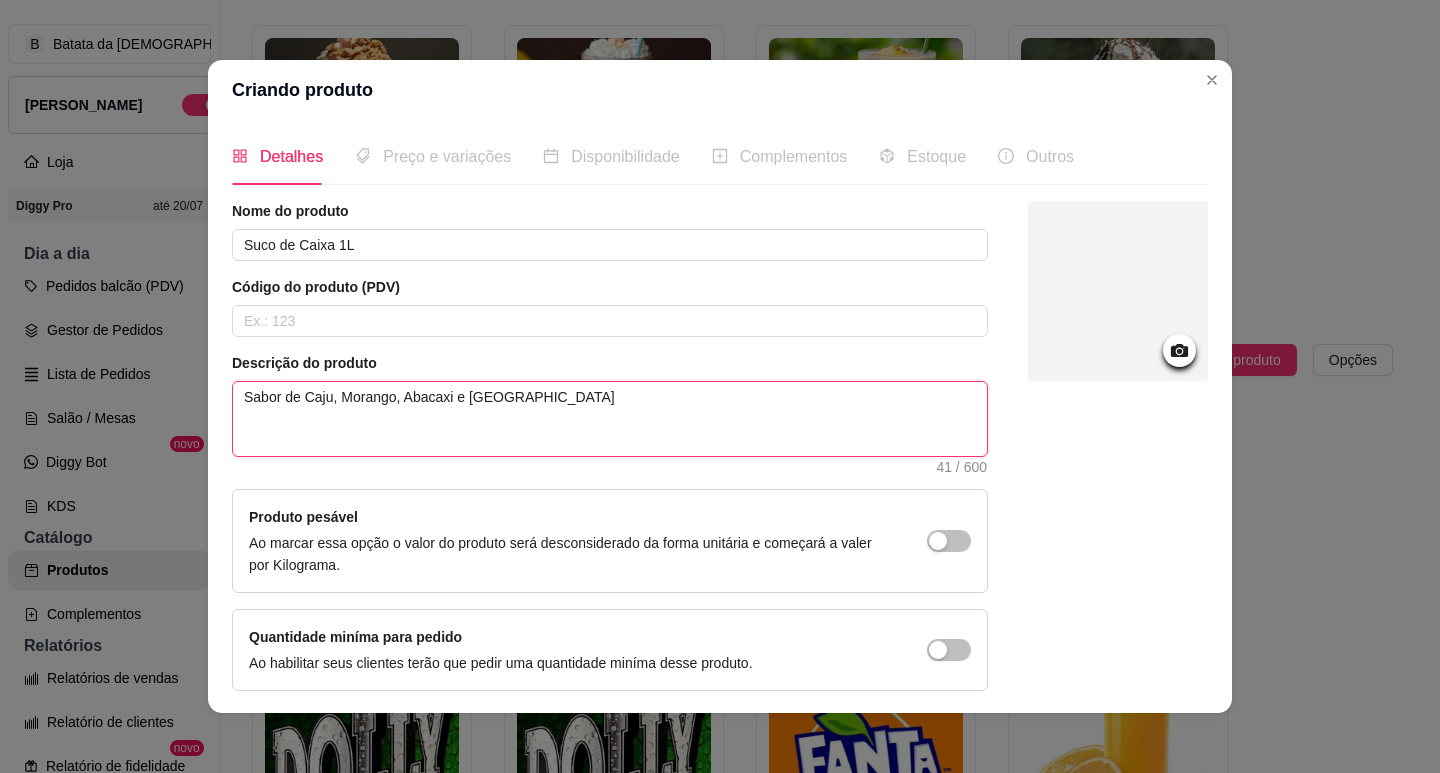 click on "Sabor de Caju, Morango, Abacaxi e [GEOGRAPHIC_DATA]" at bounding box center (610, 419) 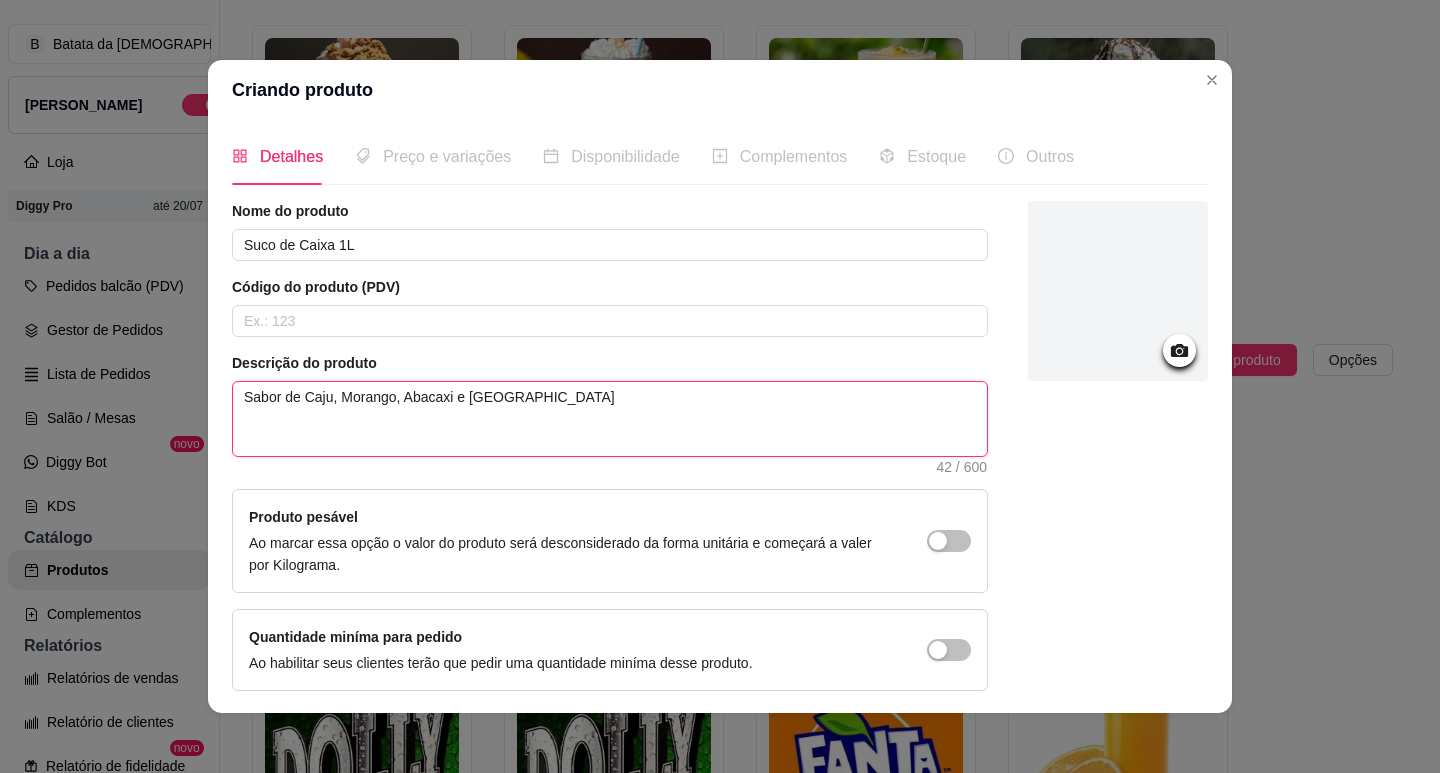 scroll, scrollTop: 75, scrollLeft: 0, axis: vertical 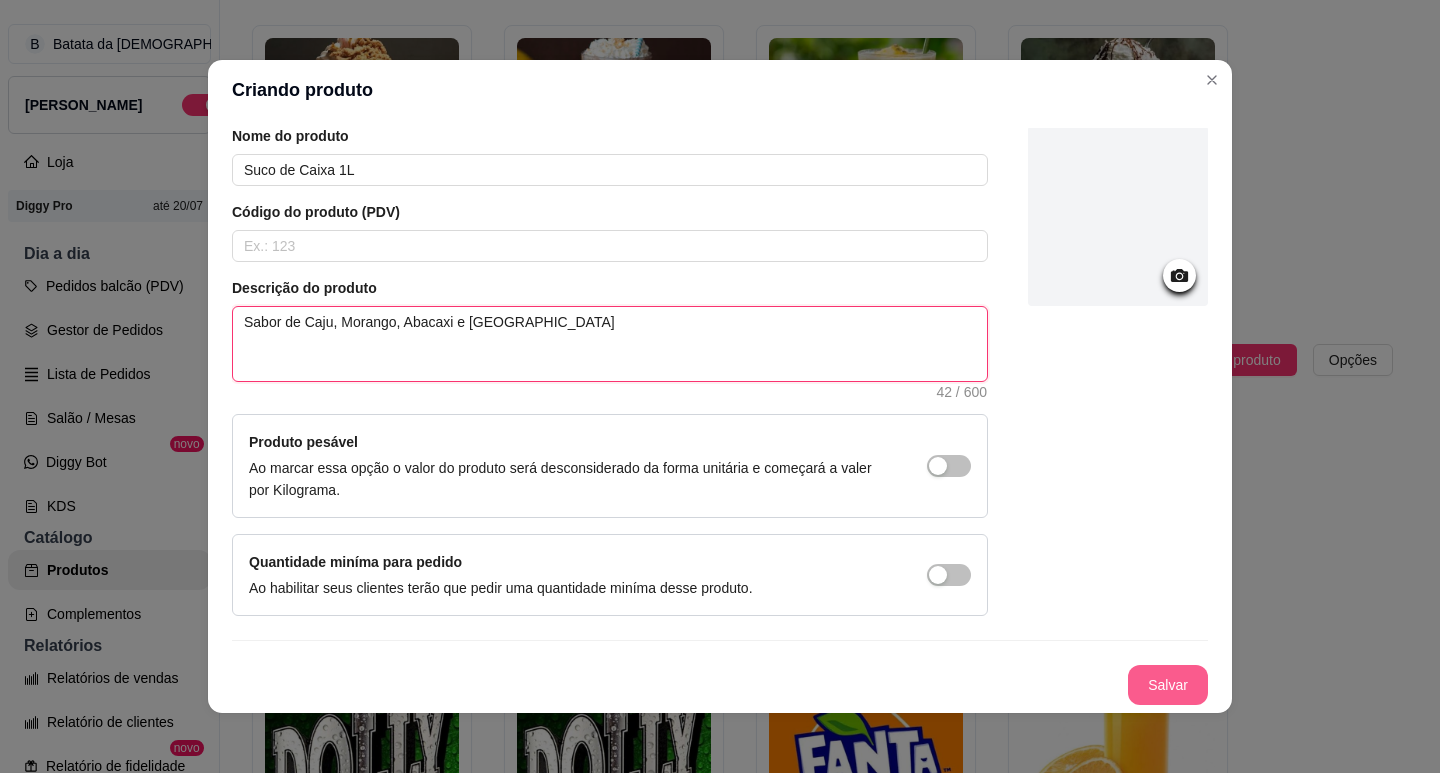 type on "Sabor de Caju, Morango, Abacaxi e [GEOGRAPHIC_DATA]" 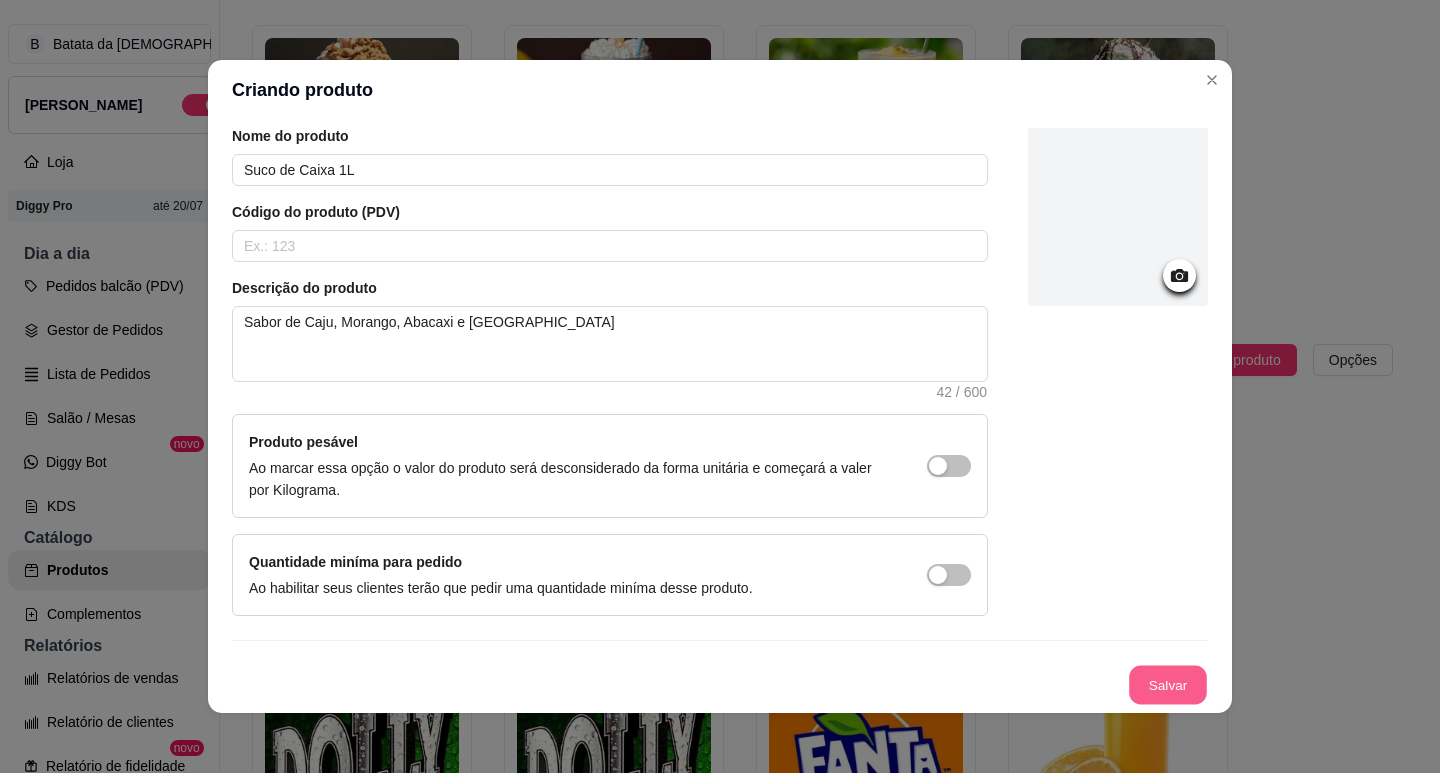 click on "Salvar" at bounding box center [1168, 685] 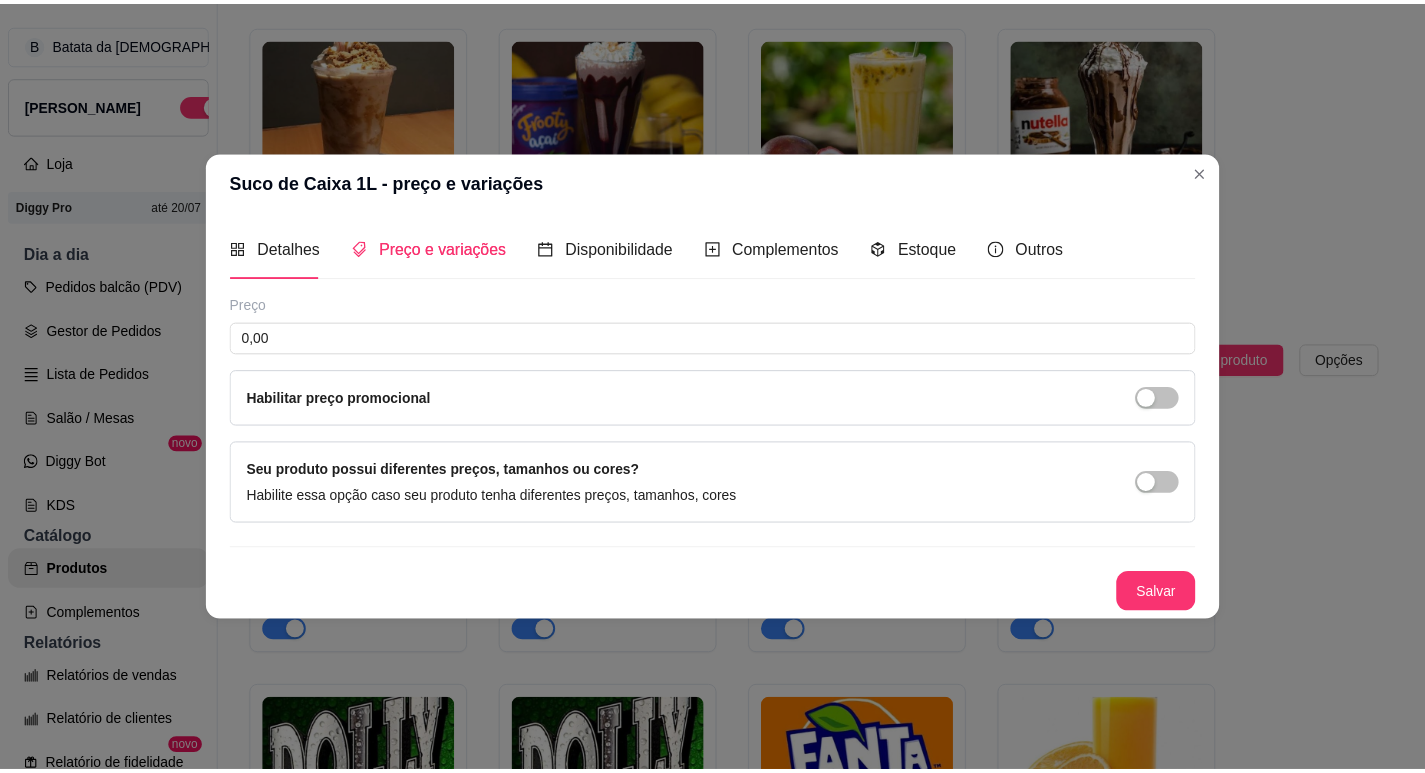 scroll, scrollTop: 0, scrollLeft: 0, axis: both 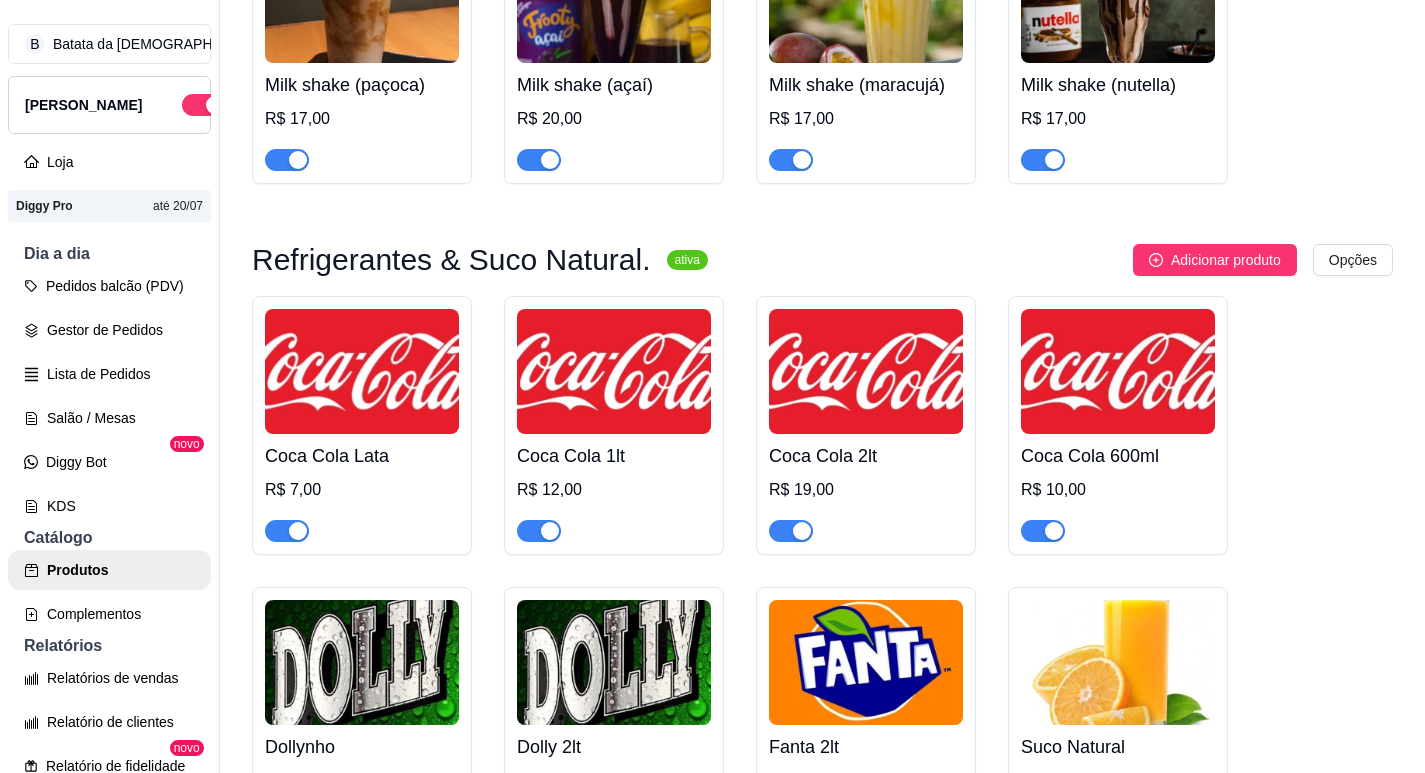 click at bounding box center [614, 371] 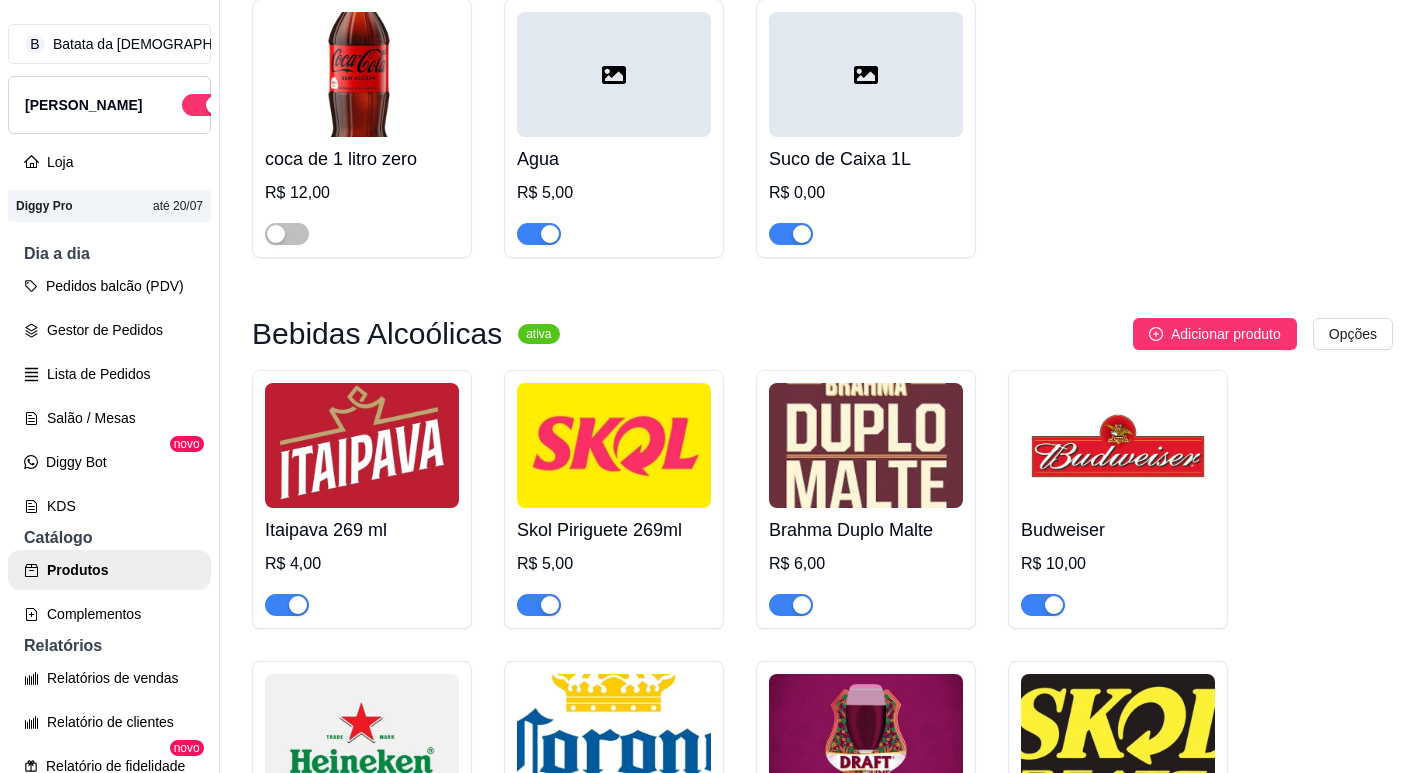 scroll, scrollTop: 6700, scrollLeft: 0, axis: vertical 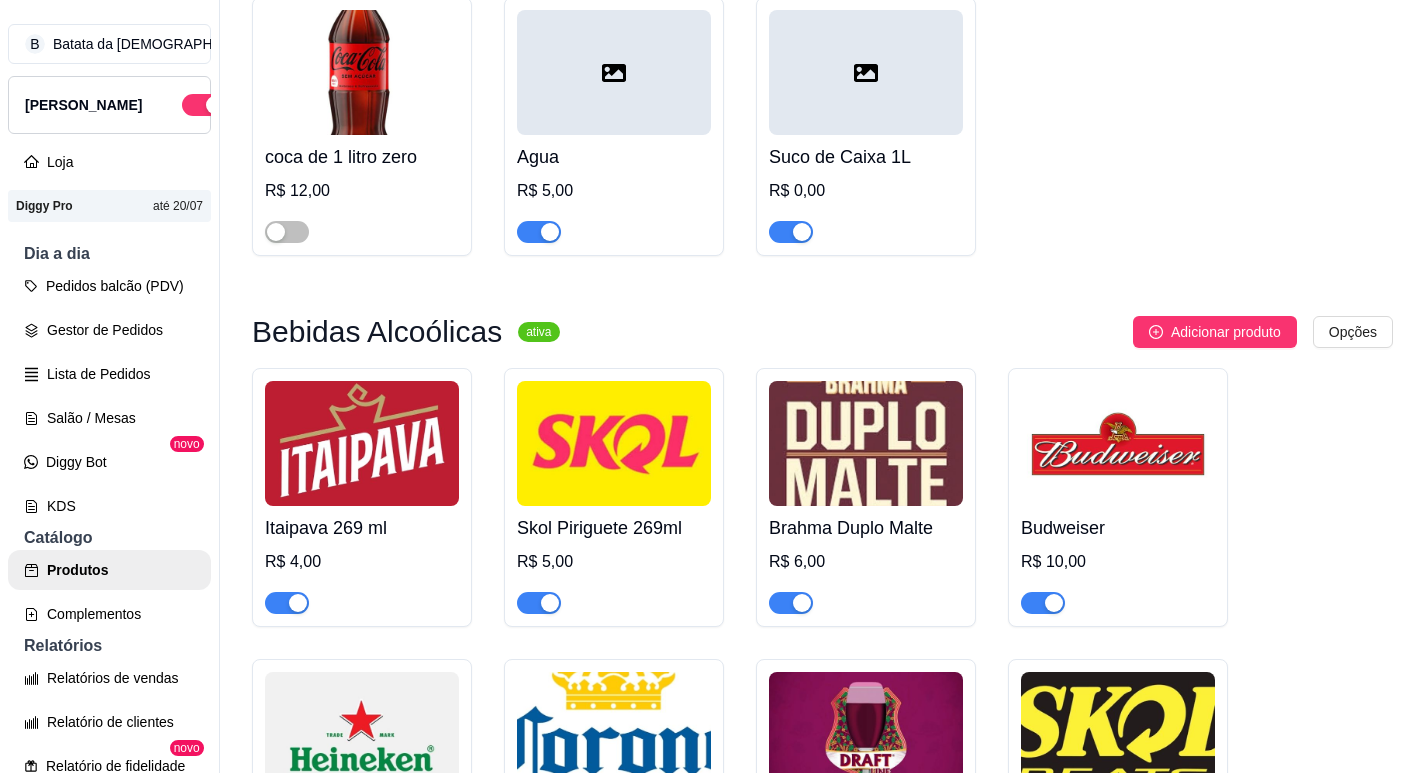 click at bounding box center [866, 72] 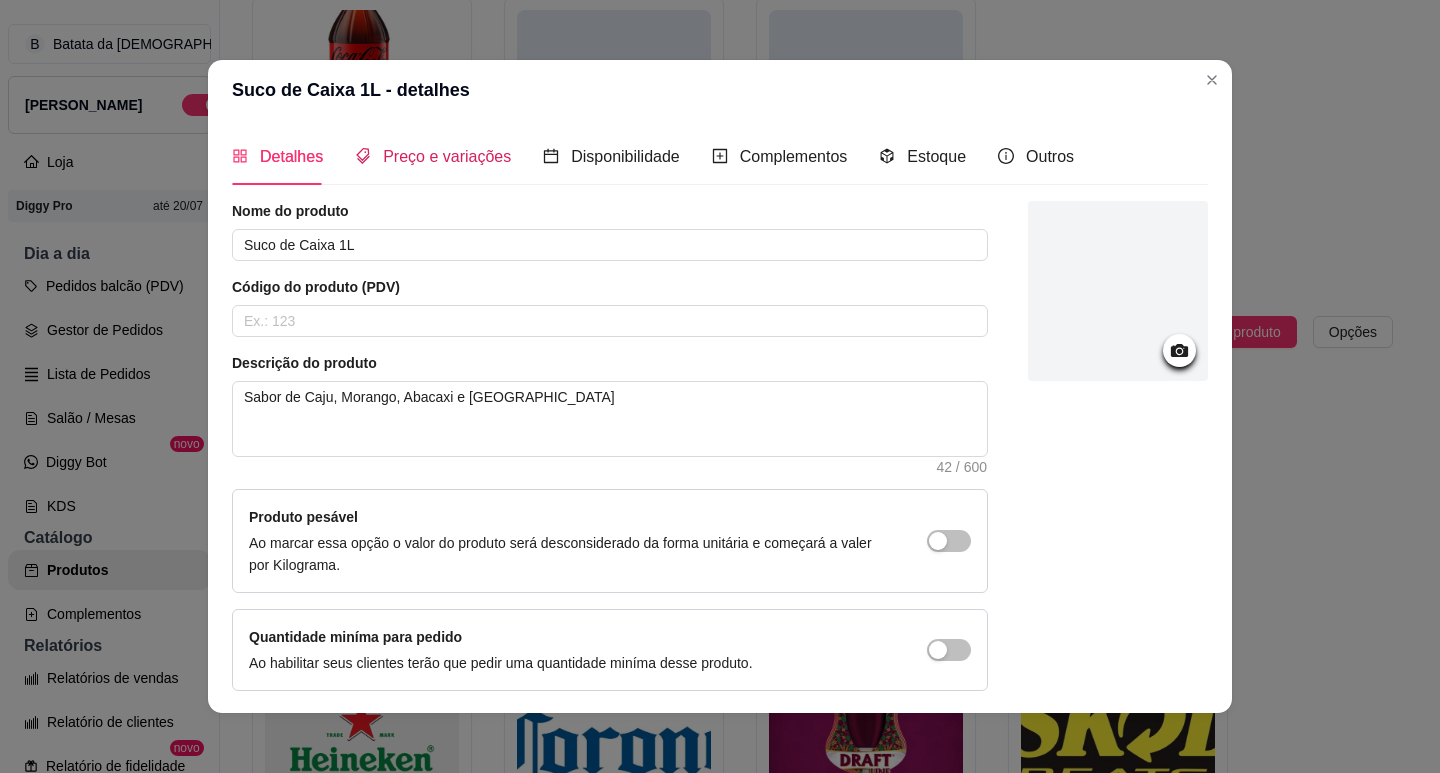 click on "Preço e variações" at bounding box center [447, 156] 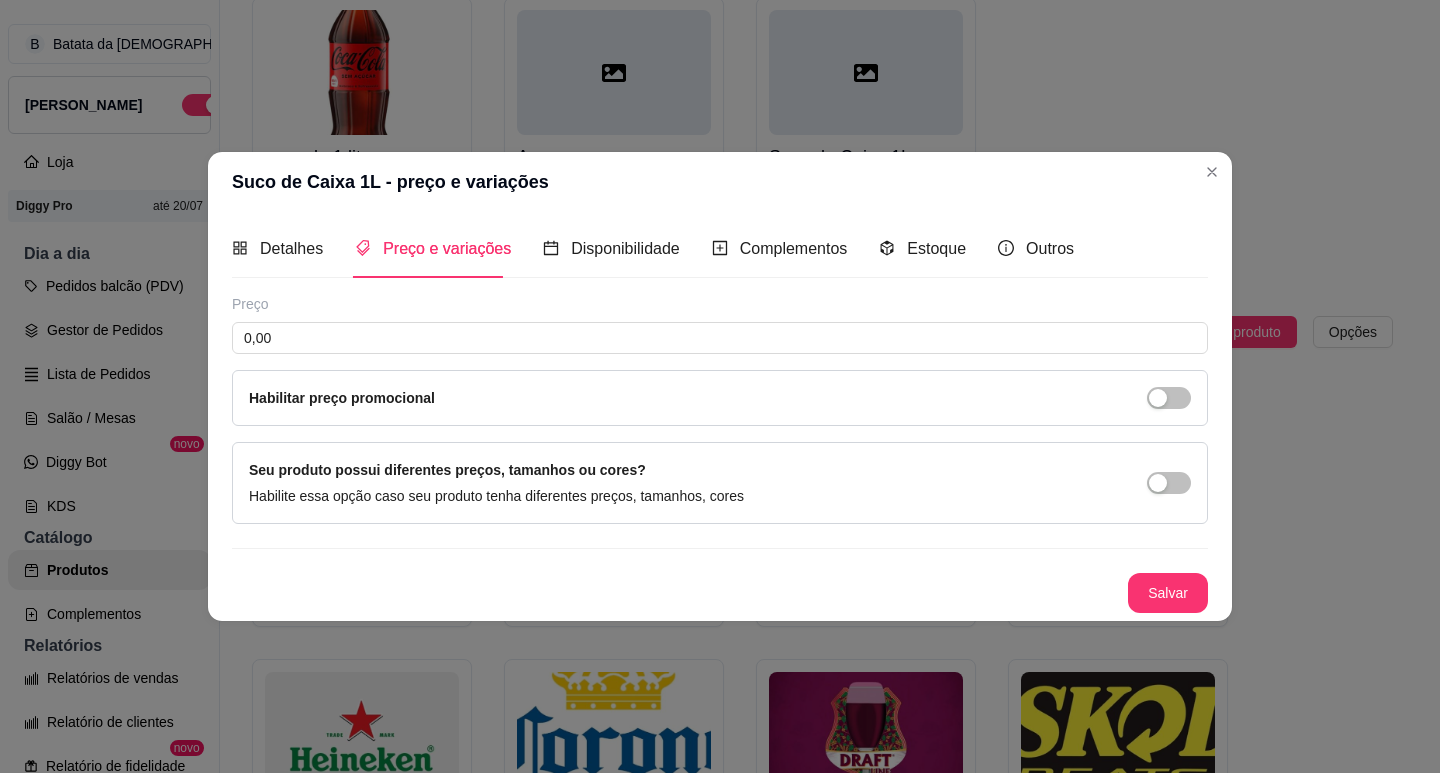 type 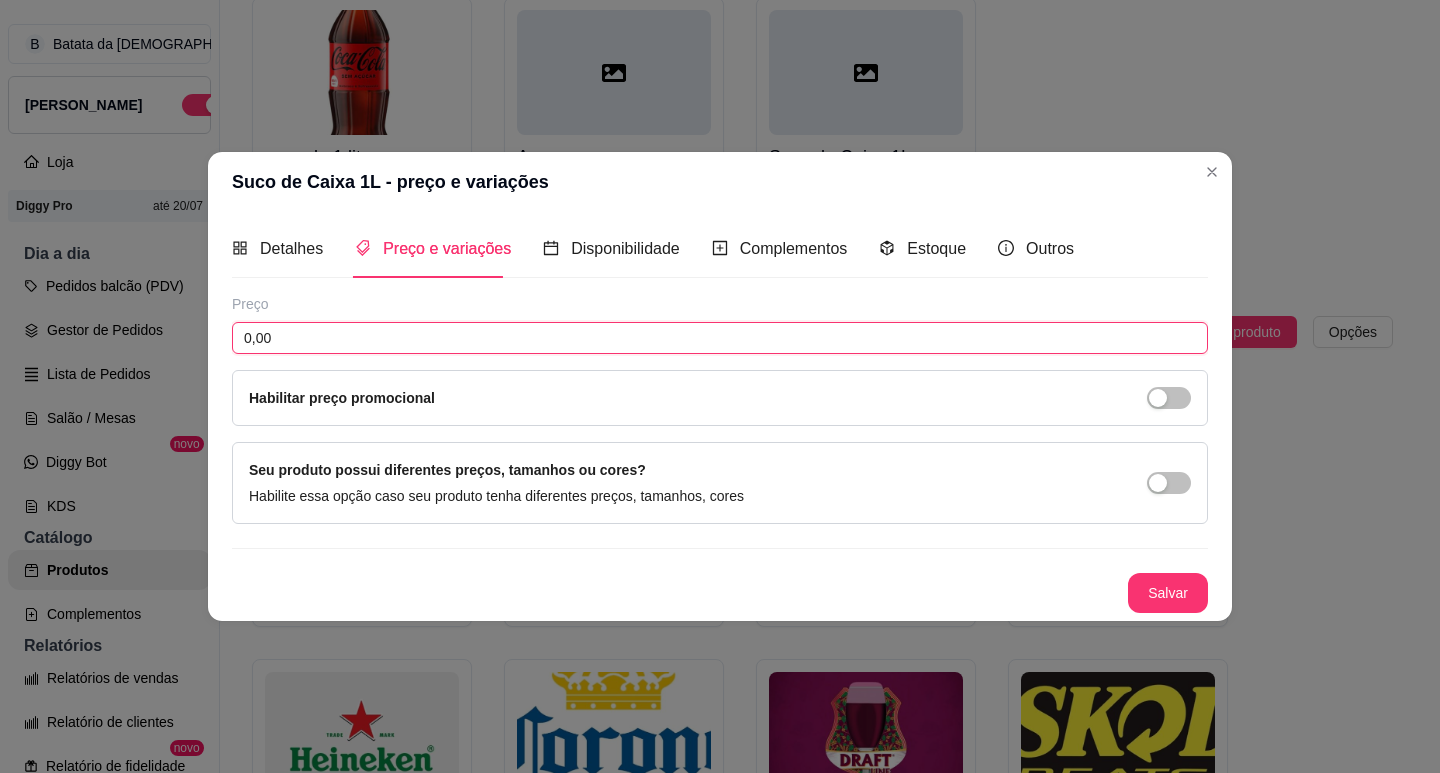 click on "0,00" at bounding box center [720, 338] 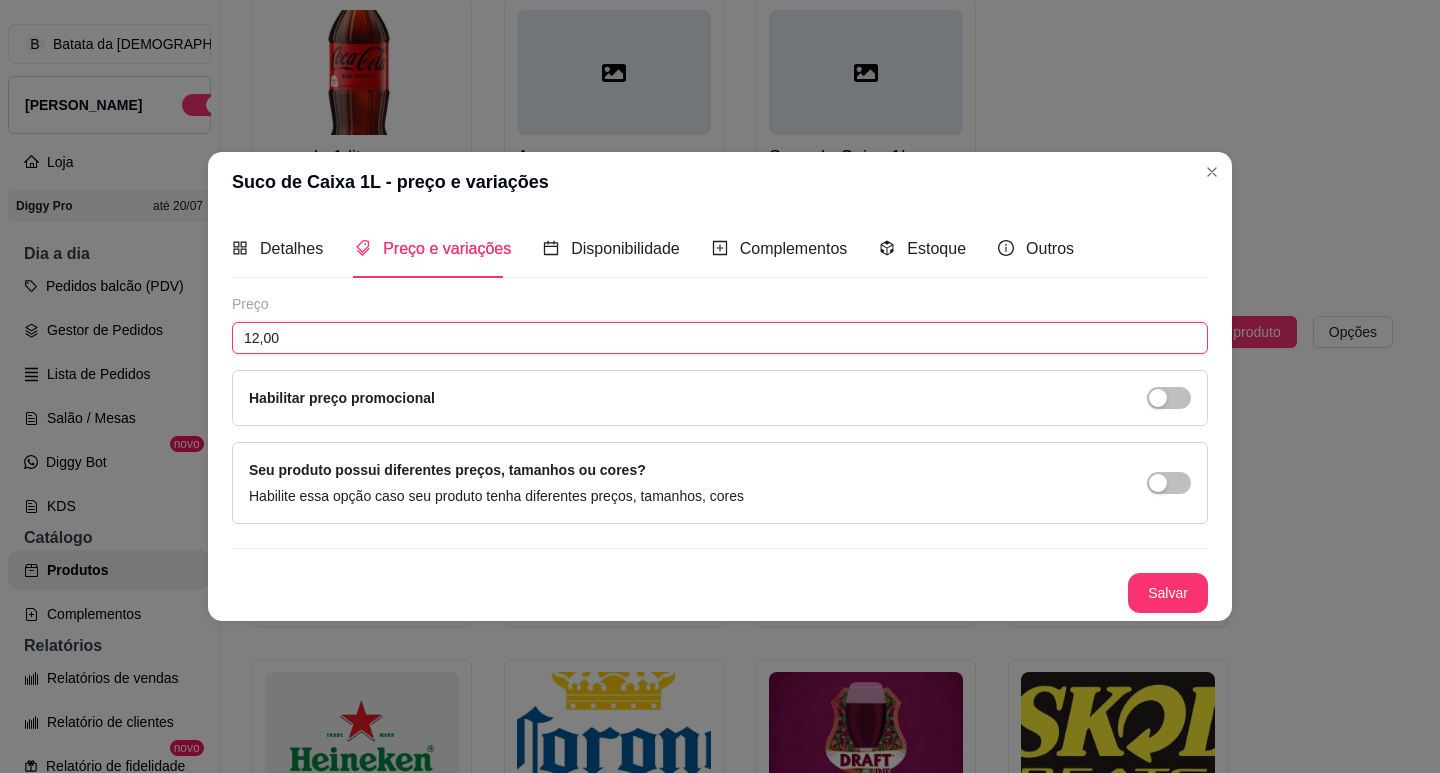 type on "12,00" 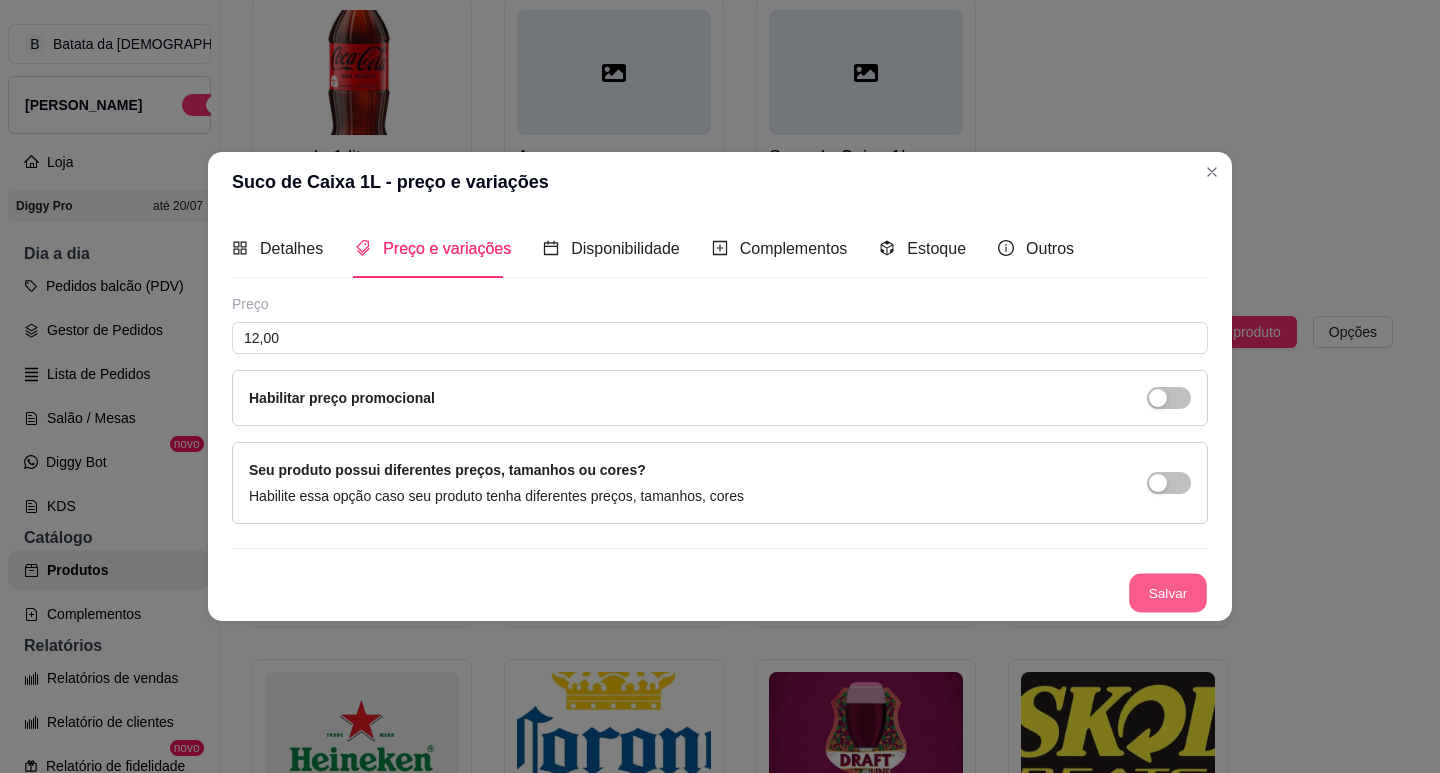click on "Salvar" at bounding box center (1168, 592) 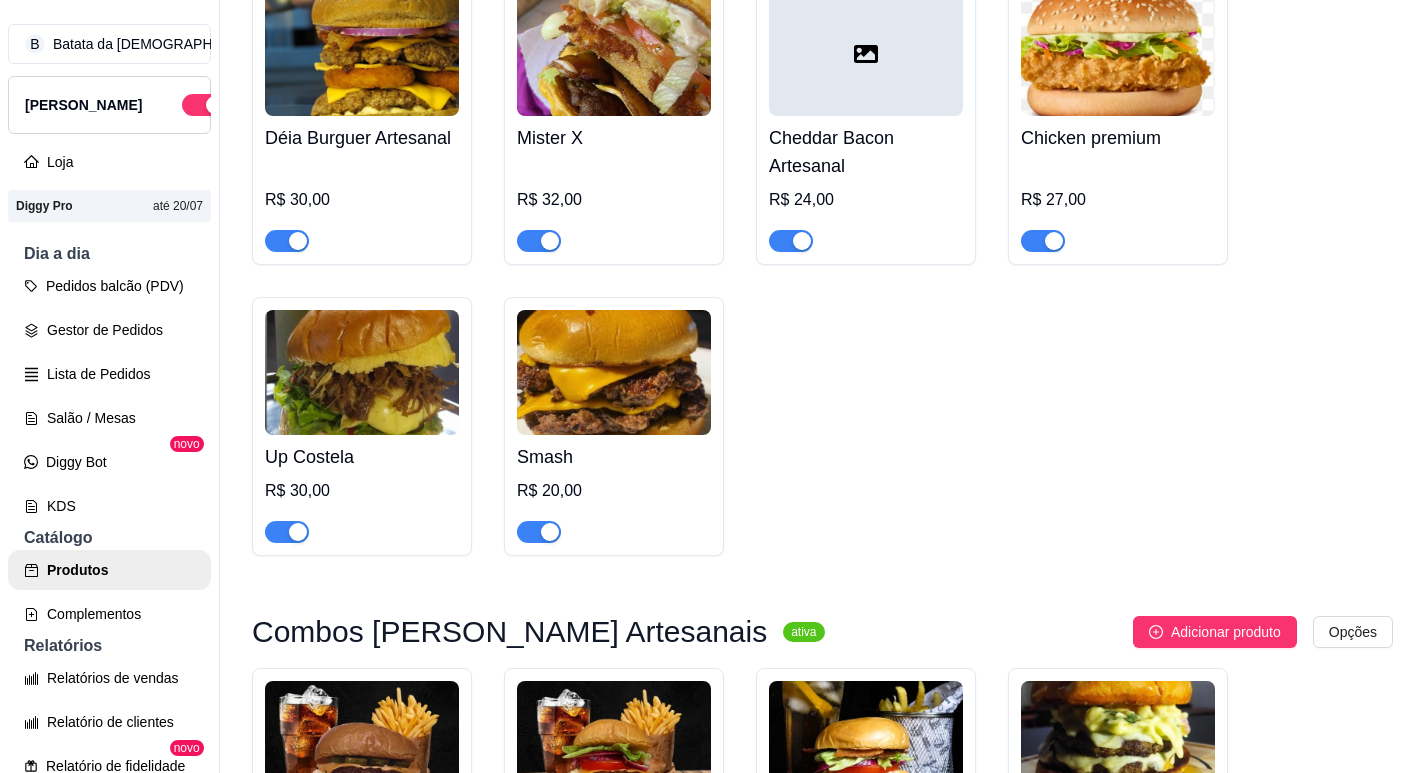 scroll, scrollTop: 1500, scrollLeft: 0, axis: vertical 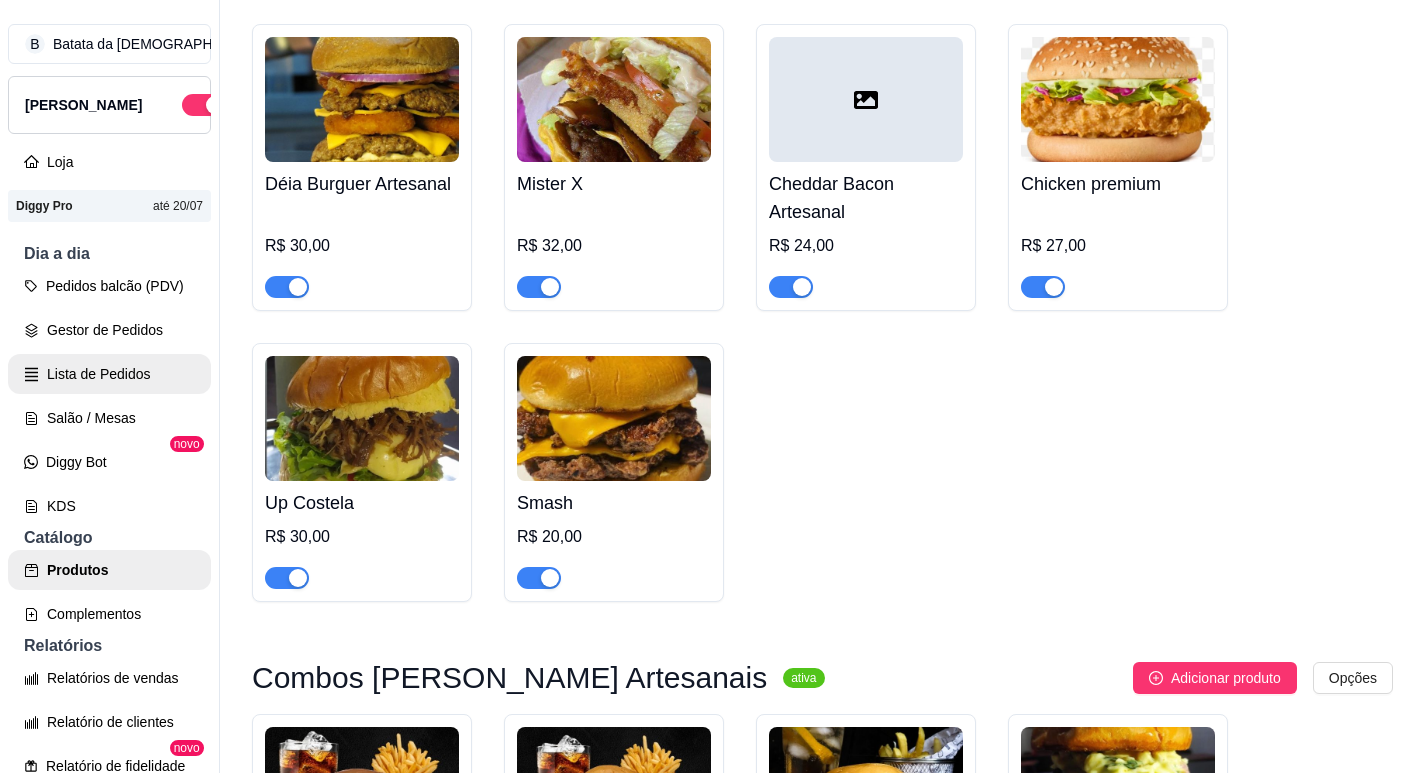 click on "Lista de Pedidos" at bounding box center [109, 374] 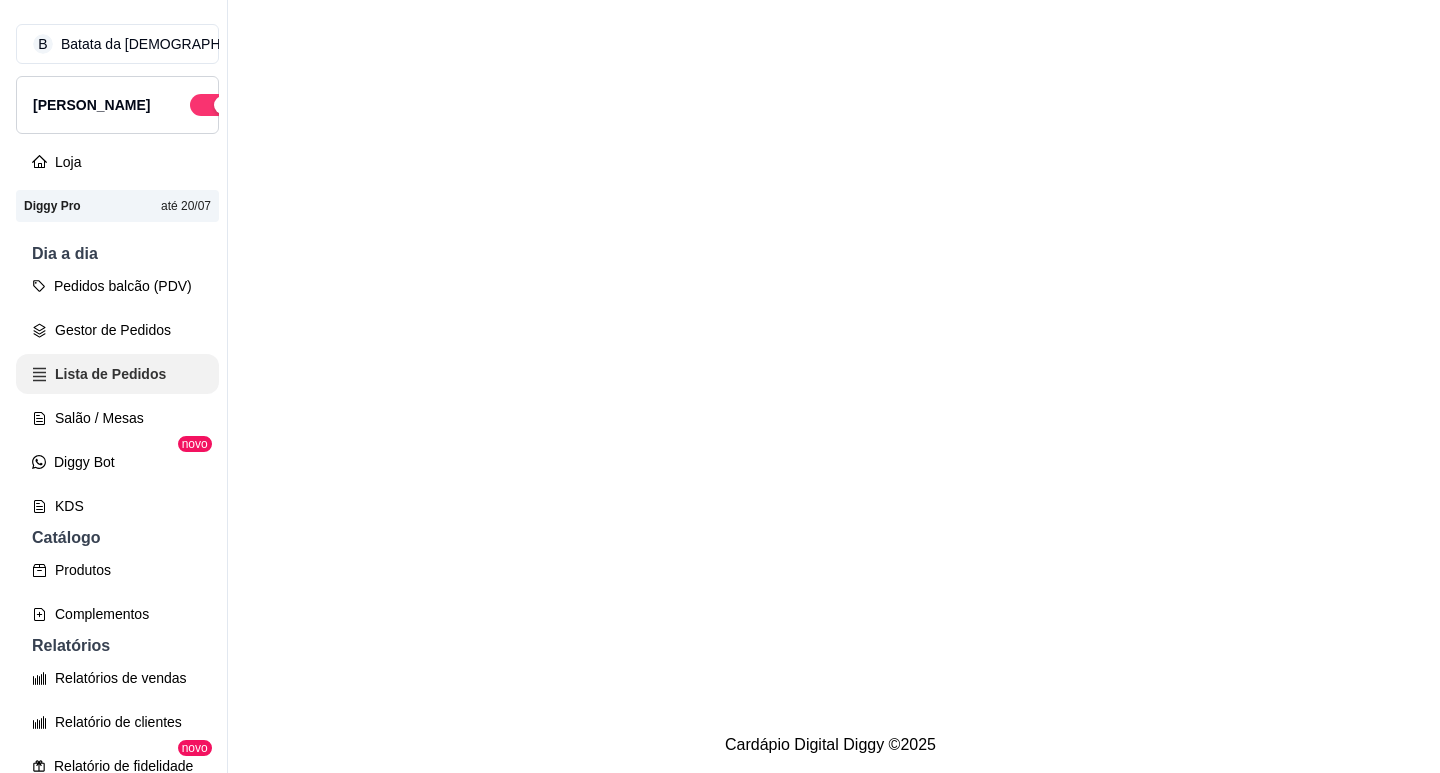 scroll, scrollTop: 0, scrollLeft: 0, axis: both 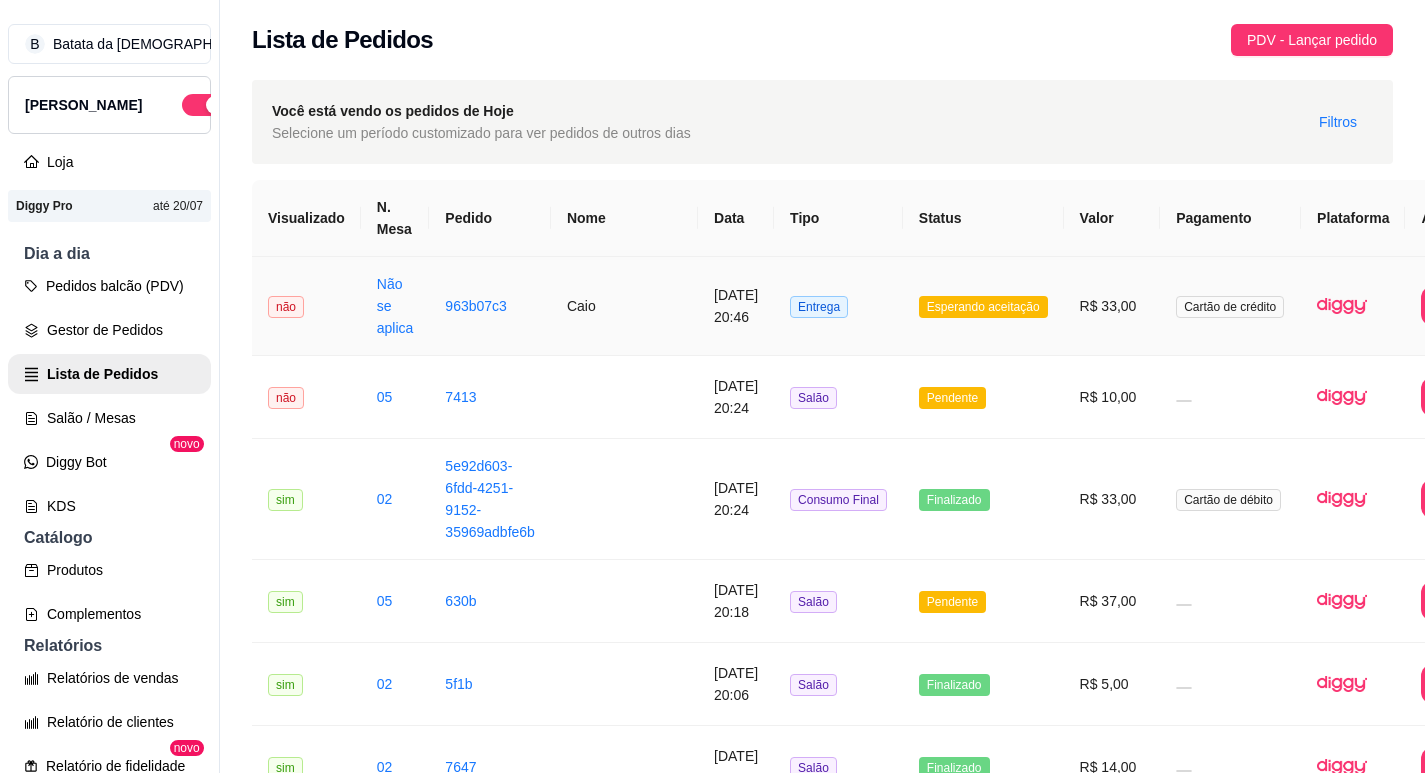 click on "963b07c3" at bounding box center (490, 306) 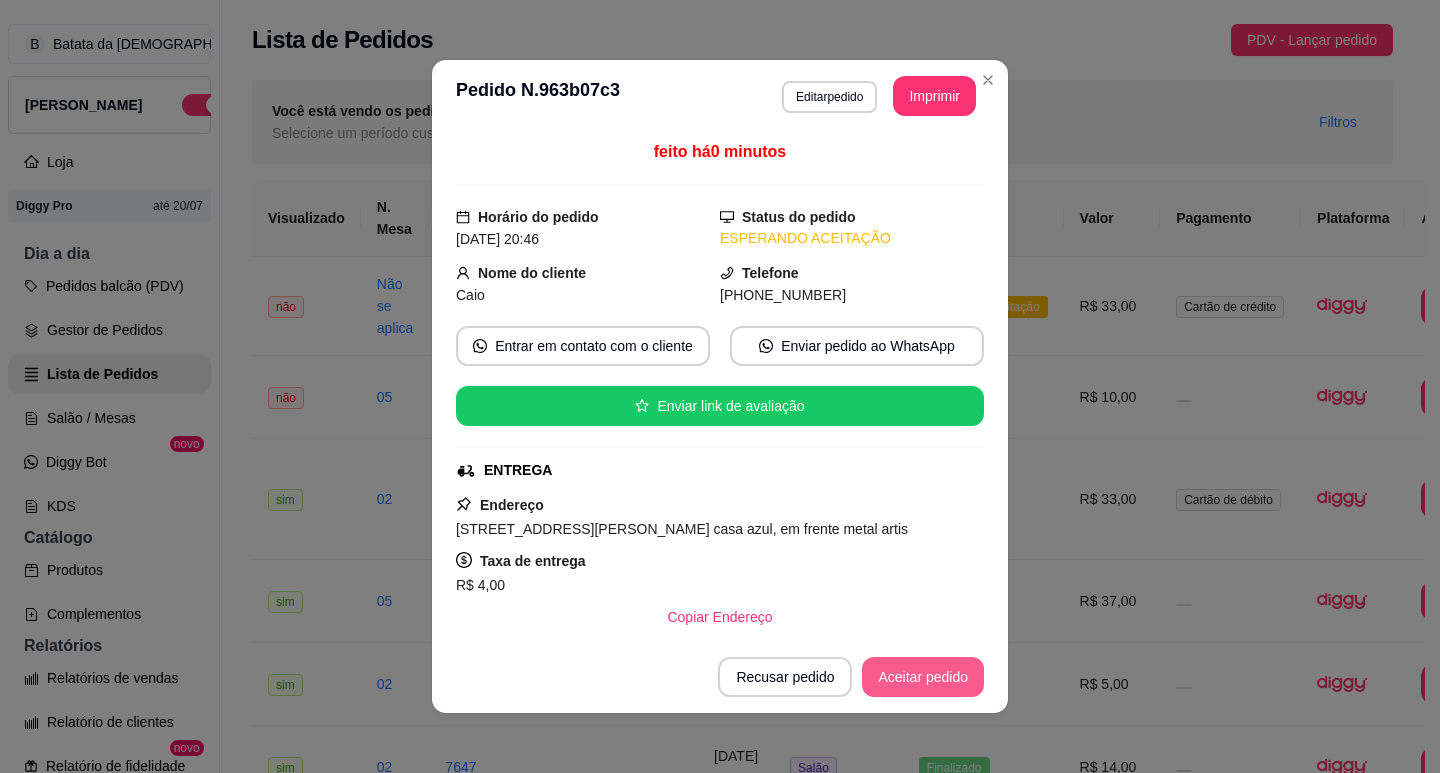 click on "Aceitar pedido" at bounding box center [923, 677] 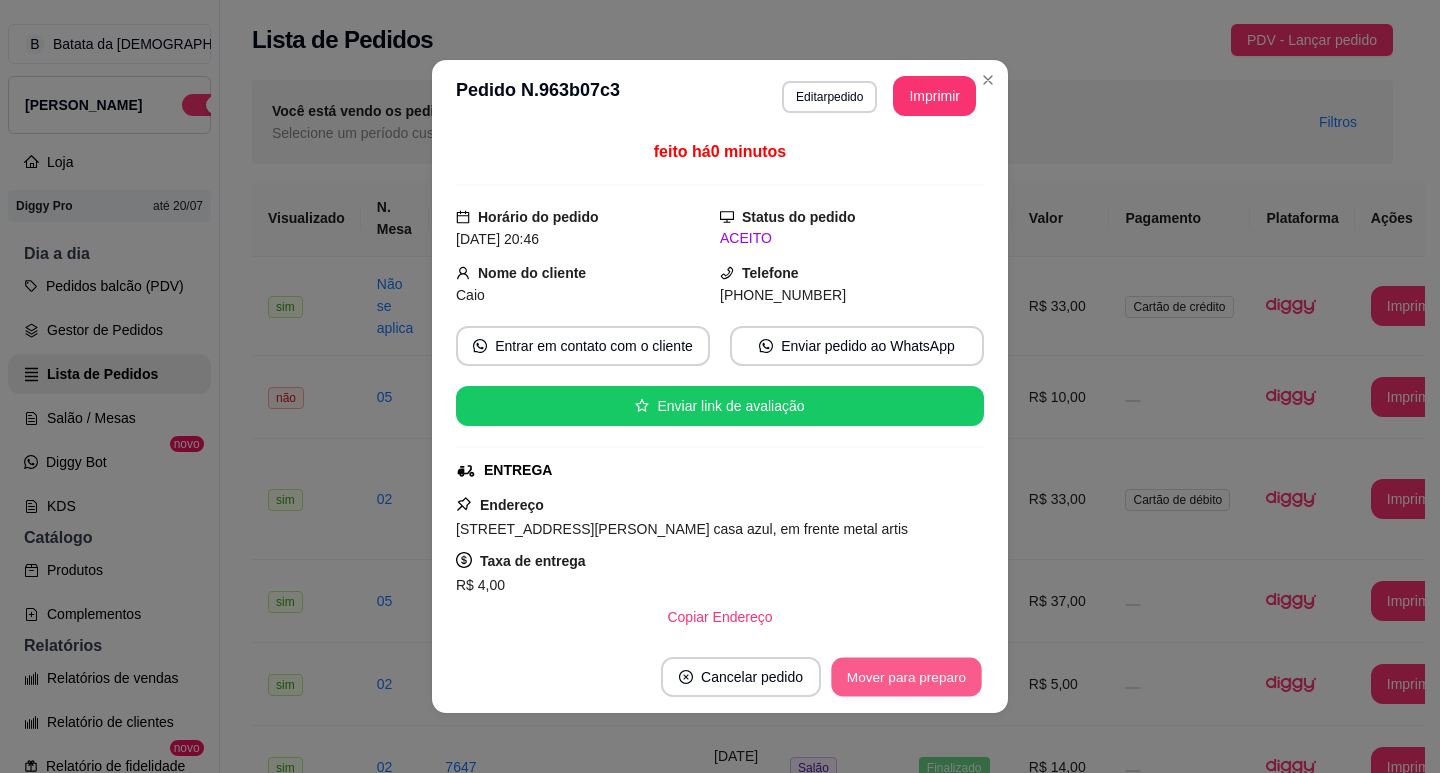 click on "Mover para preparo" at bounding box center [906, 677] 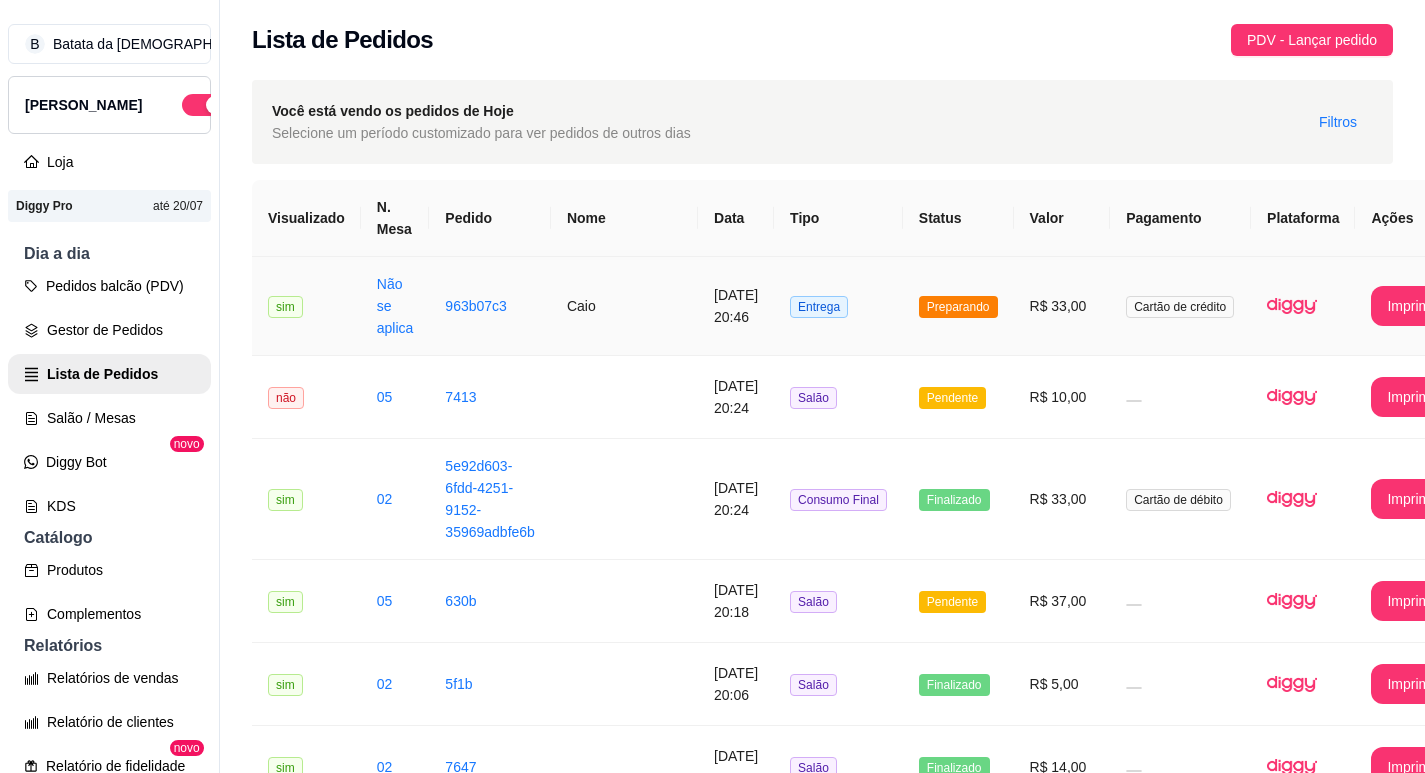 click on "Entrega" at bounding box center [838, 306] 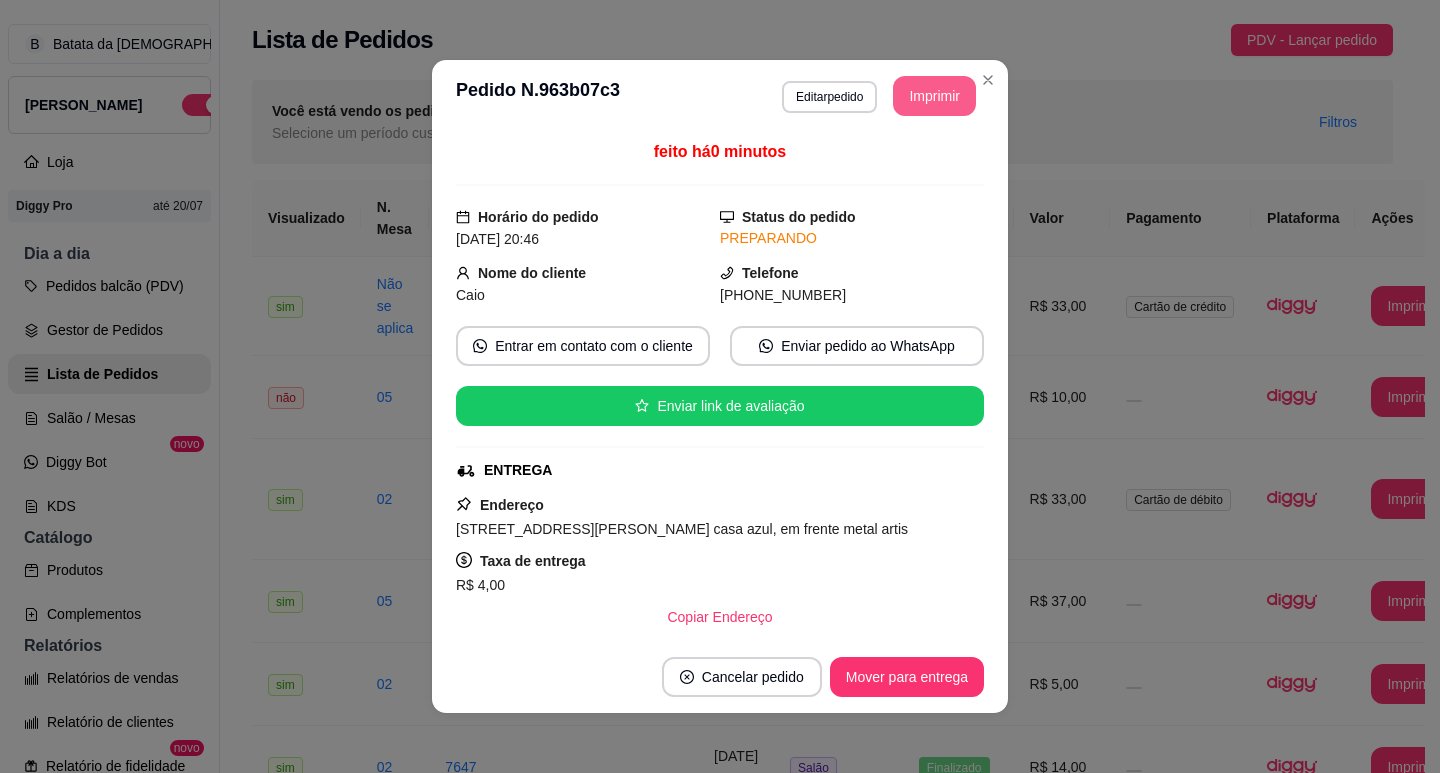 click on "Imprimir" at bounding box center [934, 96] 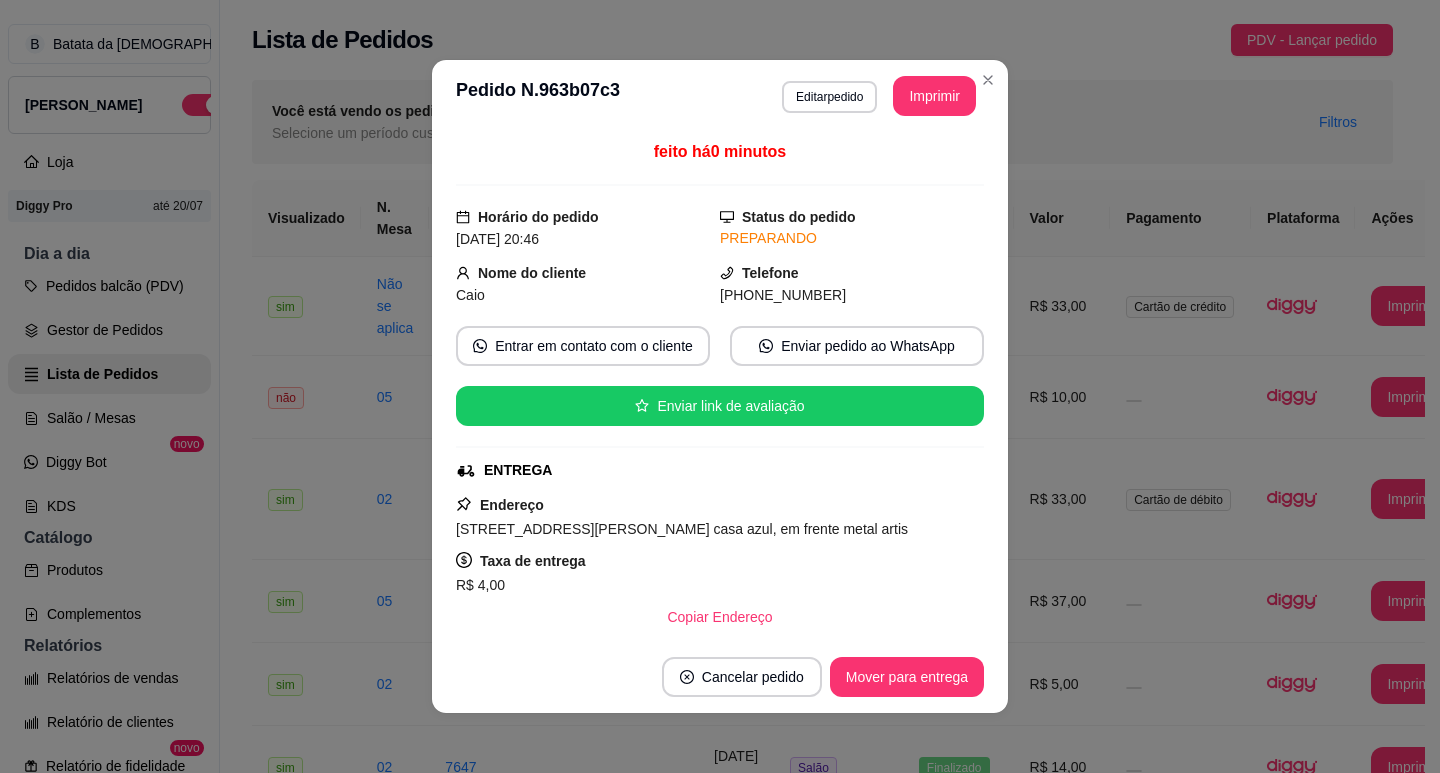 scroll, scrollTop: 0, scrollLeft: 0, axis: both 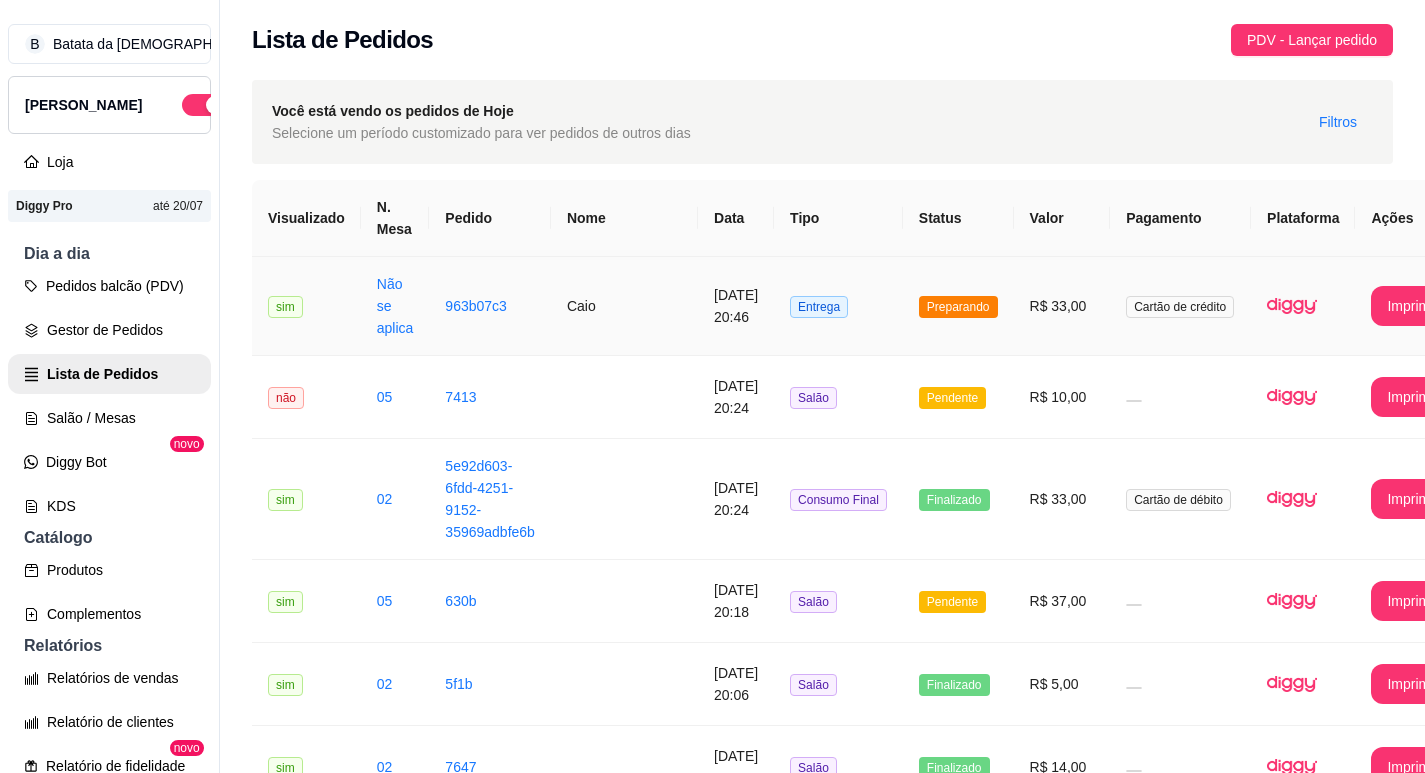 click on "Entrega" at bounding box center [819, 307] 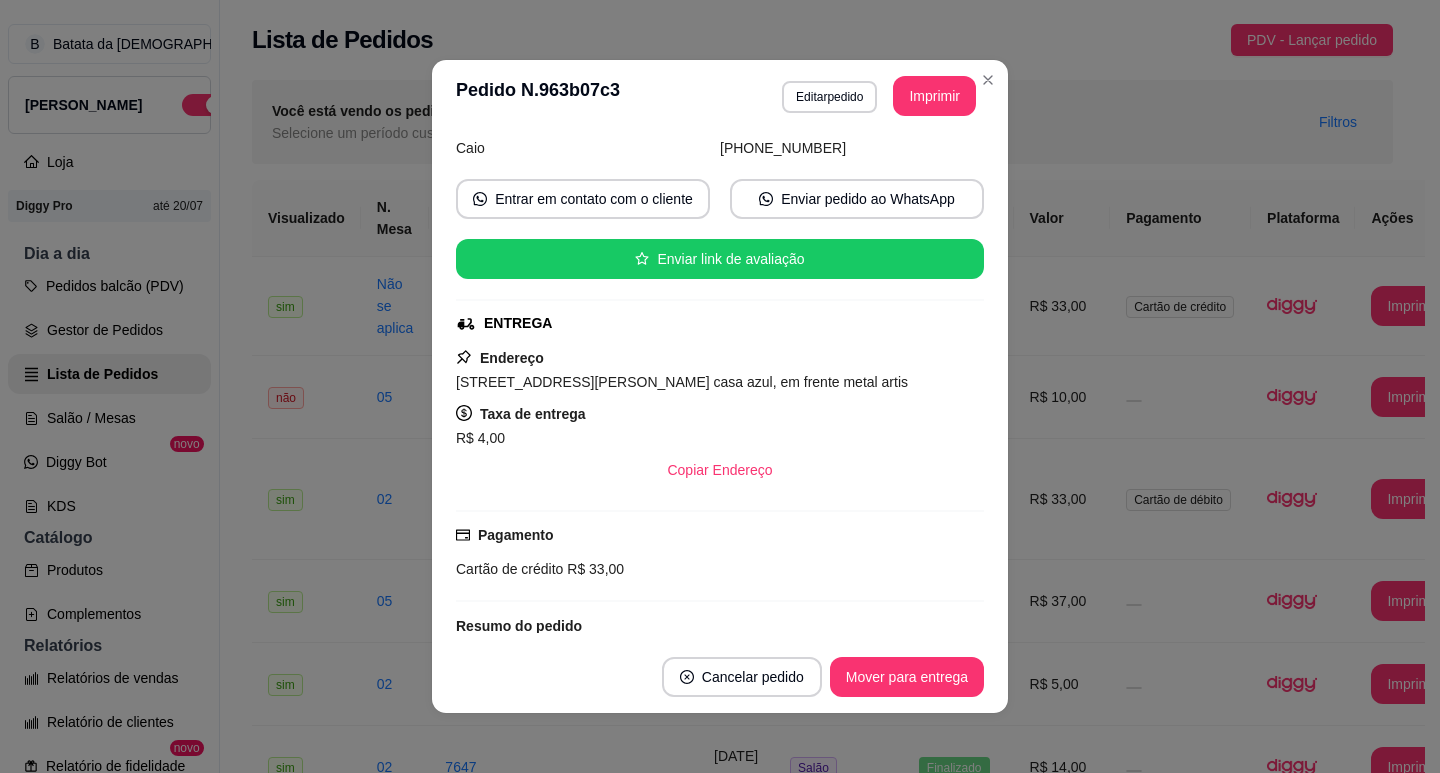 scroll, scrollTop: 200, scrollLeft: 0, axis: vertical 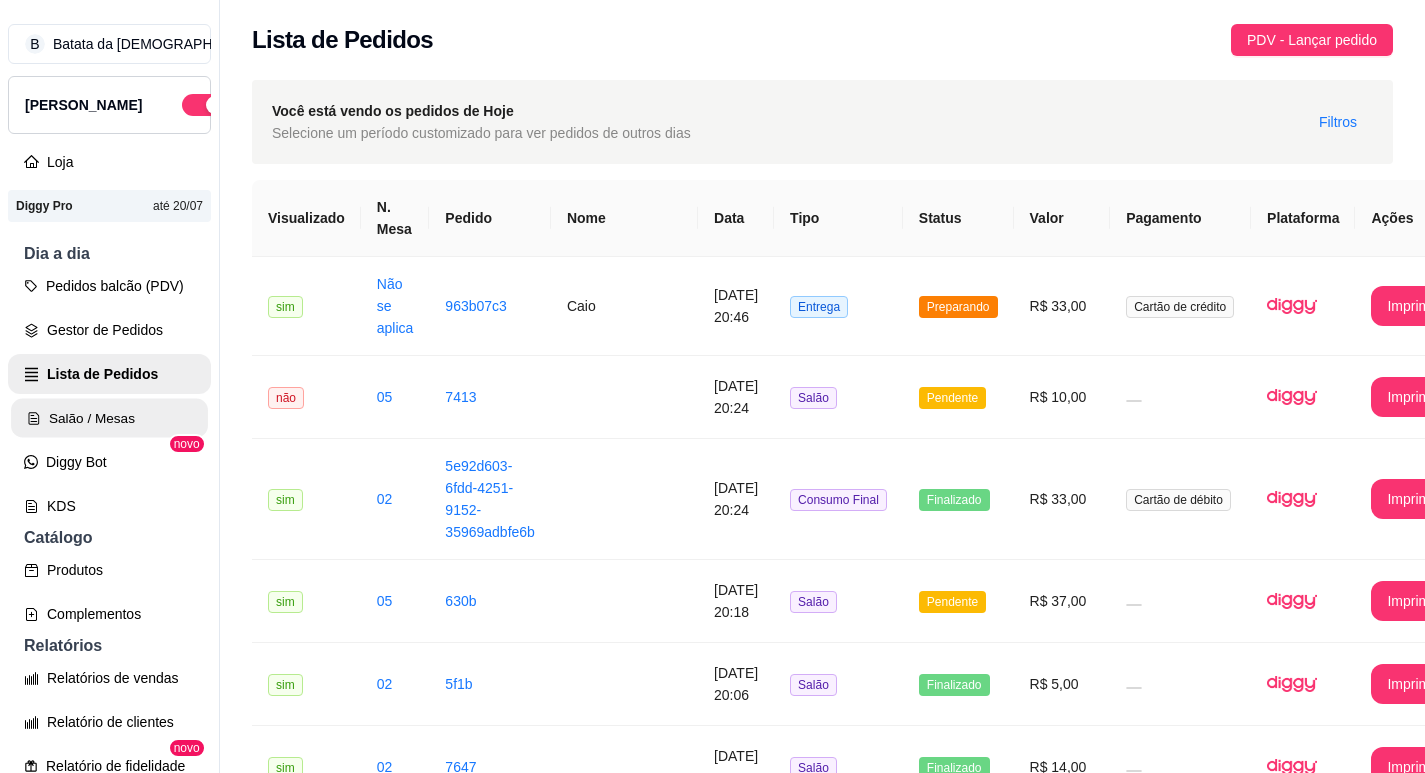 click on "Salão / Mesas" at bounding box center (109, 418) 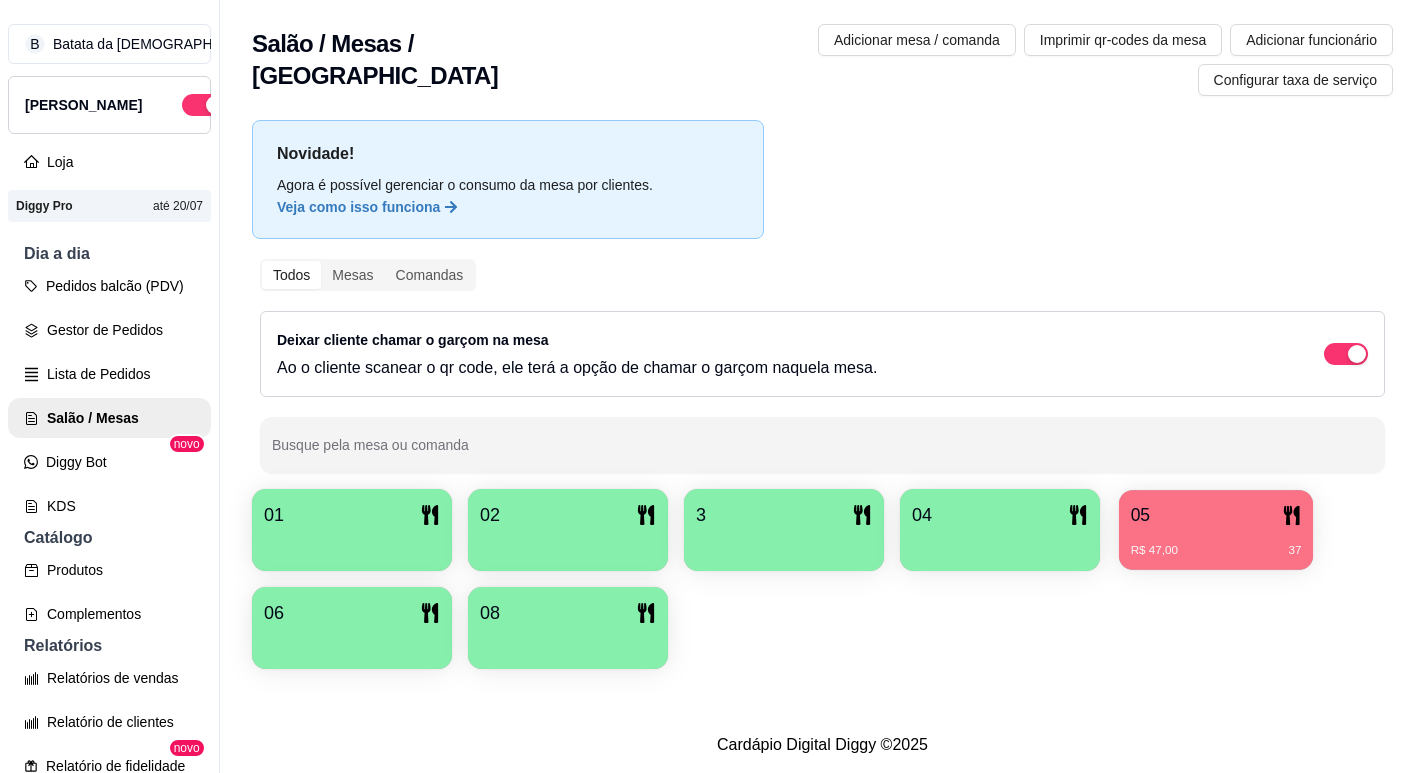 click on "R$ 47,00 37" at bounding box center [1216, 543] 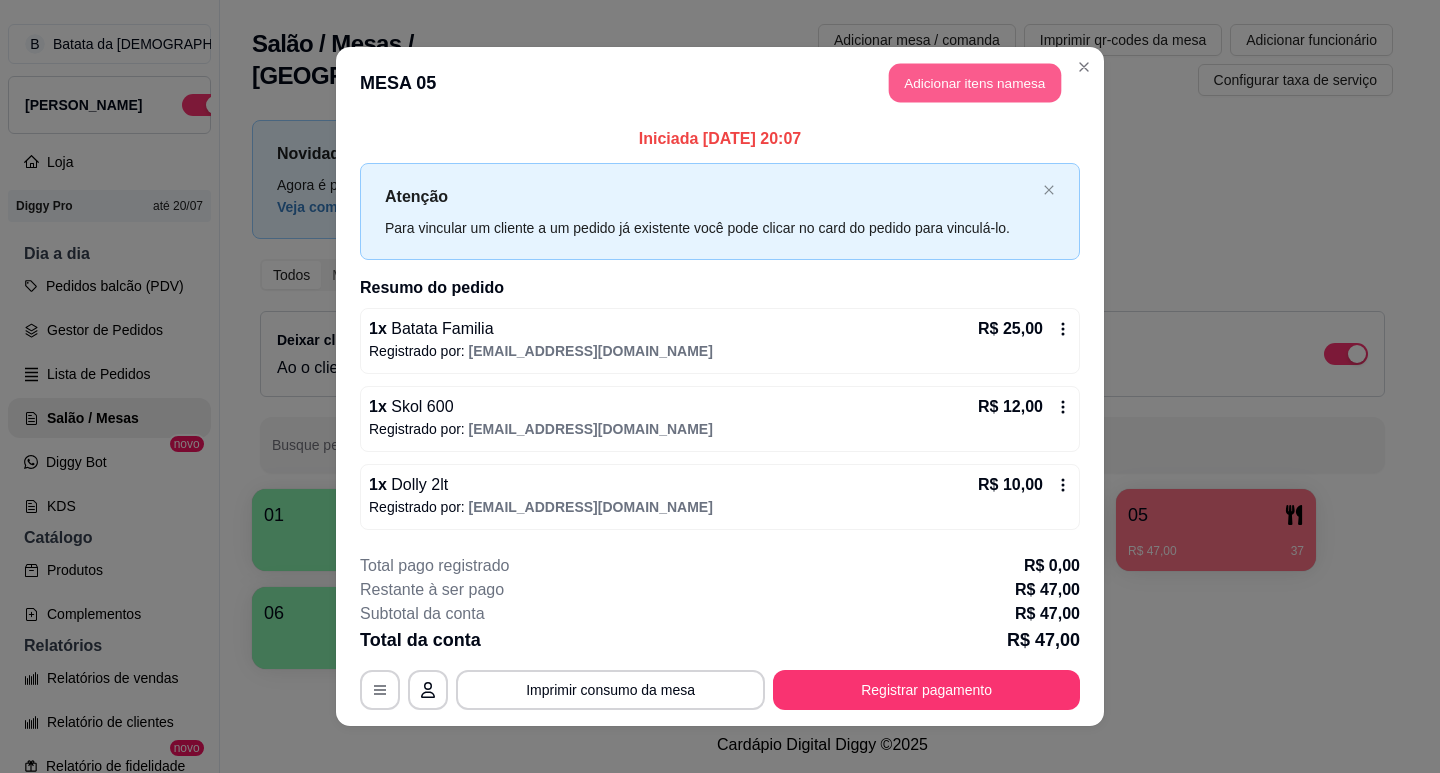 click on "Adicionar itens na  mesa" at bounding box center (975, 83) 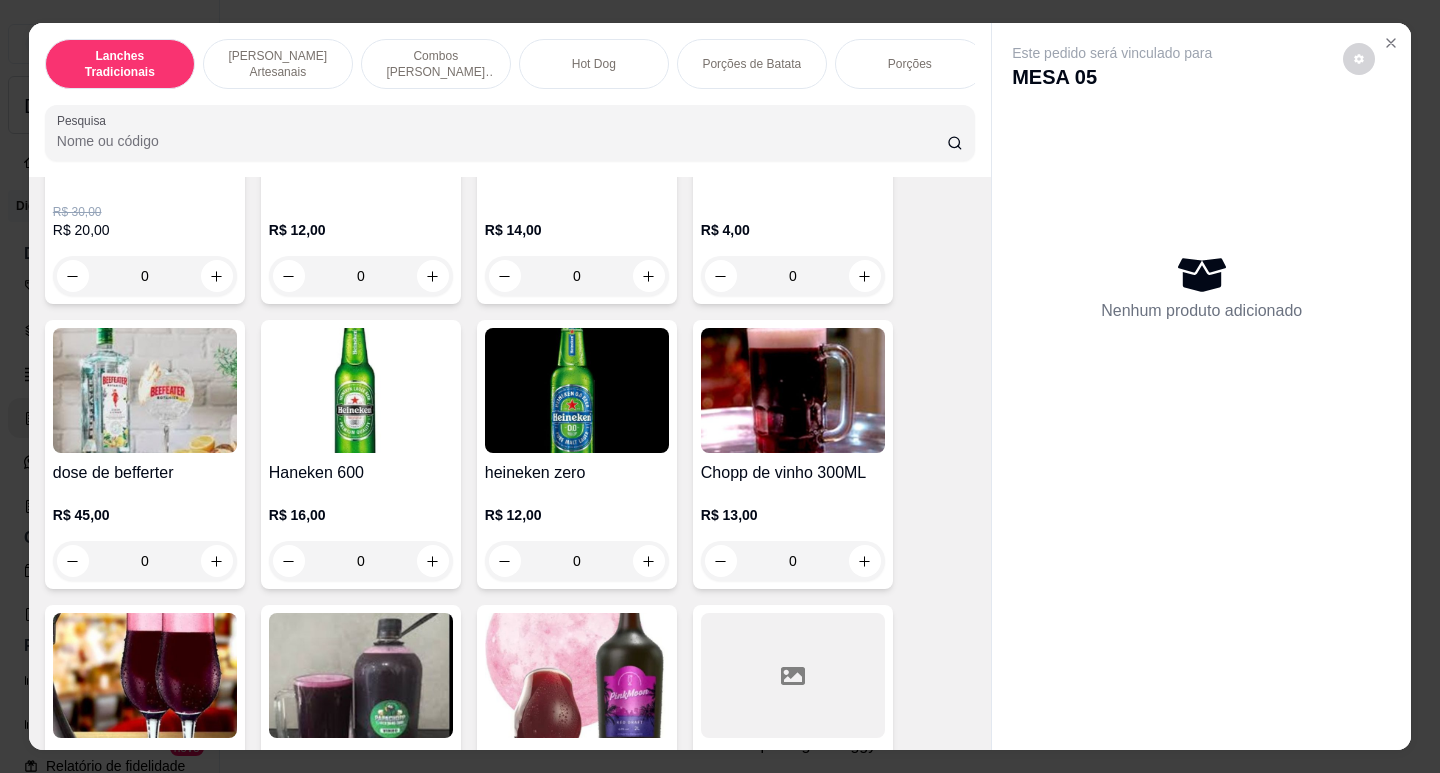 scroll, scrollTop: 6700, scrollLeft: 0, axis: vertical 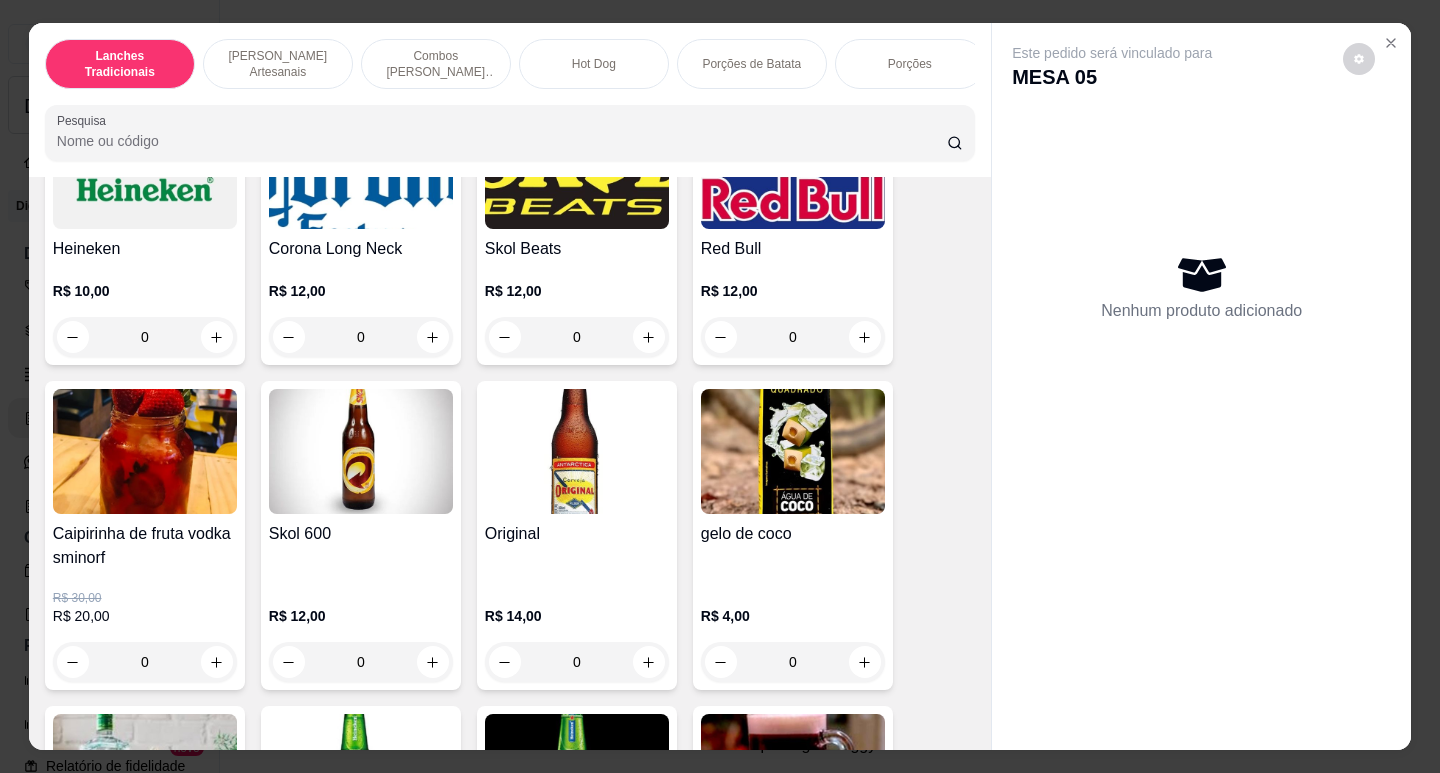 click on "Original" at bounding box center [577, 534] 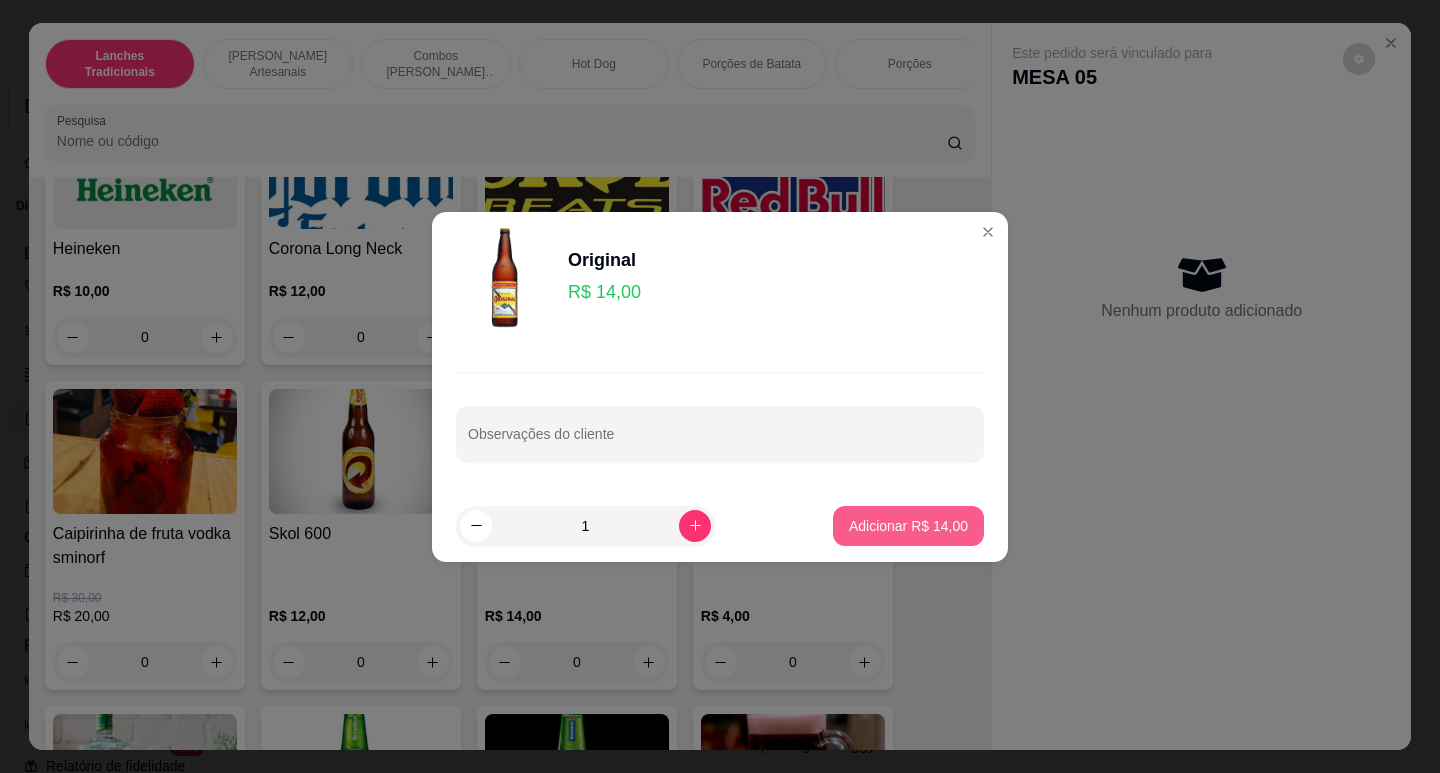 click on "Adicionar   R$ 14,00" at bounding box center [908, 526] 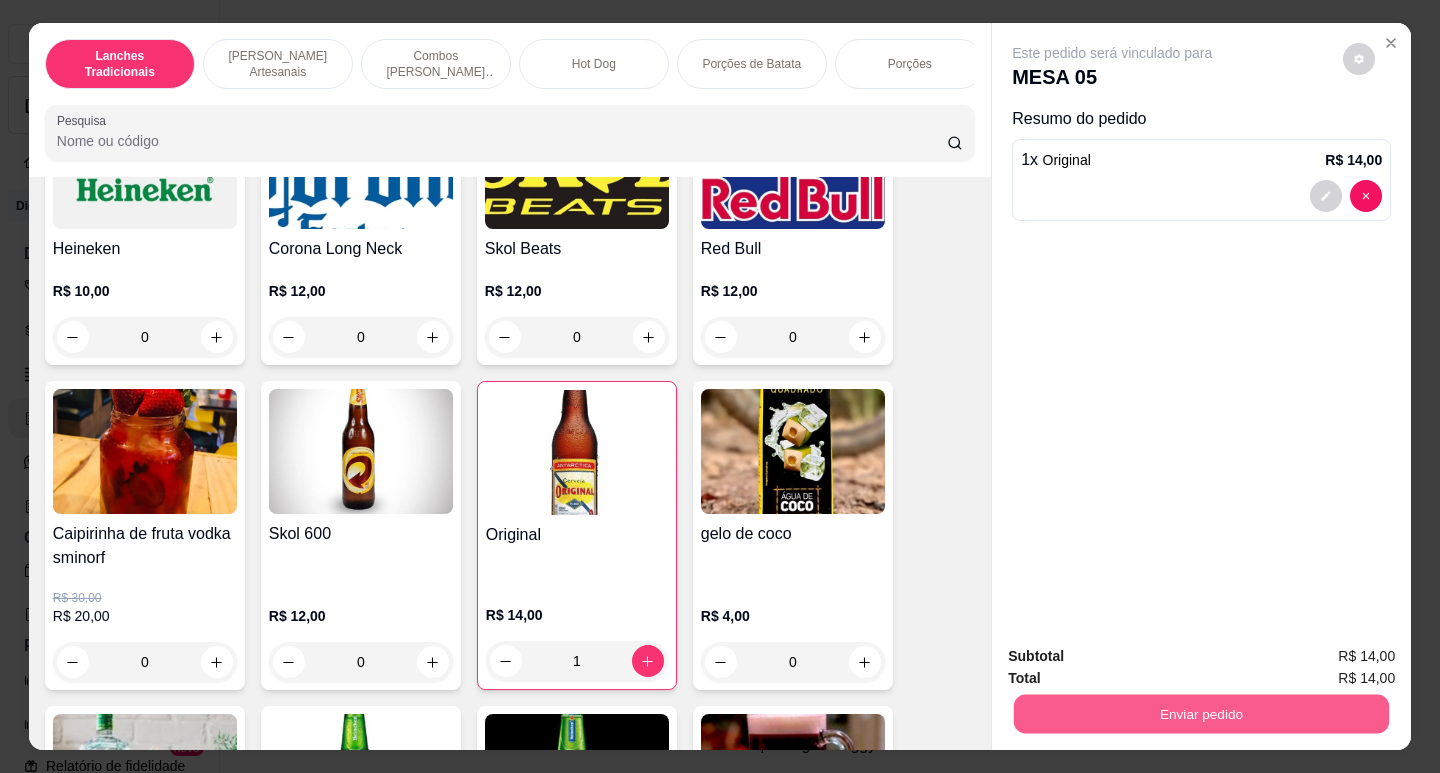 click on "Enviar pedido" at bounding box center [1201, 713] 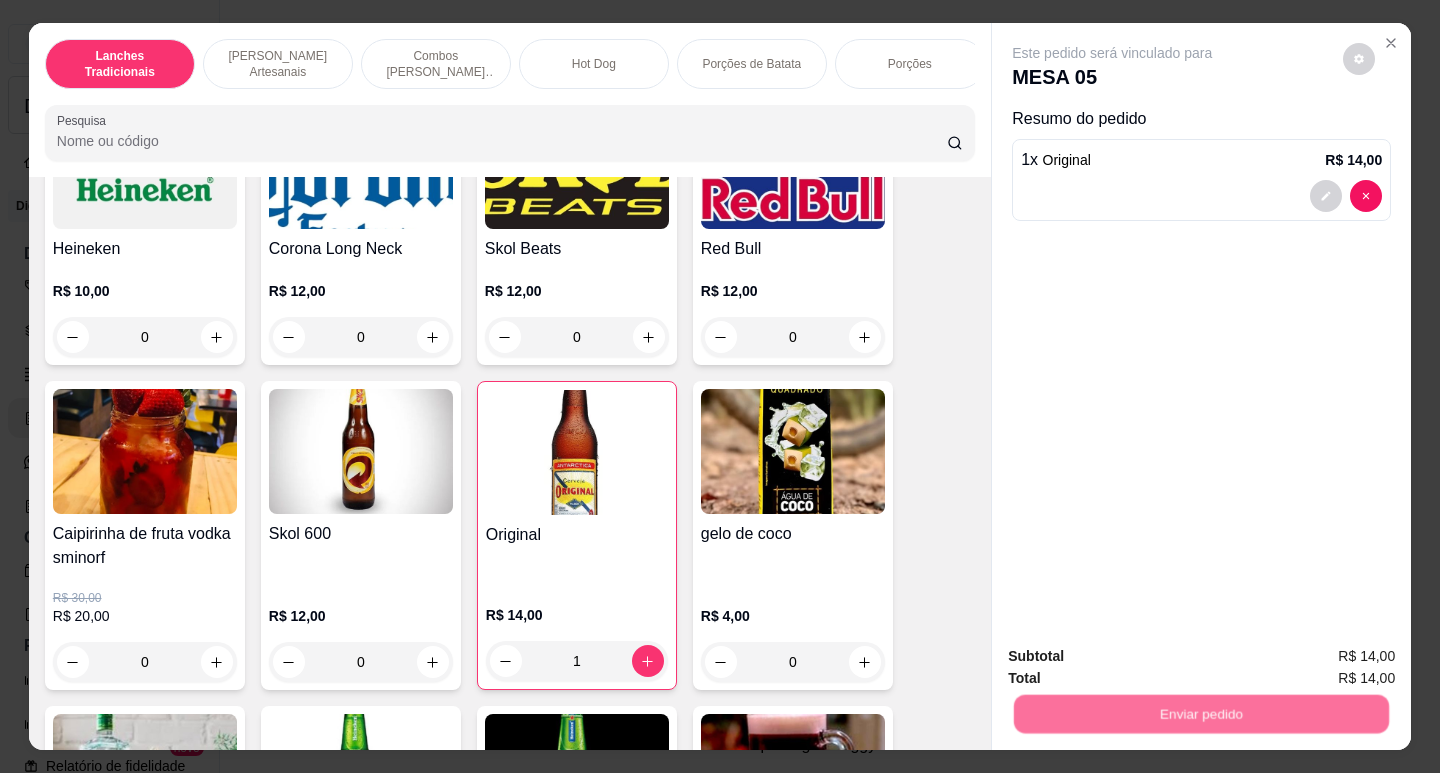 click on "Não registrar e enviar pedido" at bounding box center [1135, 657] 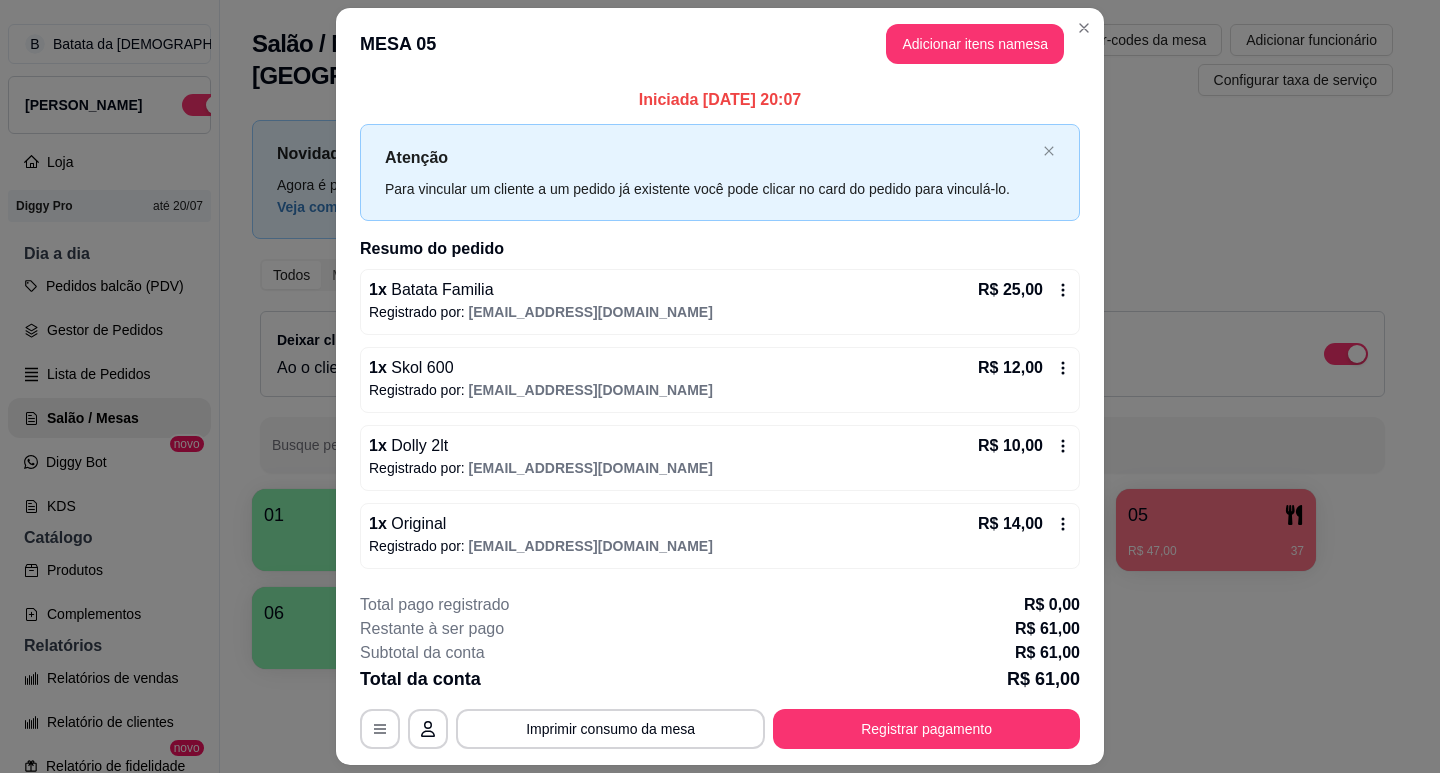 scroll, scrollTop: 56, scrollLeft: 0, axis: vertical 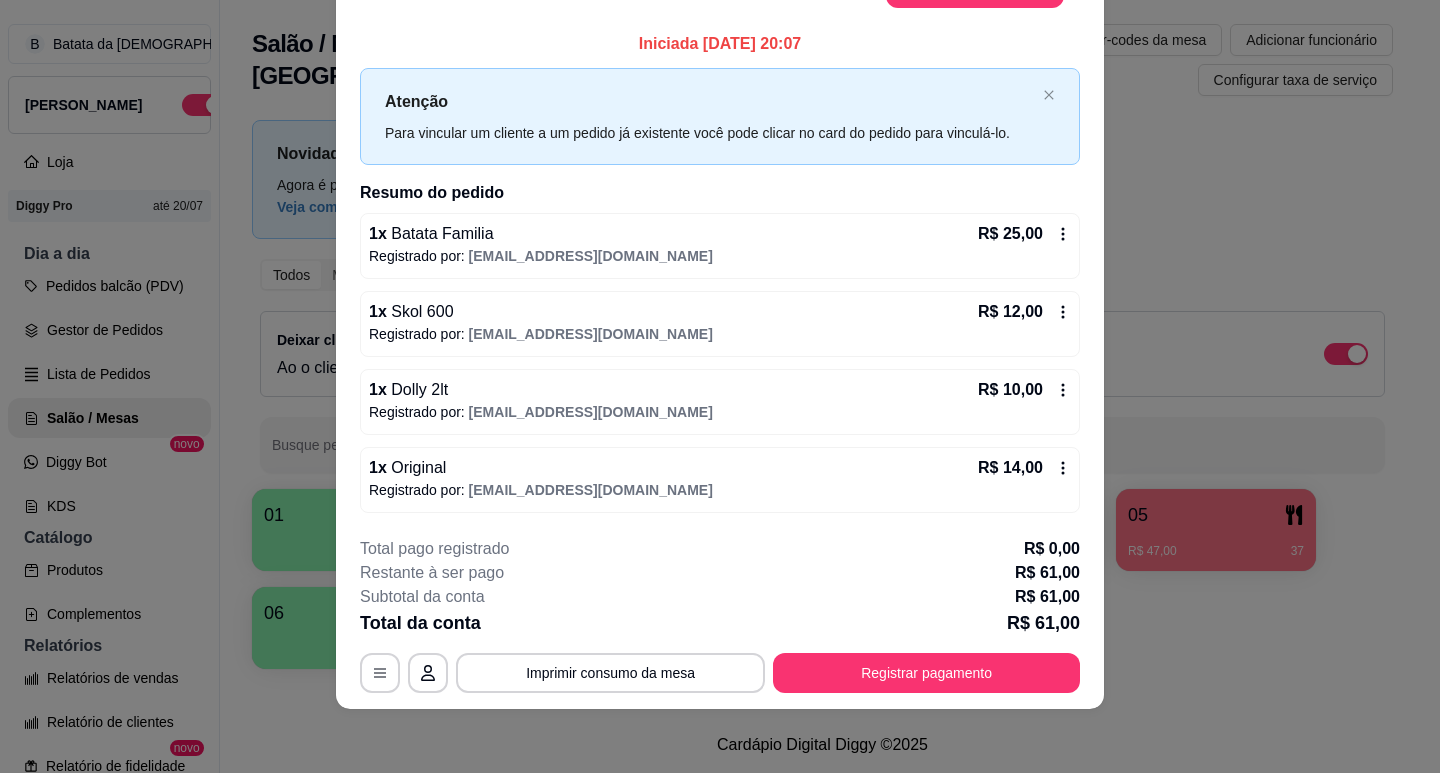 click 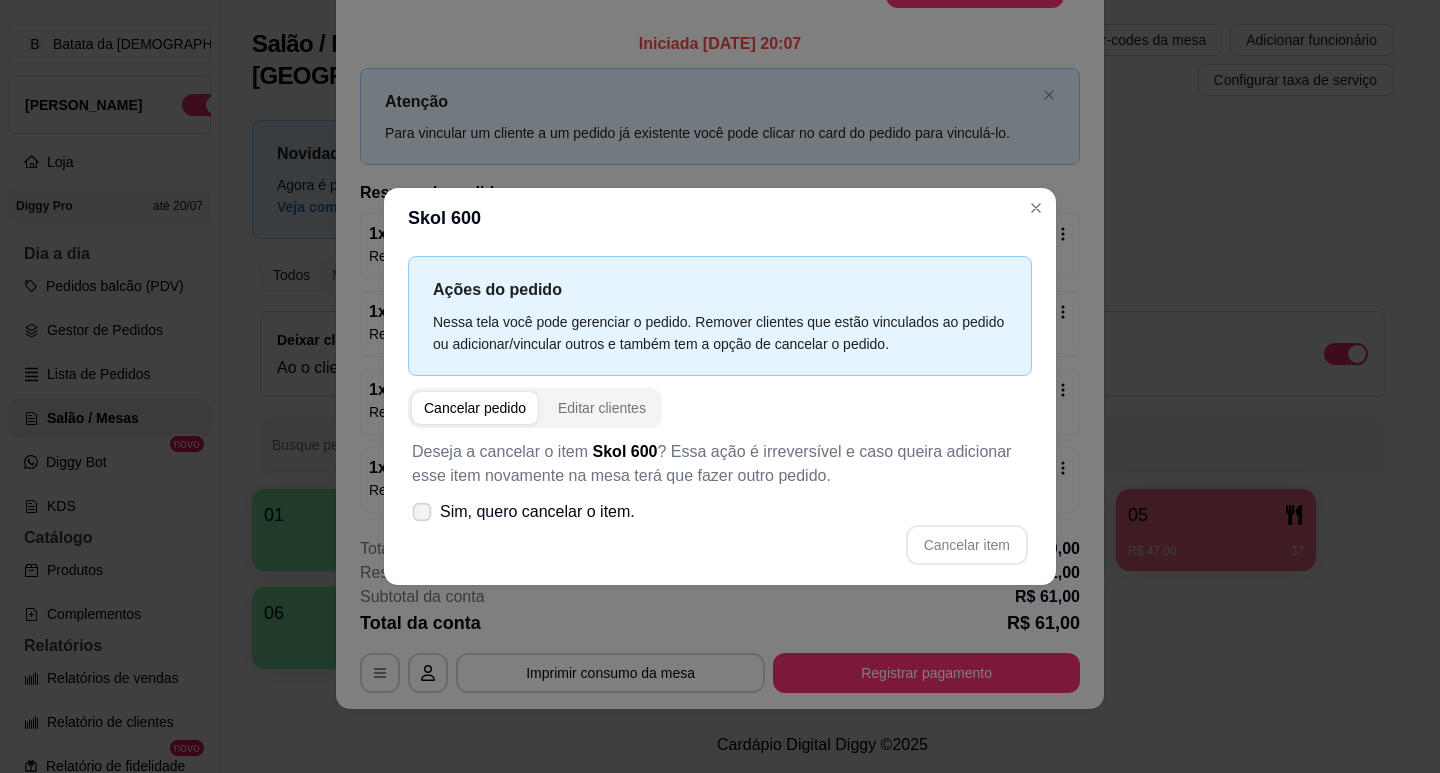 click on "Sim, quero cancelar o item." at bounding box center [523, 512] 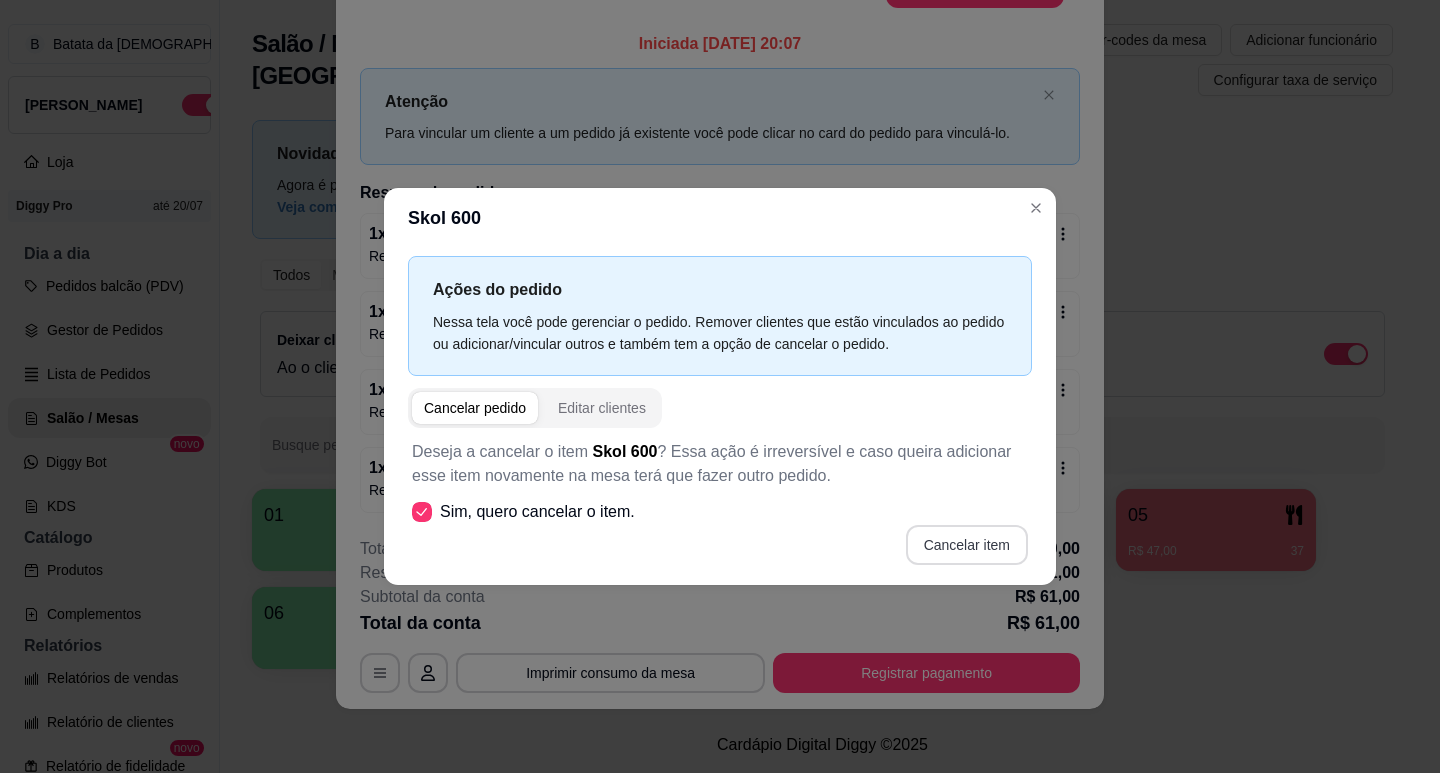 click on "Cancelar item" at bounding box center [967, 545] 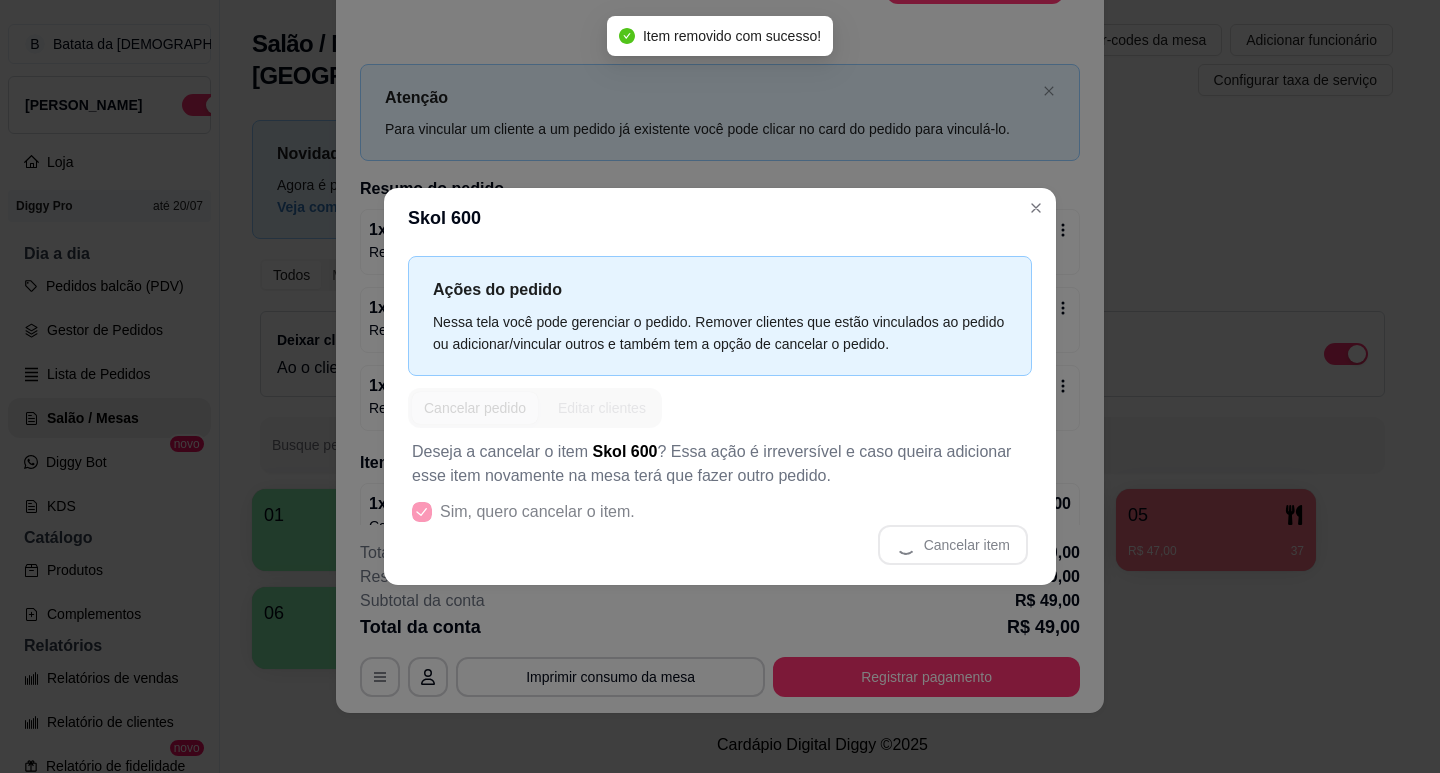 scroll, scrollTop: 52, scrollLeft: 0, axis: vertical 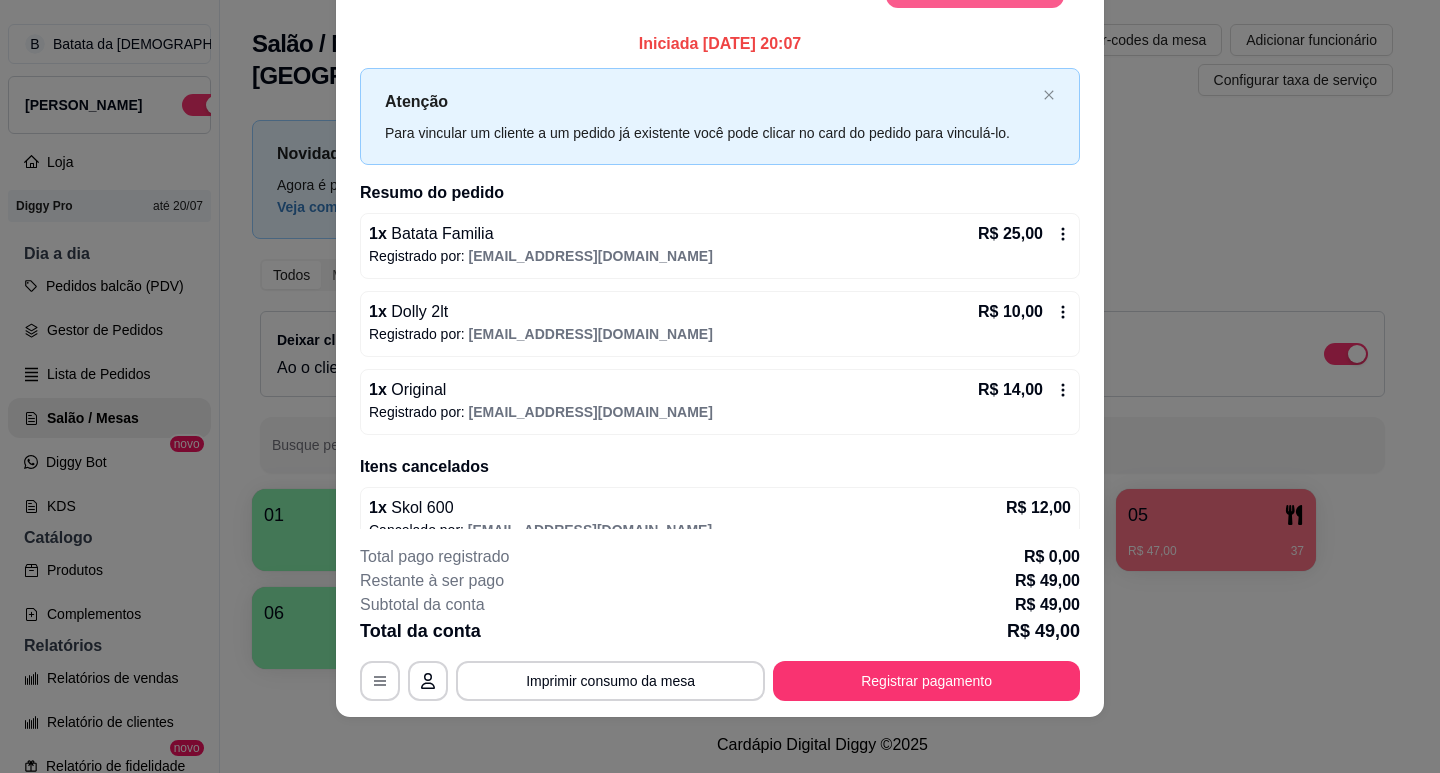 click on "Adicionar itens na  mesa" at bounding box center [975, -12] 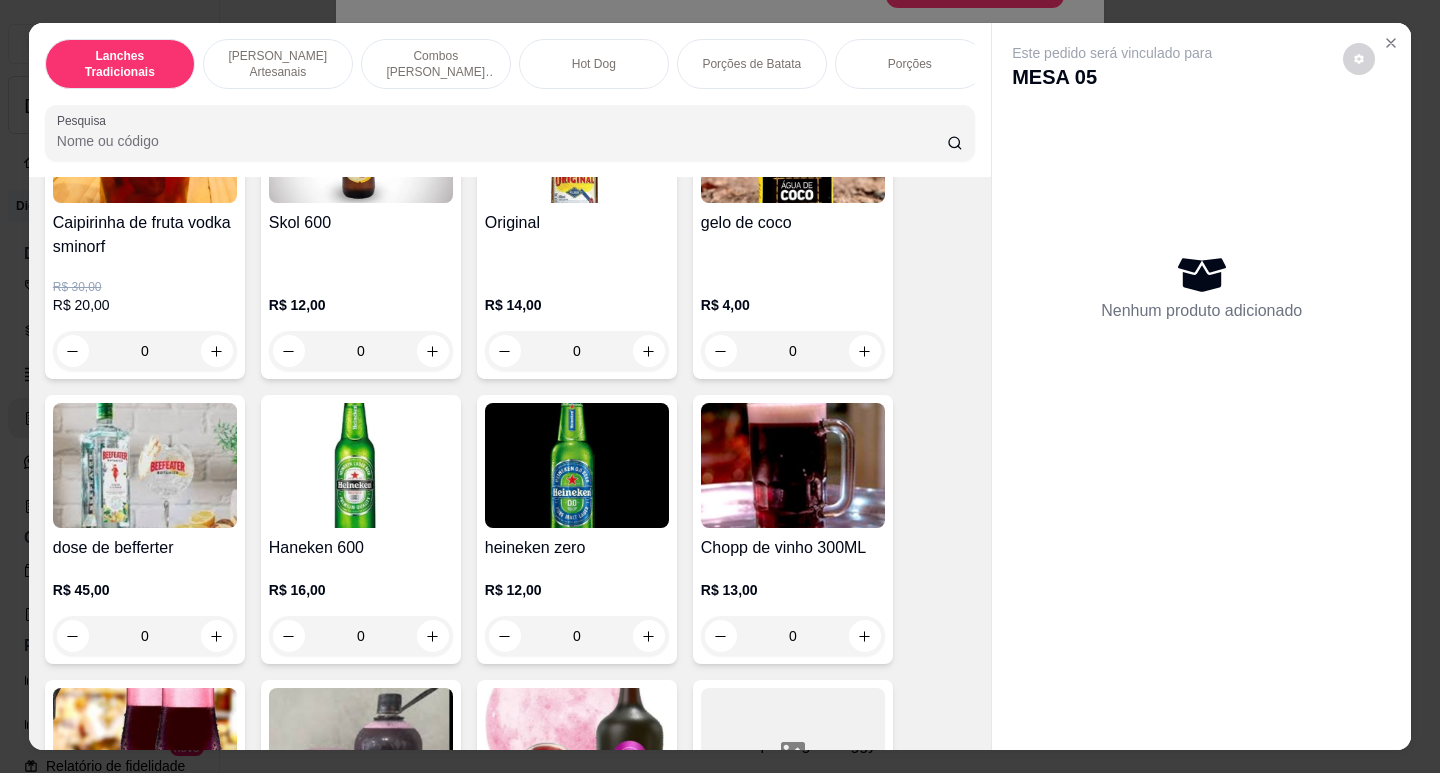 scroll, scrollTop: 6900, scrollLeft: 0, axis: vertical 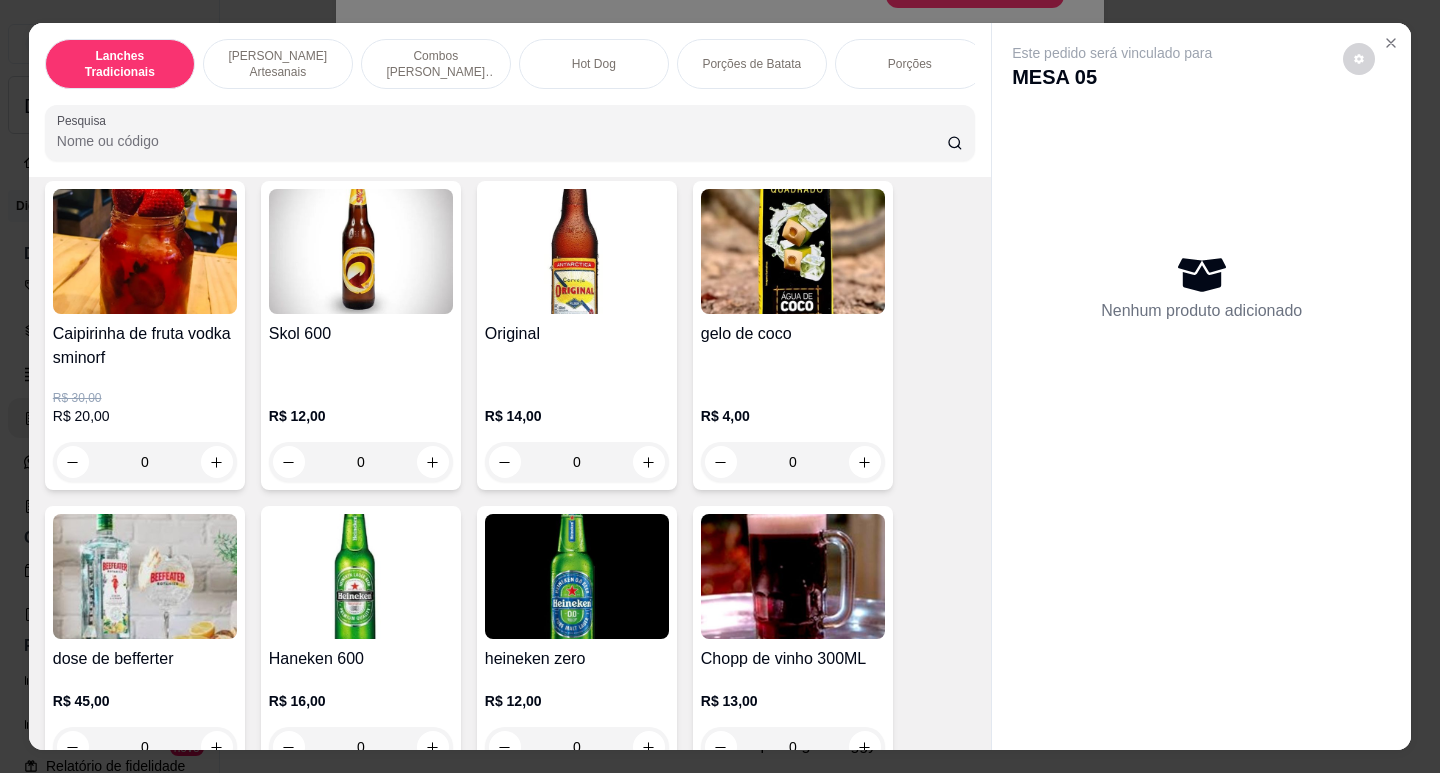 click on "Original" at bounding box center (577, 334) 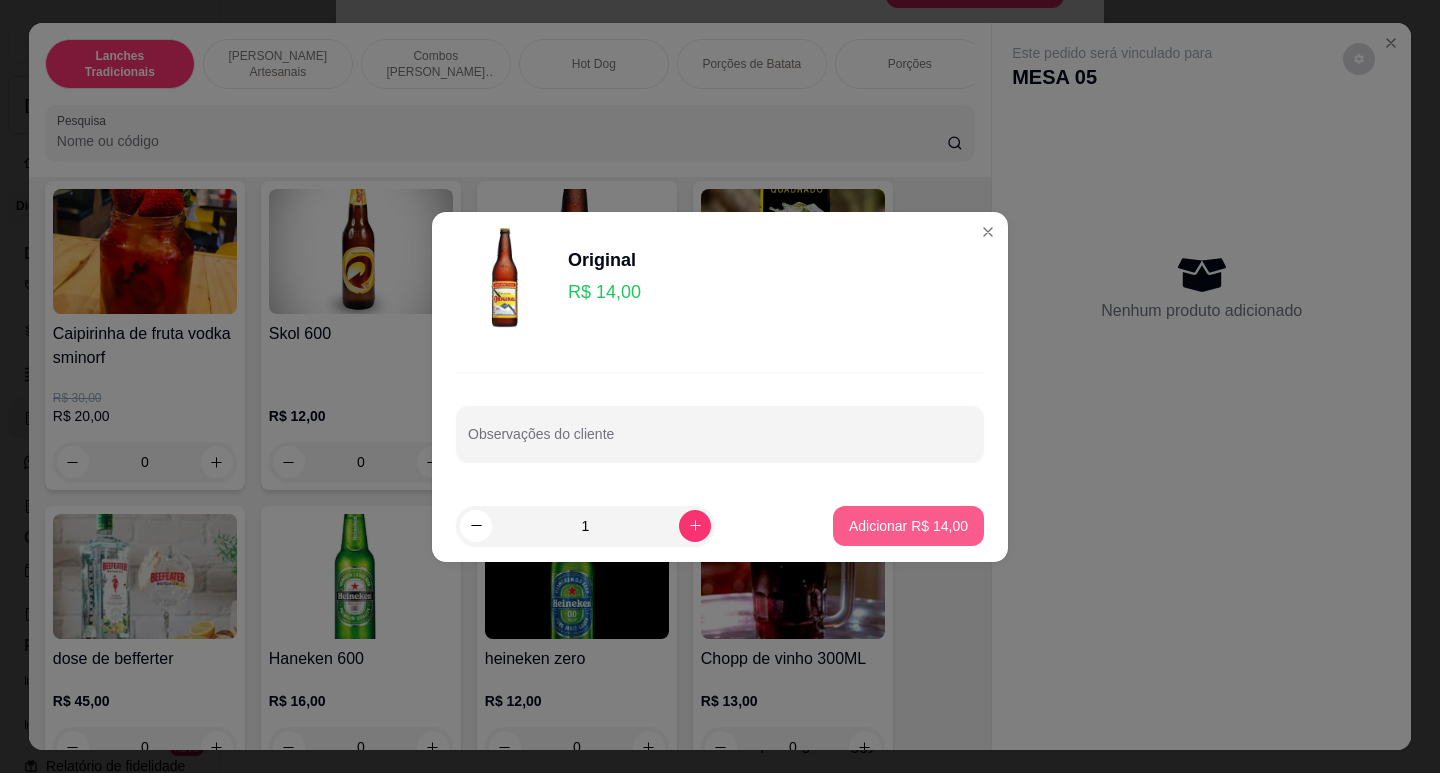 click on "Adicionar   R$ 14,00" at bounding box center (908, 526) 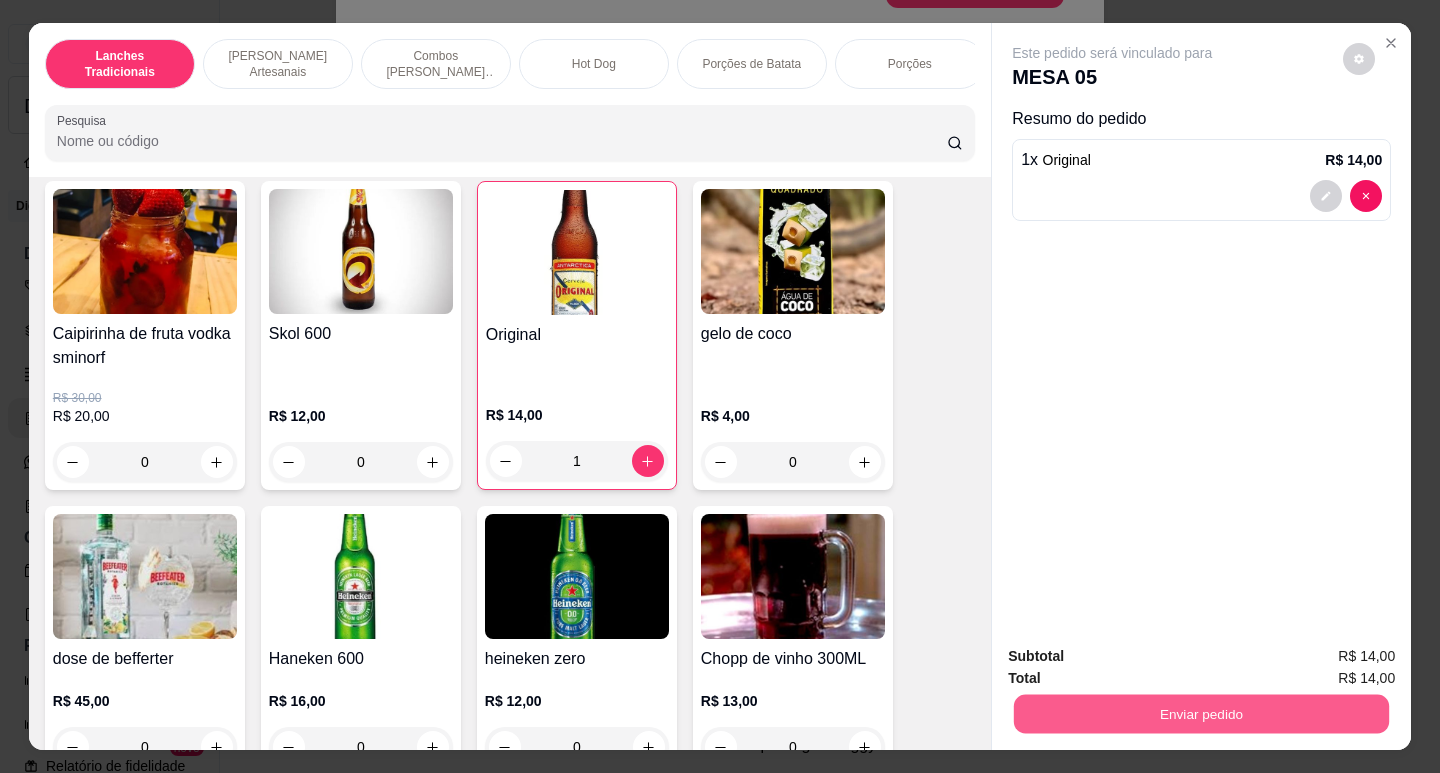 click on "Enviar pedido" at bounding box center [1201, 713] 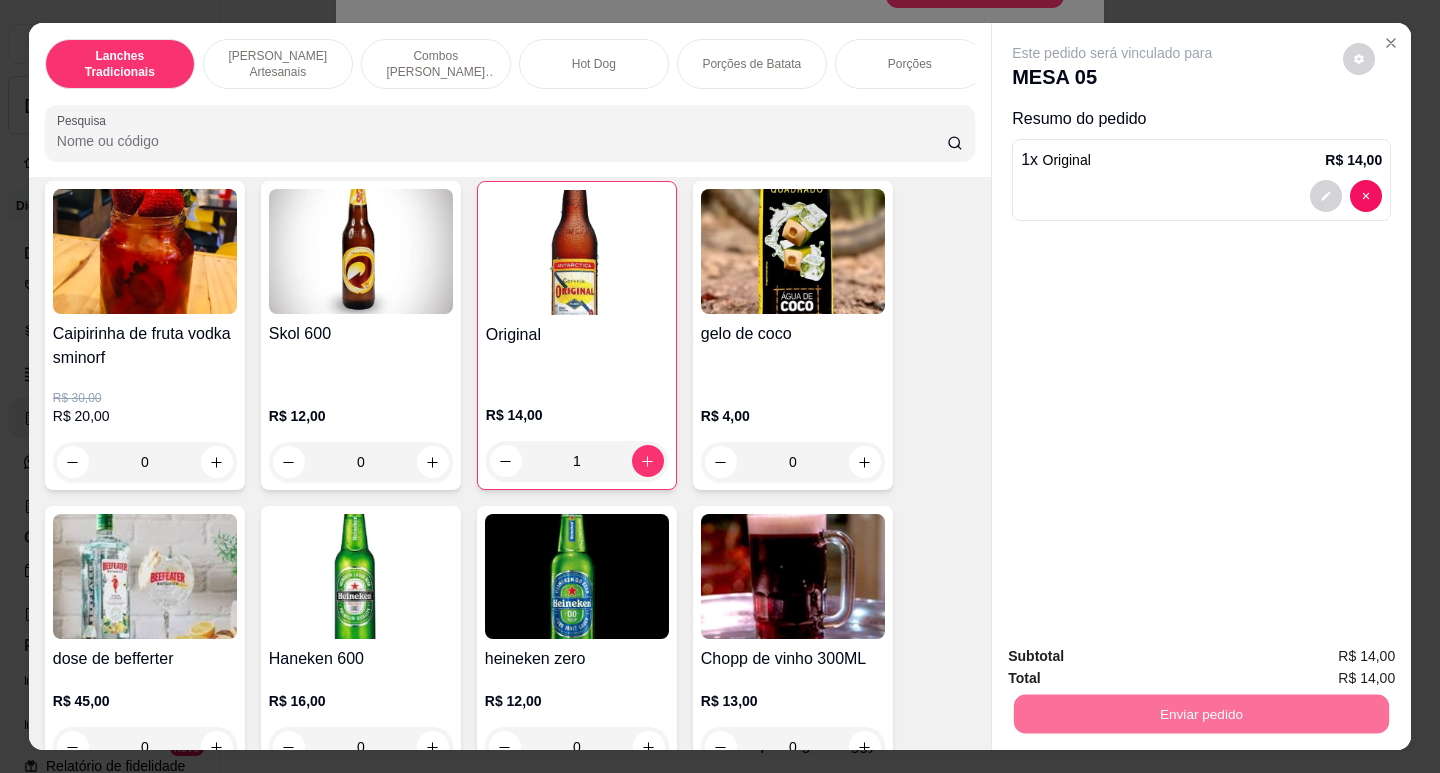 click on "Não registrar e enviar pedido" at bounding box center (1136, 656) 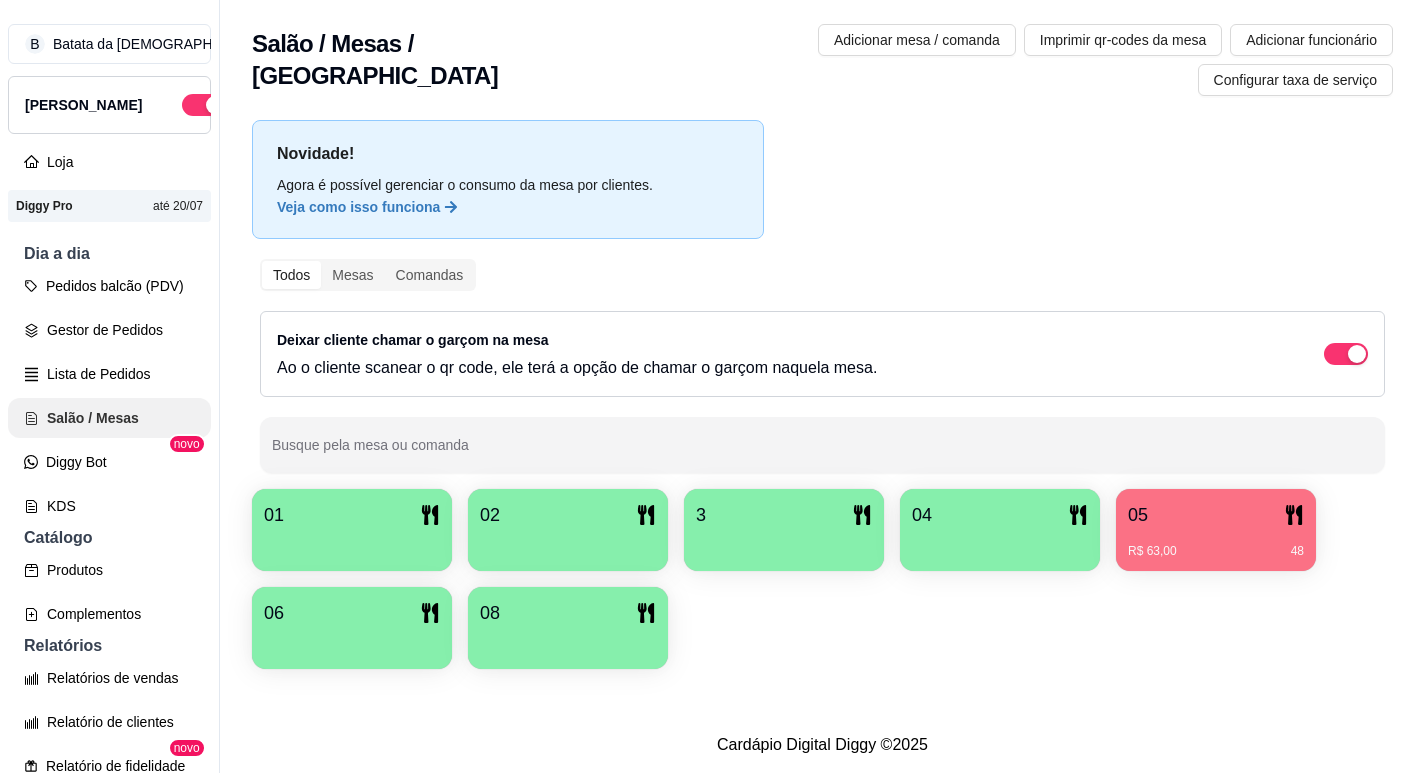 click on "Salão / Mesas" at bounding box center (109, 418) 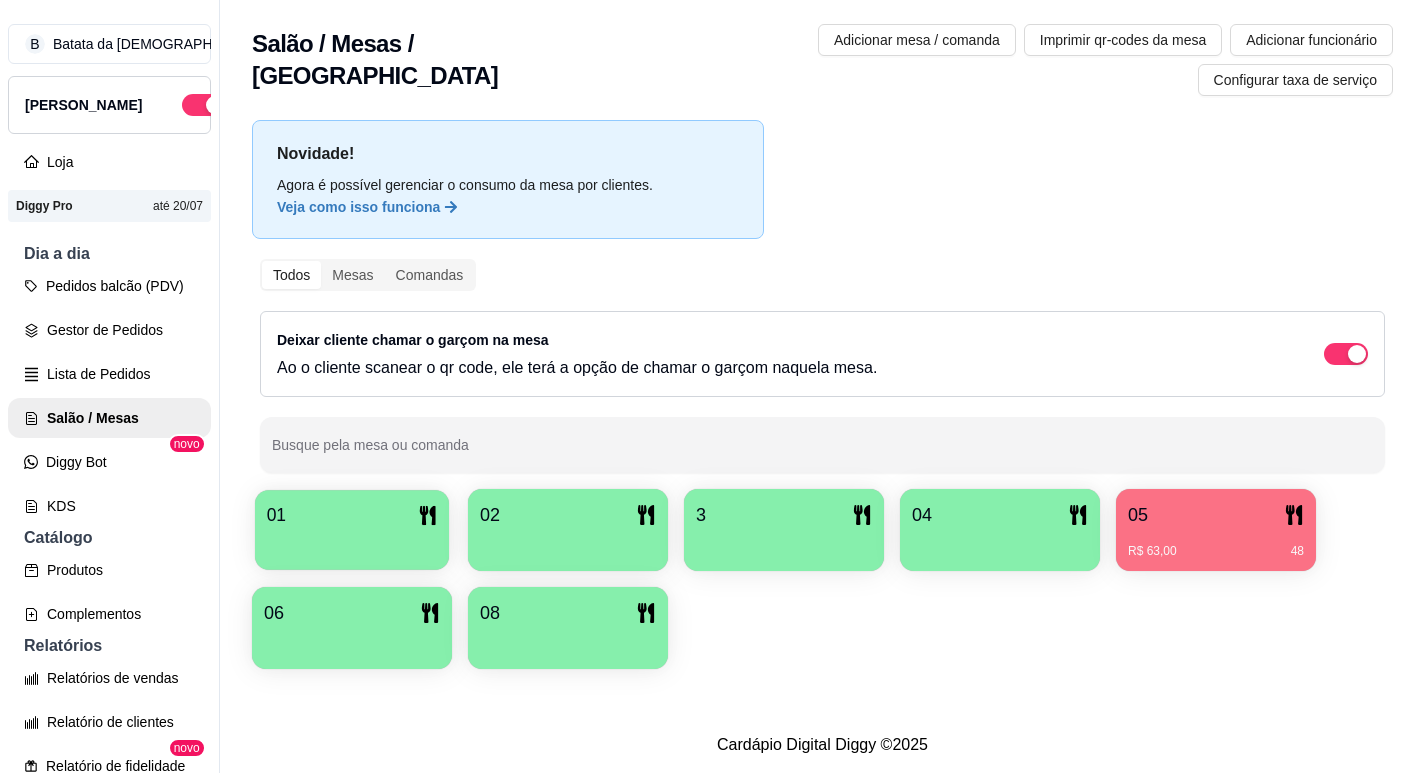 click at bounding box center [352, 543] 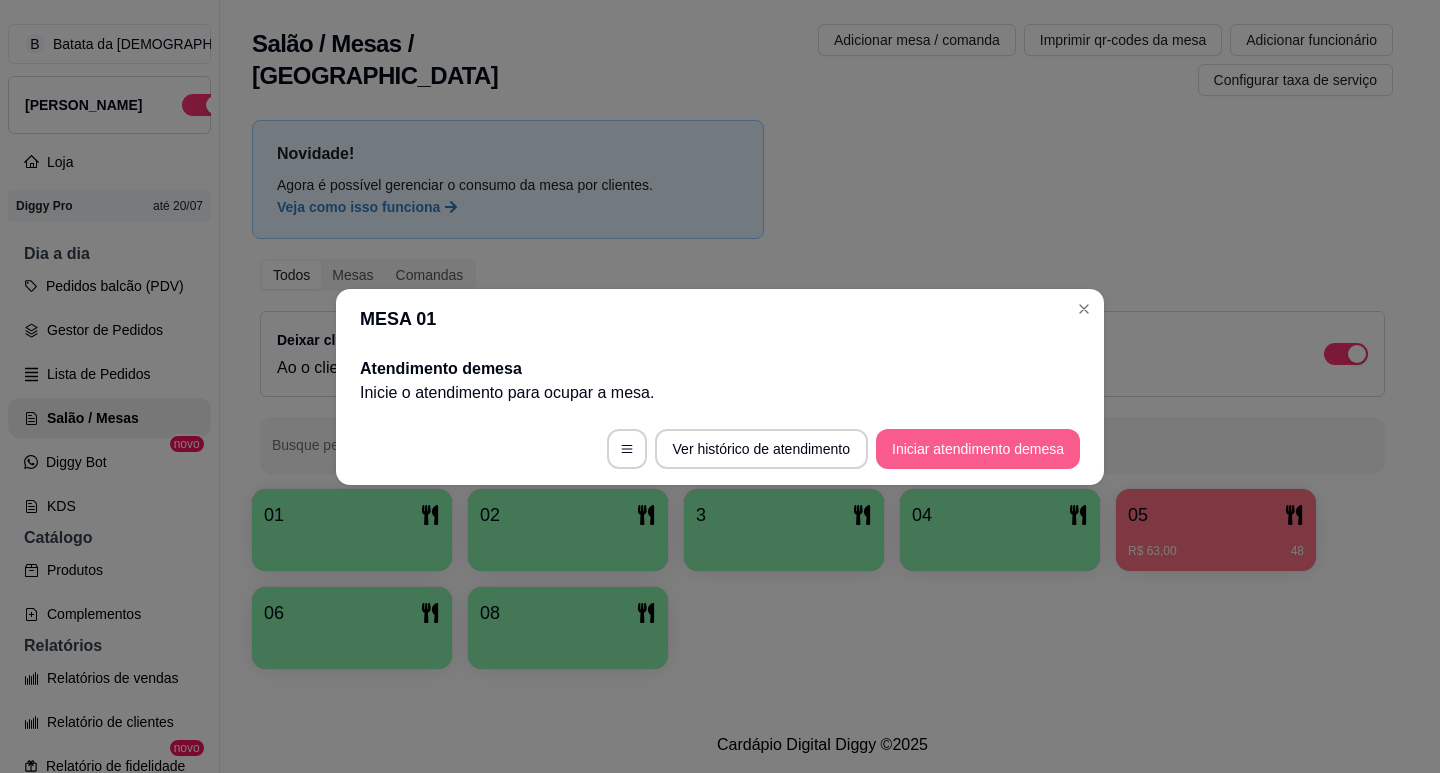 click on "Iniciar atendimento de  mesa" at bounding box center [978, 449] 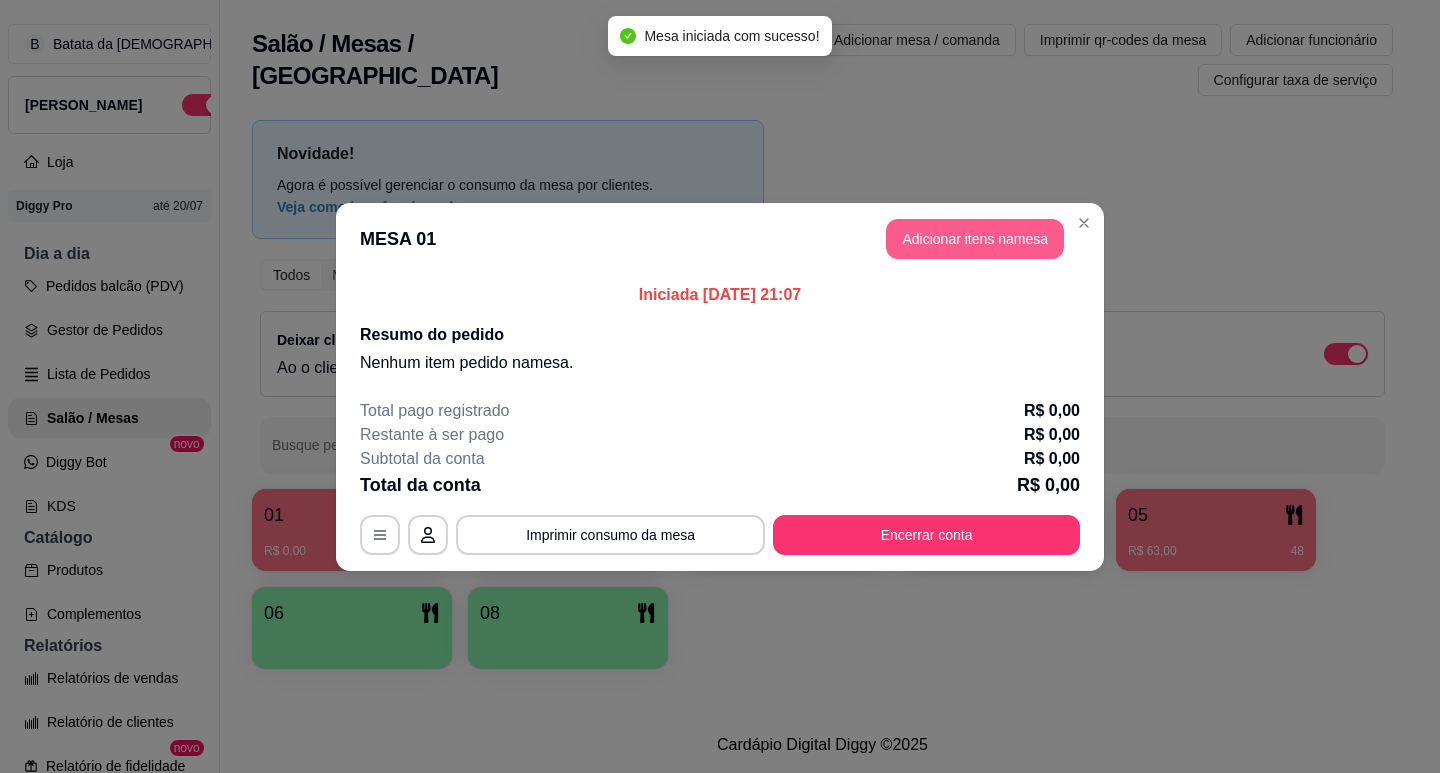 click on "Adicionar itens na  mesa" at bounding box center [975, 239] 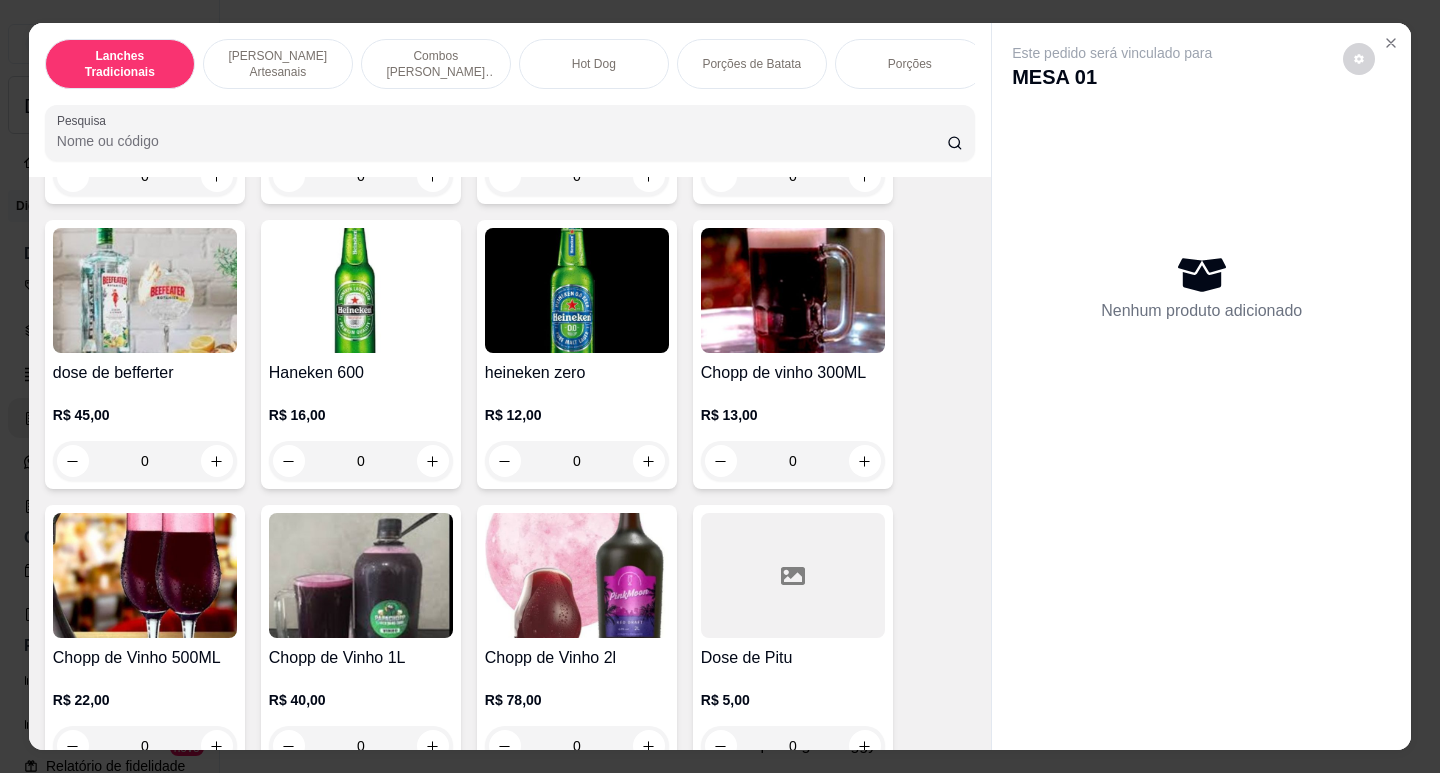 scroll, scrollTop: 7200, scrollLeft: 0, axis: vertical 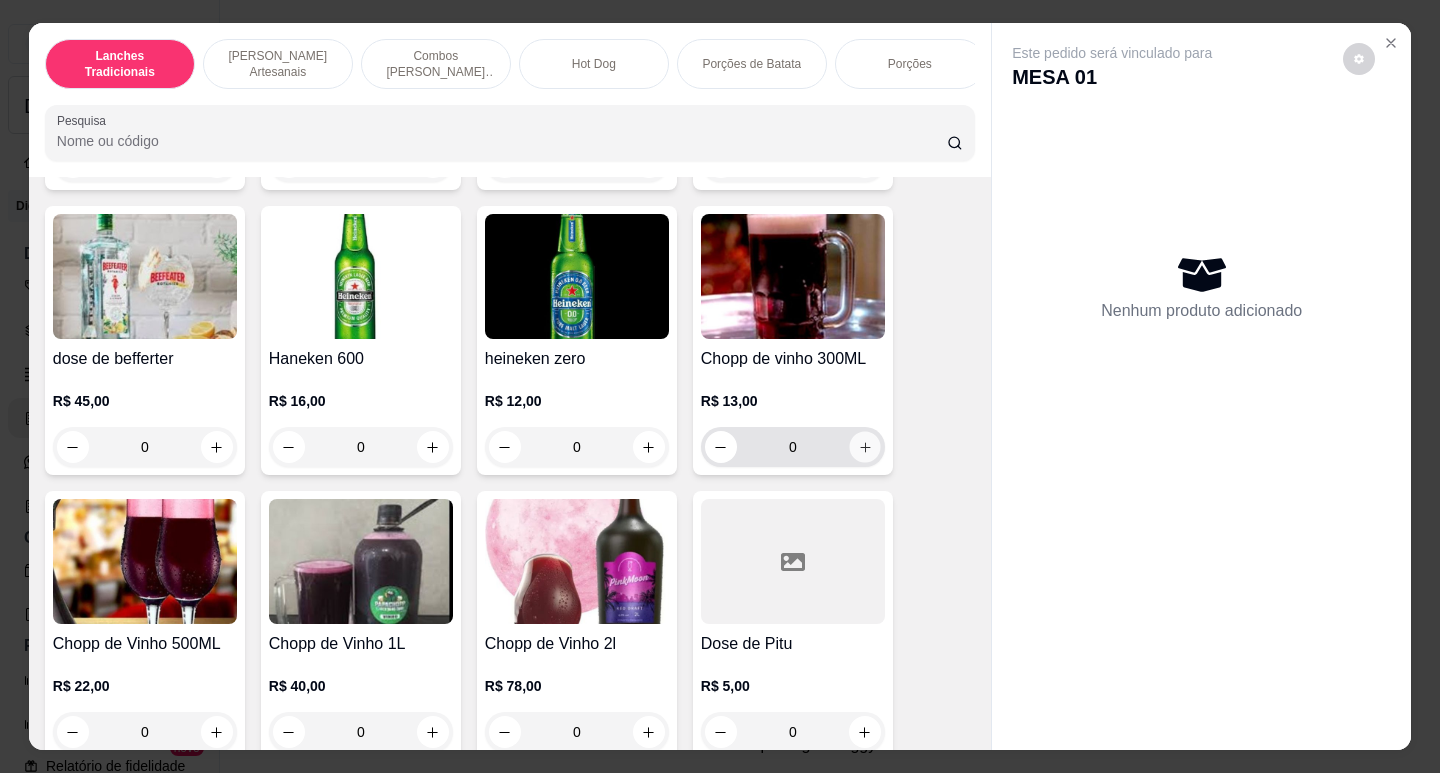 click 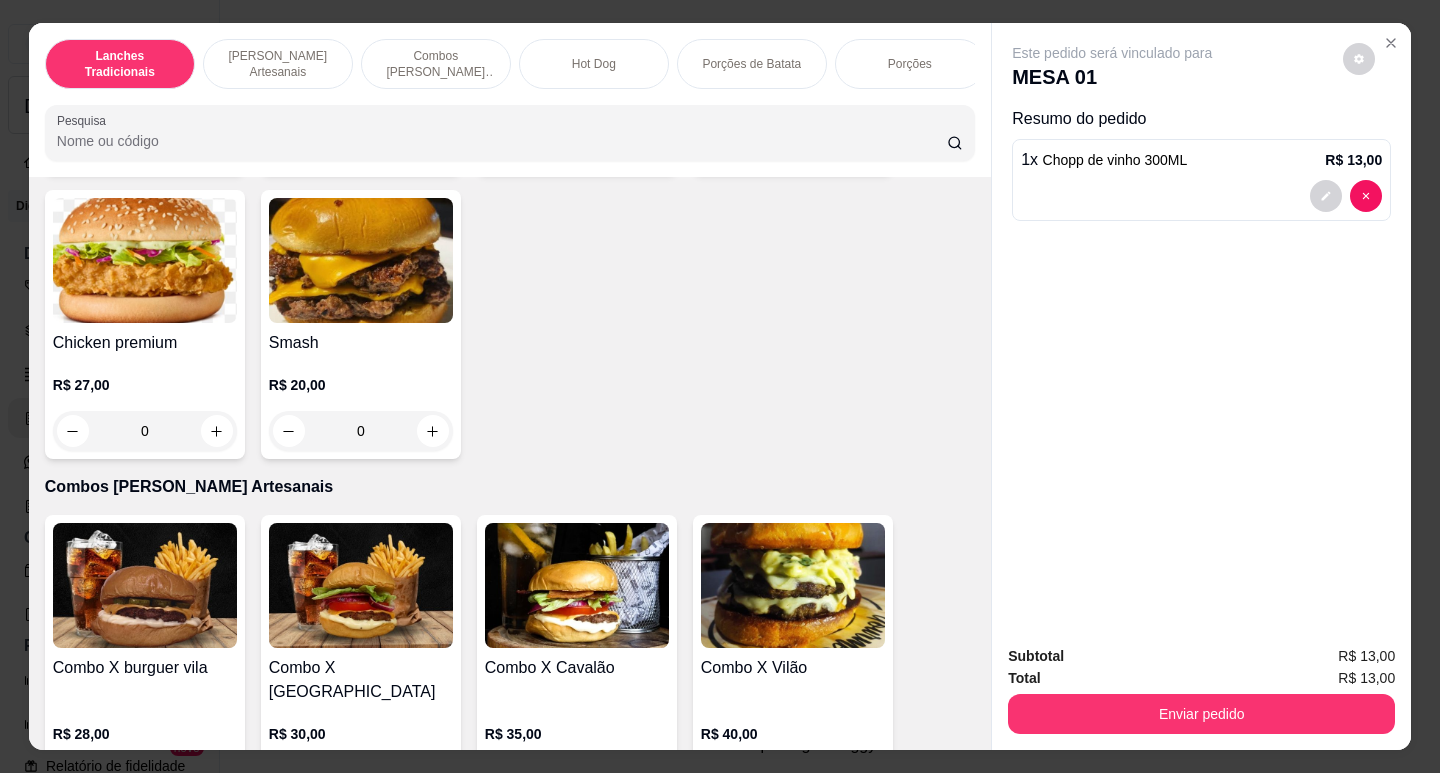 scroll, scrollTop: 1600, scrollLeft: 0, axis: vertical 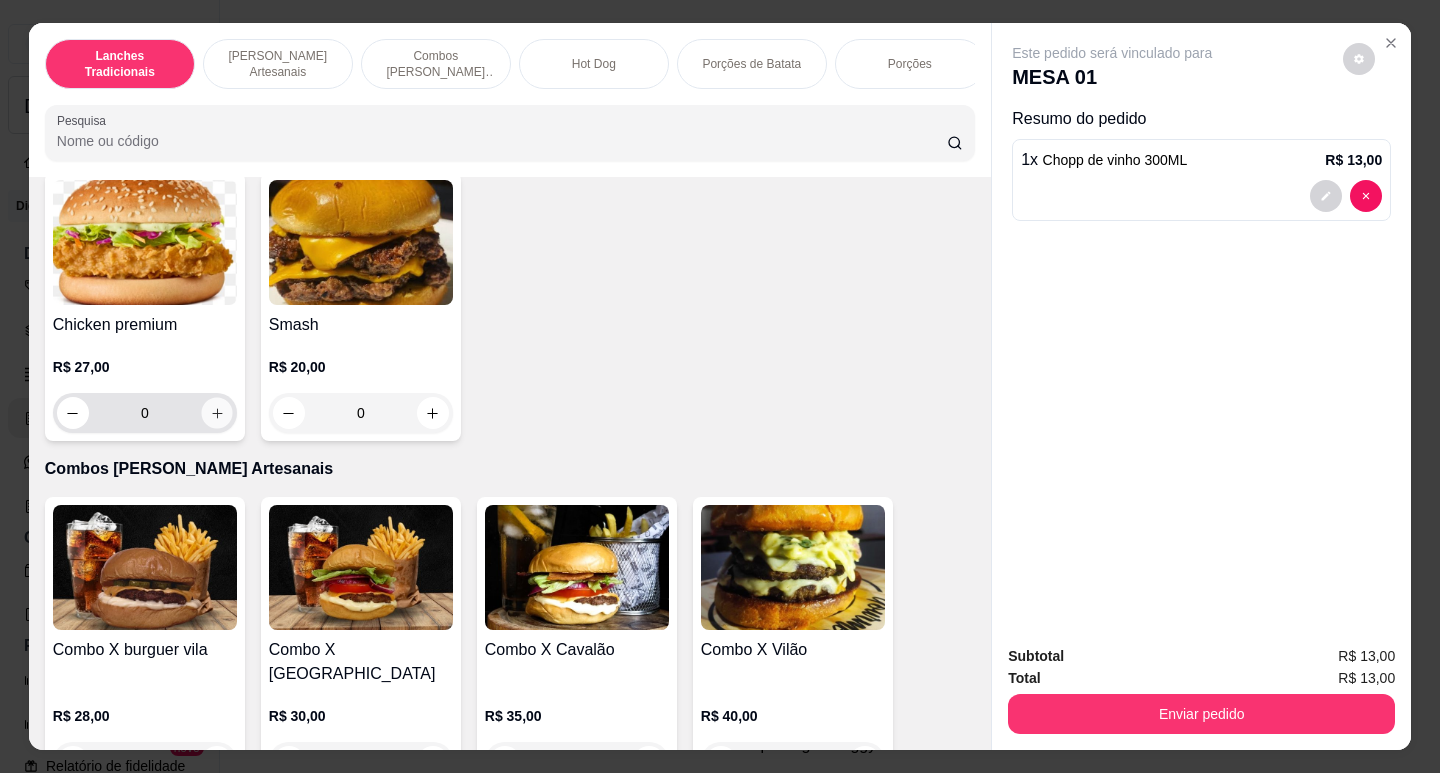 click 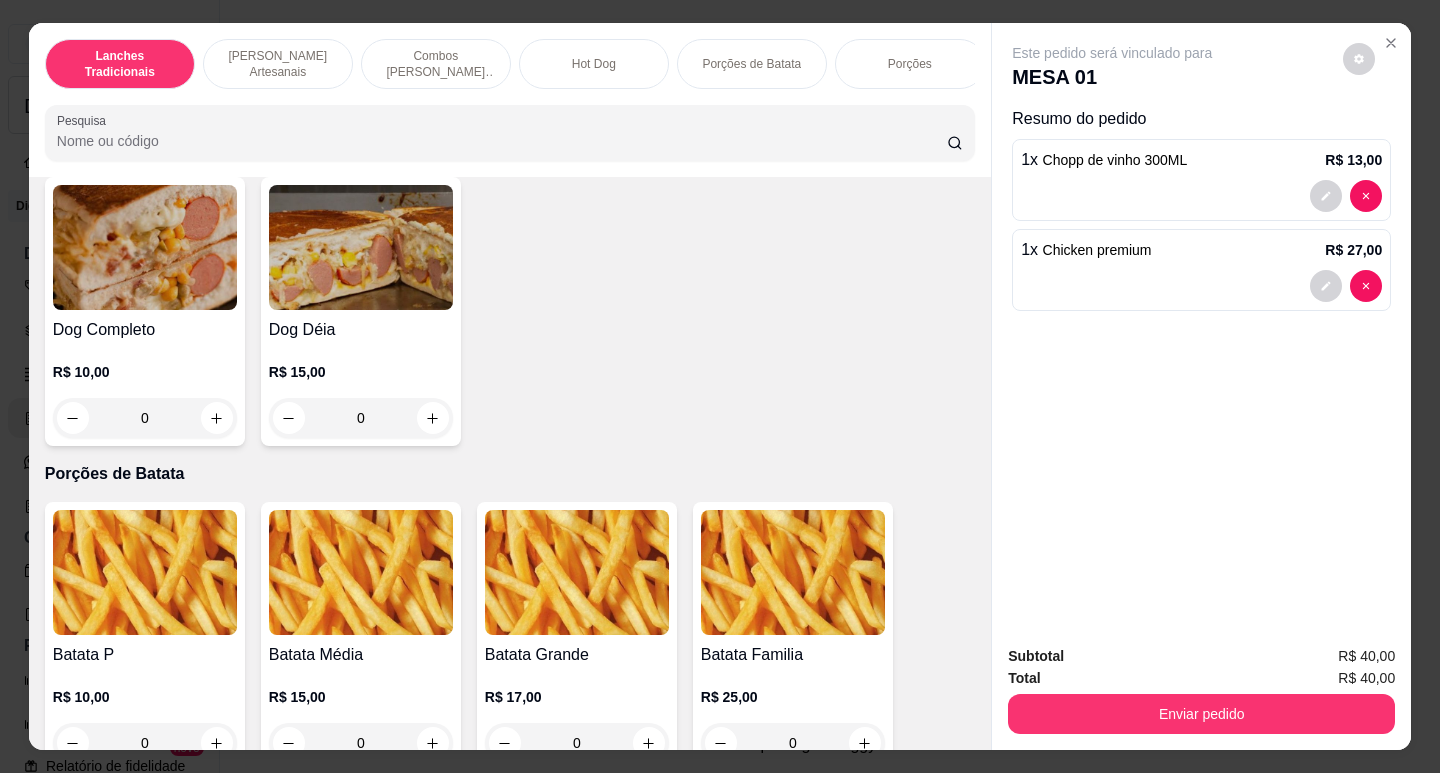 scroll, scrollTop: 2900, scrollLeft: 0, axis: vertical 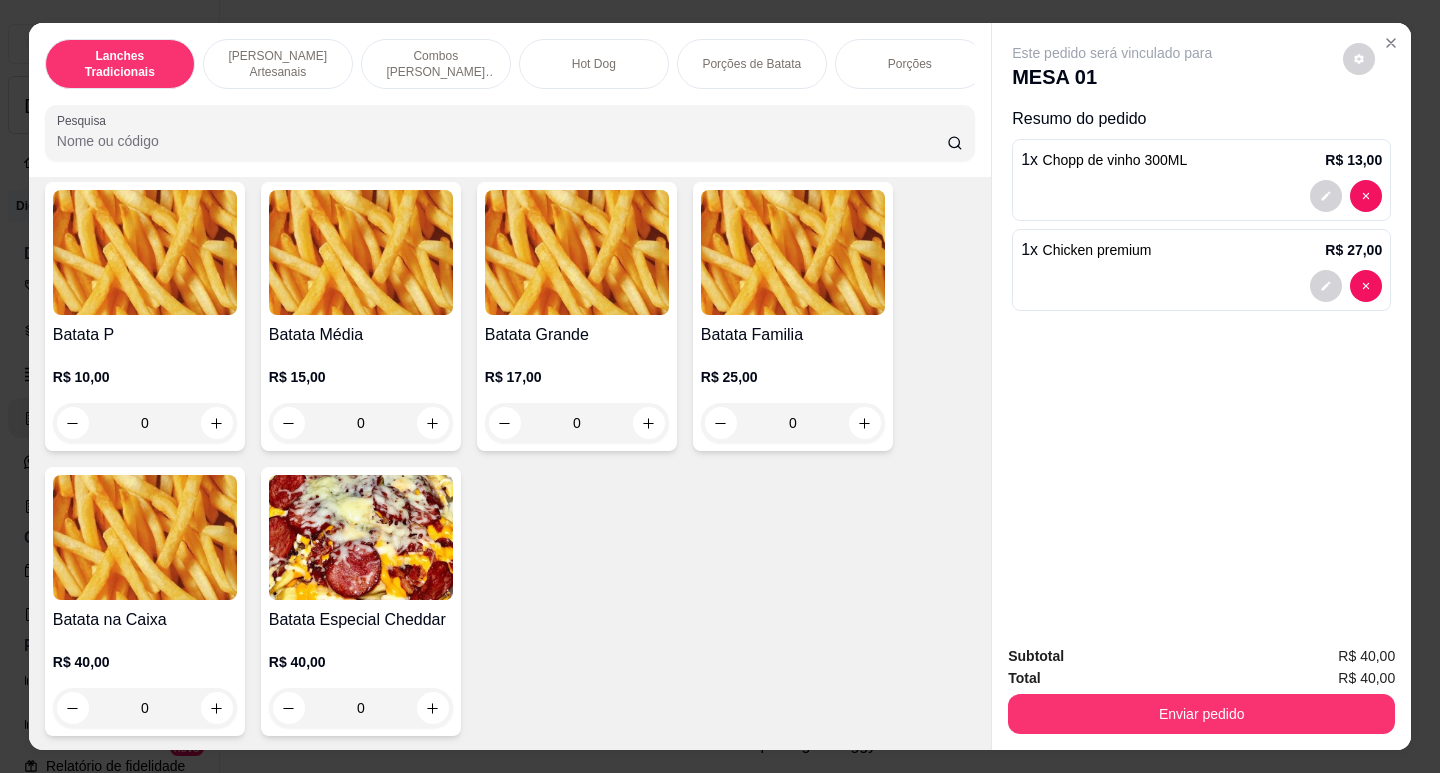 click on "Batata Grande" at bounding box center [577, 335] 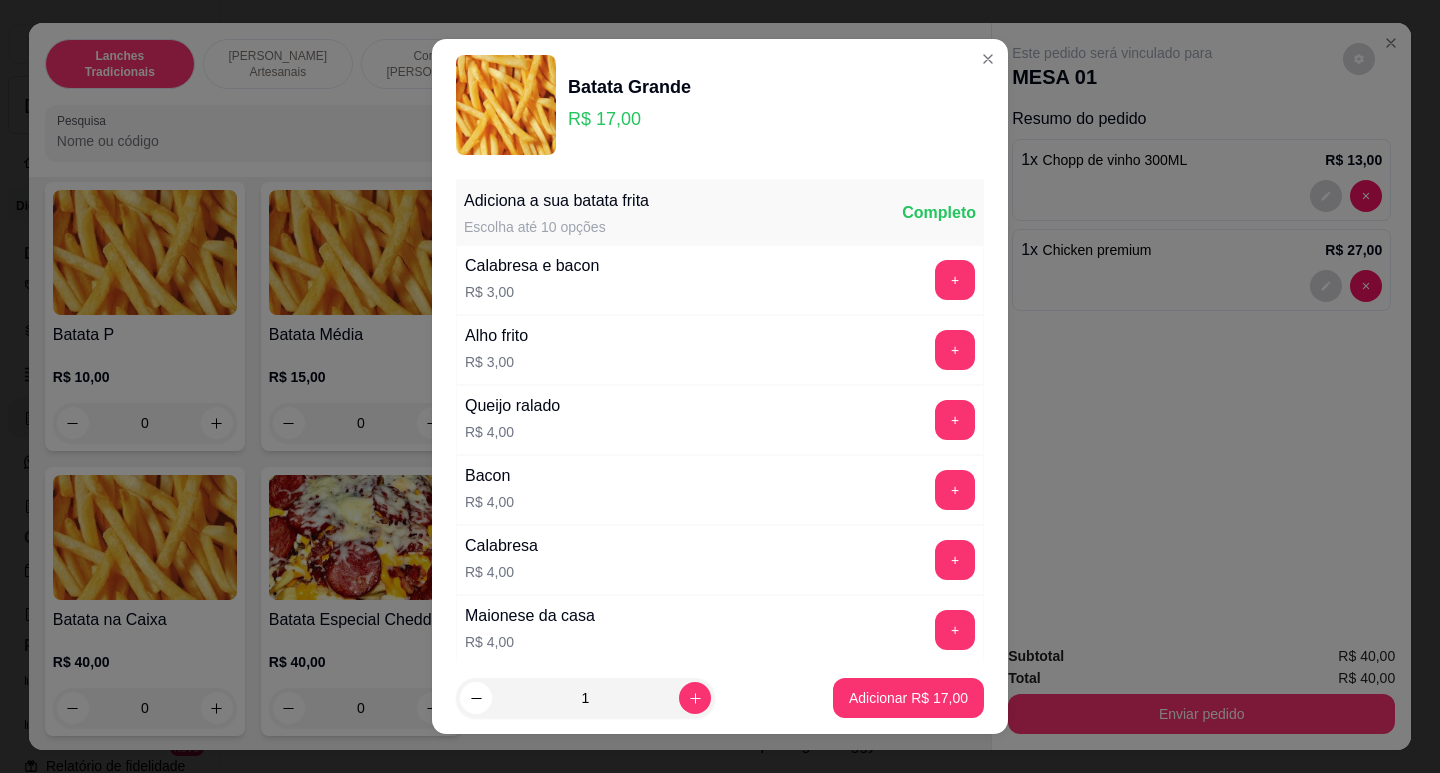 click on "Calabresa e bacon  R$ 3,00" at bounding box center (532, 280) 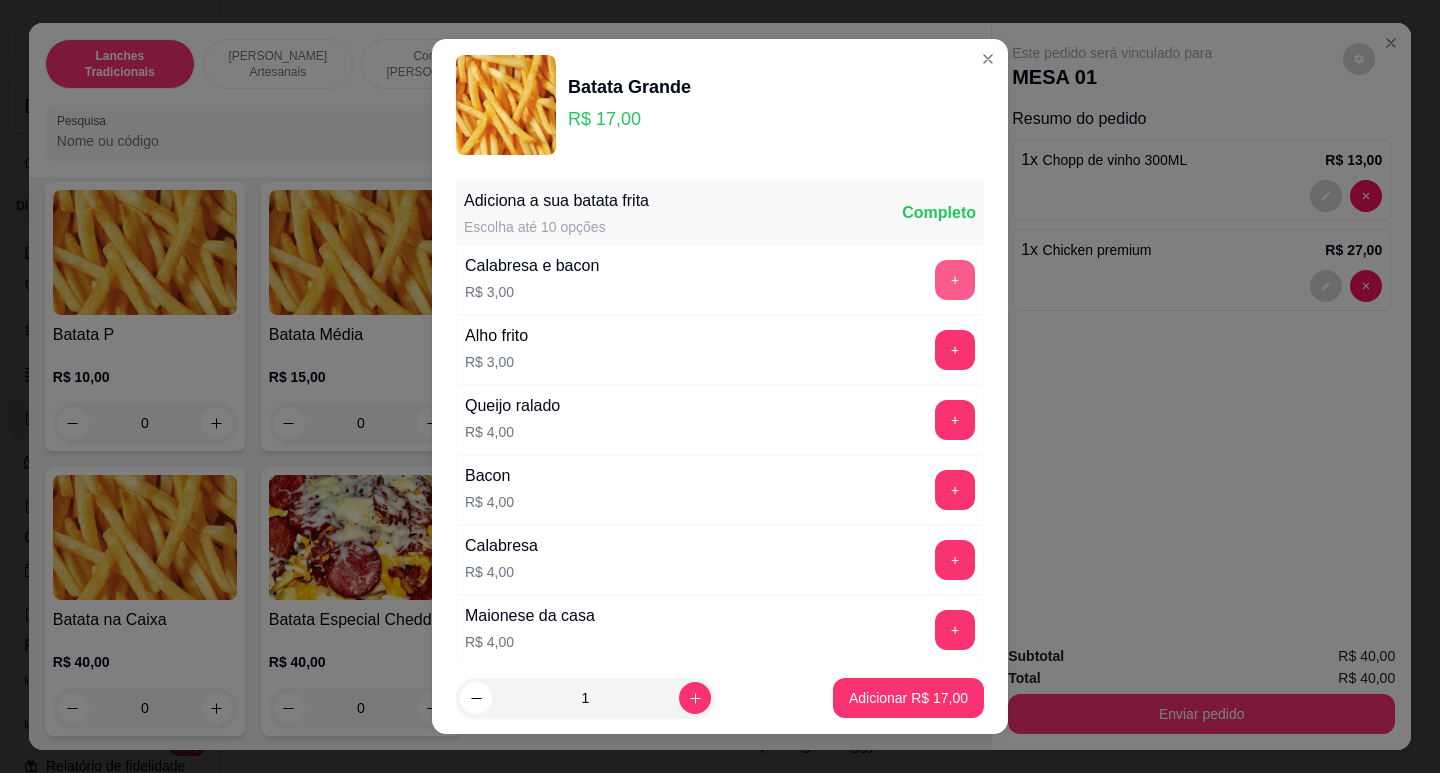 click on "+" at bounding box center (955, 280) 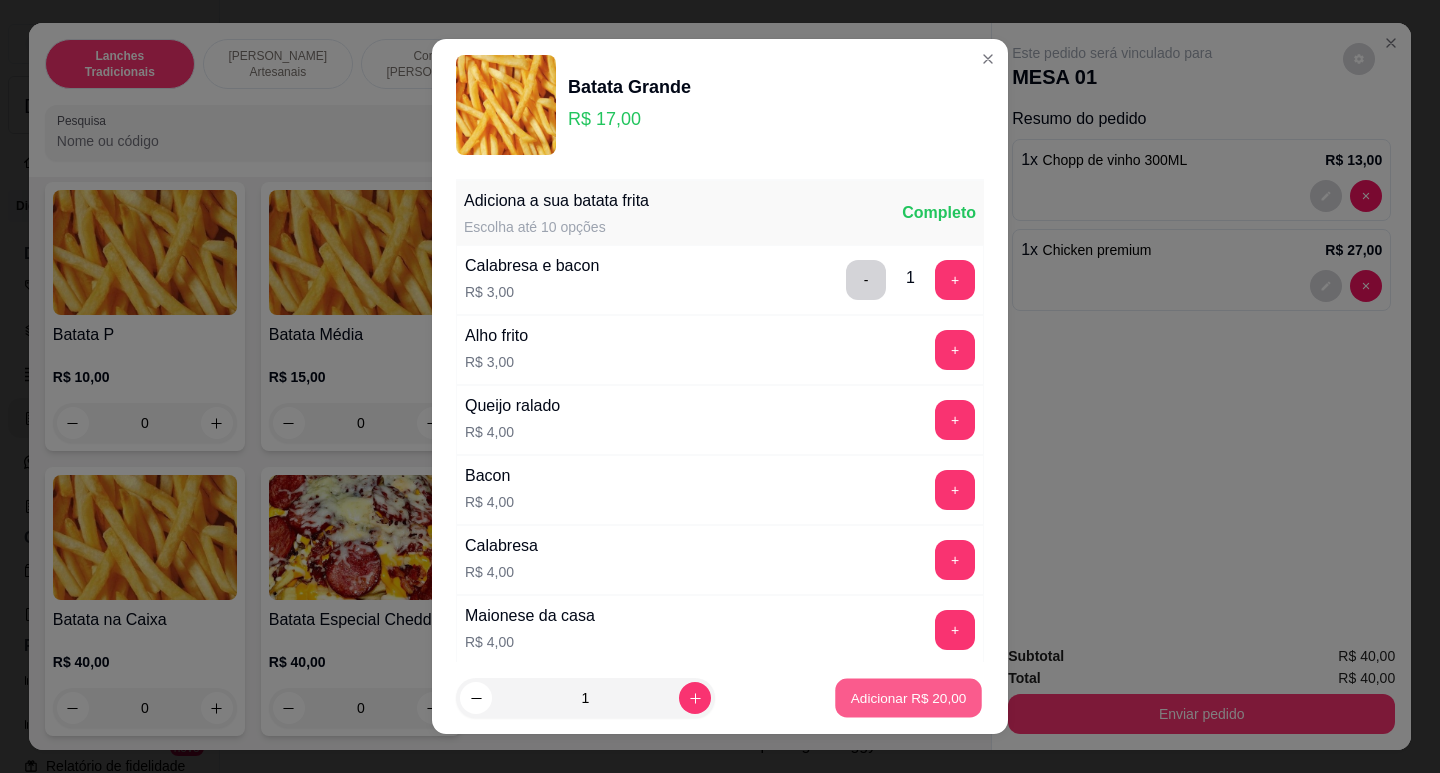 click on "Adicionar   R$ 20,00" at bounding box center [909, 698] 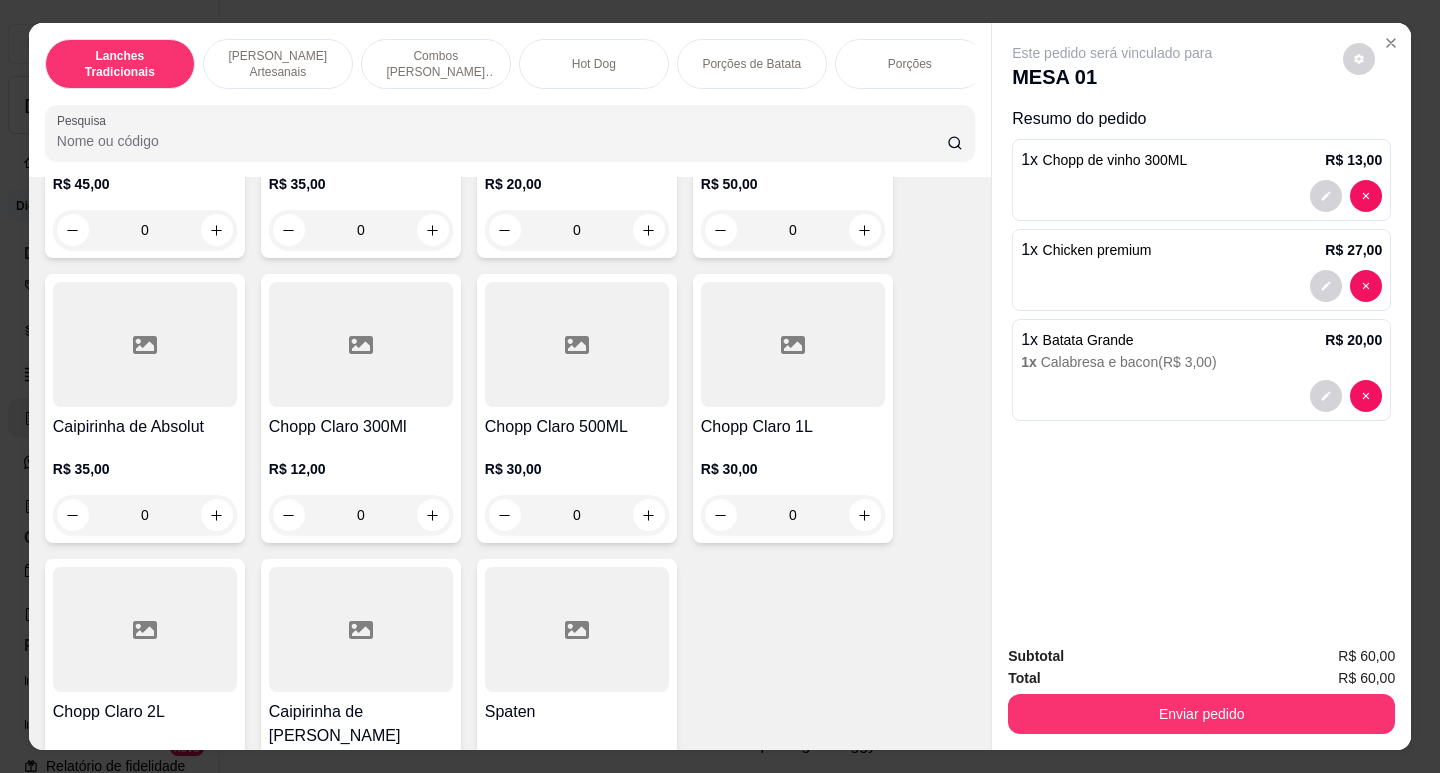 scroll, scrollTop: 8385, scrollLeft: 0, axis: vertical 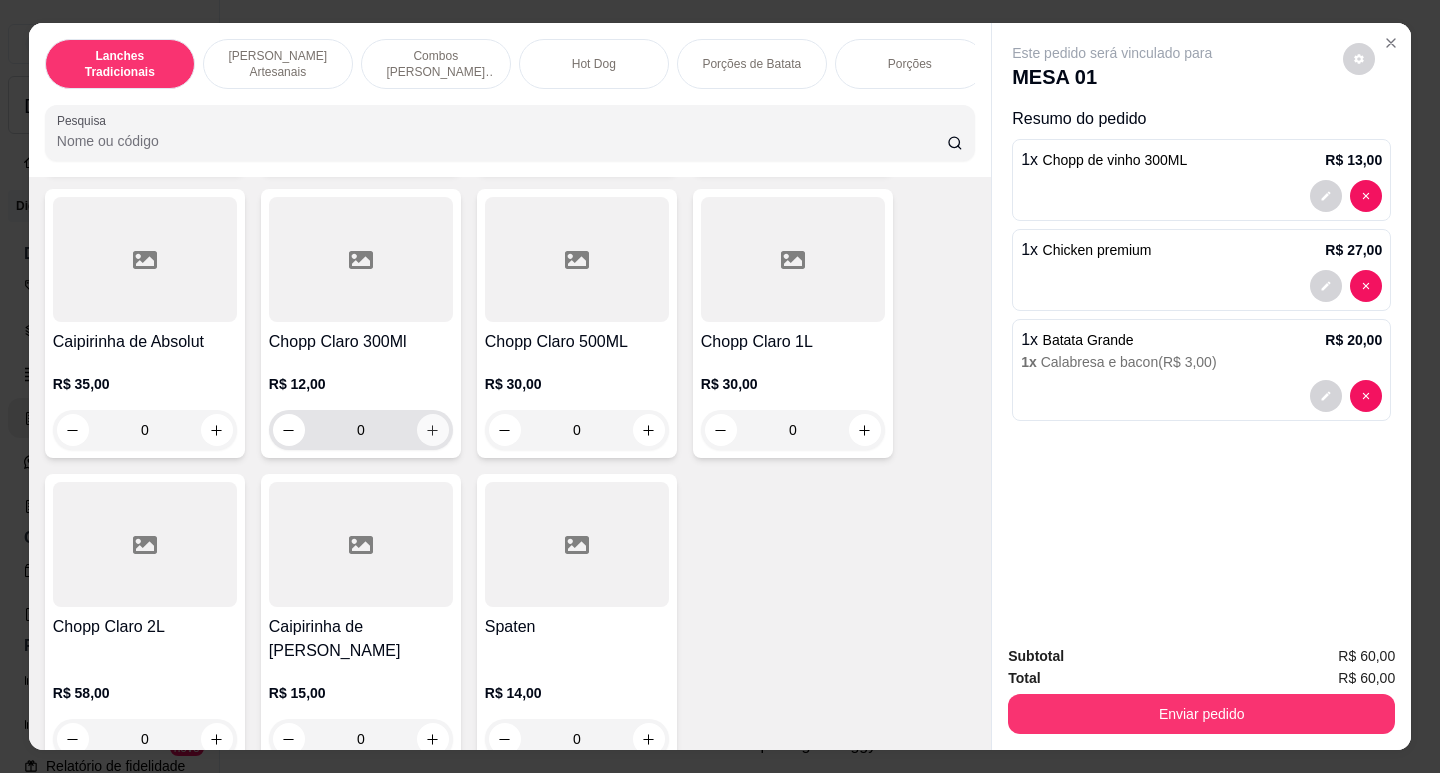 click 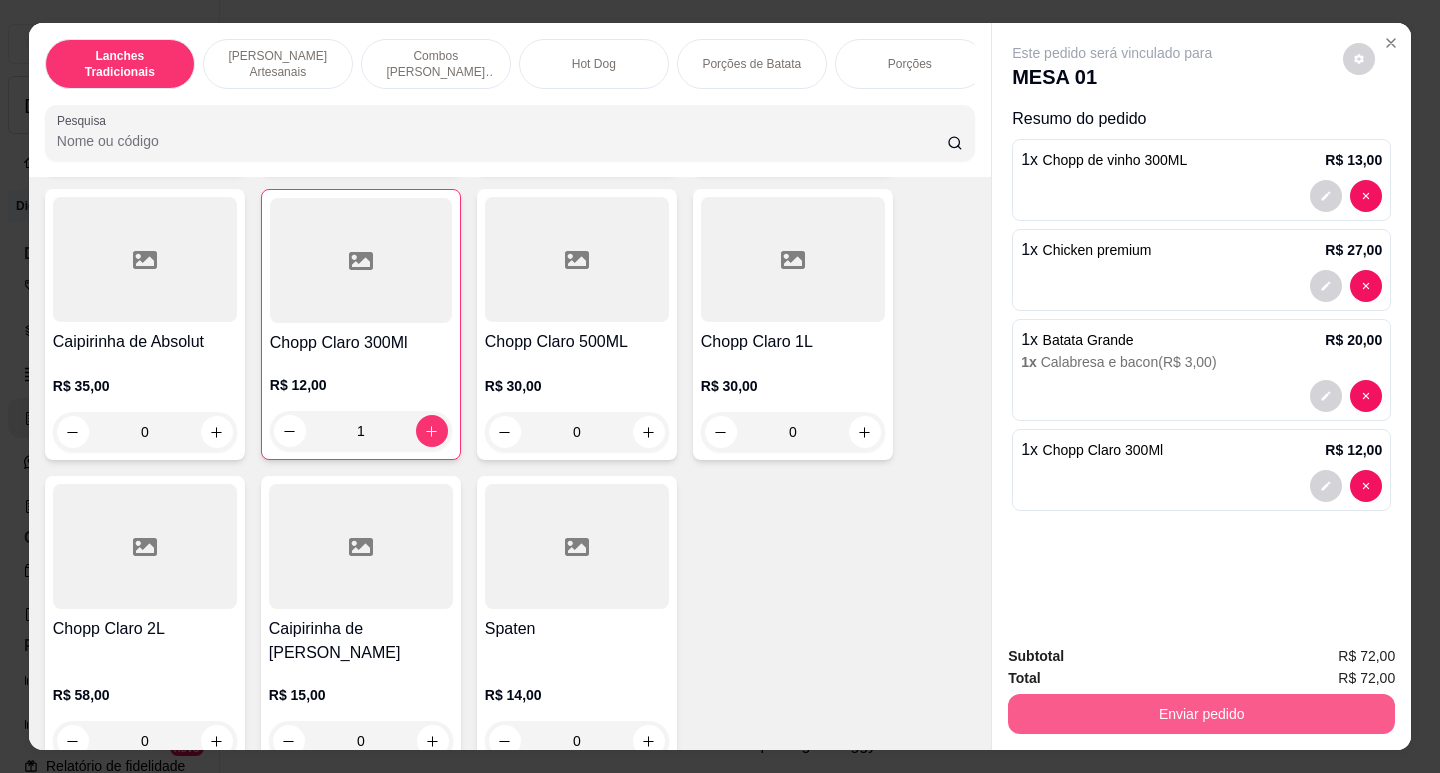 click on "Enviar pedido" at bounding box center [1201, 714] 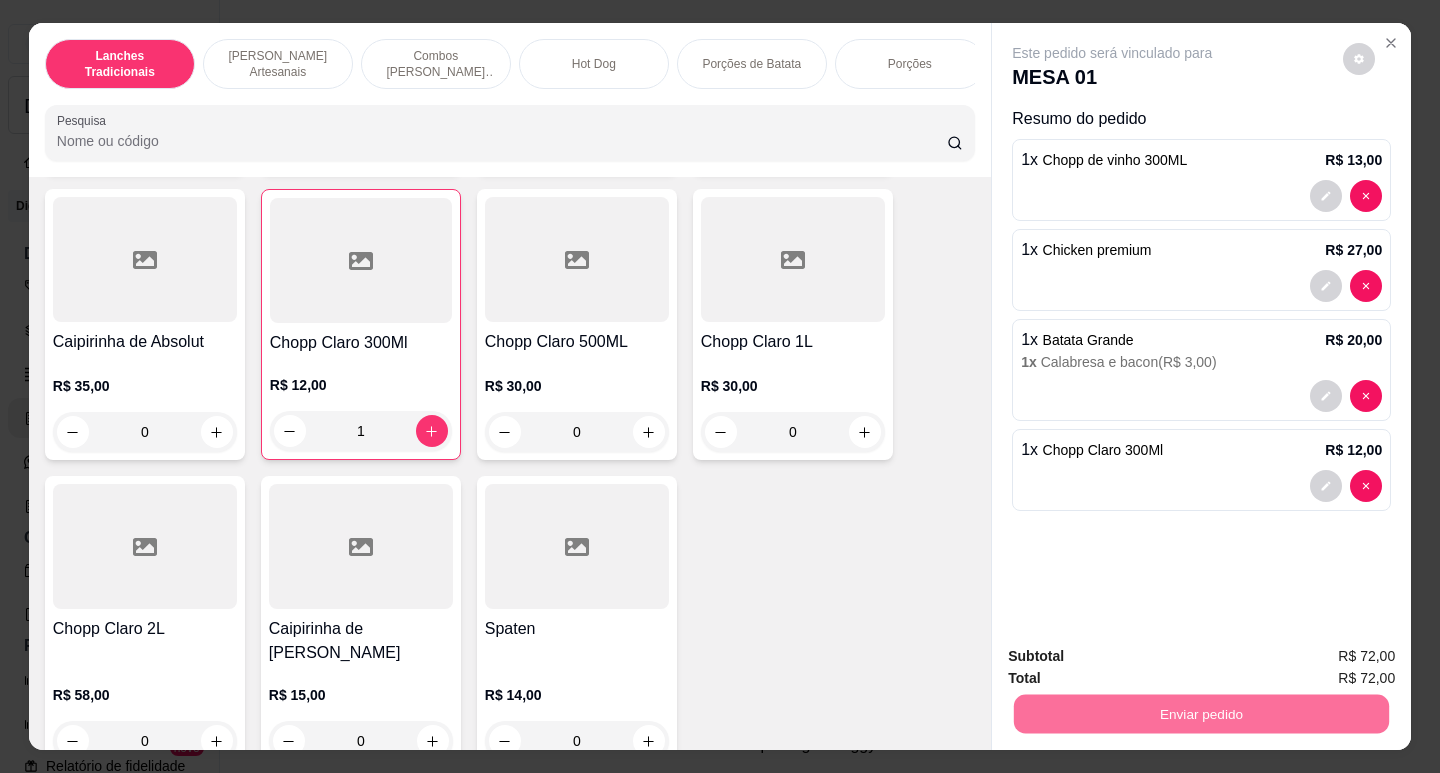 click on "Não registrar e enviar pedido" at bounding box center (1135, 657) 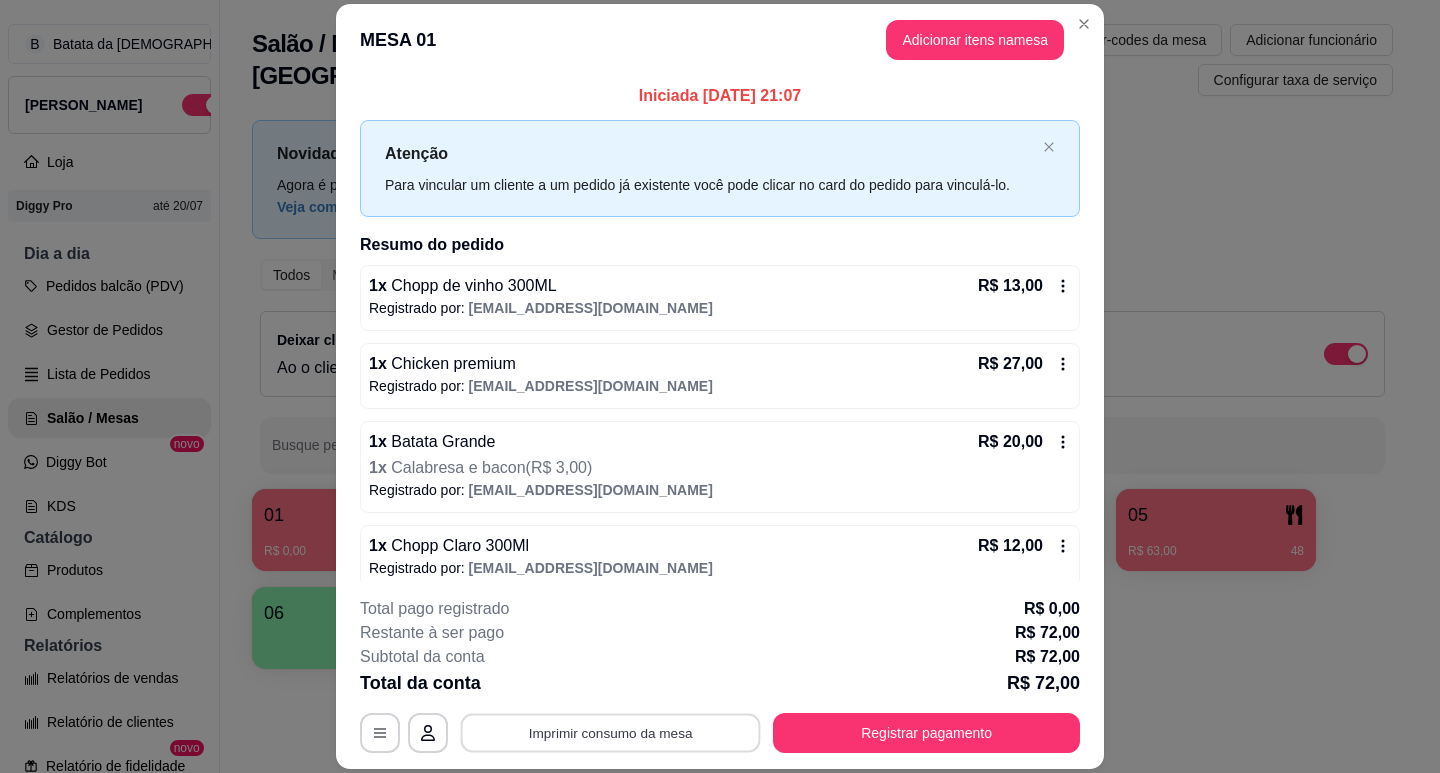 click on "Imprimir consumo da mesa" at bounding box center (611, 733) 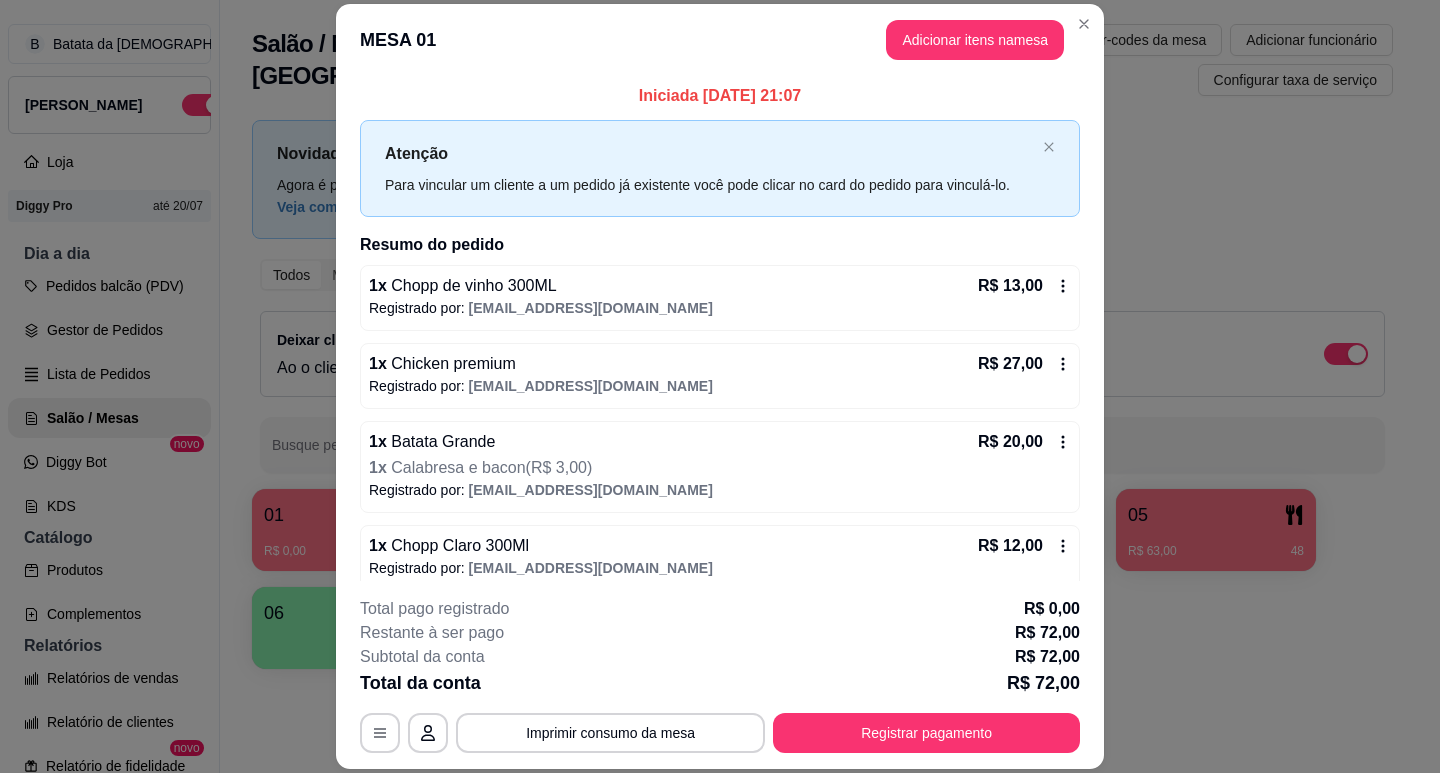 scroll, scrollTop: 0, scrollLeft: 0, axis: both 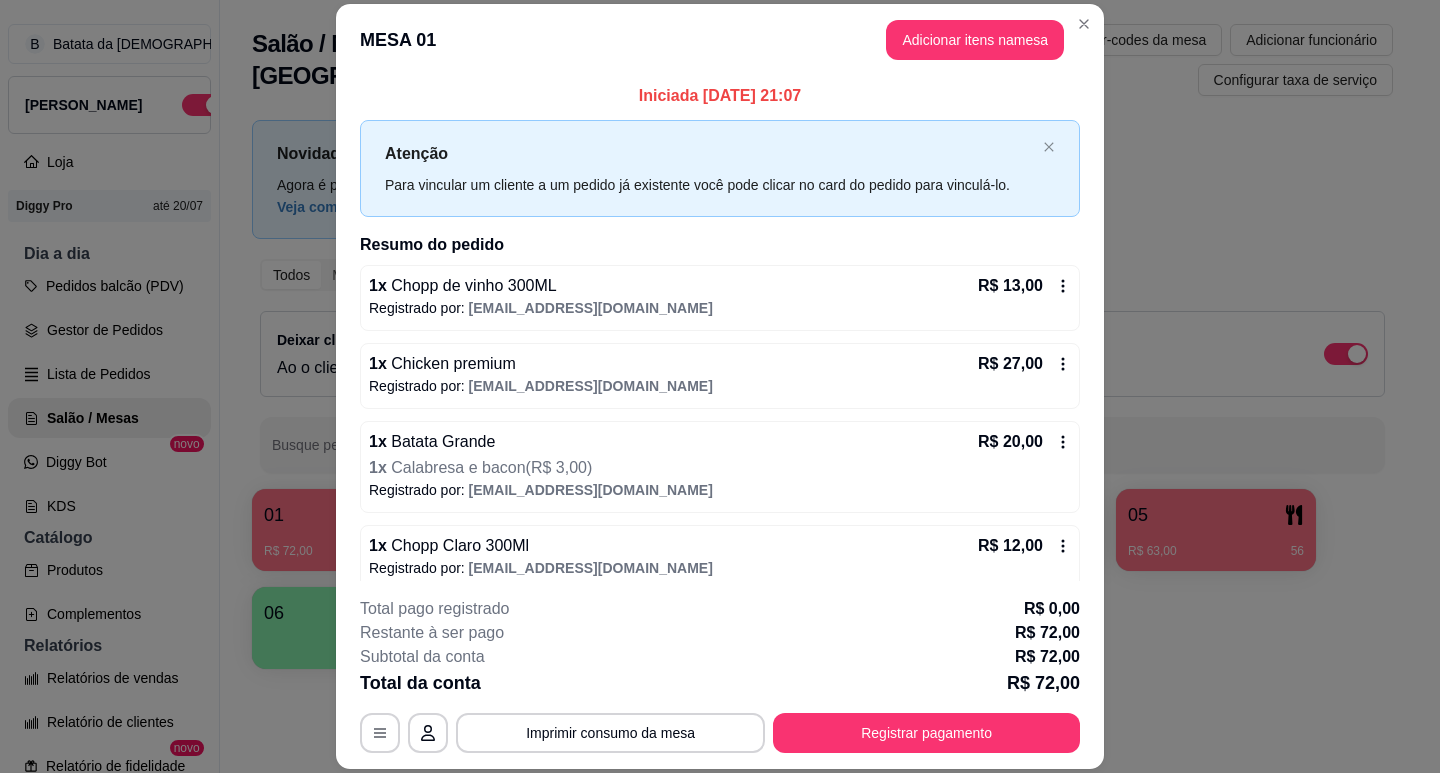 click on "MESA 01 Adicionar itens na  mesa" at bounding box center (720, 40) 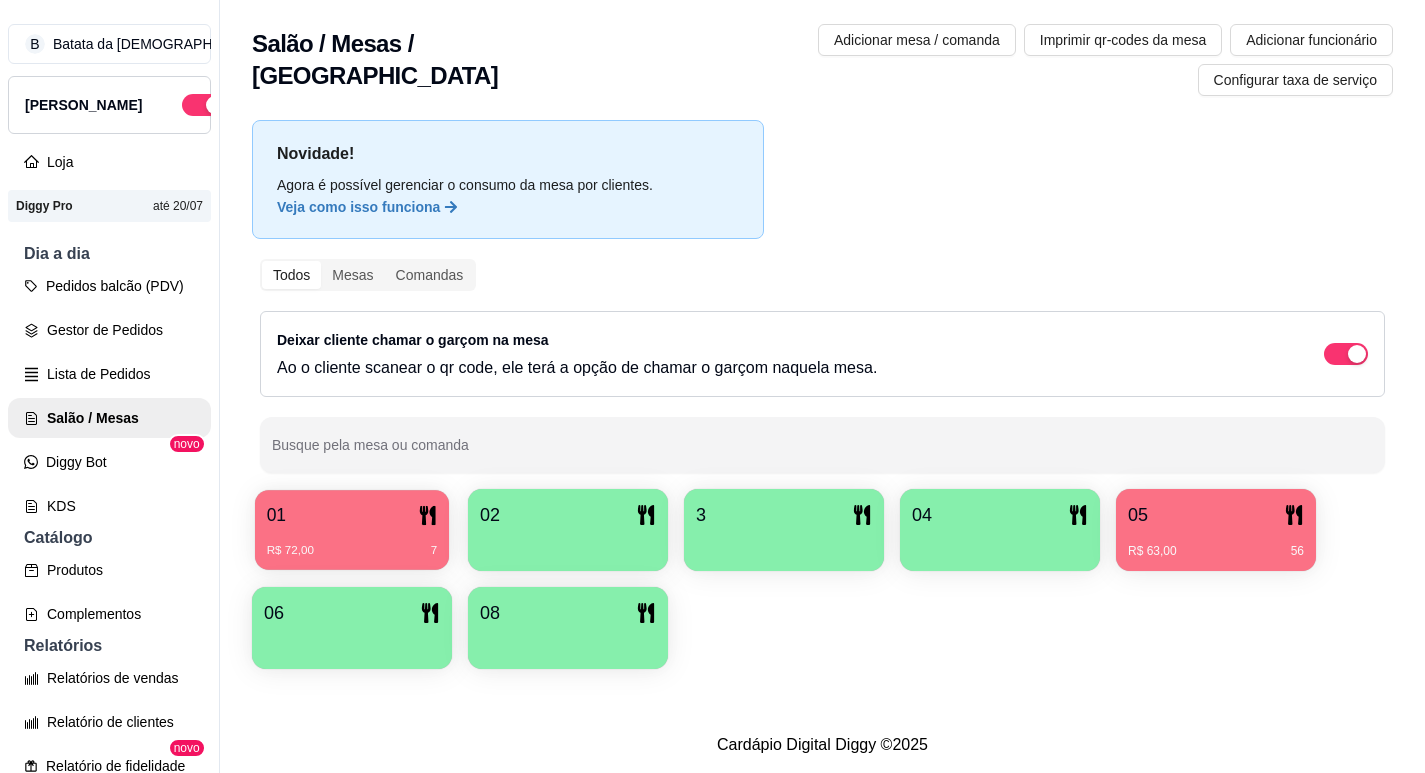 click on "01" at bounding box center [352, 515] 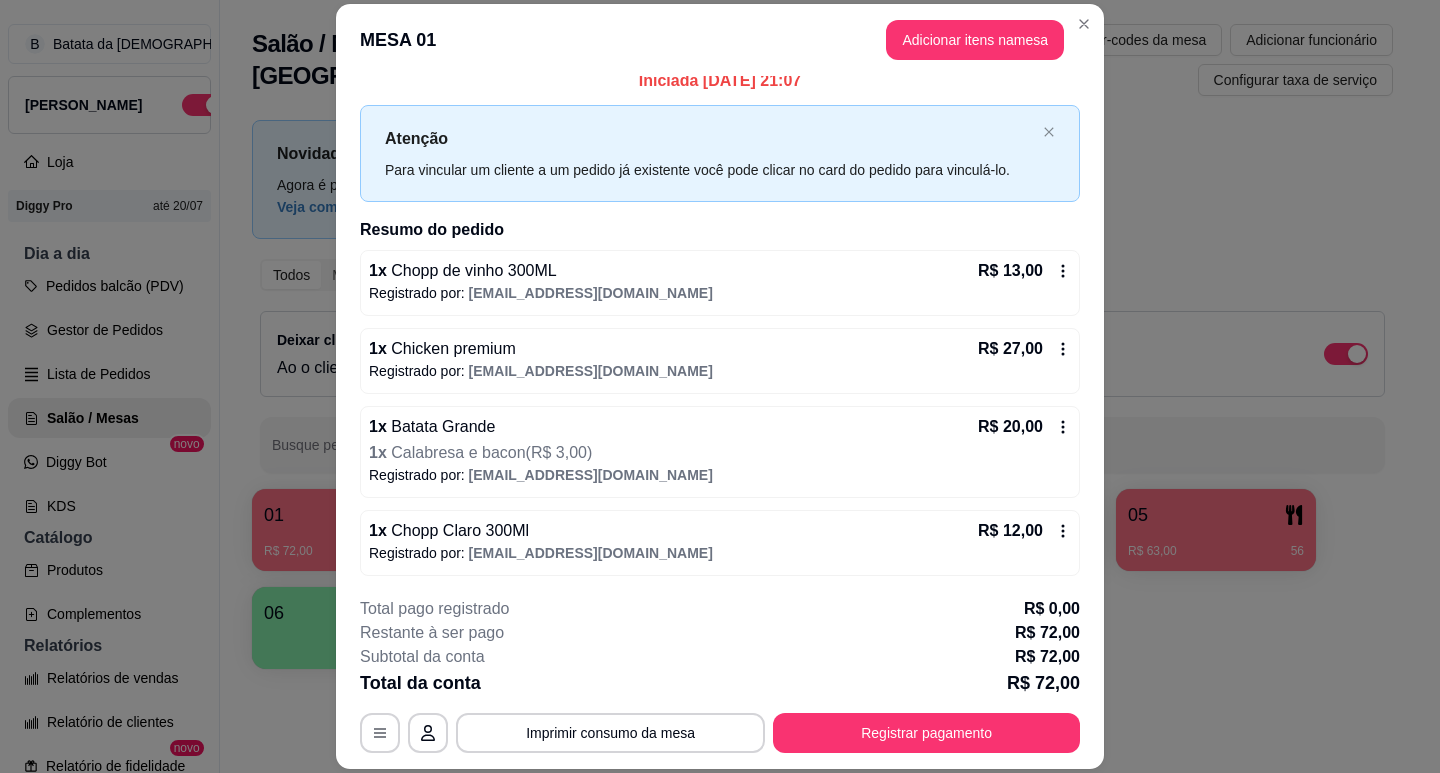scroll, scrollTop: 18, scrollLeft: 0, axis: vertical 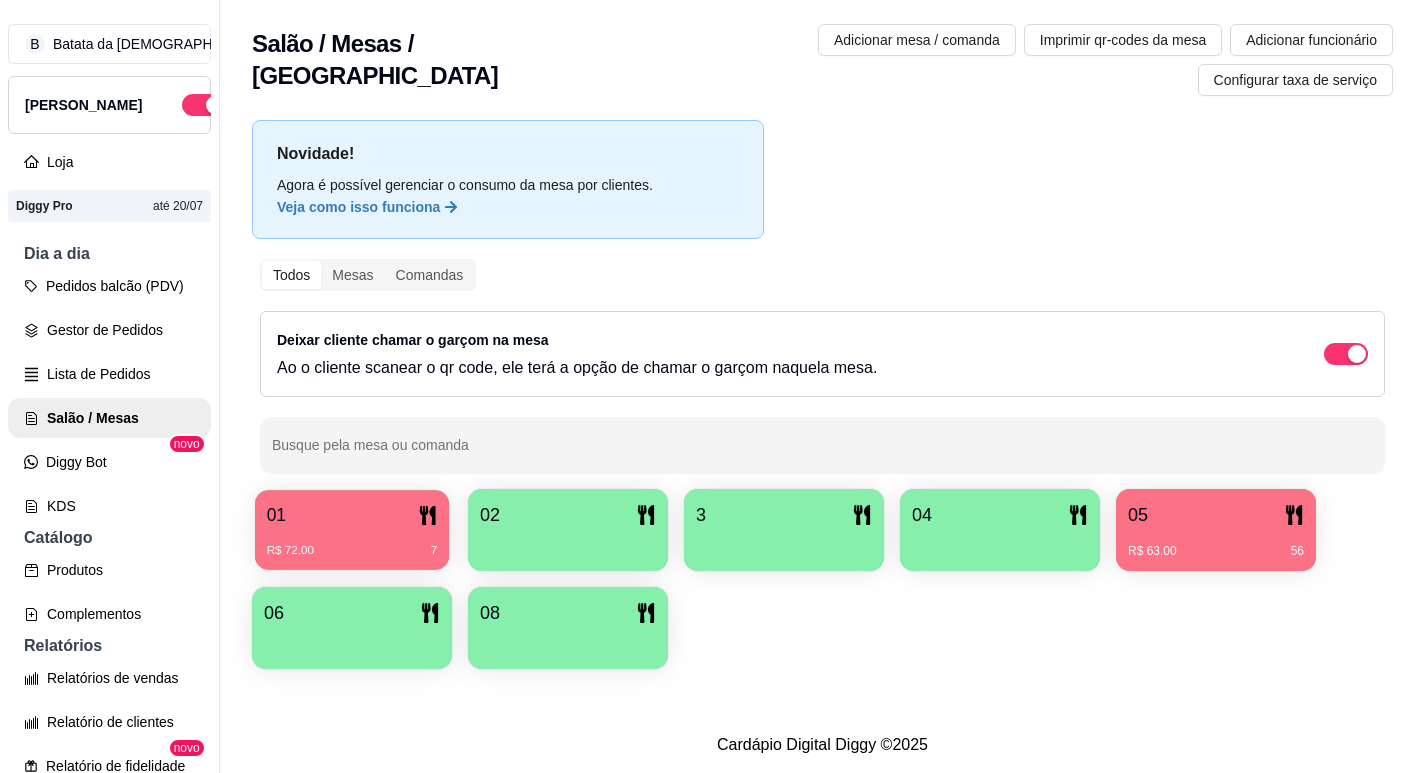 click on "01" at bounding box center (352, 515) 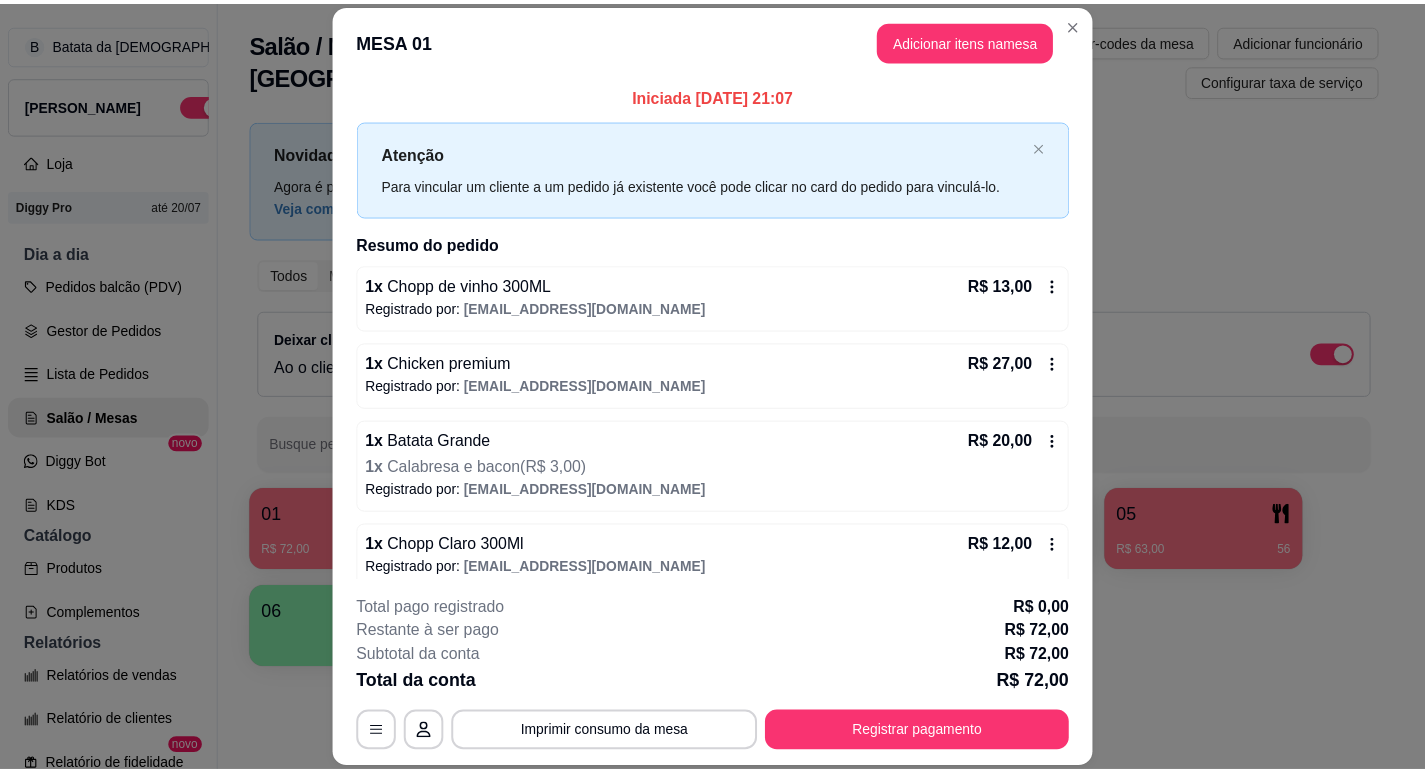 scroll, scrollTop: 18, scrollLeft: 0, axis: vertical 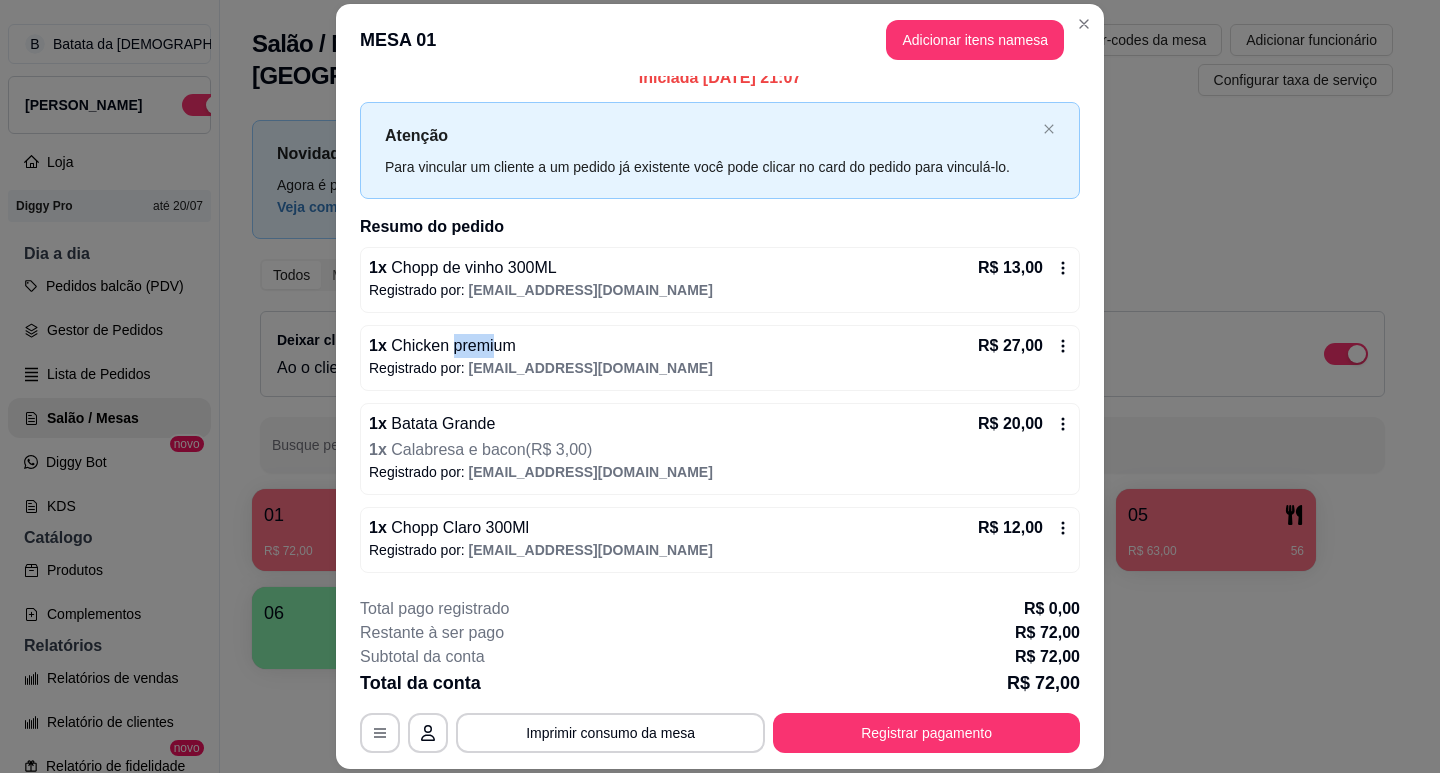 drag, startPoint x: 485, startPoint y: 353, endPoint x: 439, endPoint y: 351, distance: 46.043457 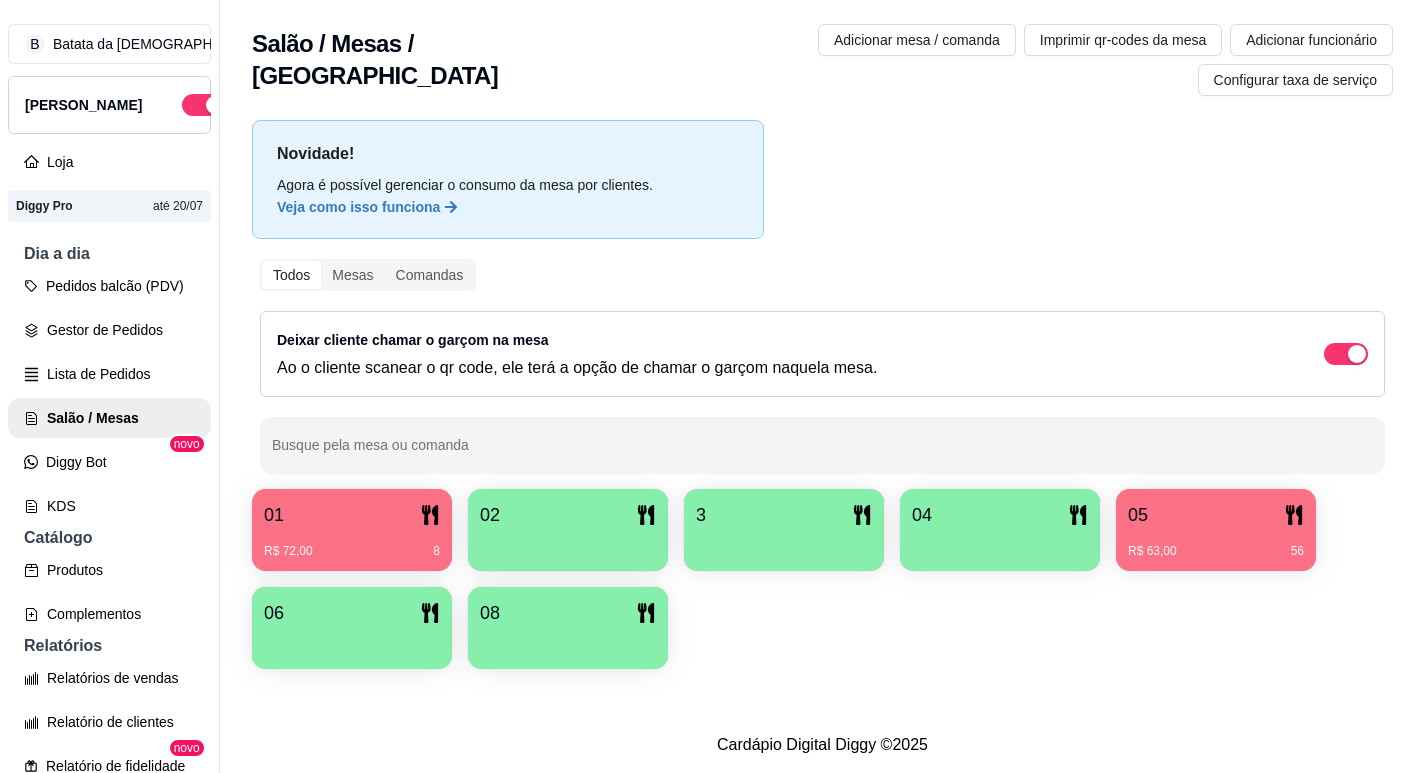 click on "05" at bounding box center [1216, 515] 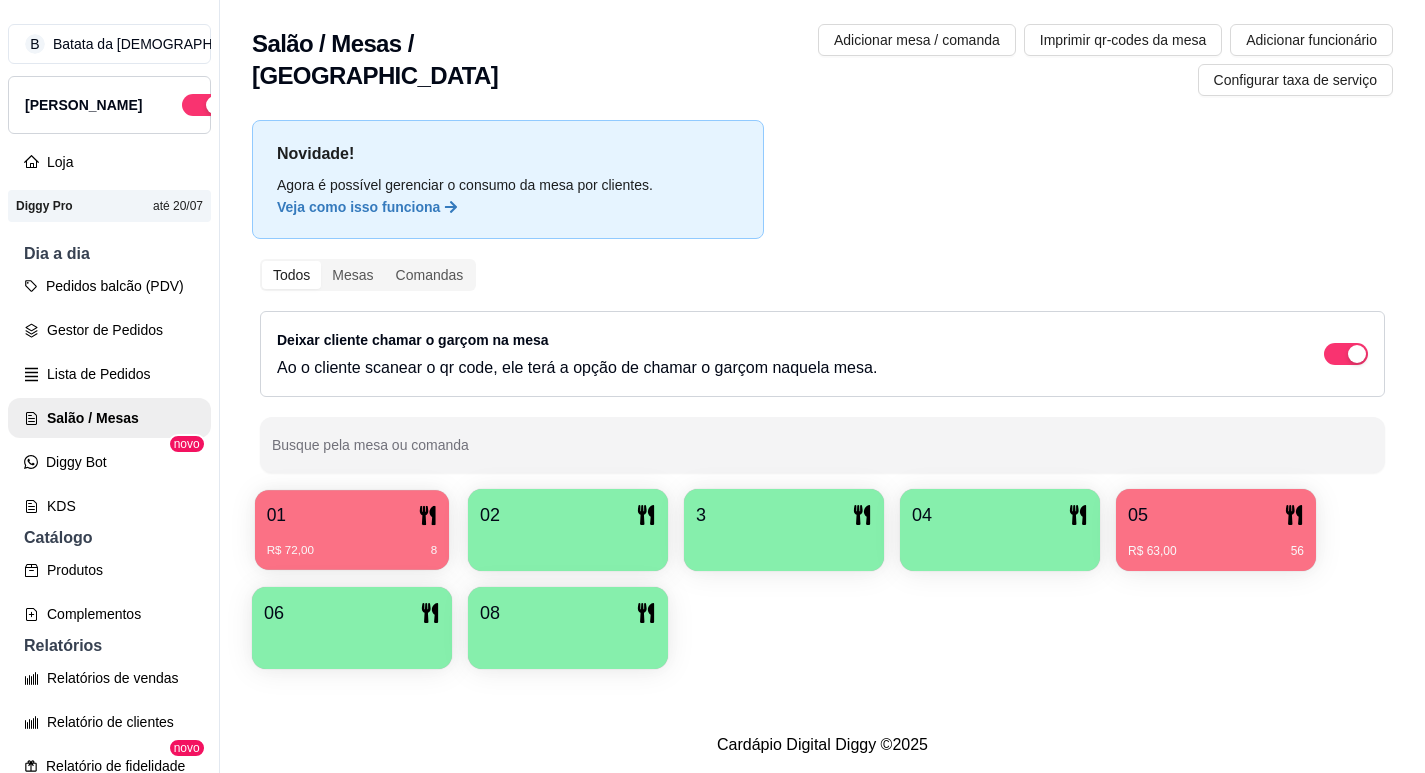 click on "01" at bounding box center [352, 515] 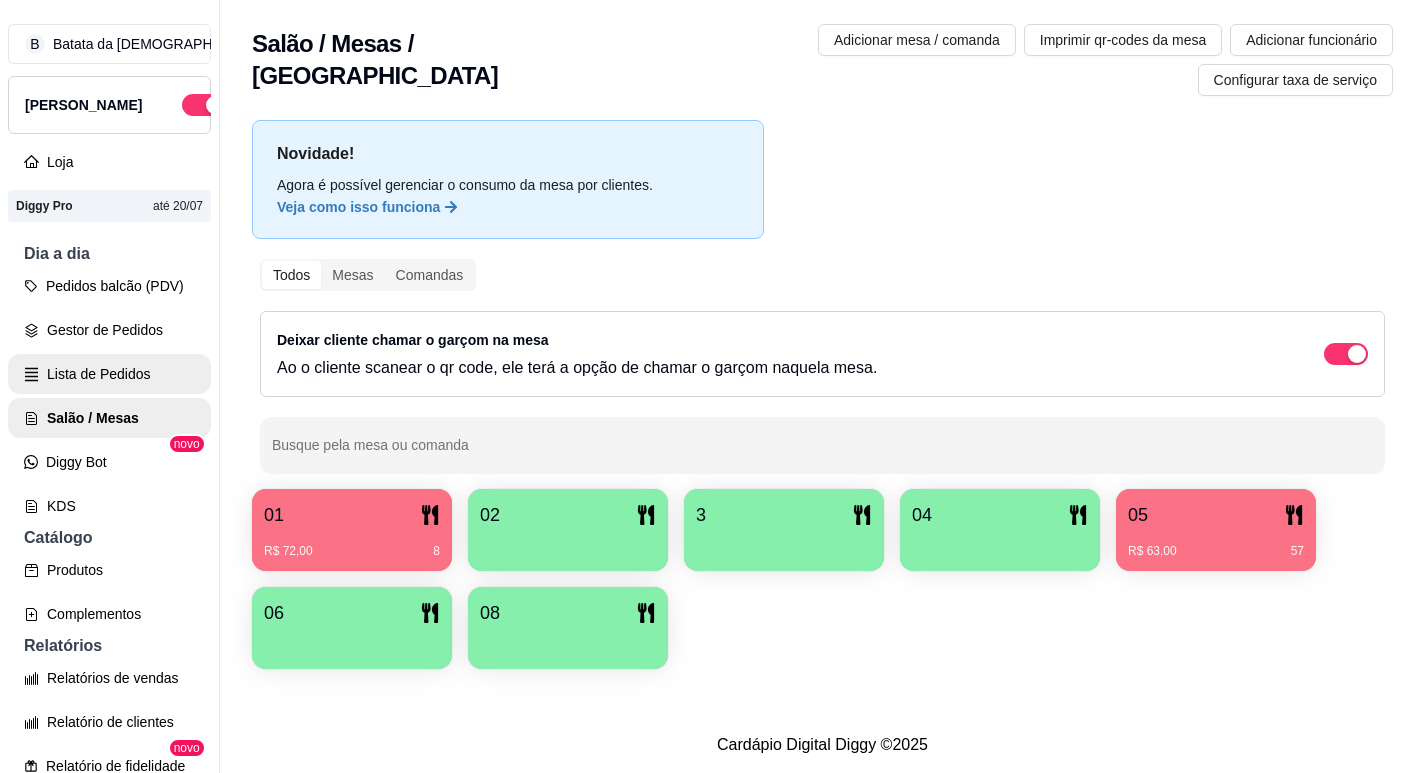 click on "Lista de Pedidos" at bounding box center [109, 374] 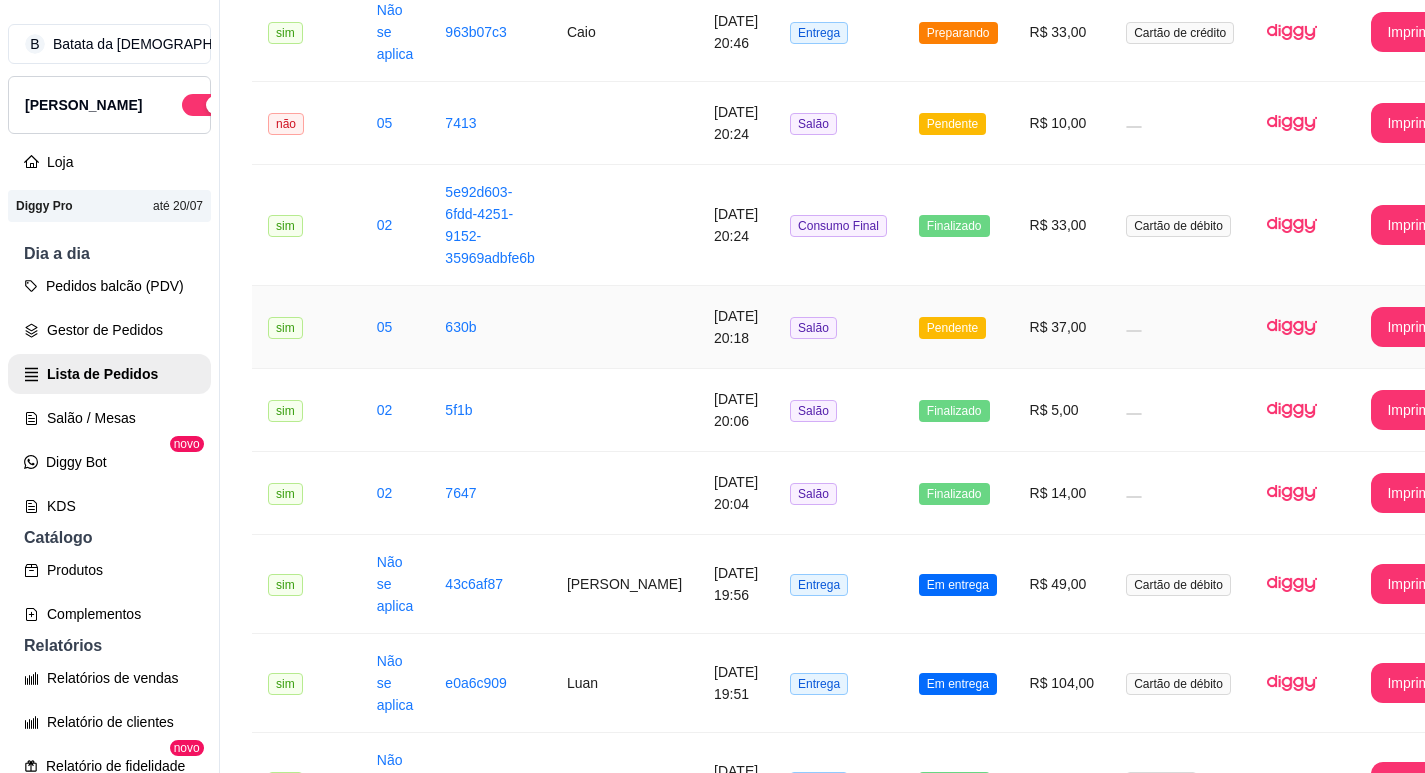 scroll, scrollTop: 1000, scrollLeft: 0, axis: vertical 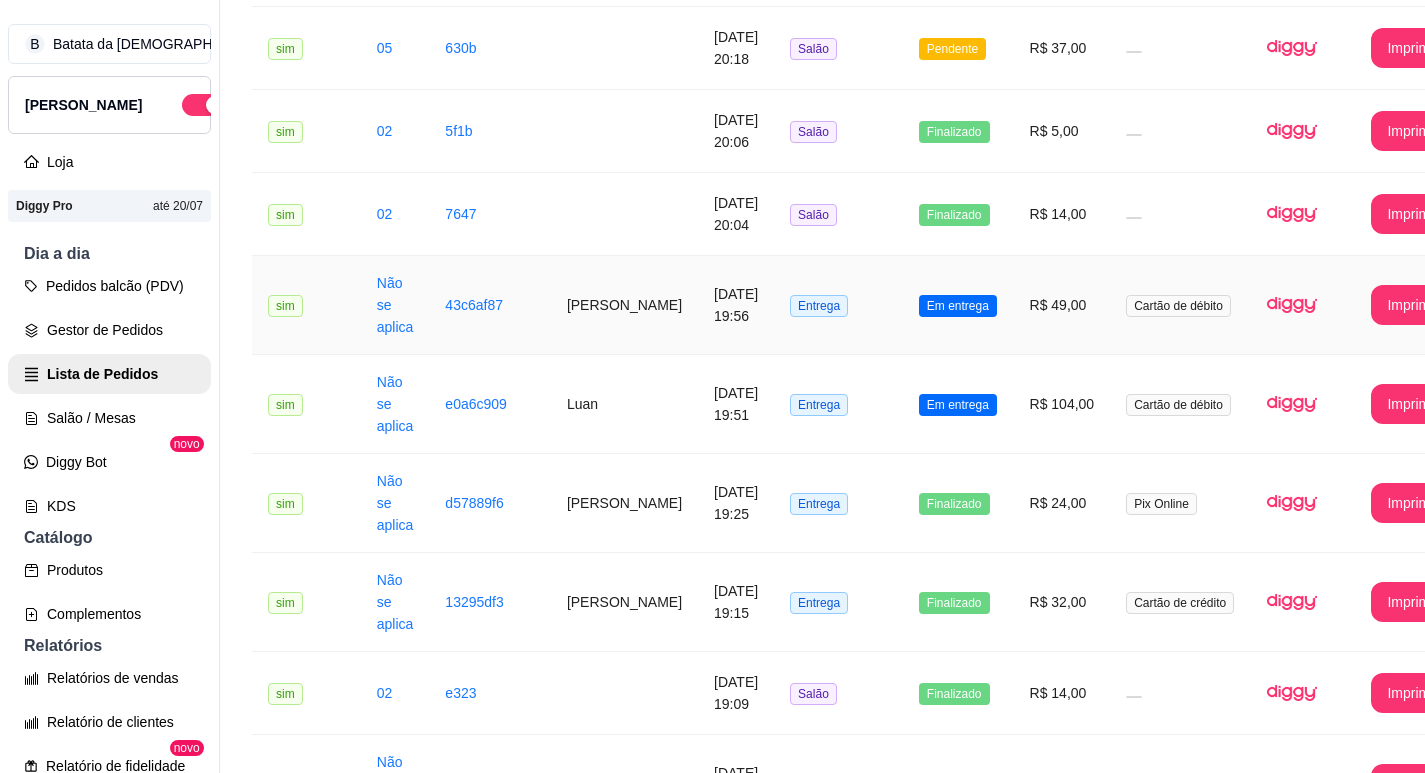 click on "[DATE] 19:56" at bounding box center [736, 305] 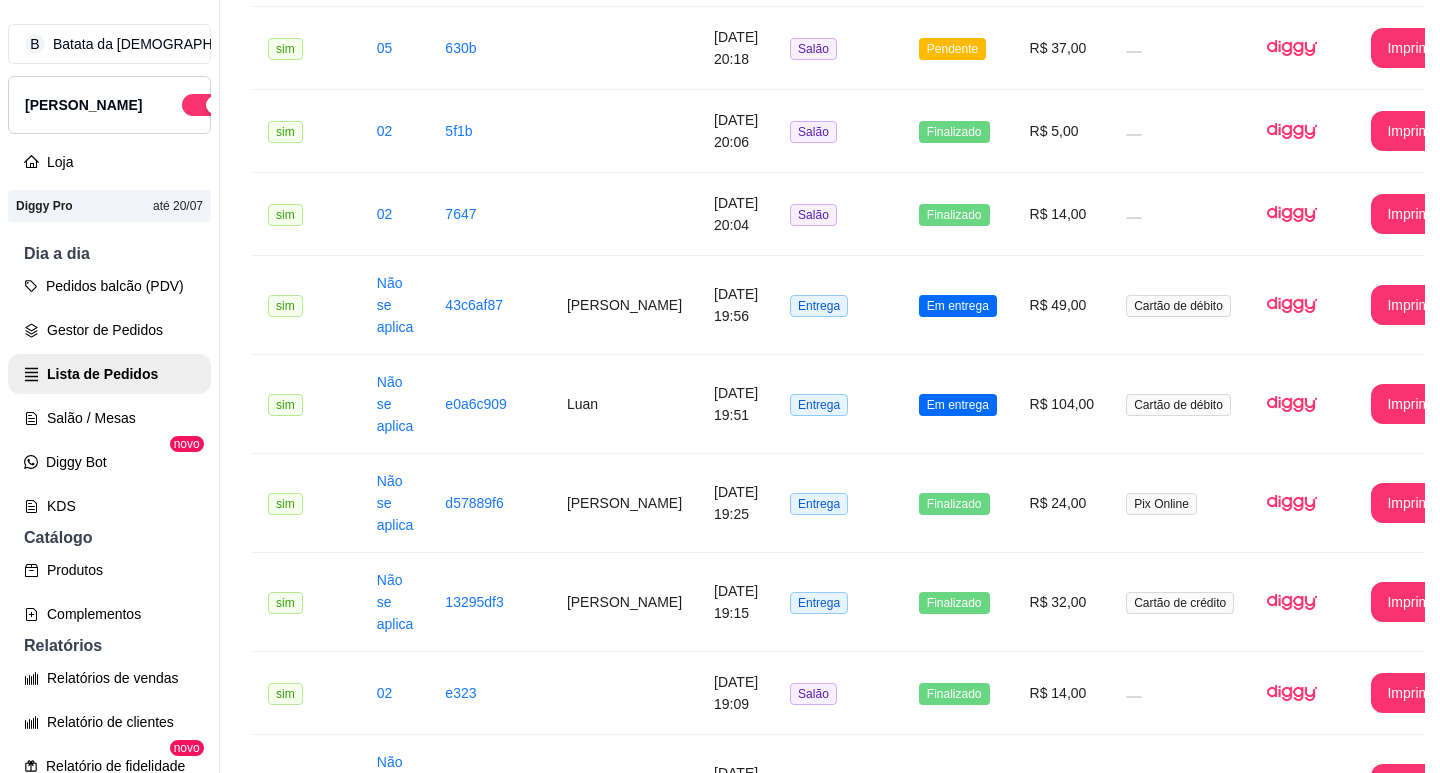 click on "Mover para finalizado" at bounding box center [901, 677] 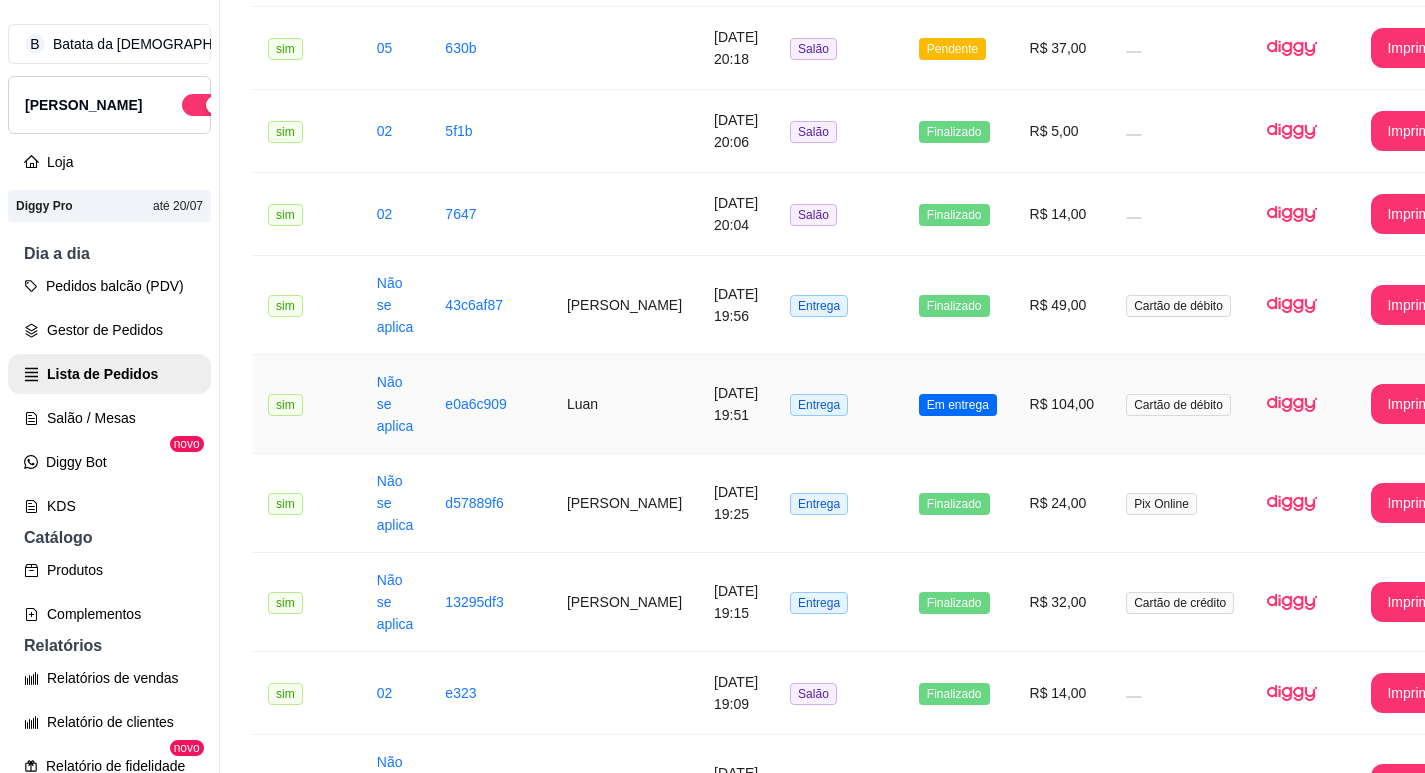 click on "R$ 104,00" at bounding box center (1062, 404) 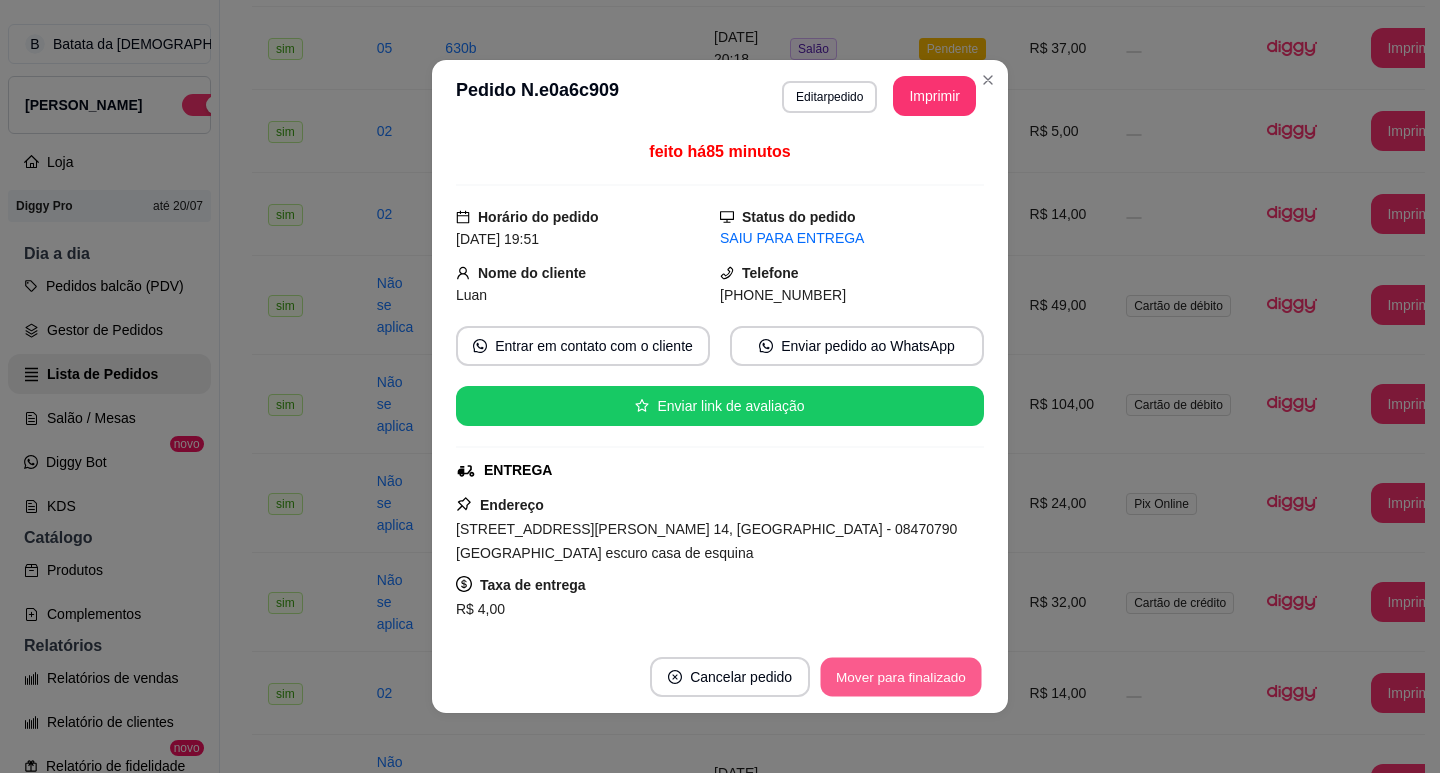 click on "Mover para finalizado" at bounding box center (901, 677) 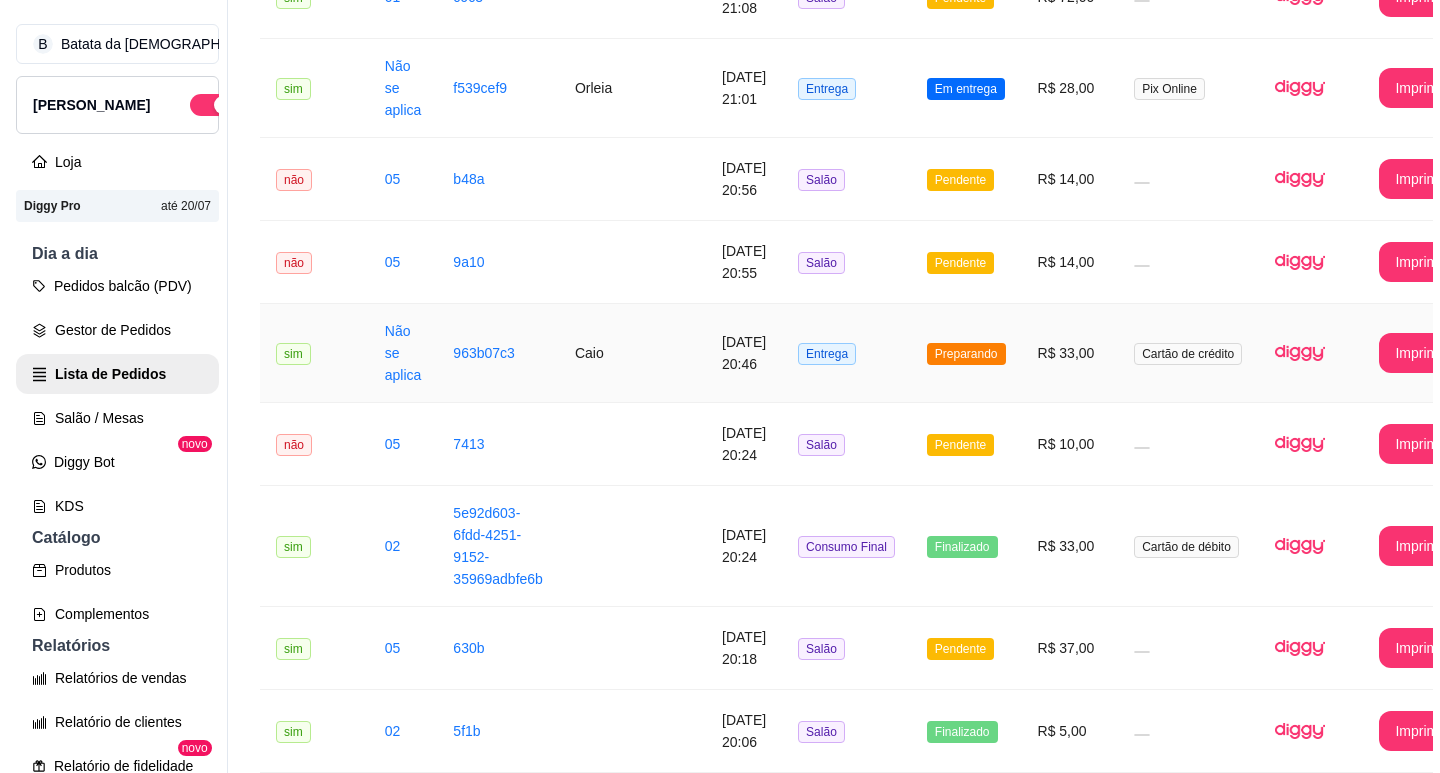 scroll, scrollTop: 300, scrollLeft: 0, axis: vertical 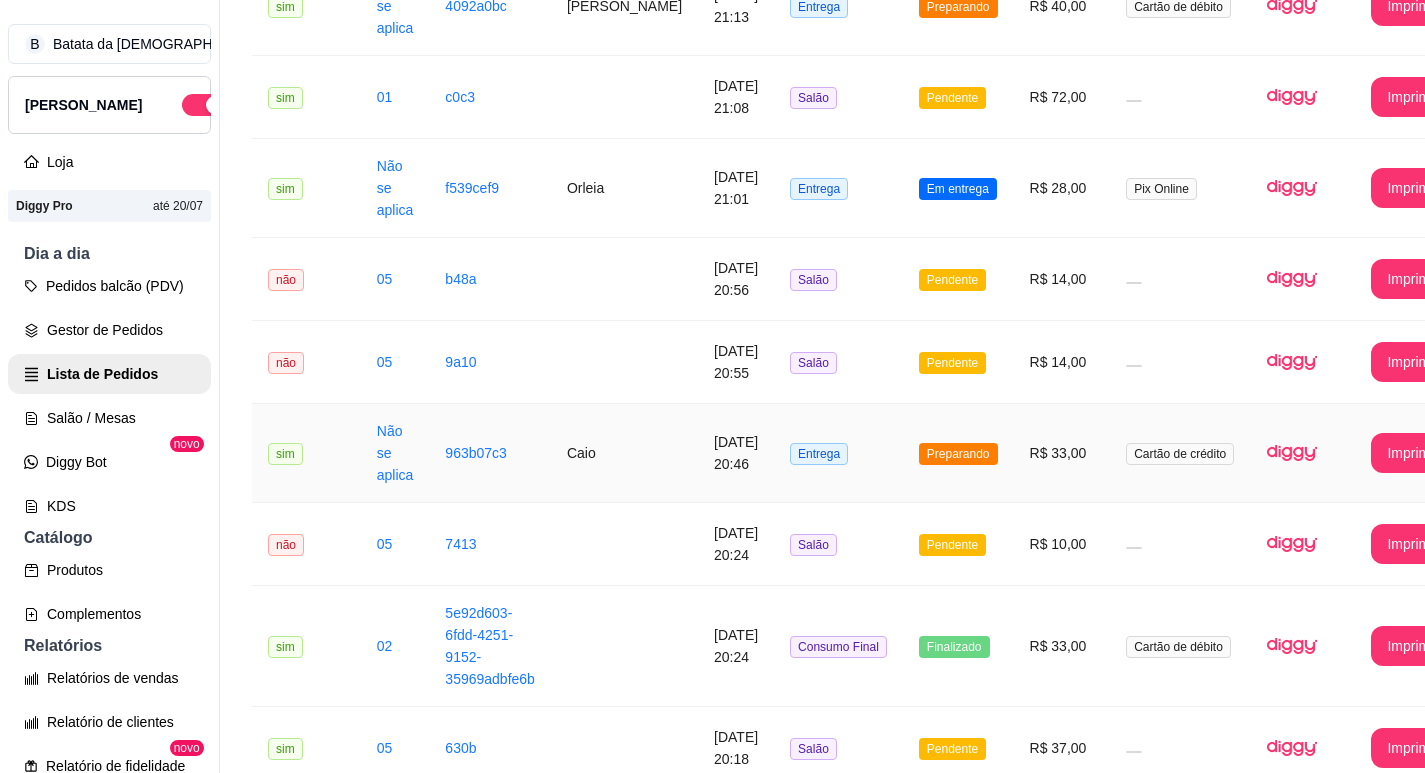 click on "Preparando" at bounding box center (958, 453) 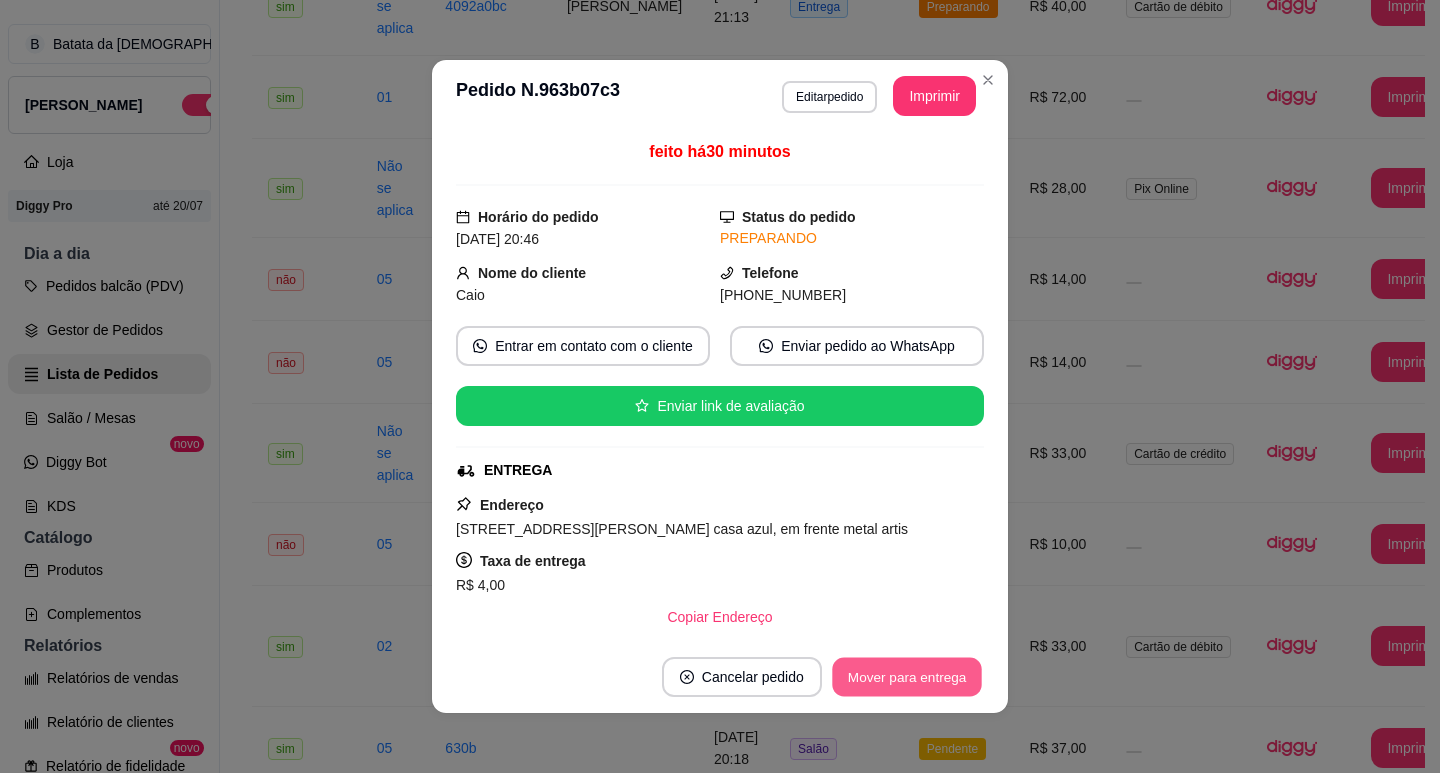 click on "Mover para entrega" at bounding box center [907, 677] 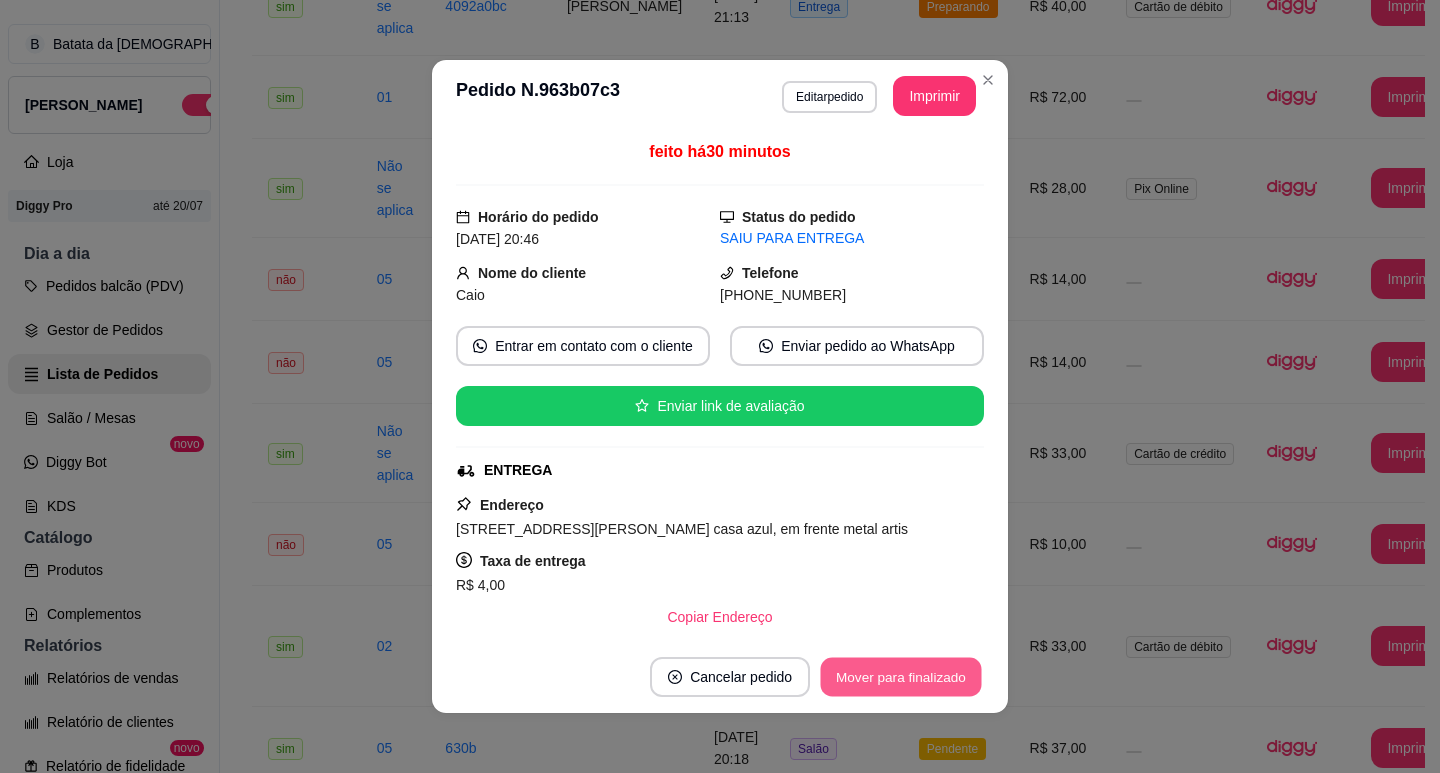 click on "Mover para finalizado" at bounding box center (901, 677) 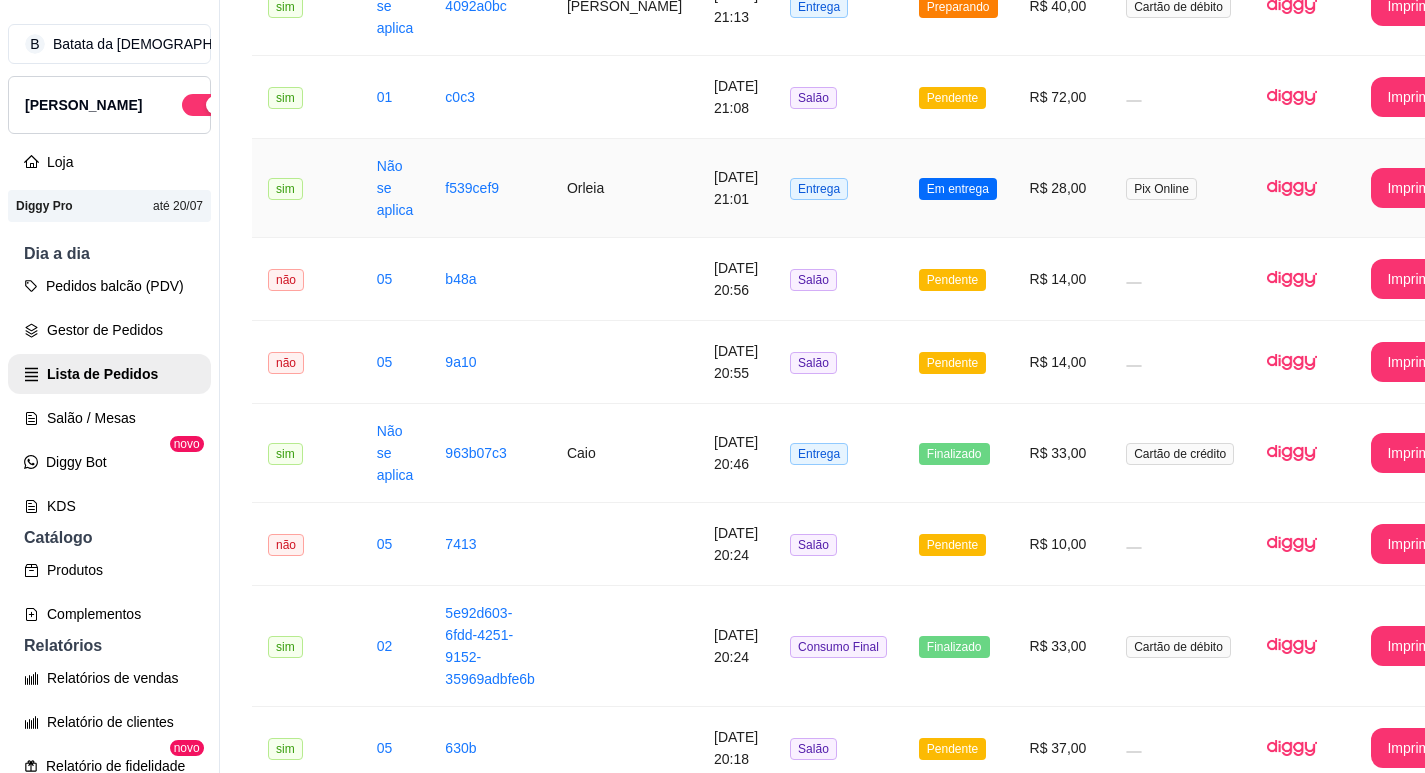 click on "R$ 28,00" at bounding box center (1062, 188) 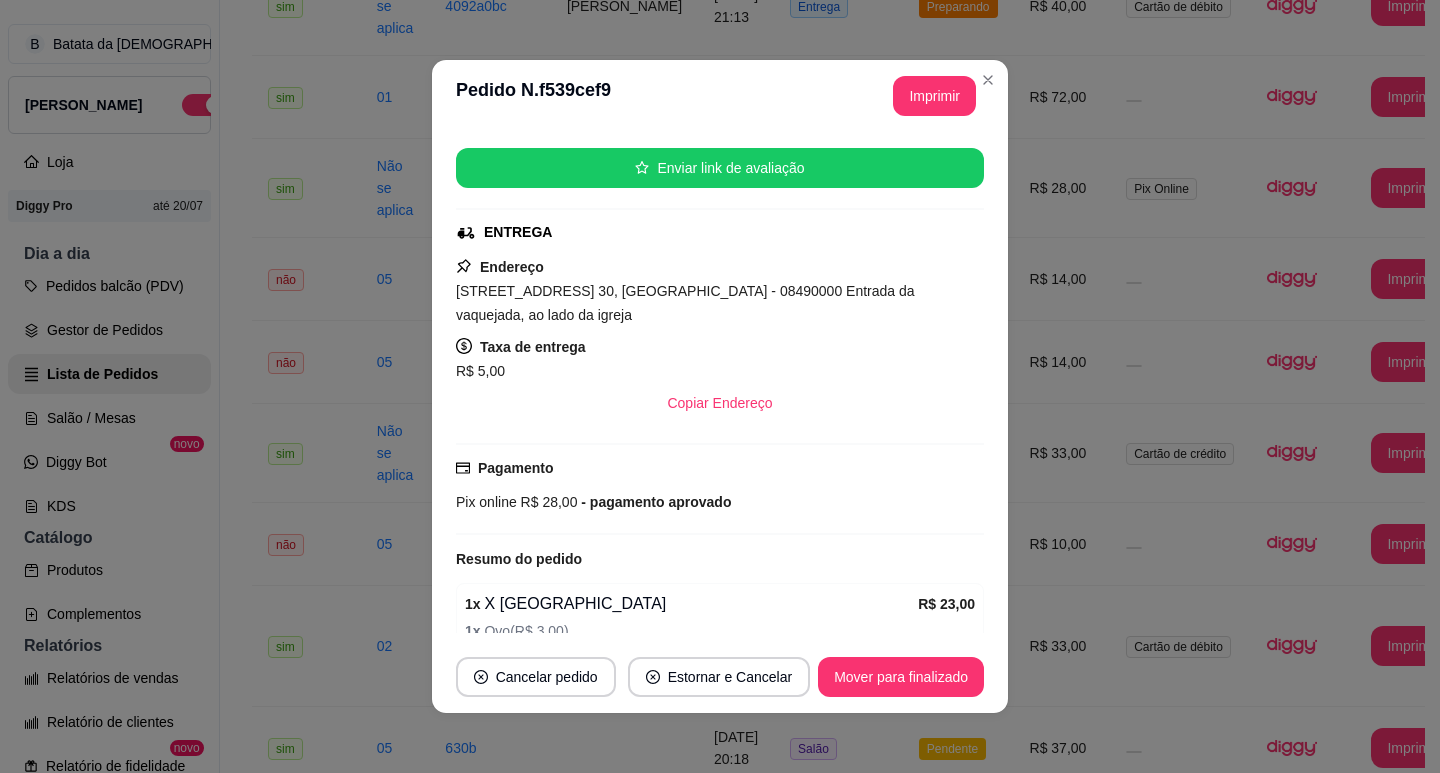 scroll, scrollTop: 300, scrollLeft: 0, axis: vertical 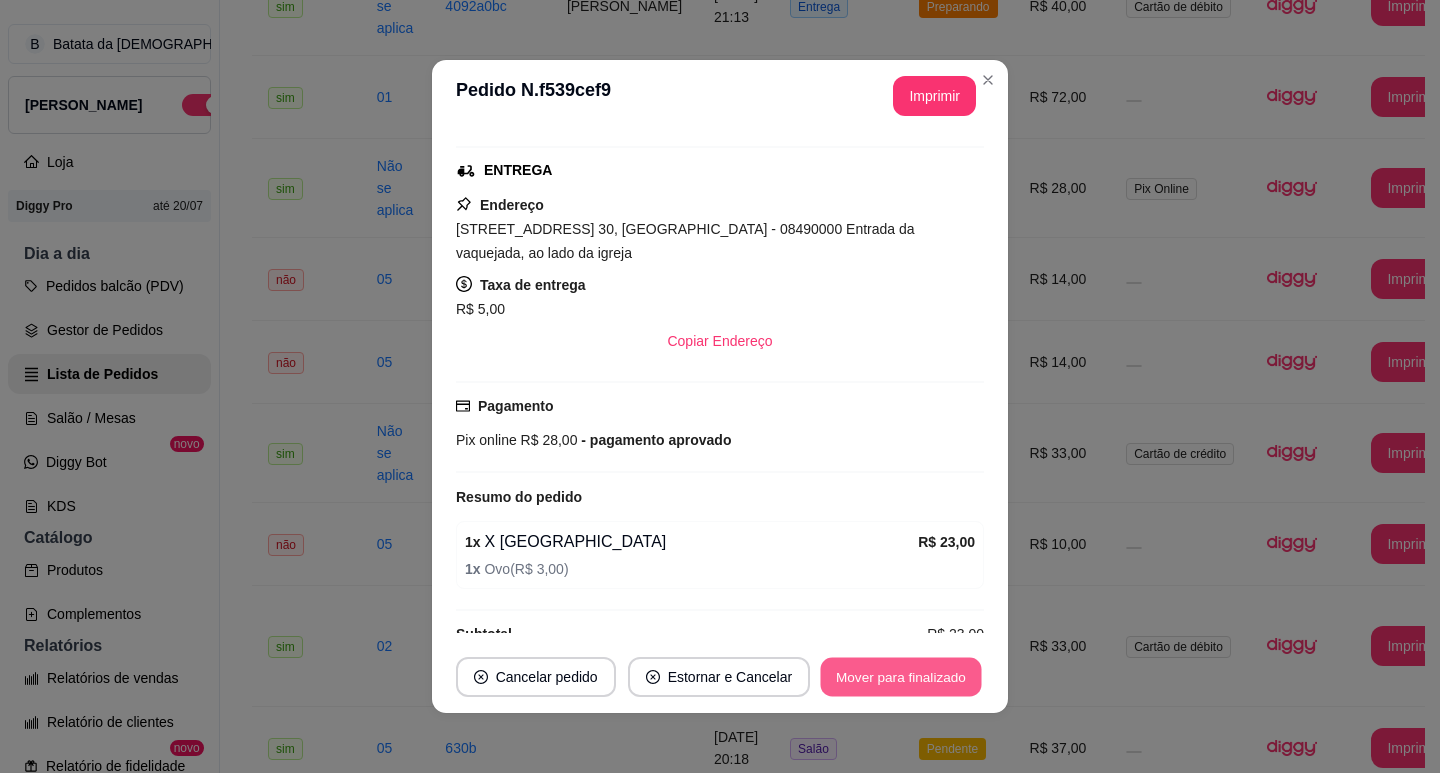click on "Mover para finalizado" at bounding box center [901, 677] 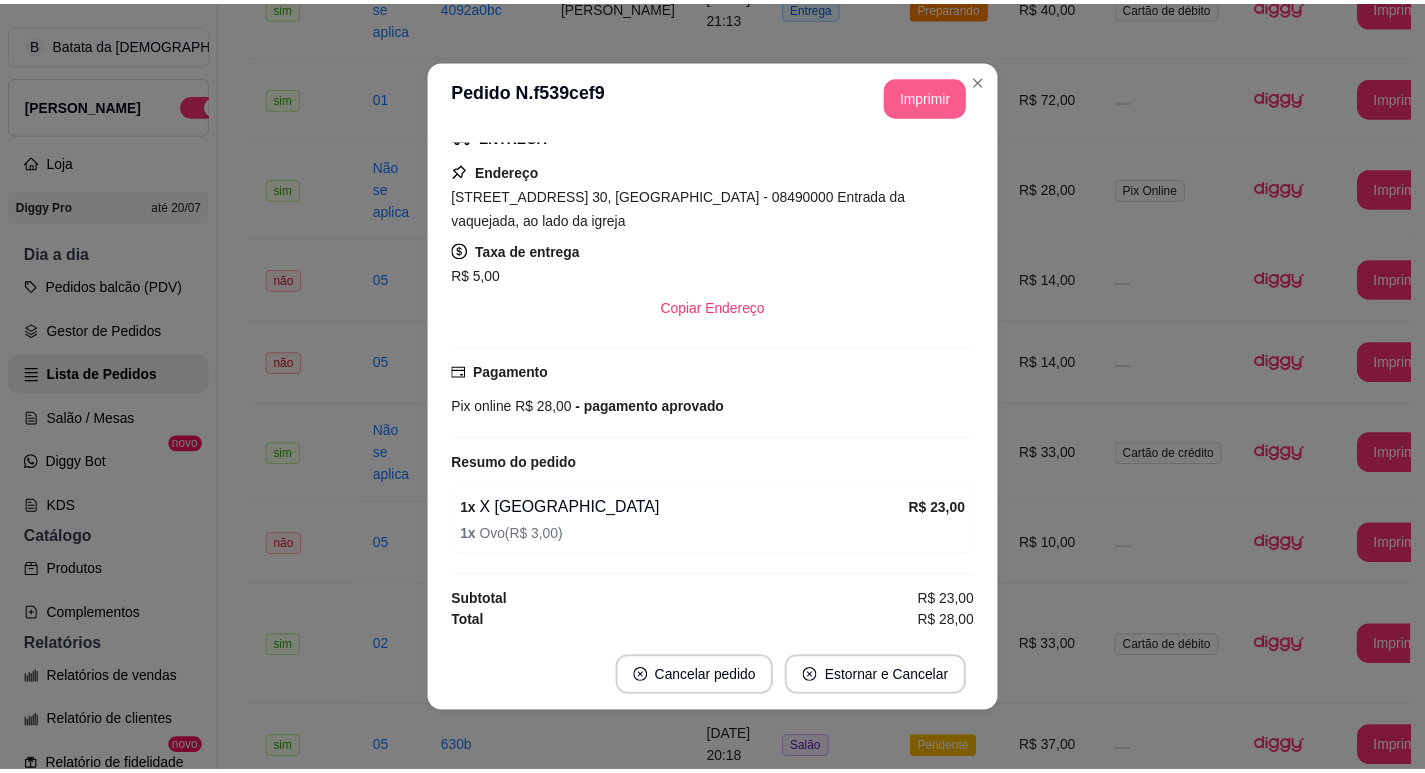 scroll, scrollTop: 254, scrollLeft: 0, axis: vertical 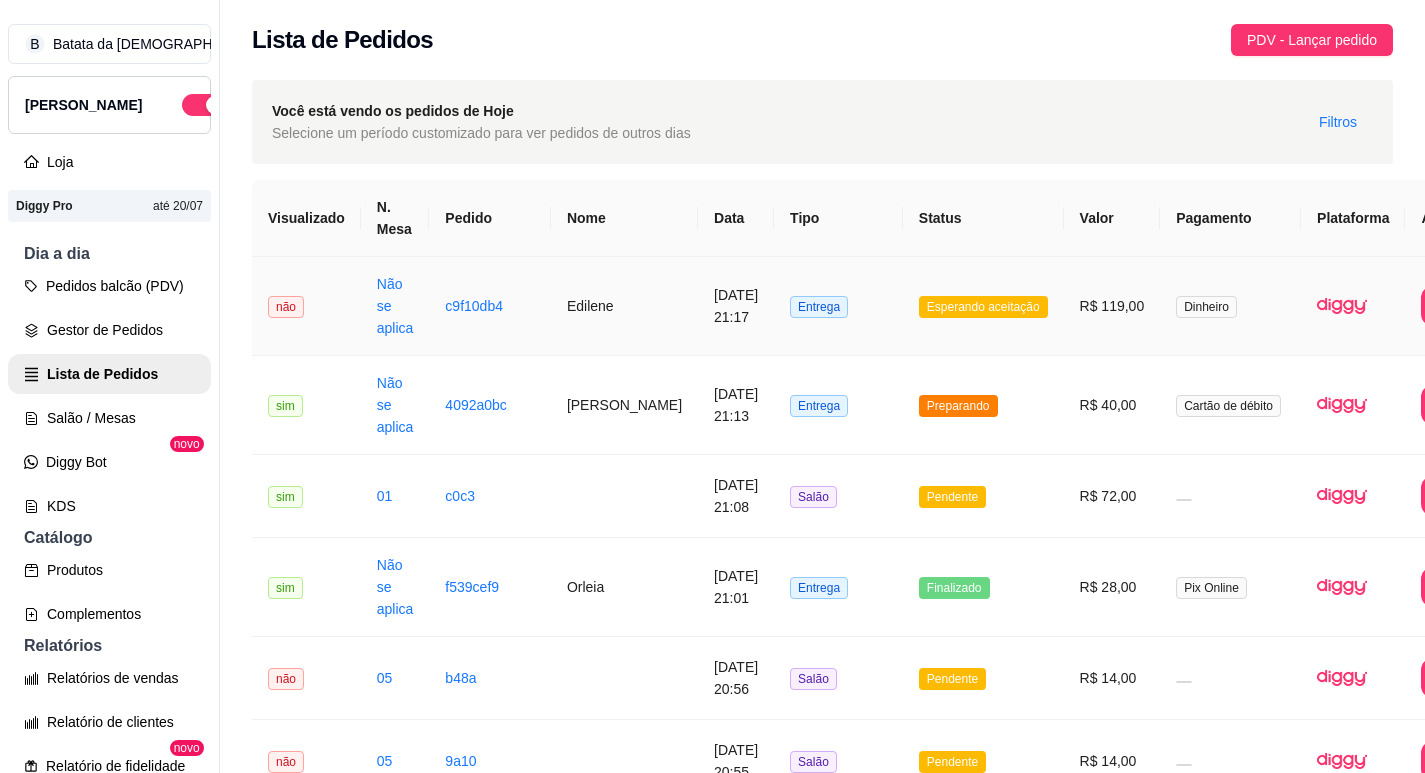 click on "Entrega" at bounding box center [838, 306] 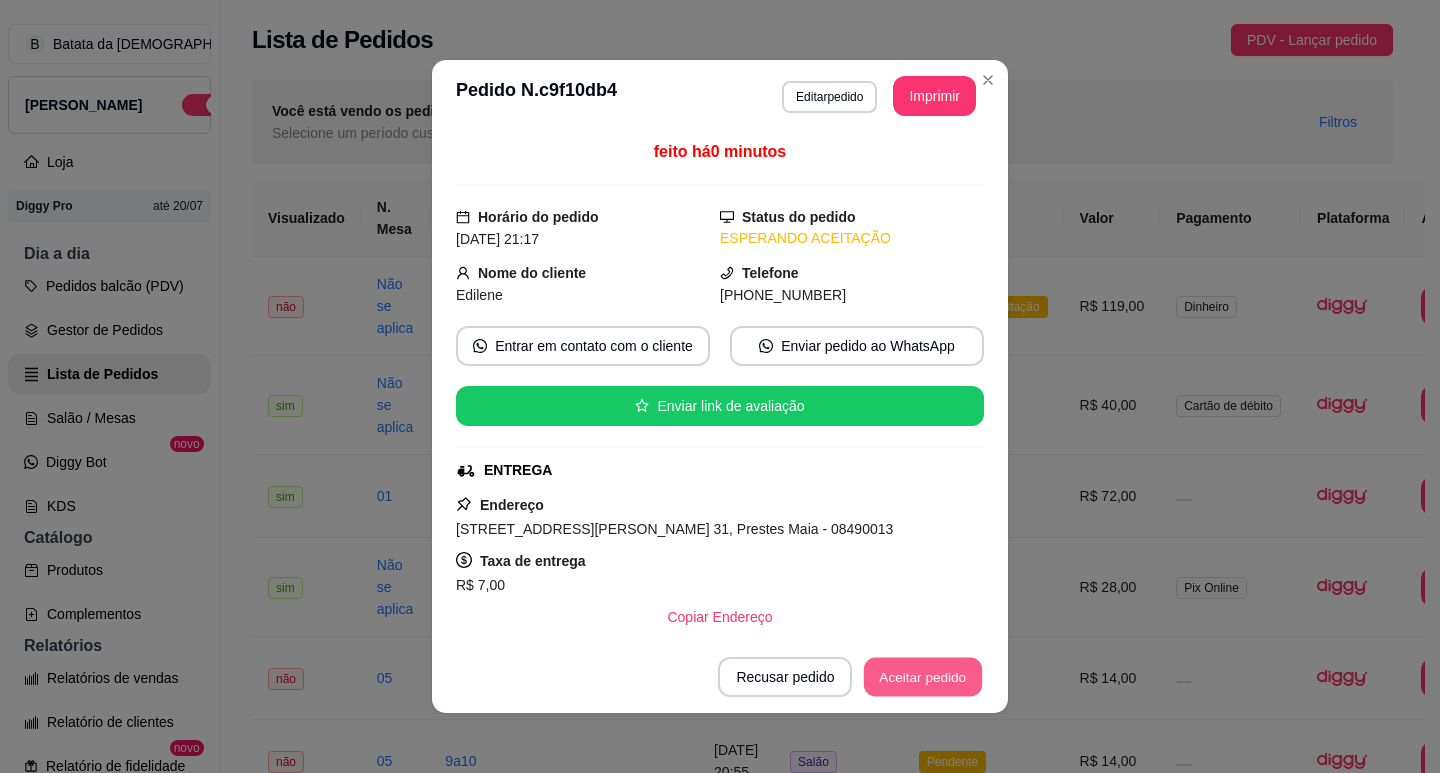 click on "Aceitar pedido" at bounding box center (923, 677) 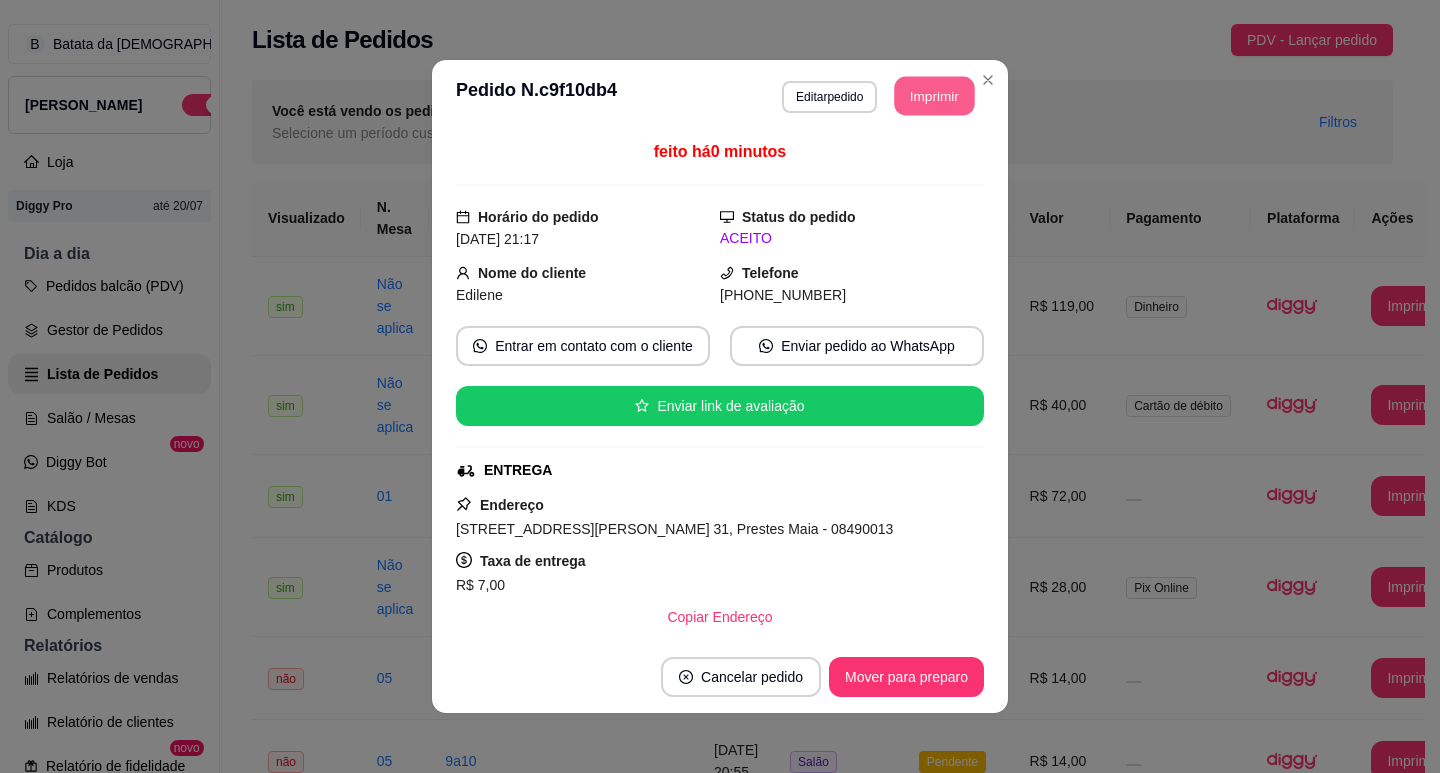 click on "Imprimir" at bounding box center (935, 96) 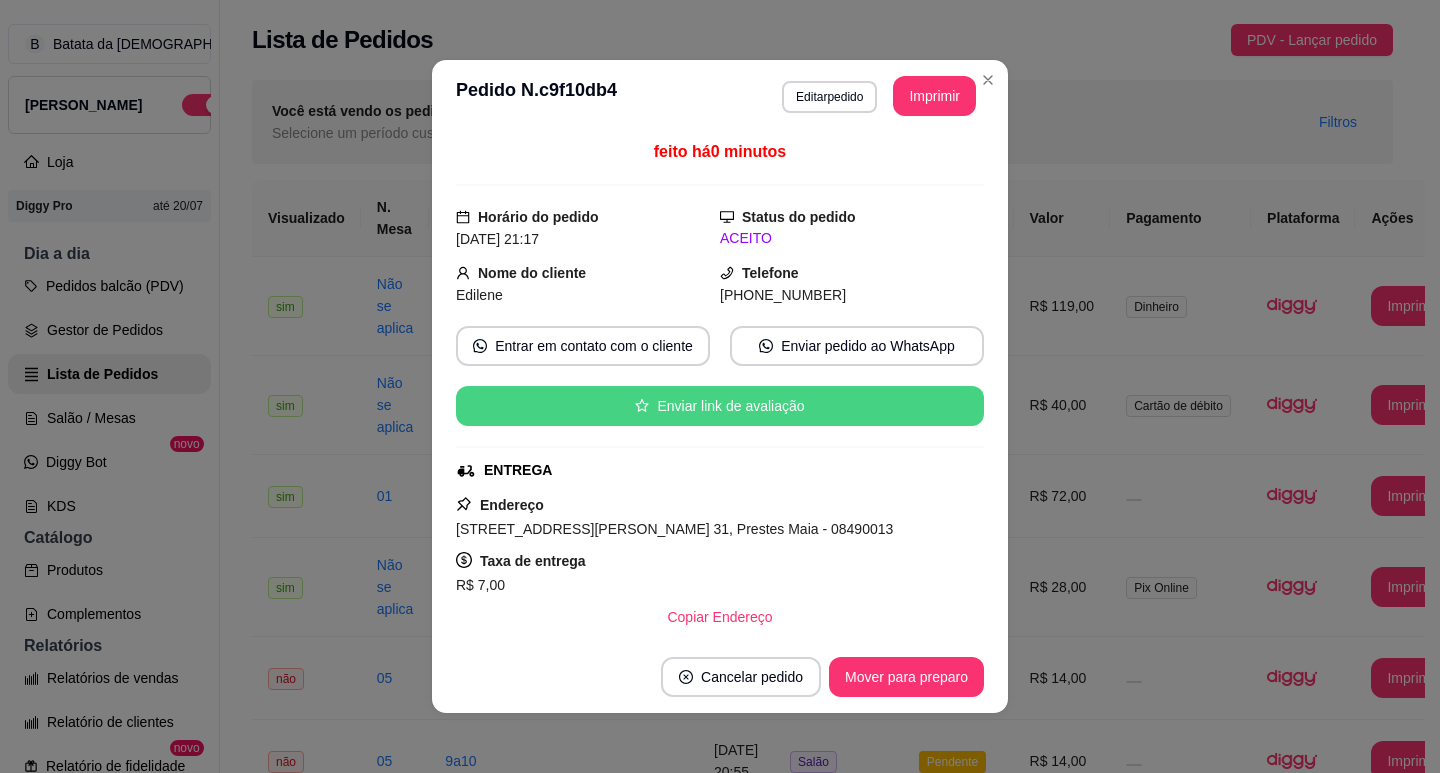 scroll, scrollTop: 0, scrollLeft: 0, axis: both 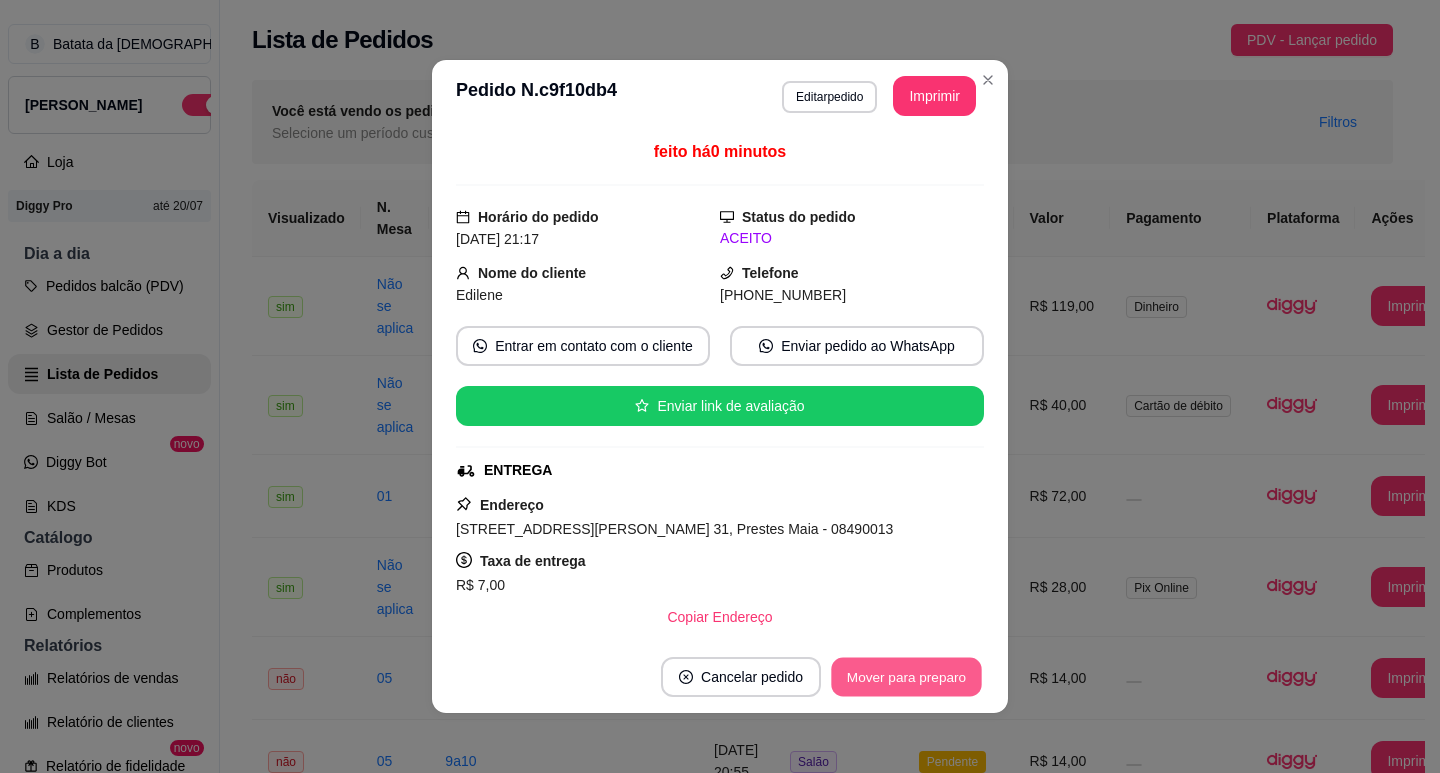 click on "Mover para preparo" at bounding box center (906, 677) 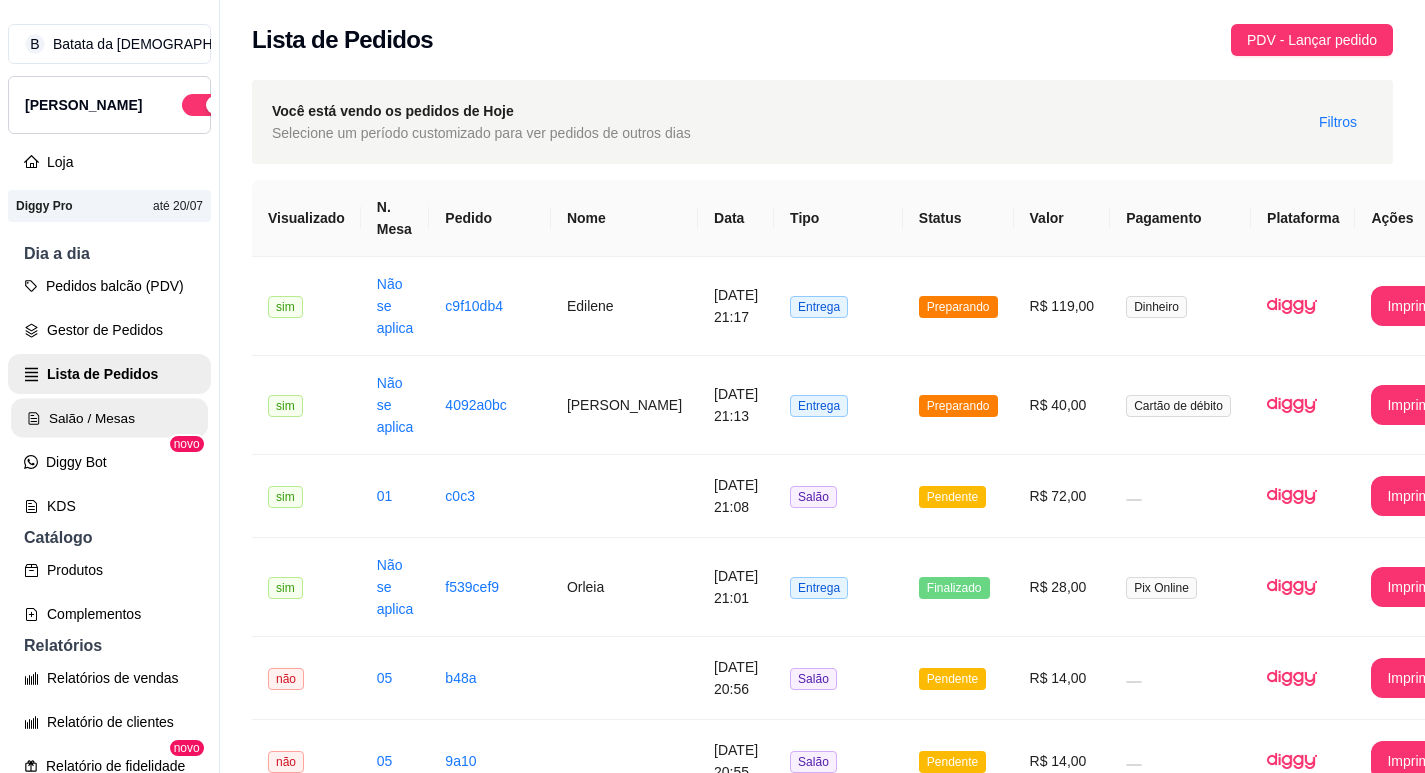 click on "Salão / Mesas" at bounding box center (109, 418) 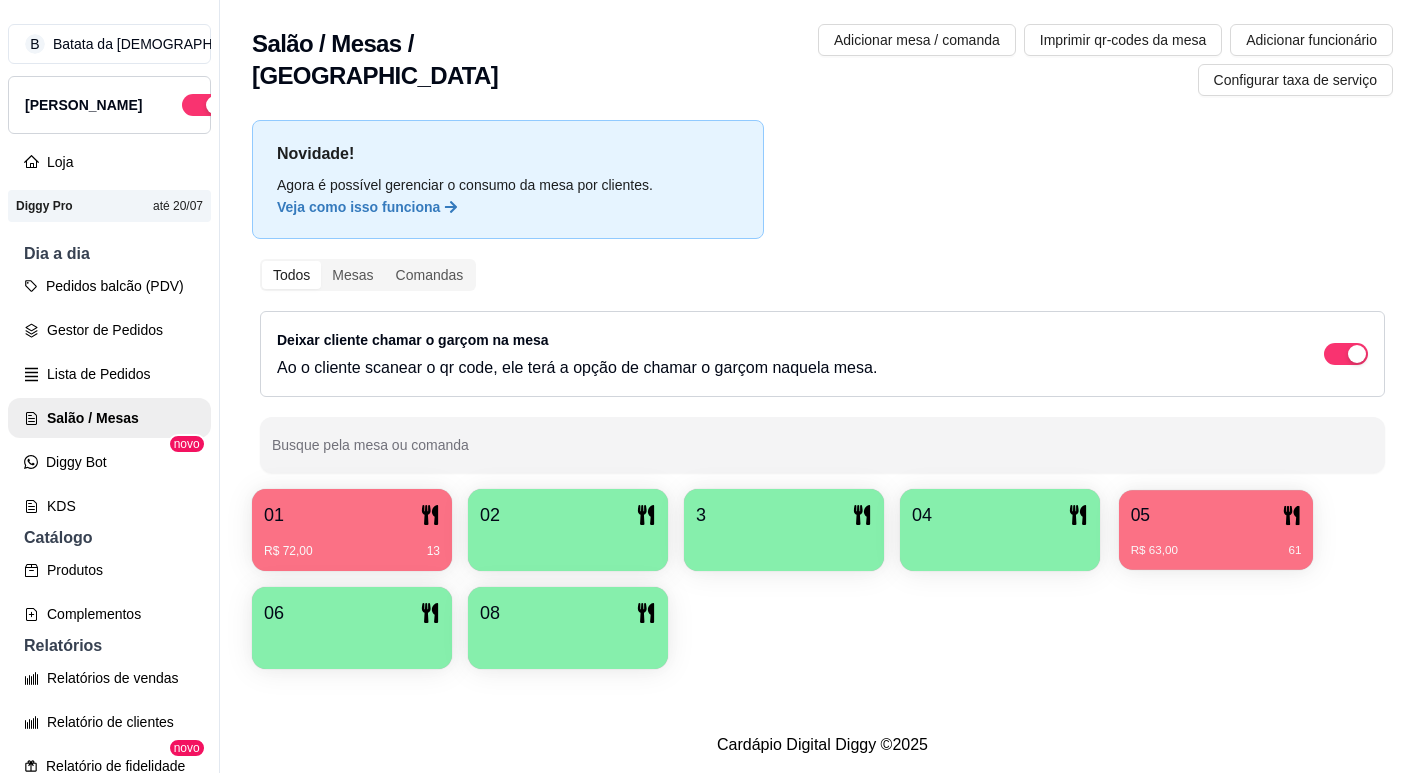 click on "R$ 63,00 61" at bounding box center (1216, 551) 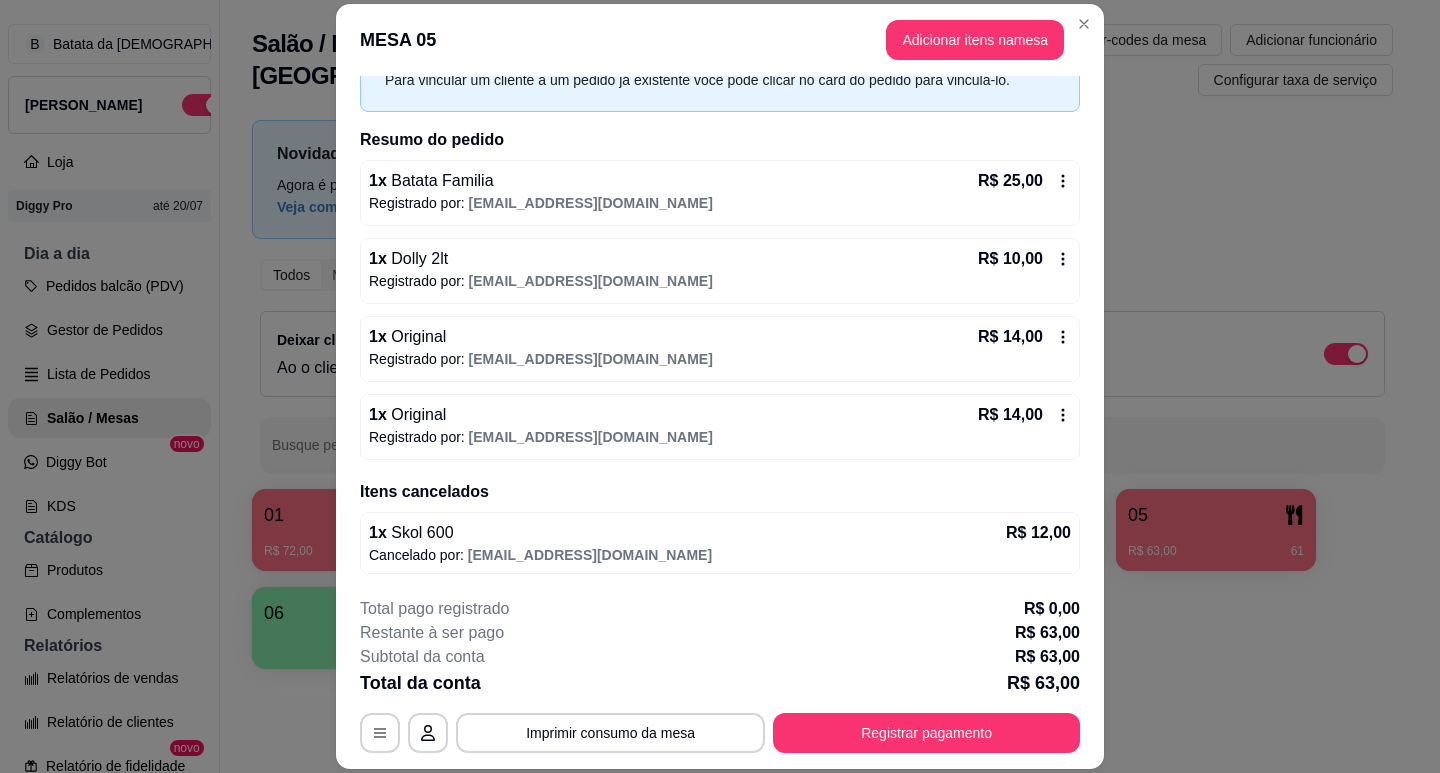 scroll, scrollTop: 106, scrollLeft: 0, axis: vertical 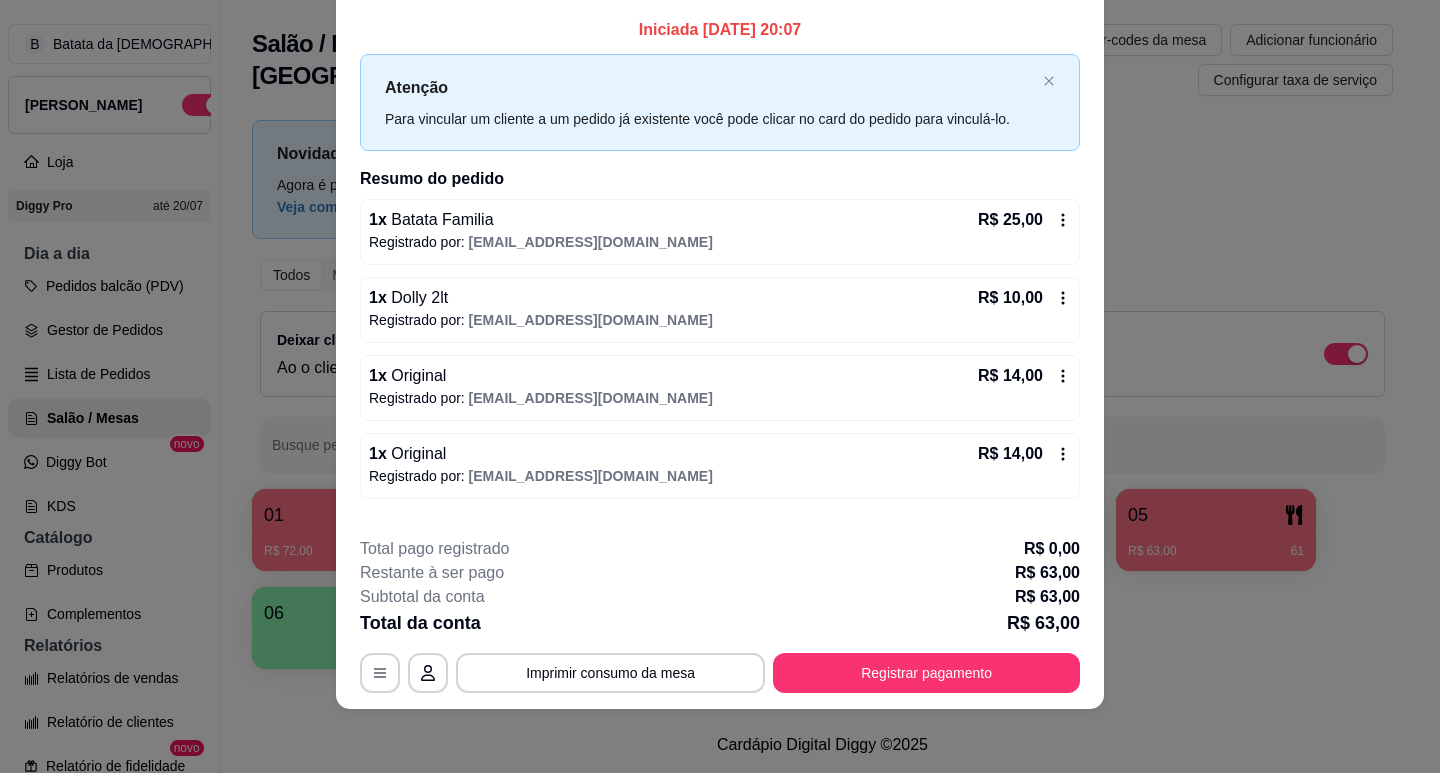 drag, startPoint x: 1038, startPoint y: 220, endPoint x: 1000, endPoint y: 277, distance: 68.50548 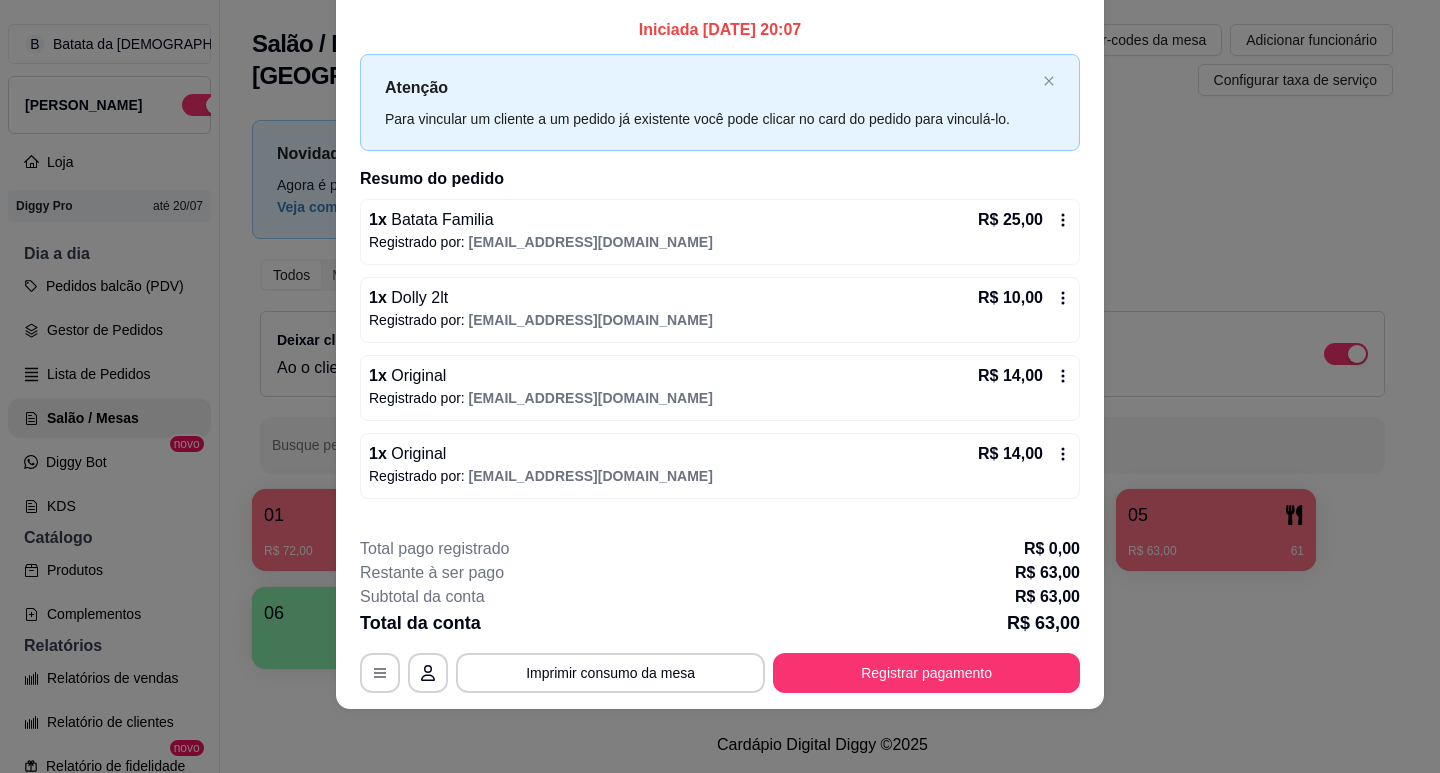 click 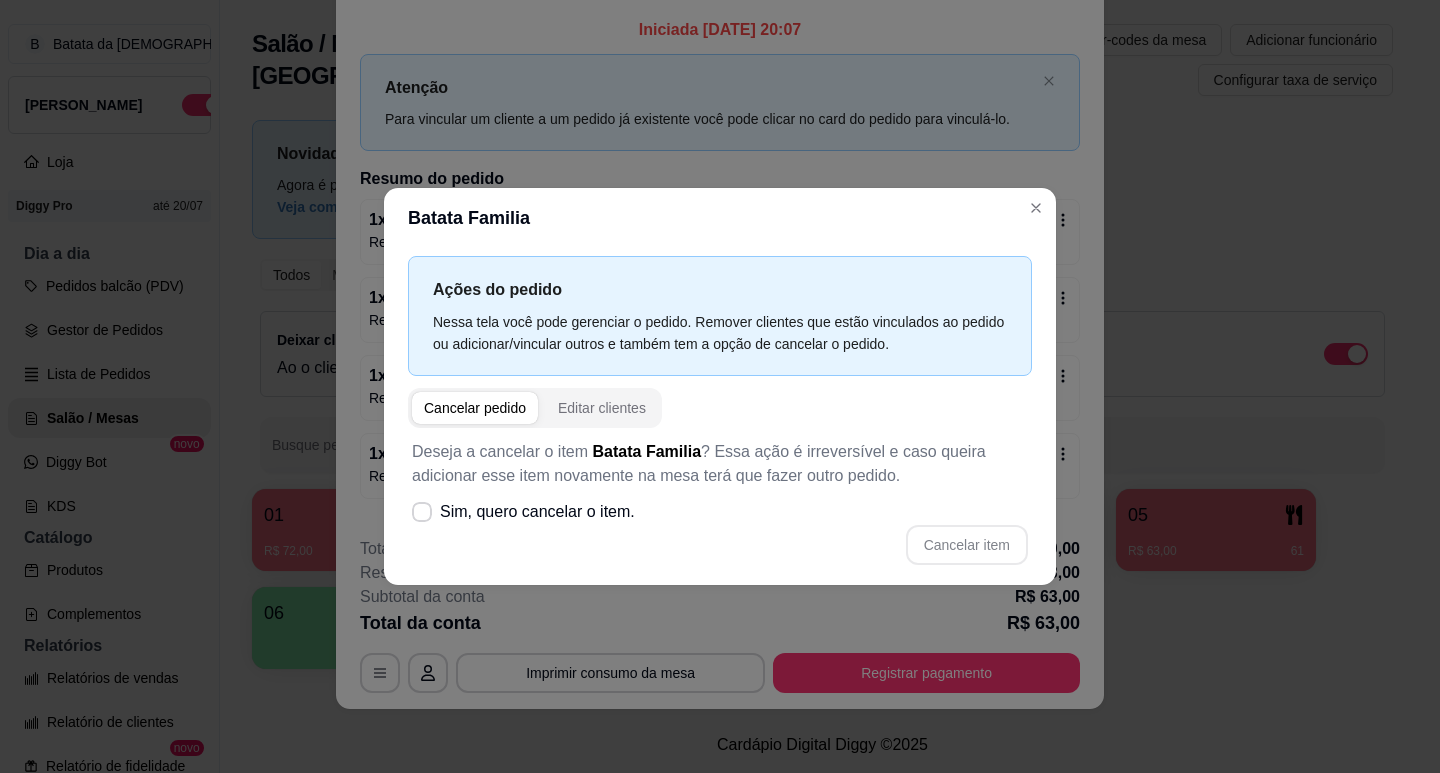 click on "Cancelar pedido" at bounding box center [475, 408] 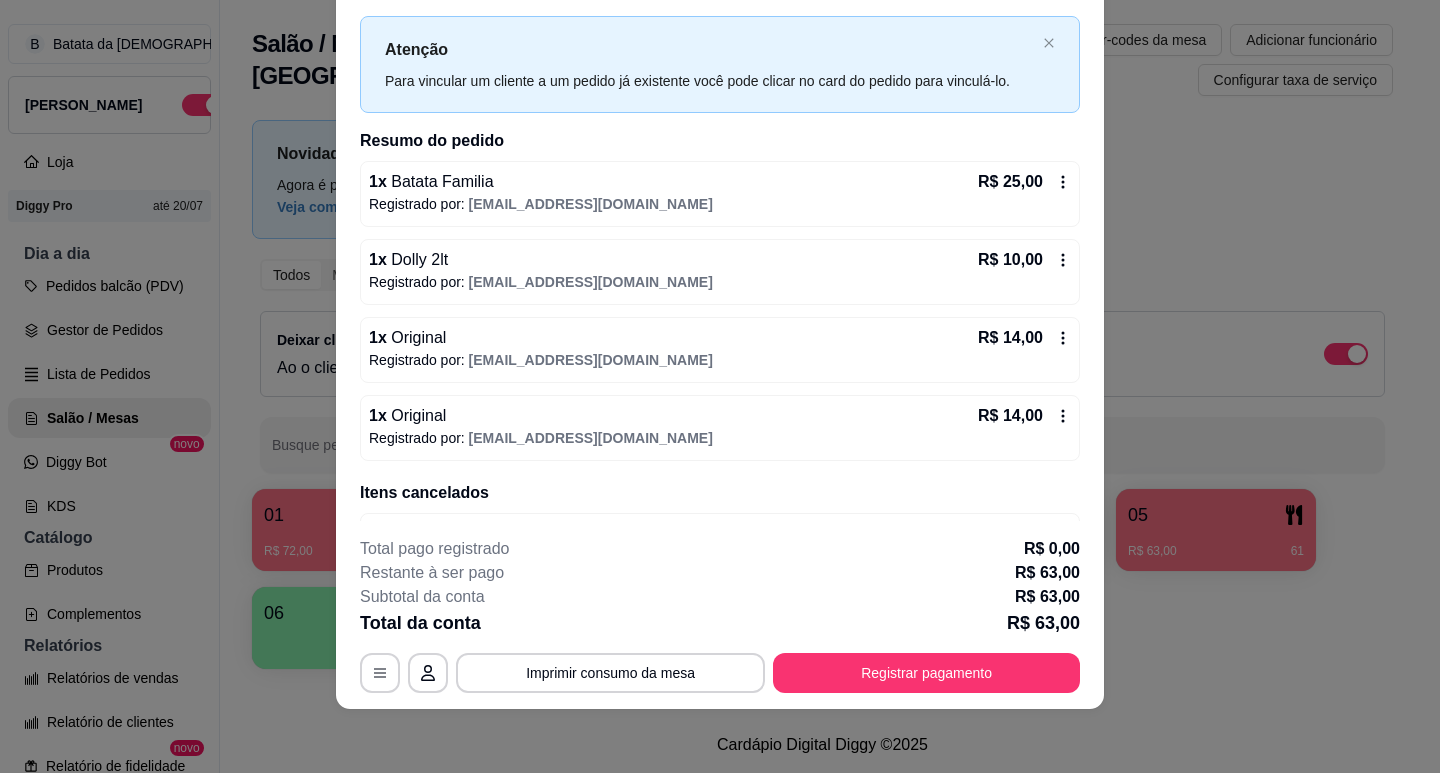 scroll, scrollTop: 0, scrollLeft: 0, axis: both 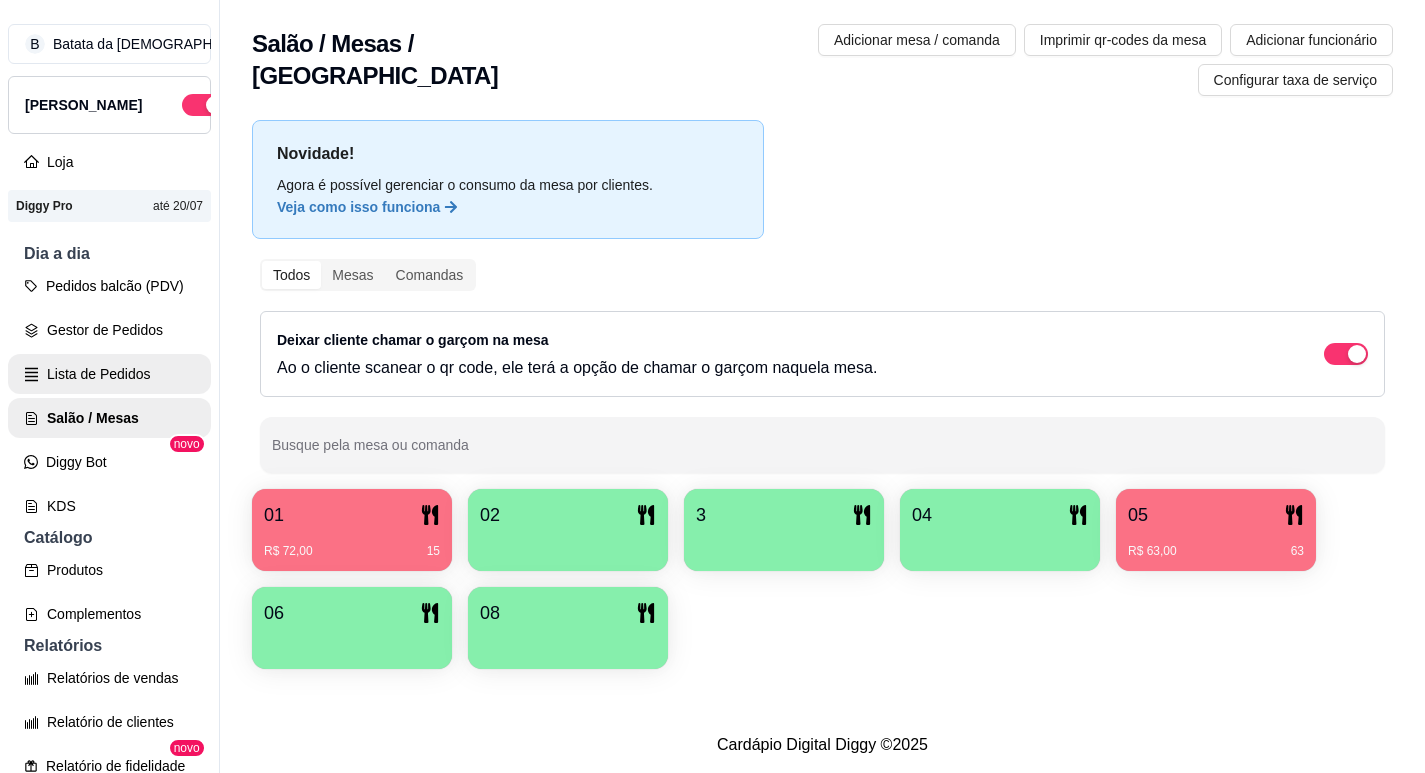 click on "Lista de Pedidos" at bounding box center (109, 374) 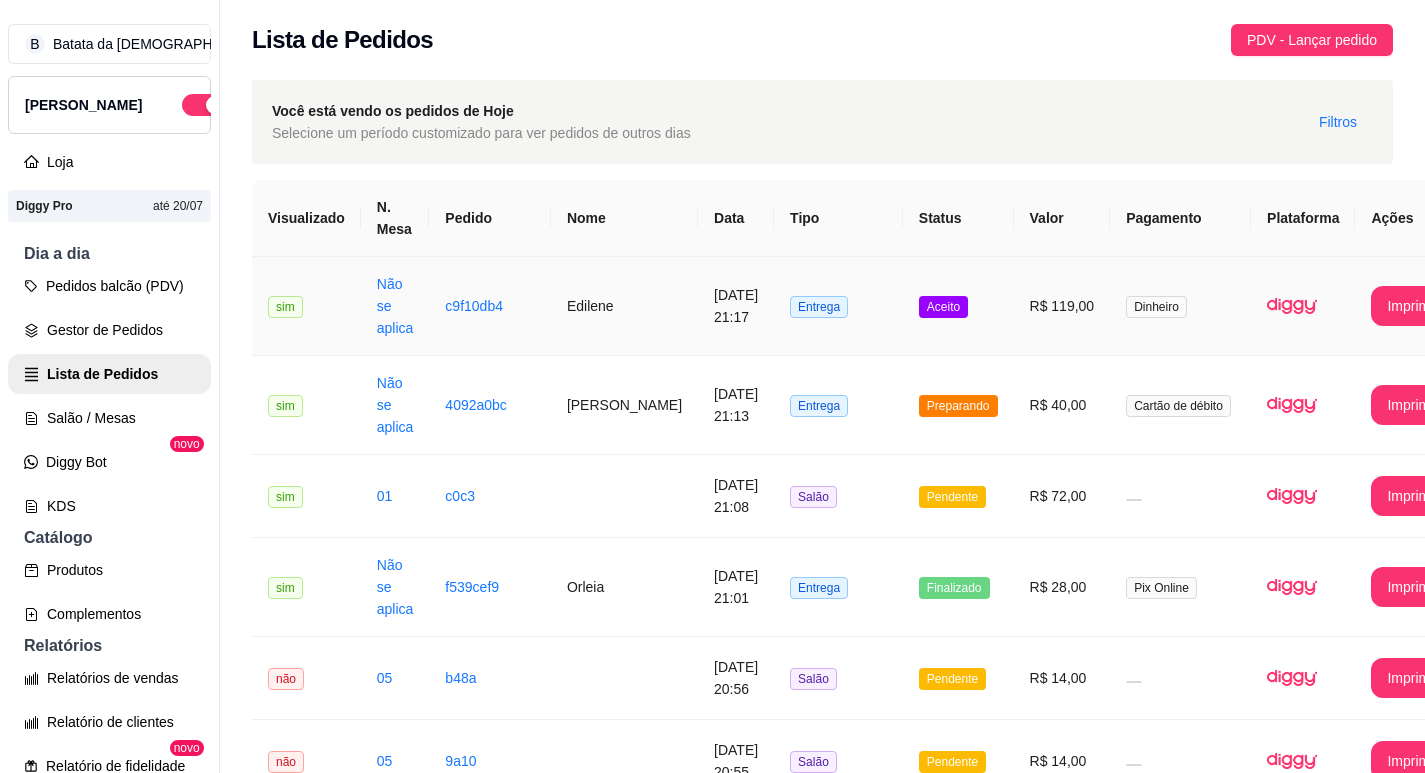 click on "Aceito" at bounding box center [958, 306] 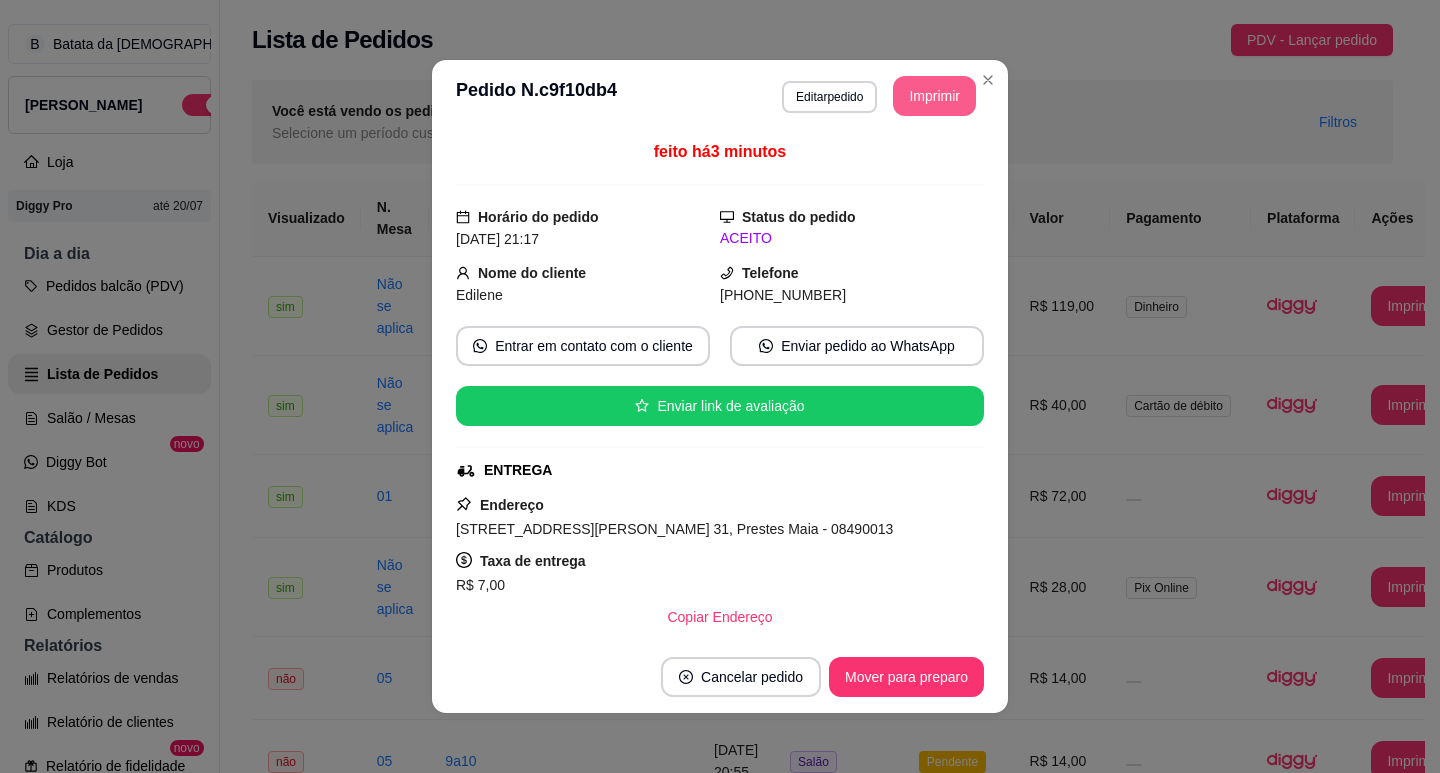 click on "Imprimir" at bounding box center (934, 96) 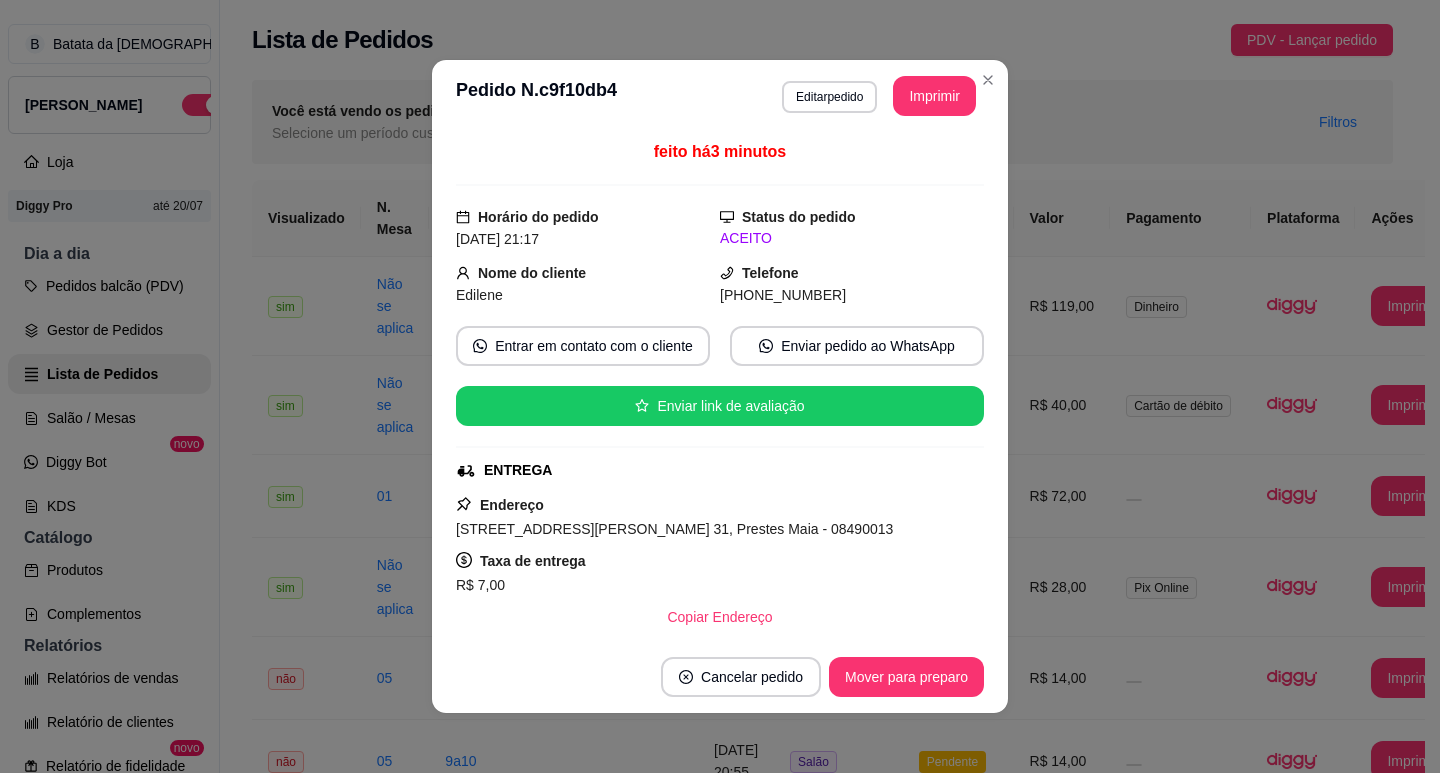scroll, scrollTop: 0, scrollLeft: 0, axis: both 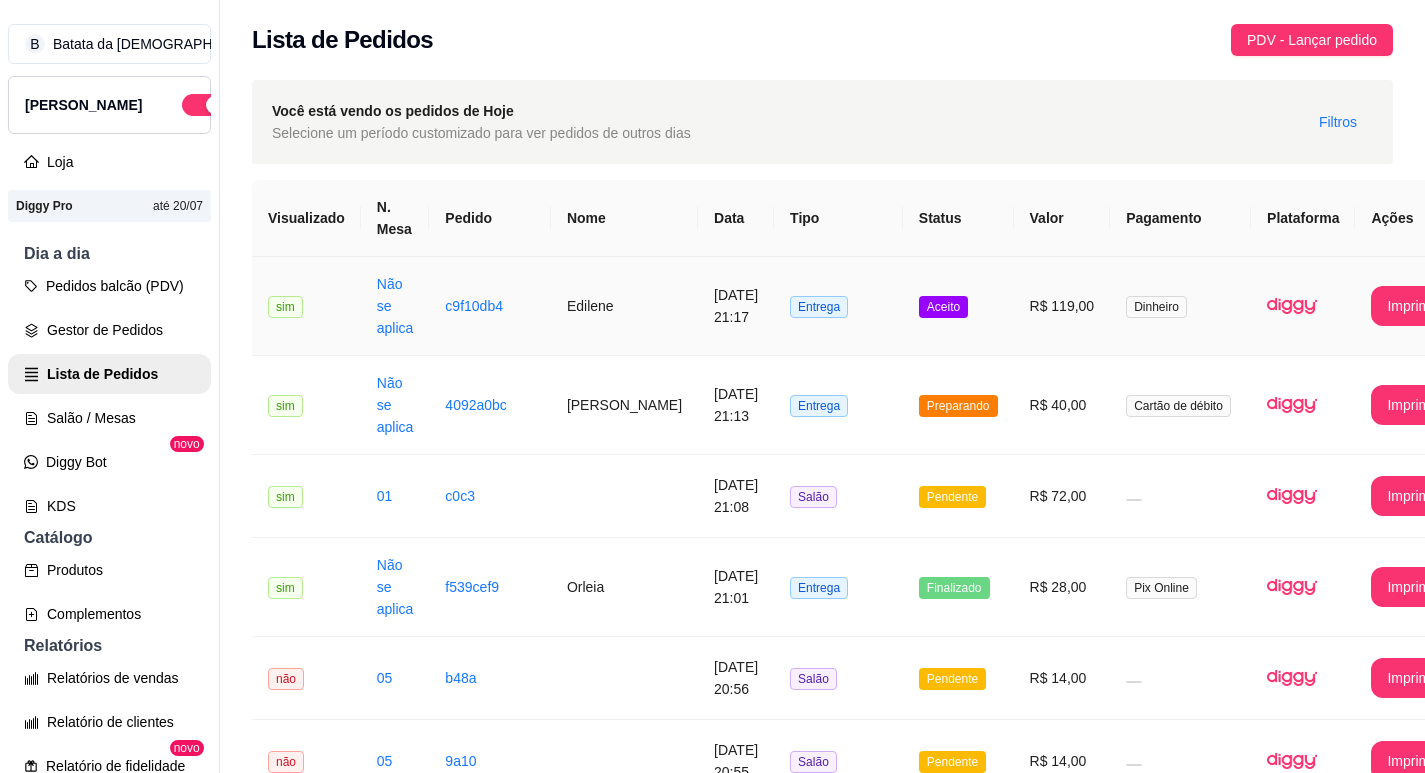 click on "R$ 119,00" at bounding box center (1062, 306) 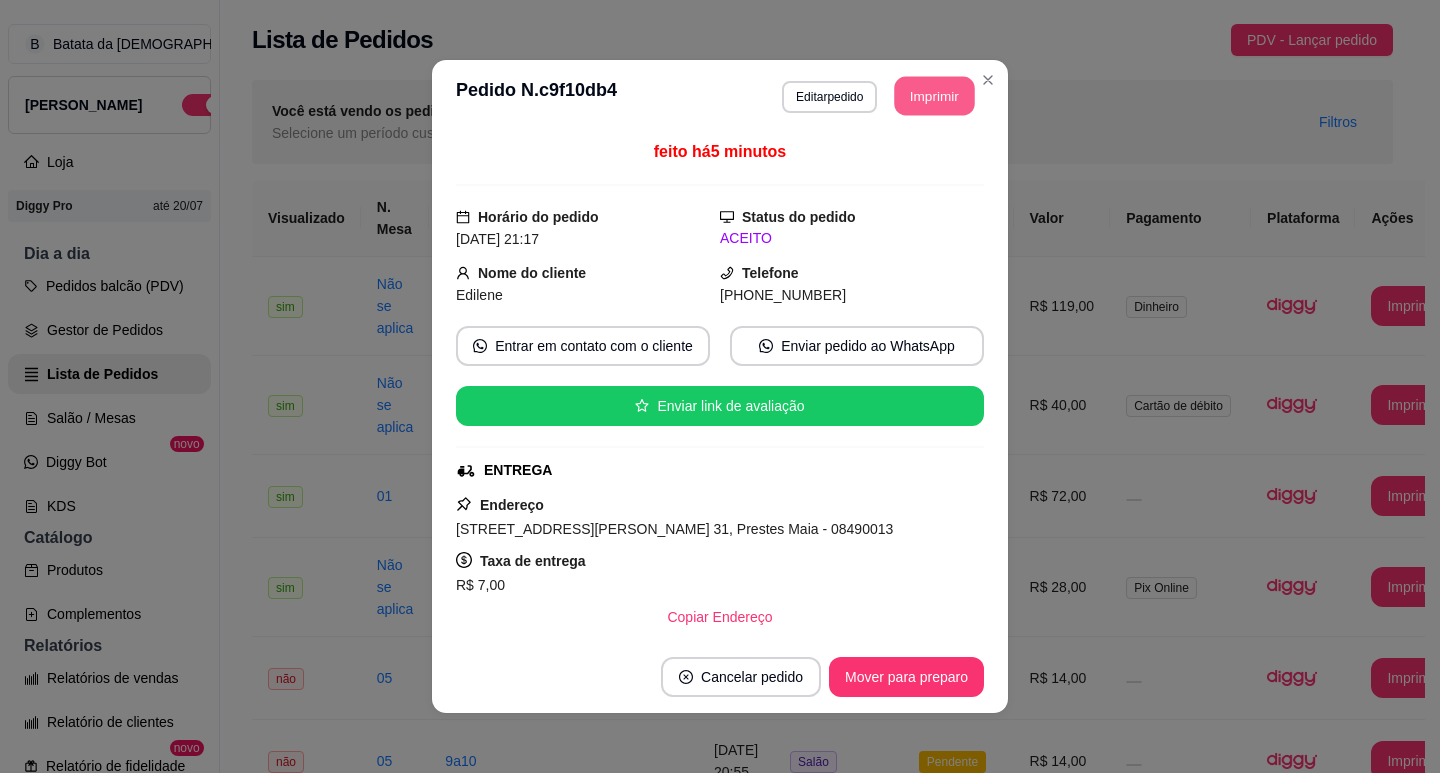 click on "Imprimir" at bounding box center [935, 96] 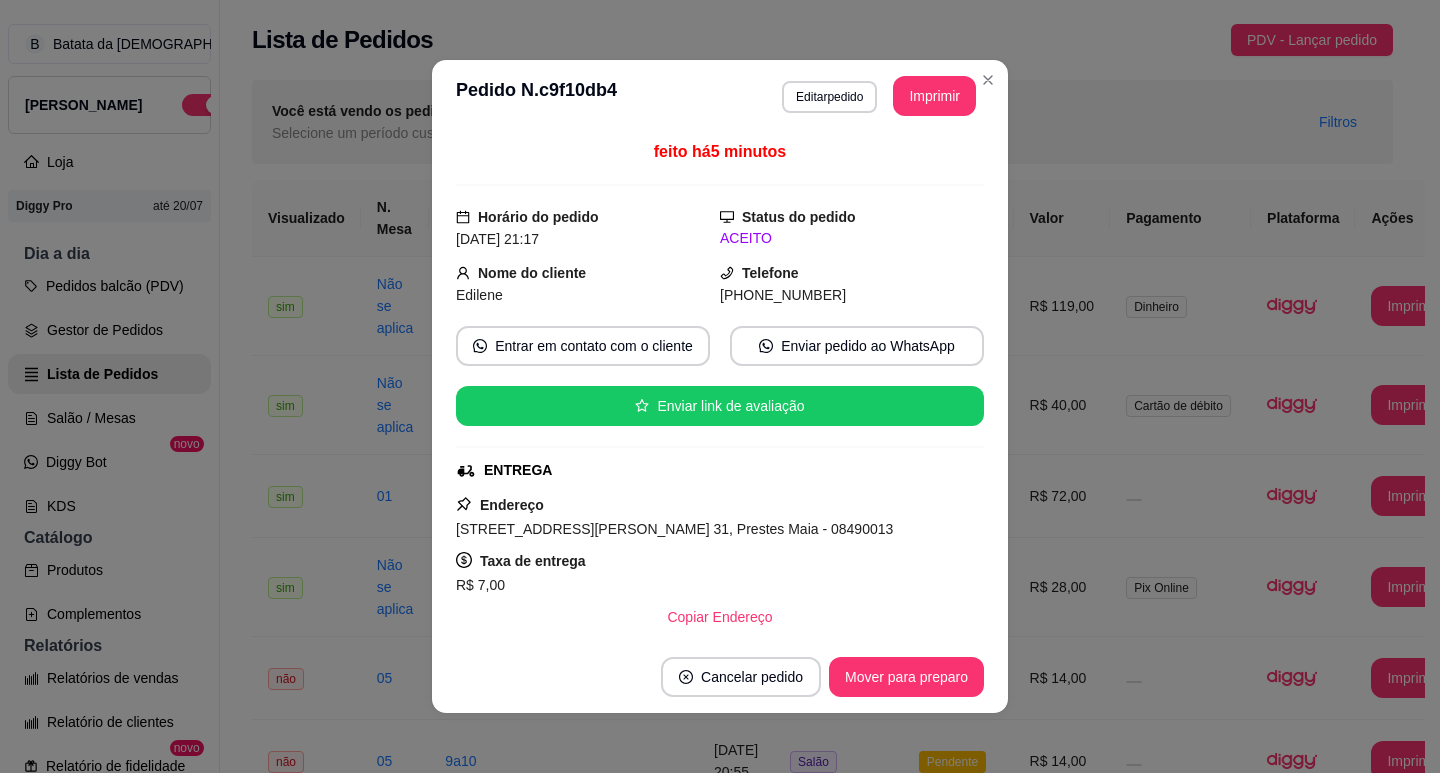 scroll, scrollTop: 0, scrollLeft: 0, axis: both 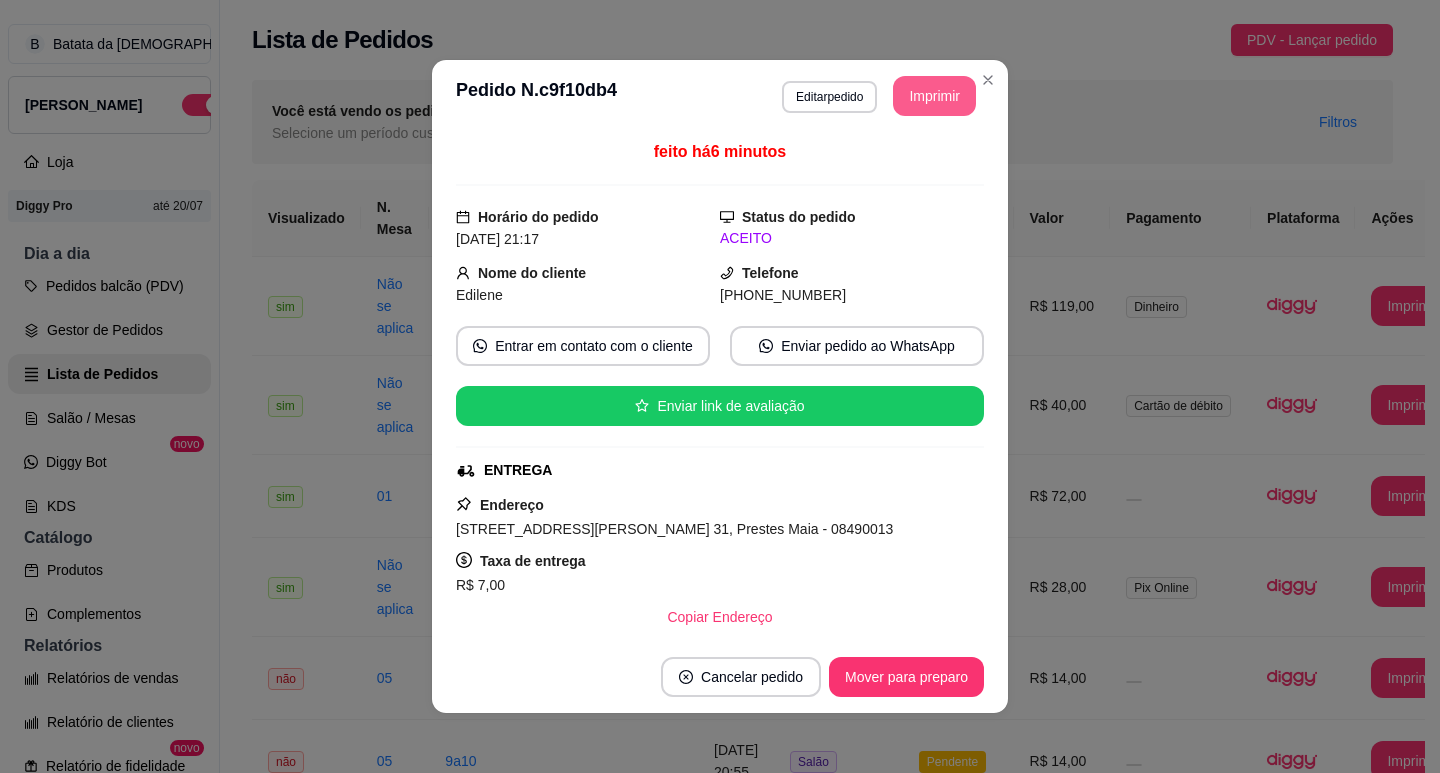 click on "Imprimir" at bounding box center (934, 96) 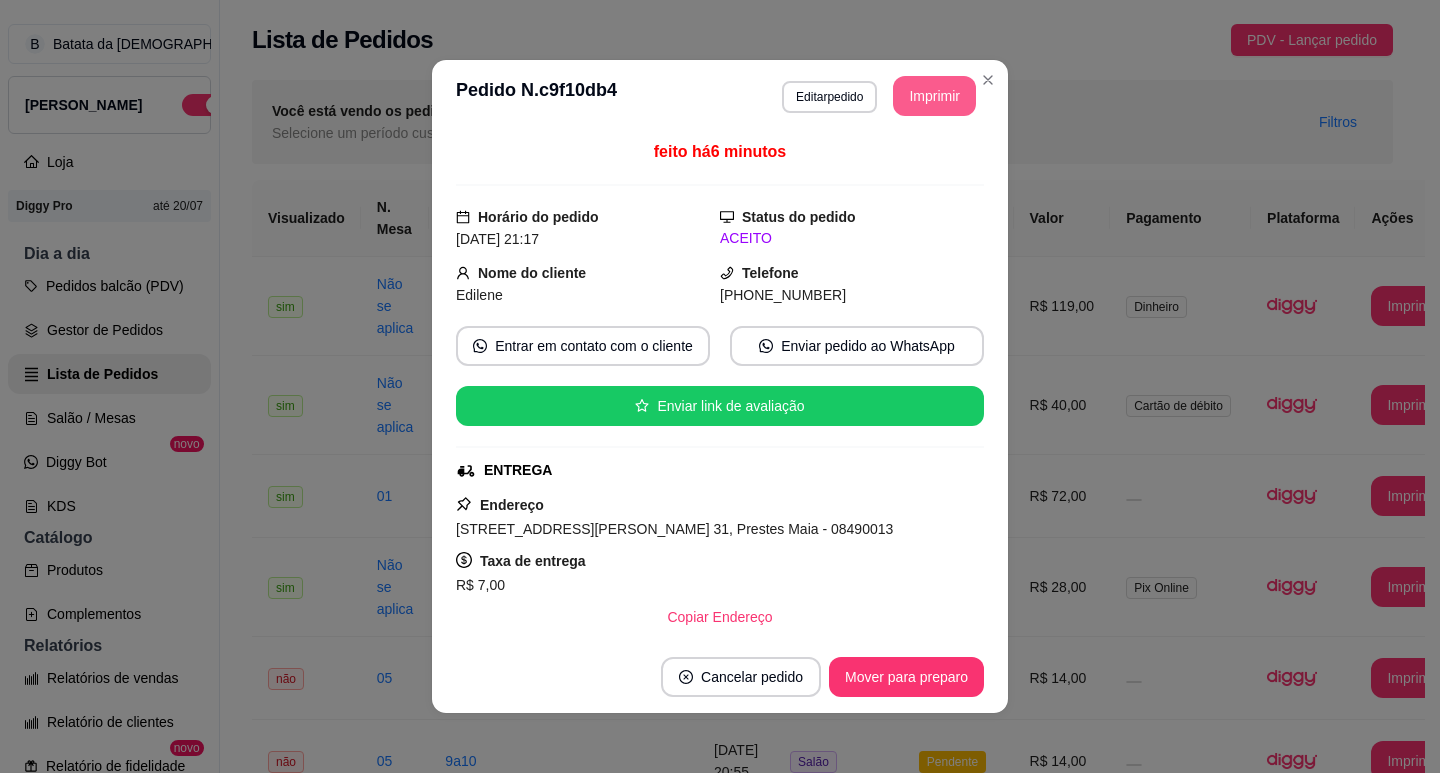 scroll, scrollTop: 0, scrollLeft: 0, axis: both 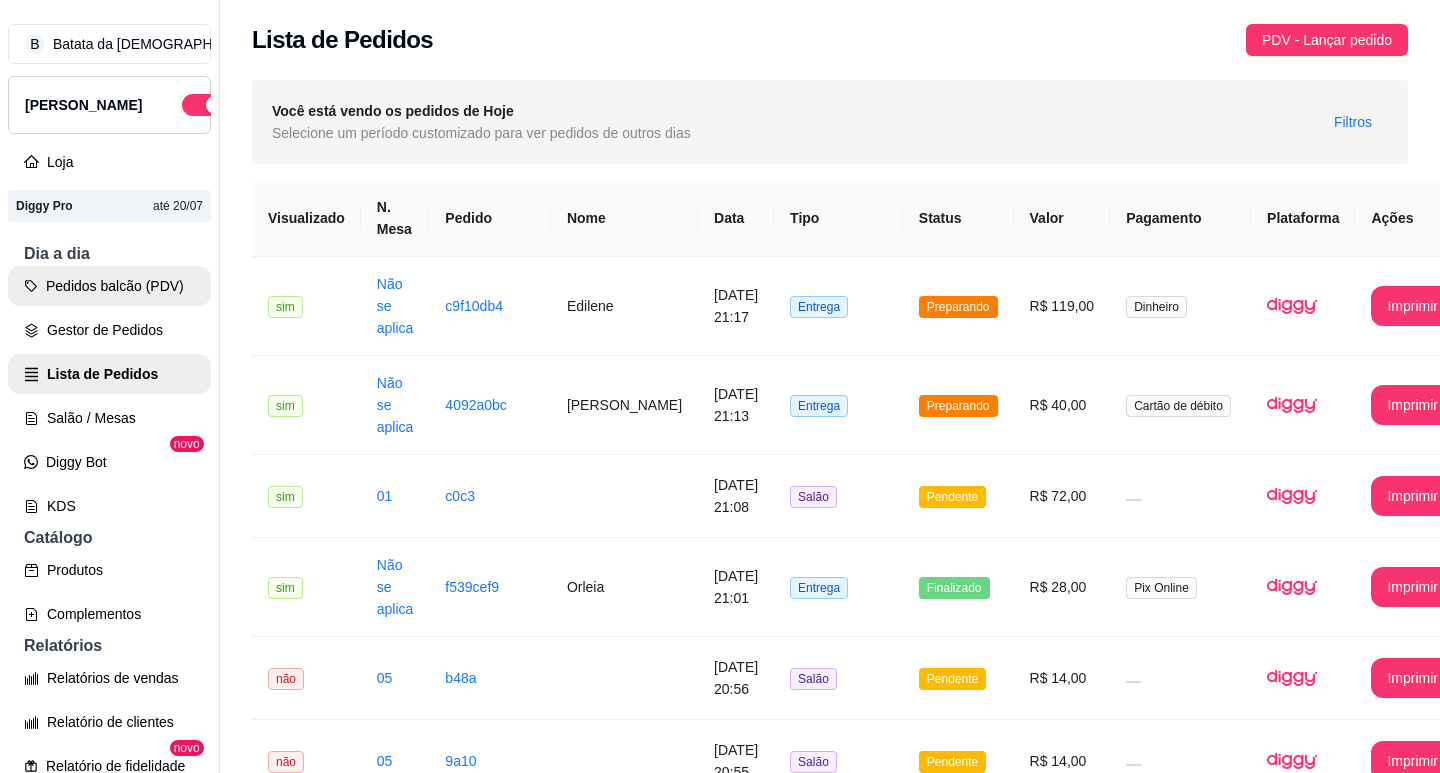 click on "Pedidos balcão (PDV)" at bounding box center (109, 286) 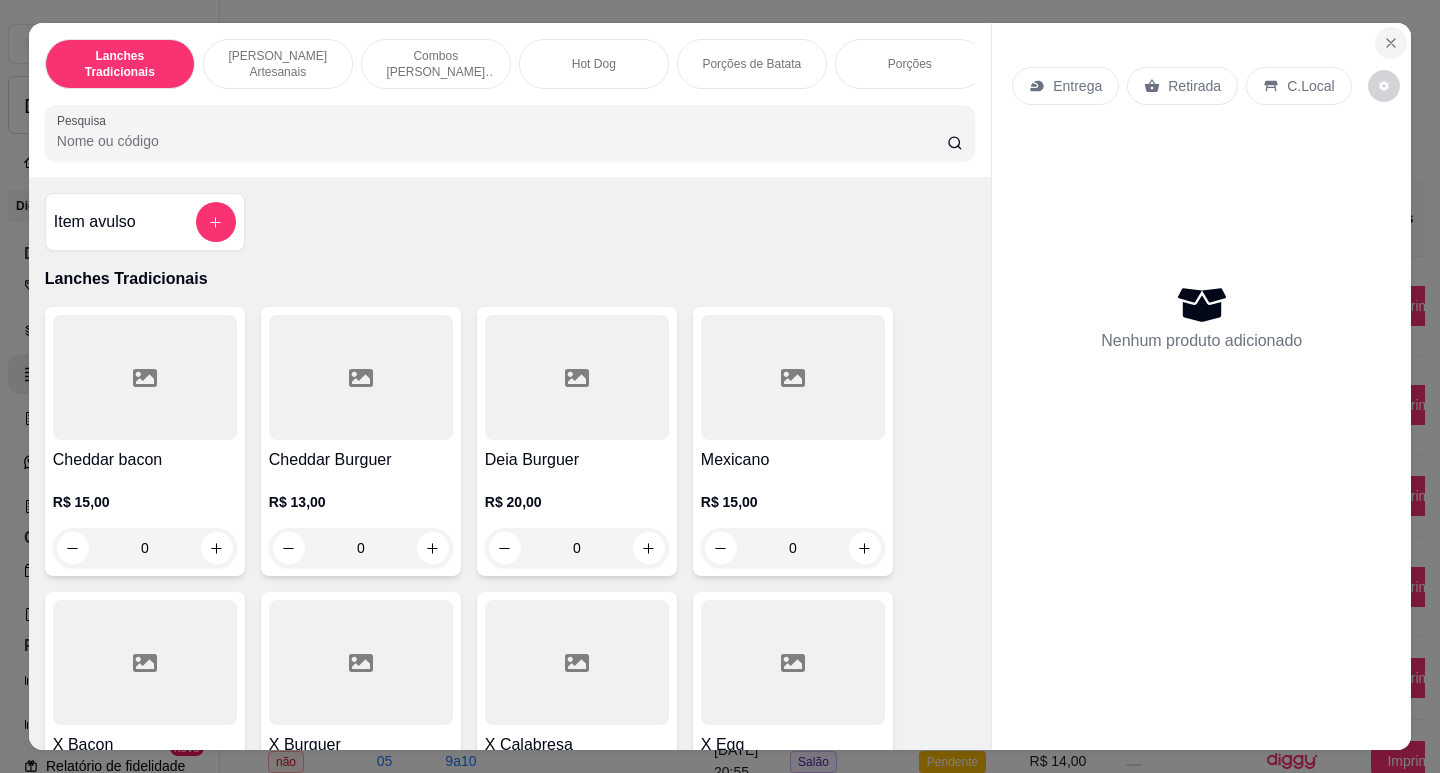 click 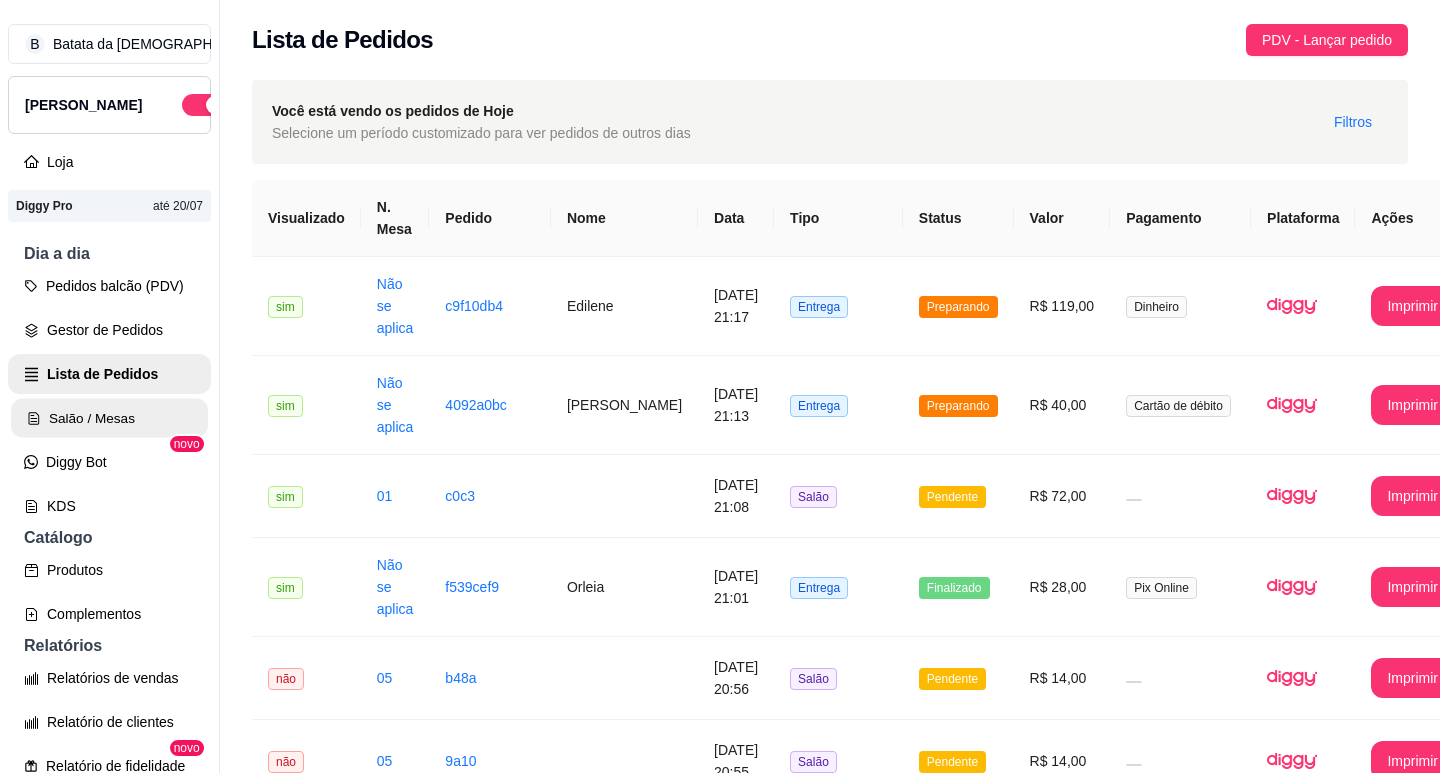 click on "Salão / Mesas" at bounding box center (109, 418) 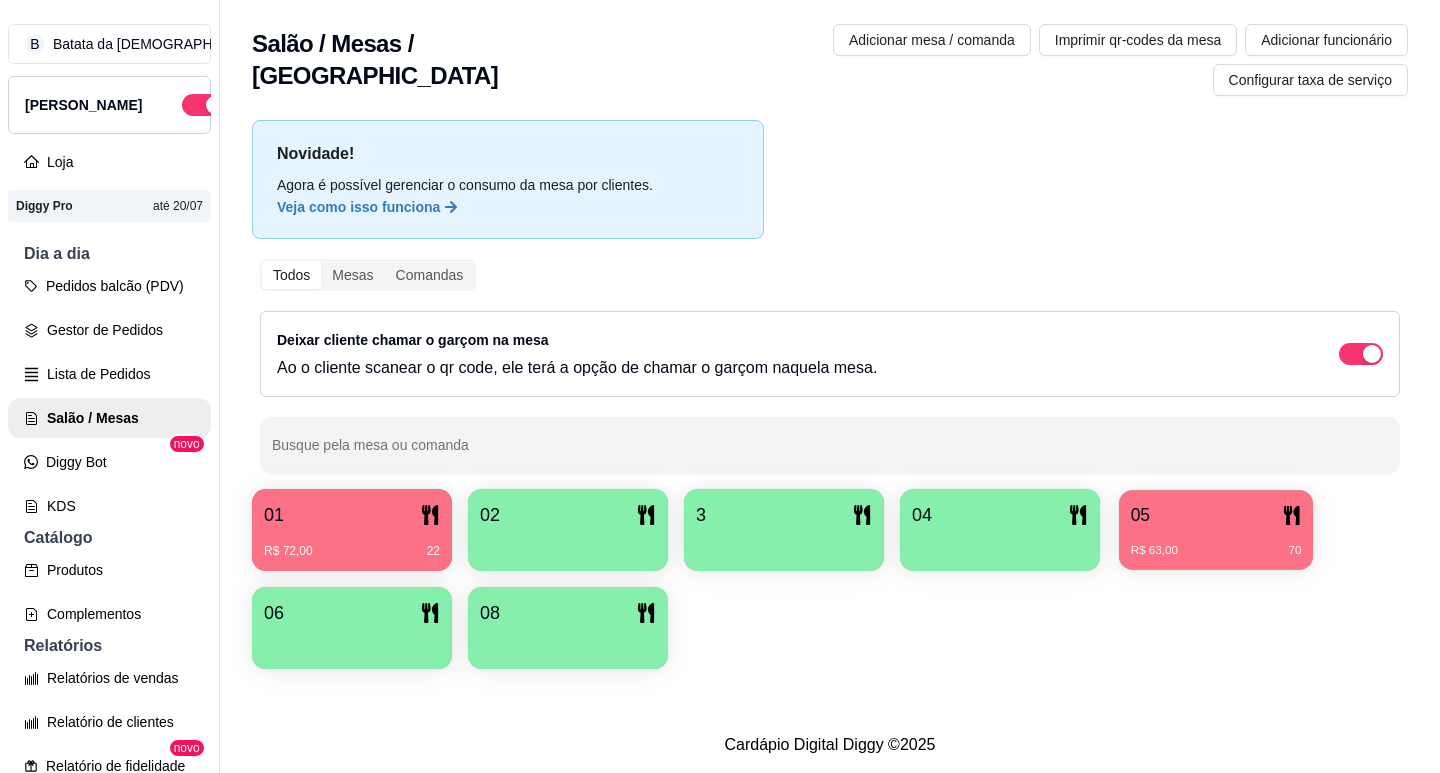 click on "R$ 63,00 70" at bounding box center [1216, 543] 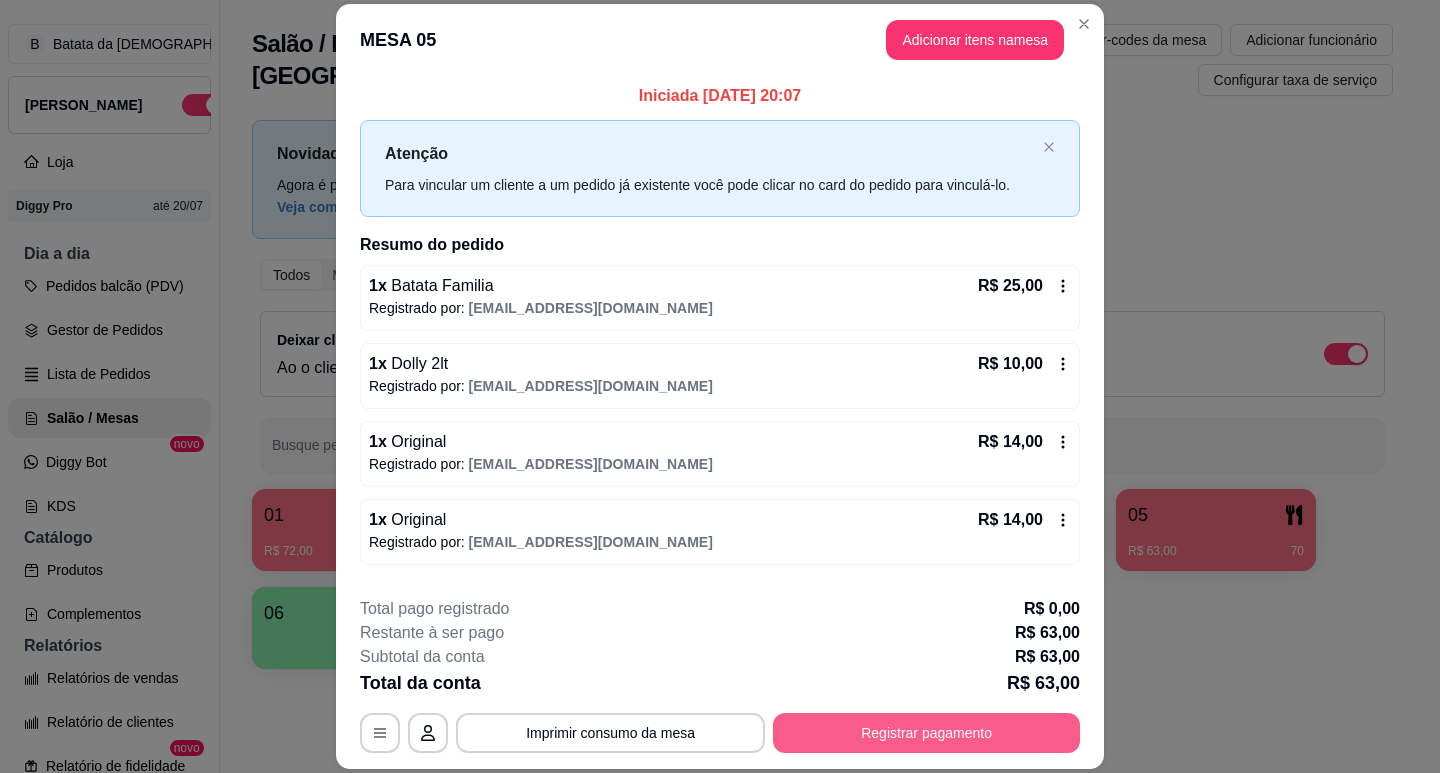 click on "Registrar pagamento" at bounding box center (926, 733) 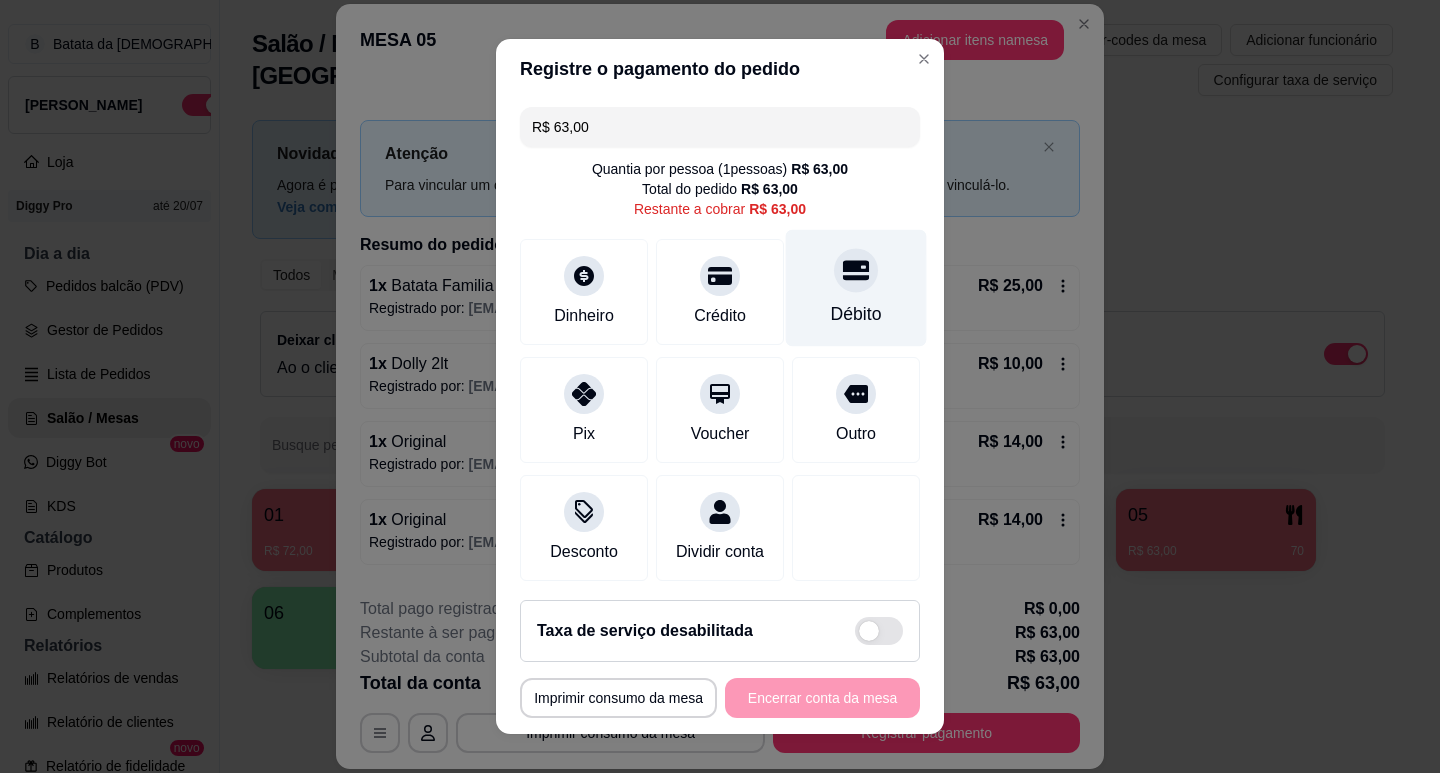 click on "Débito" at bounding box center (856, 287) 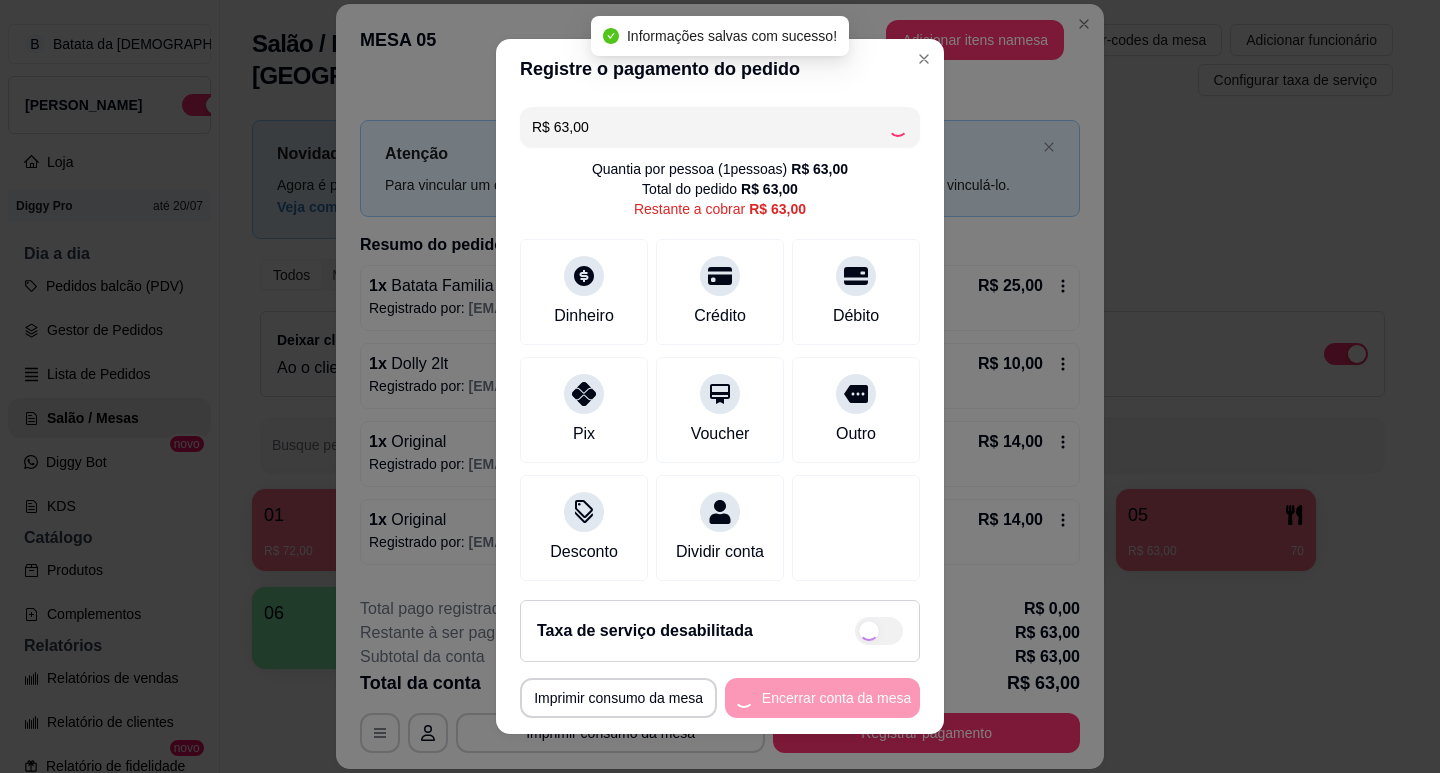 type on "R$ 0,00" 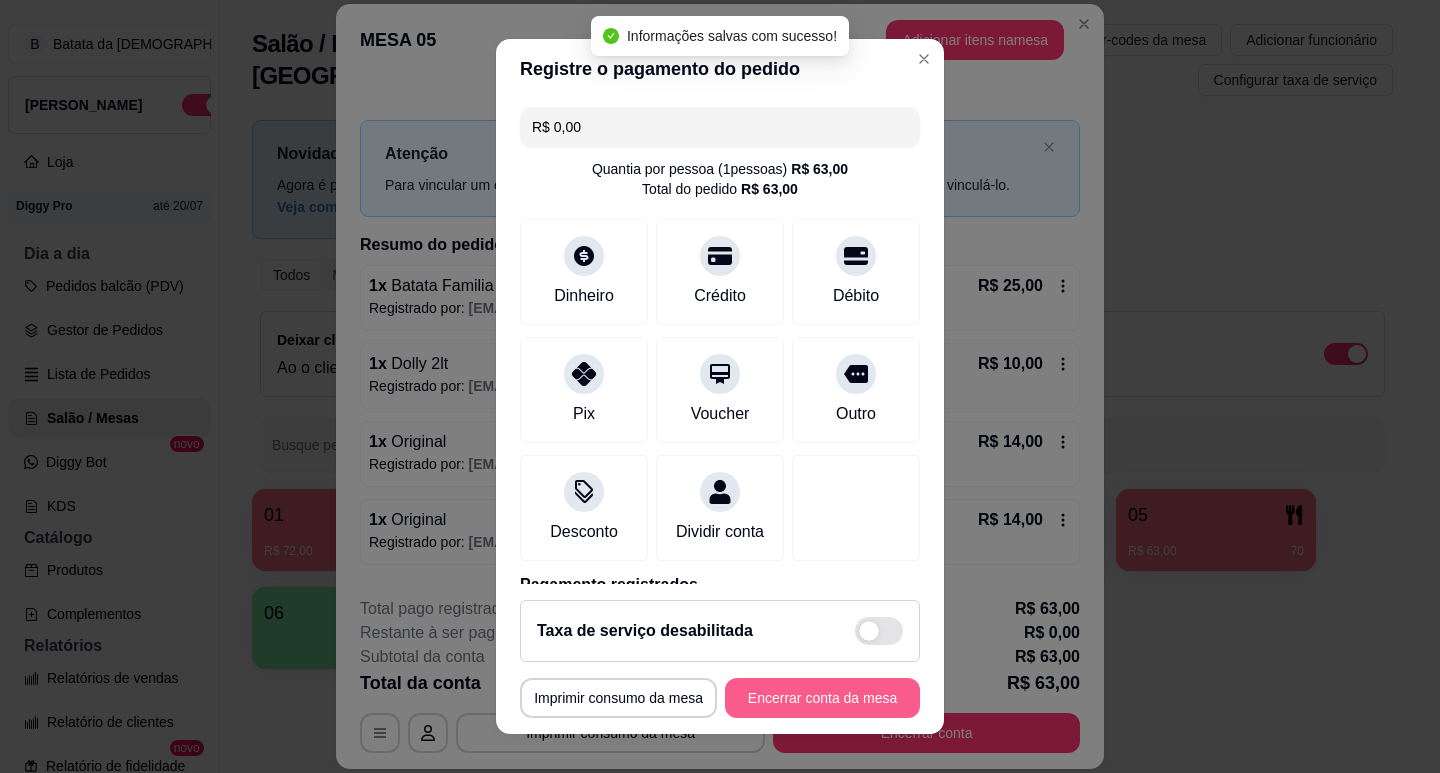click on "Encerrar conta da mesa" at bounding box center (822, 698) 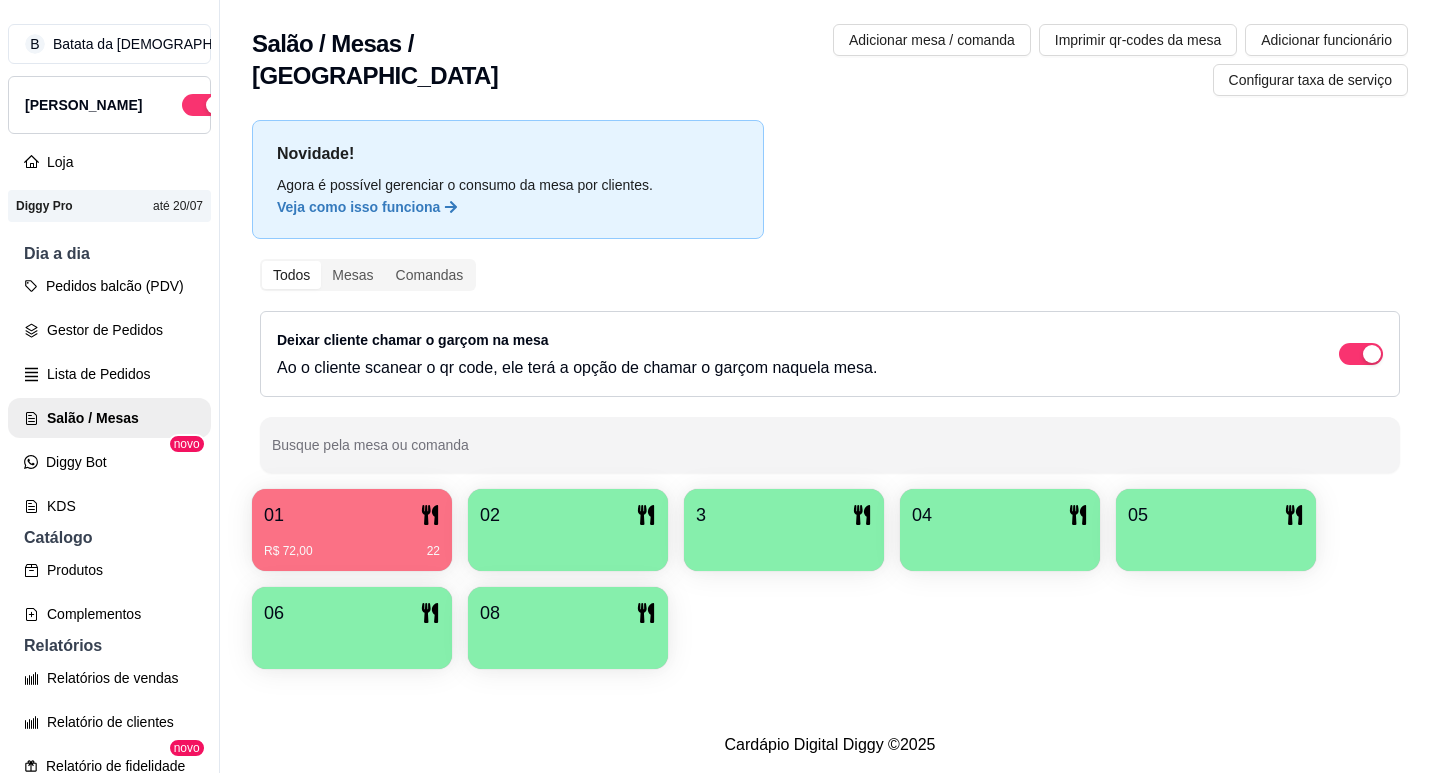 click on "01 R$ 72,00 22" at bounding box center (352, 530) 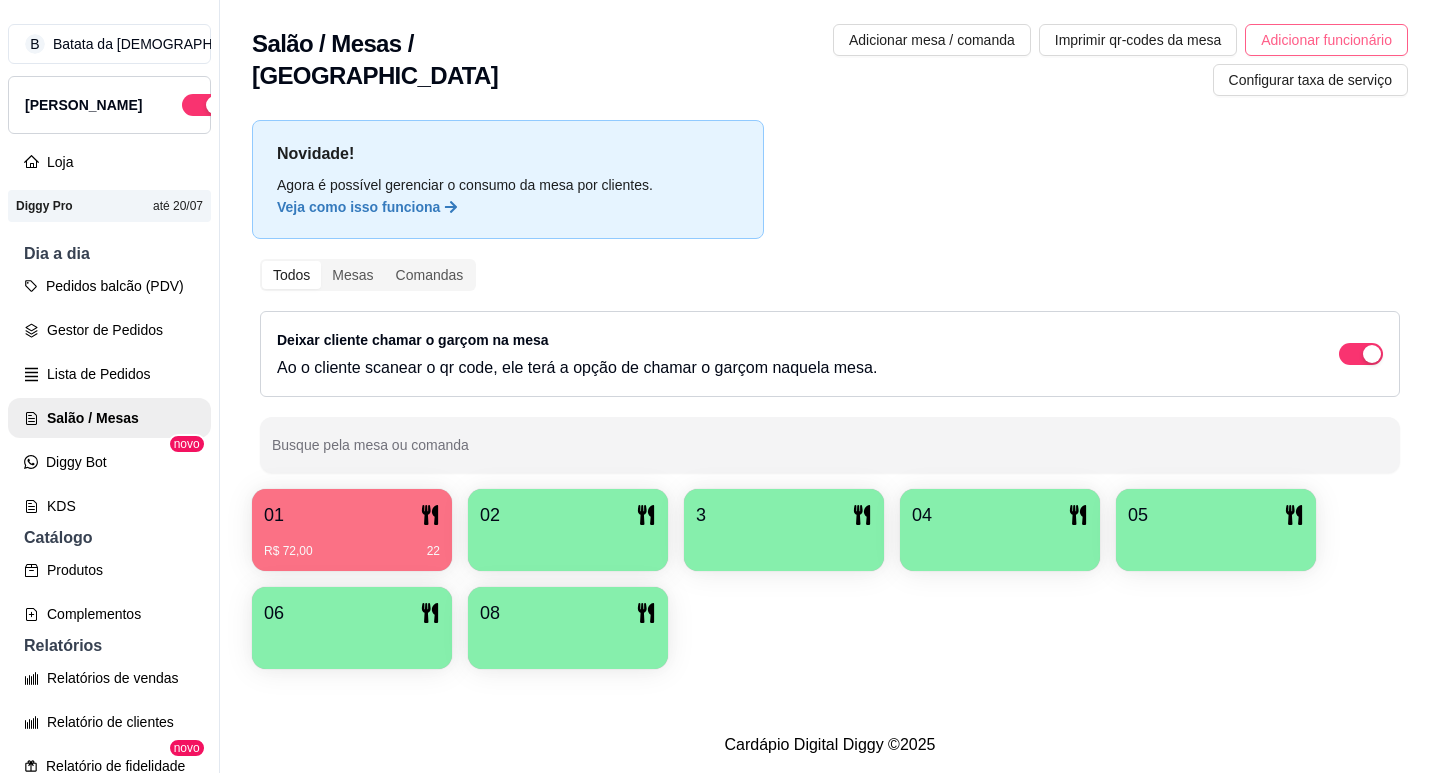 click on "Adicionar funcionário" at bounding box center (1326, 40) 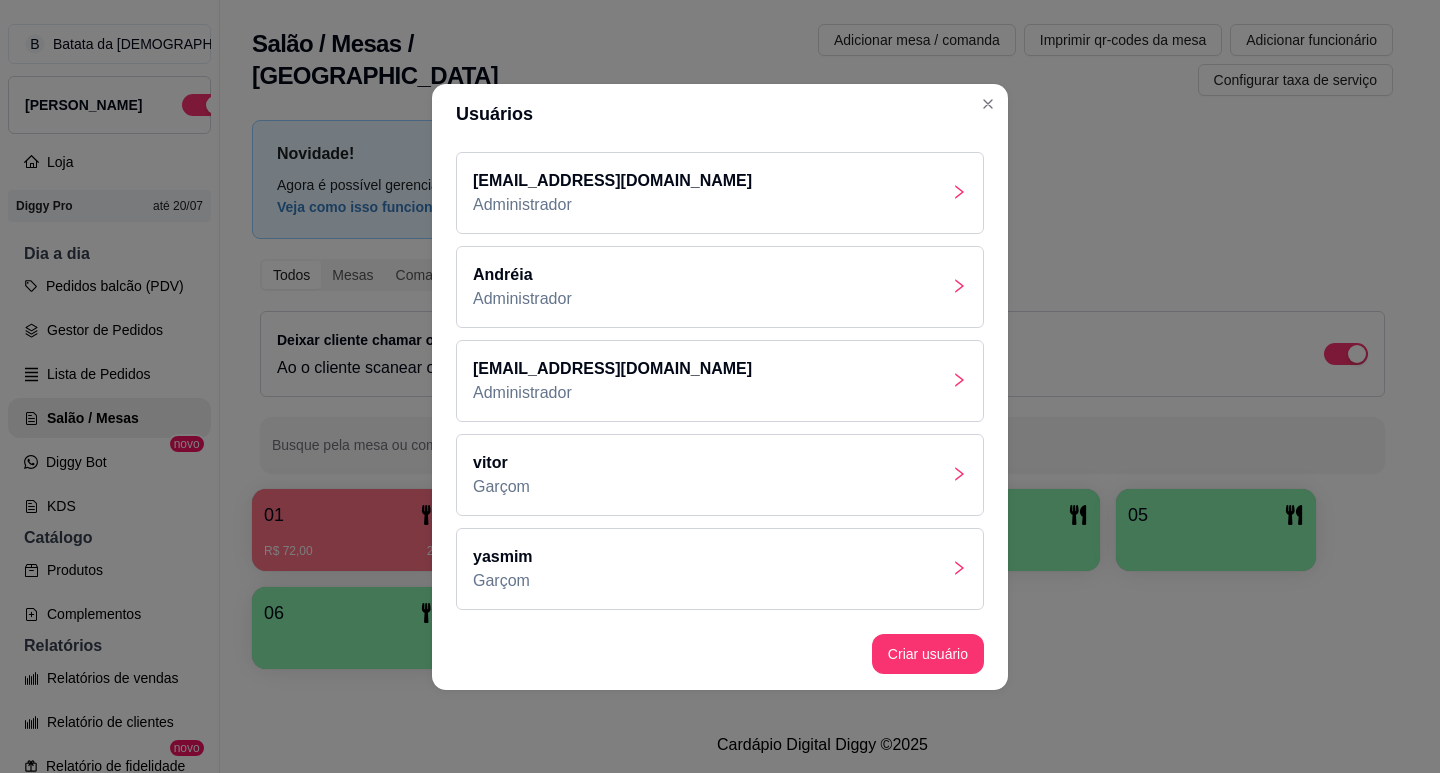 click on "[PERSON_NAME]" at bounding box center (720, 475) 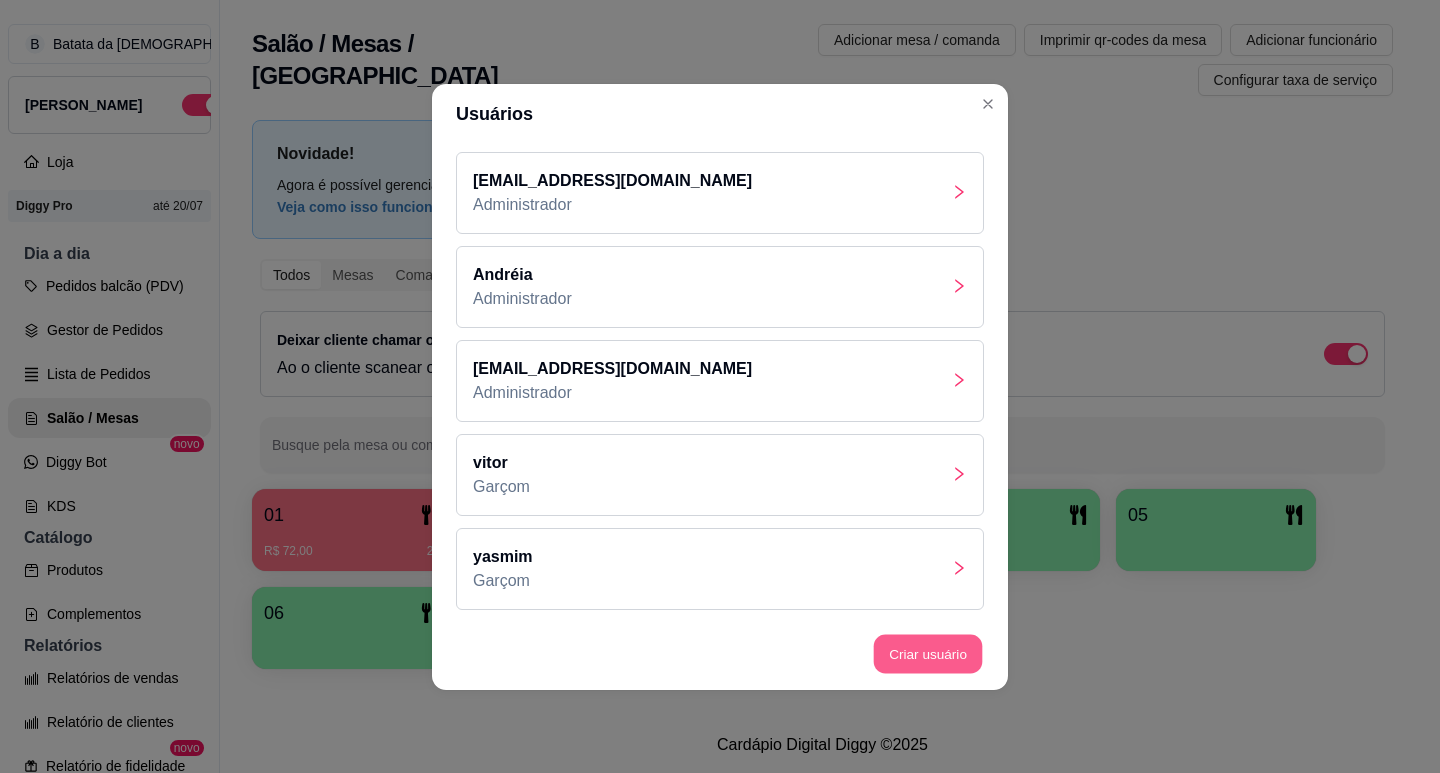 click on "Criar usuário" at bounding box center (928, 653) 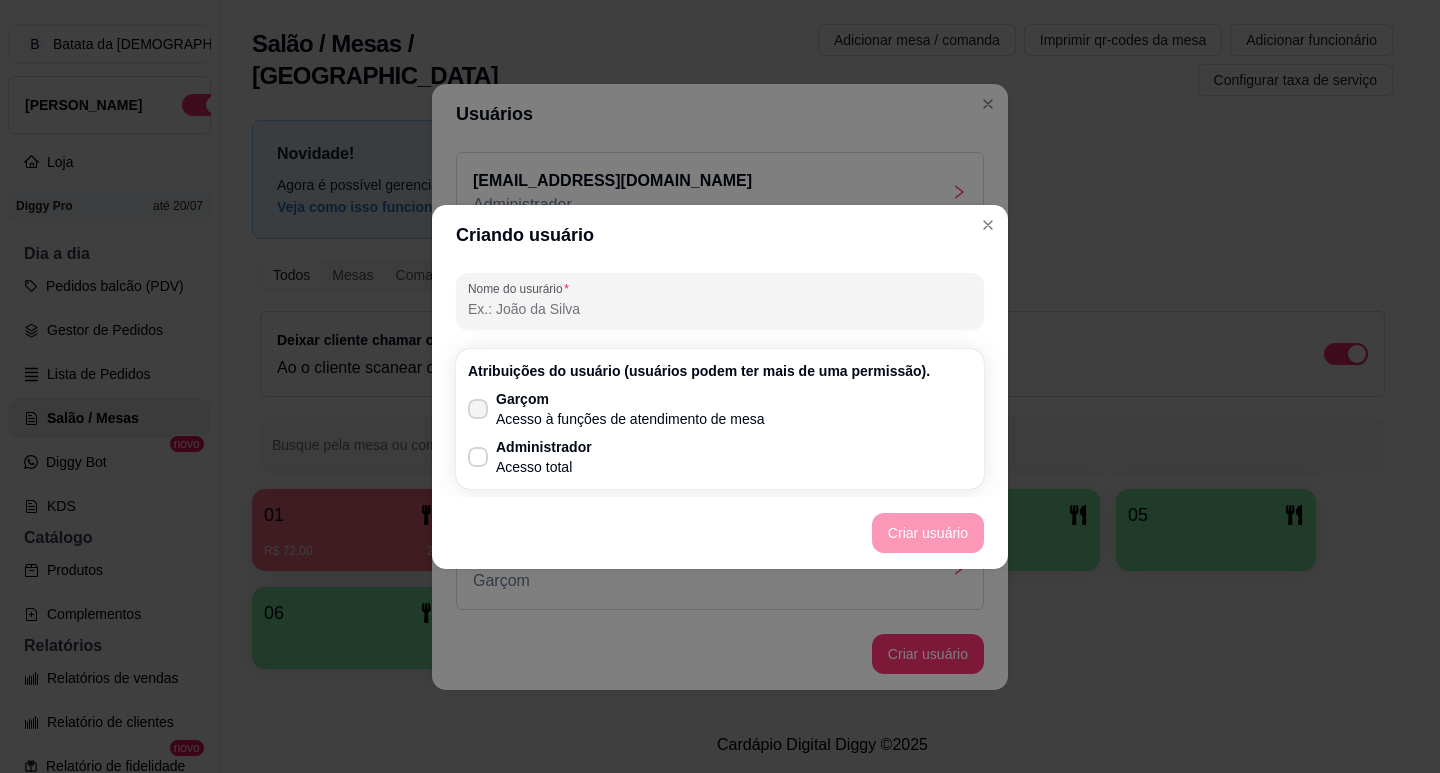 click on "Garçom" at bounding box center [630, 399] 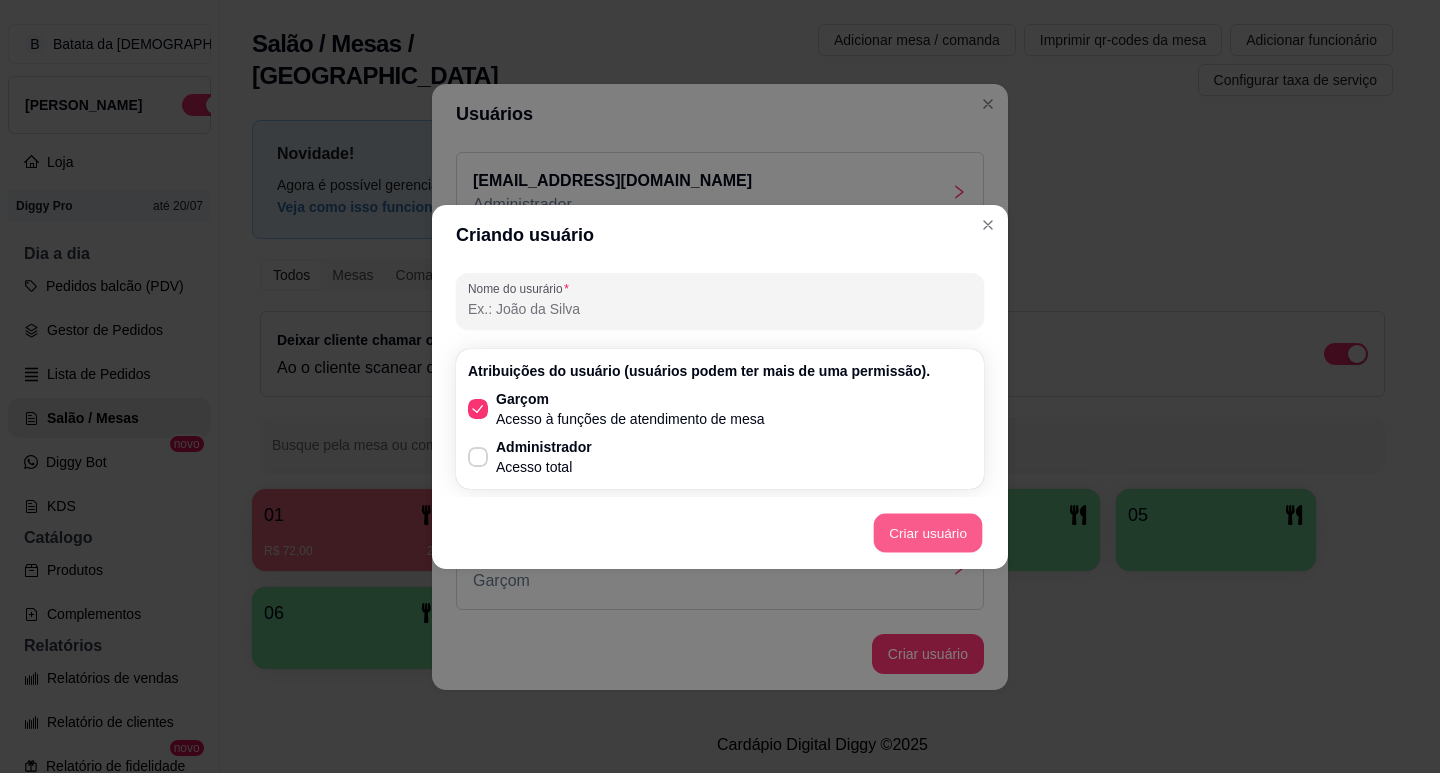 click on "Criar usuário" at bounding box center (928, 532) 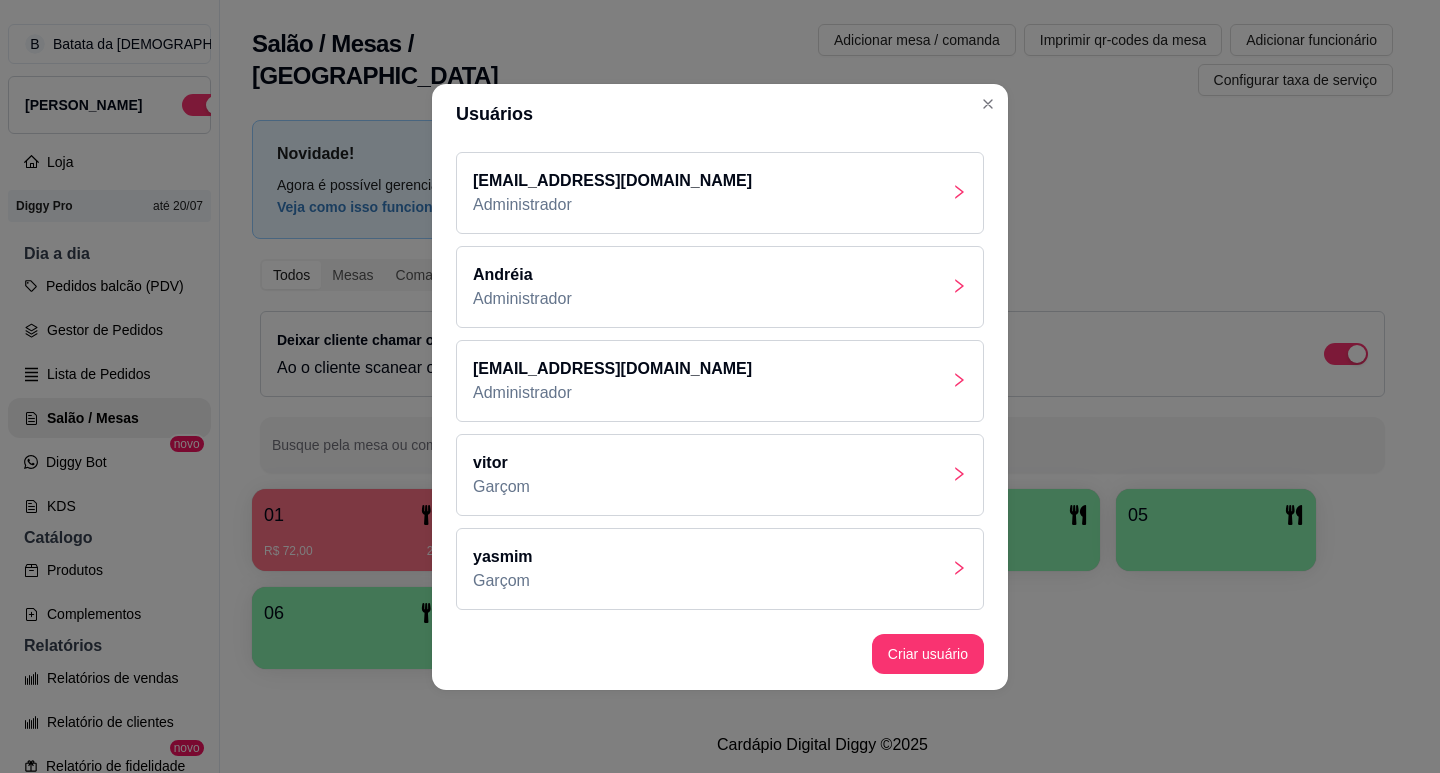 click on "[PERSON_NAME]" at bounding box center [720, 475] 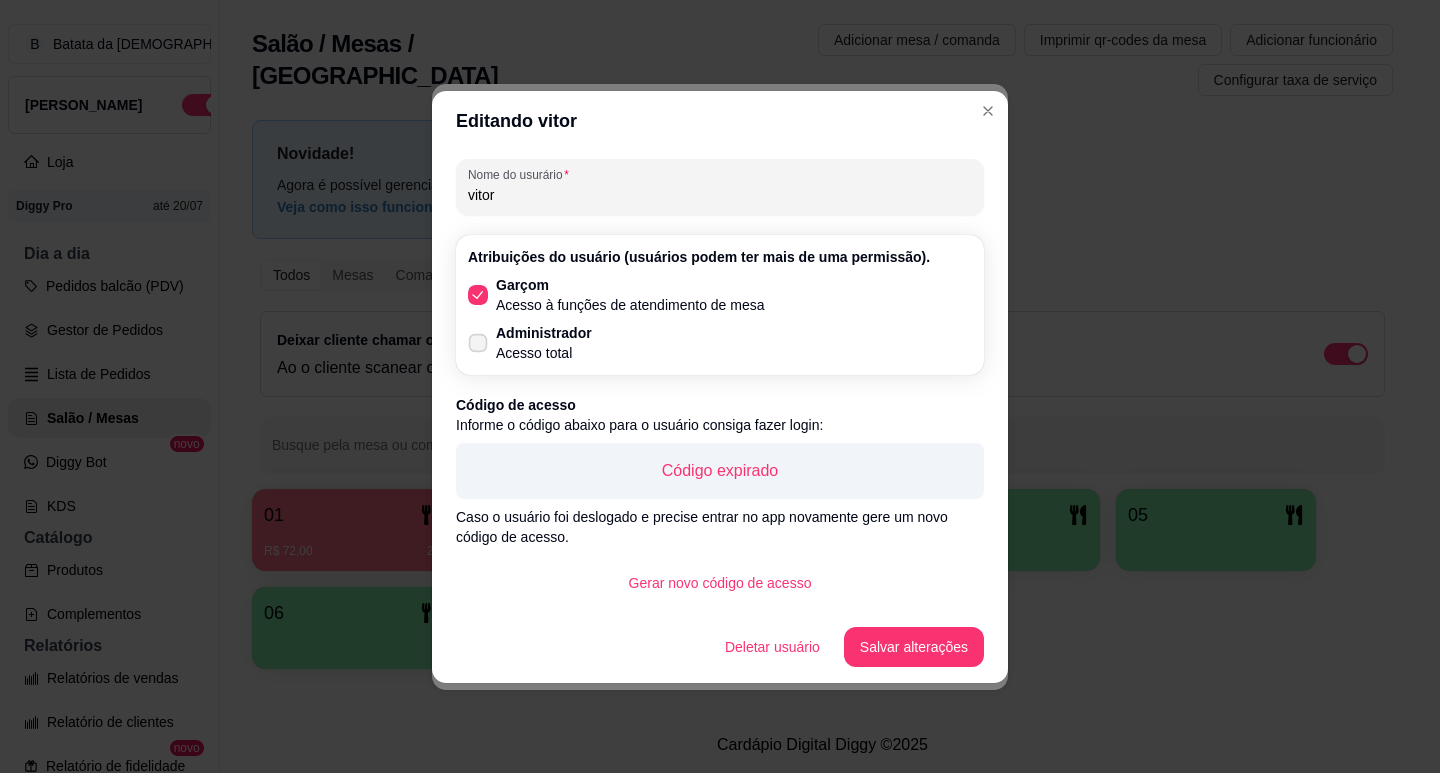 click on "Administrador Acesso total" at bounding box center (530, 343) 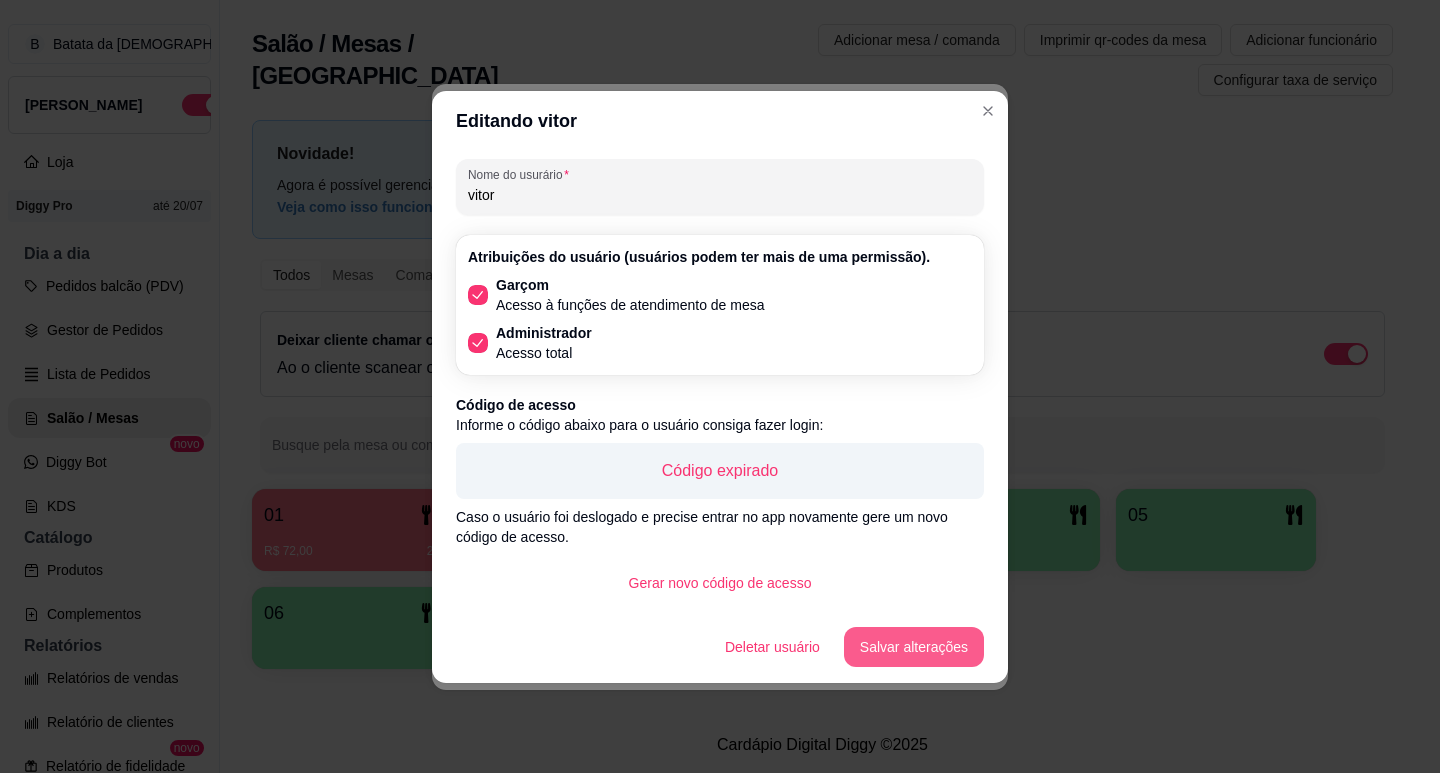 click on "Salvar alterações" at bounding box center (914, 647) 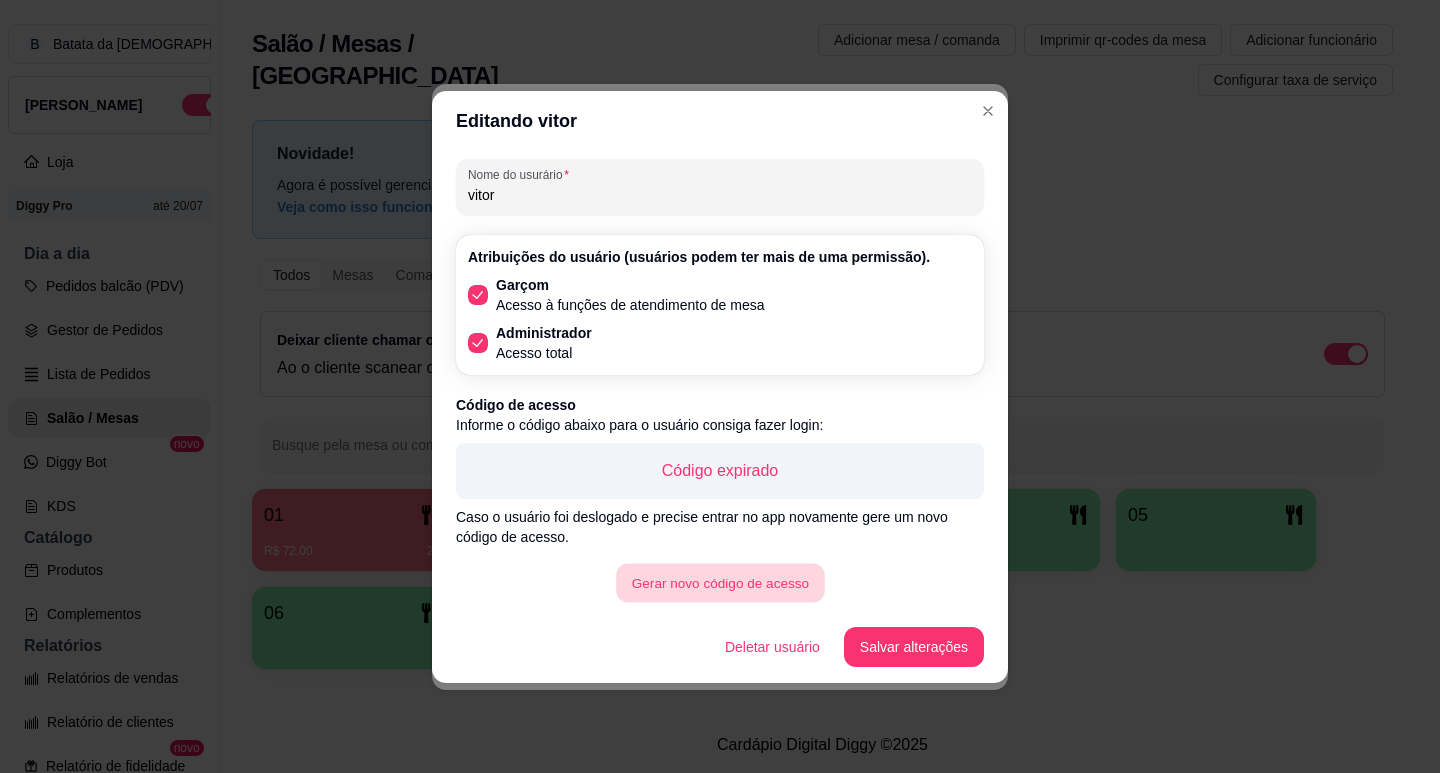 click on "Gerar novo código de acesso" at bounding box center [720, 582] 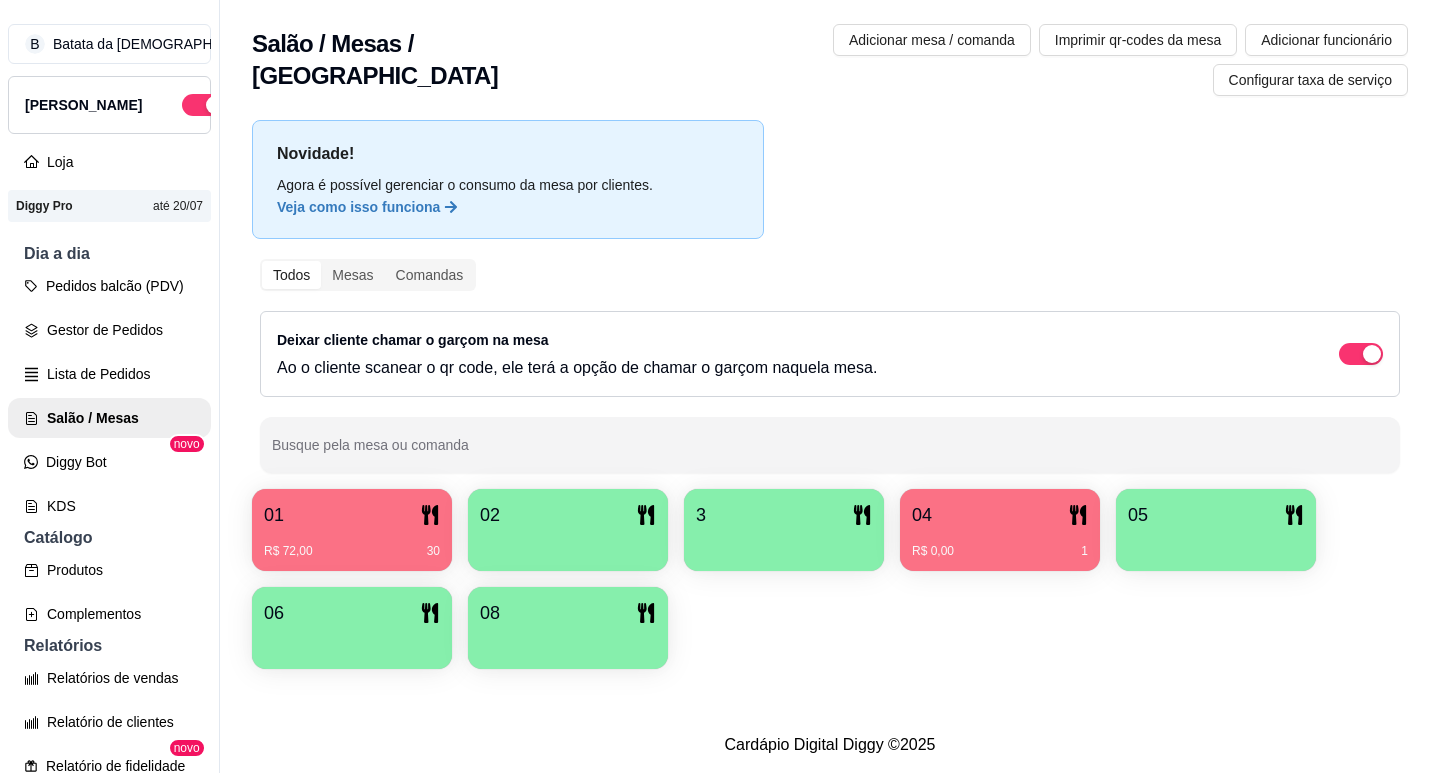 click on "01" at bounding box center [352, 515] 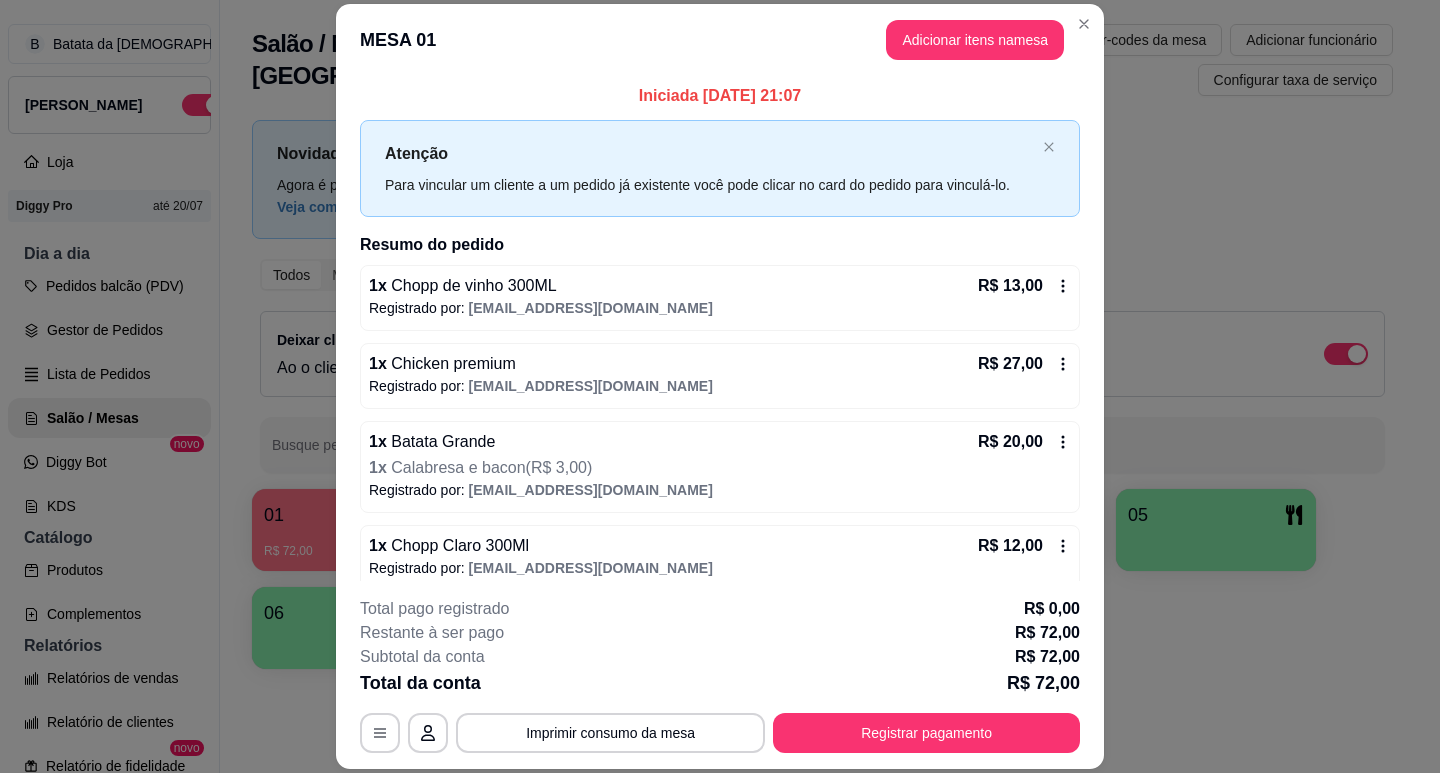 click on "MESA 01 Adicionar itens na  mesa" at bounding box center [720, 40] 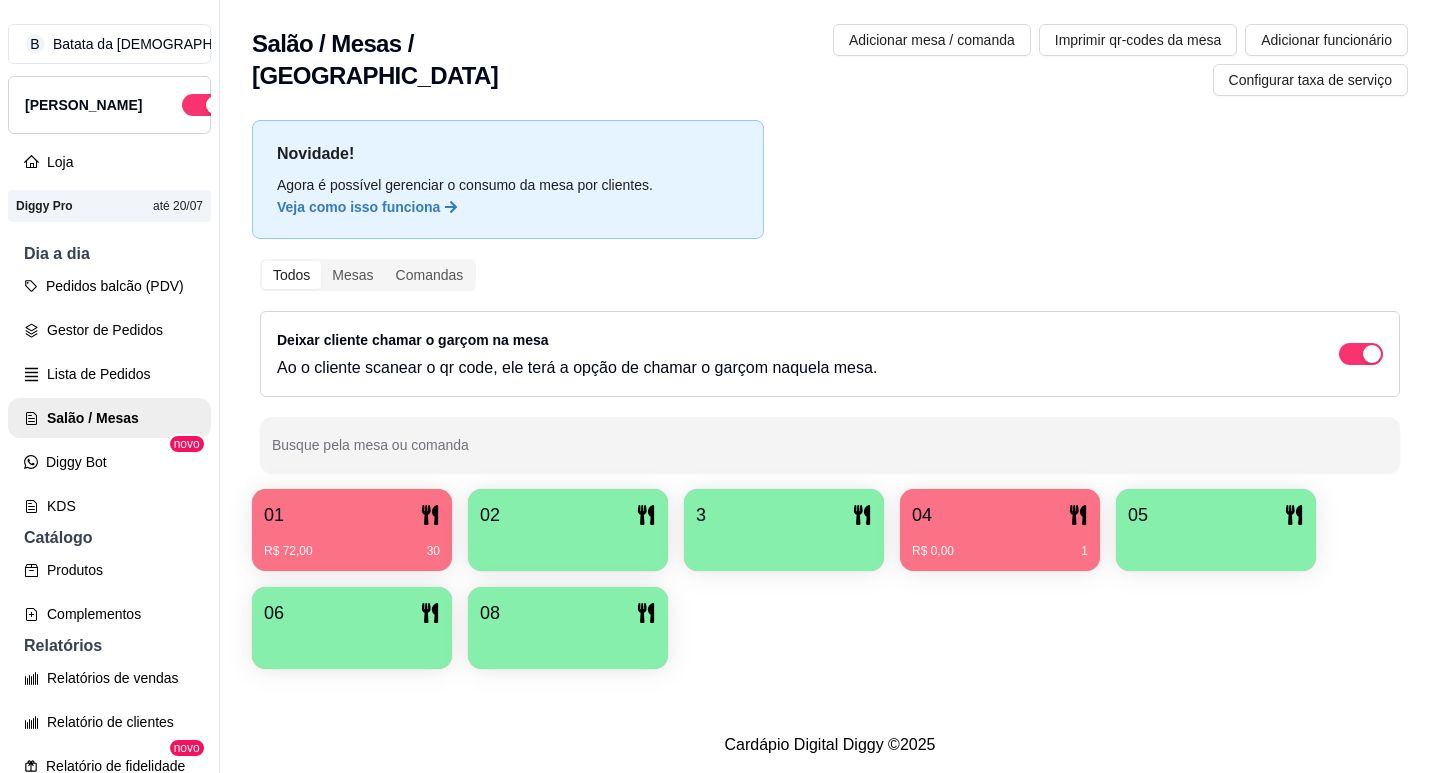 click on "R$ 0,00 1" at bounding box center [1000, 544] 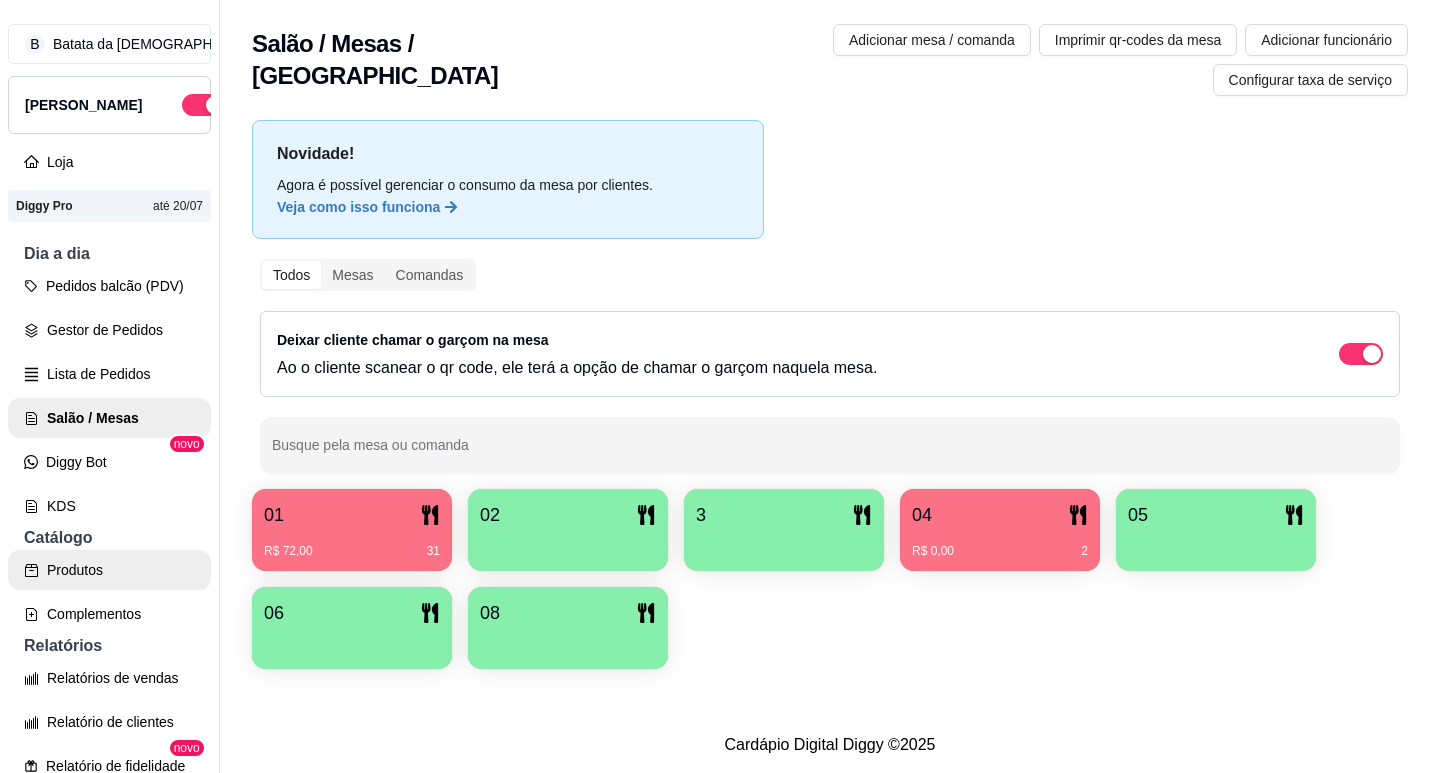 click on "Produtos" at bounding box center [109, 570] 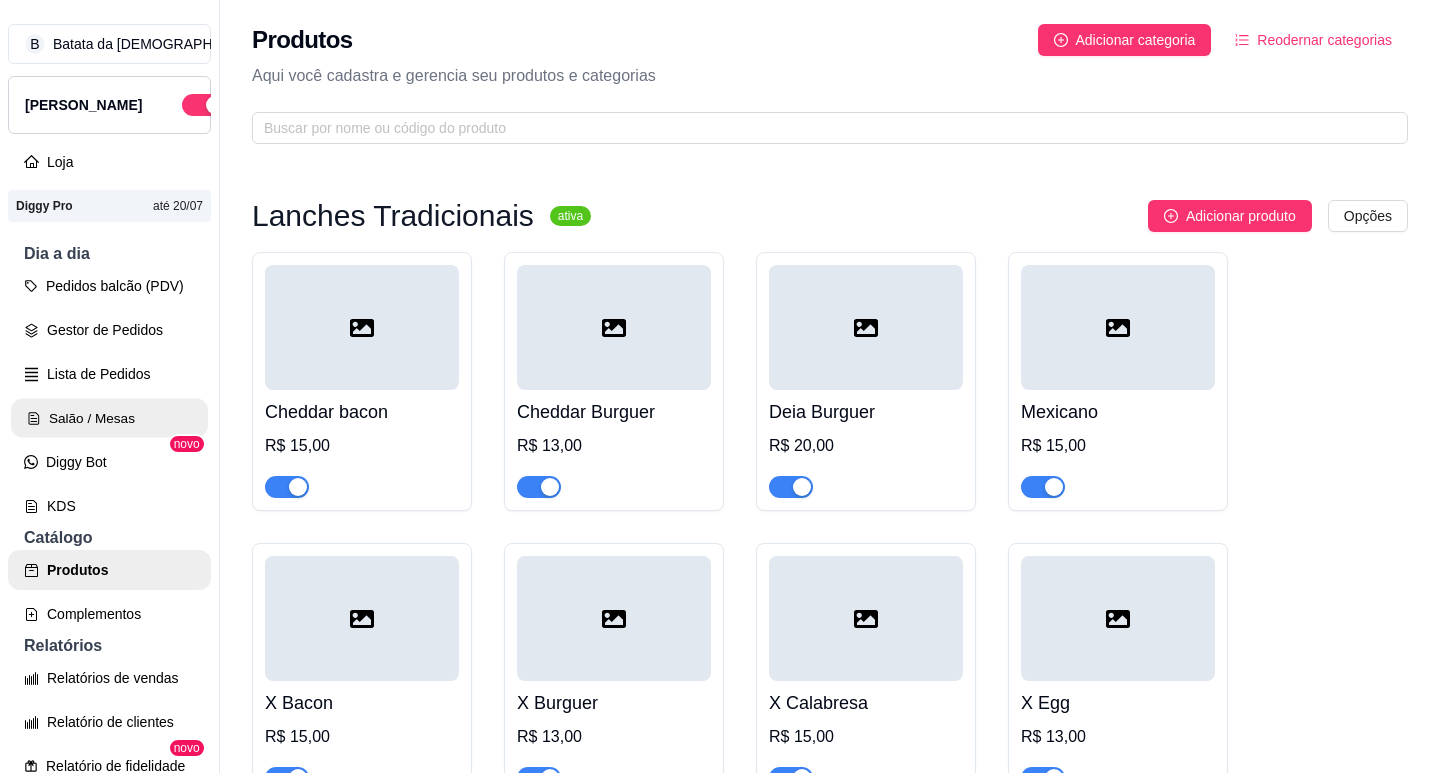 click on "Salão / Mesas" at bounding box center (109, 418) 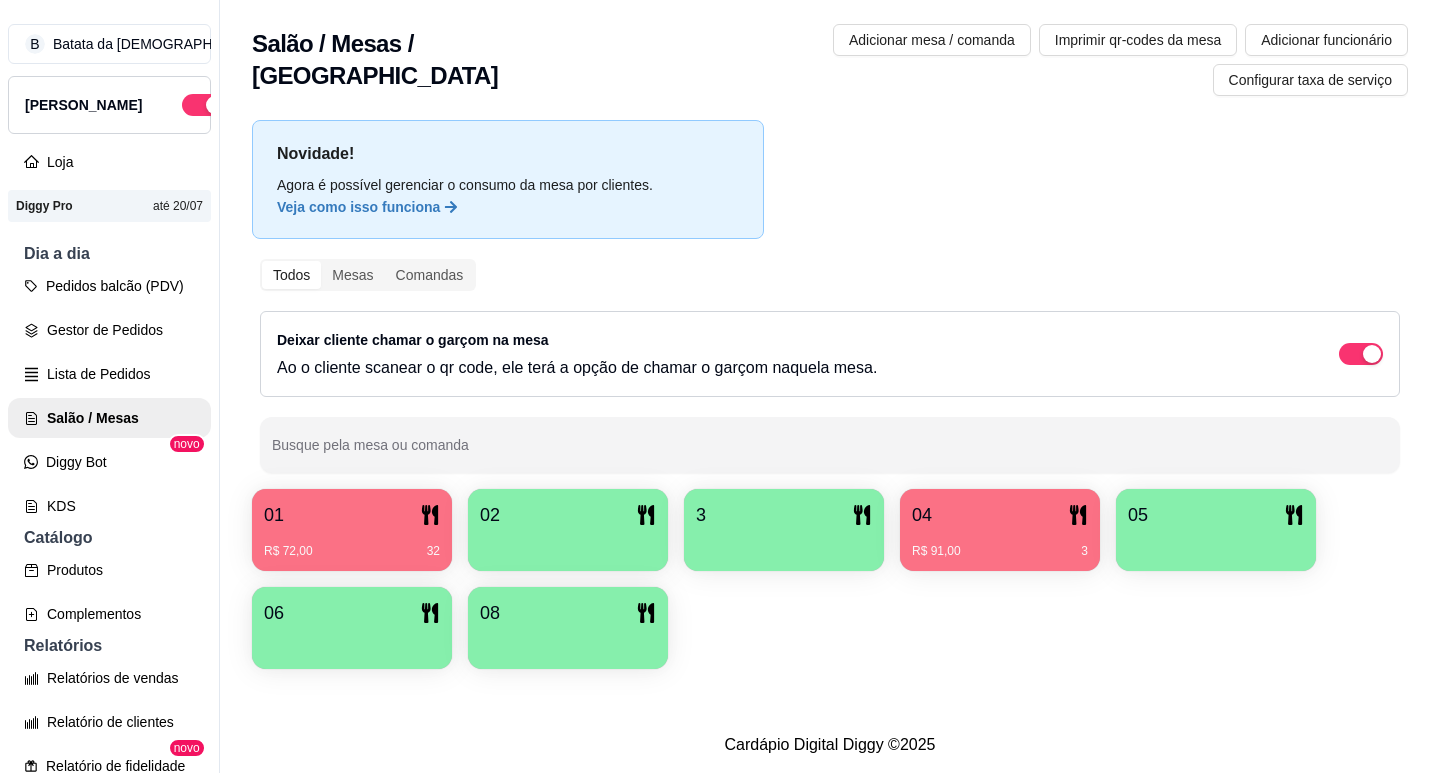 click on "R$ 91,00 3" at bounding box center [1000, 544] 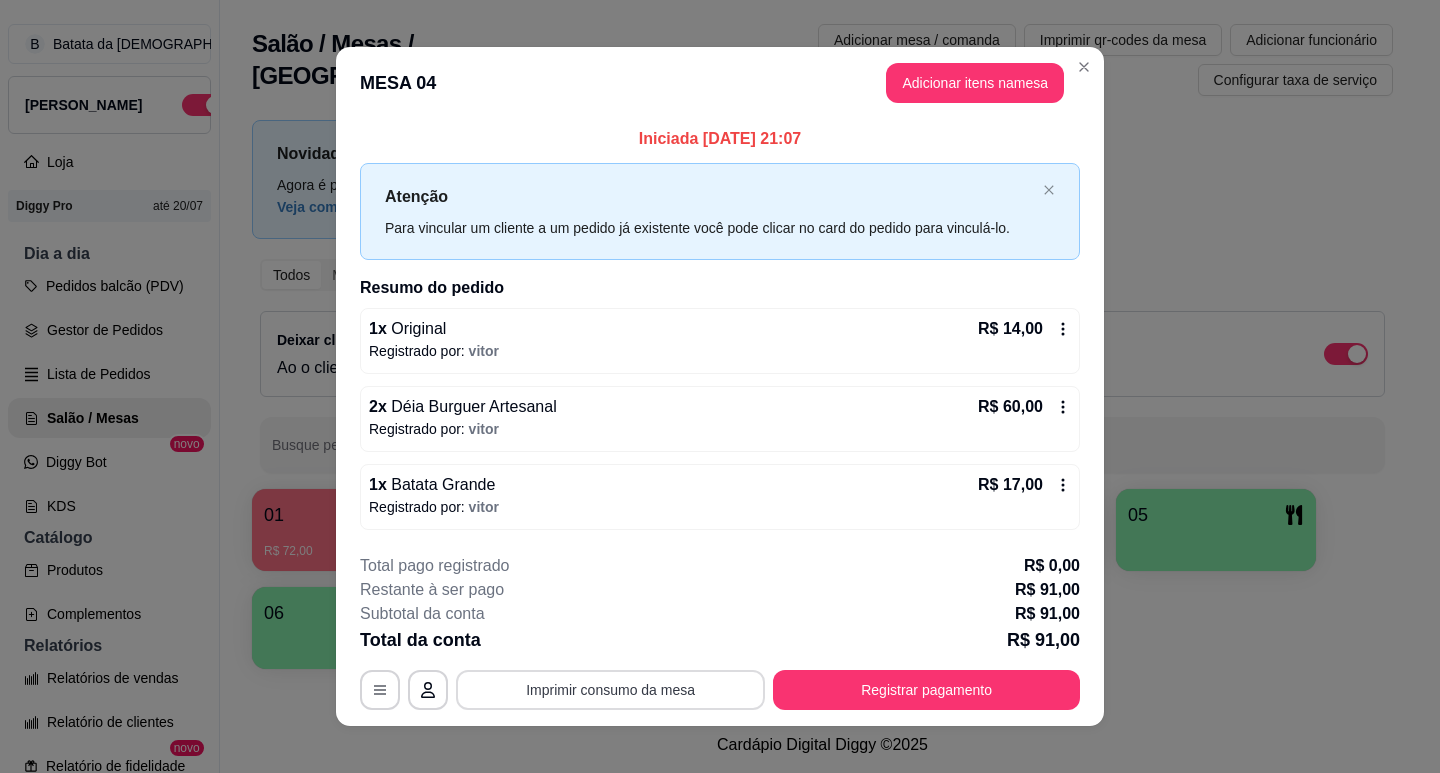 click on "Imprimir consumo da mesa" at bounding box center (610, 690) 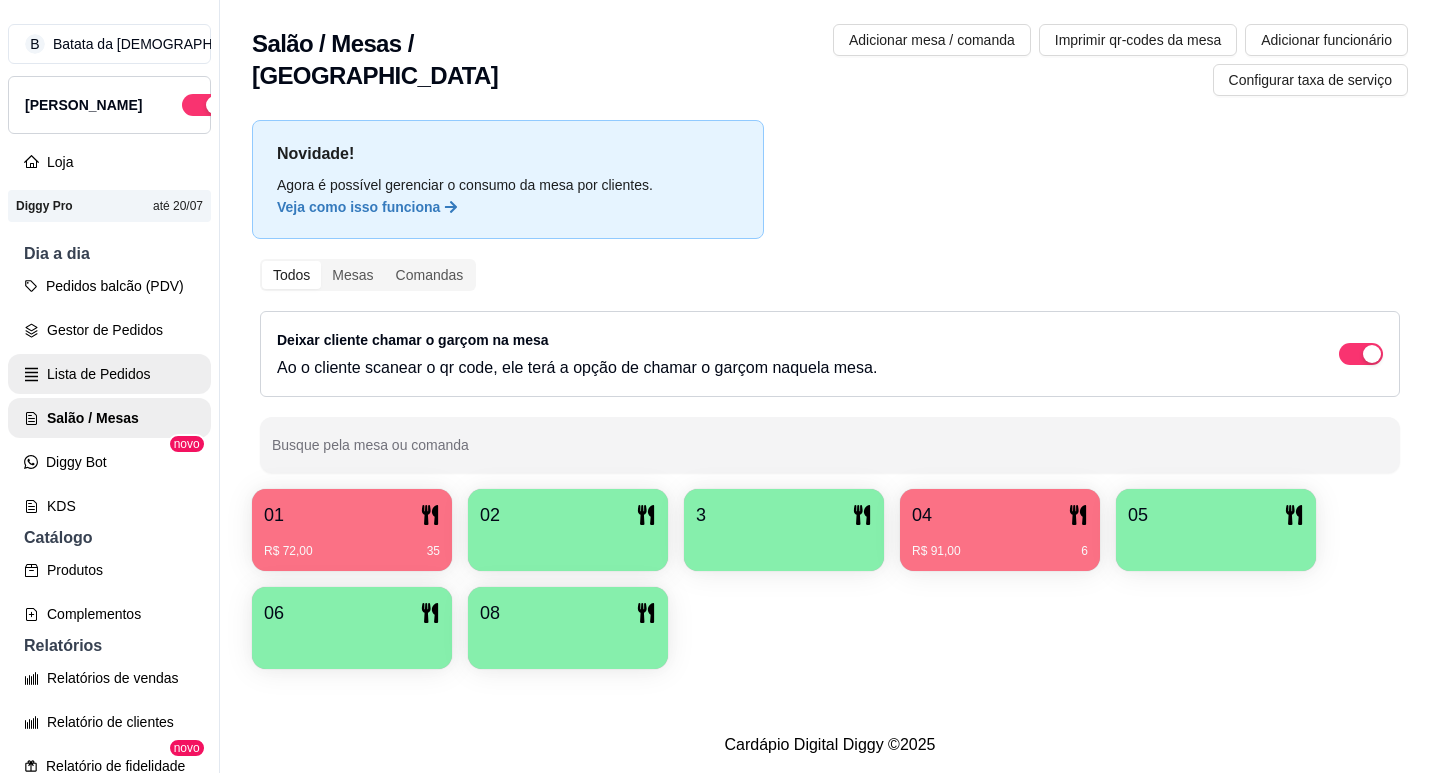 click on "Lista de Pedidos" at bounding box center [109, 374] 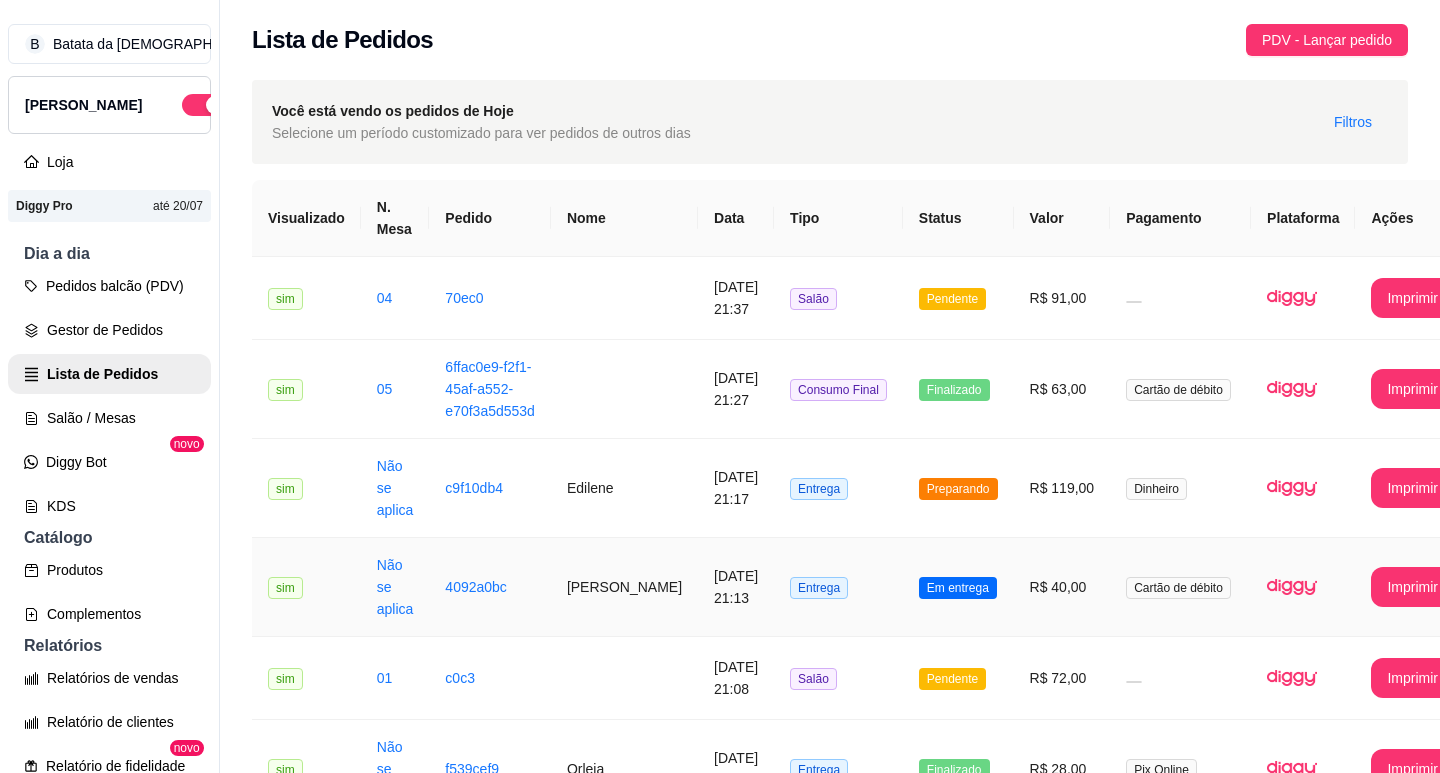 click on "[DATE] 21:13" at bounding box center (736, 587) 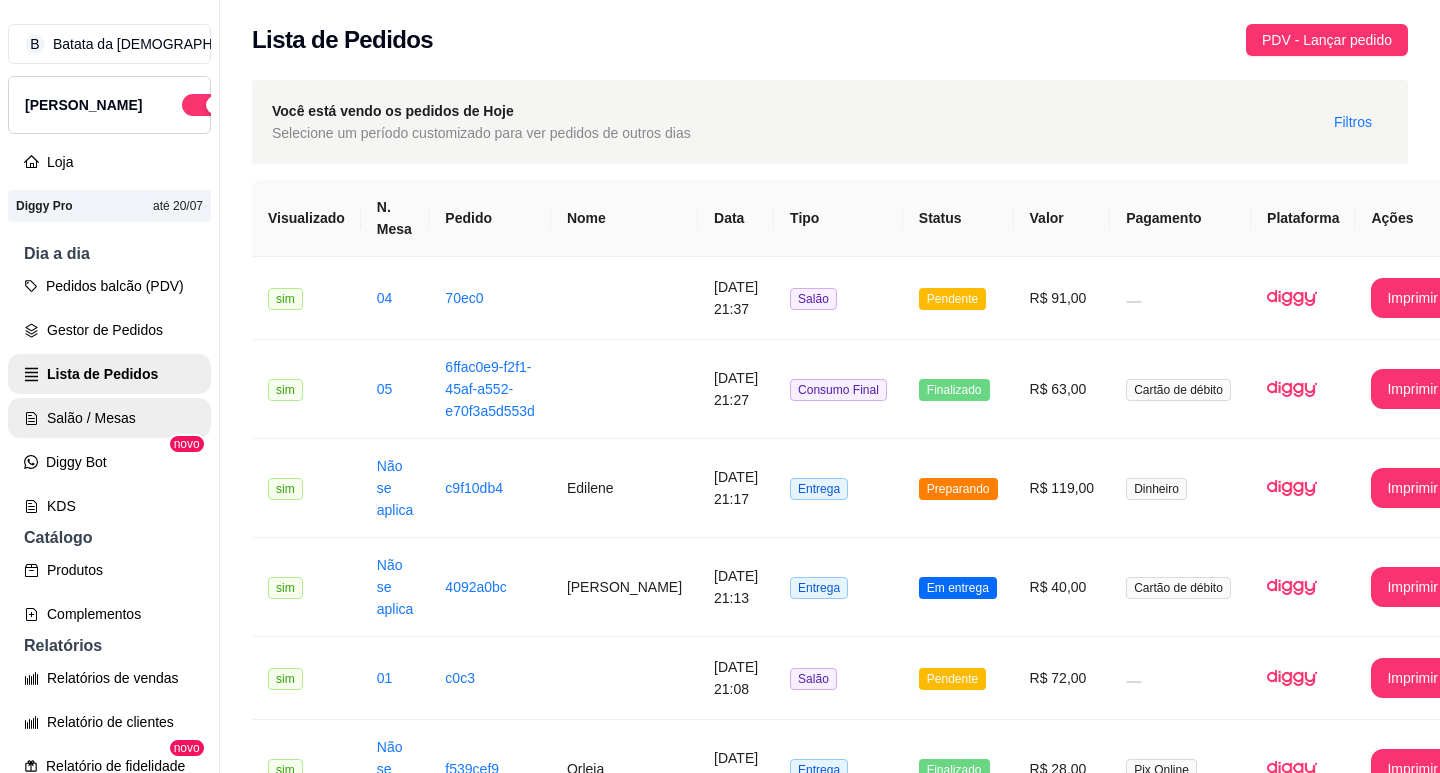 click on "Salão / Mesas" at bounding box center [109, 418] 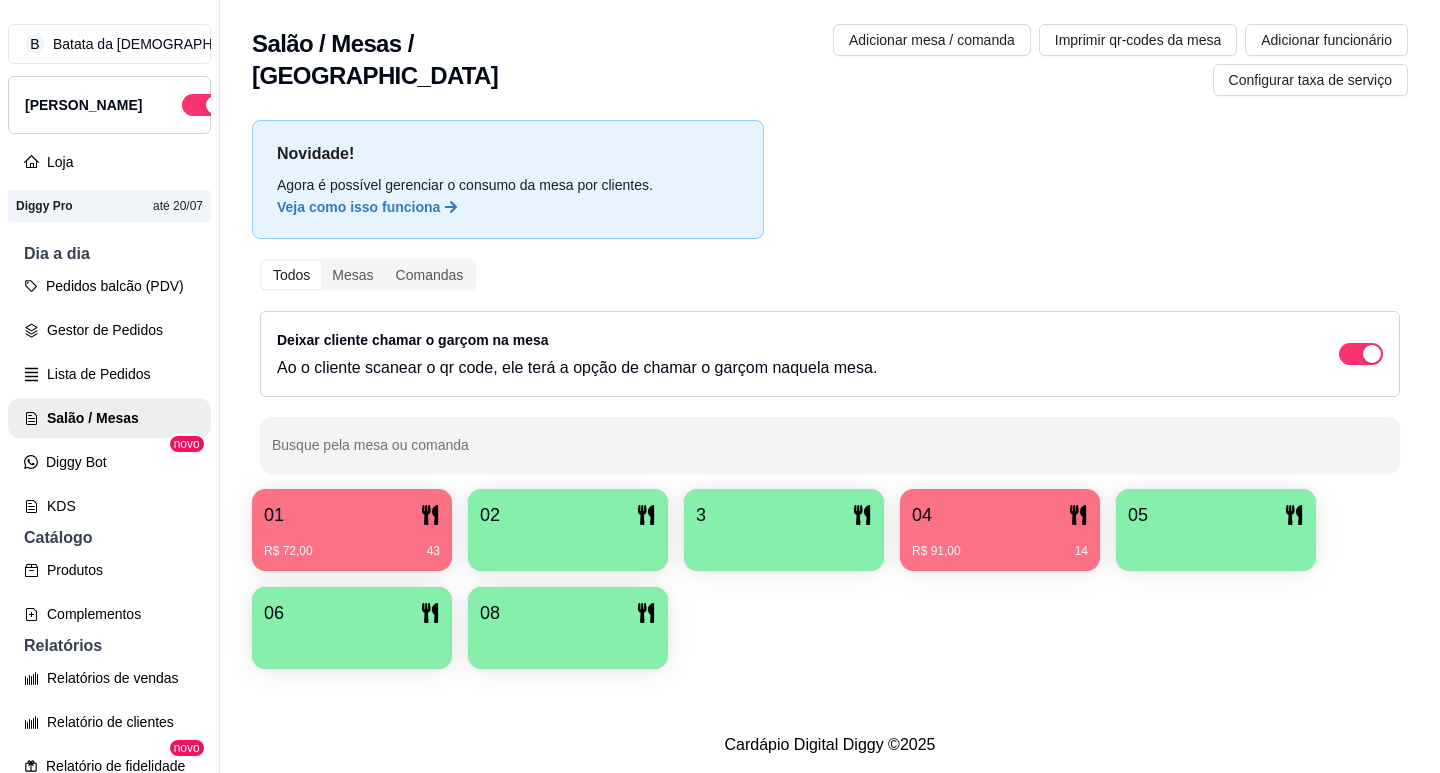 click on "01" at bounding box center [352, 515] 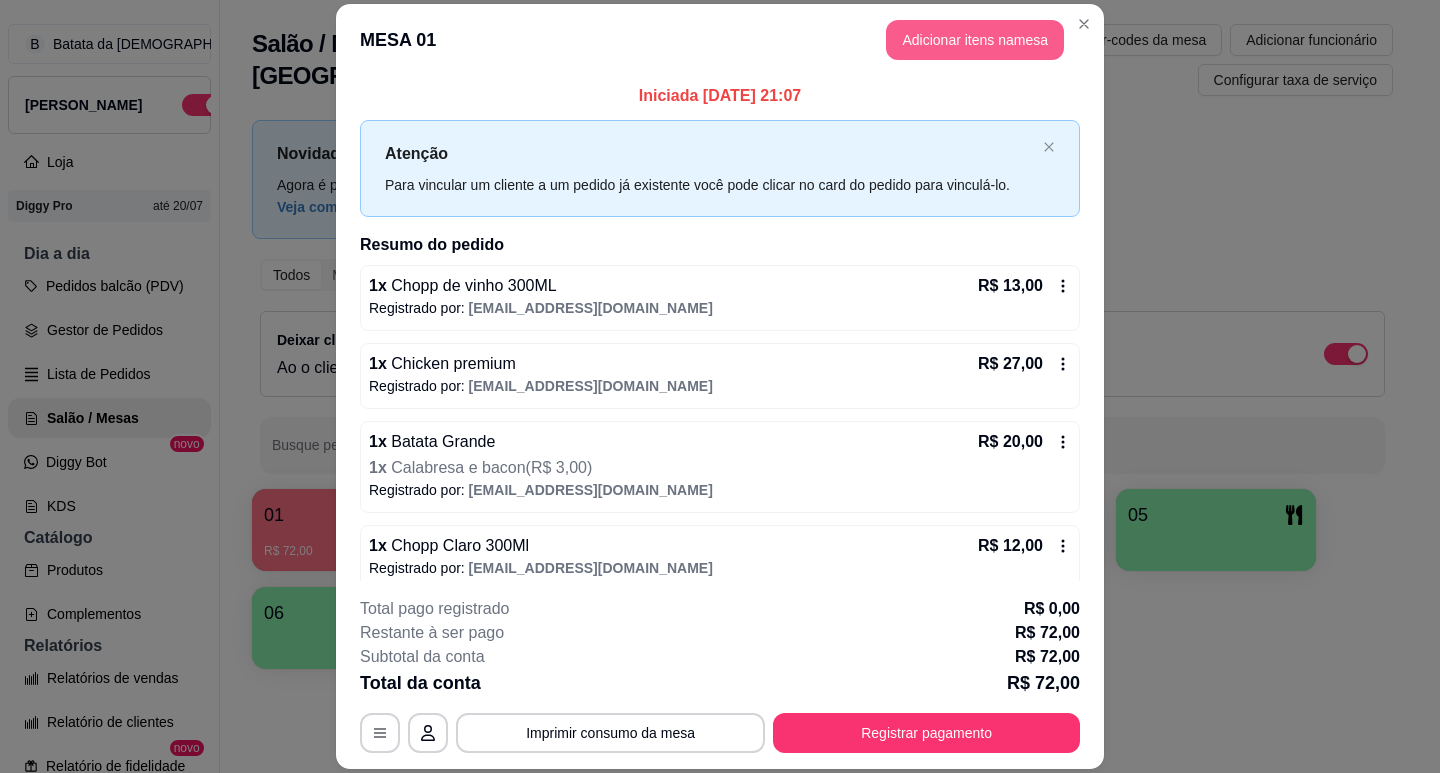 click on "Adicionar itens na  mesa" at bounding box center [975, 40] 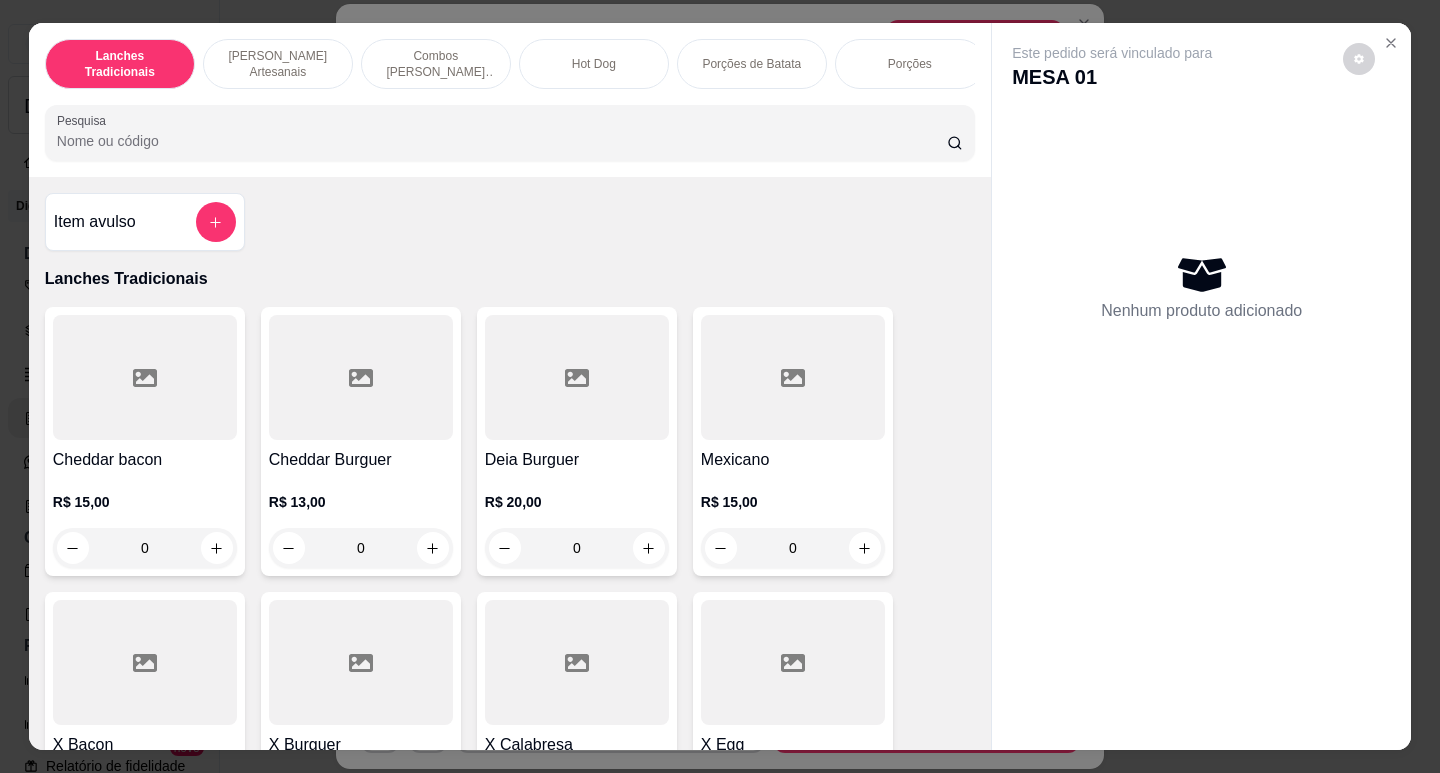 click at bounding box center [145, 5377] 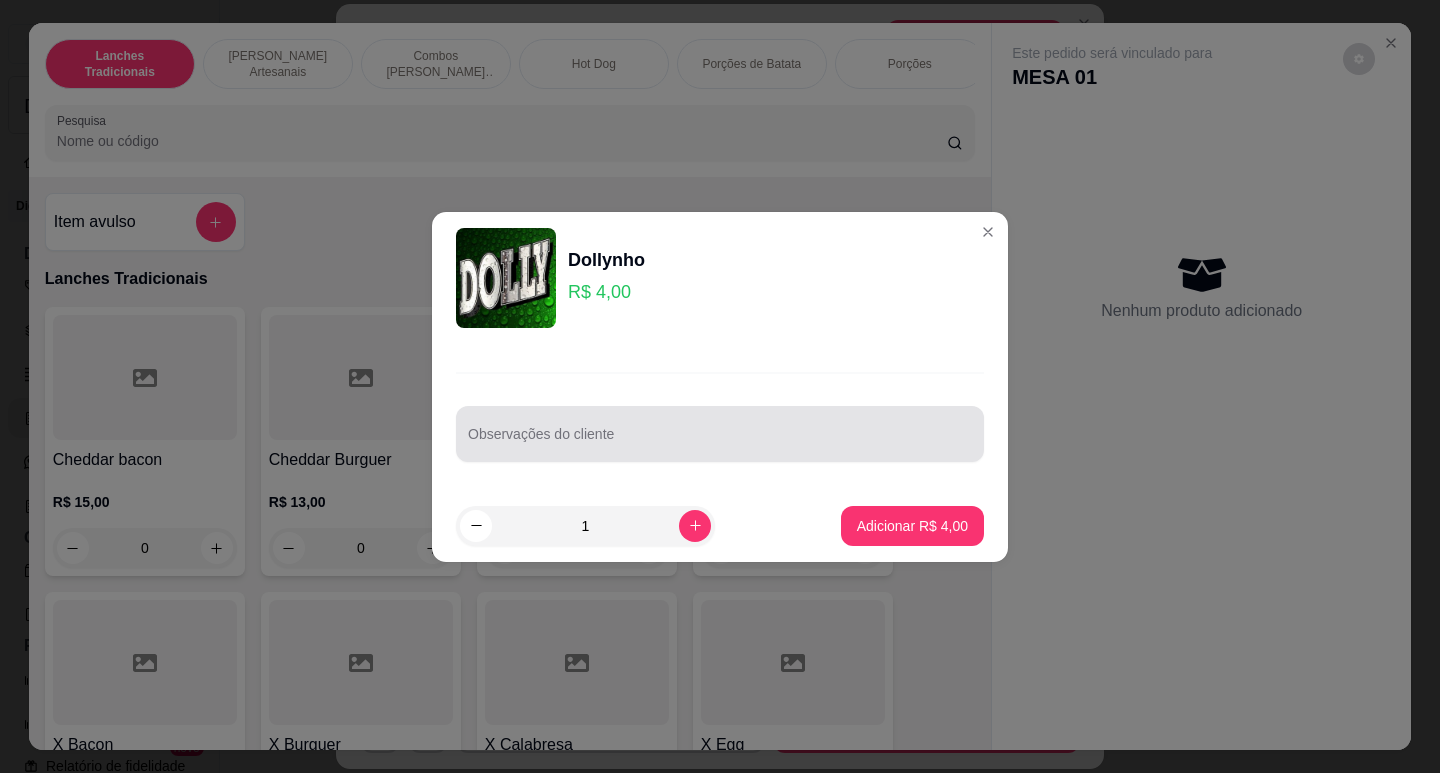 click on "Observações do cliente" at bounding box center (720, 442) 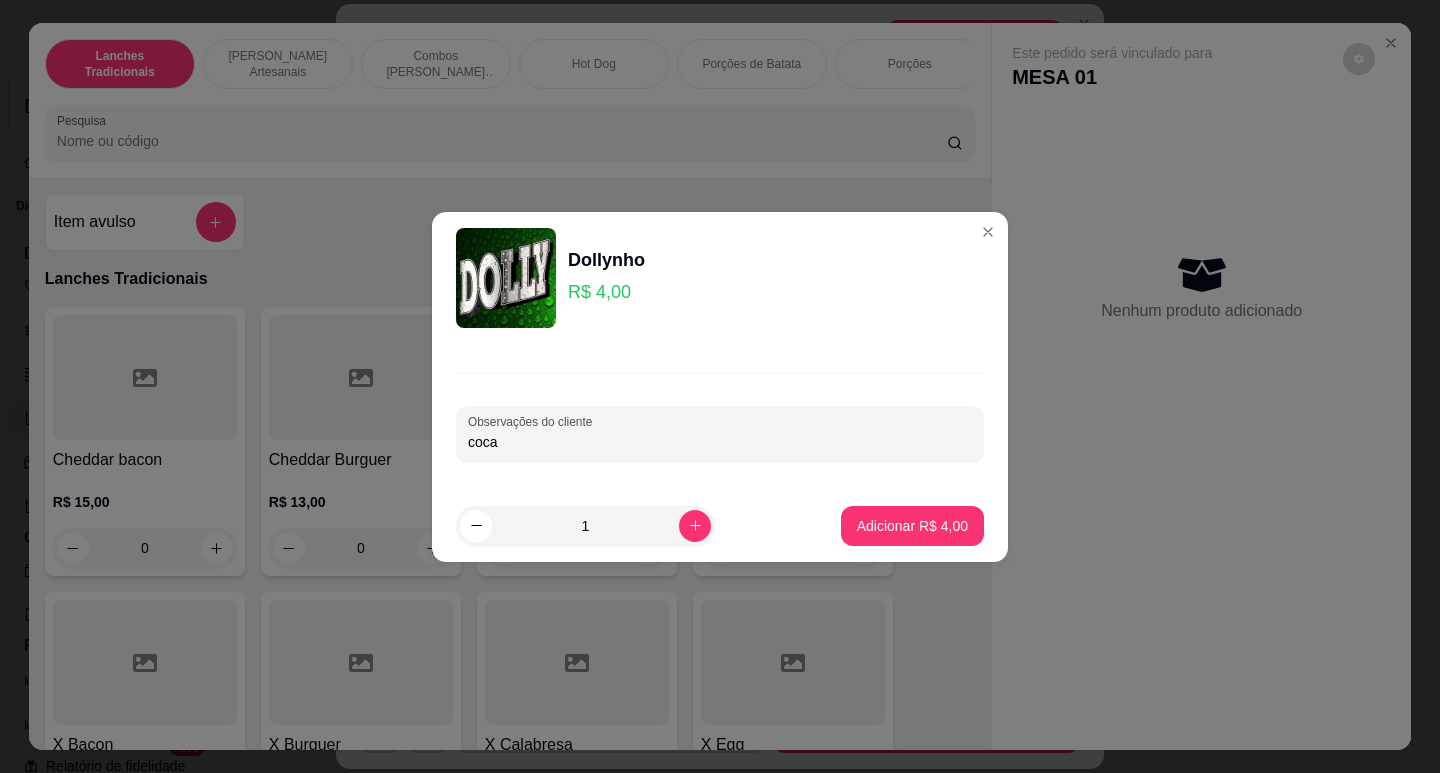 type on "coca" 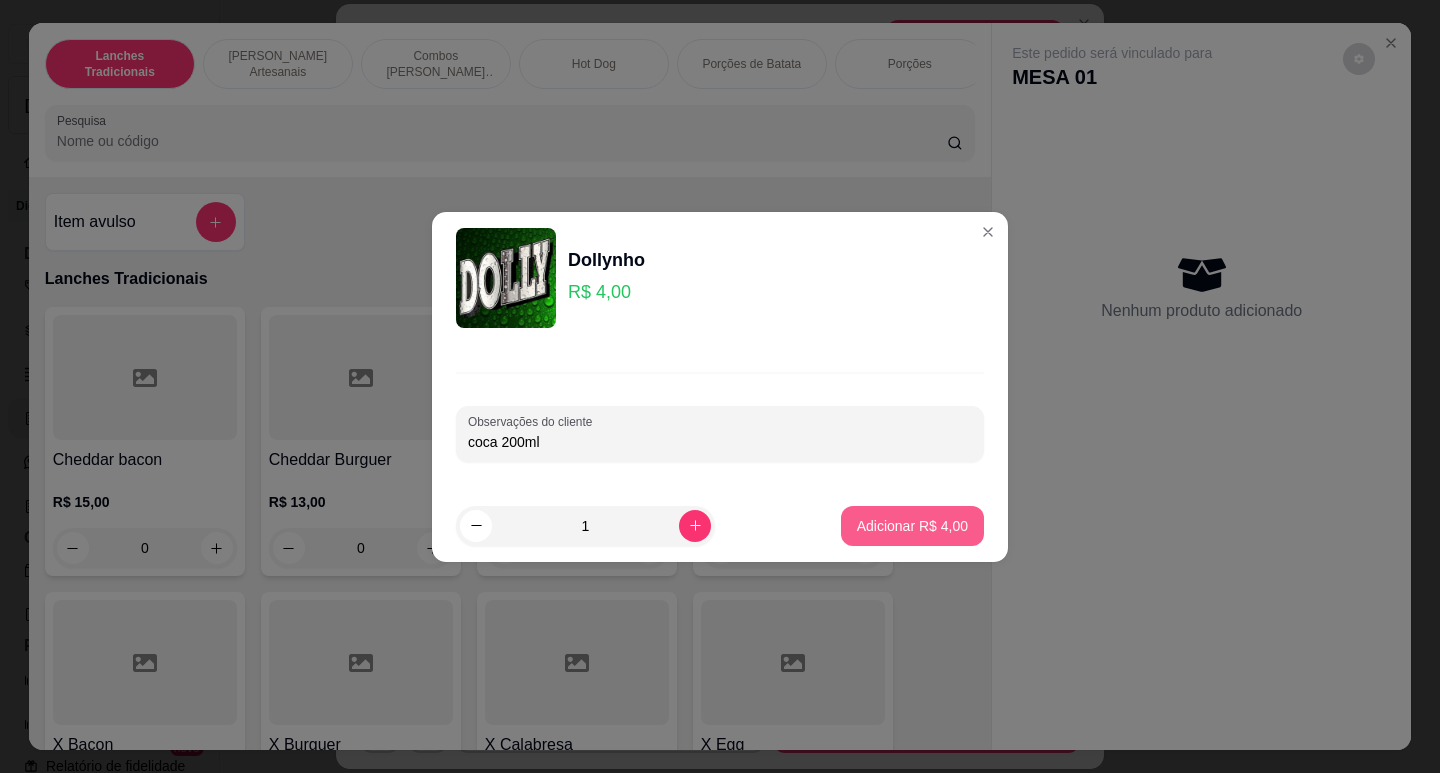 click on "Adicionar   R$ 4,00" at bounding box center [912, 526] 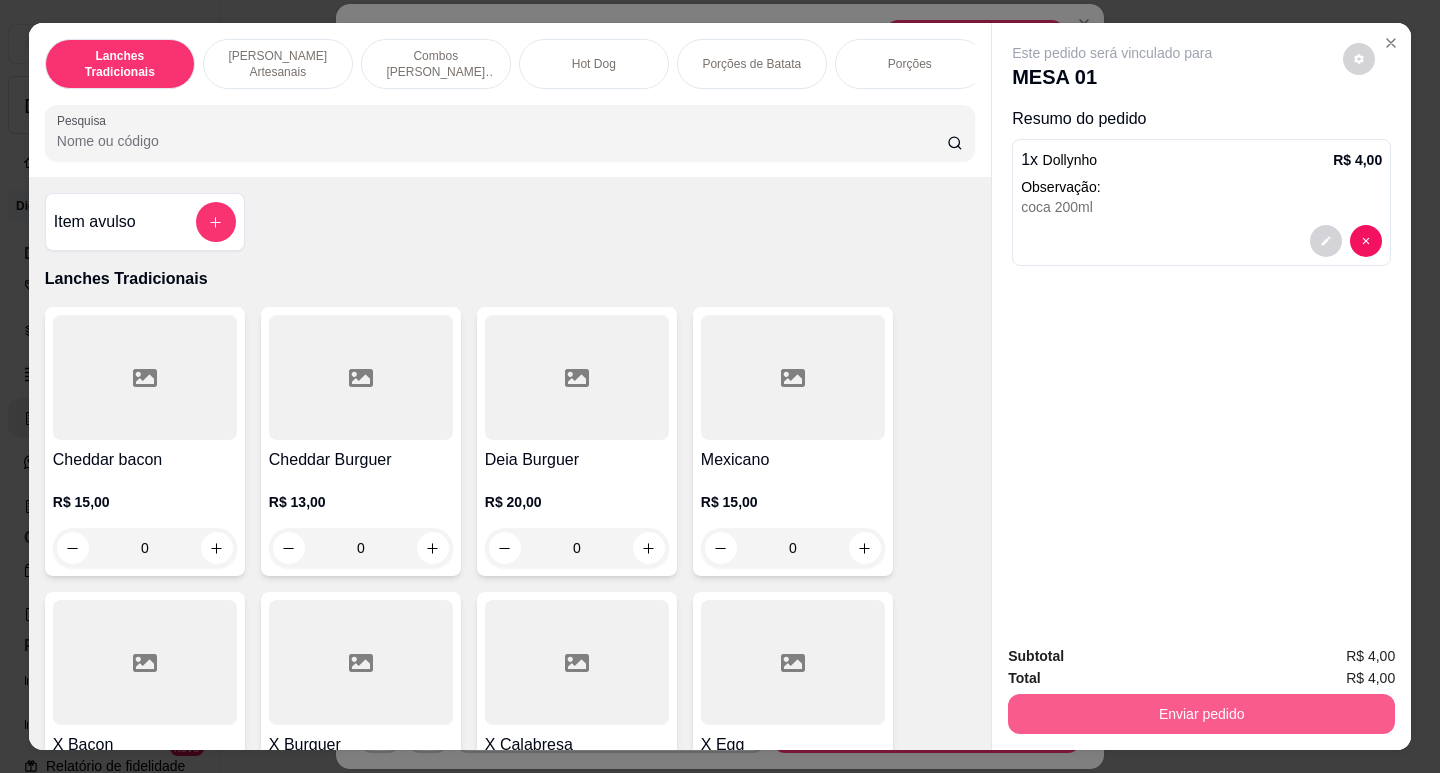 click on "Enviar pedido" at bounding box center [1201, 714] 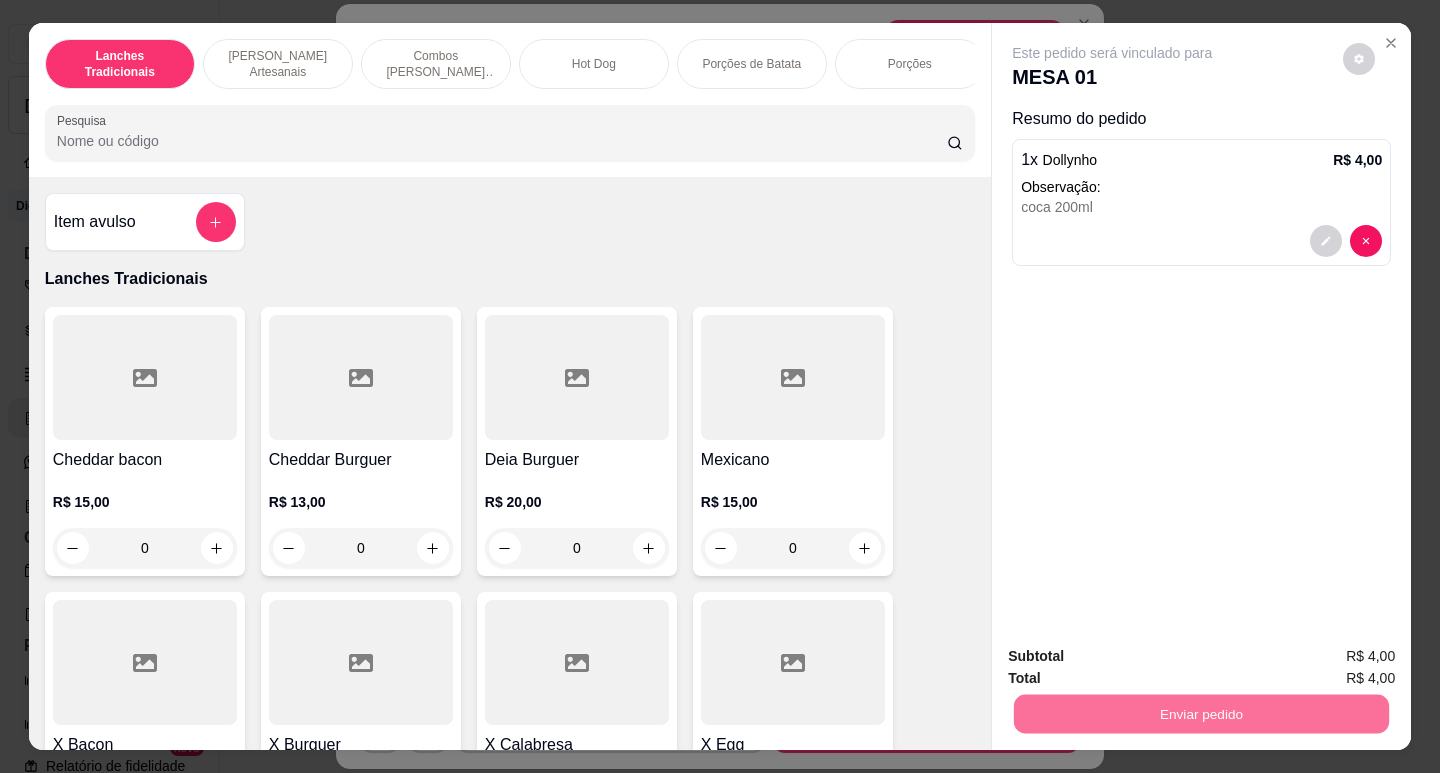 click on "Não registrar e enviar pedido" at bounding box center [1135, 657] 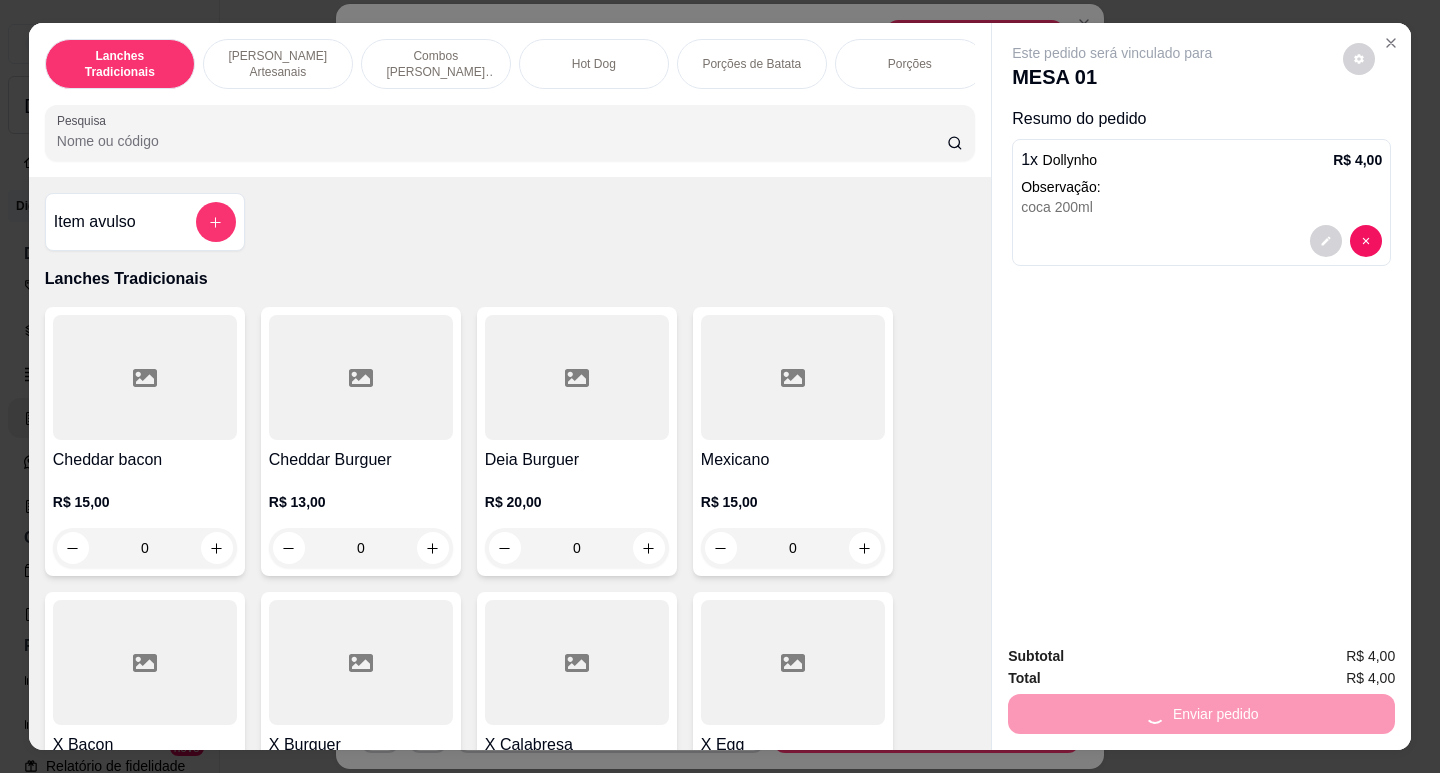 click on "Não registrar e enviar pedido" at bounding box center (1136, 656) 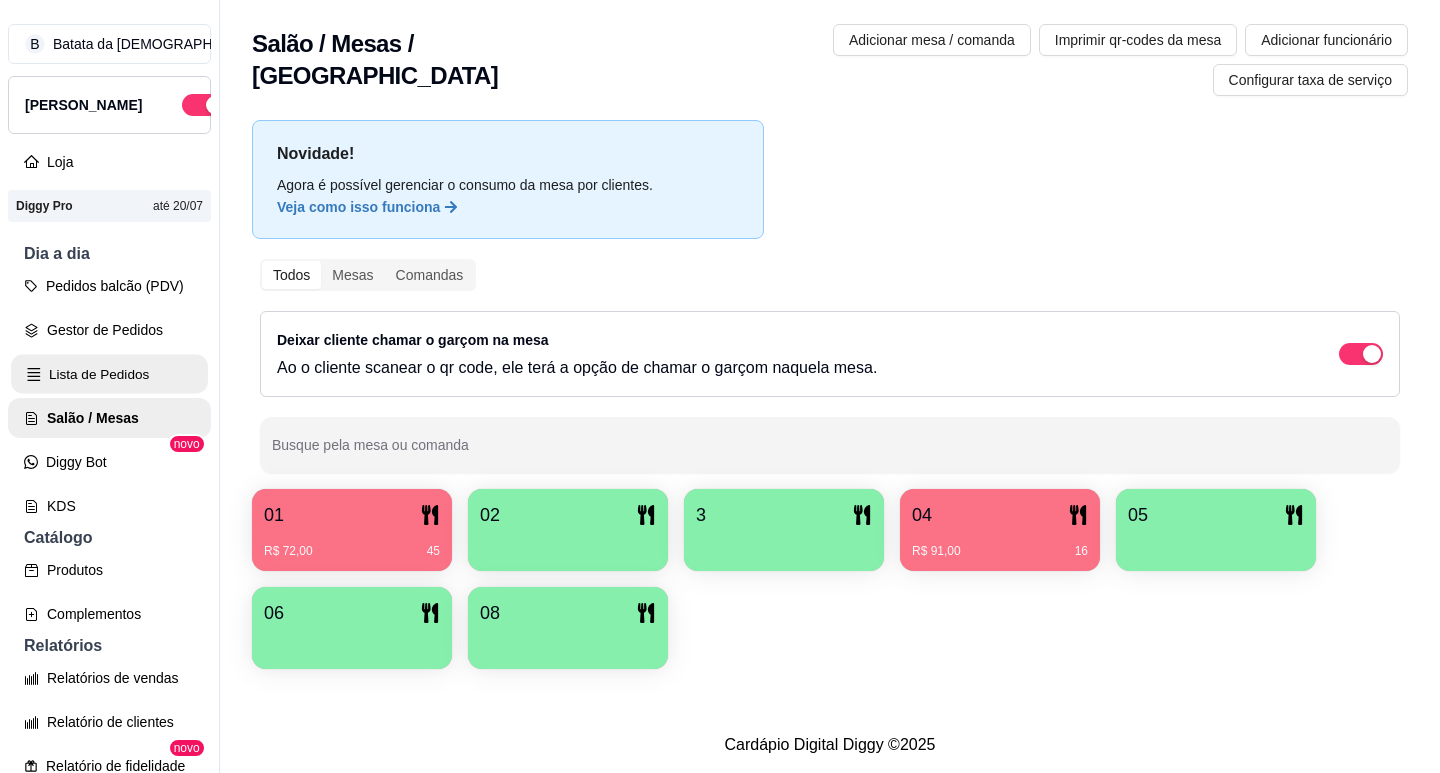 click on "Lista de Pedidos" at bounding box center [109, 374] 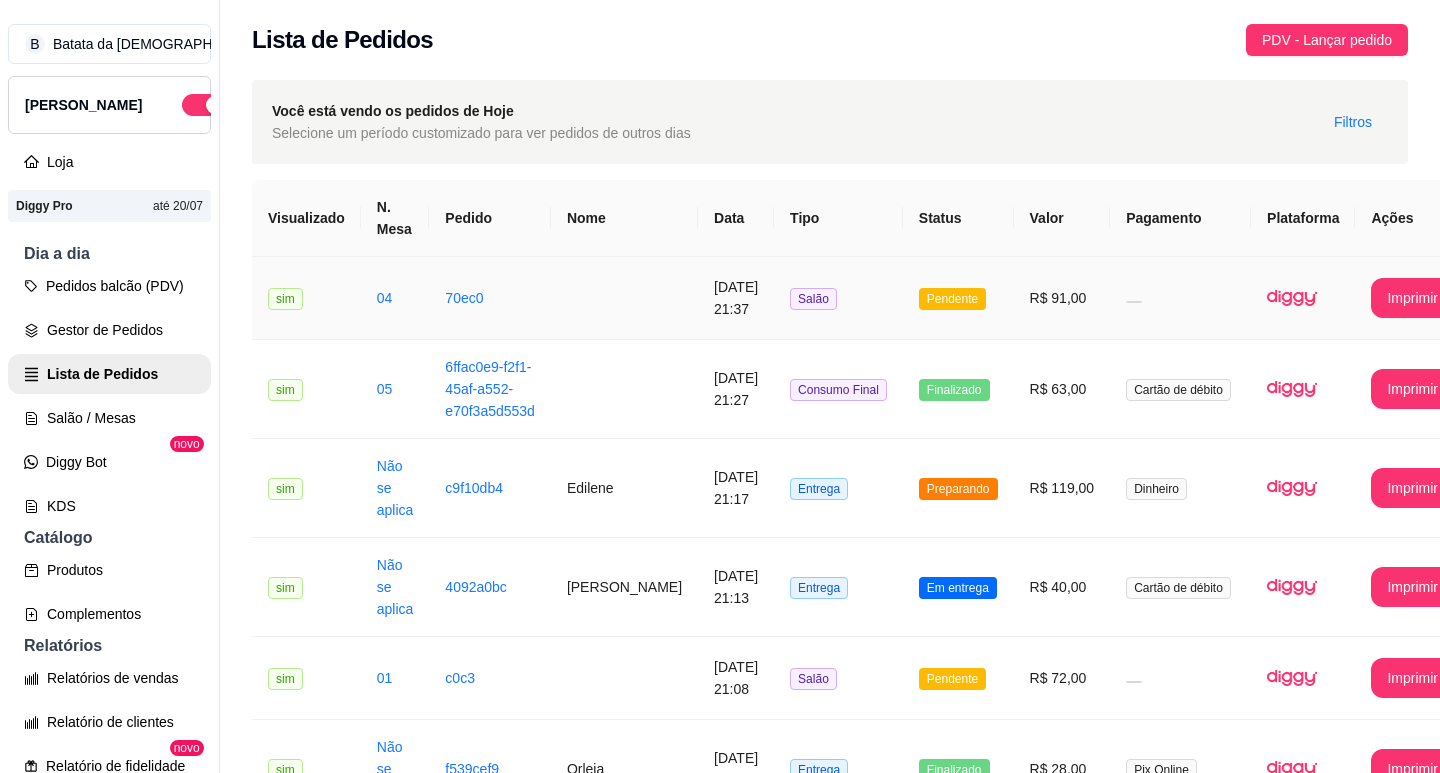 click at bounding box center (624, 298) 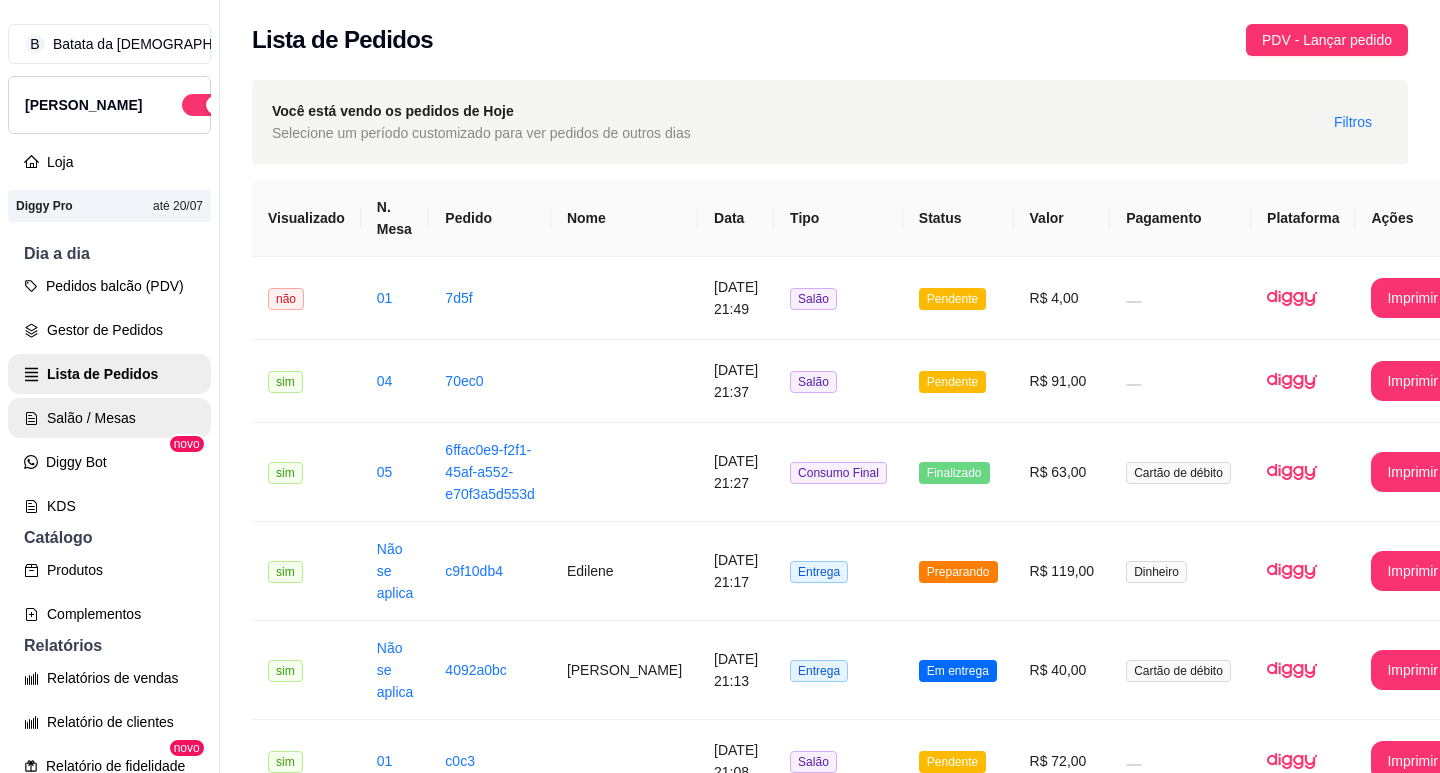 click on "Salão / Mesas" at bounding box center (109, 418) 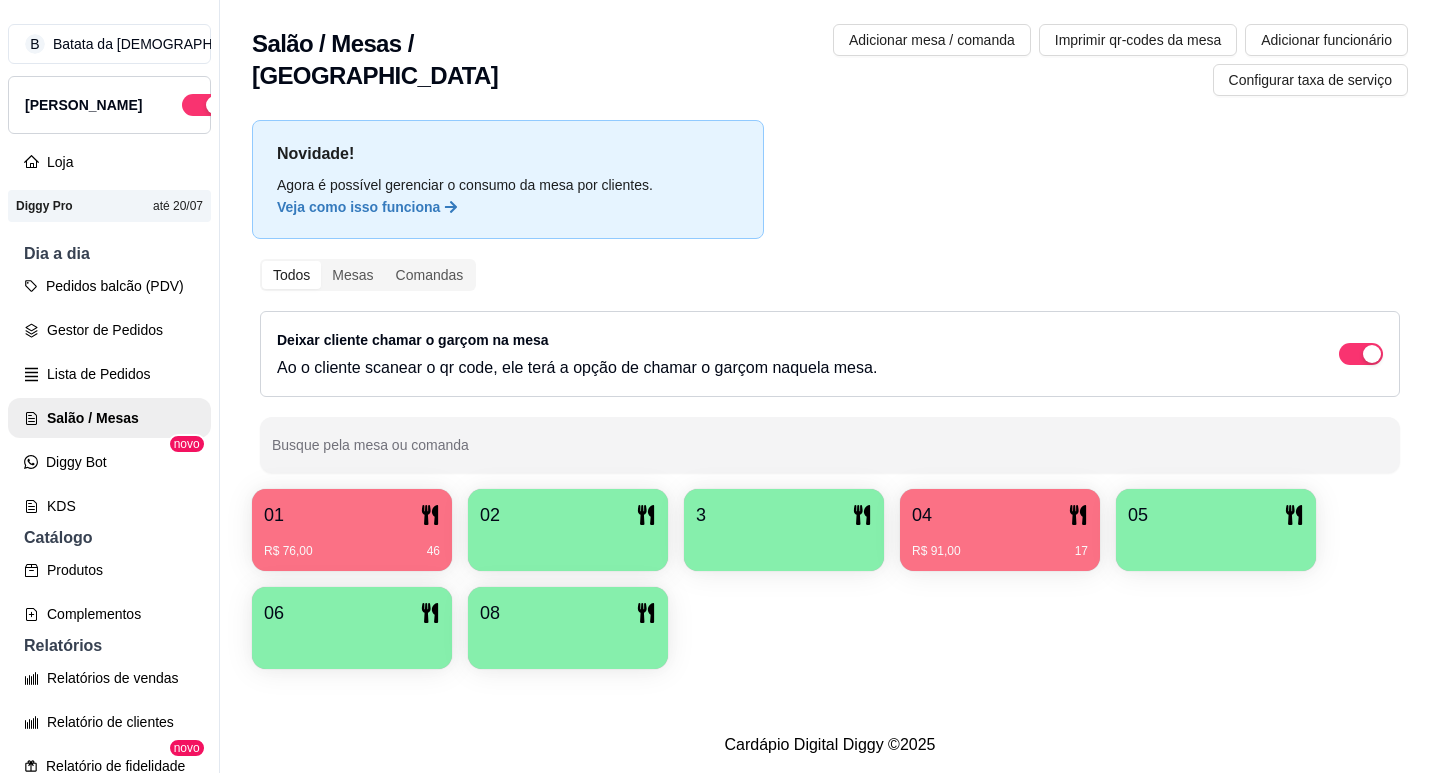 click on "R$ 91,00 17" at bounding box center [1000, 551] 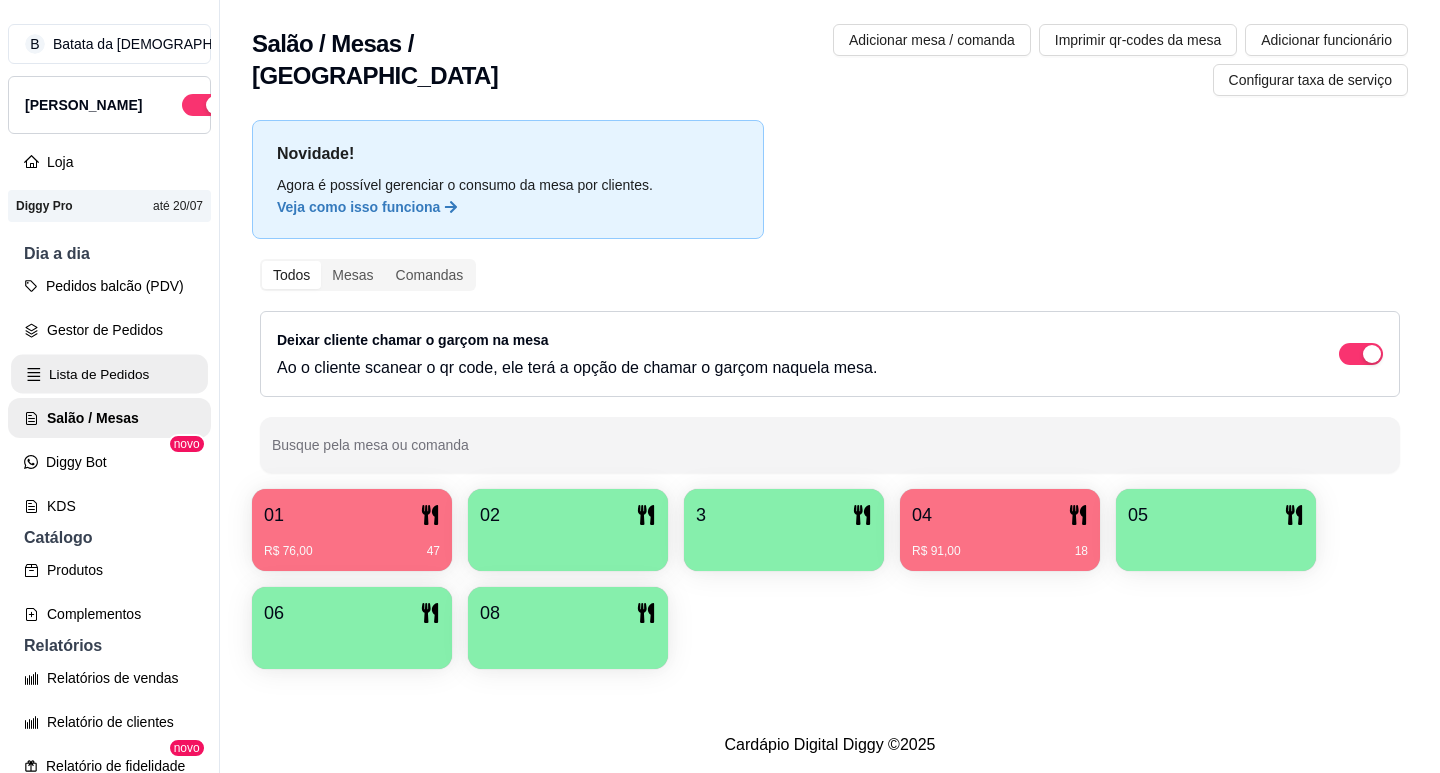 click on "Lista de Pedidos" at bounding box center [109, 374] 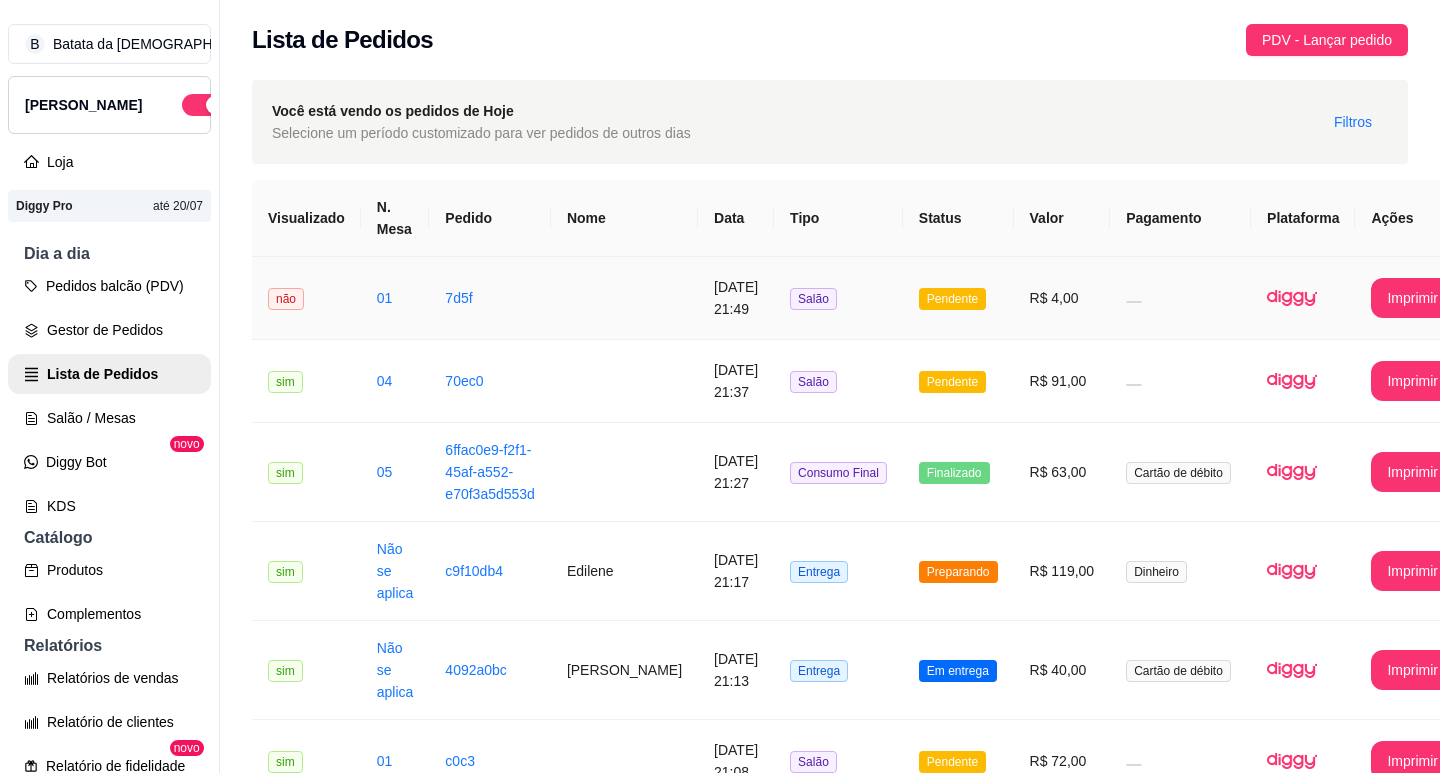 click on "Pendente" at bounding box center [952, 299] 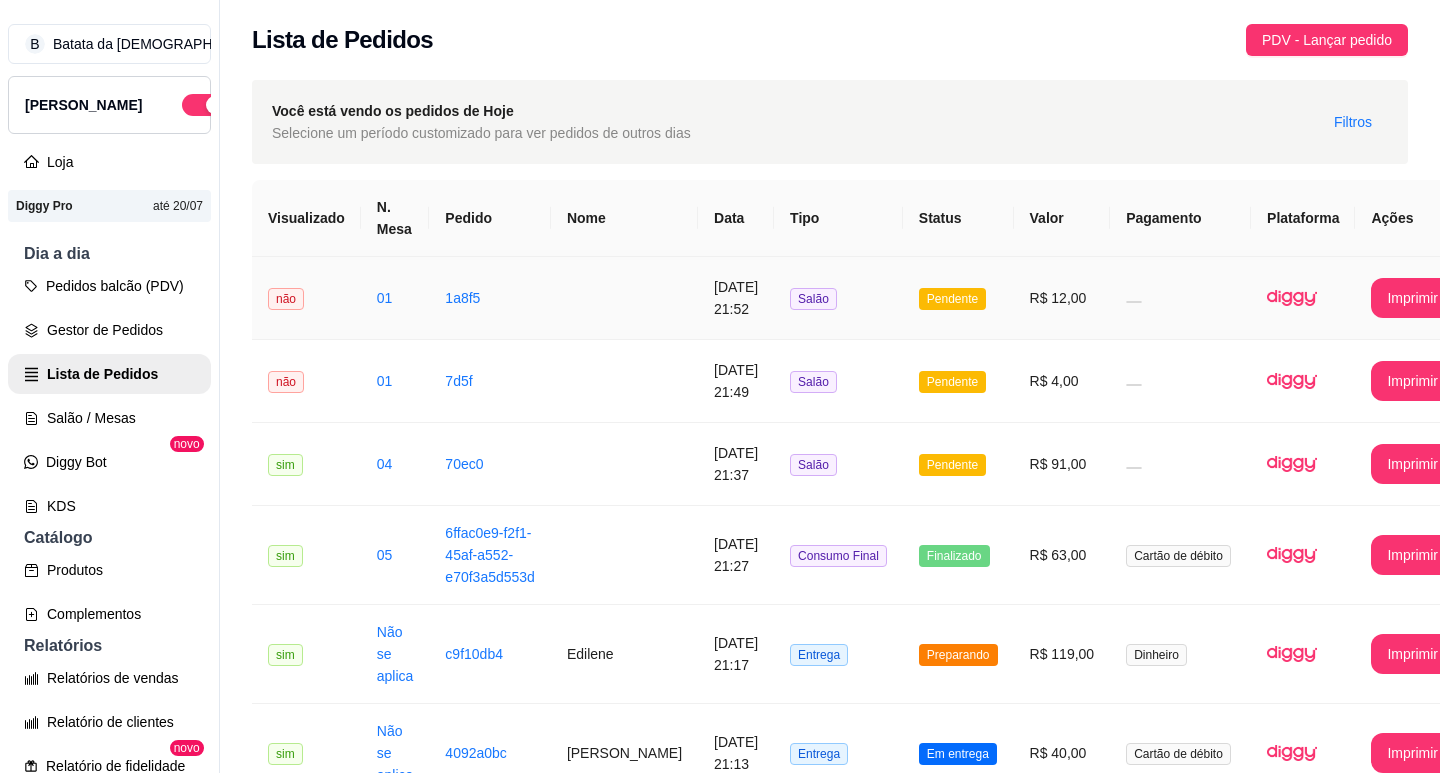 click on "Salão" at bounding box center [838, 298] 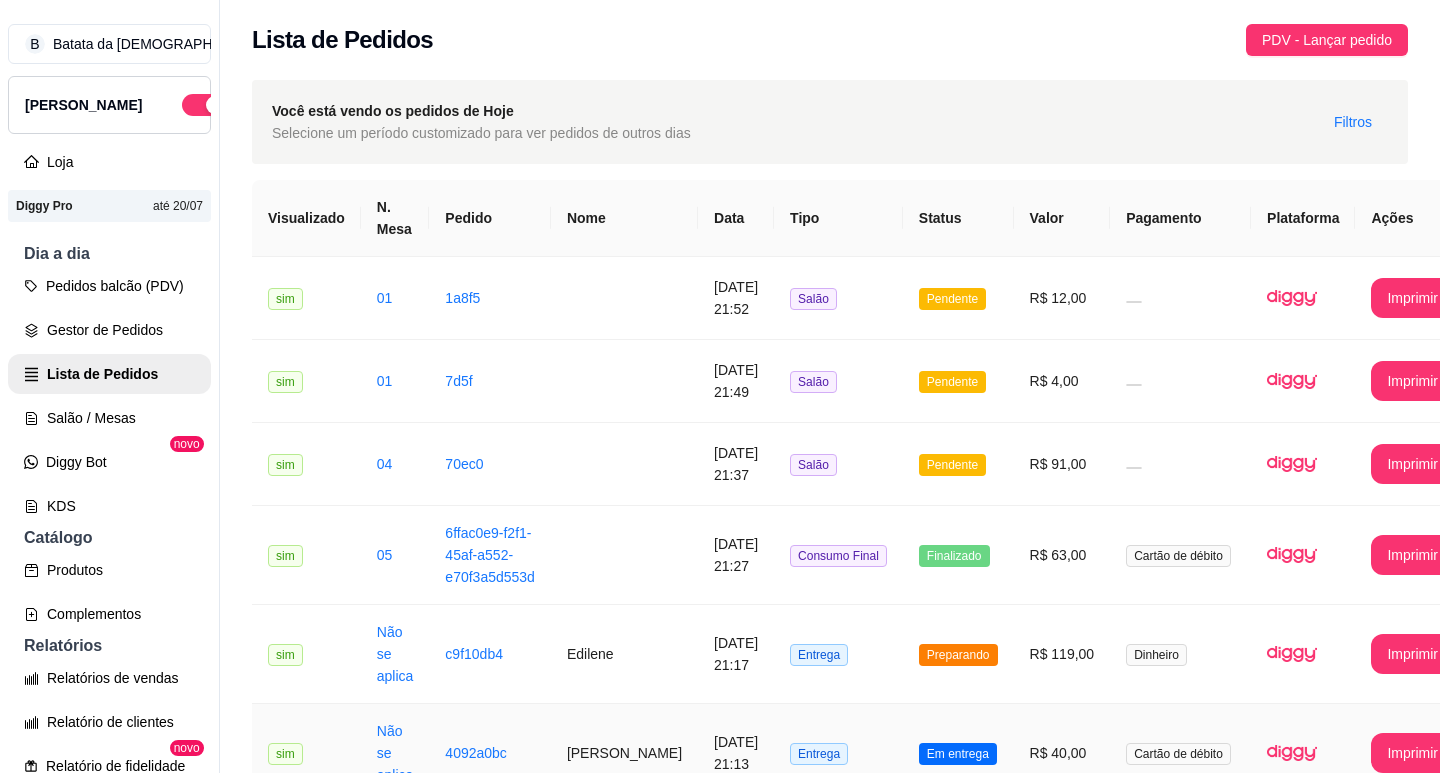 click on "Entrega" at bounding box center (838, 753) 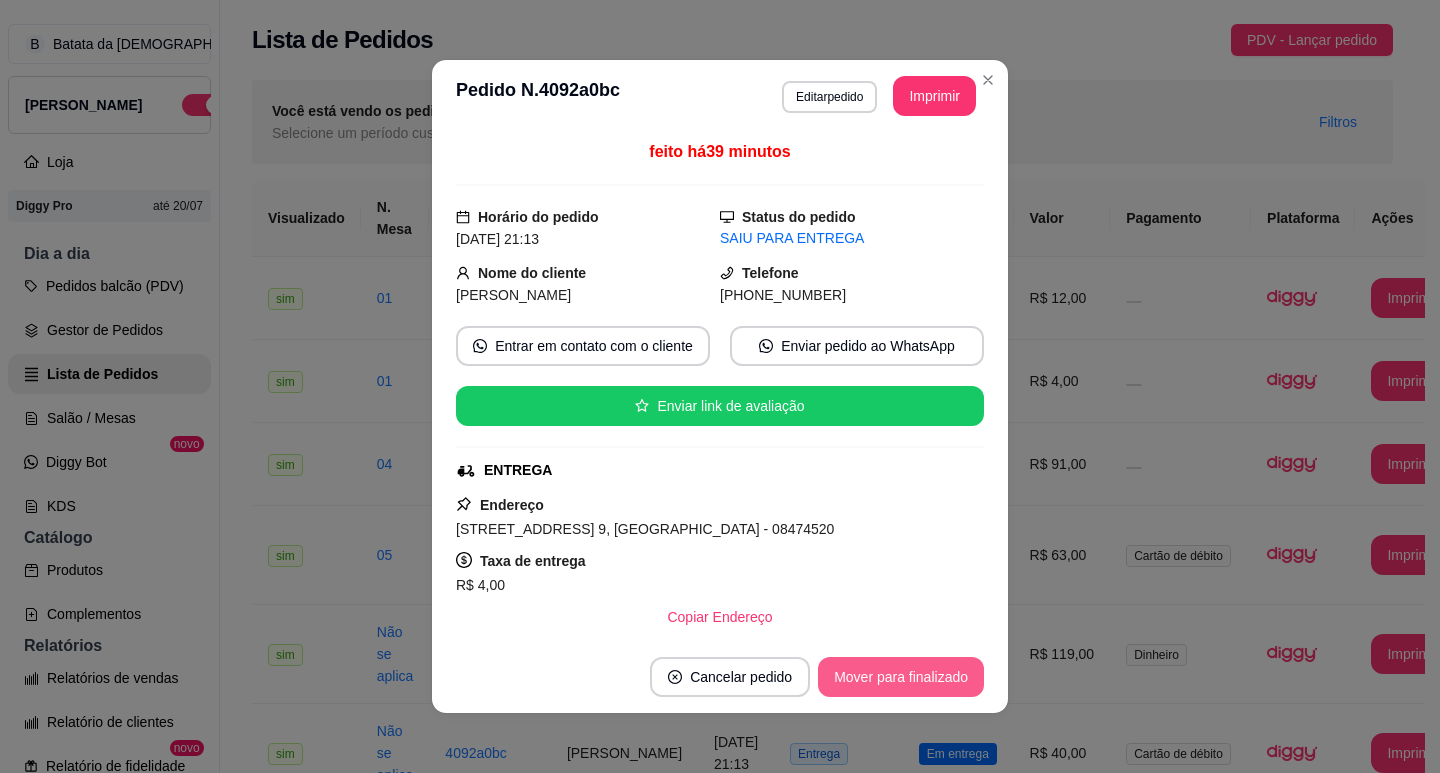 click on "Mover para finalizado" at bounding box center [901, 677] 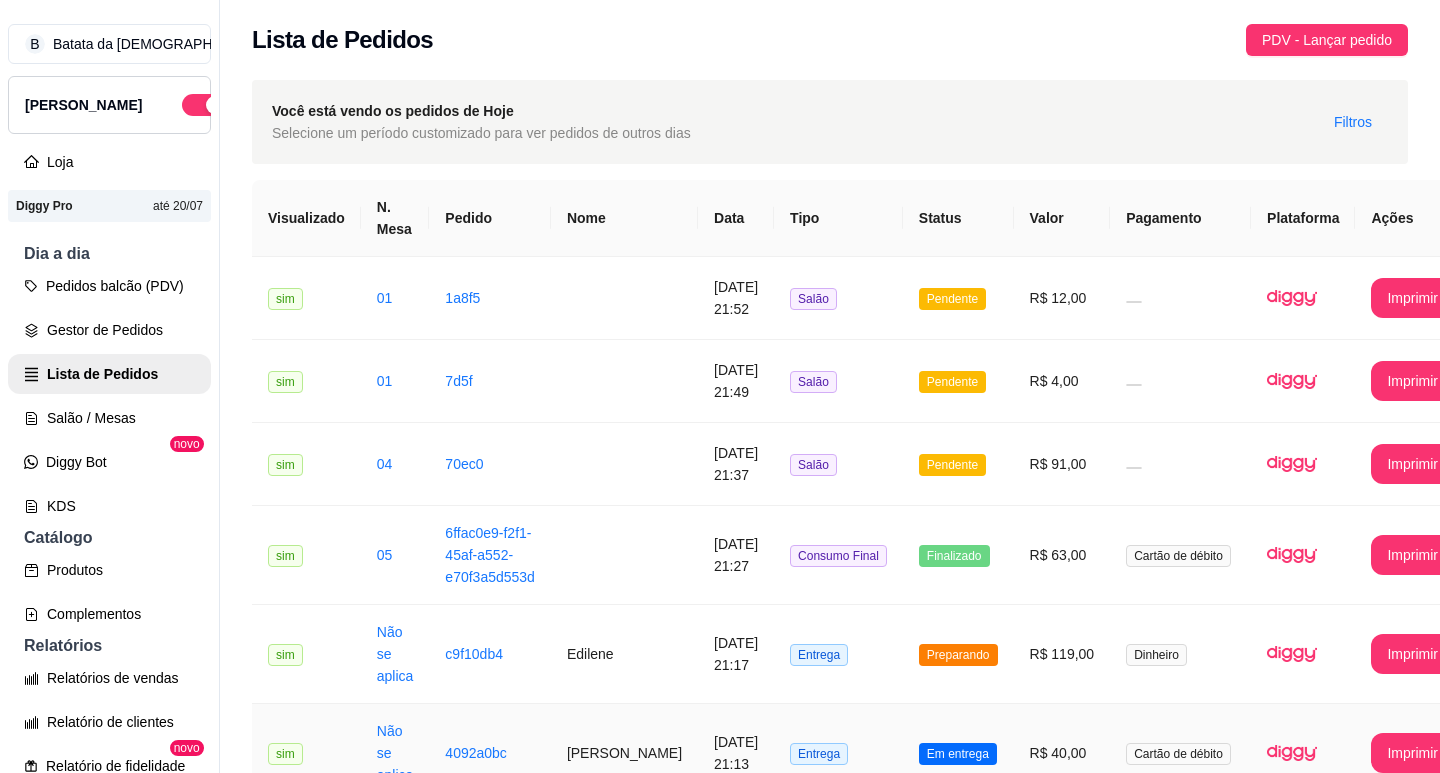 click on "Em entrega" at bounding box center (958, 754) 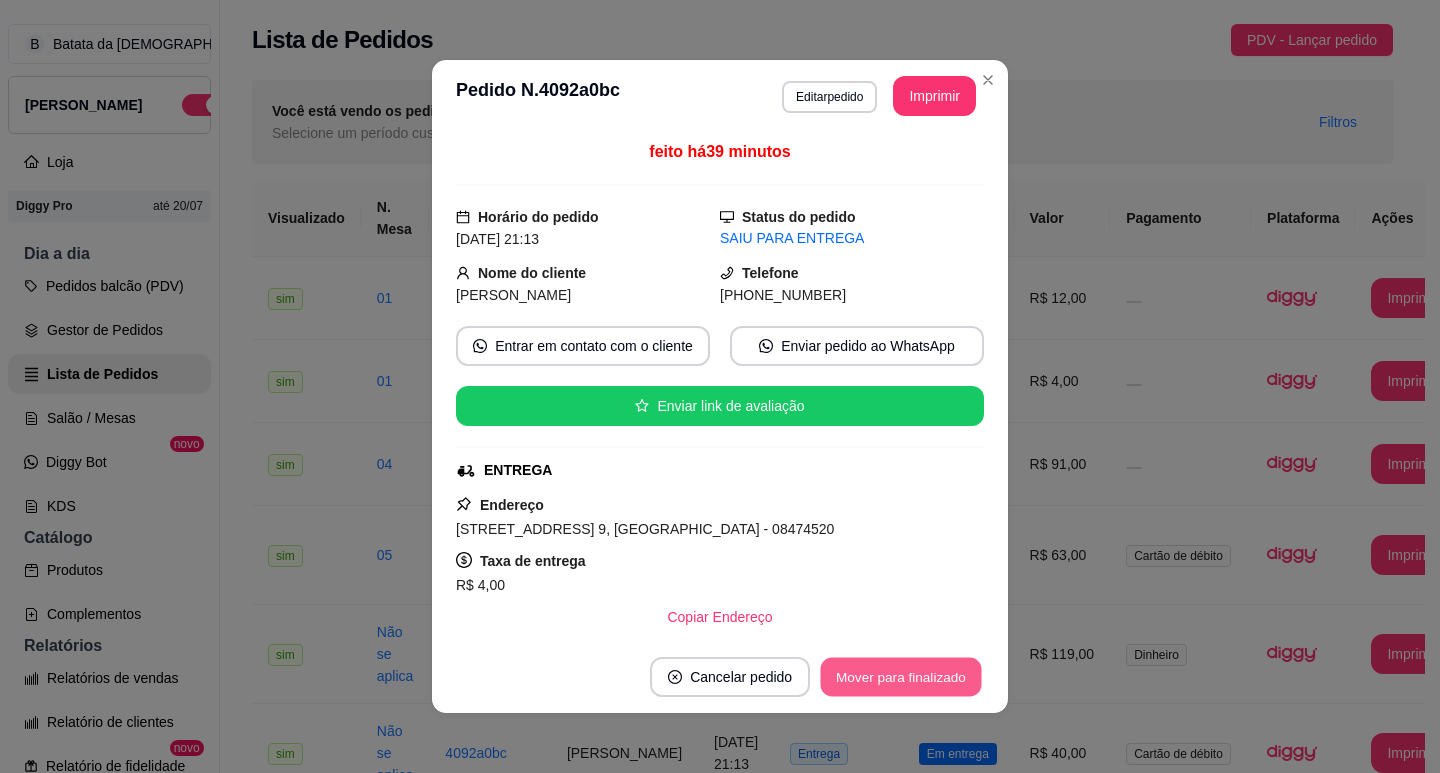 click on "Mover para finalizado" at bounding box center (901, 677) 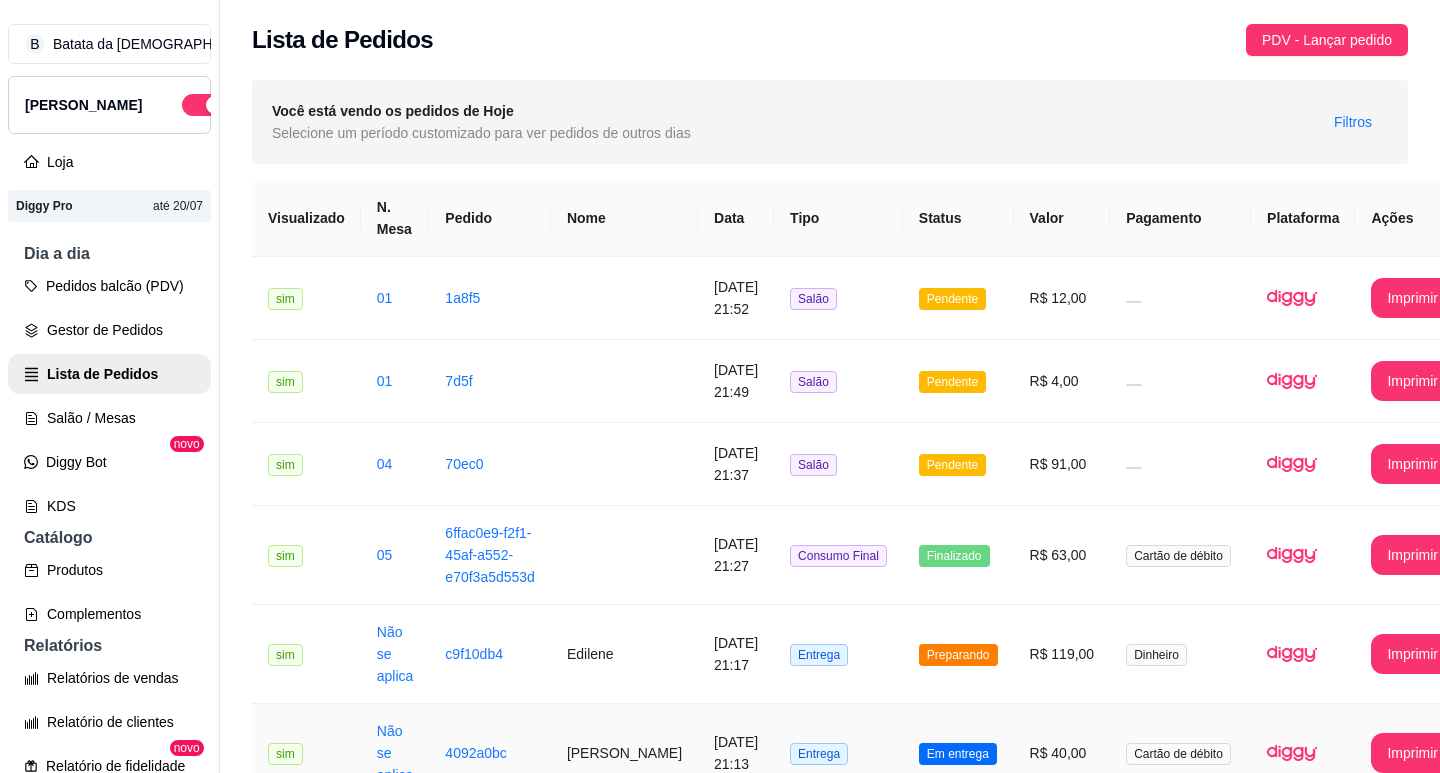 click on "Em entrega" at bounding box center [958, 754] 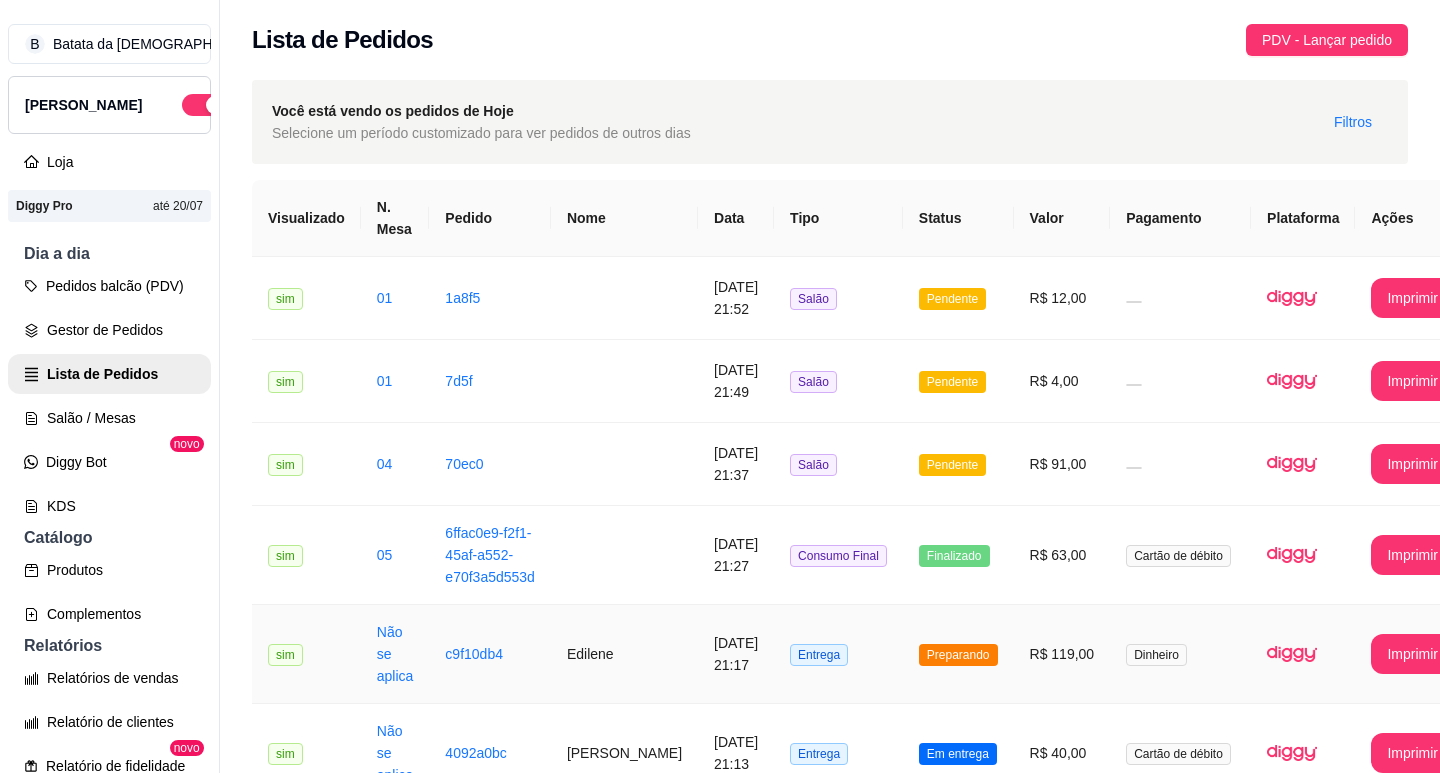 click on "R$ 119,00" at bounding box center (1062, 654) 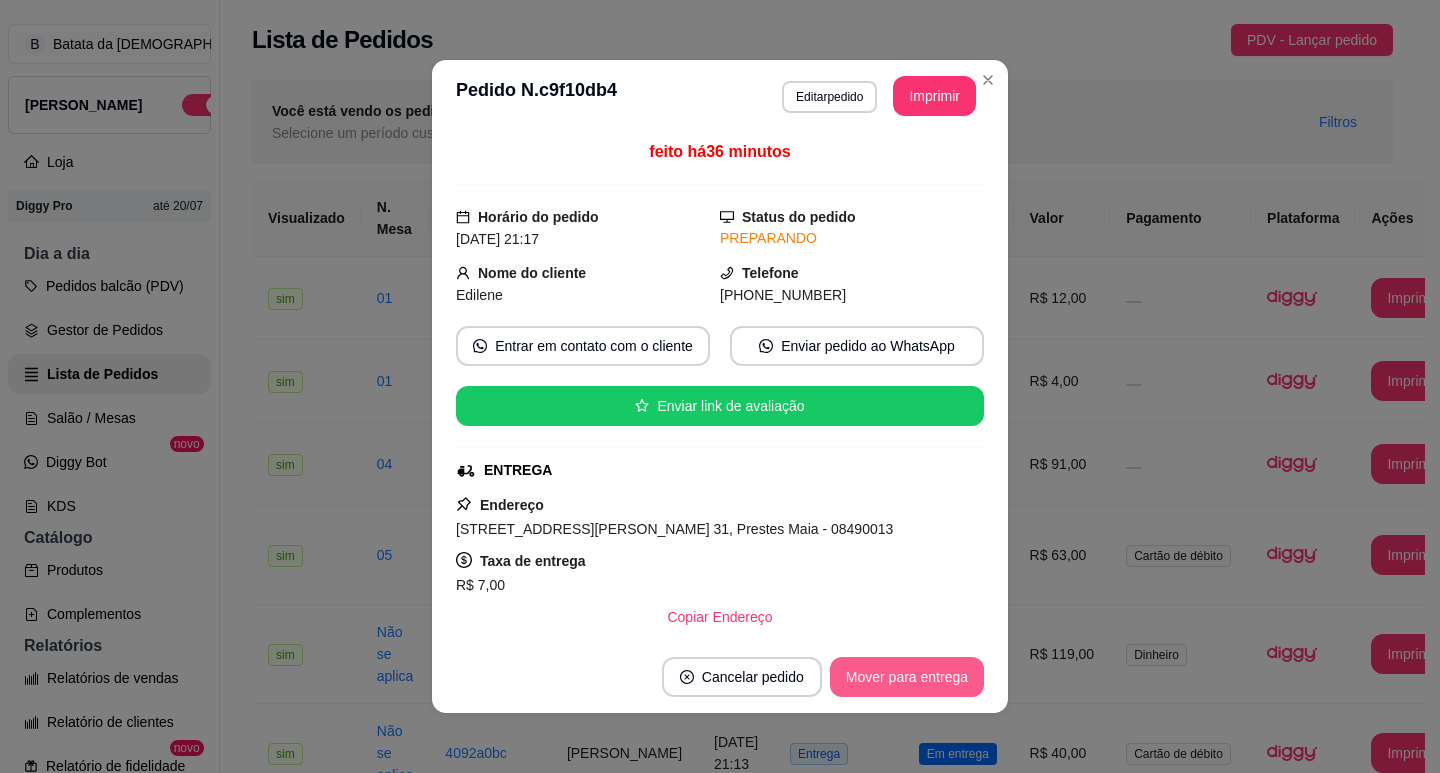 click on "Mover para entrega" at bounding box center (907, 677) 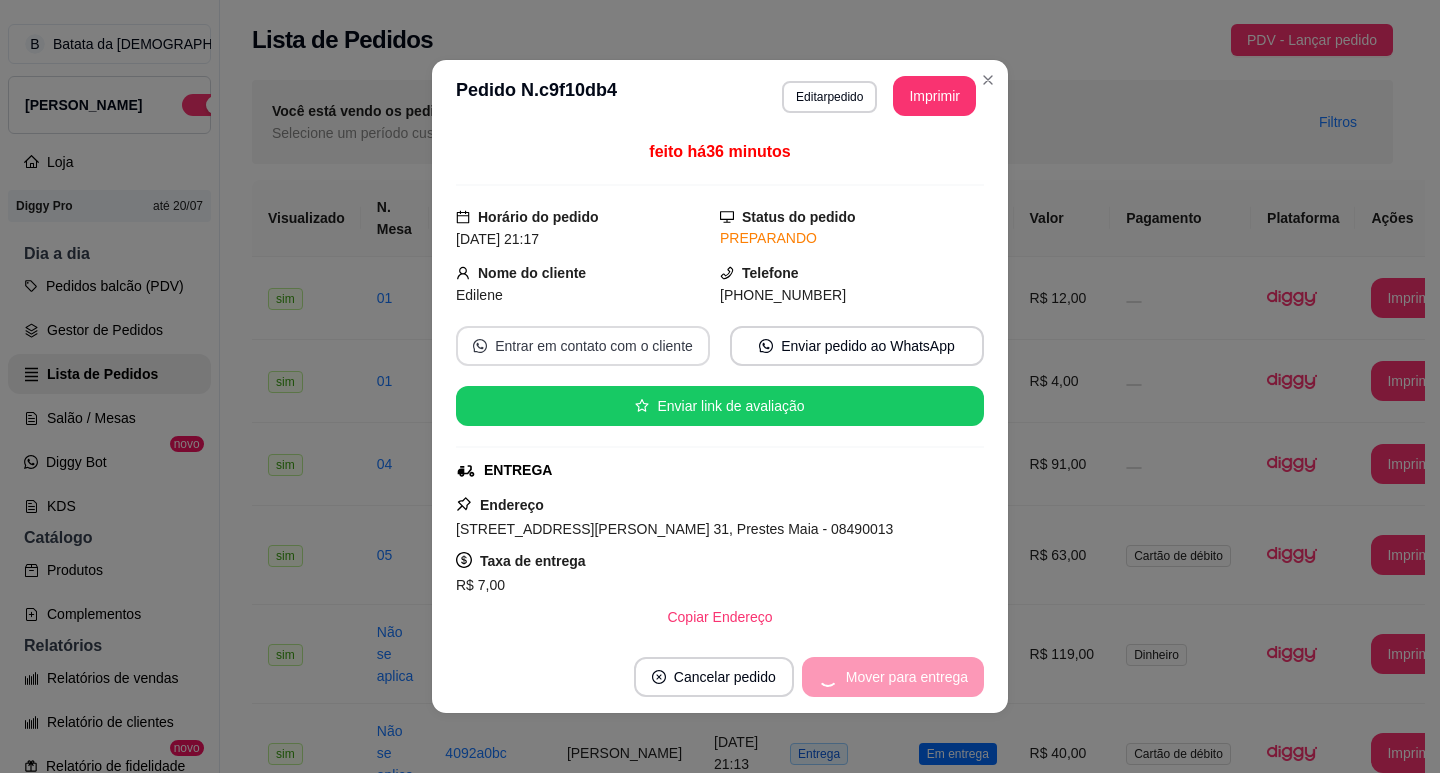 scroll, scrollTop: 500, scrollLeft: 0, axis: vertical 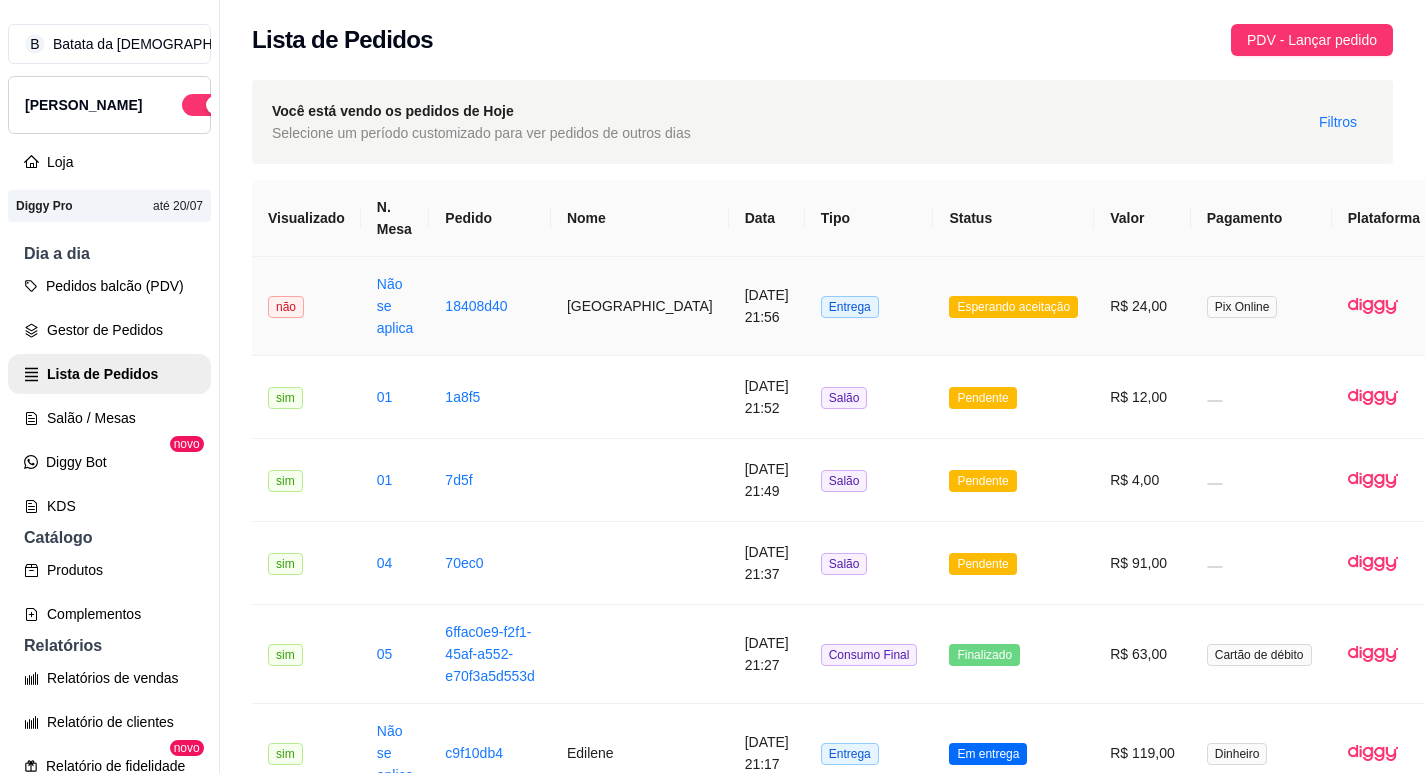 click on "[DATE] 21:56" at bounding box center [767, 306] 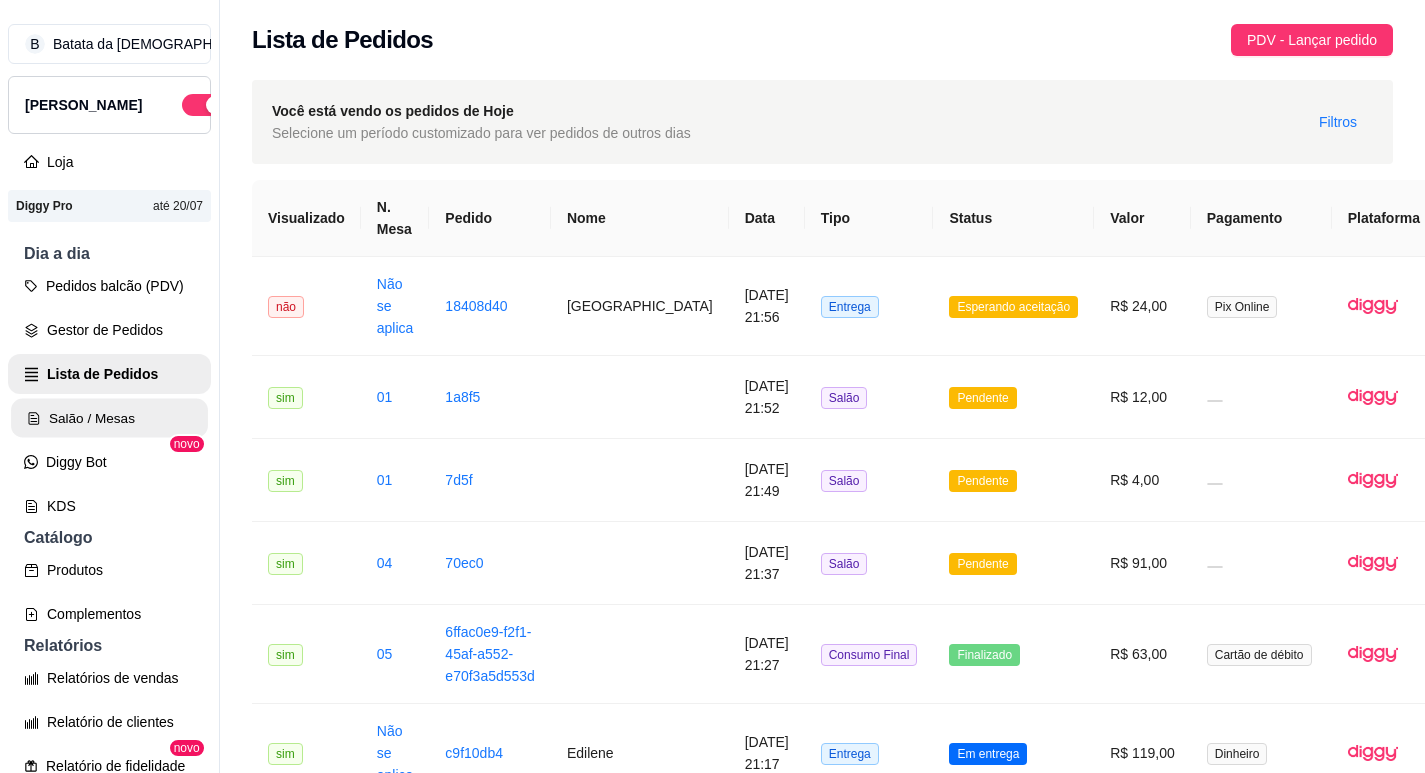 click on "Salão / Mesas" at bounding box center [109, 418] 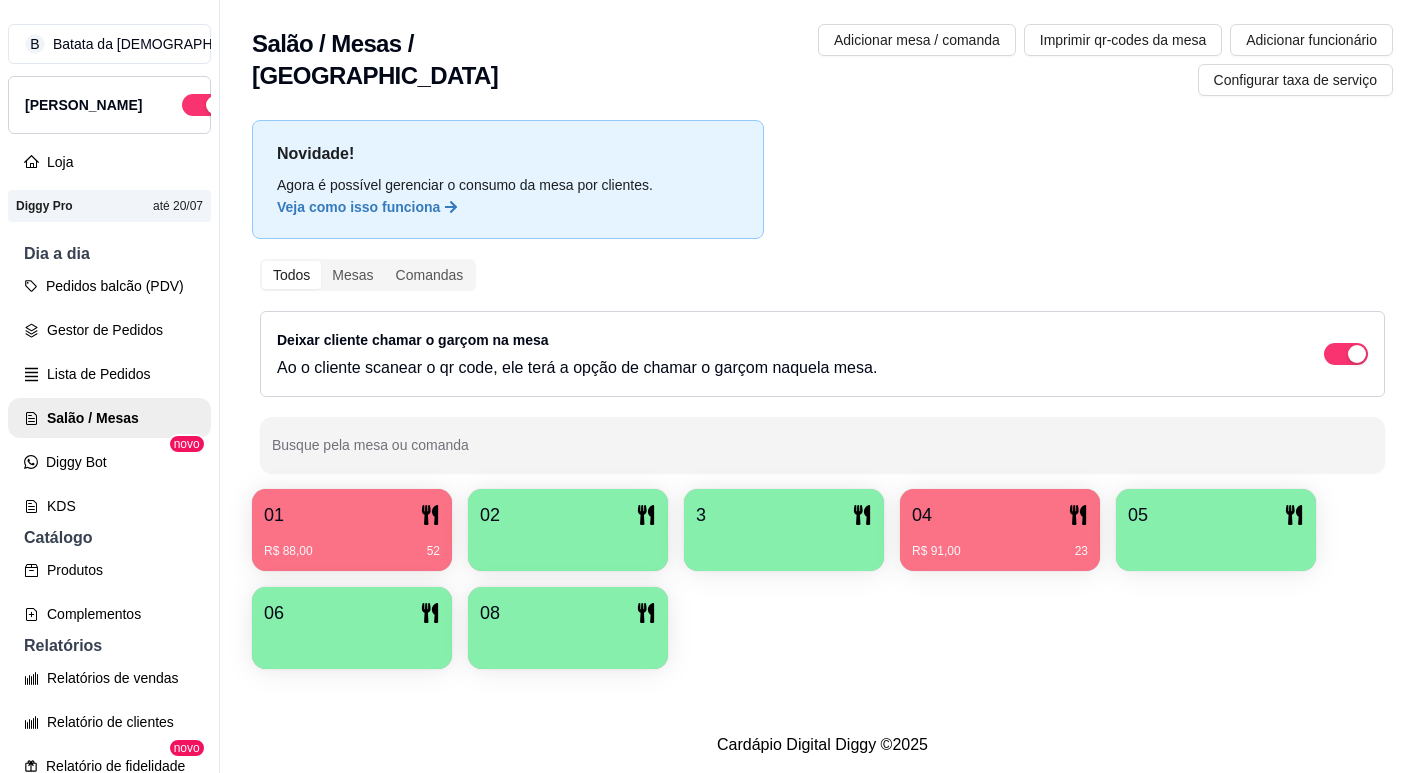 click on "R$ 88,00 52" at bounding box center [352, 544] 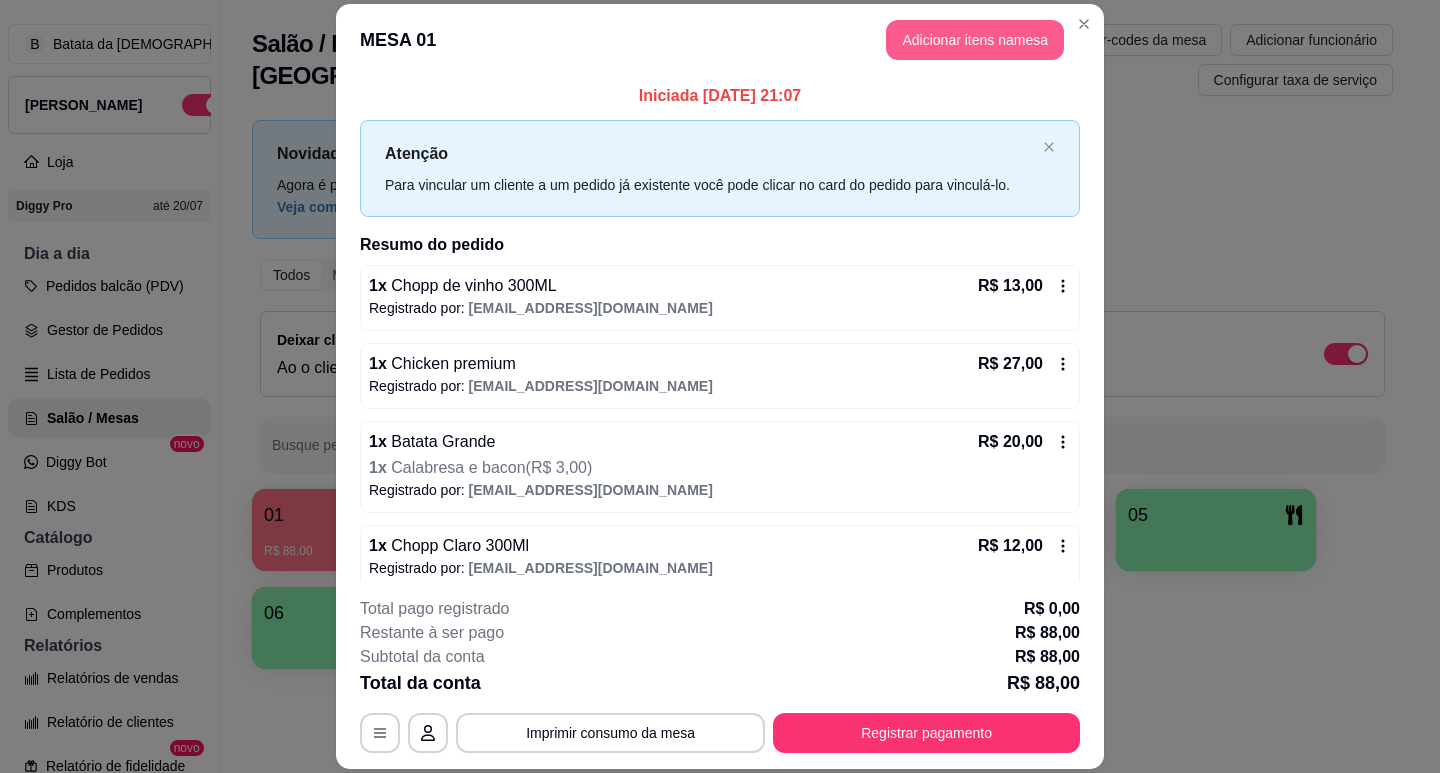 click on "Adicionar itens na  mesa" at bounding box center [975, 40] 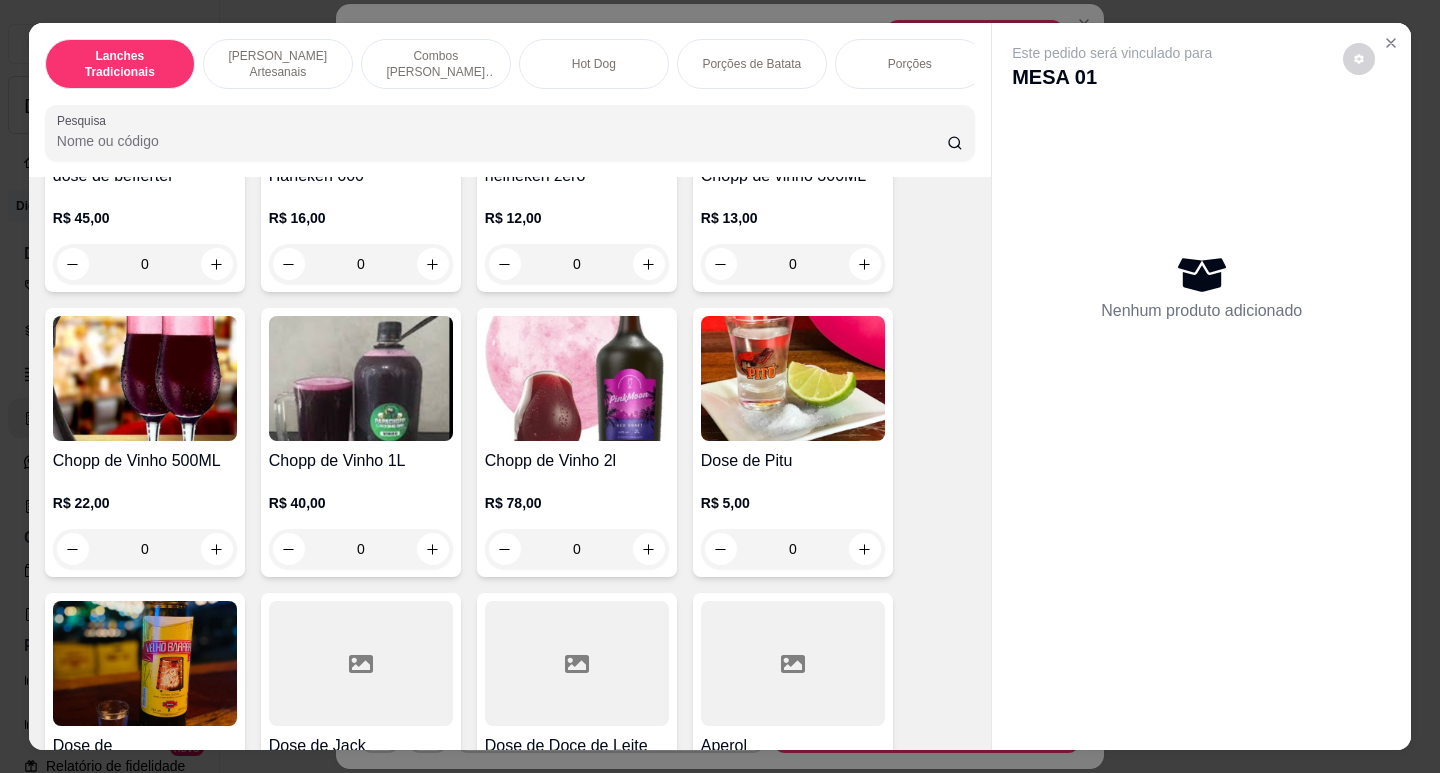 scroll, scrollTop: 7382, scrollLeft: 0, axis: vertical 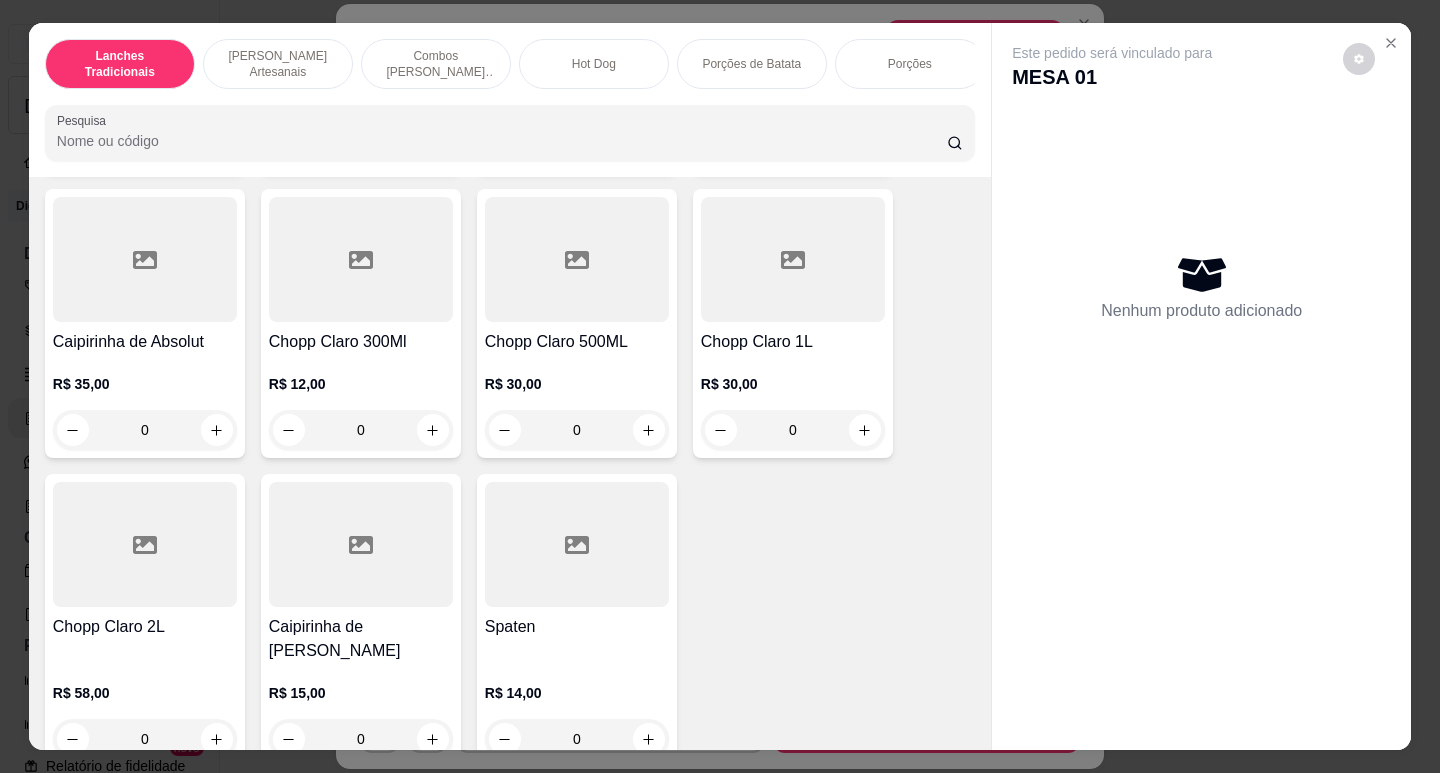 click at bounding box center (361, 259) 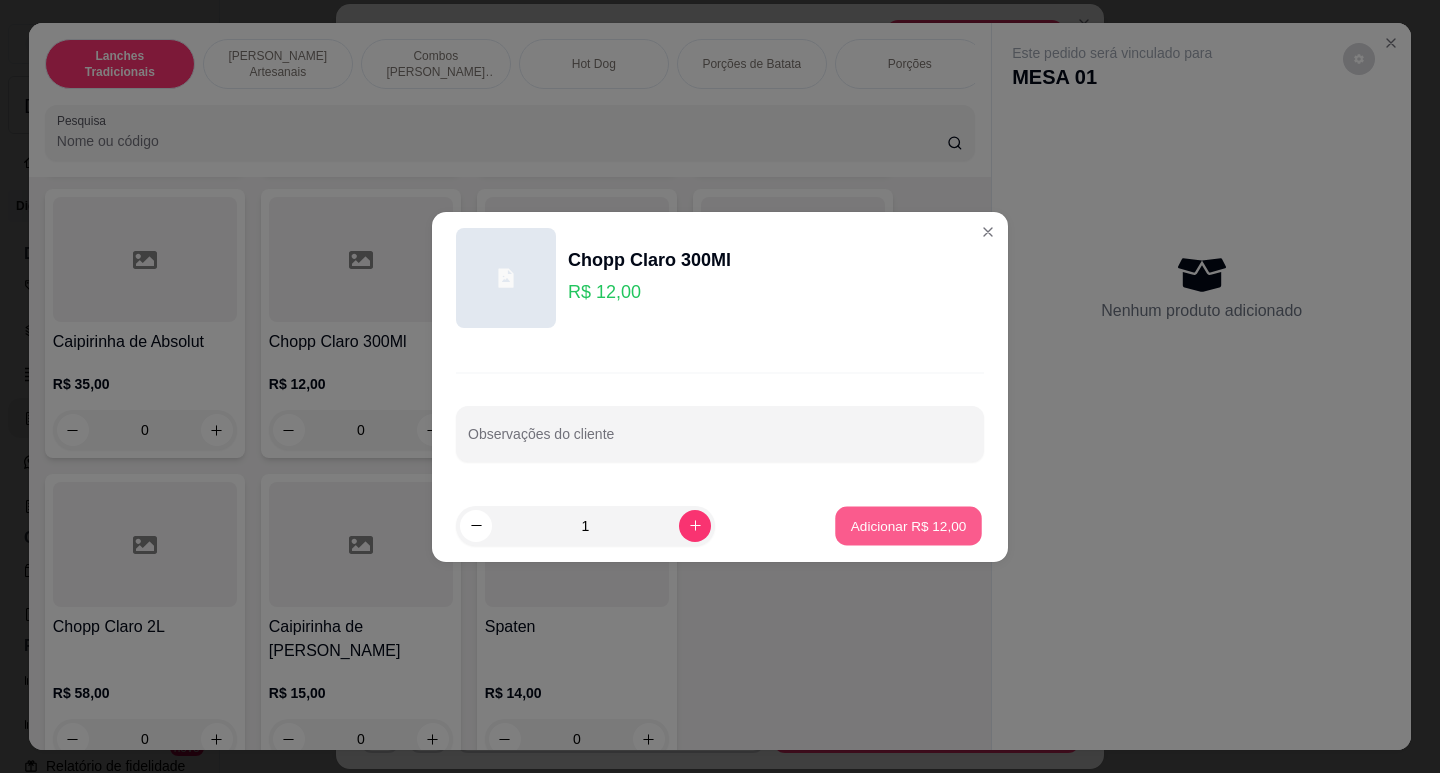 click on "Adicionar   R$ 12,00" at bounding box center (909, 525) 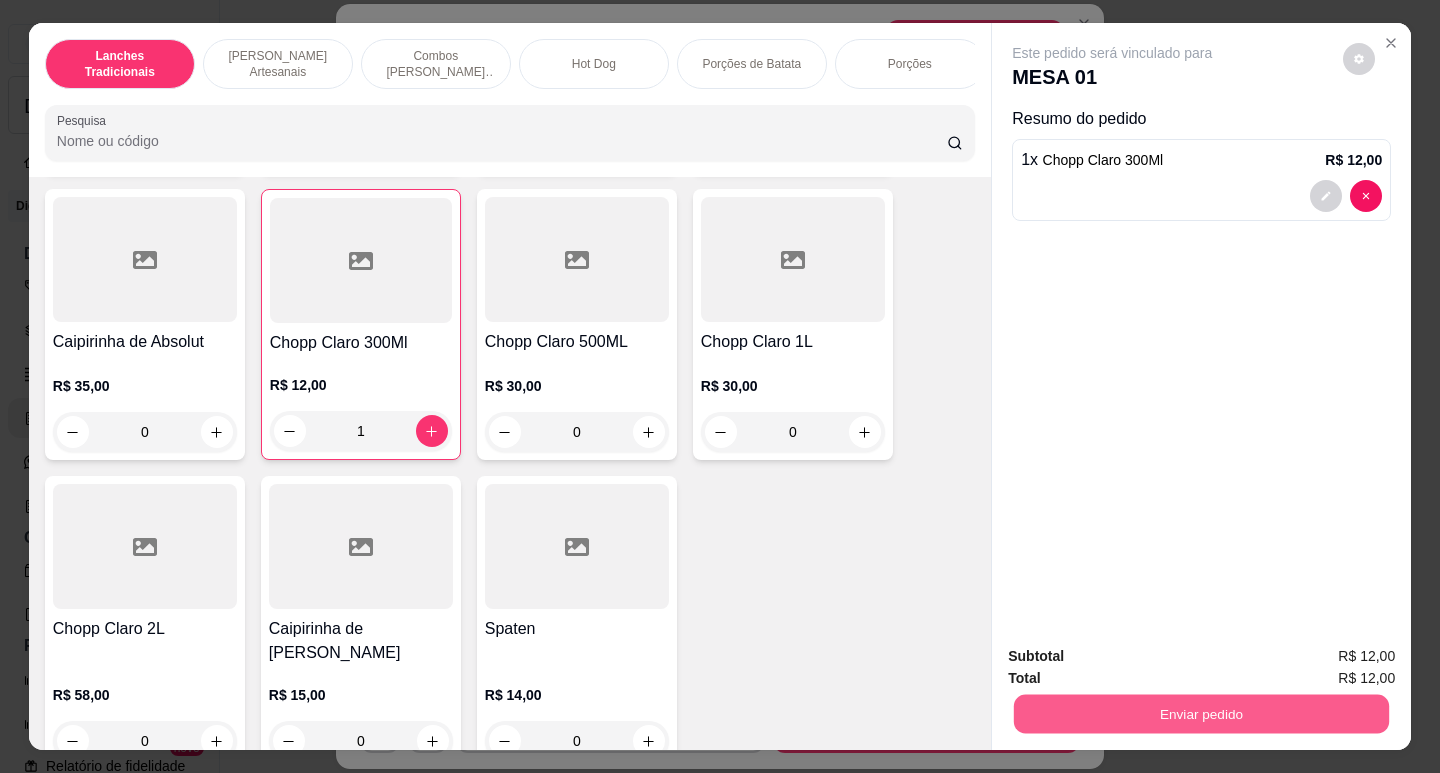 click on "Enviar pedido" at bounding box center (1201, 713) 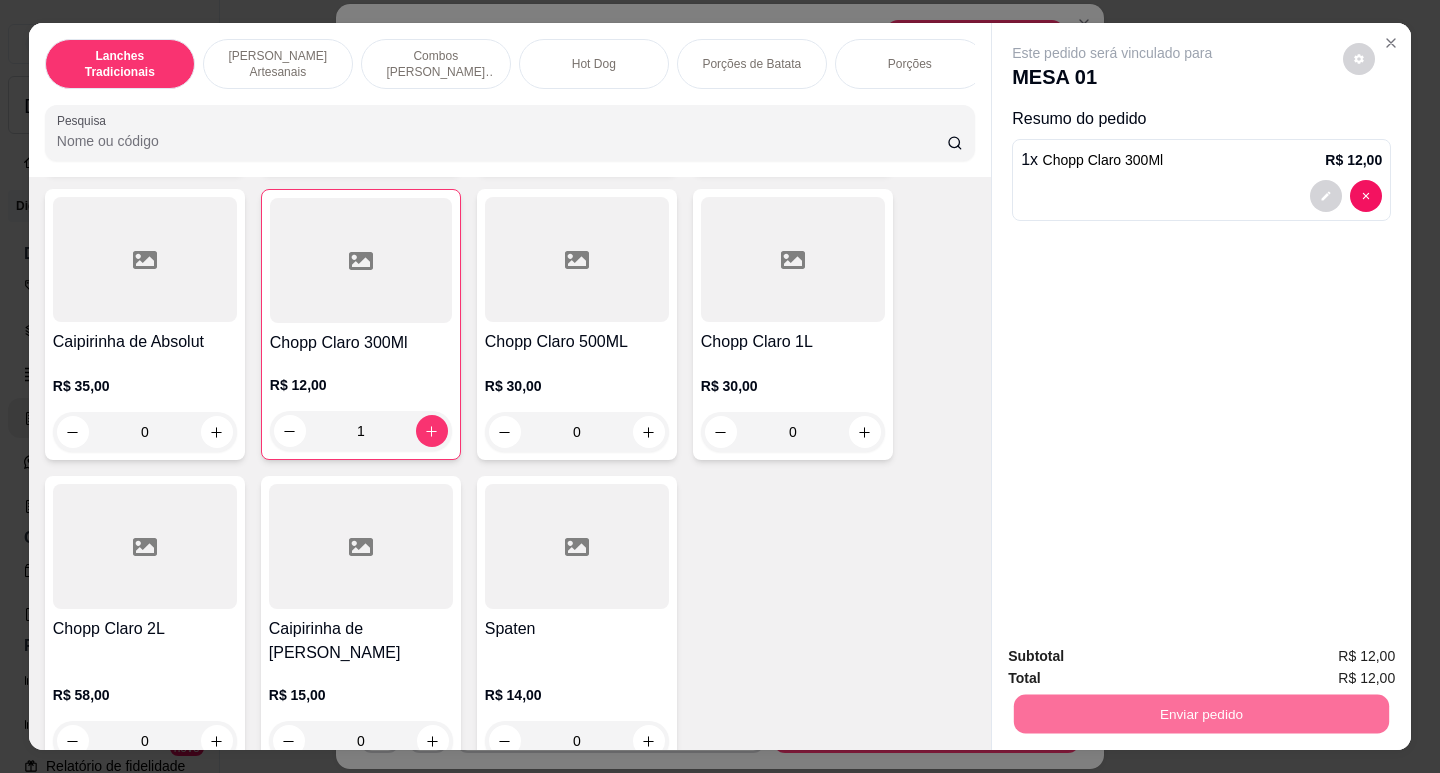 click on "Não registrar e enviar pedido" at bounding box center [1136, 656] 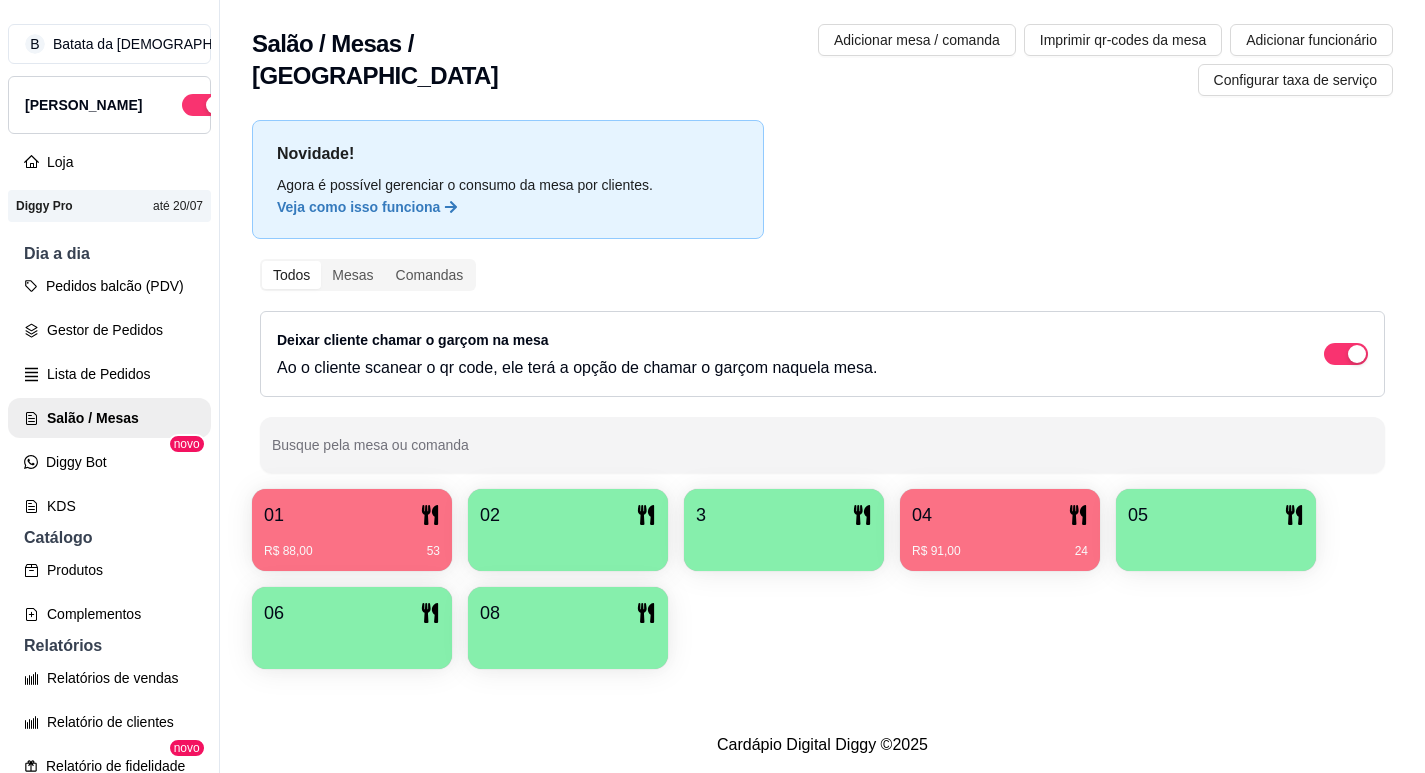 click on "R$ 88,00 53" at bounding box center (352, 544) 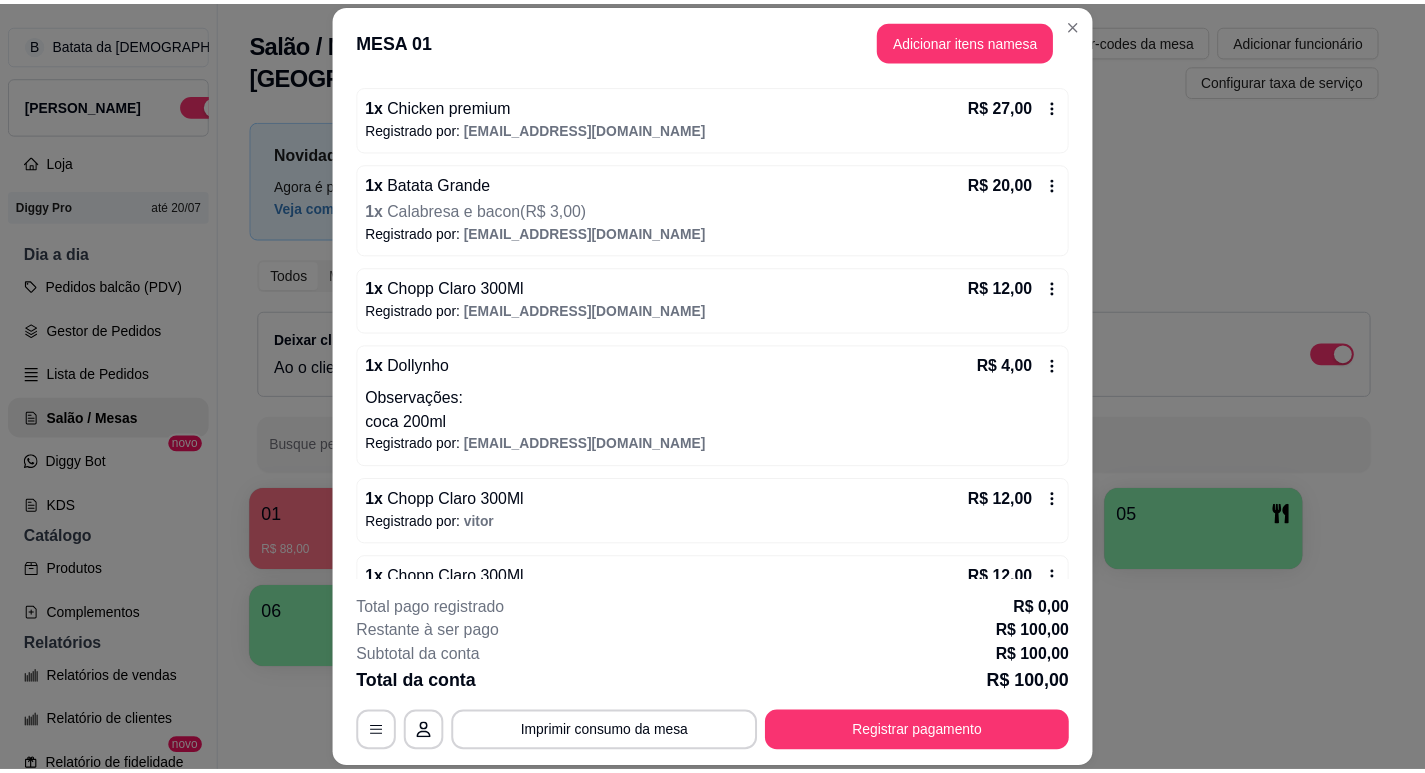 scroll, scrollTop: 308, scrollLeft: 0, axis: vertical 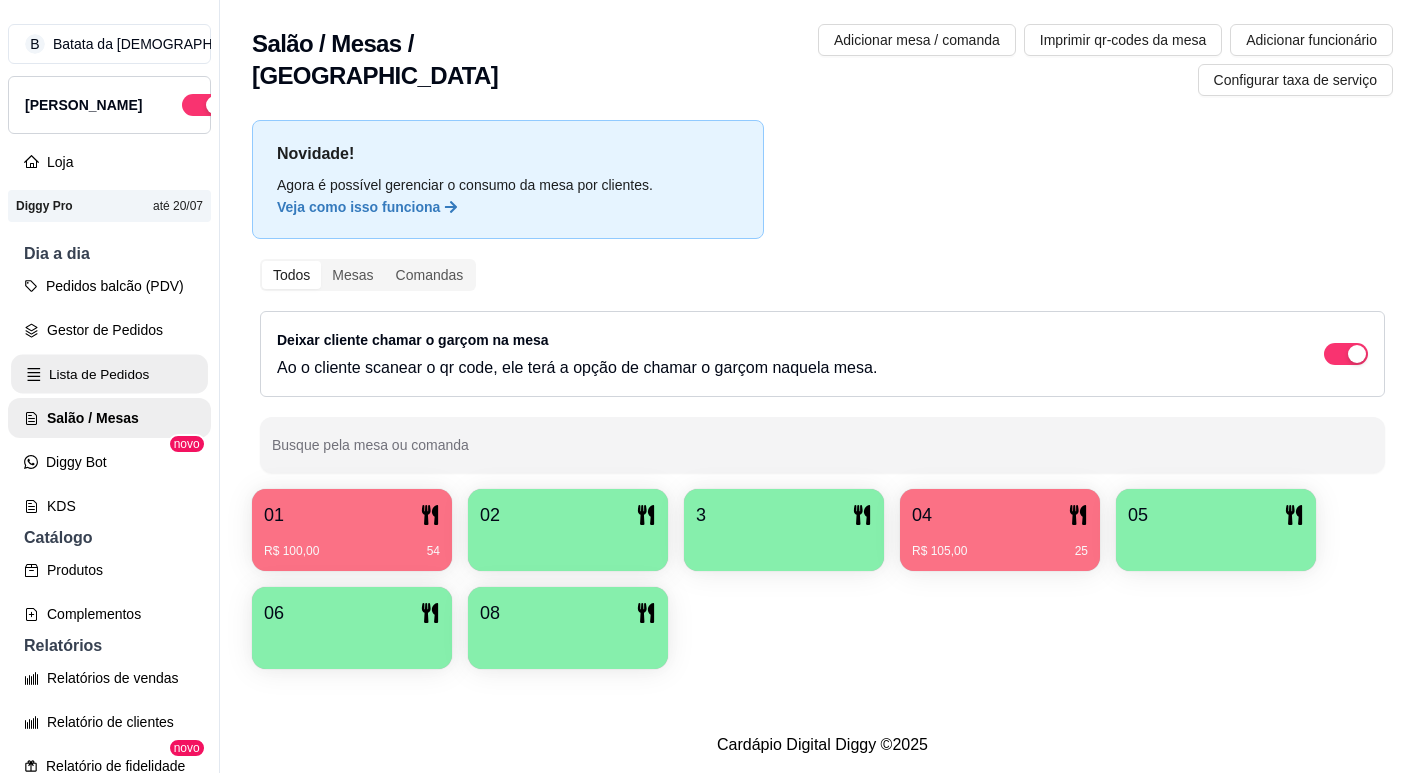 click on "Lista de Pedidos" at bounding box center (109, 374) 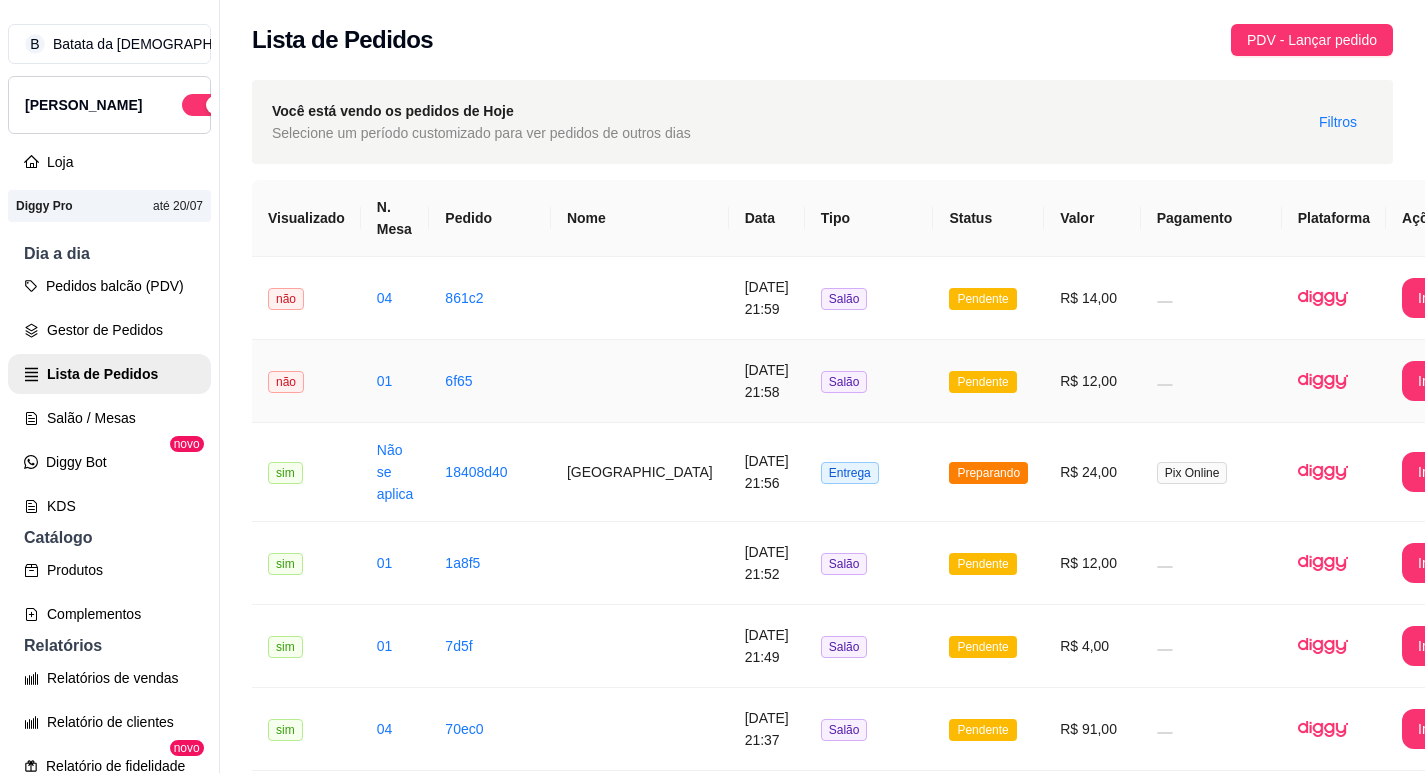 click on "R$ 12,00" at bounding box center (1092, 381) 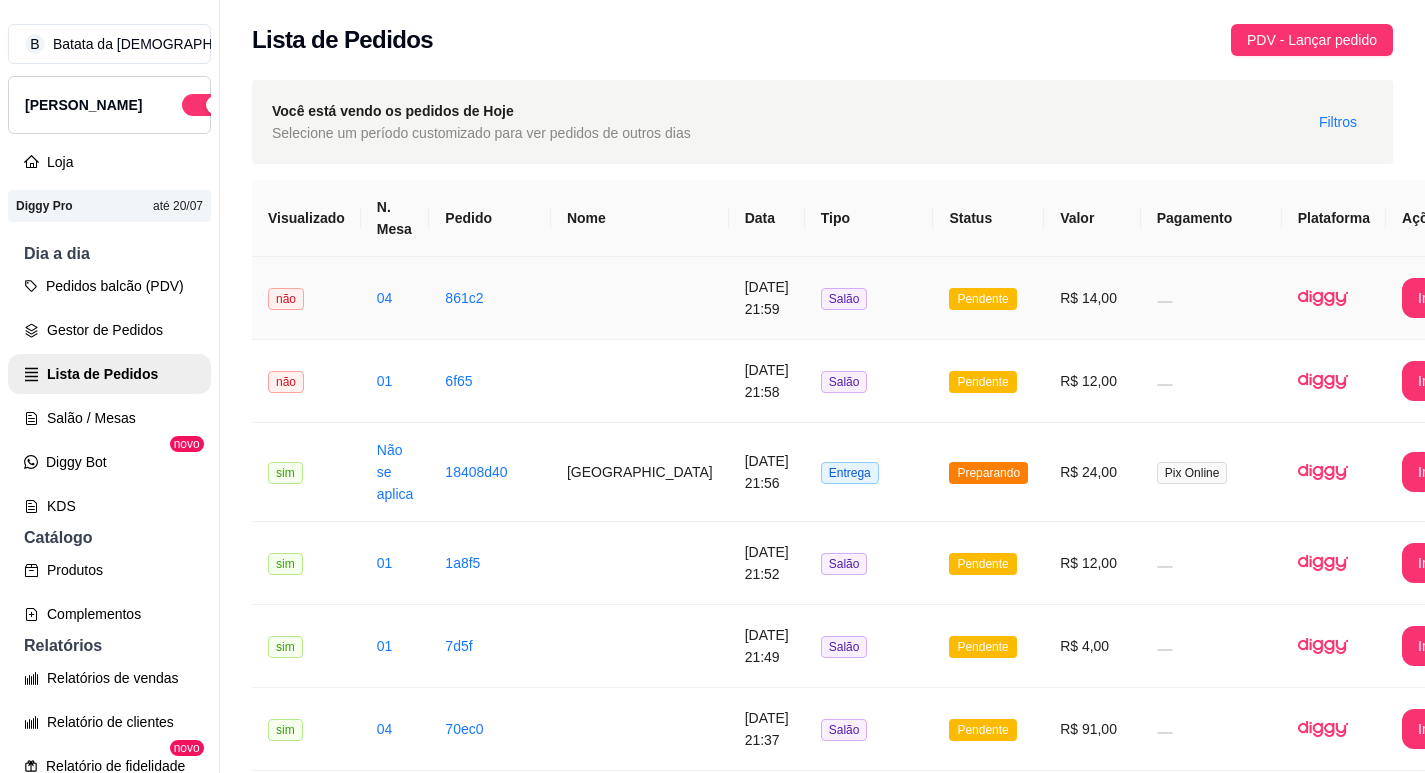 click on "Pendente" at bounding box center (988, 298) 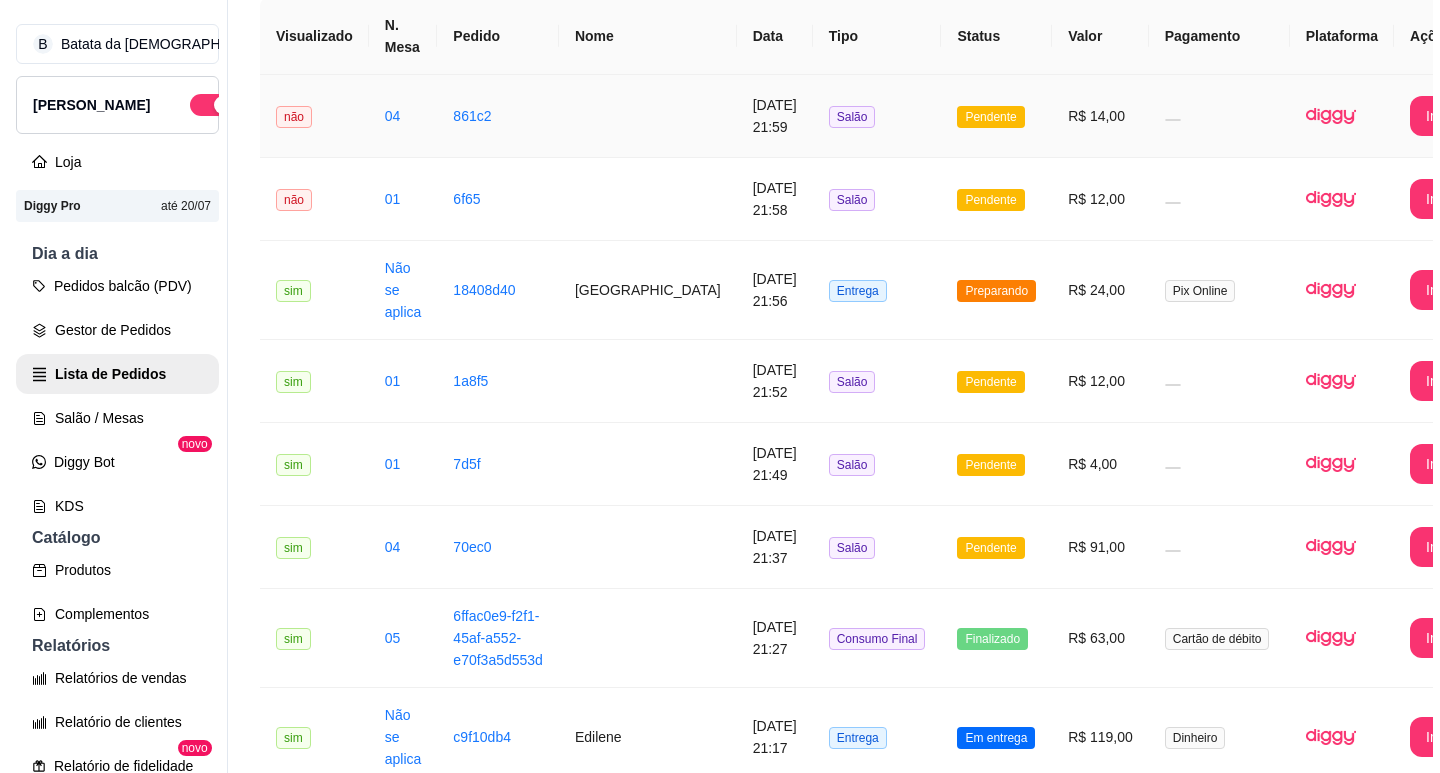 scroll, scrollTop: 200, scrollLeft: 0, axis: vertical 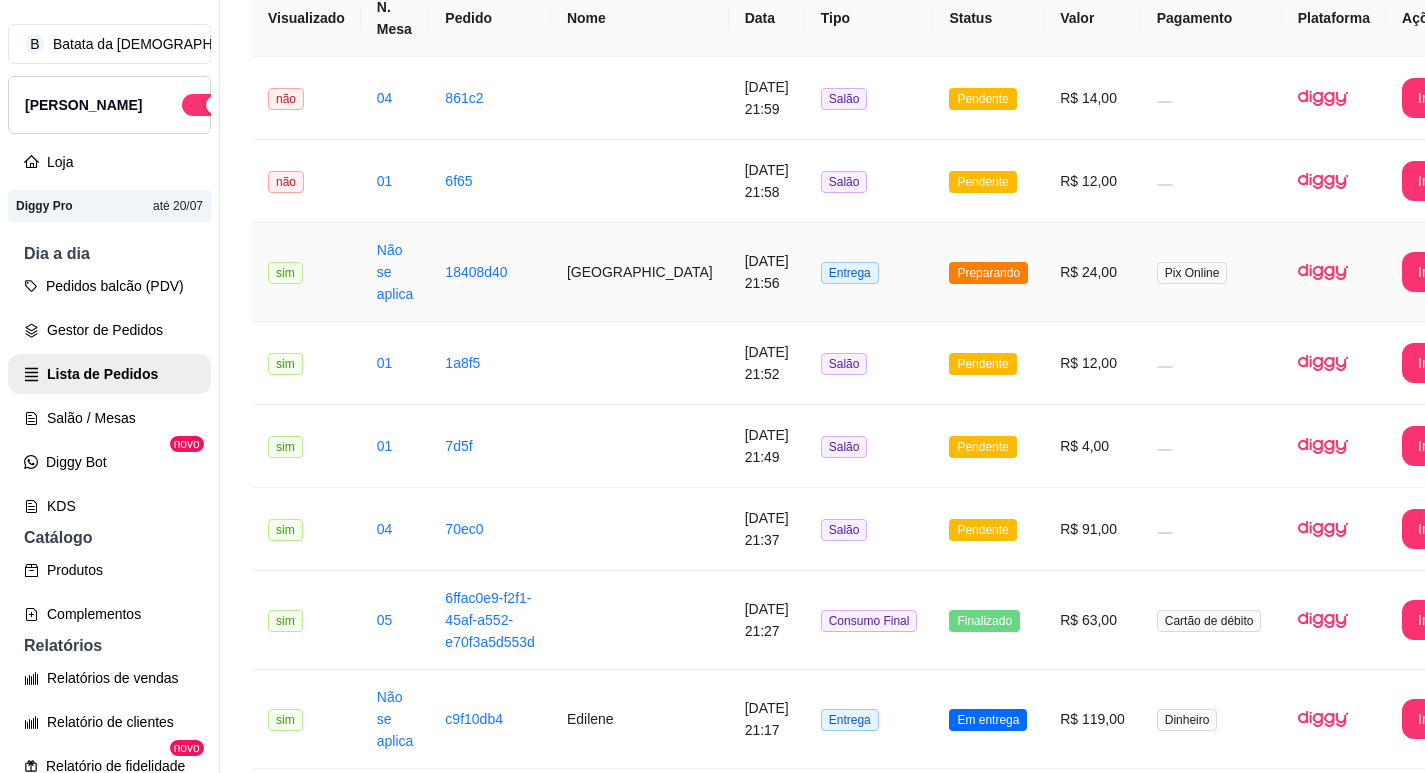 click on "Preparando" at bounding box center [988, 273] 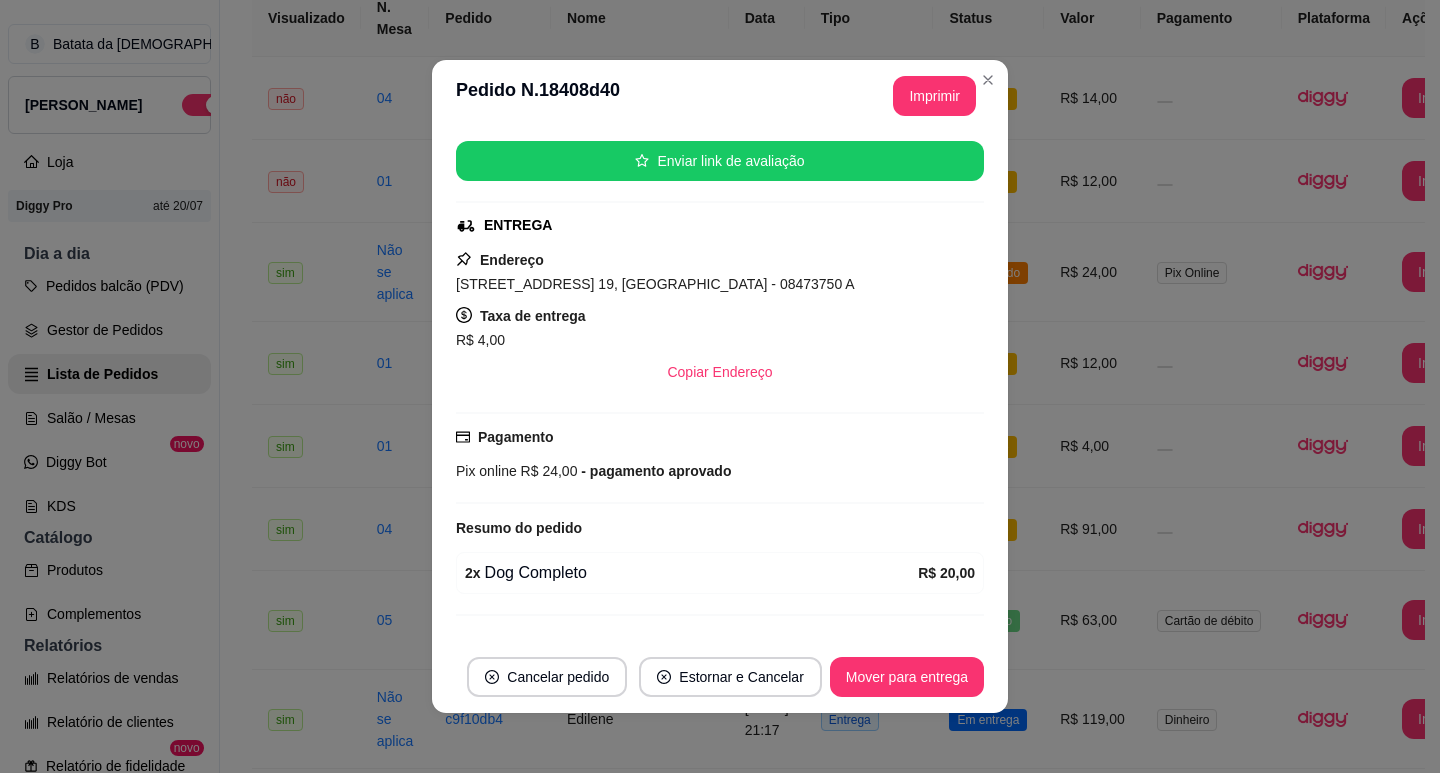 scroll, scrollTop: 284, scrollLeft: 0, axis: vertical 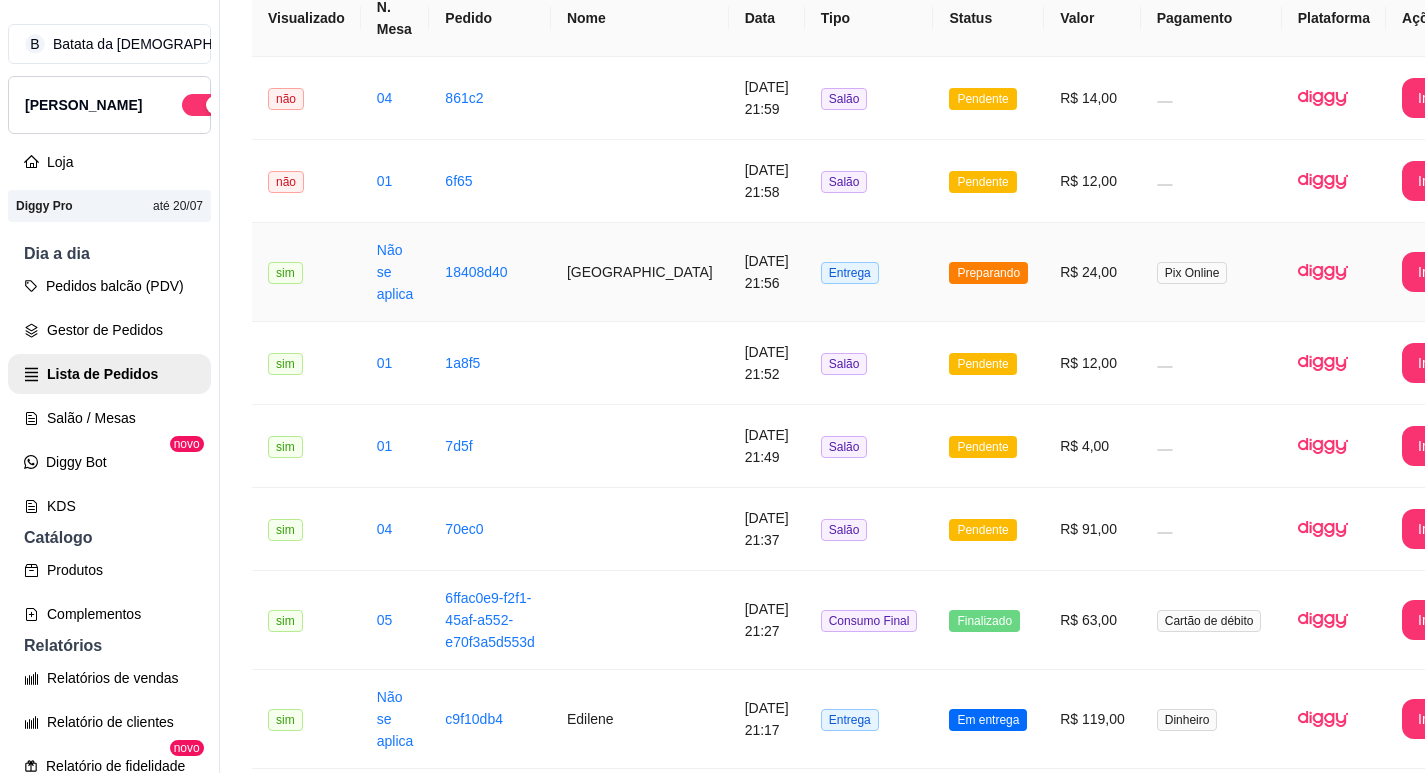 click on "Preparando" at bounding box center (988, 273) 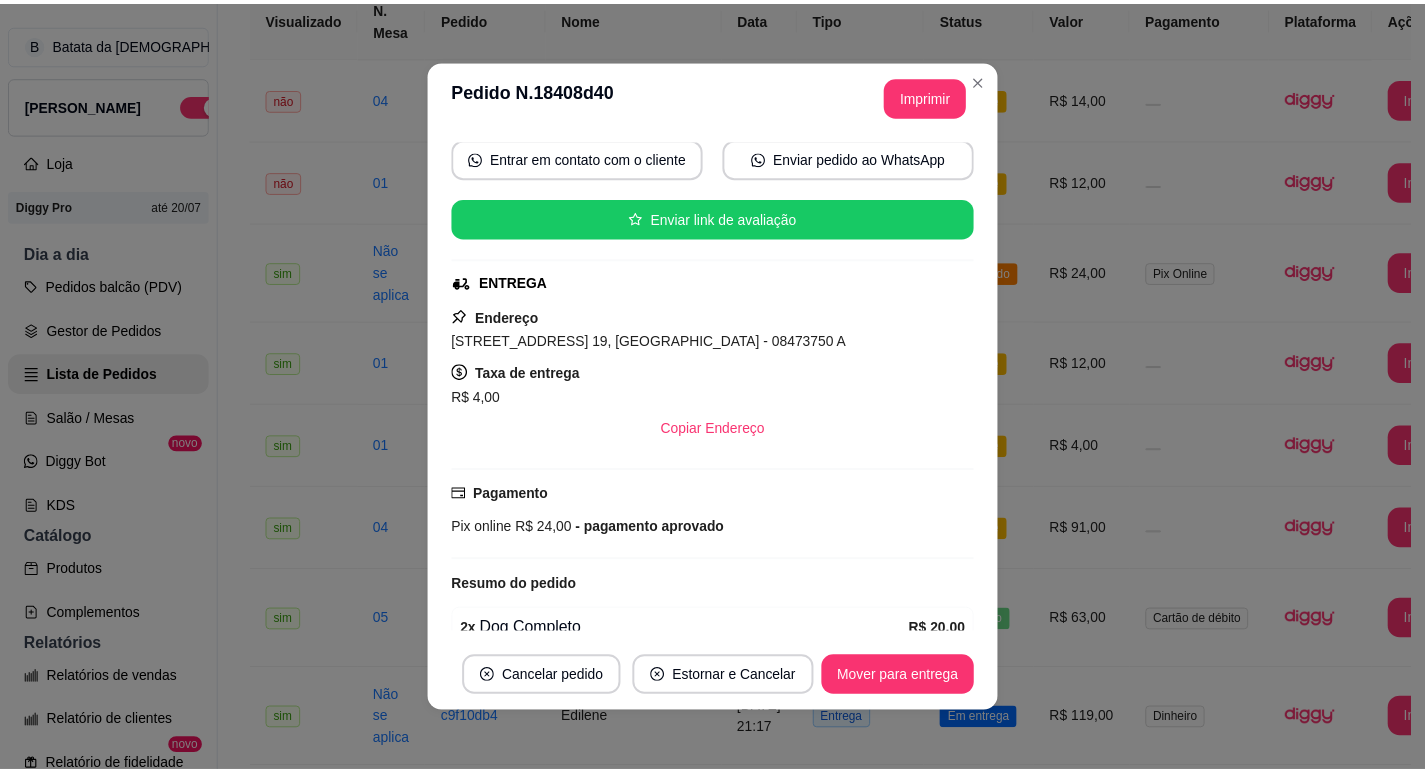 scroll, scrollTop: 284, scrollLeft: 0, axis: vertical 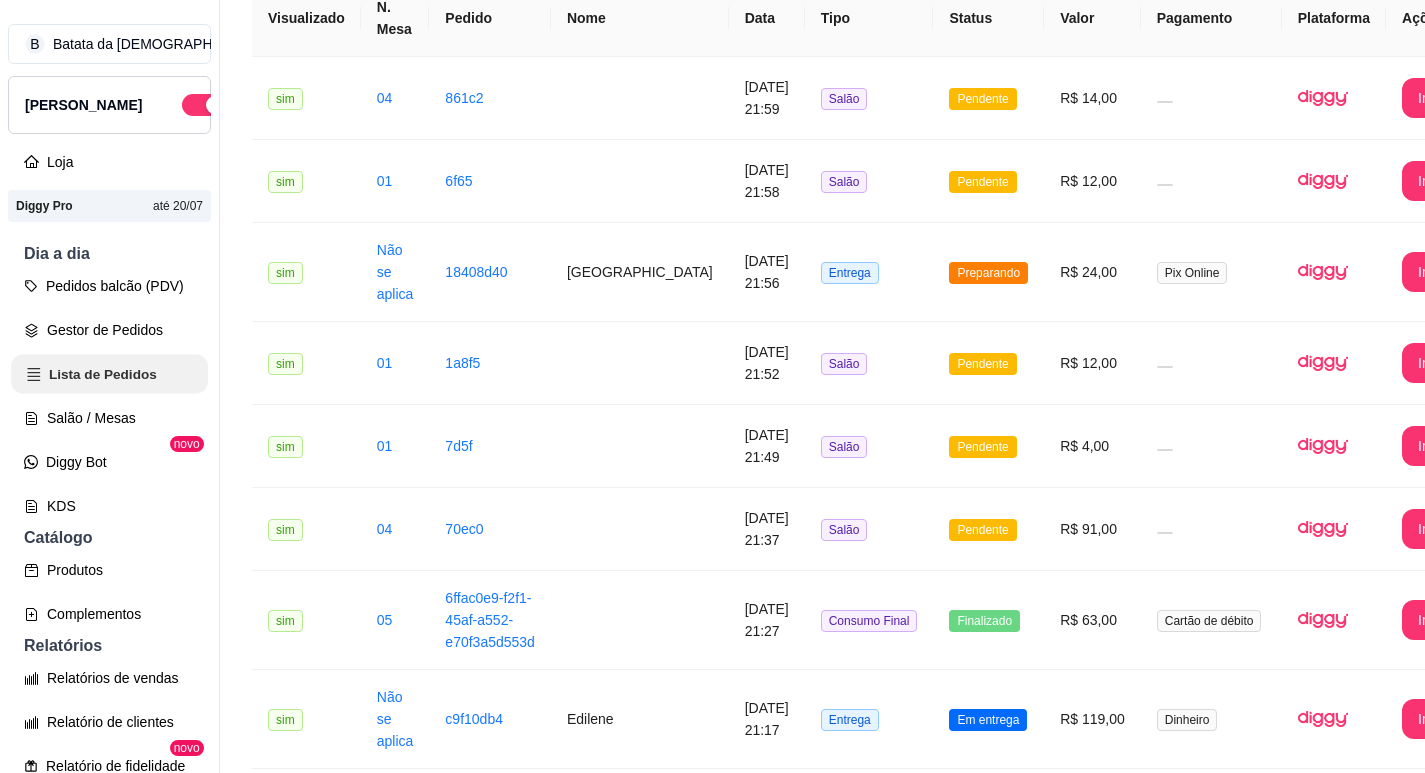 click on "Lista de Pedidos" at bounding box center (109, 374) 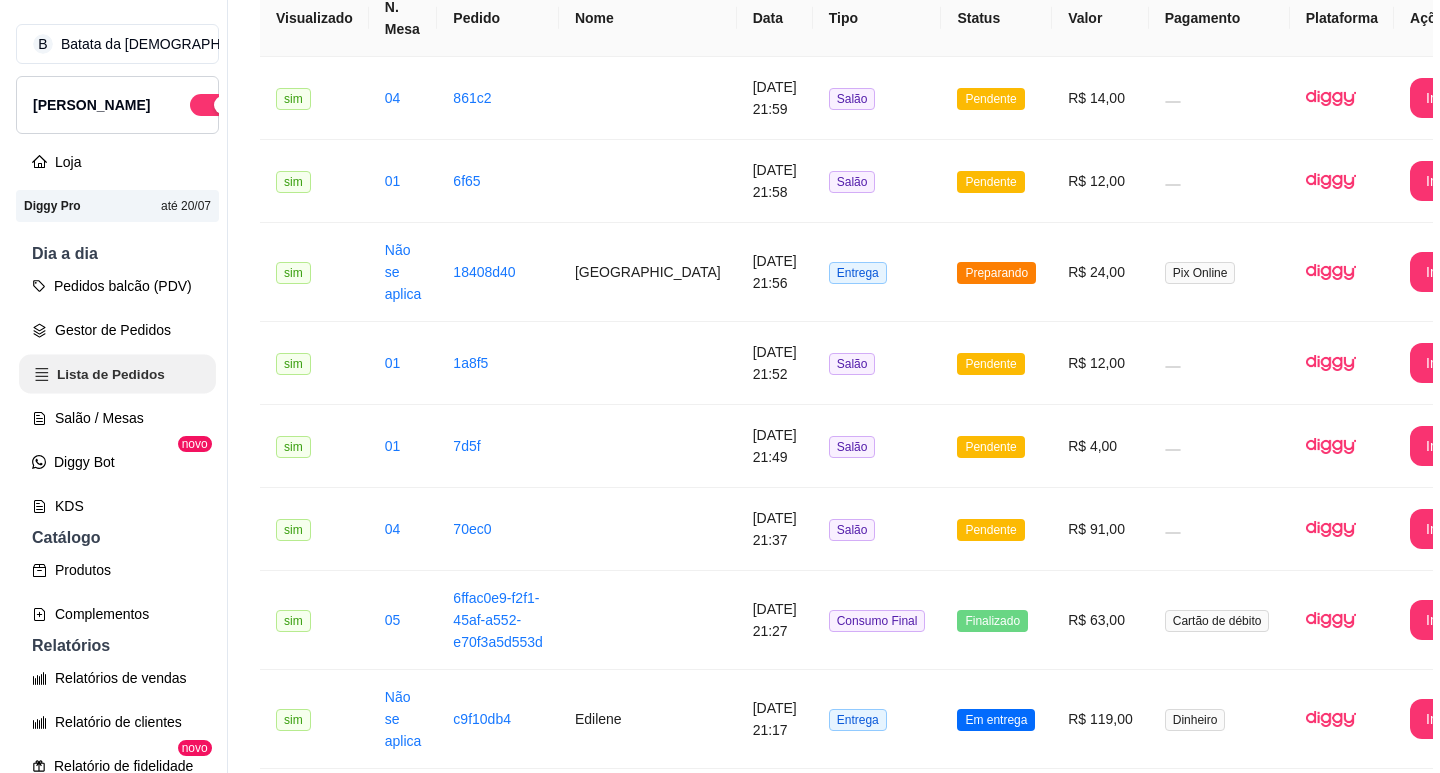 scroll, scrollTop: 0, scrollLeft: 0, axis: both 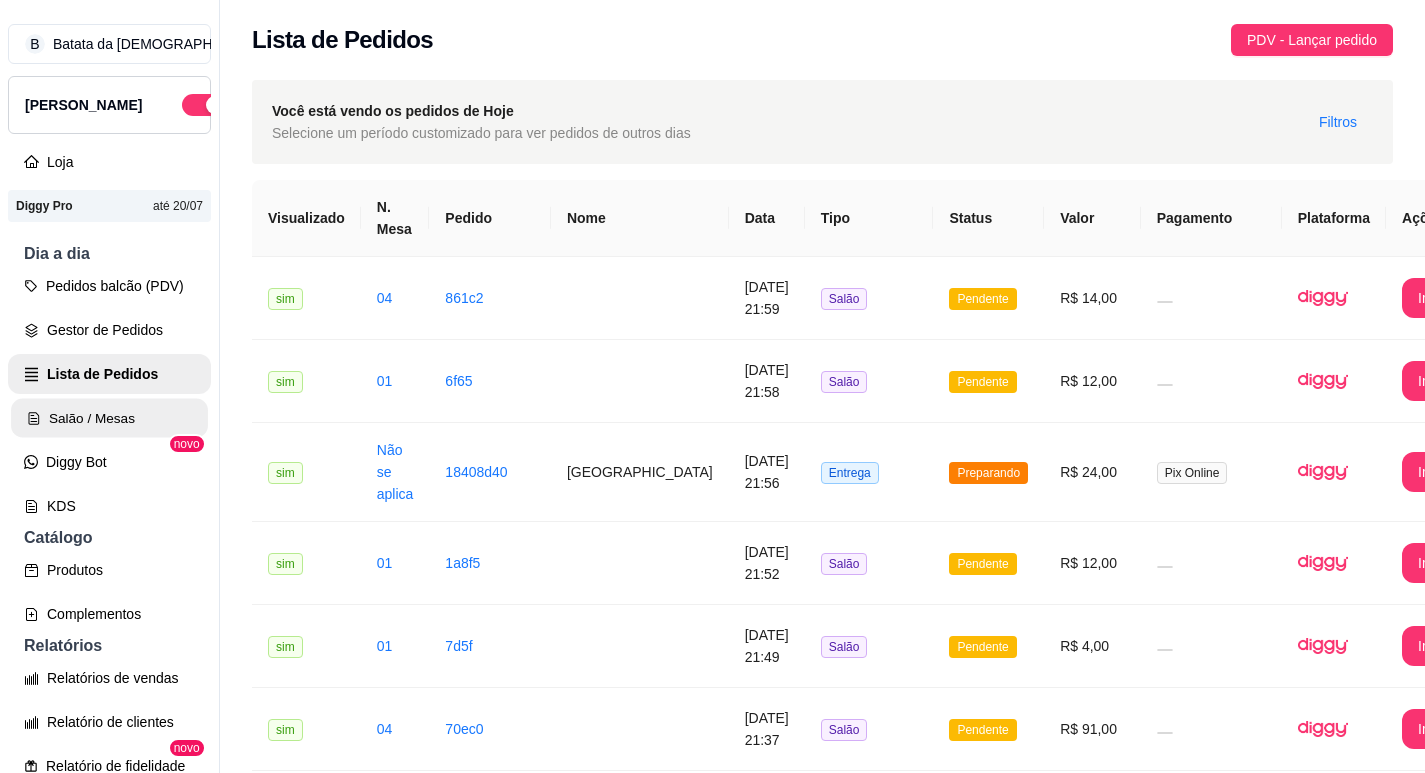 click on "Salão / Mesas" at bounding box center (109, 418) 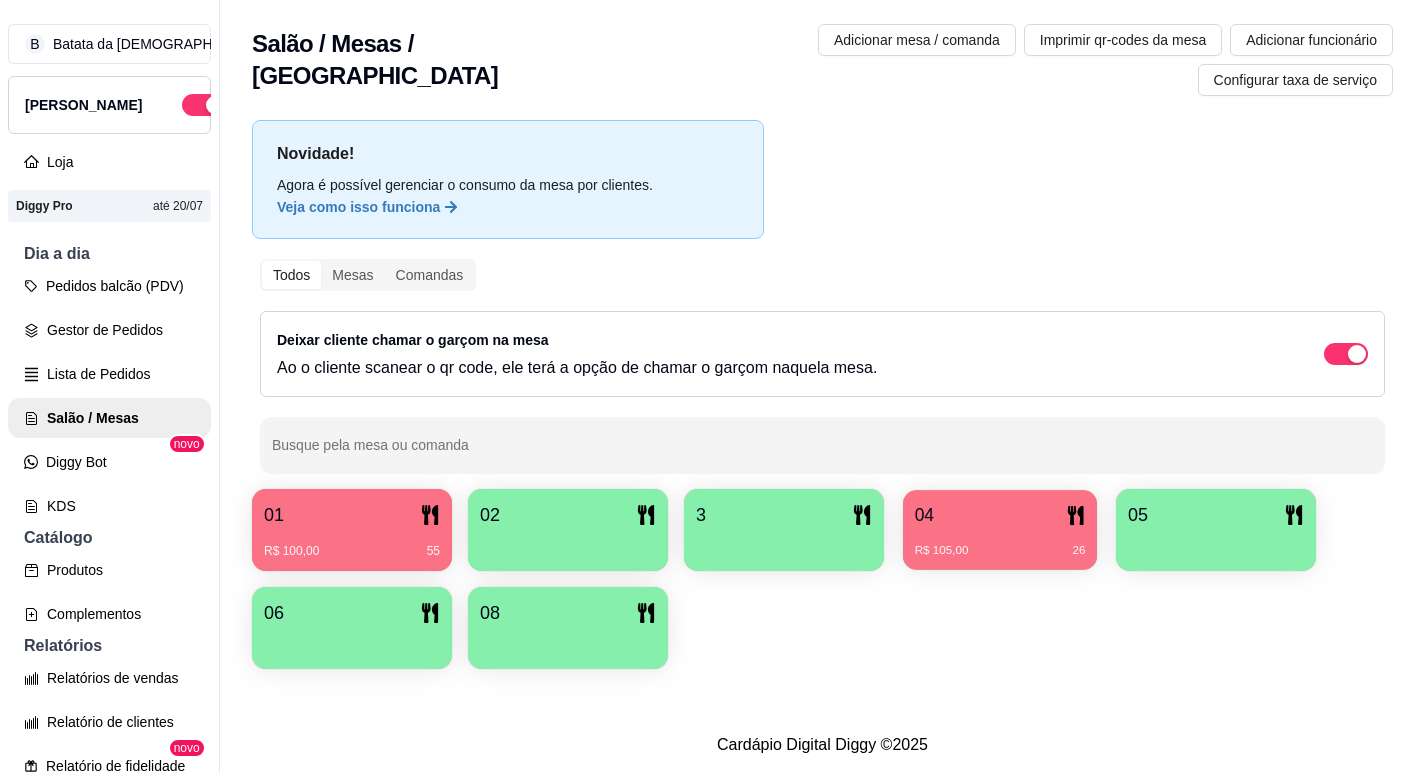 click on "04" at bounding box center [924, 515] 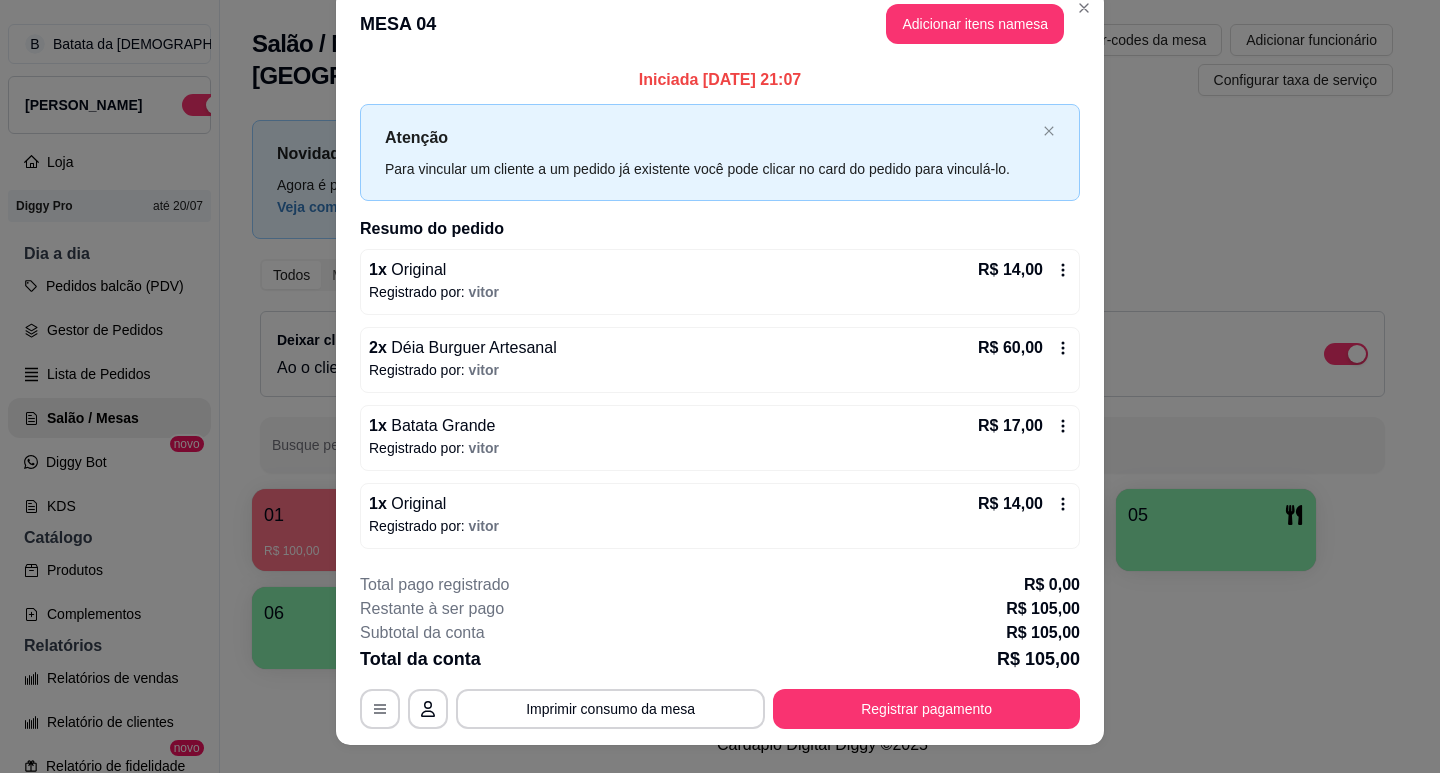 scroll, scrollTop: 0, scrollLeft: 0, axis: both 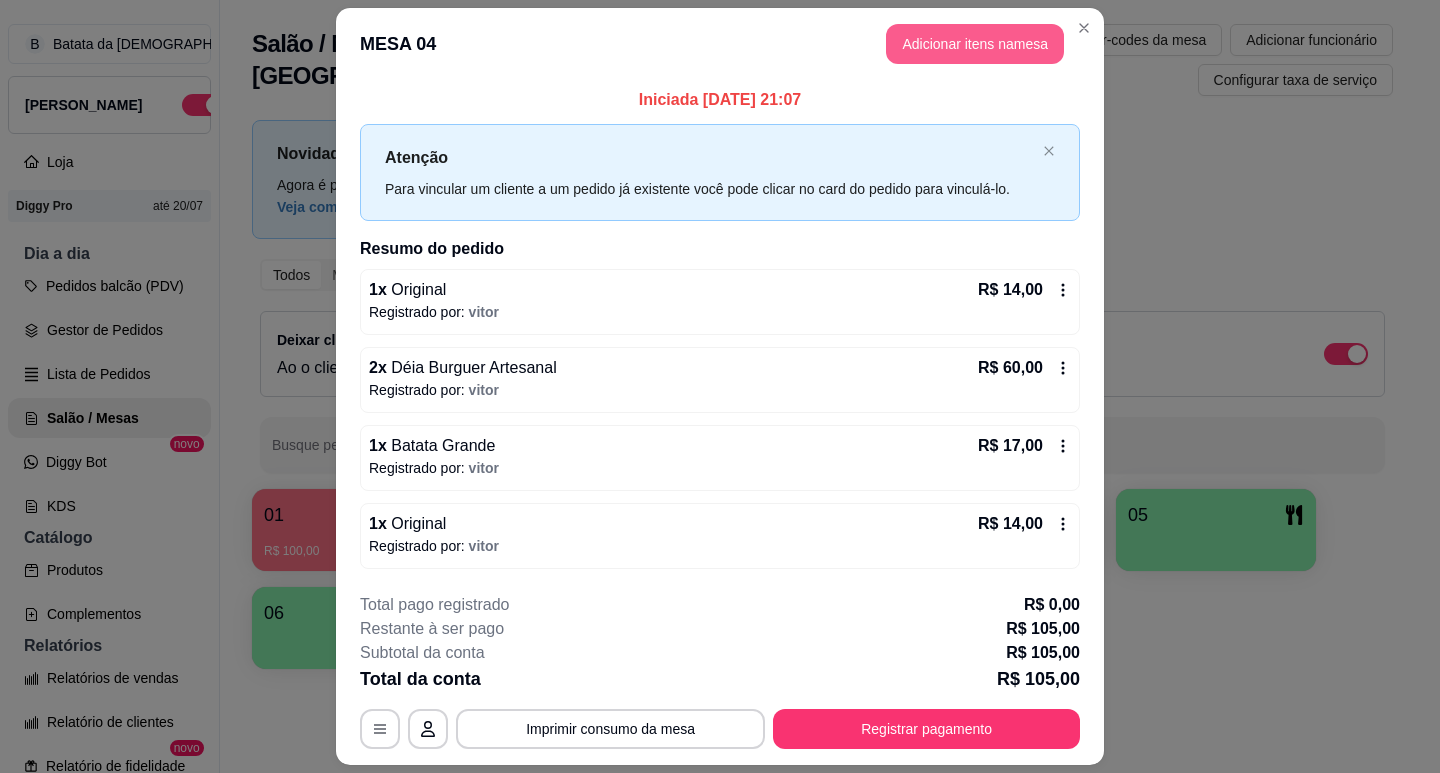click on "Adicionar itens na  mesa" at bounding box center (975, 44) 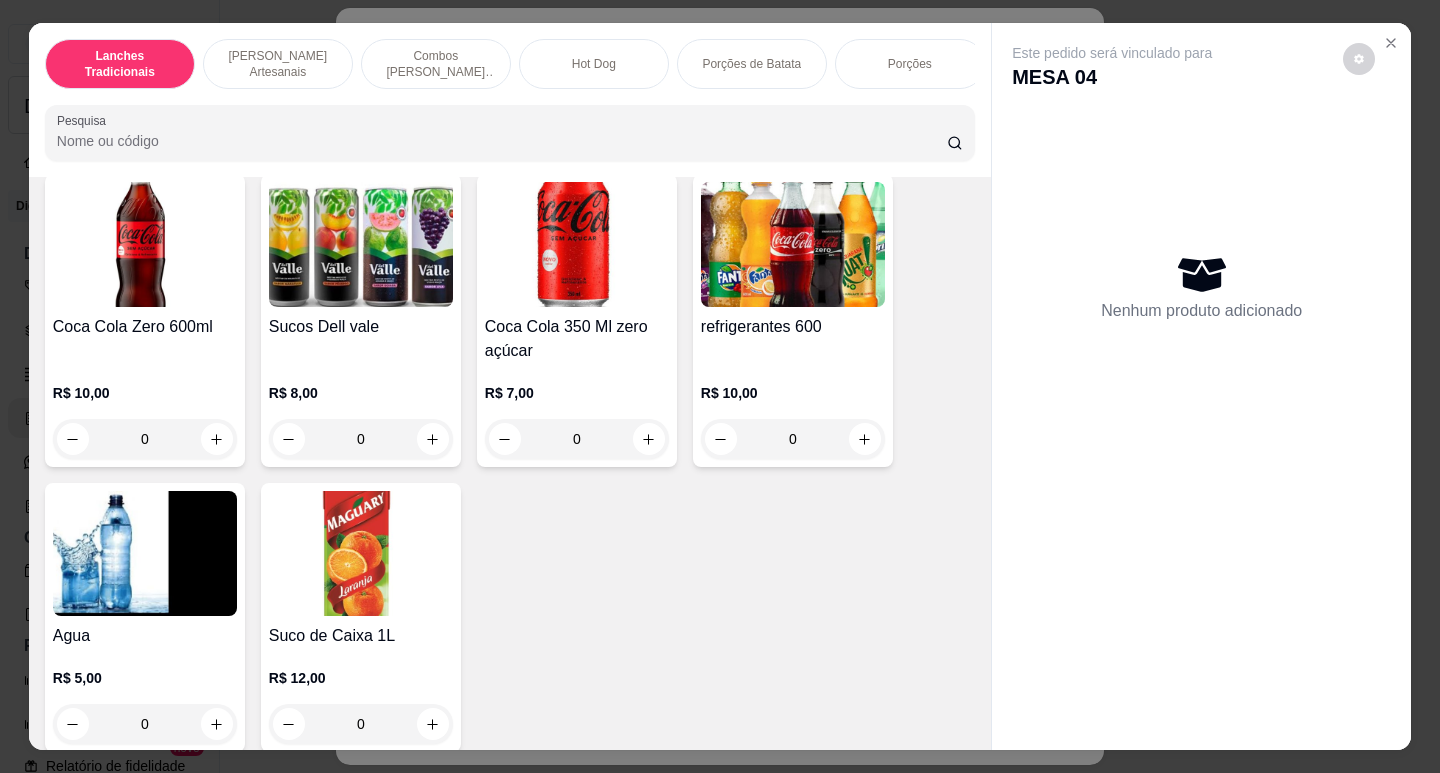 scroll, scrollTop: 5900, scrollLeft: 0, axis: vertical 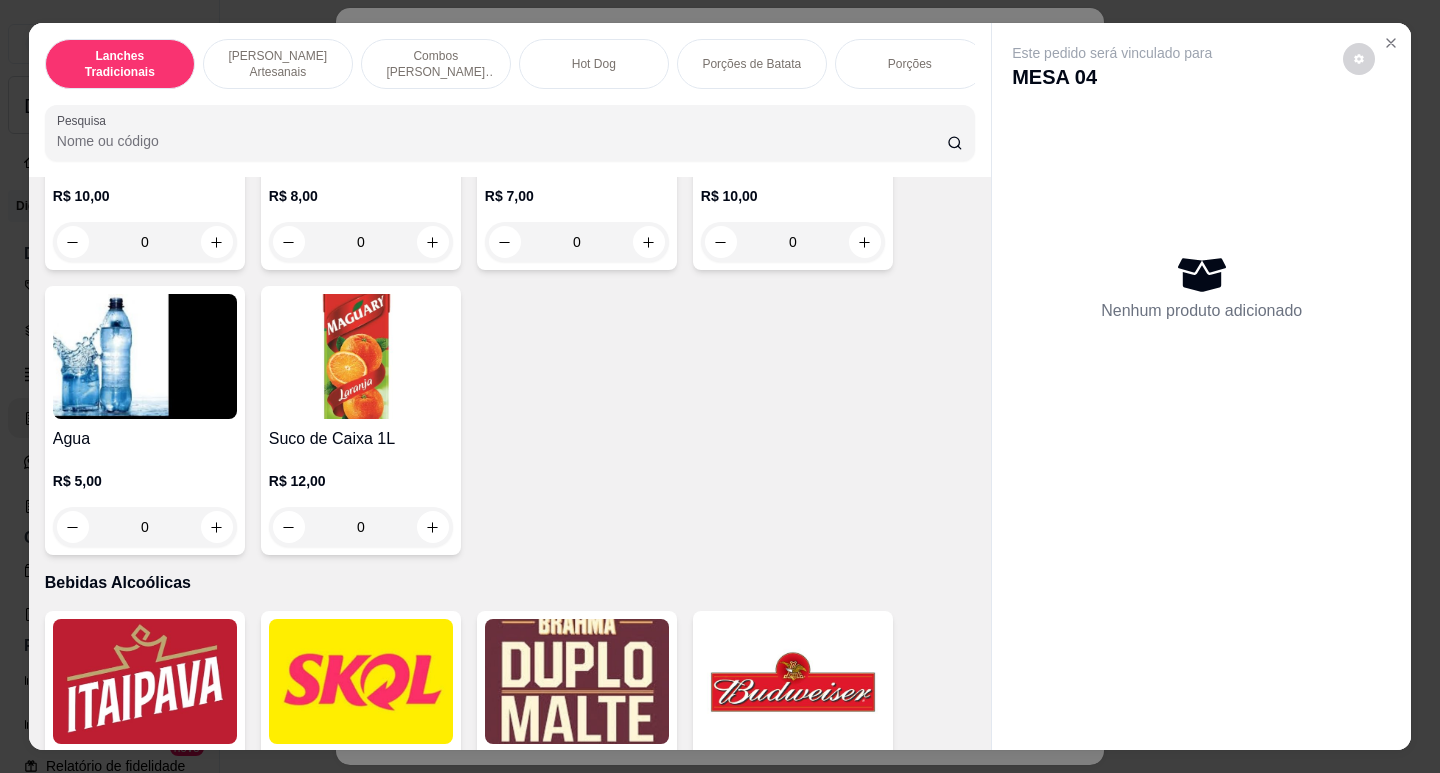 click at bounding box center (145, 356) 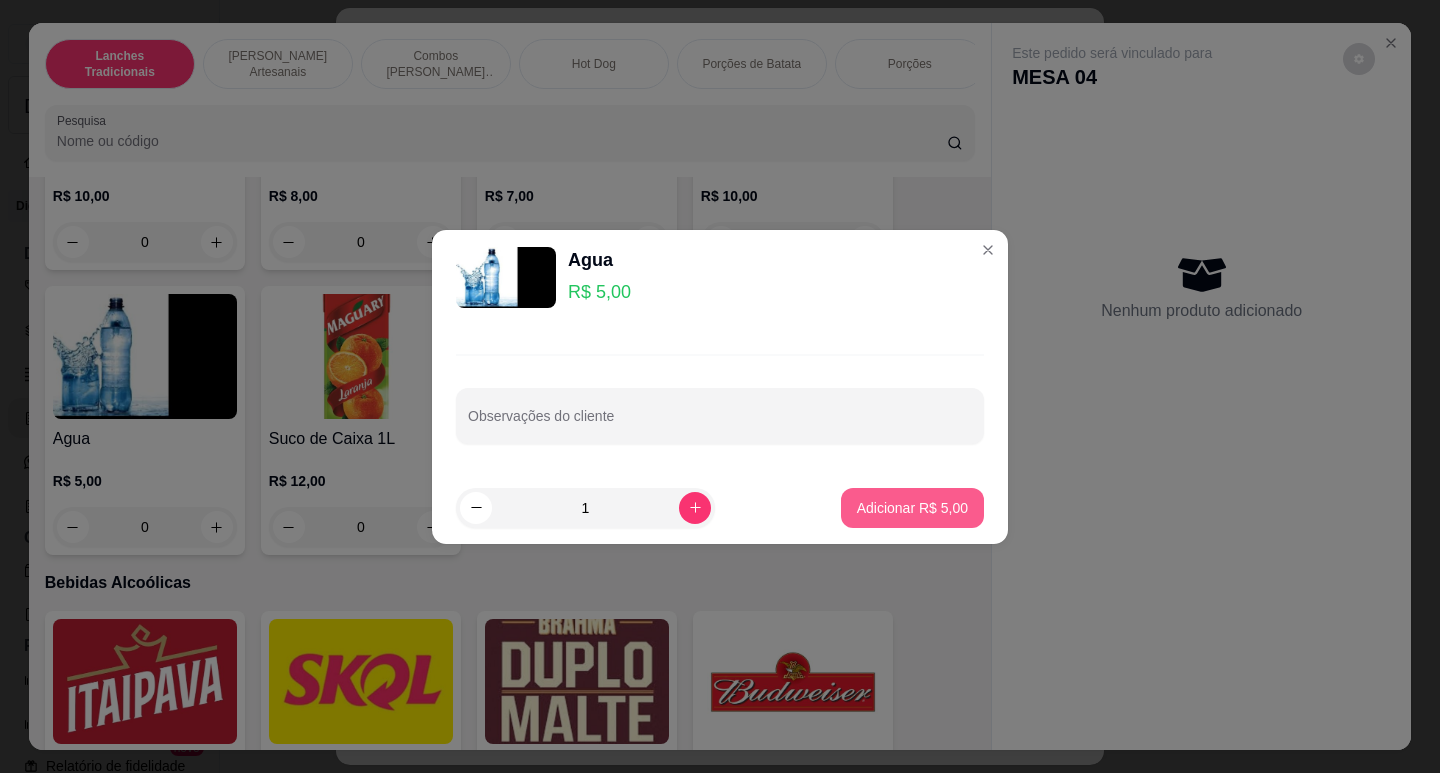 click on "Adicionar   R$ 5,00" at bounding box center [912, 508] 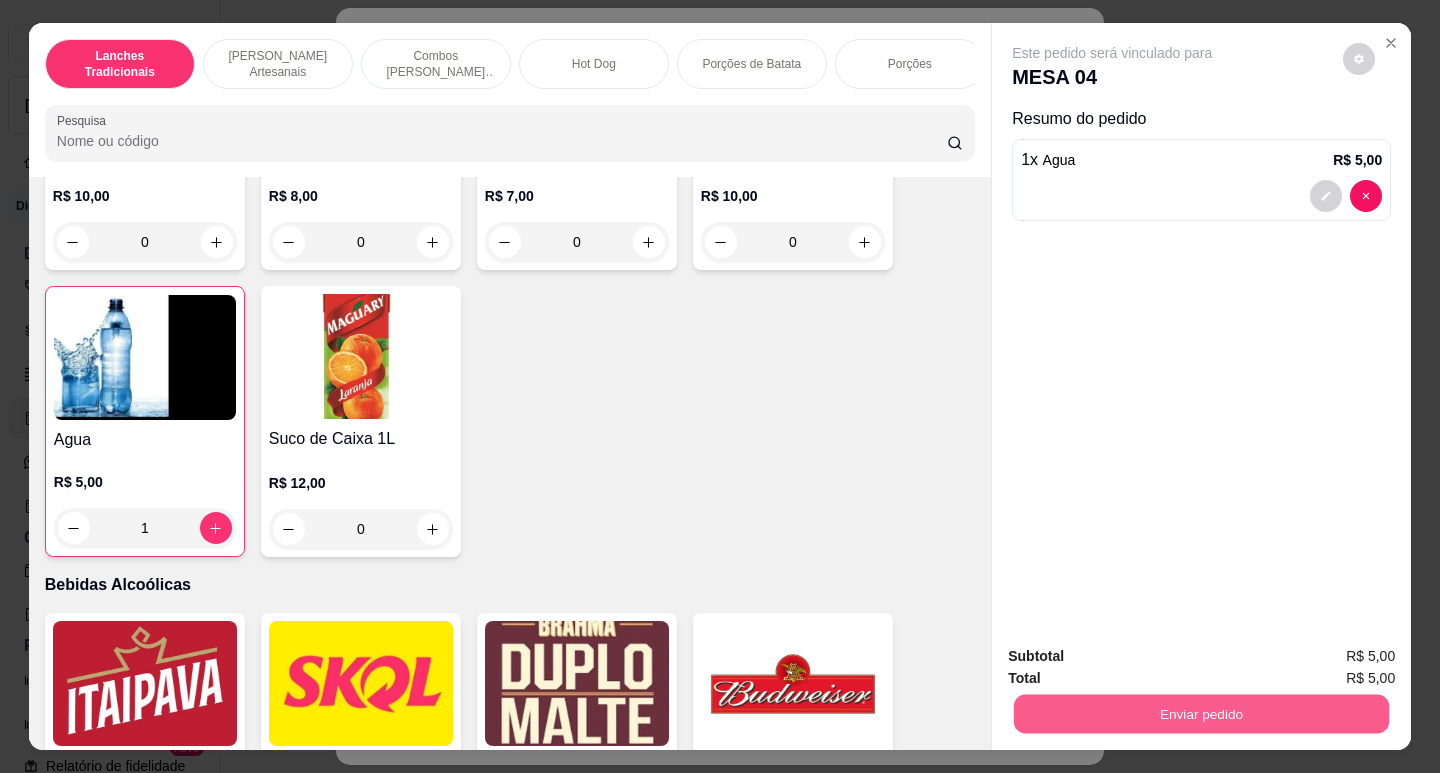 click on "Enviar pedido" at bounding box center [1201, 713] 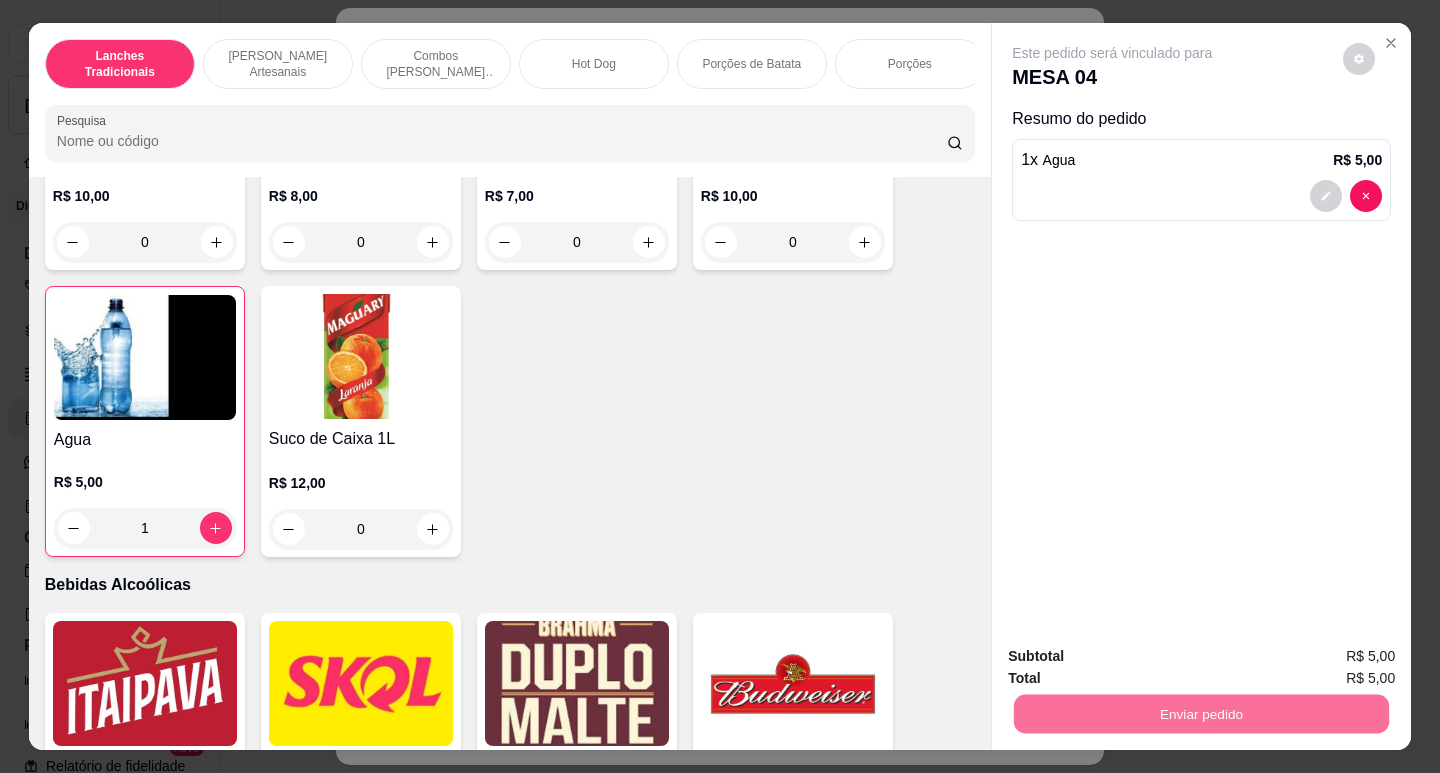 click on "Não registrar e enviar pedido" at bounding box center [1136, 656] 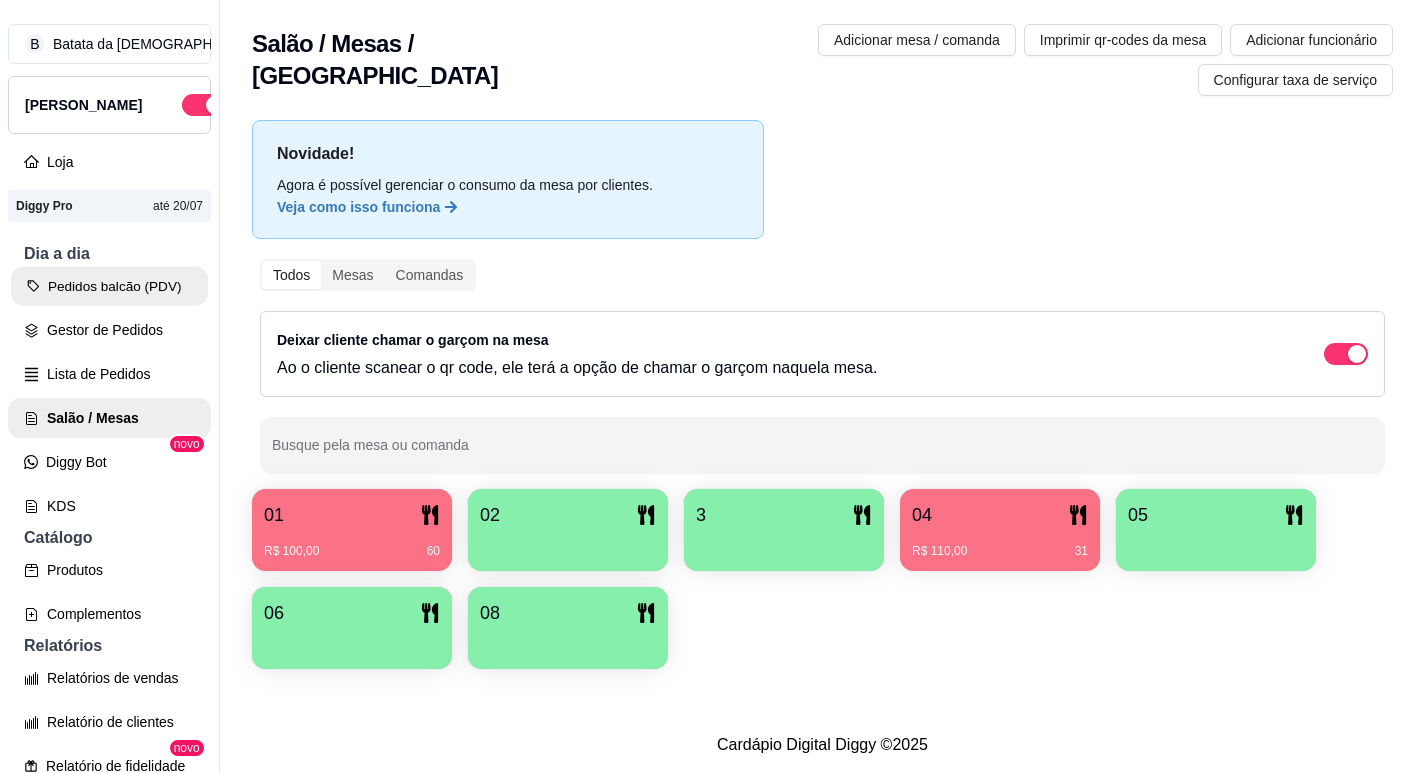 click on "Pedidos balcão (PDV)" at bounding box center (109, 286) 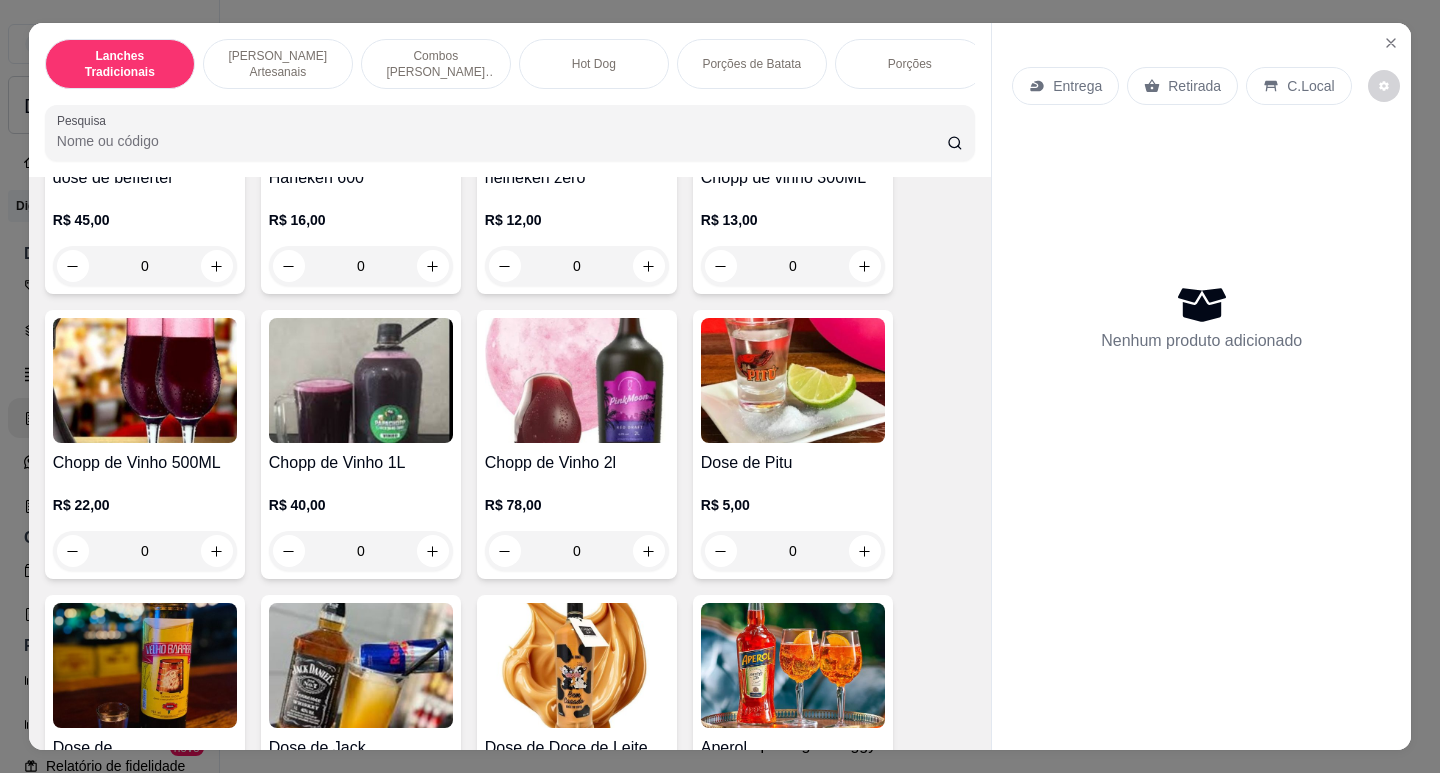 scroll, scrollTop: 7282, scrollLeft: 0, axis: vertical 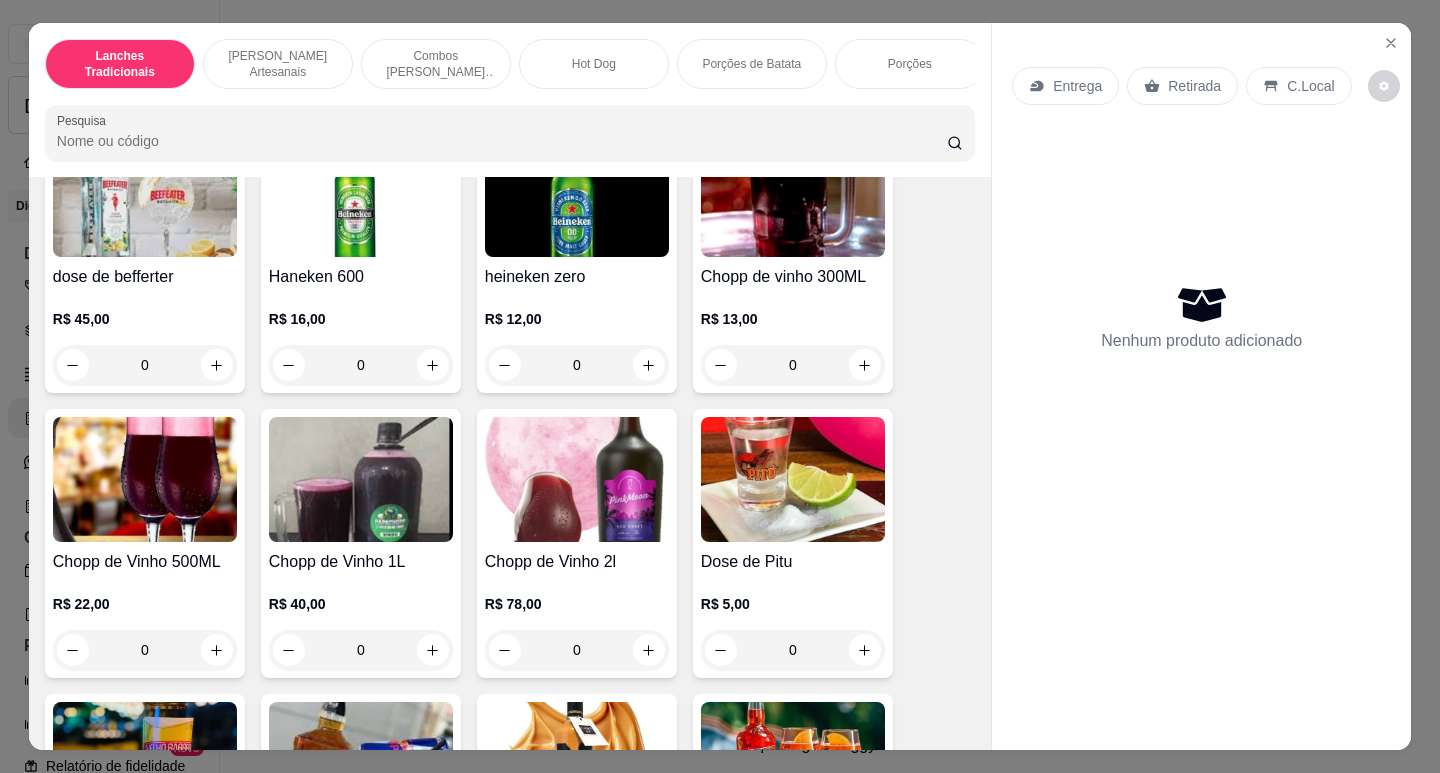 click on "Chopp de vinho 300ML" at bounding box center [793, 277] 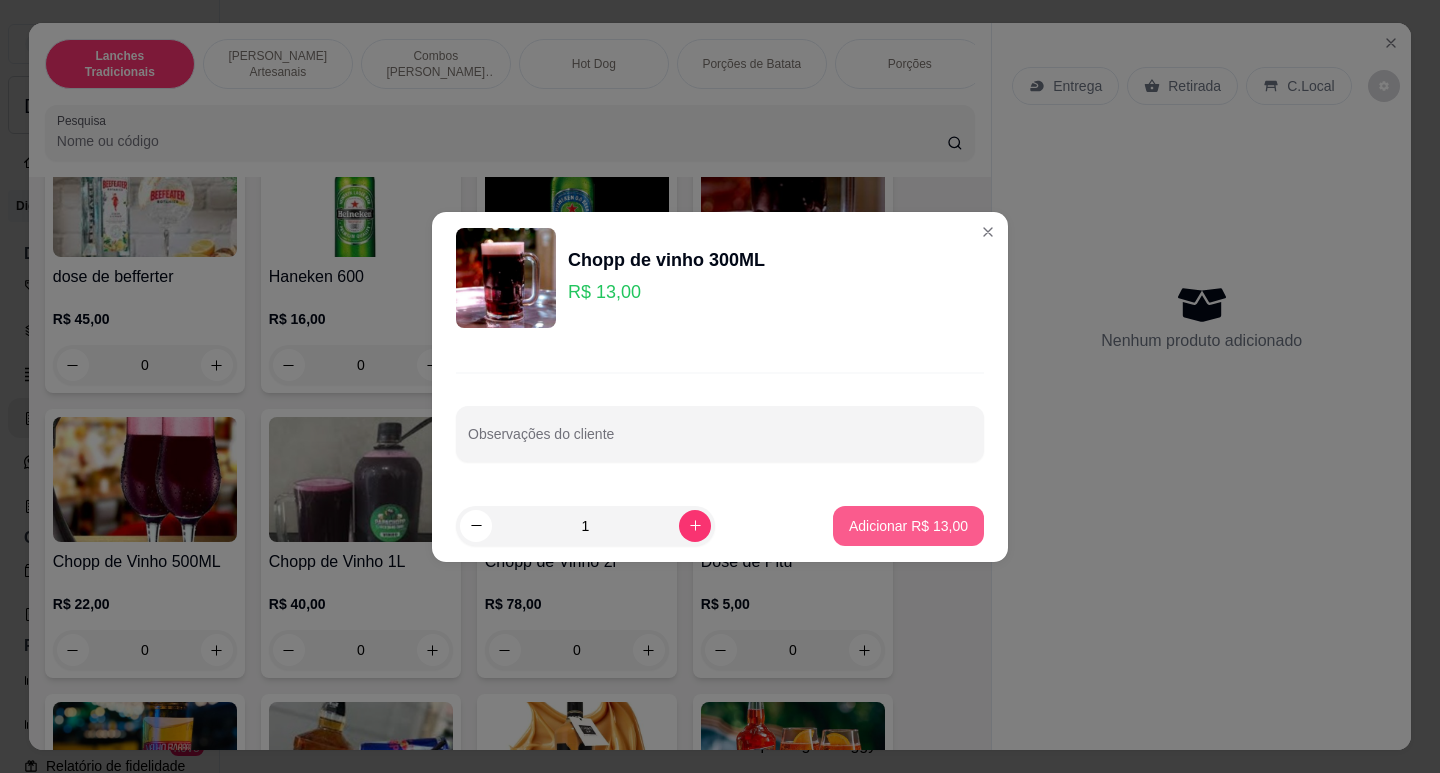 click on "Adicionar   R$ 13,00" at bounding box center (908, 526) 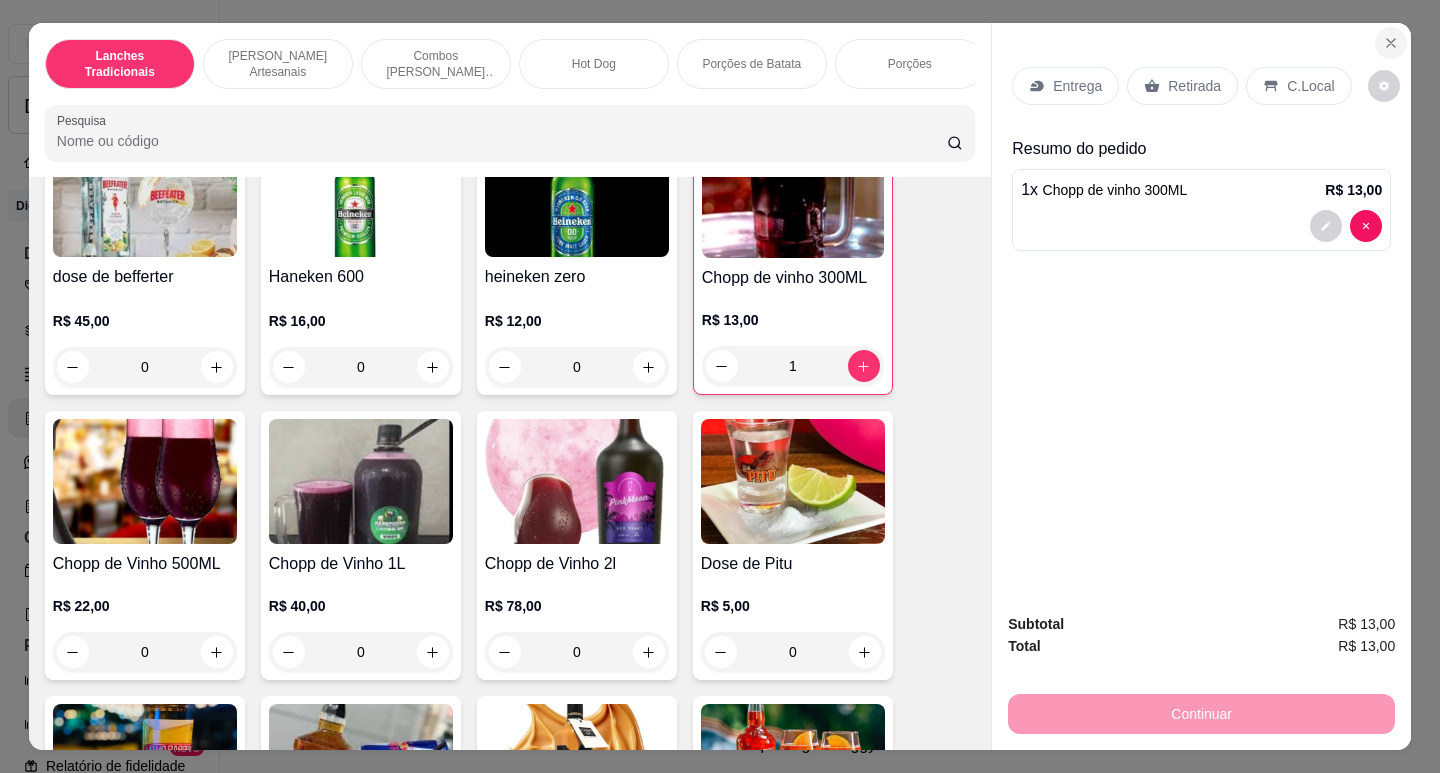 click at bounding box center [1391, 43] 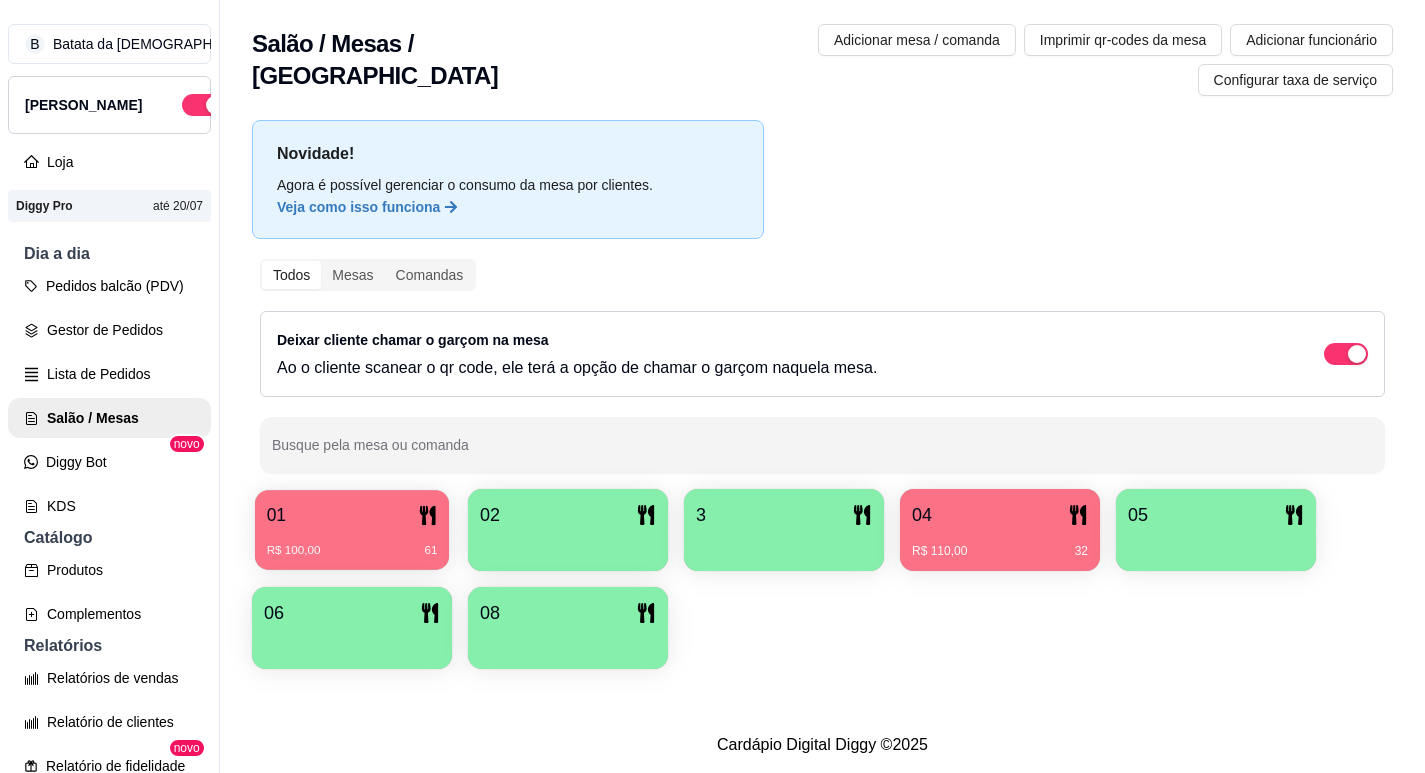 click on "R$ 100,00 61" at bounding box center [352, 543] 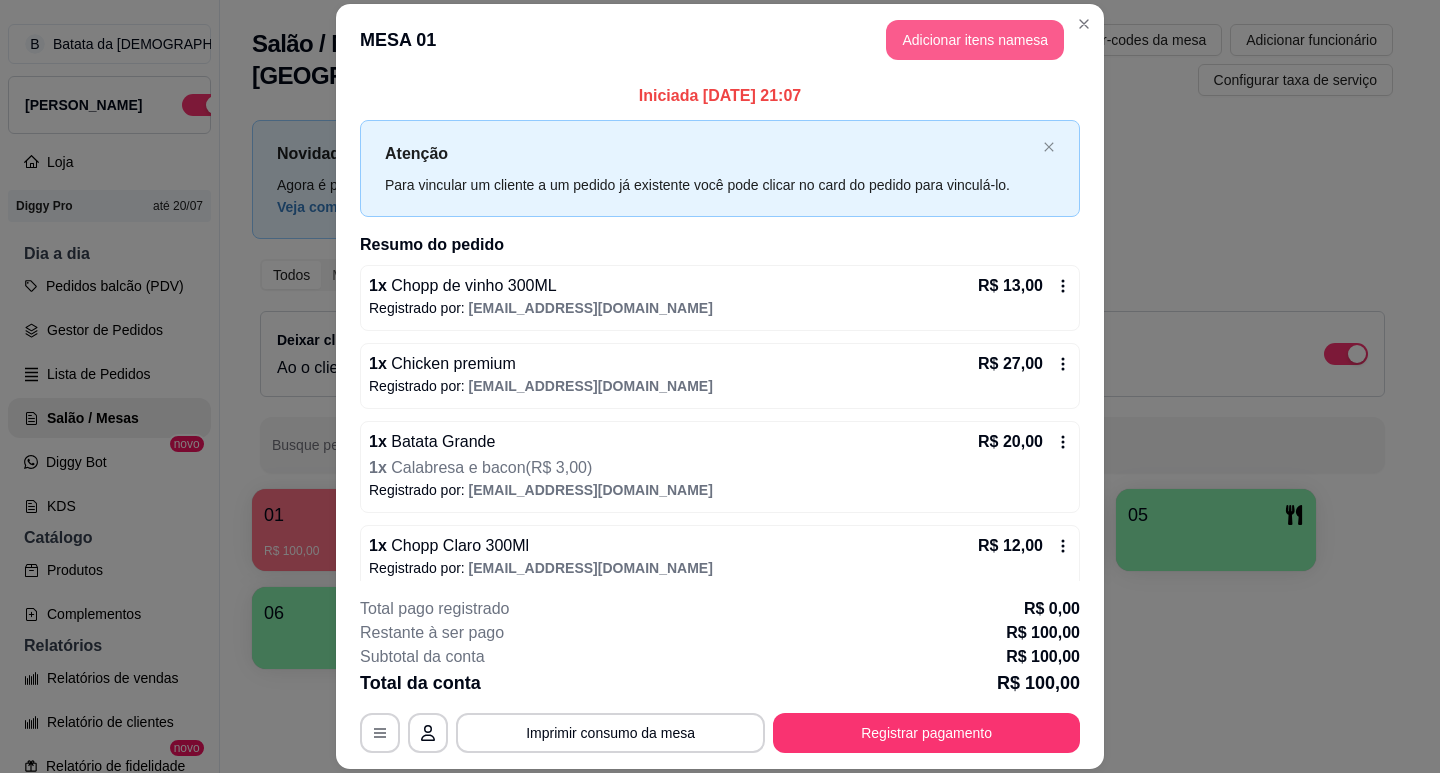 click on "Adicionar itens na  mesa" at bounding box center (975, 40) 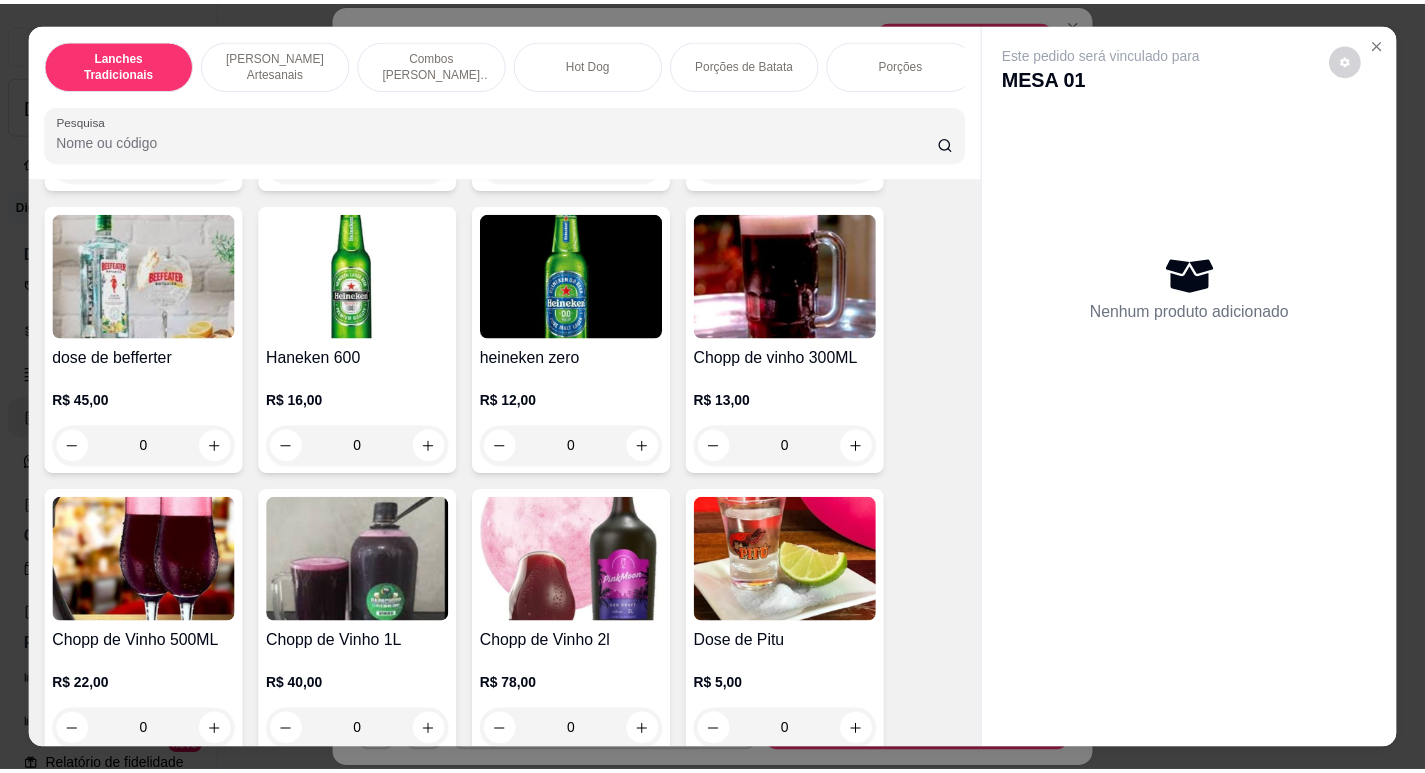 scroll, scrollTop: 7200, scrollLeft: 0, axis: vertical 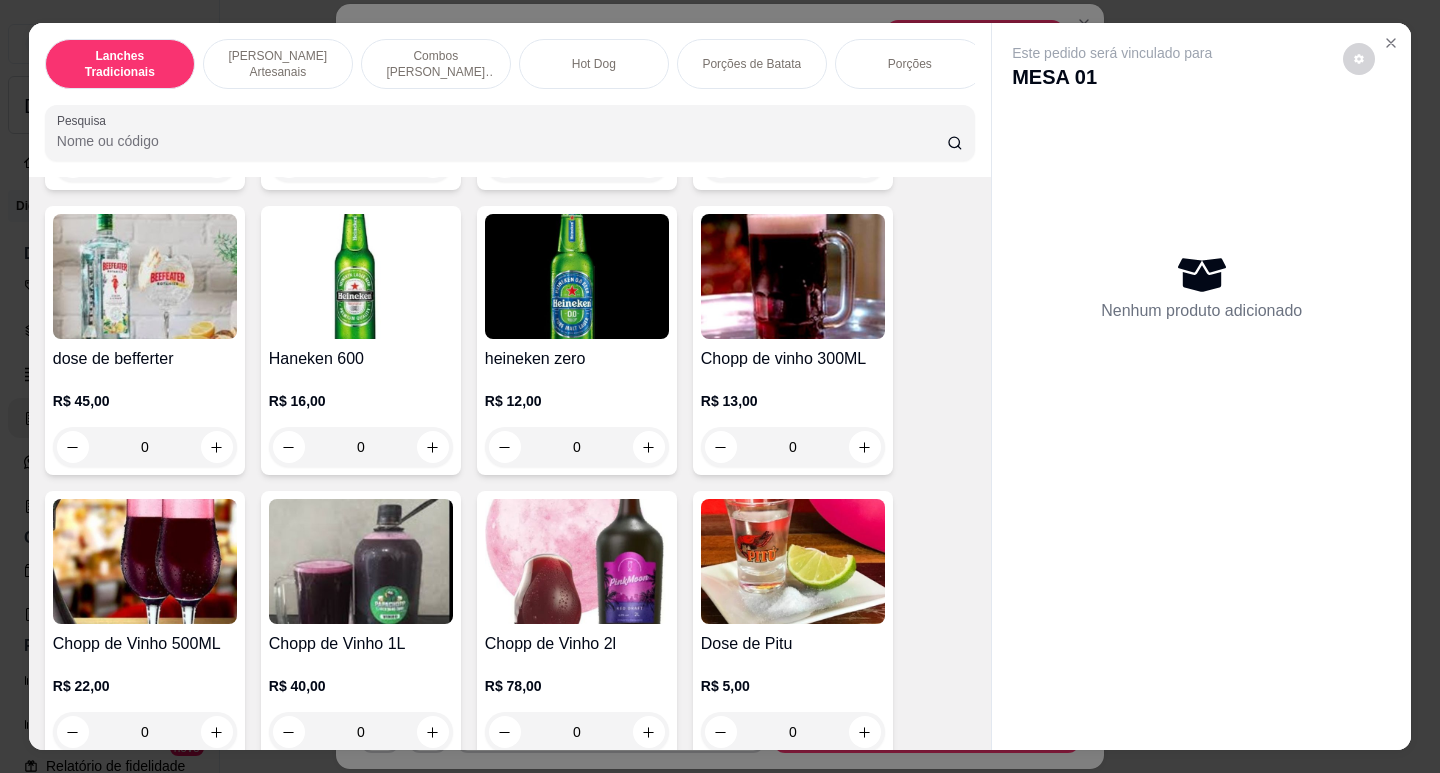 click at bounding box center [793, 276] 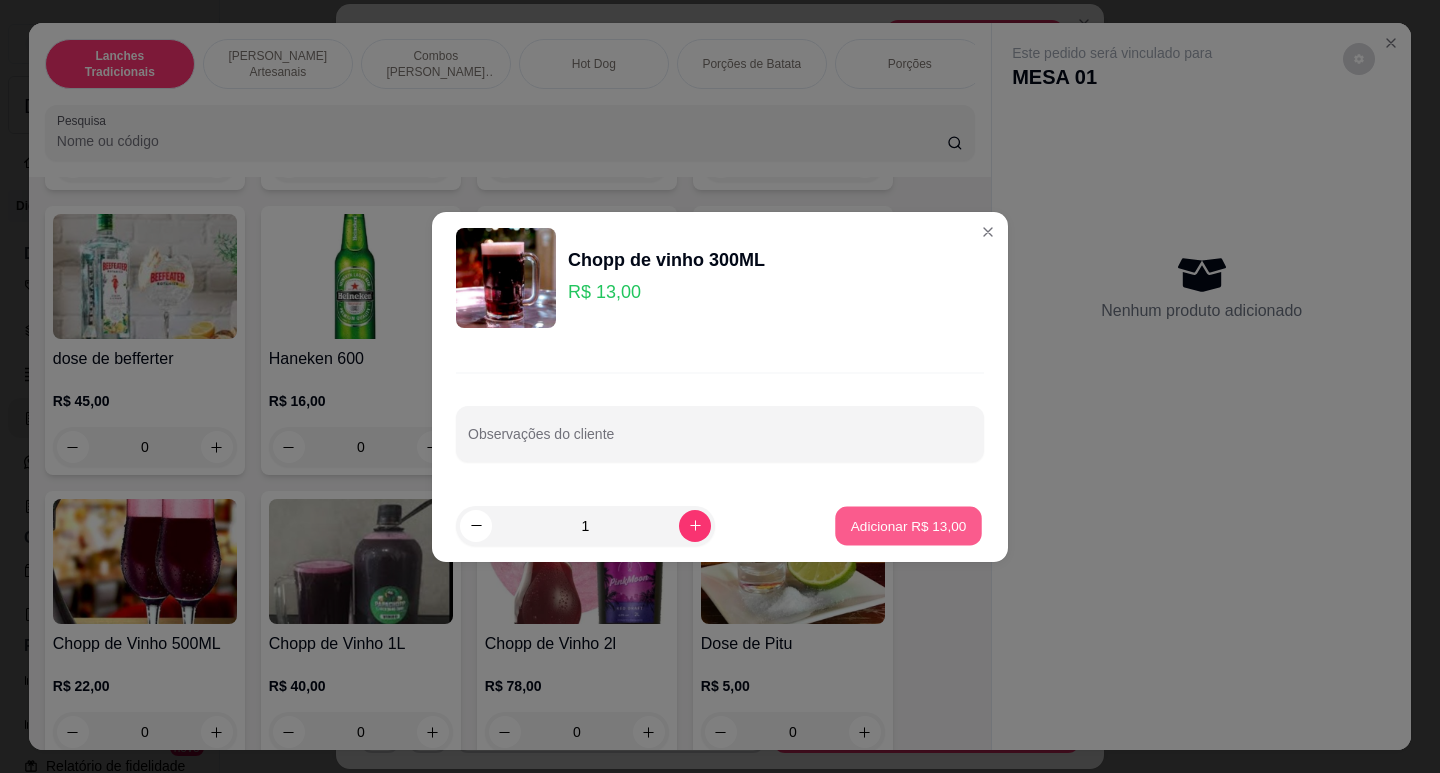 click on "Adicionar   R$ 13,00" at bounding box center [908, 525] 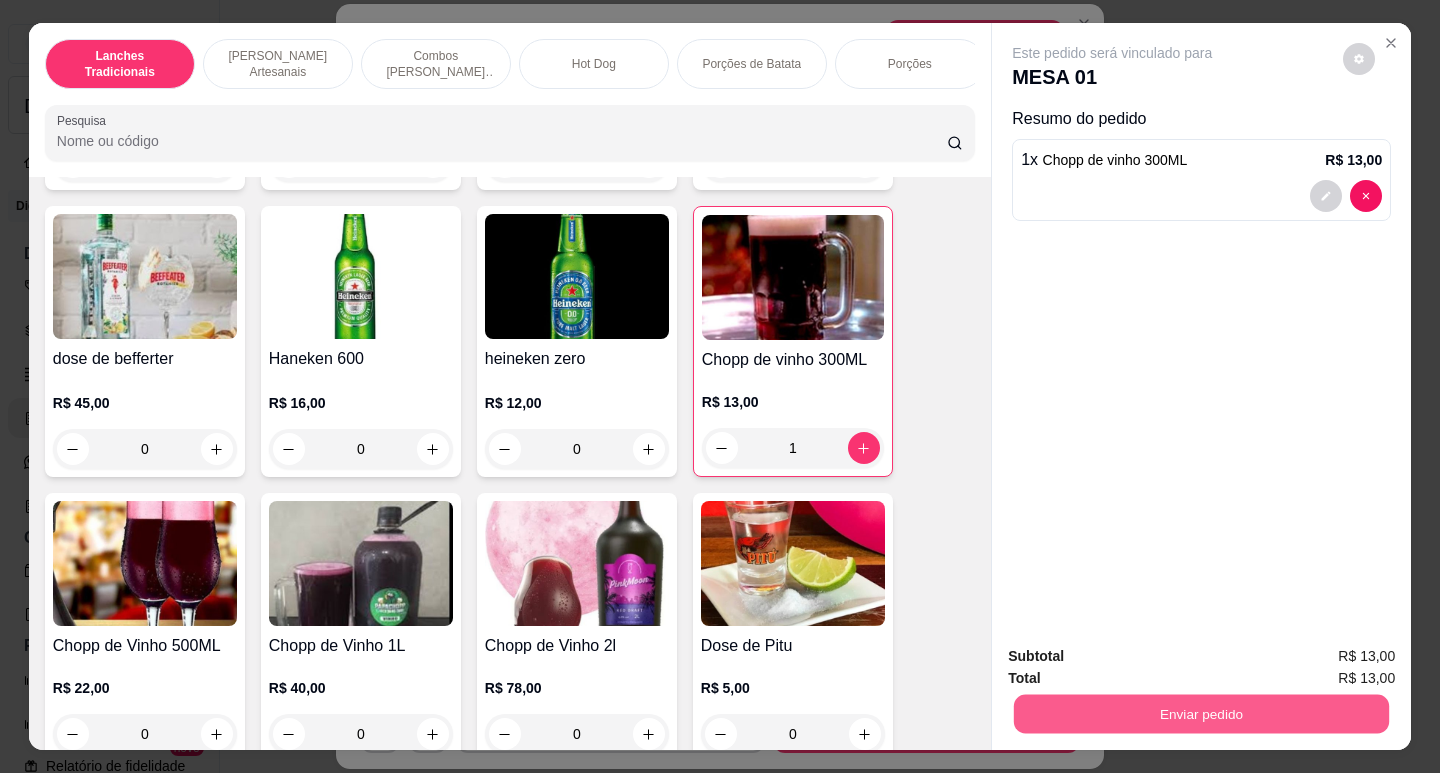 click on "Enviar pedido" at bounding box center (1201, 713) 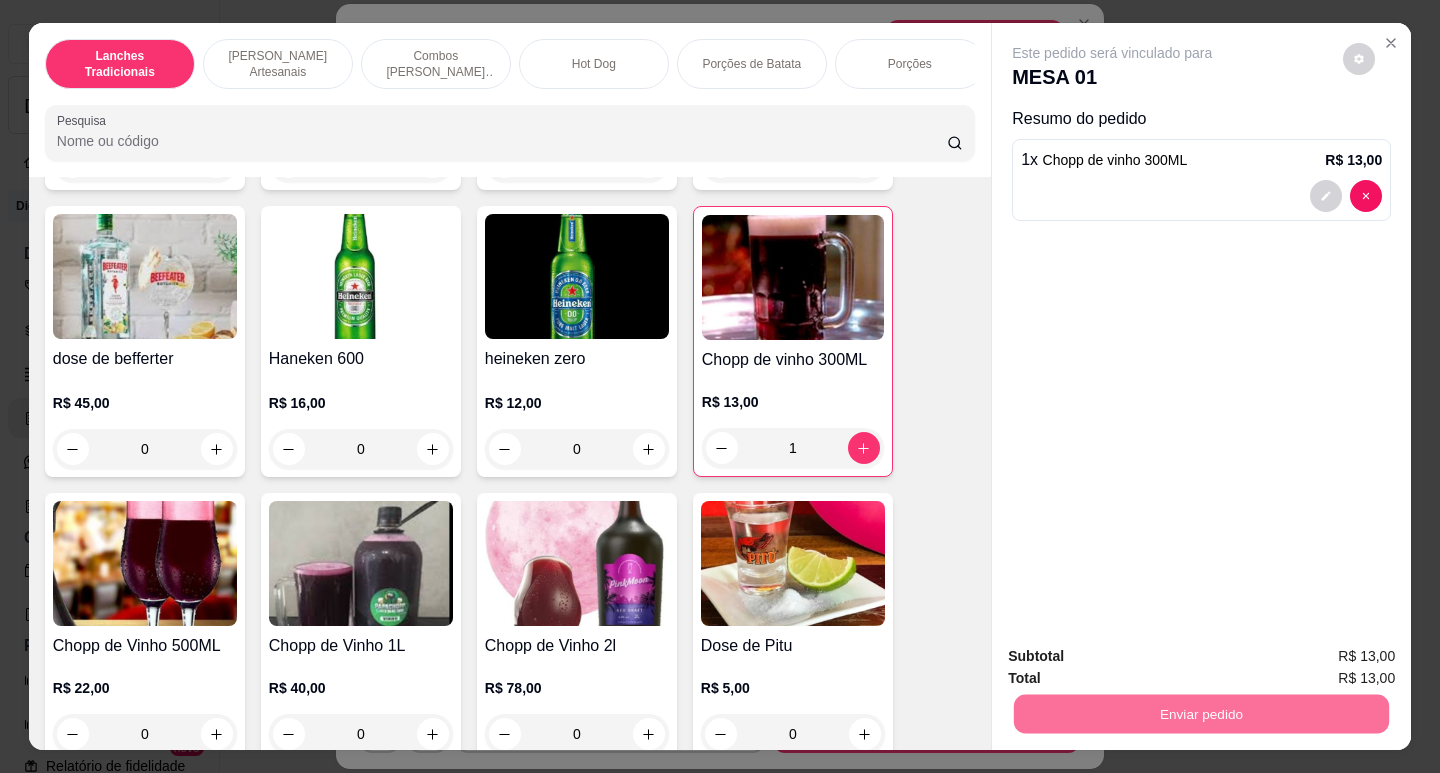 click on "Não registrar e enviar pedido" at bounding box center (1136, 656) 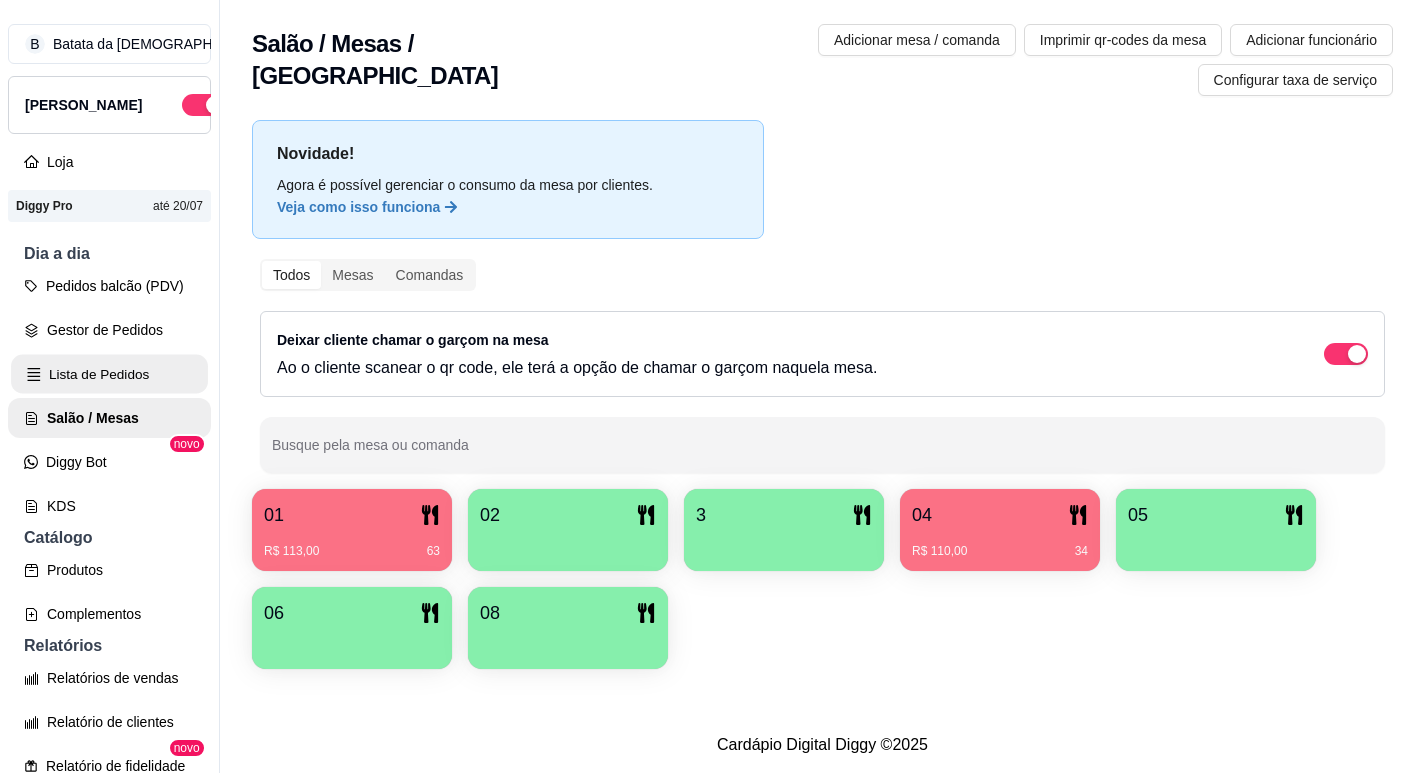 click on "Lista de Pedidos" at bounding box center [109, 374] 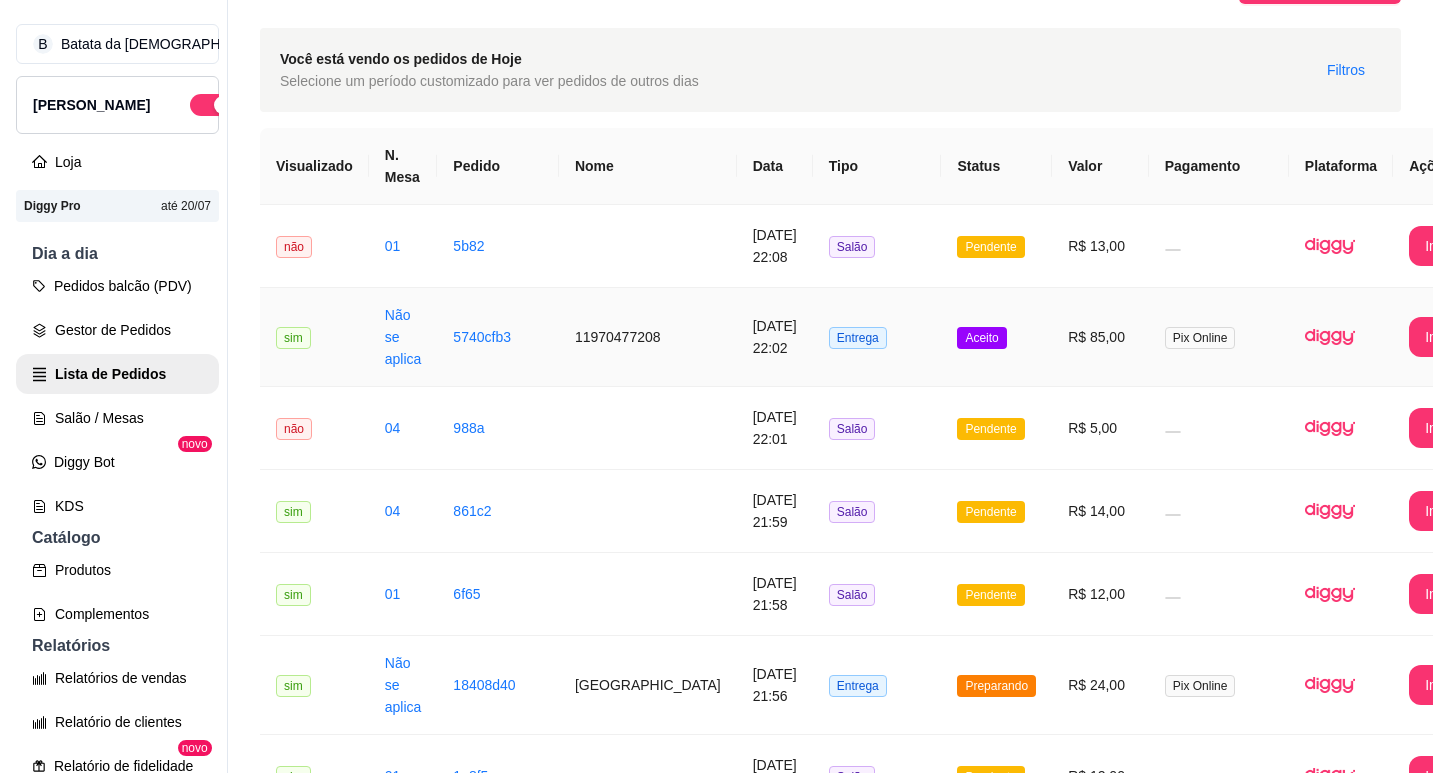 scroll, scrollTop: 100, scrollLeft: 0, axis: vertical 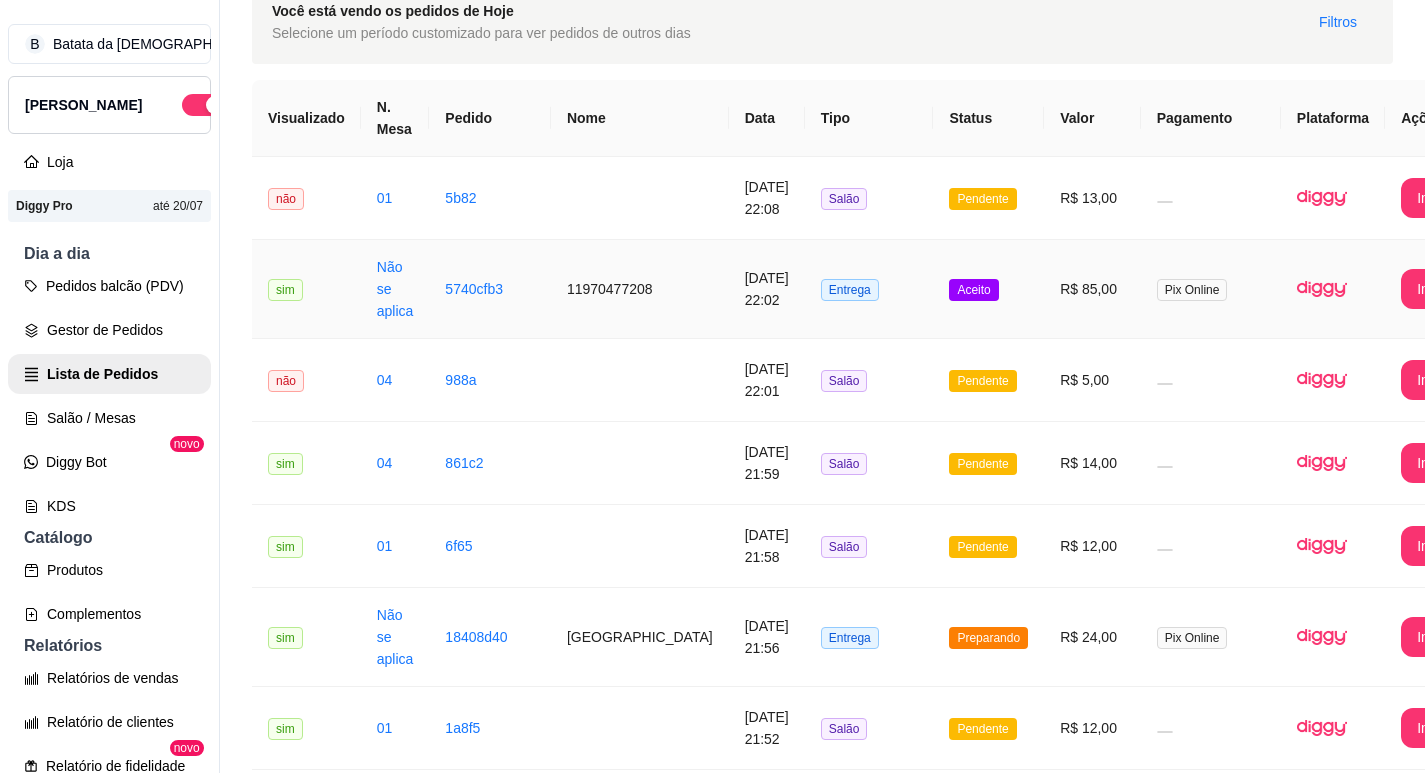 click on "11/07/2025 às 22:02" at bounding box center (767, 289) 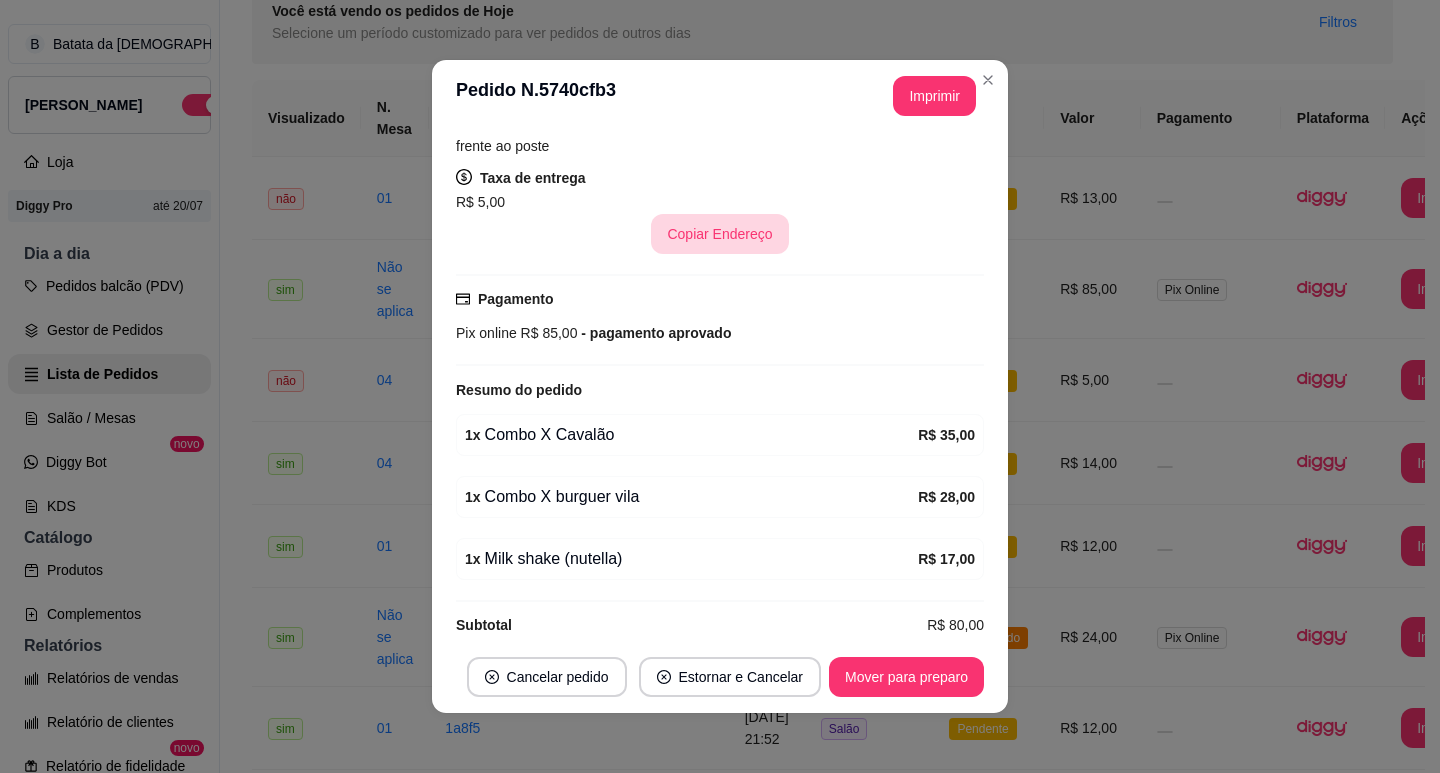 scroll, scrollTop: 432, scrollLeft: 0, axis: vertical 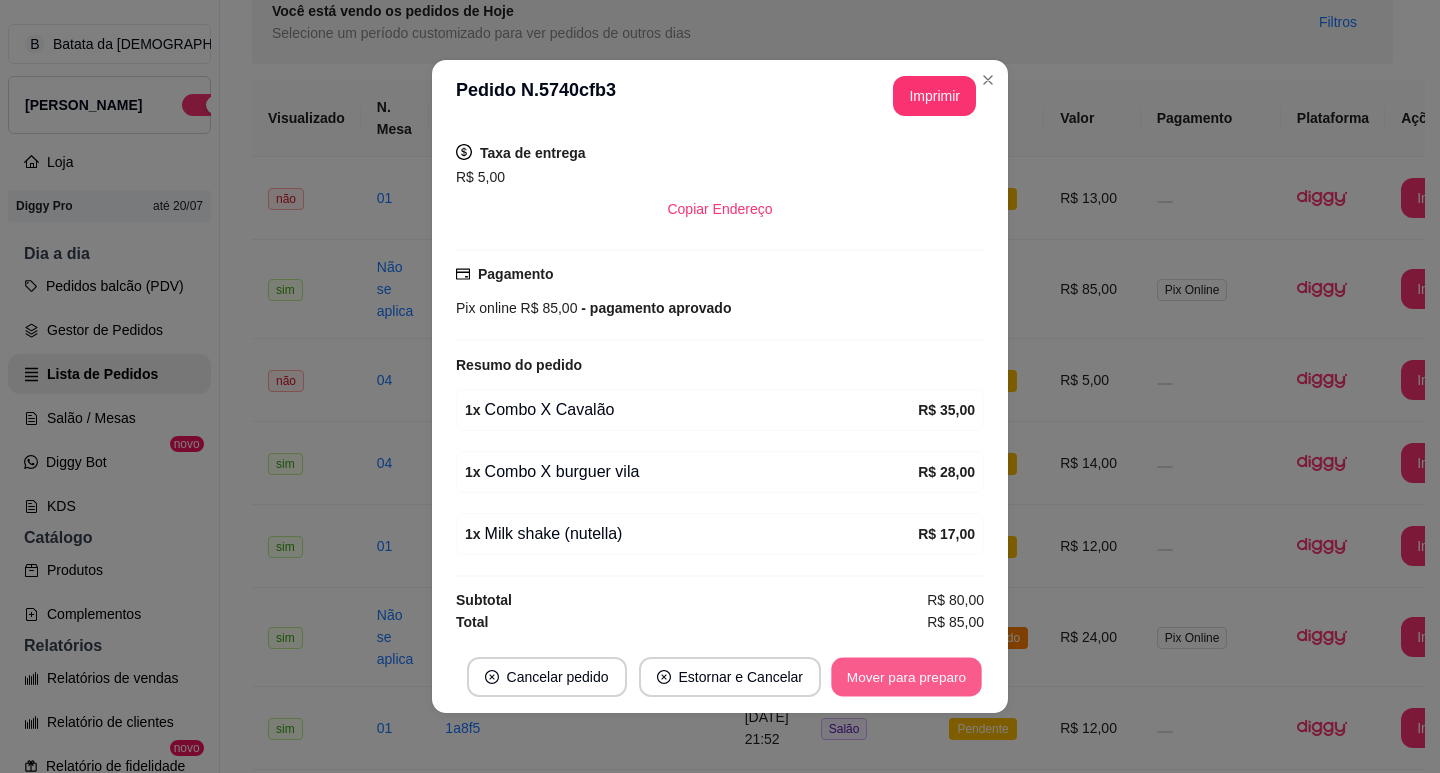 click on "Mover para preparo" at bounding box center (906, 677) 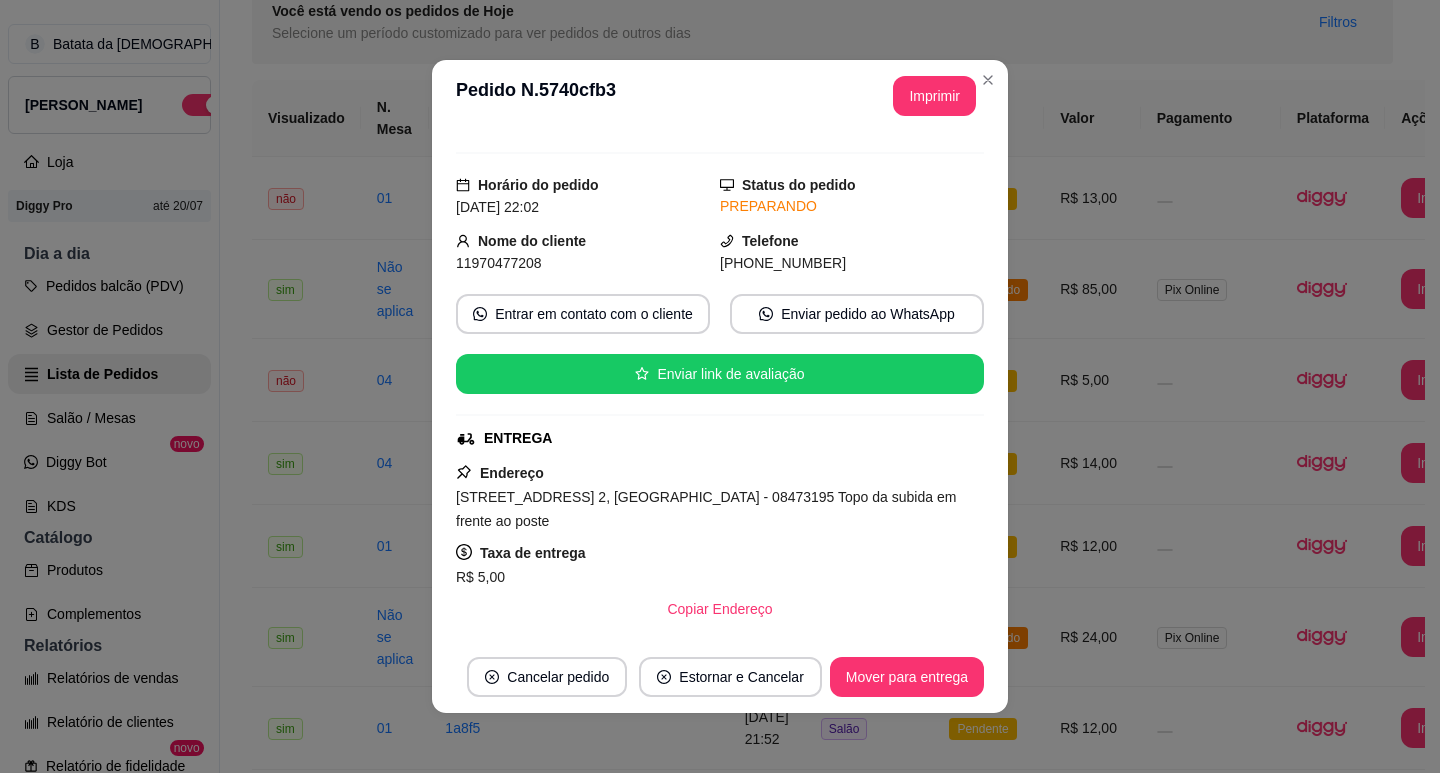 scroll, scrollTop: 0, scrollLeft: 0, axis: both 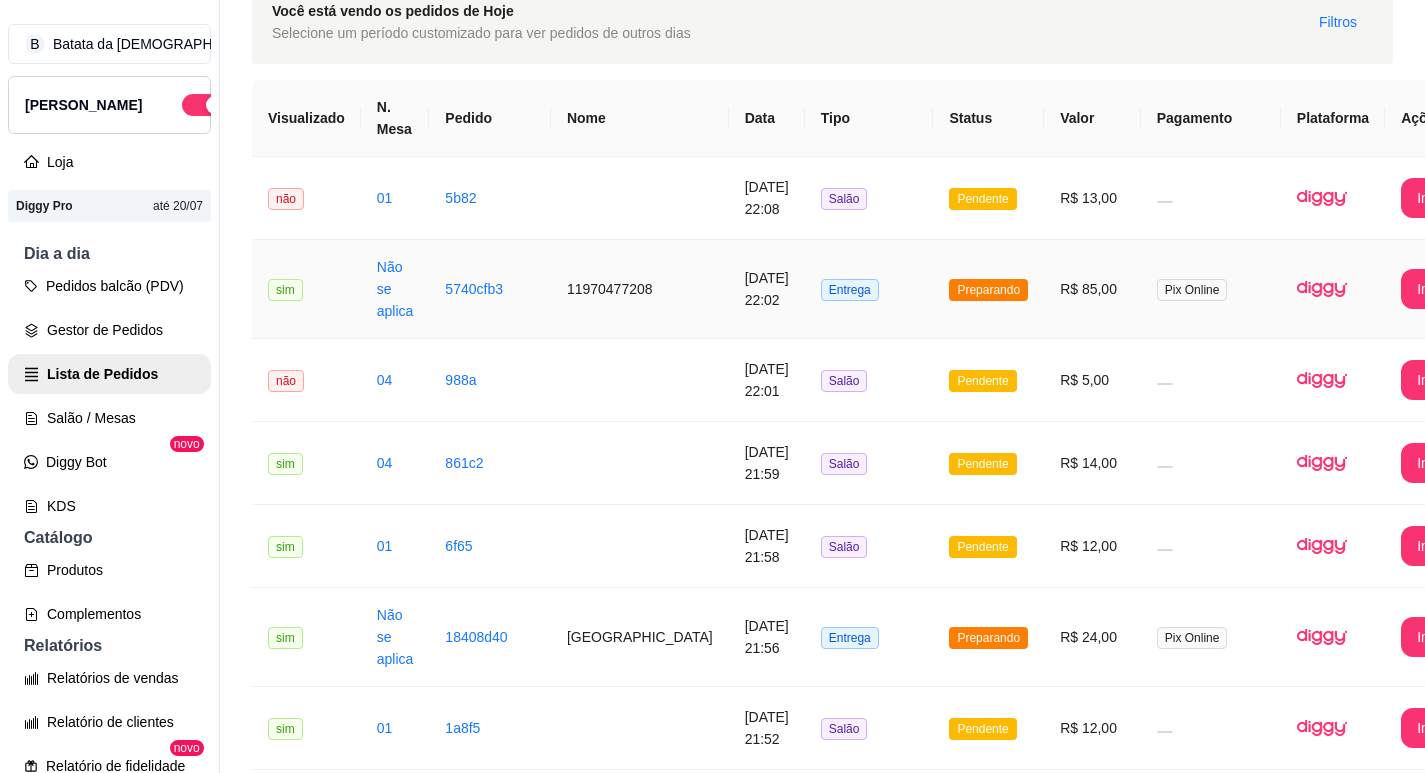 click on "11970477208" at bounding box center (640, 289) 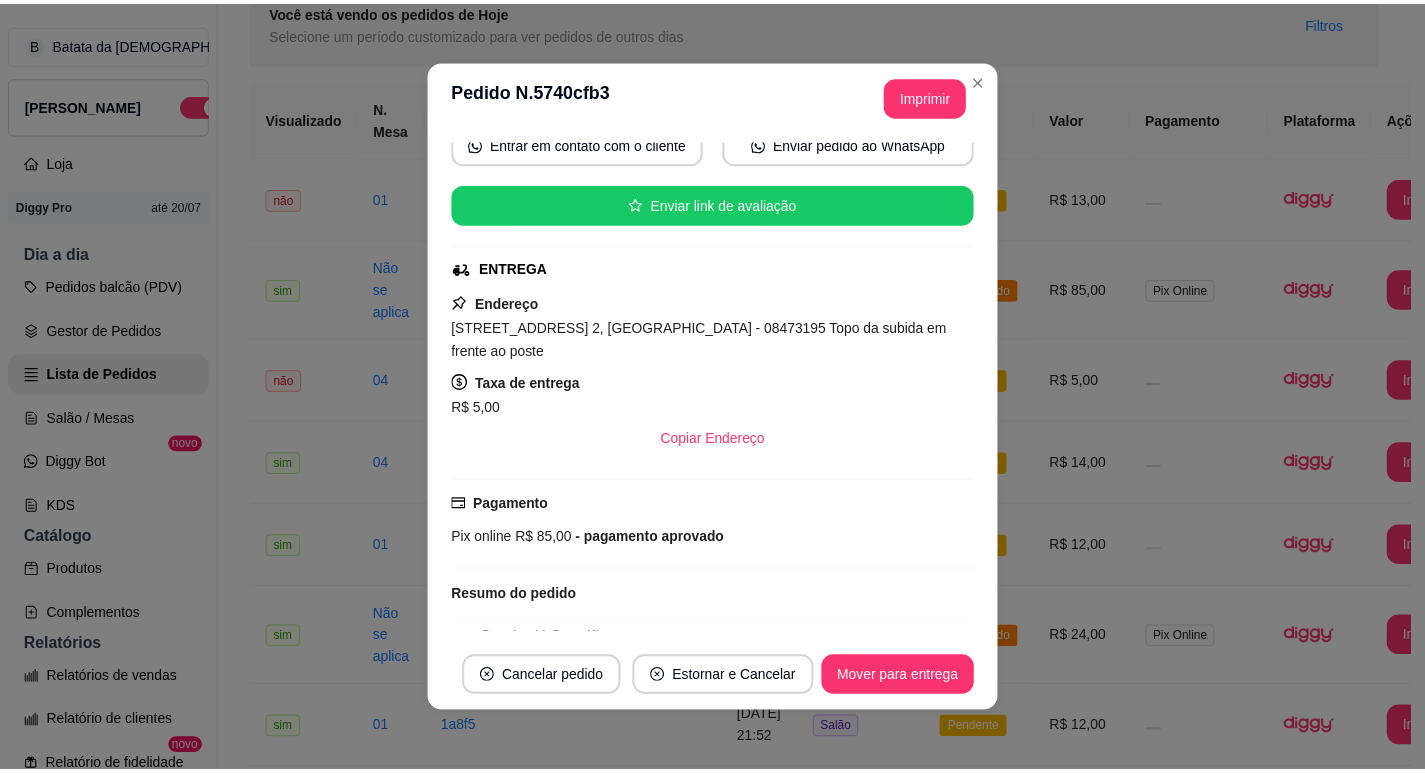 scroll, scrollTop: 200, scrollLeft: 0, axis: vertical 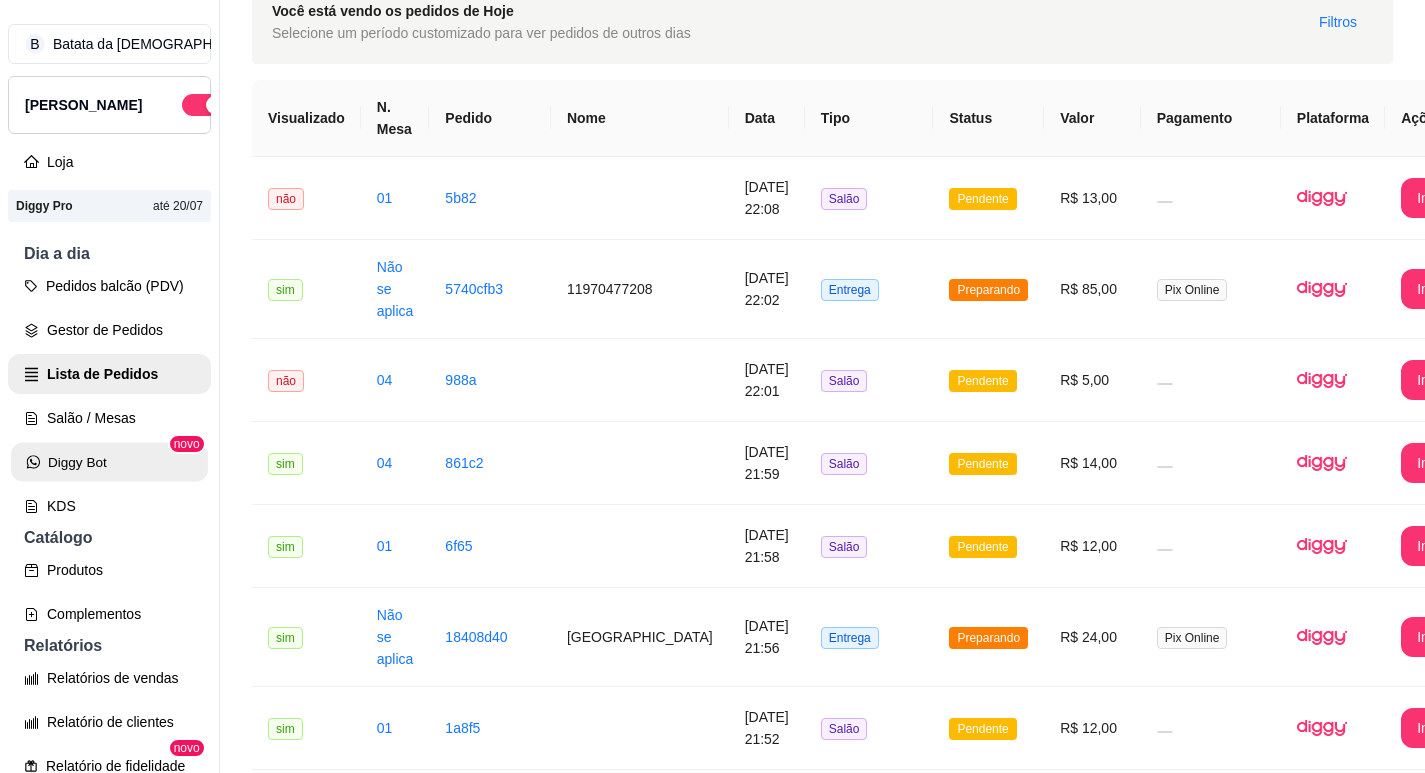 click on "Diggy Bot" at bounding box center [109, 462] 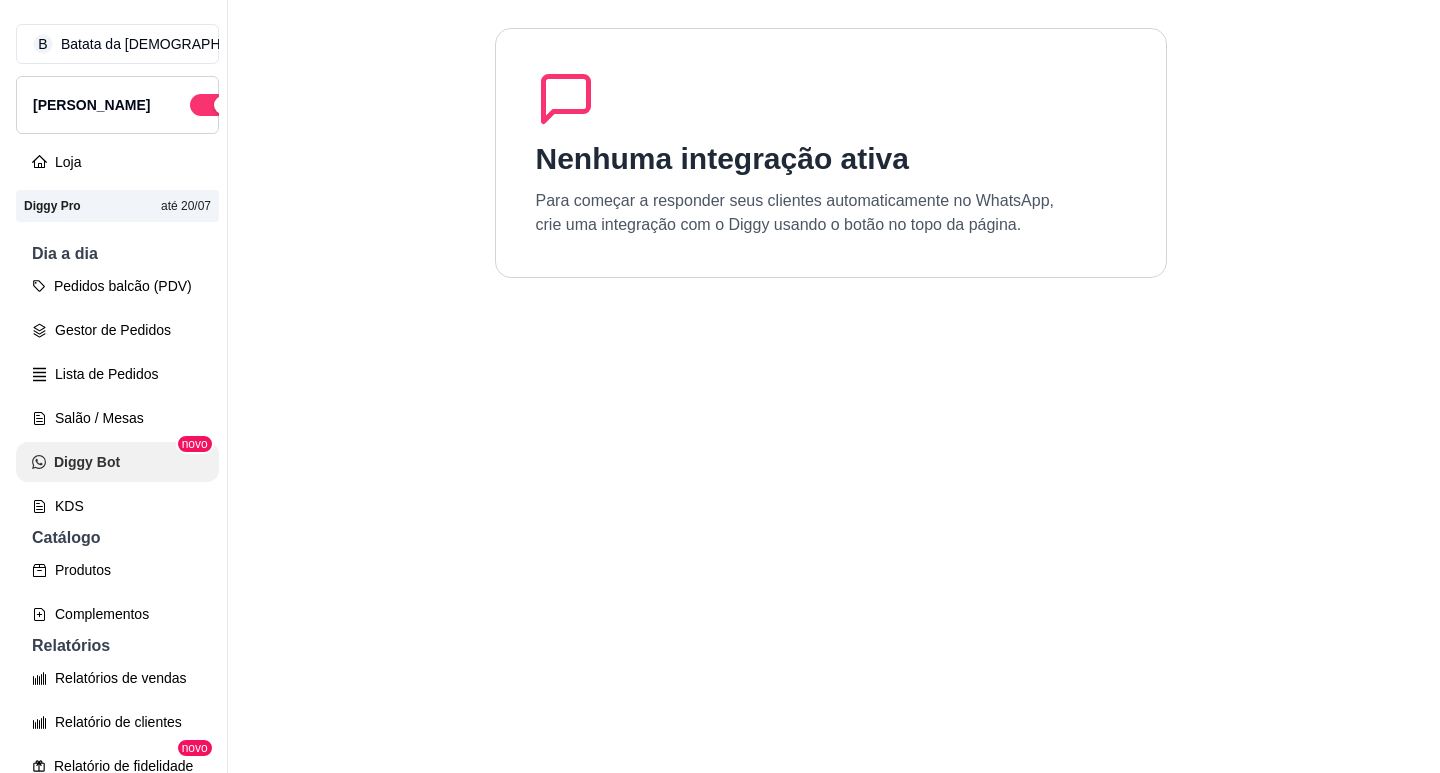 scroll, scrollTop: 0, scrollLeft: 0, axis: both 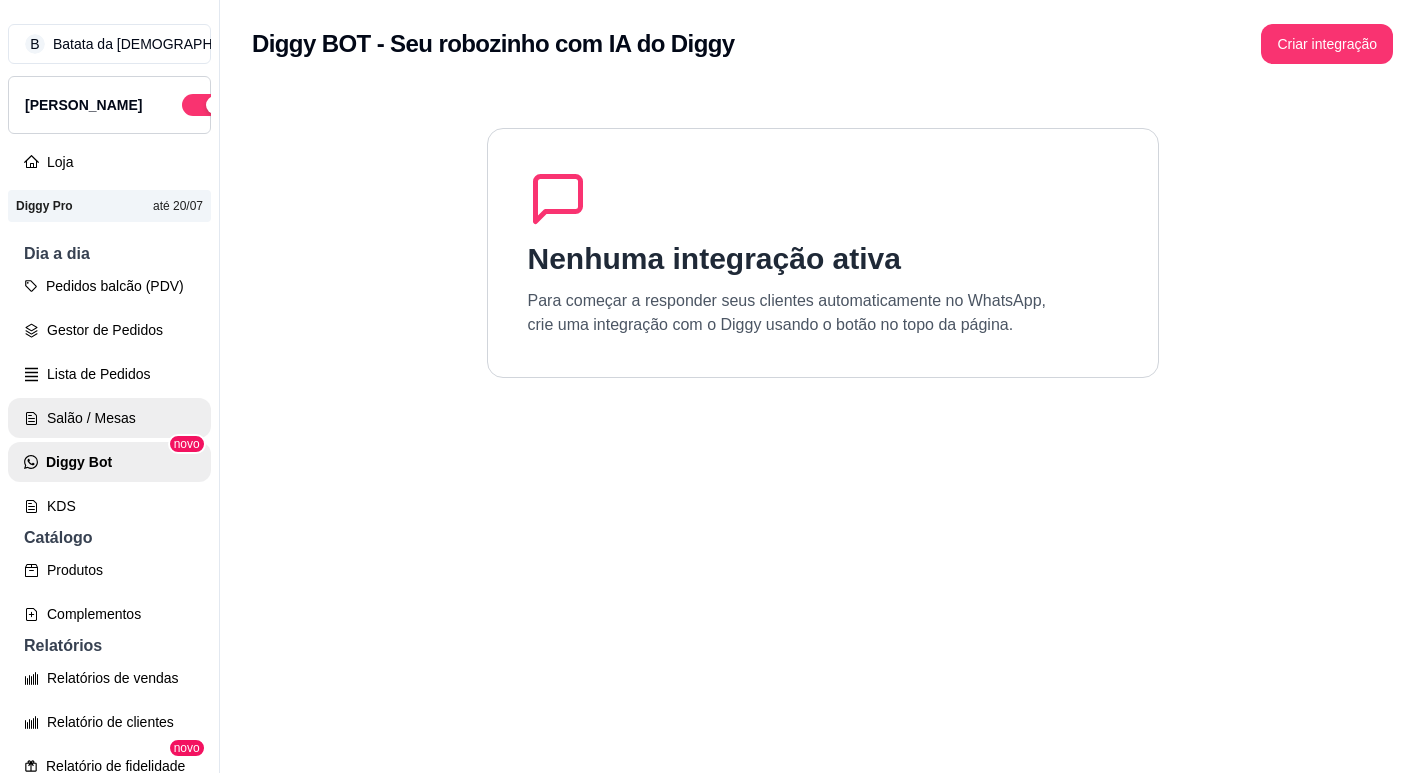 click on "Salão / Mesas" at bounding box center (109, 418) 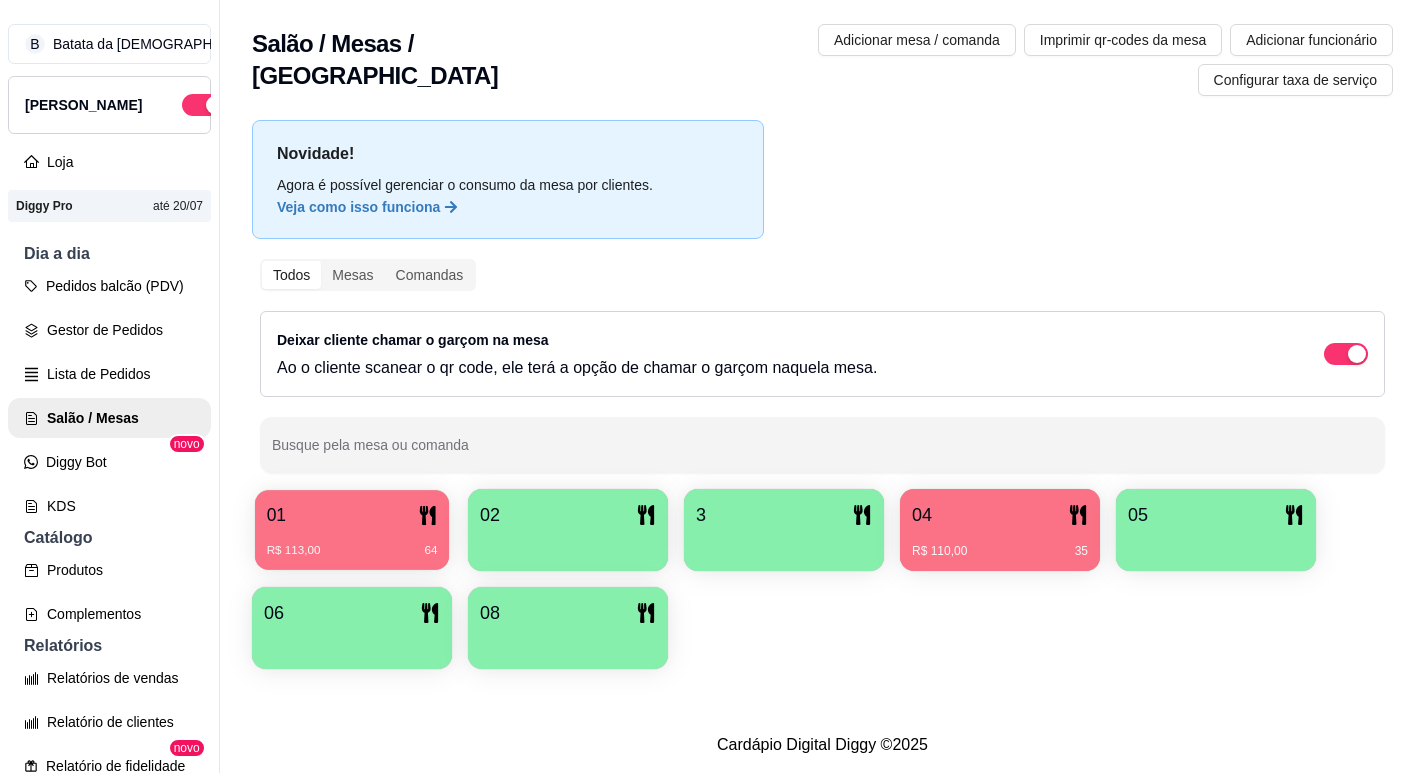 click on "R$ 113,00 64" at bounding box center [352, 551] 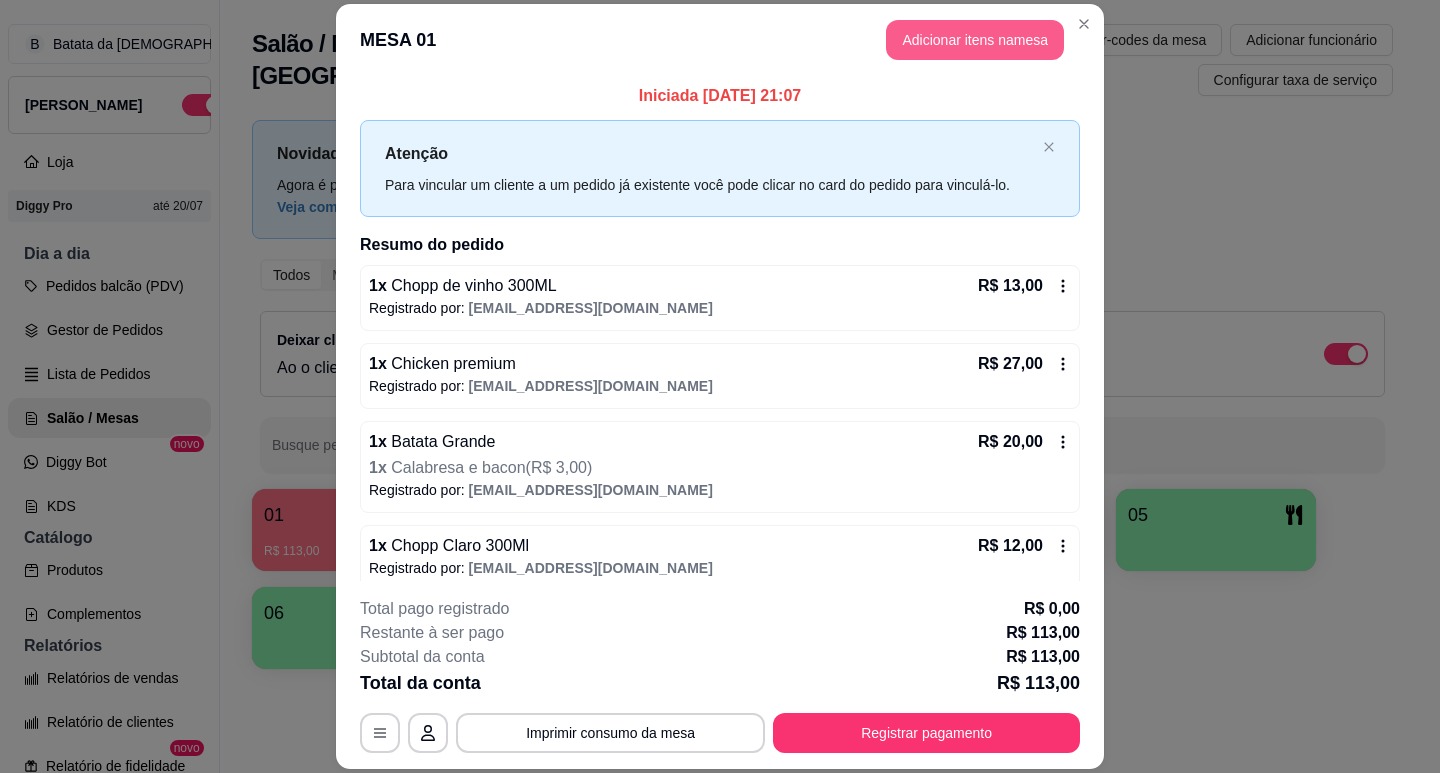 click on "Adicionar itens na  mesa" at bounding box center [975, 40] 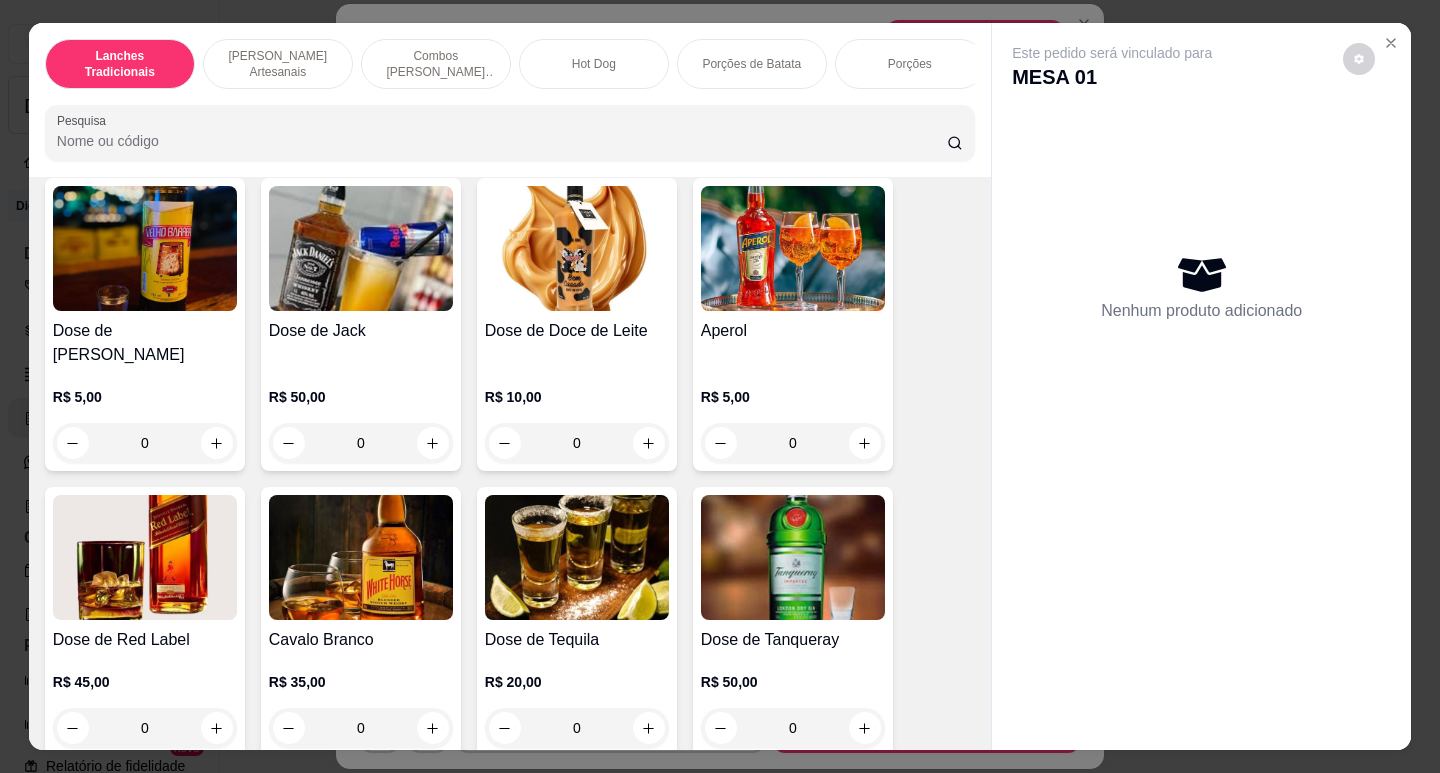 scroll, scrollTop: 7800, scrollLeft: 0, axis: vertical 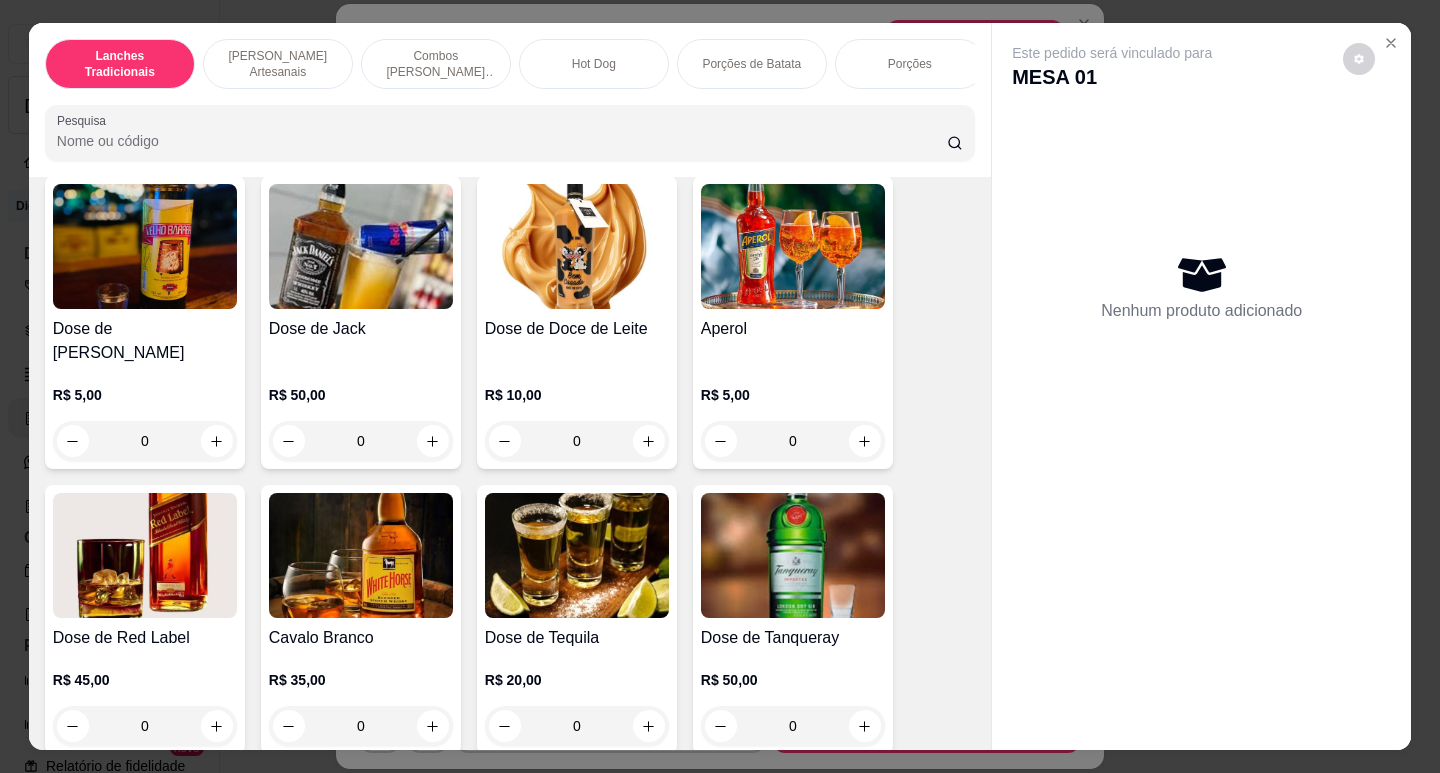 click on "Dose de Doce de Leite    R$ 10,00 0" at bounding box center [577, 322] 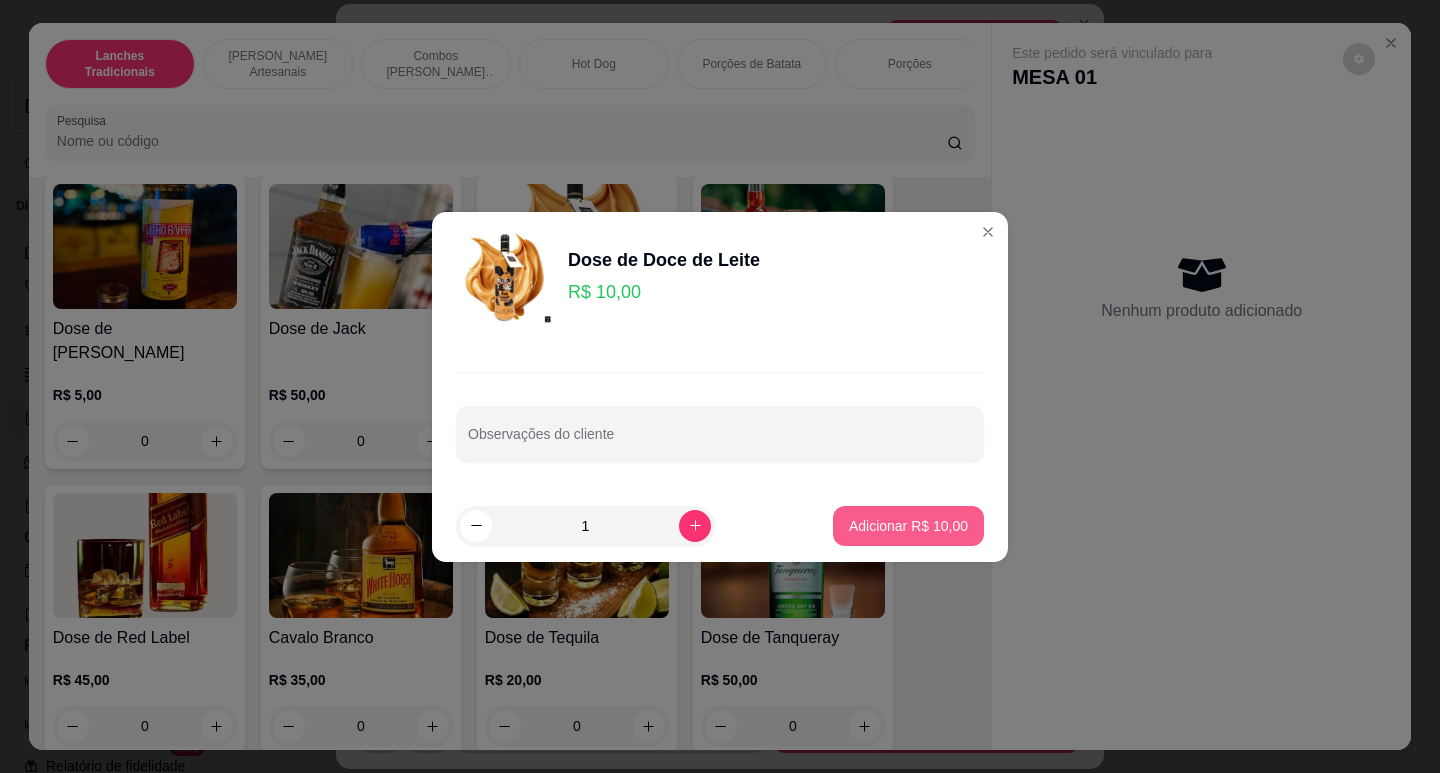 click on "Adicionar   R$ 10,00" at bounding box center [908, 526] 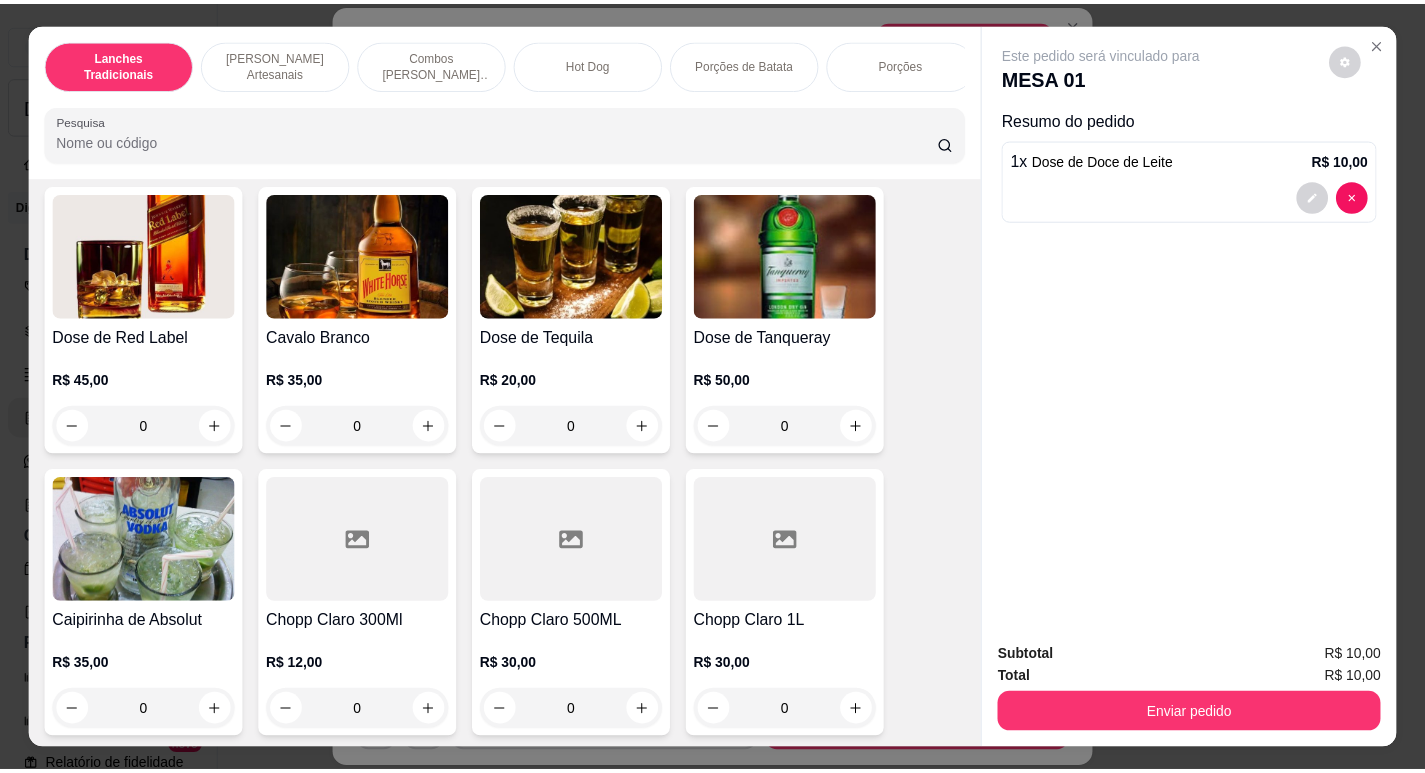 scroll, scrollTop: 8000, scrollLeft: 0, axis: vertical 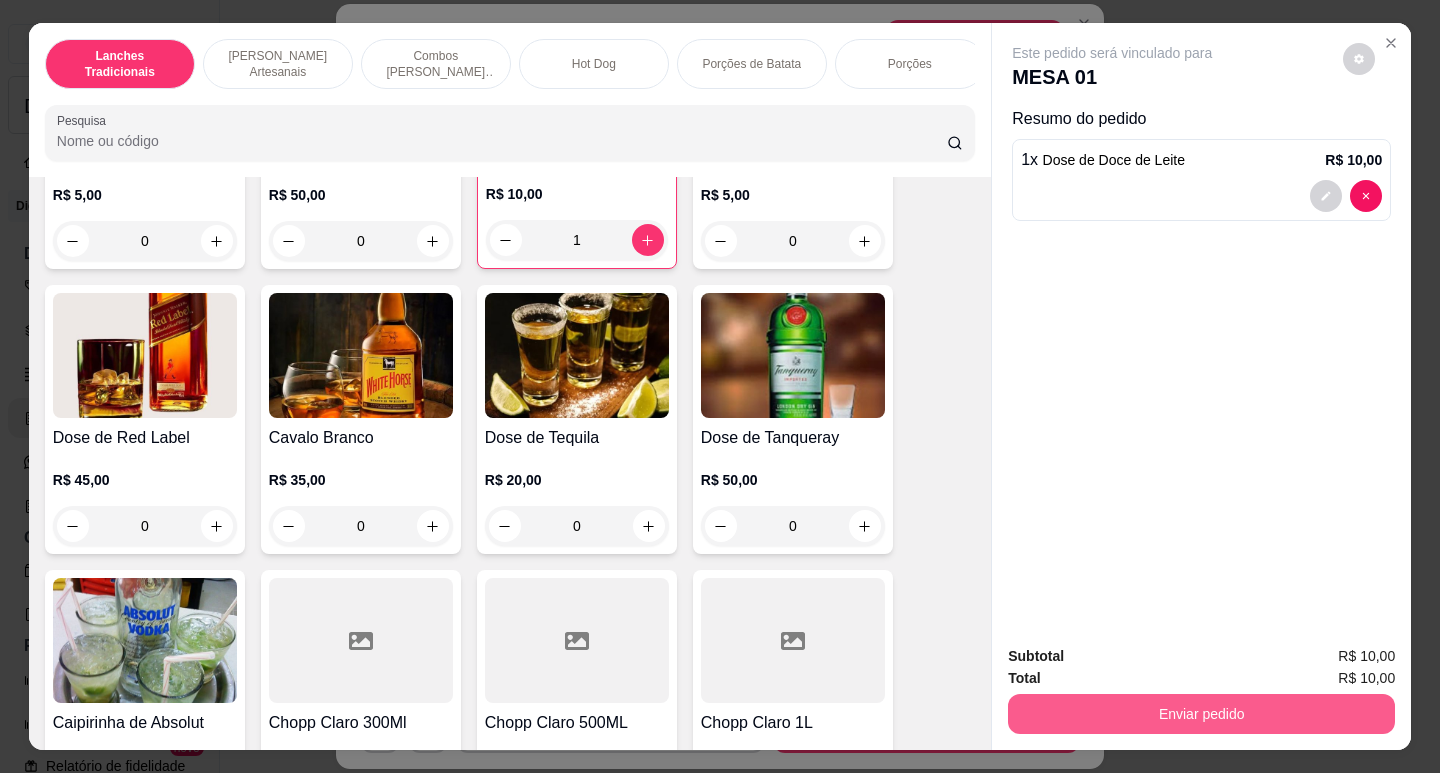 click on "Enviar pedido" at bounding box center (1201, 714) 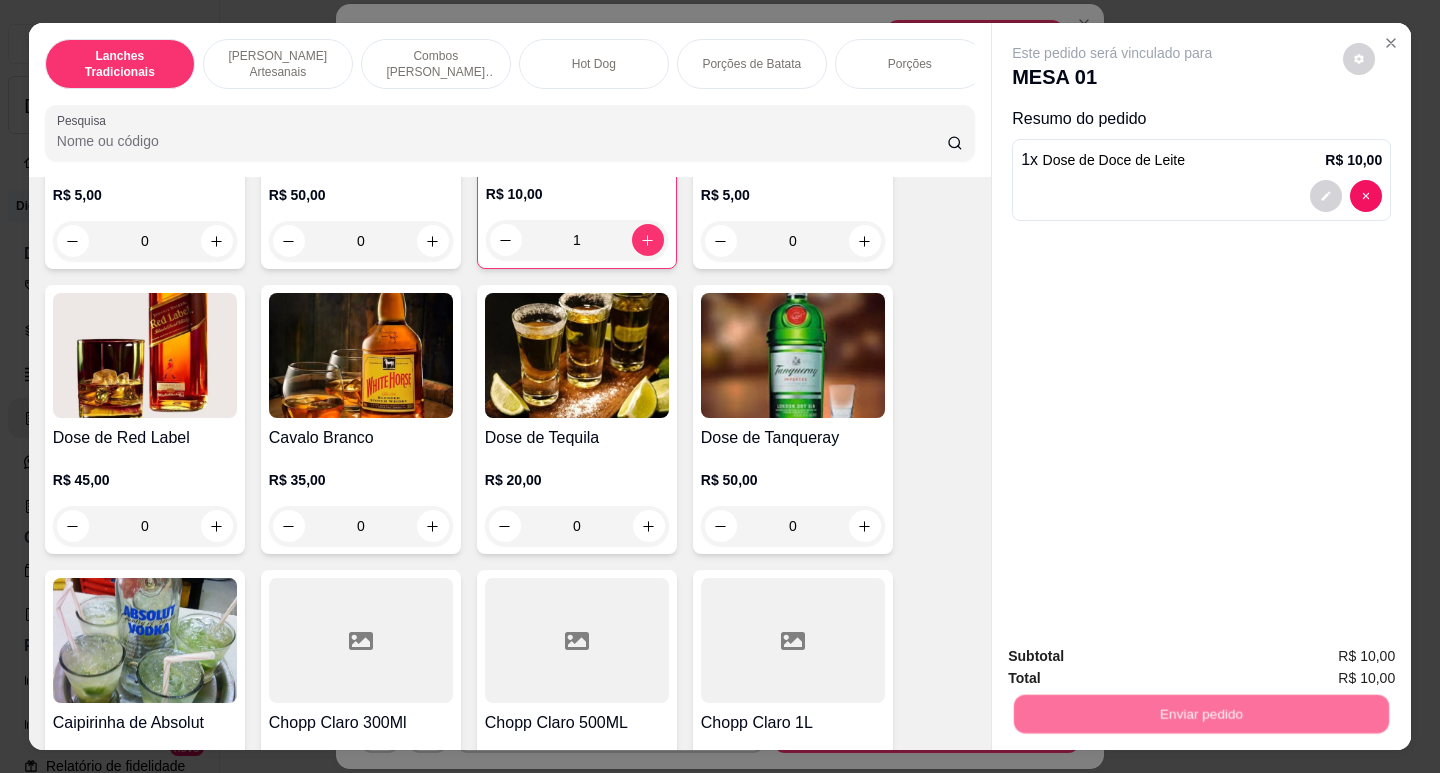 click on "Não registrar e enviar pedido" at bounding box center [1135, 657] 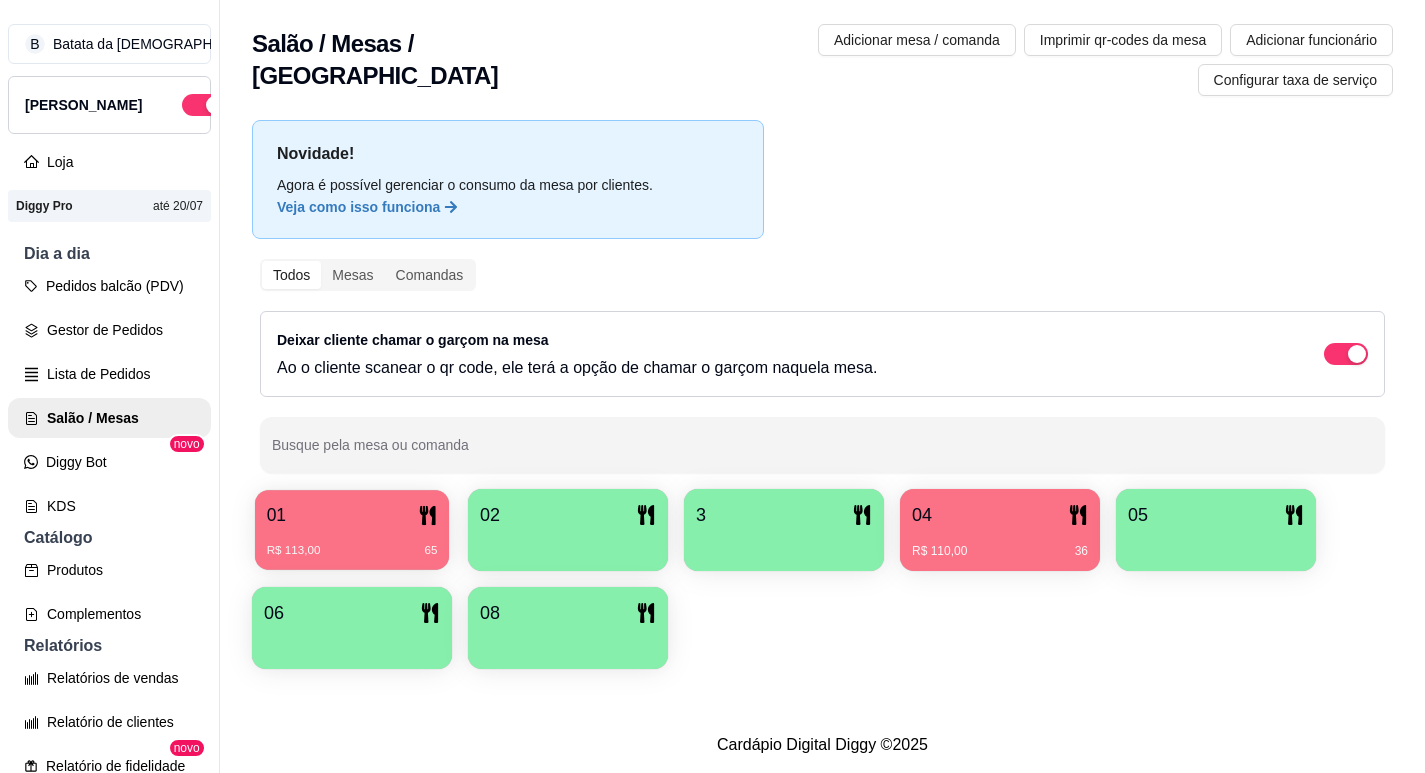 click on "01" at bounding box center (352, 515) 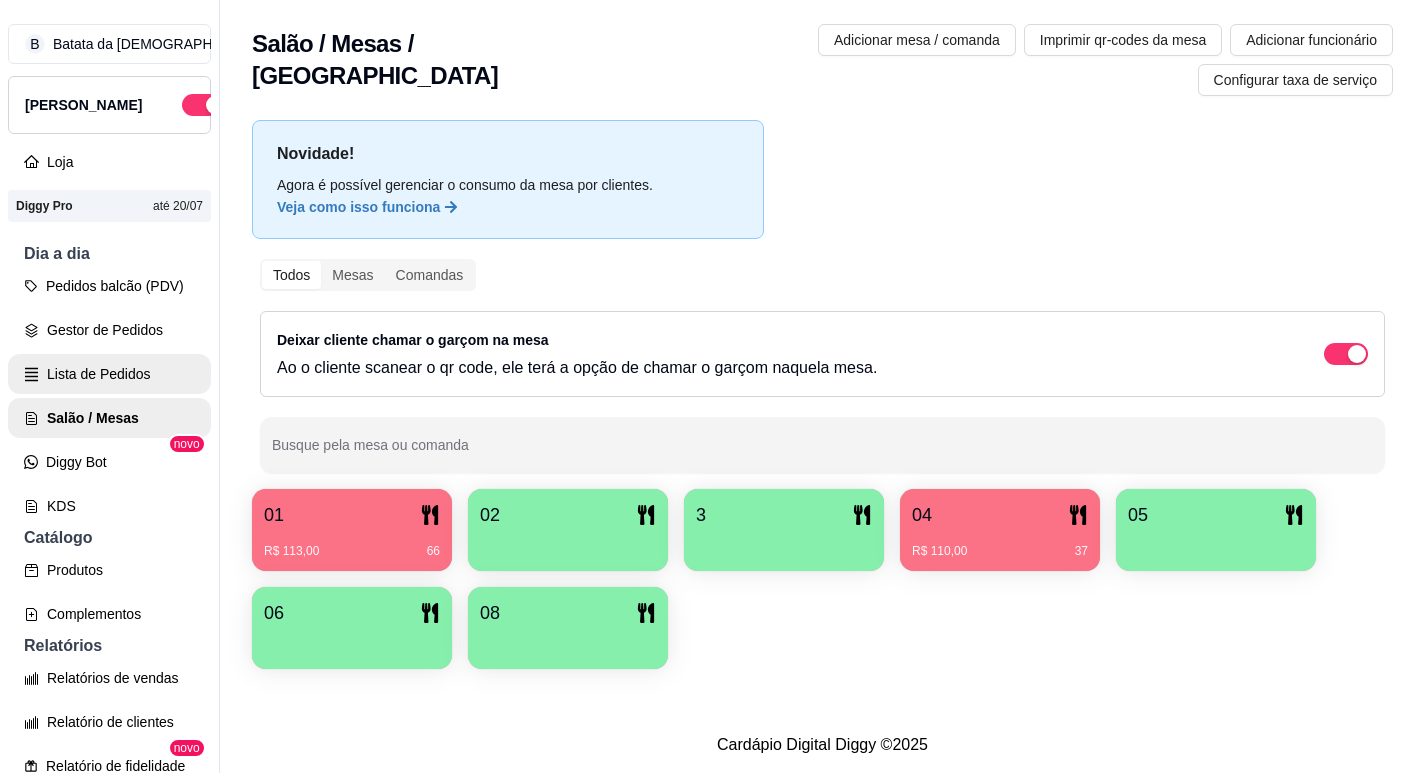click on "Lista de Pedidos" at bounding box center (109, 374) 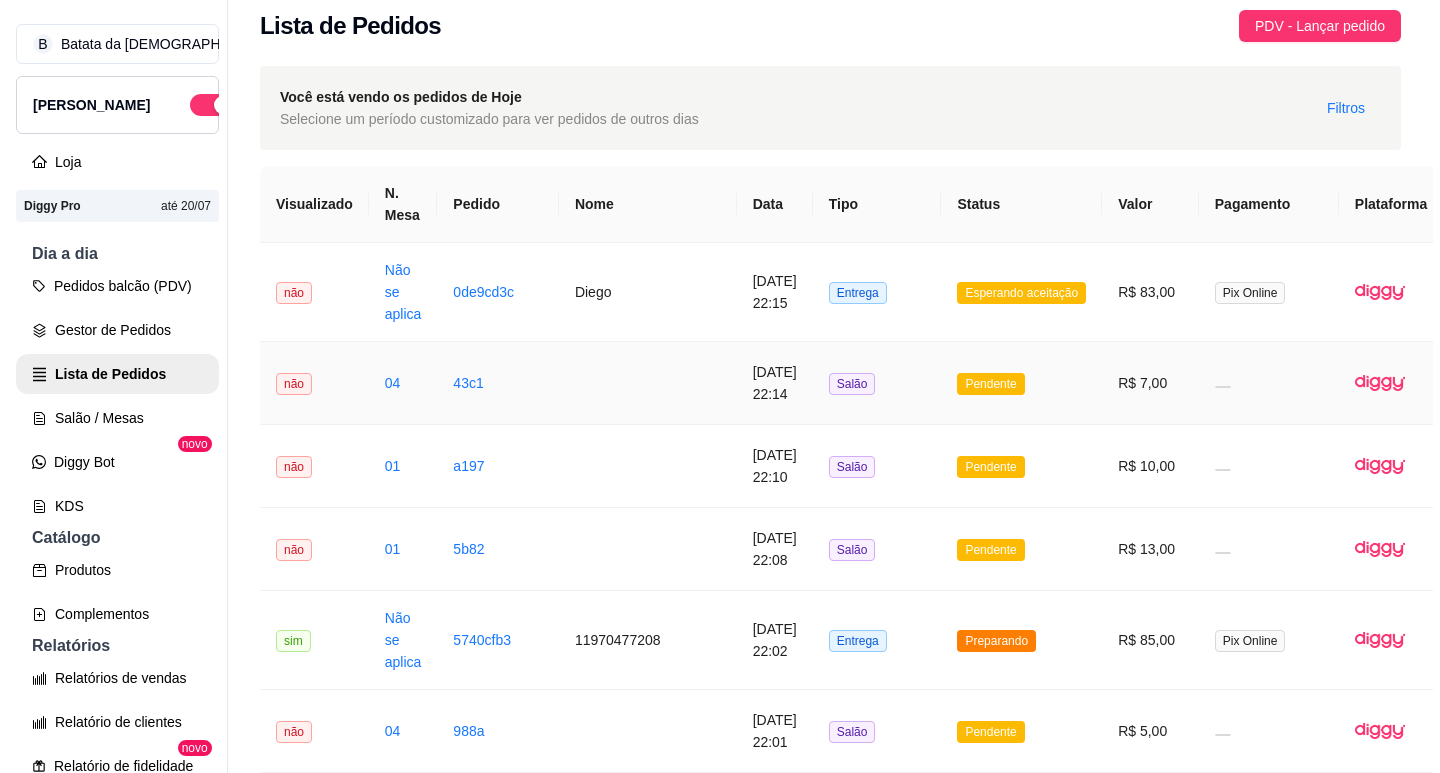 scroll, scrollTop: 0, scrollLeft: 0, axis: both 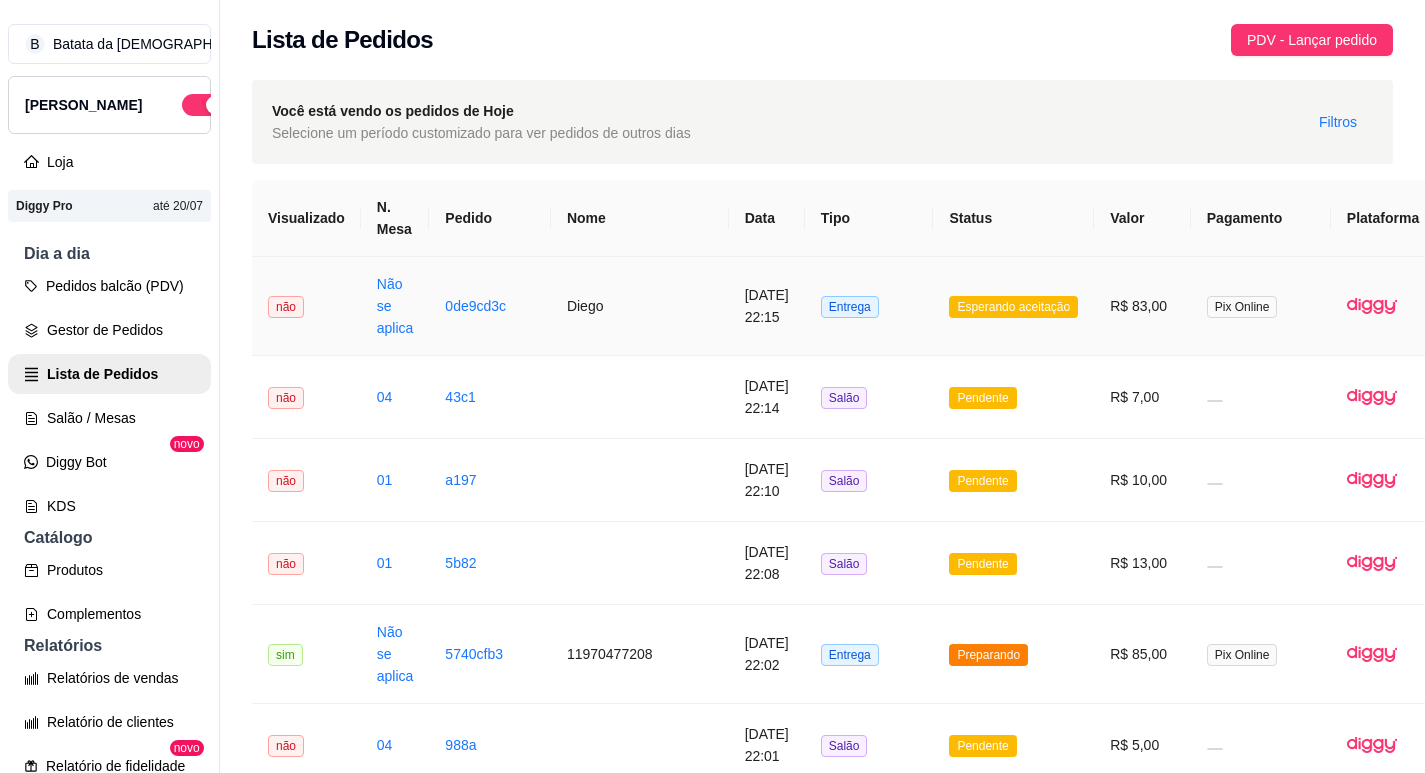 click on "Entrega" at bounding box center (869, 306) 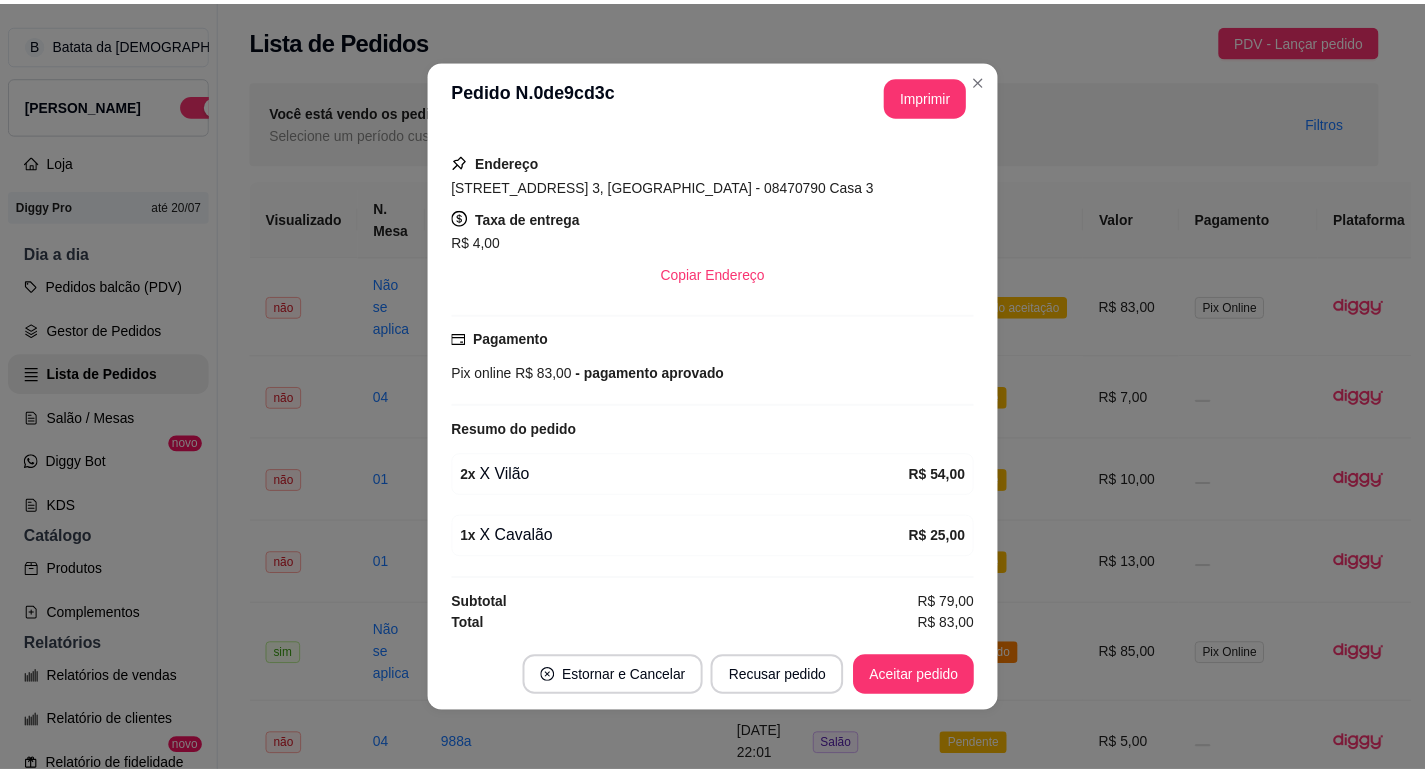 scroll, scrollTop: 346, scrollLeft: 0, axis: vertical 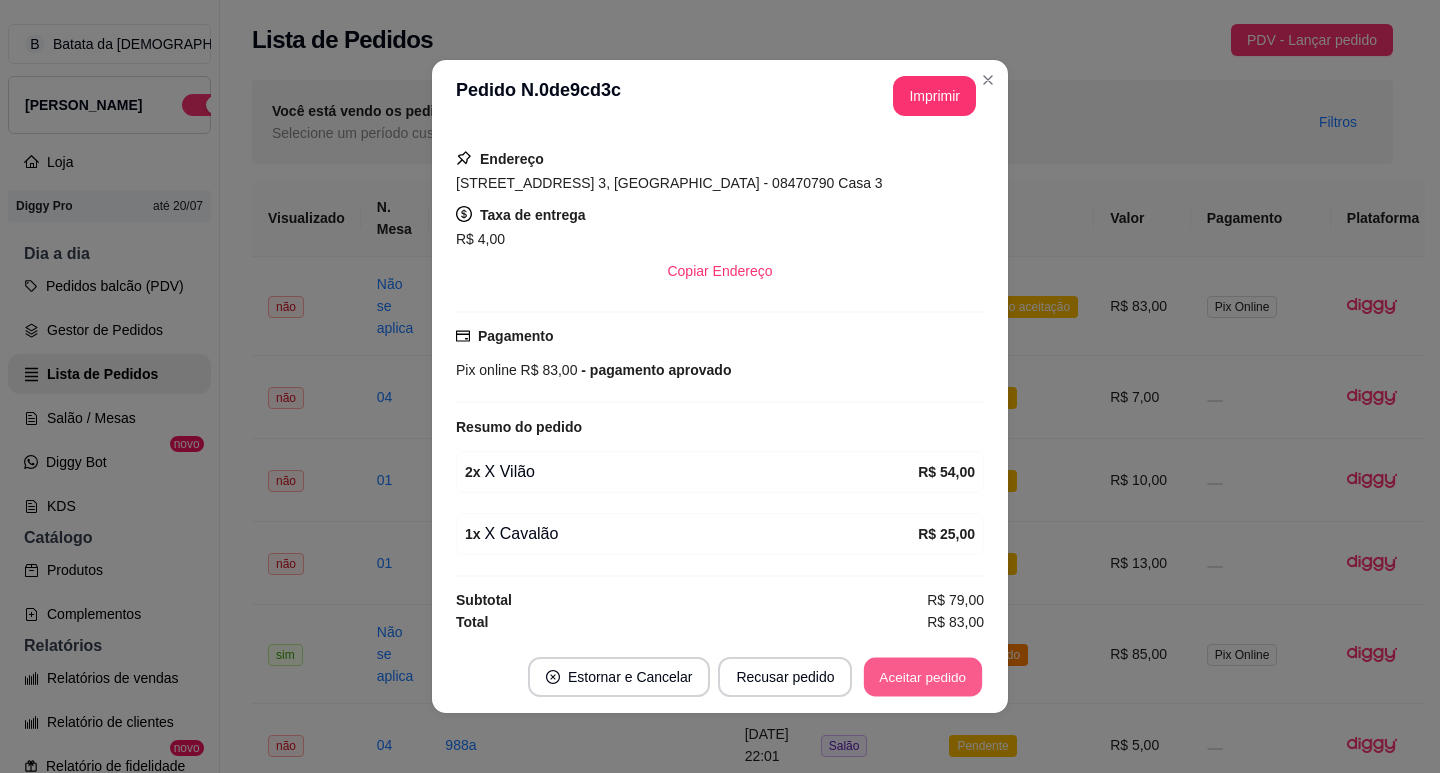 click on "Aceitar pedido" at bounding box center (923, 677) 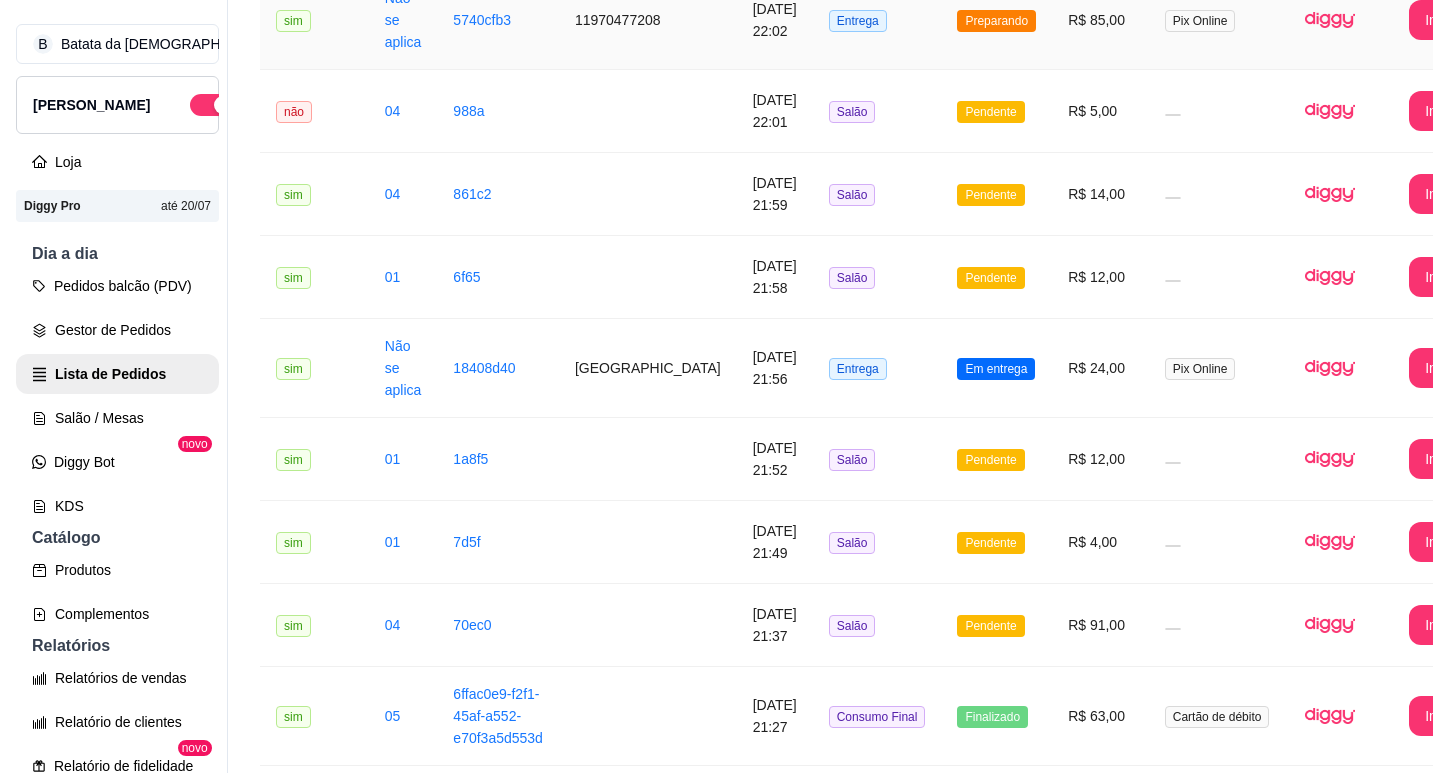 scroll, scrollTop: 700, scrollLeft: 0, axis: vertical 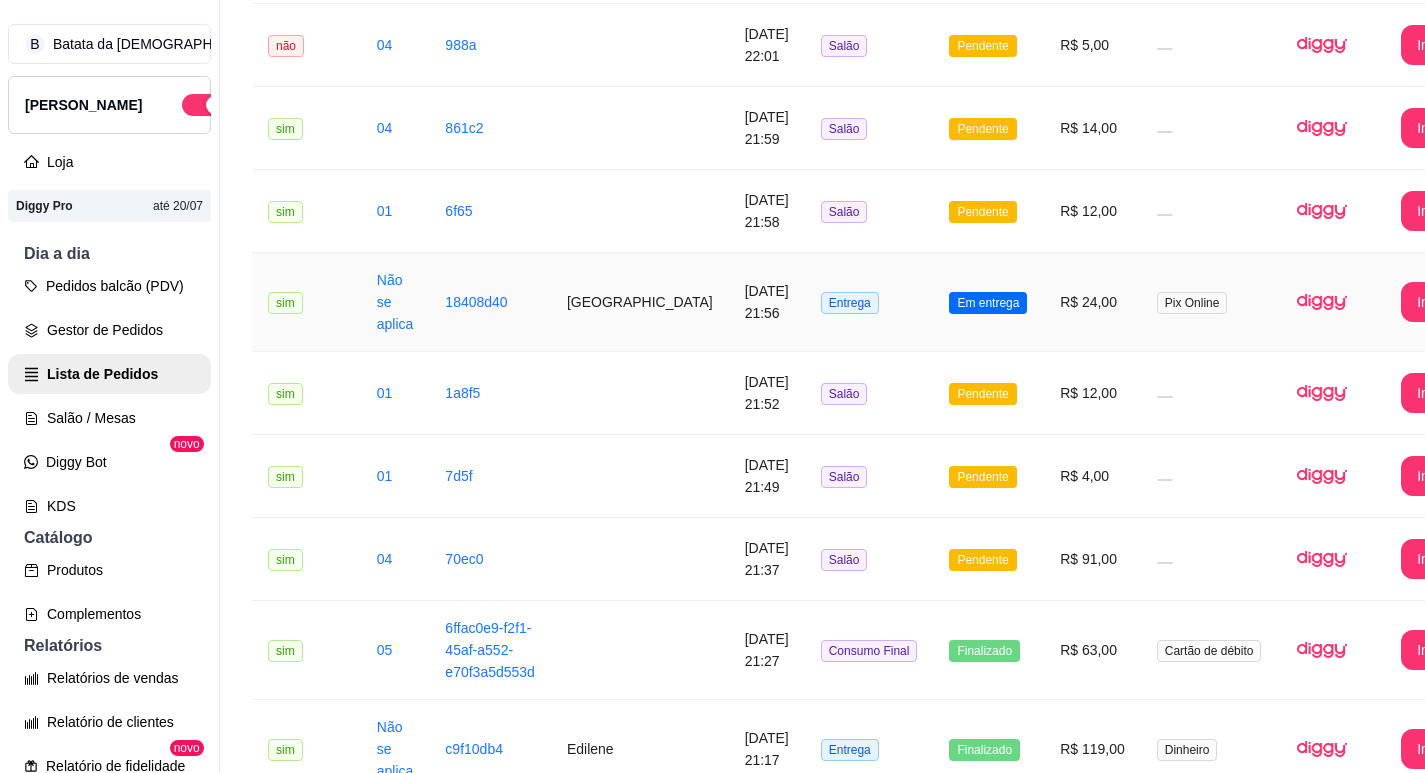 click on "Entrega" at bounding box center (869, 302) 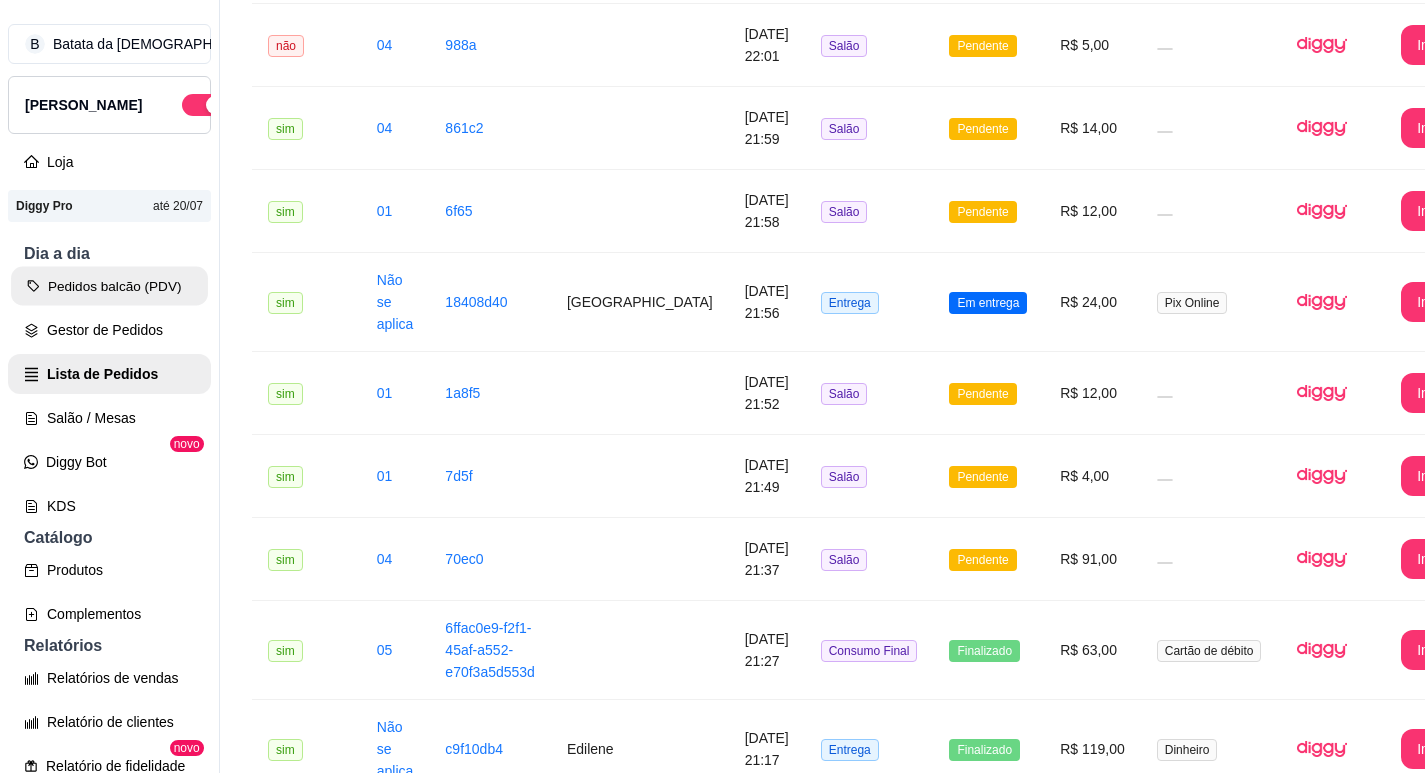 click on "Pedidos balcão (PDV)" at bounding box center (109, 286) 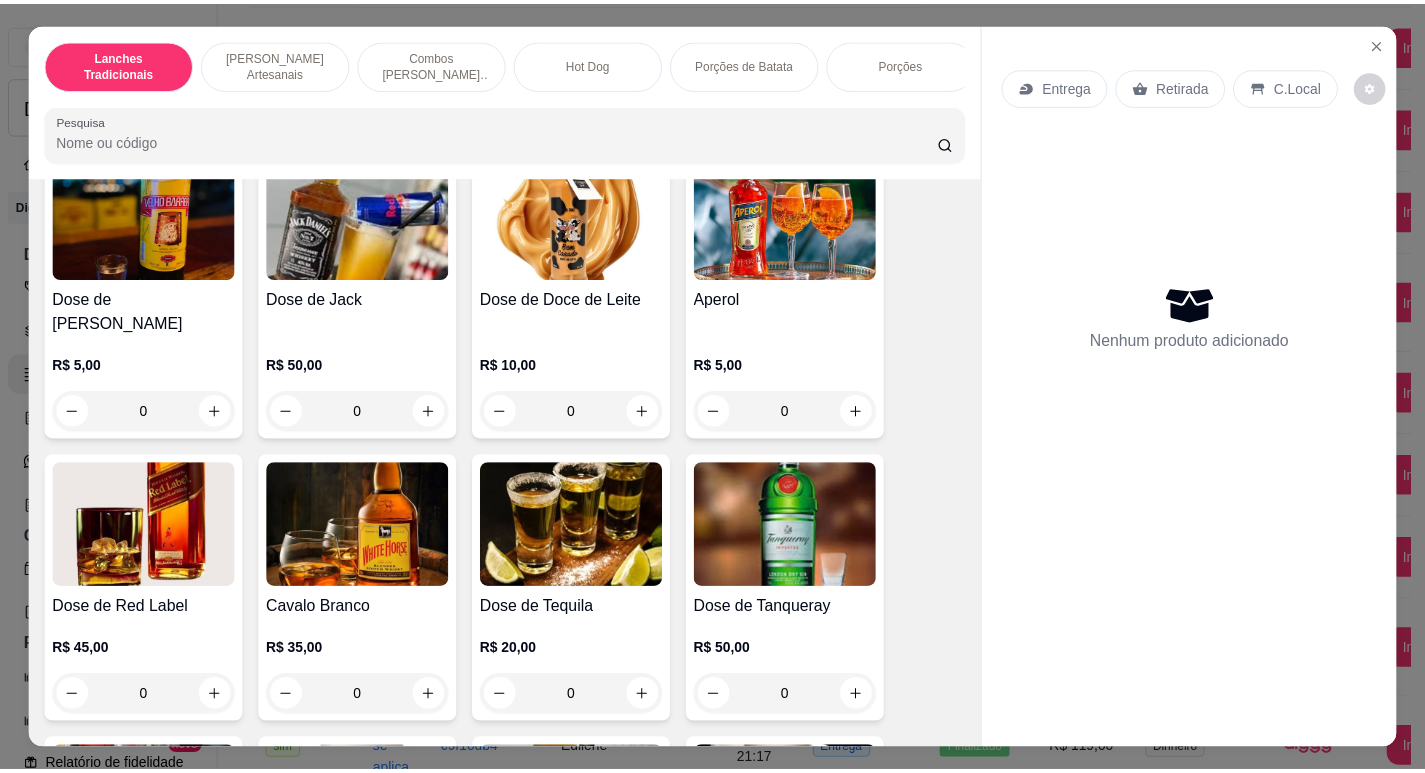 scroll, scrollTop: 7700, scrollLeft: 0, axis: vertical 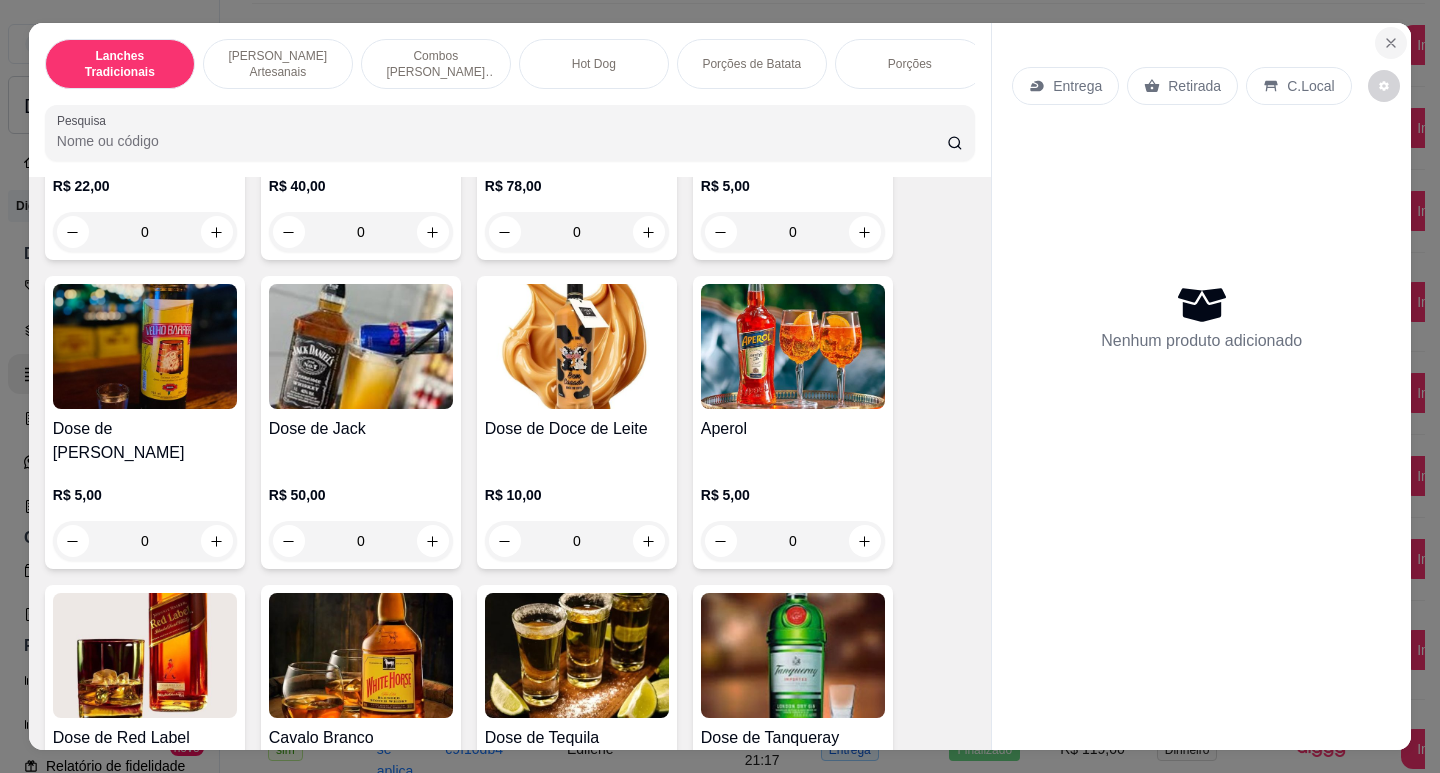 click 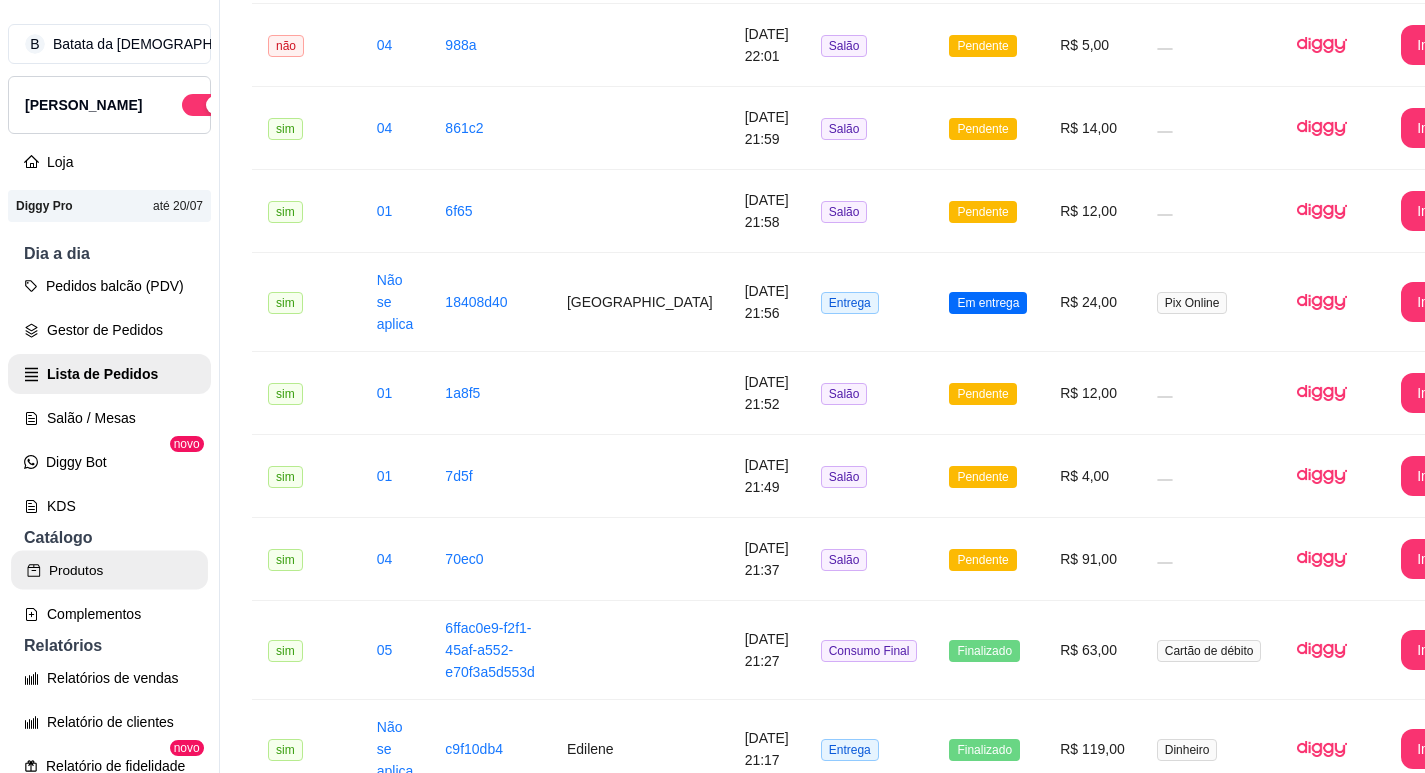 click on "Produtos" at bounding box center (109, 570) 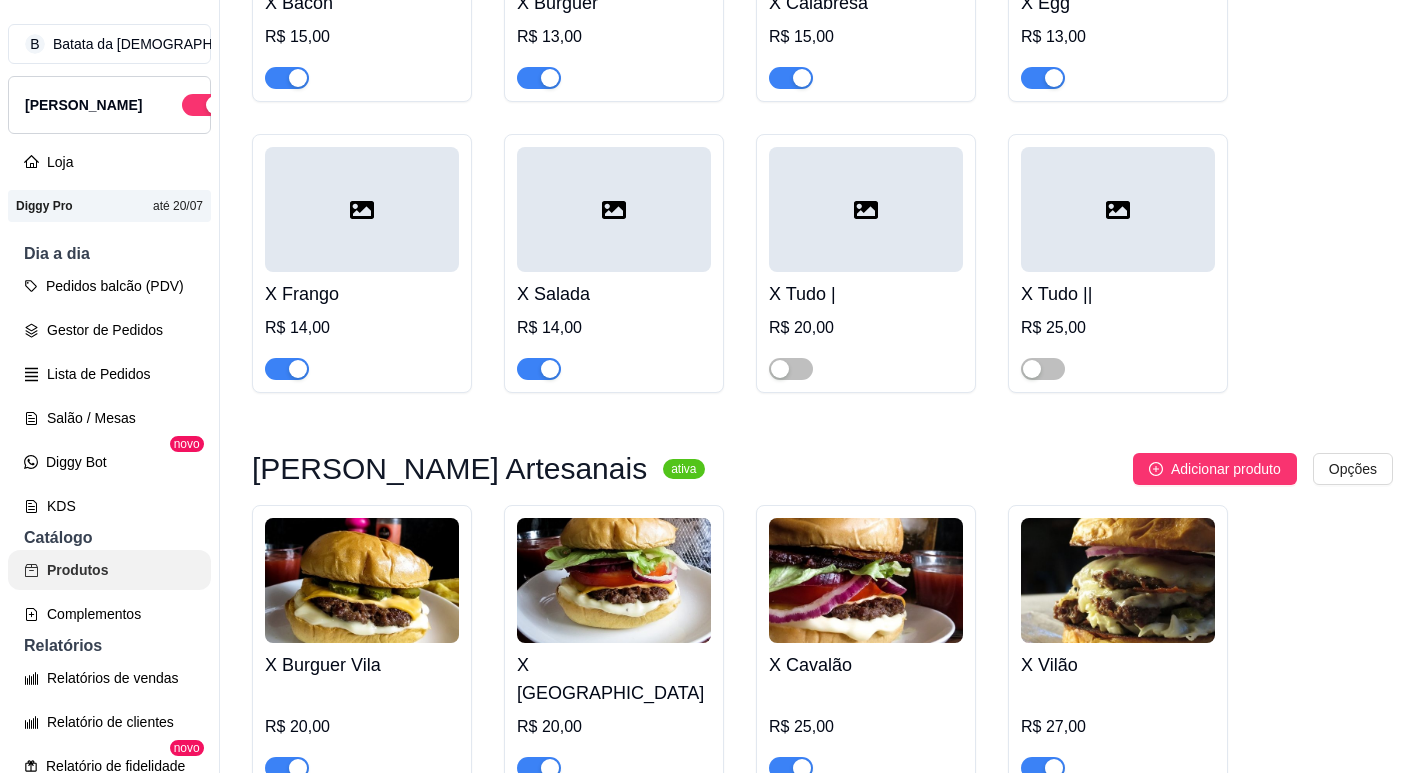 scroll, scrollTop: 0, scrollLeft: 0, axis: both 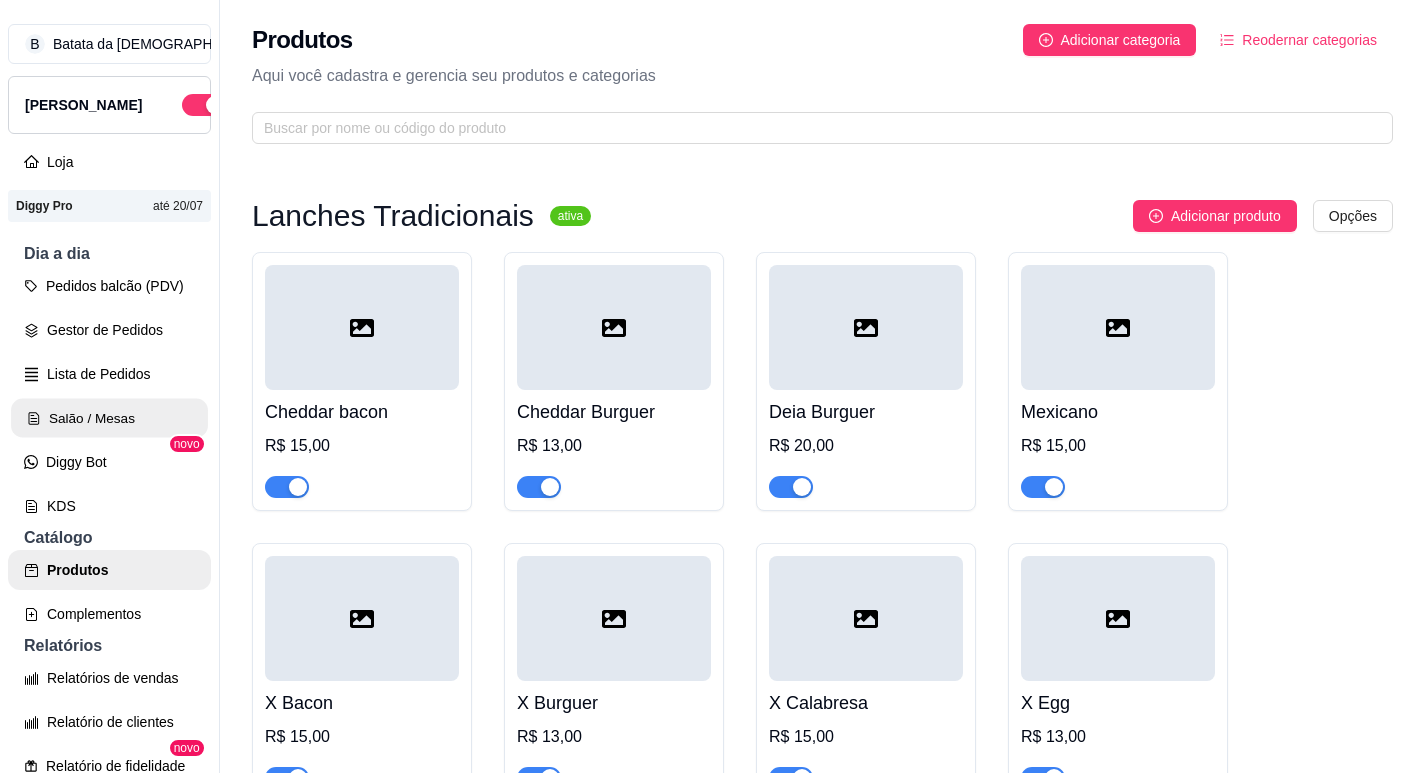 click on "Salão / Mesas" at bounding box center [109, 418] 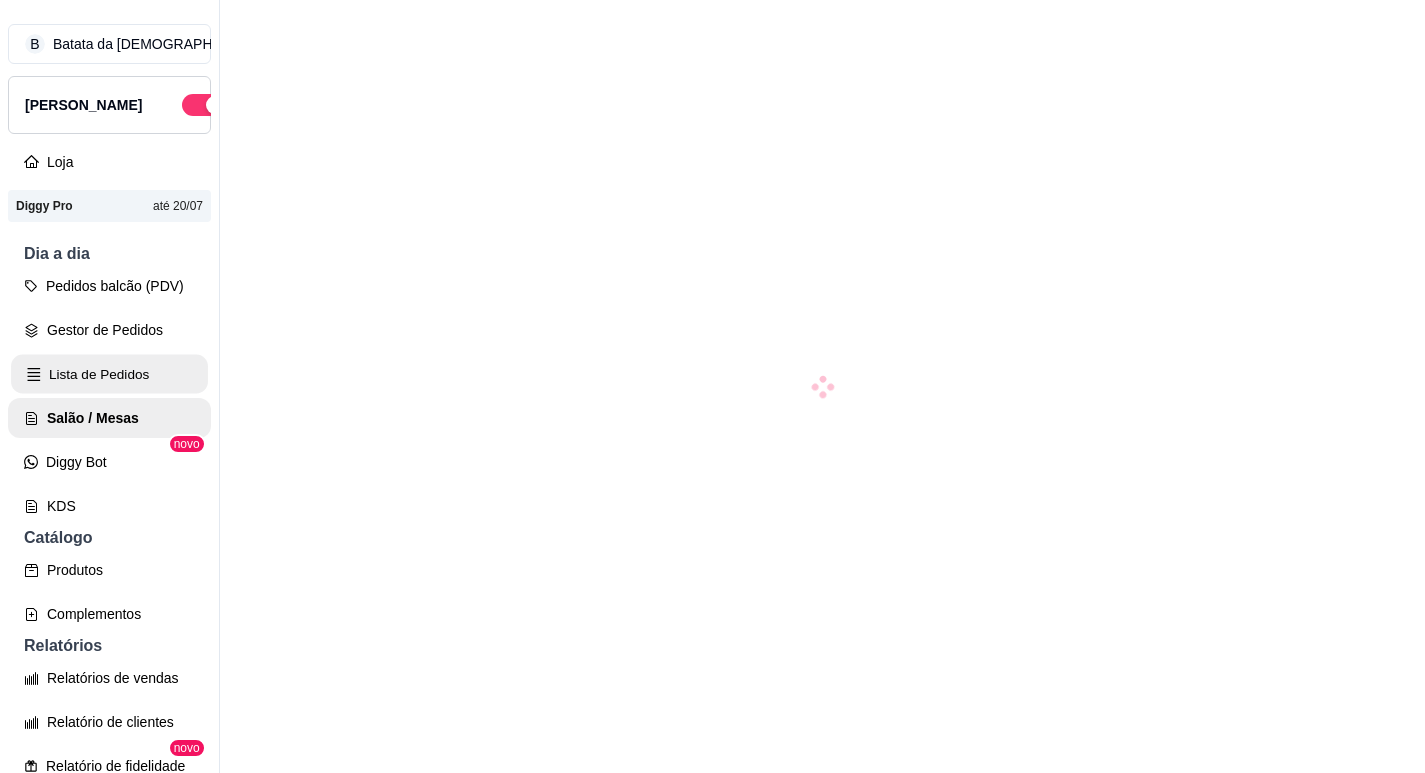 click on "Lista de Pedidos" at bounding box center (109, 374) 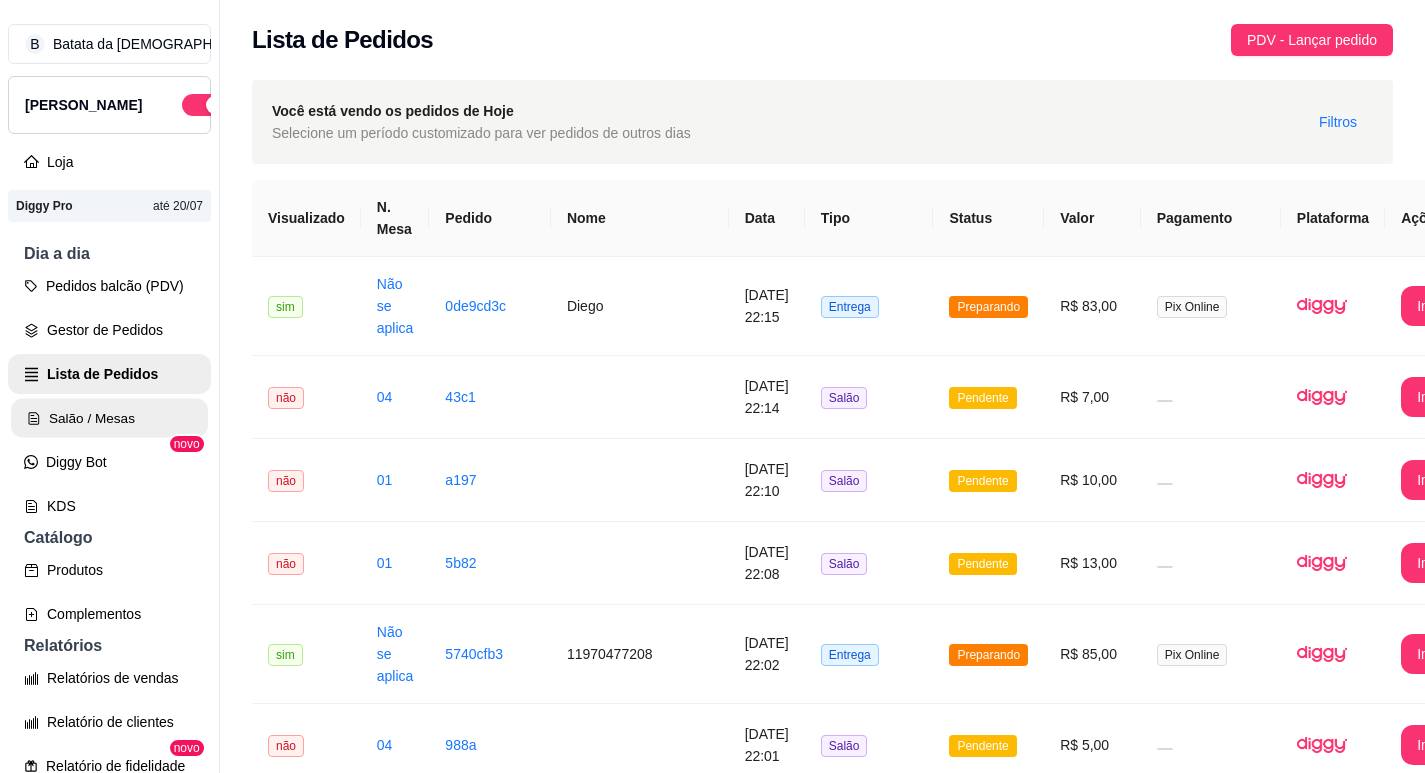 click on "Salão / Mesas" at bounding box center [109, 418] 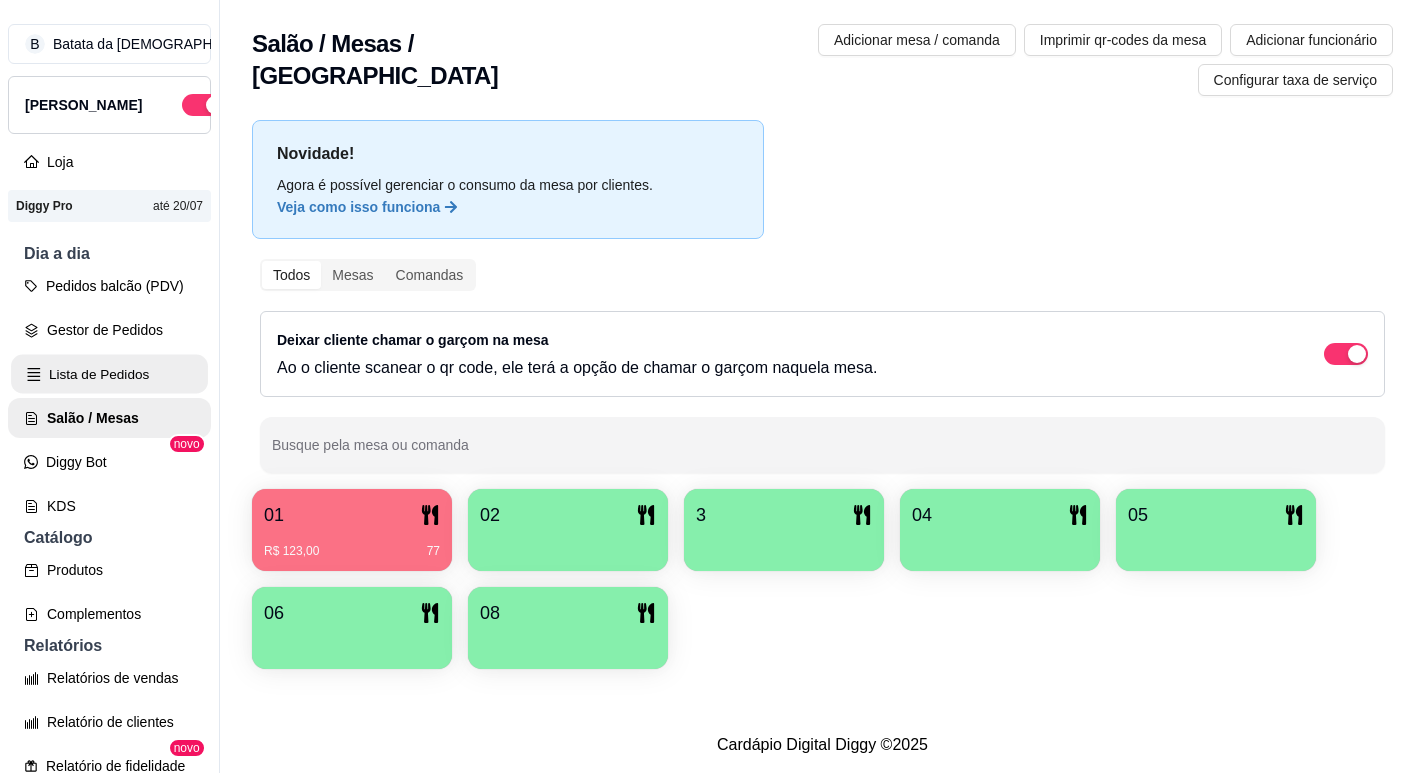 click on "Lista de Pedidos" at bounding box center (109, 374) 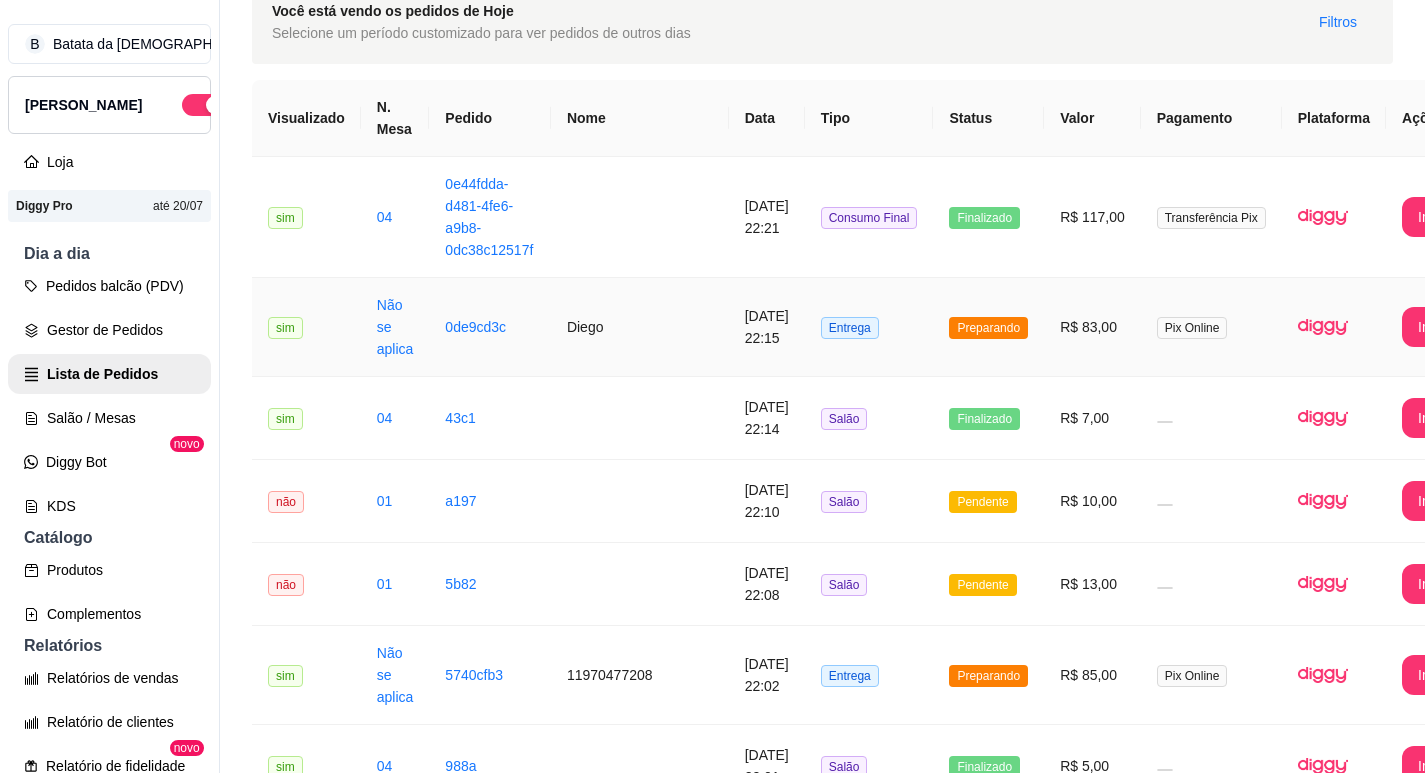scroll, scrollTop: 200, scrollLeft: 0, axis: vertical 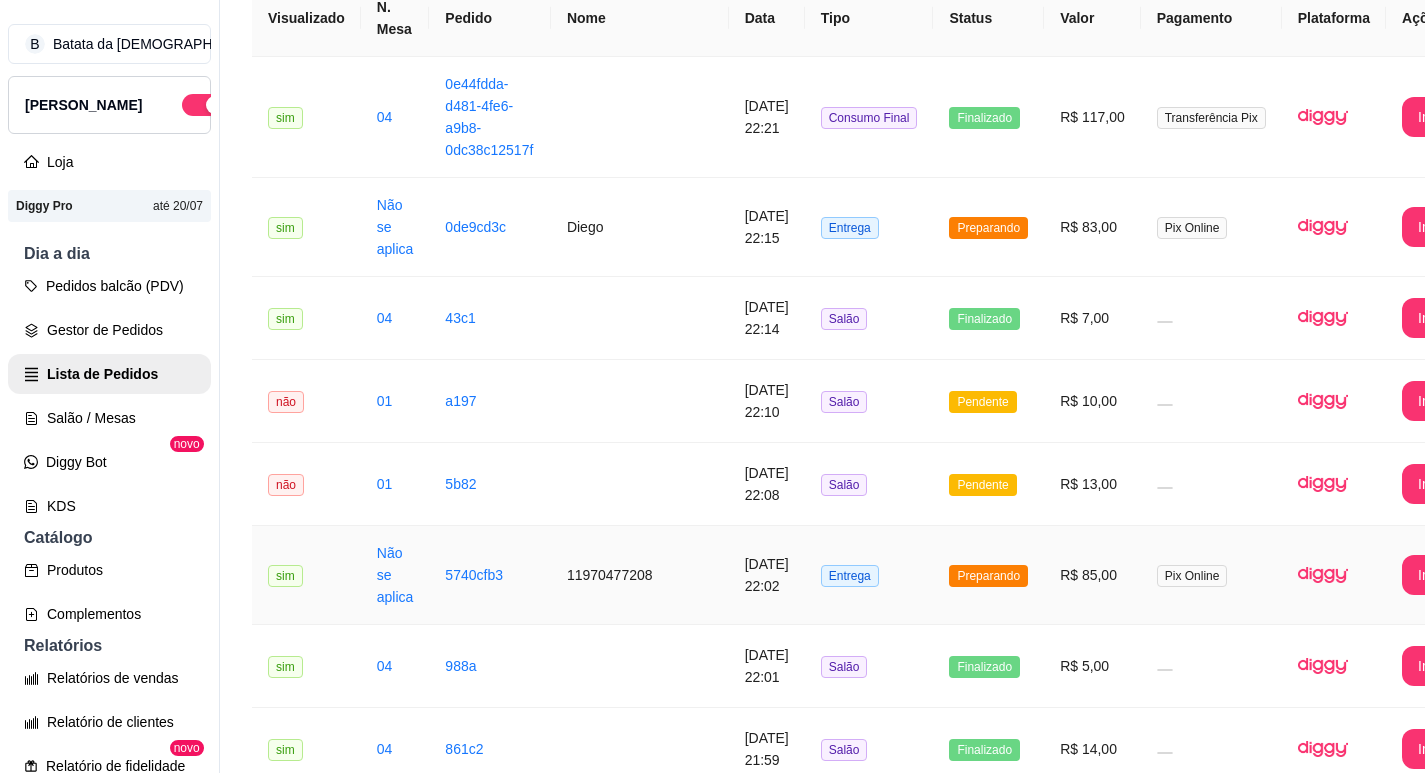 click on "11970477208" at bounding box center [640, 575] 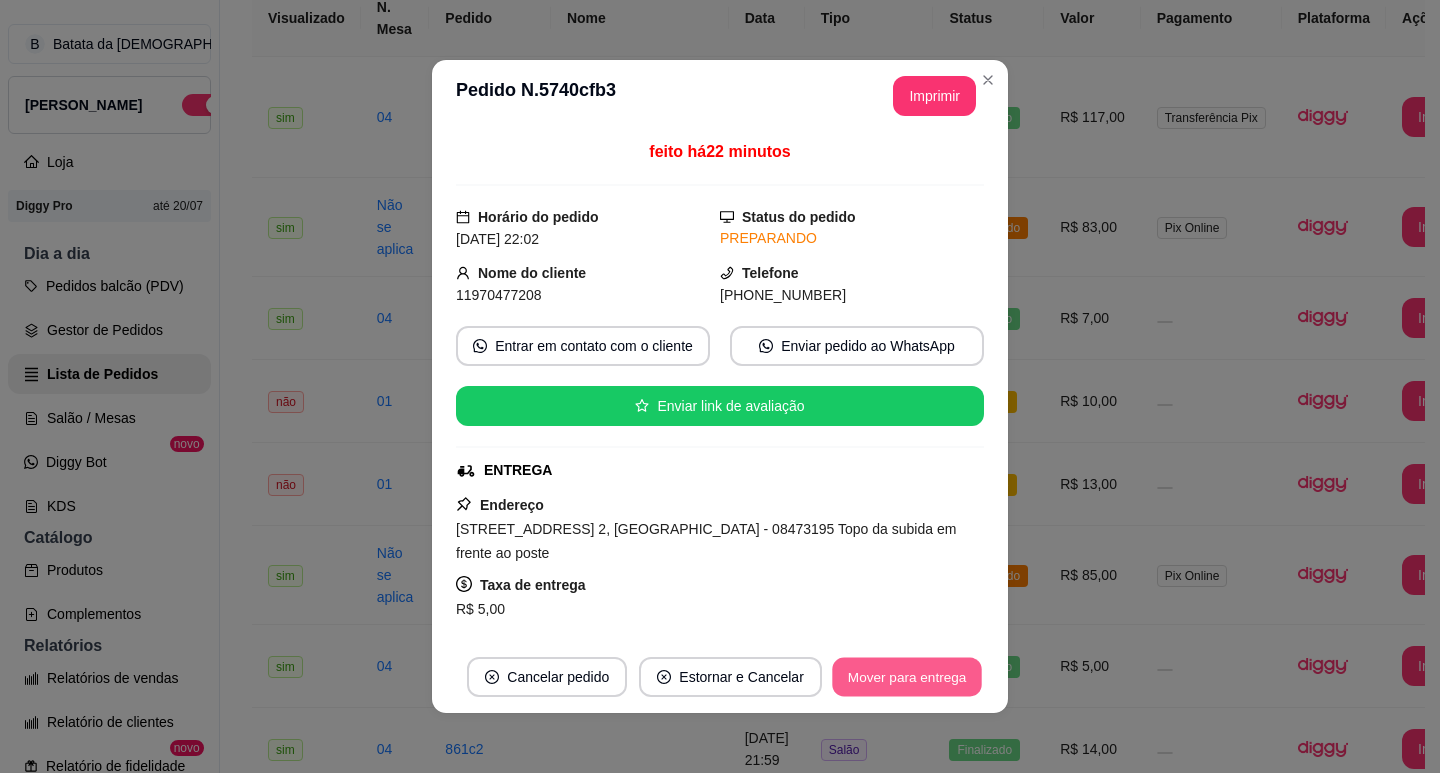 click on "Mover para entrega" at bounding box center (907, 677) 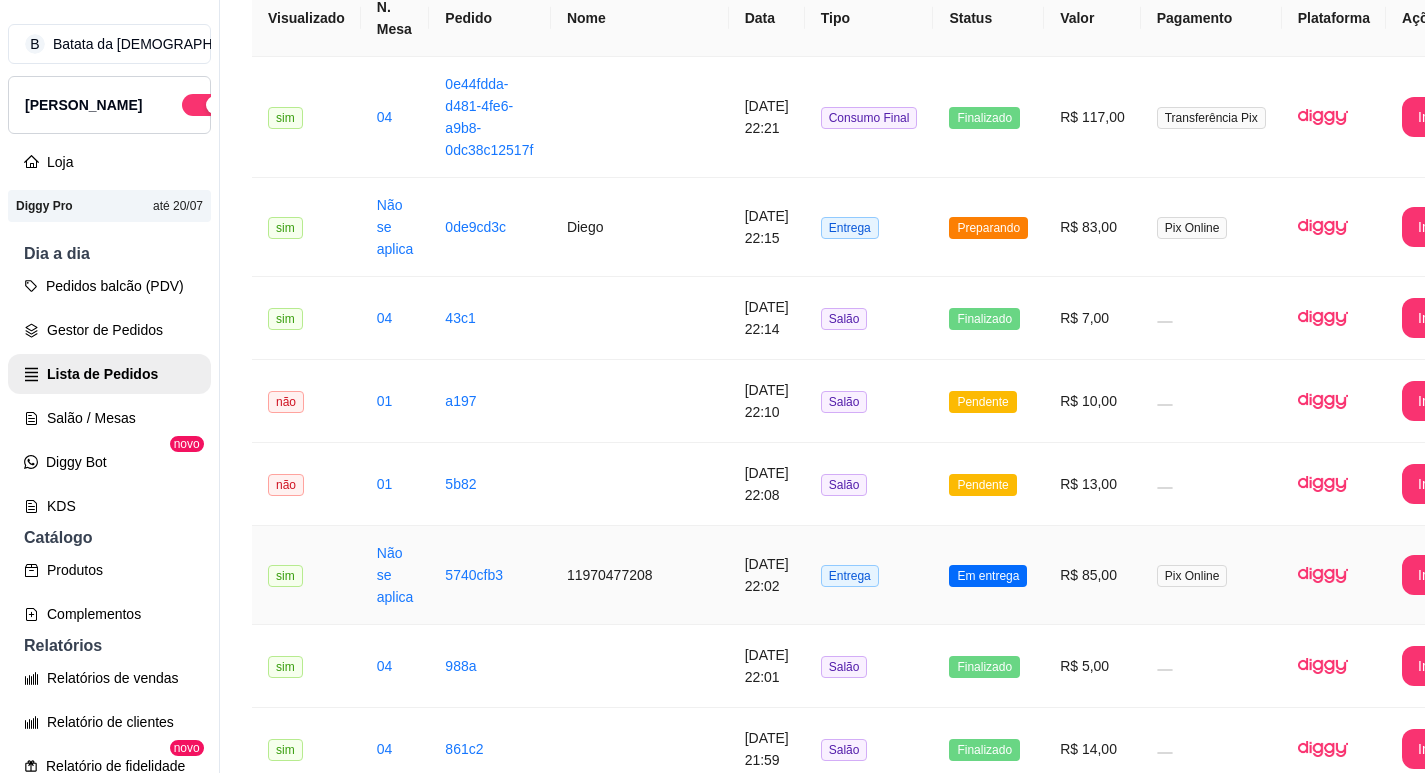 click on "Entrega" at bounding box center [850, 576] 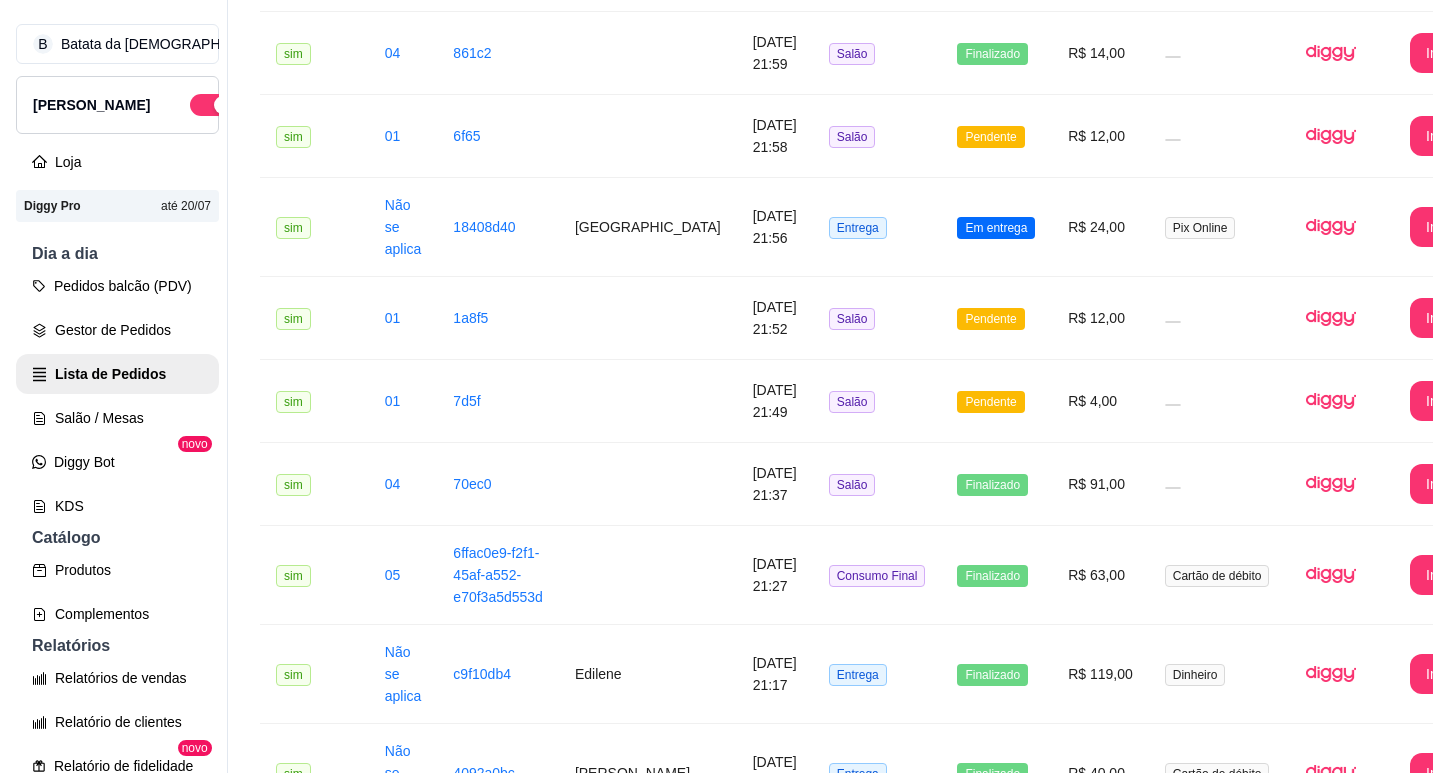 scroll, scrollTop: 900, scrollLeft: 0, axis: vertical 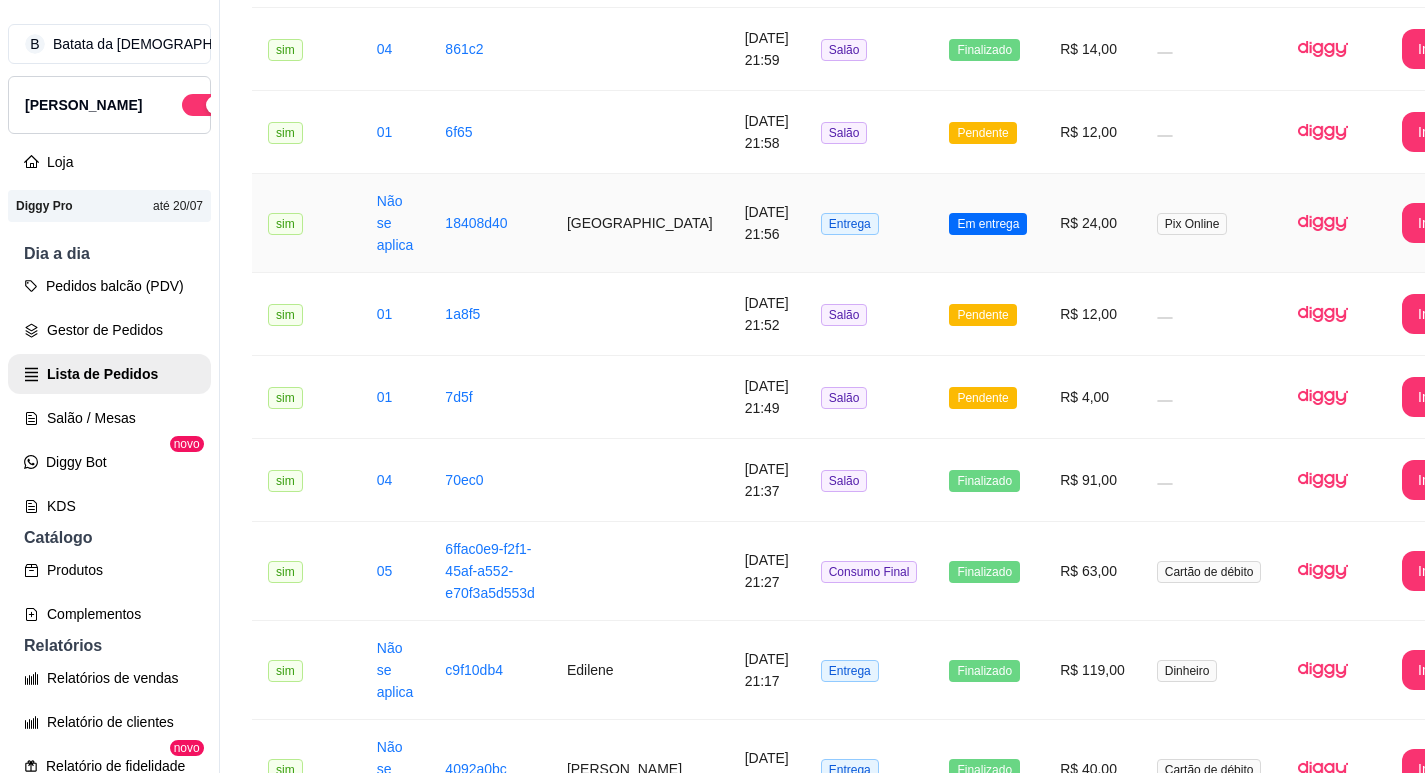 click on "Entrega" at bounding box center (869, 223) 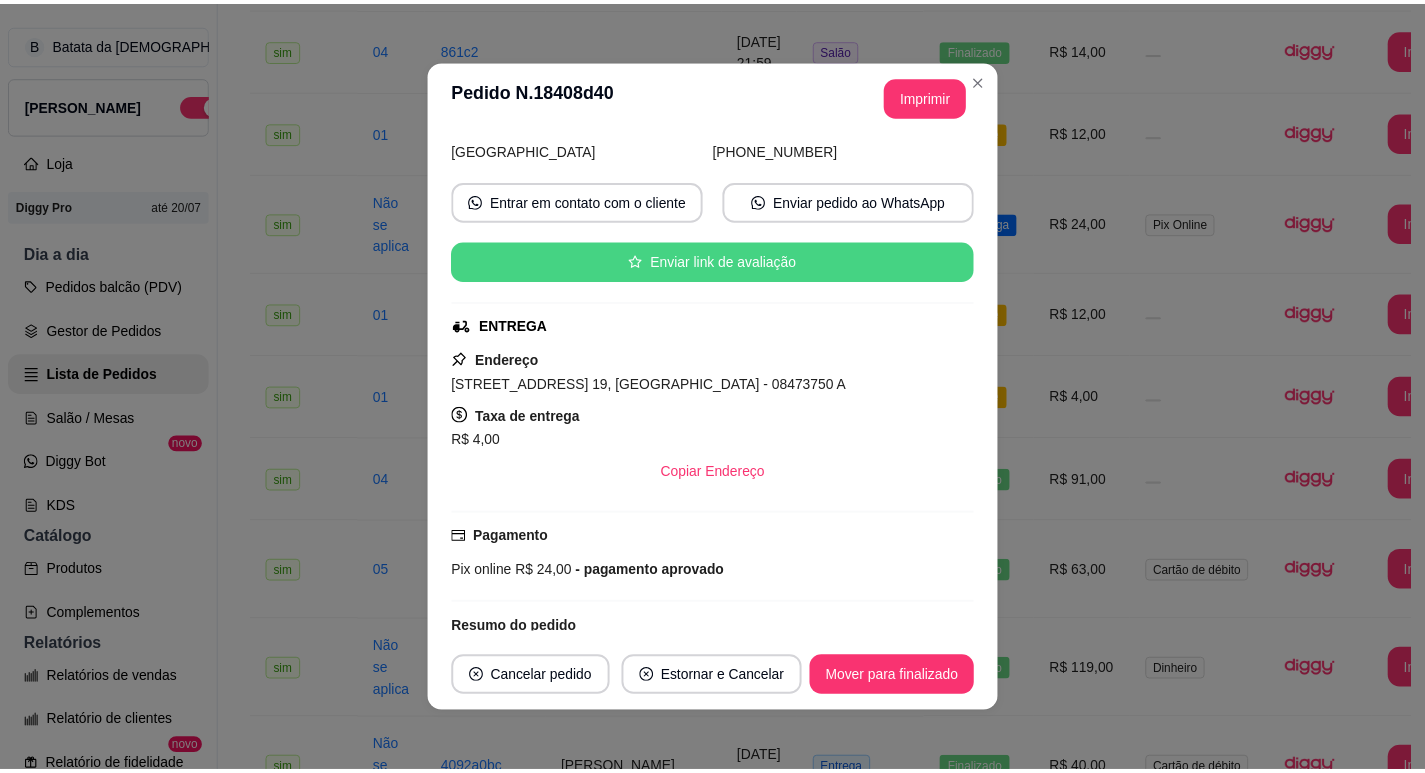 scroll, scrollTop: 284, scrollLeft: 0, axis: vertical 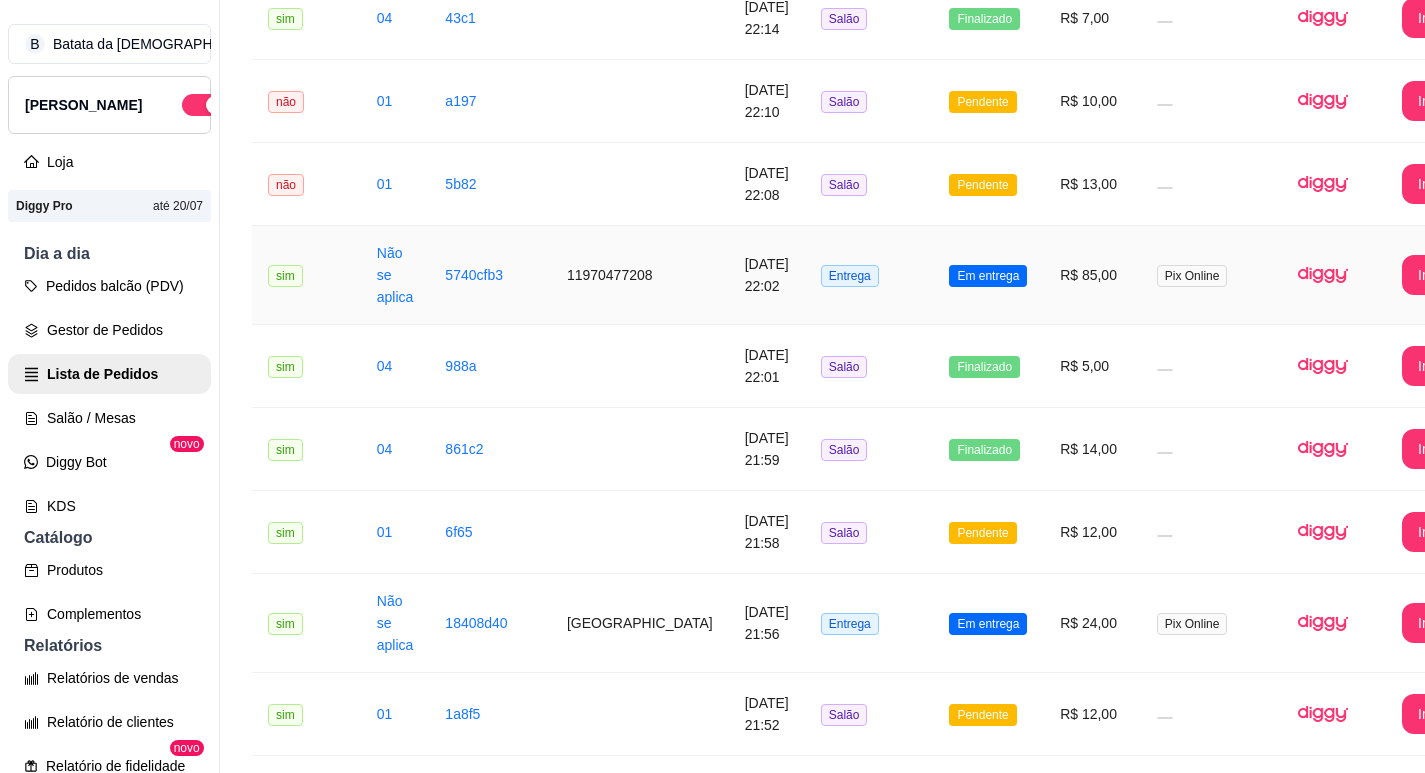 click on "Em entrega" at bounding box center (988, 275) 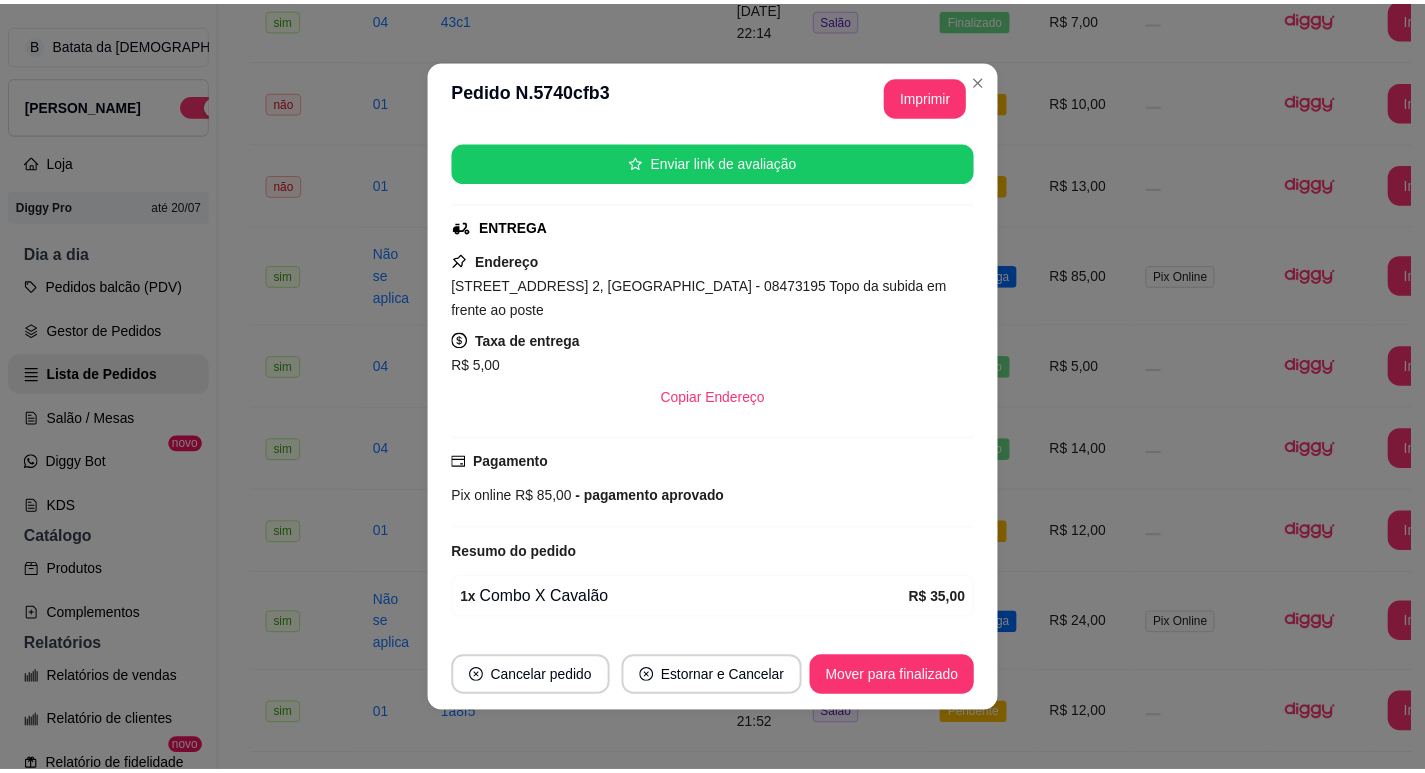 scroll, scrollTop: 432, scrollLeft: 0, axis: vertical 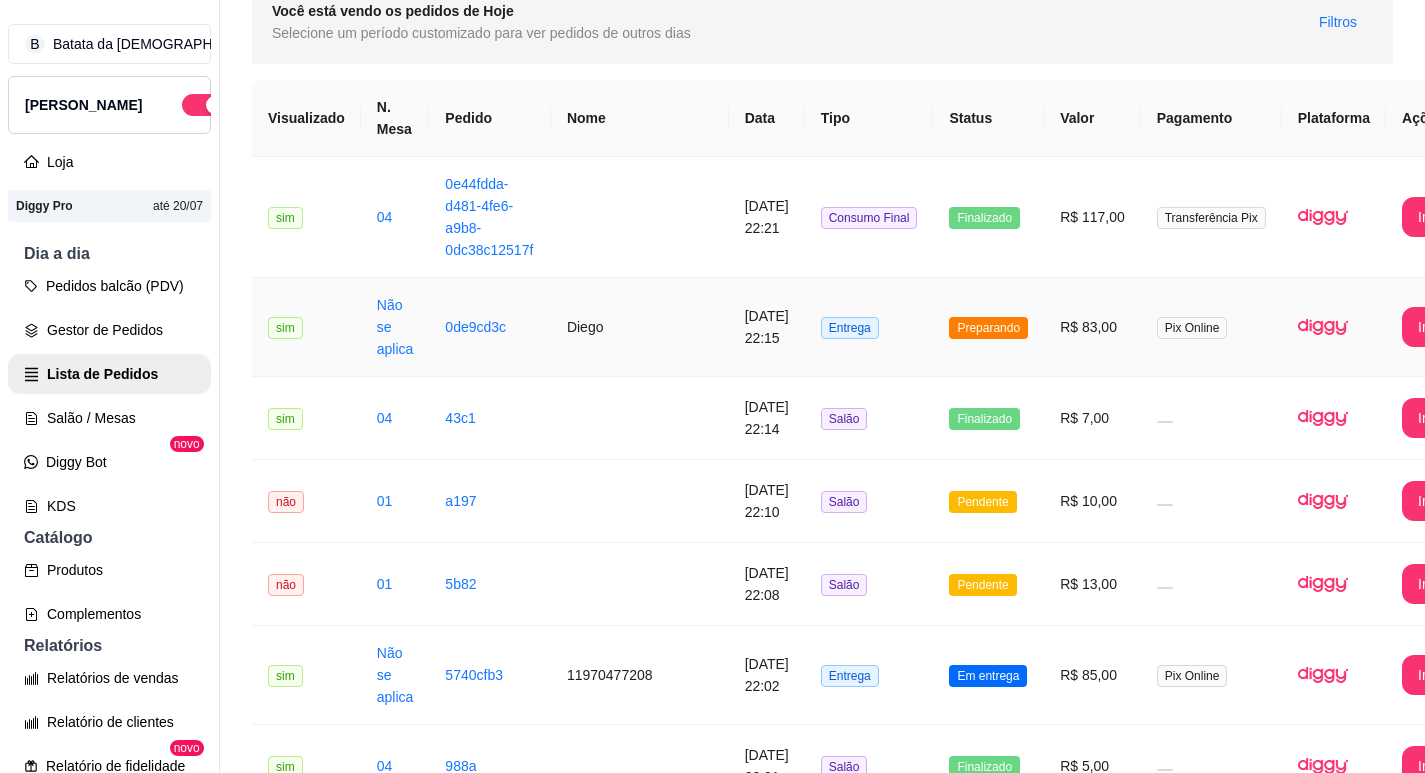 click on "11/07/2025 às 22:15" at bounding box center [767, 327] 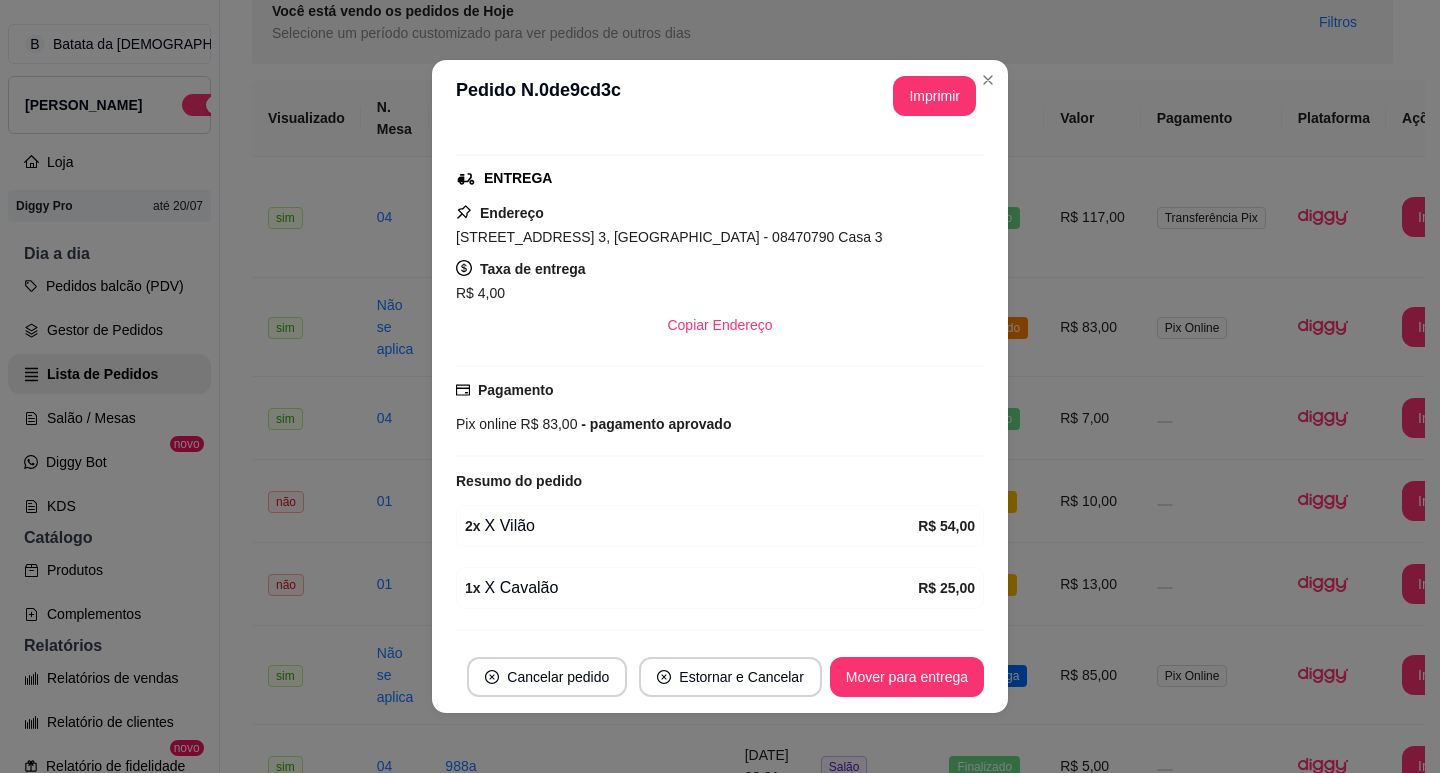 scroll, scrollTop: 346, scrollLeft: 0, axis: vertical 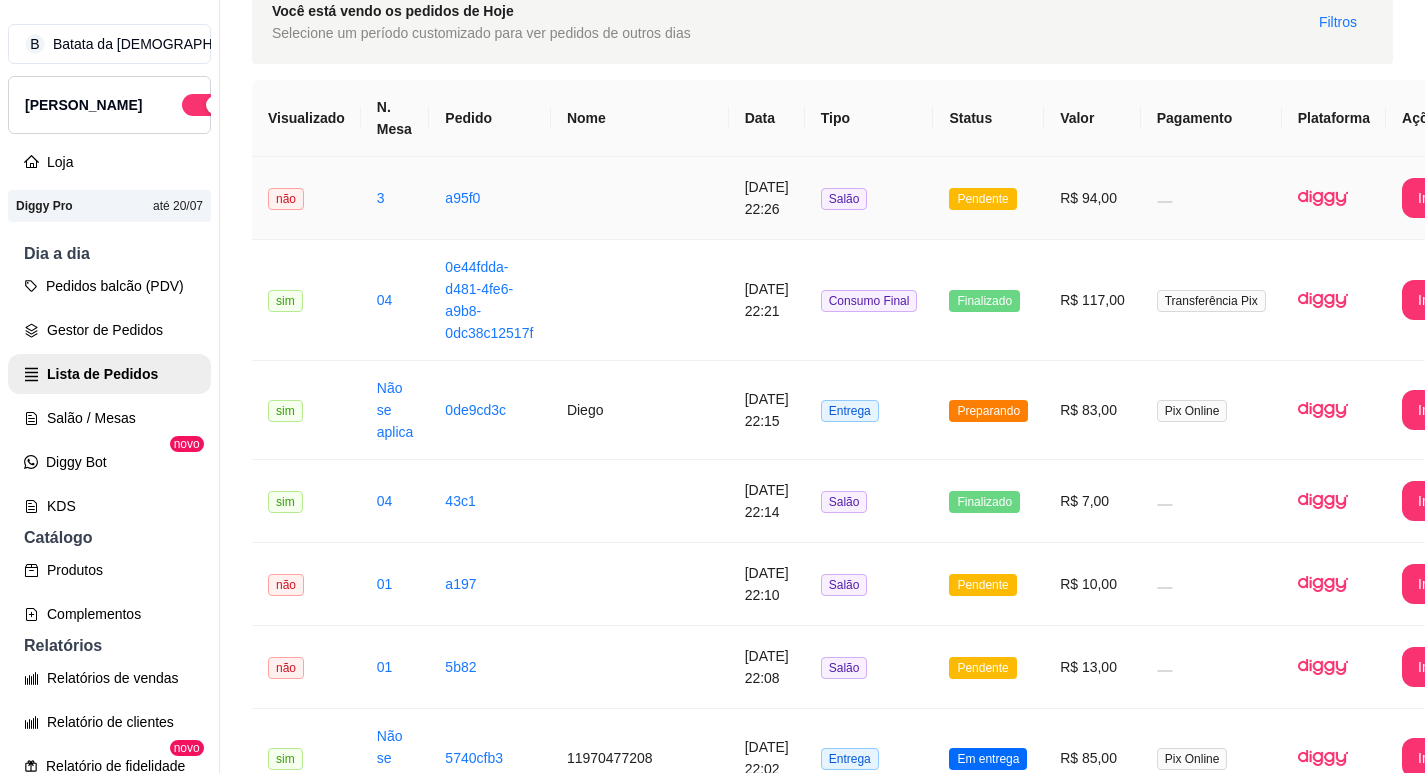 click on "Pendente" at bounding box center (982, 199) 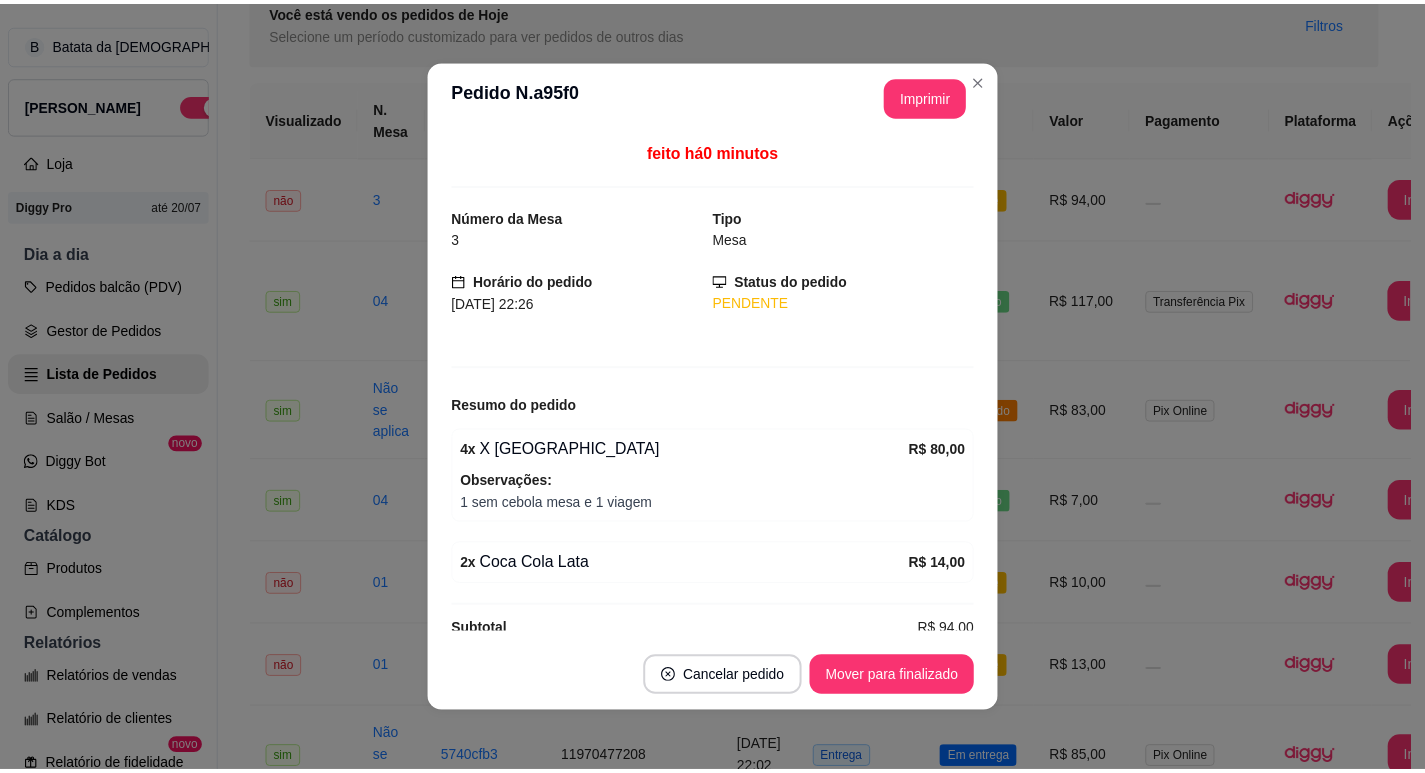 scroll, scrollTop: 30, scrollLeft: 0, axis: vertical 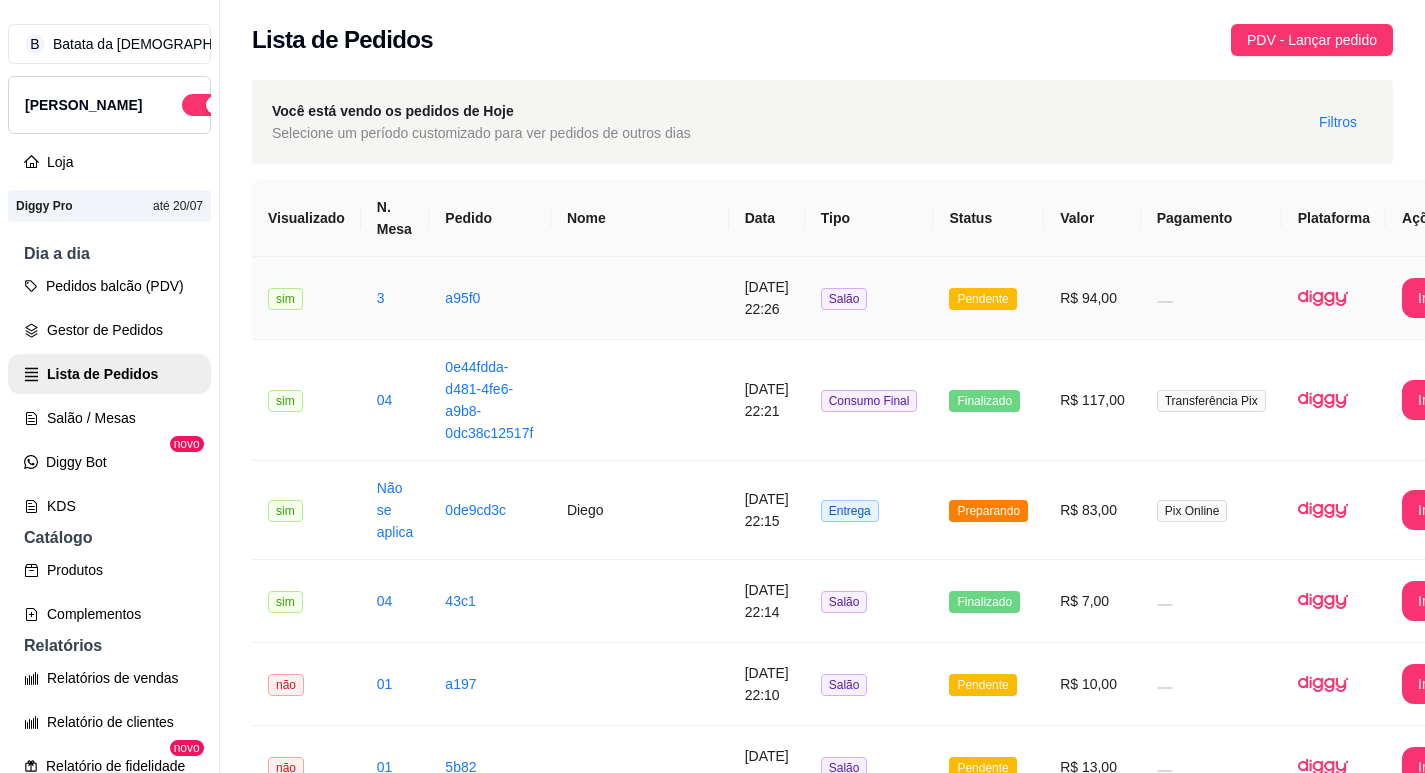 click on "Pendente" at bounding box center [988, 298] 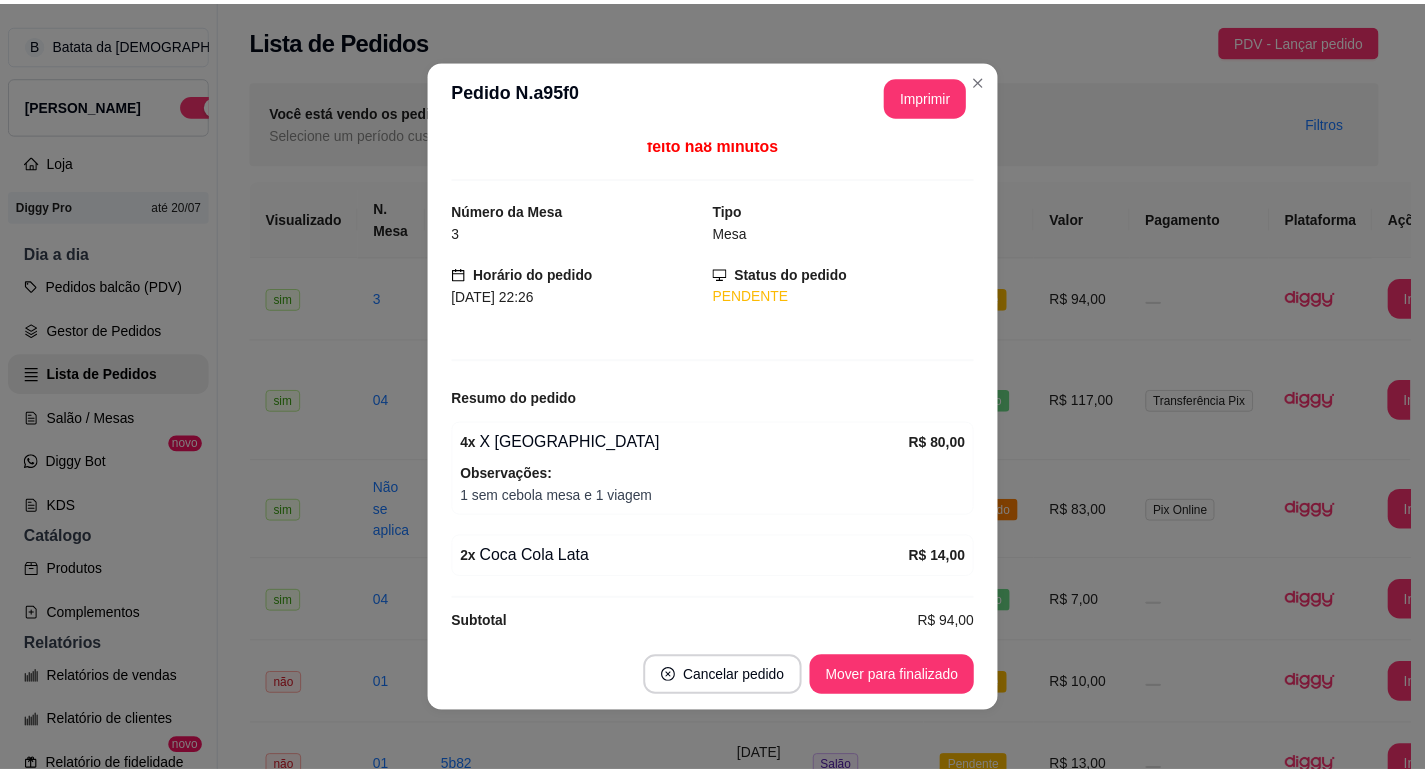 scroll, scrollTop: 0, scrollLeft: 0, axis: both 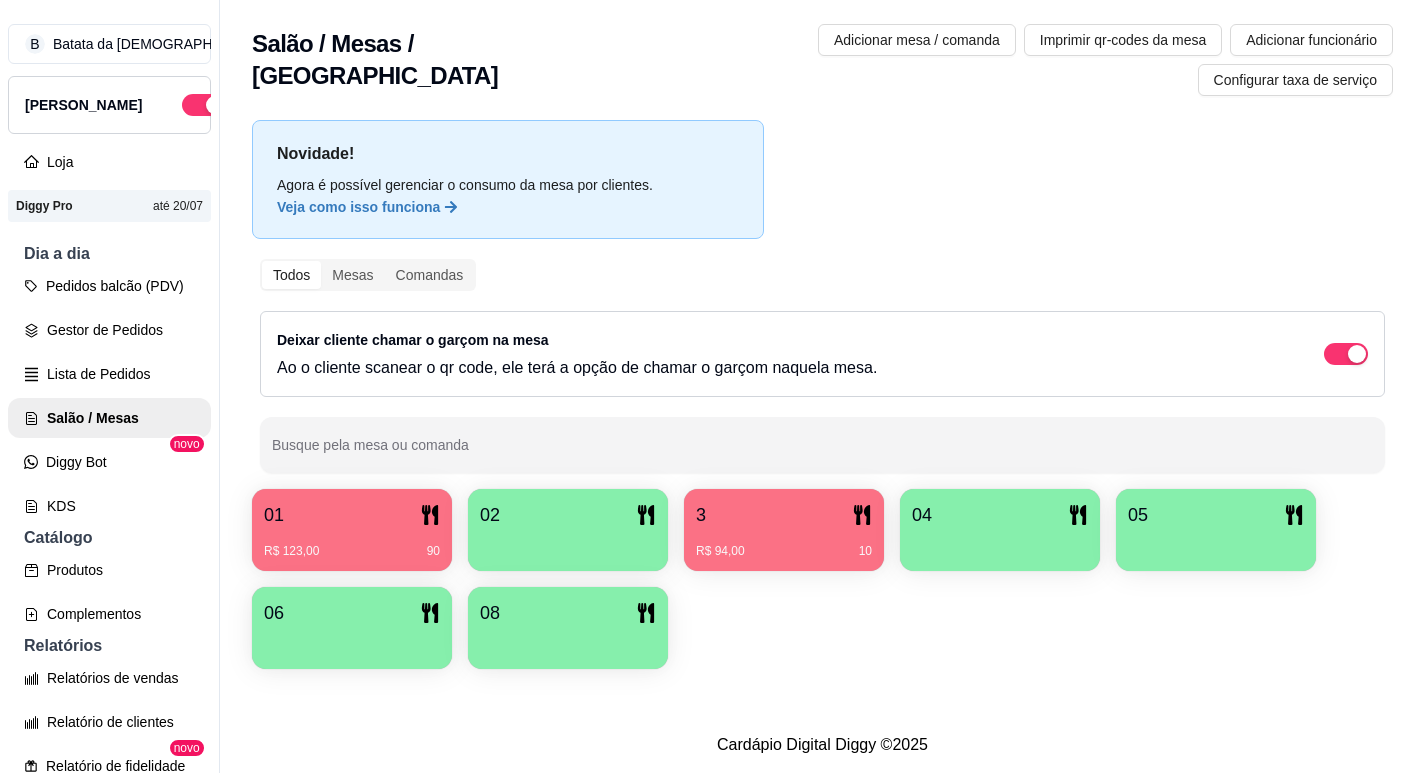 click on "R$ 123,00 90" at bounding box center (352, 544) 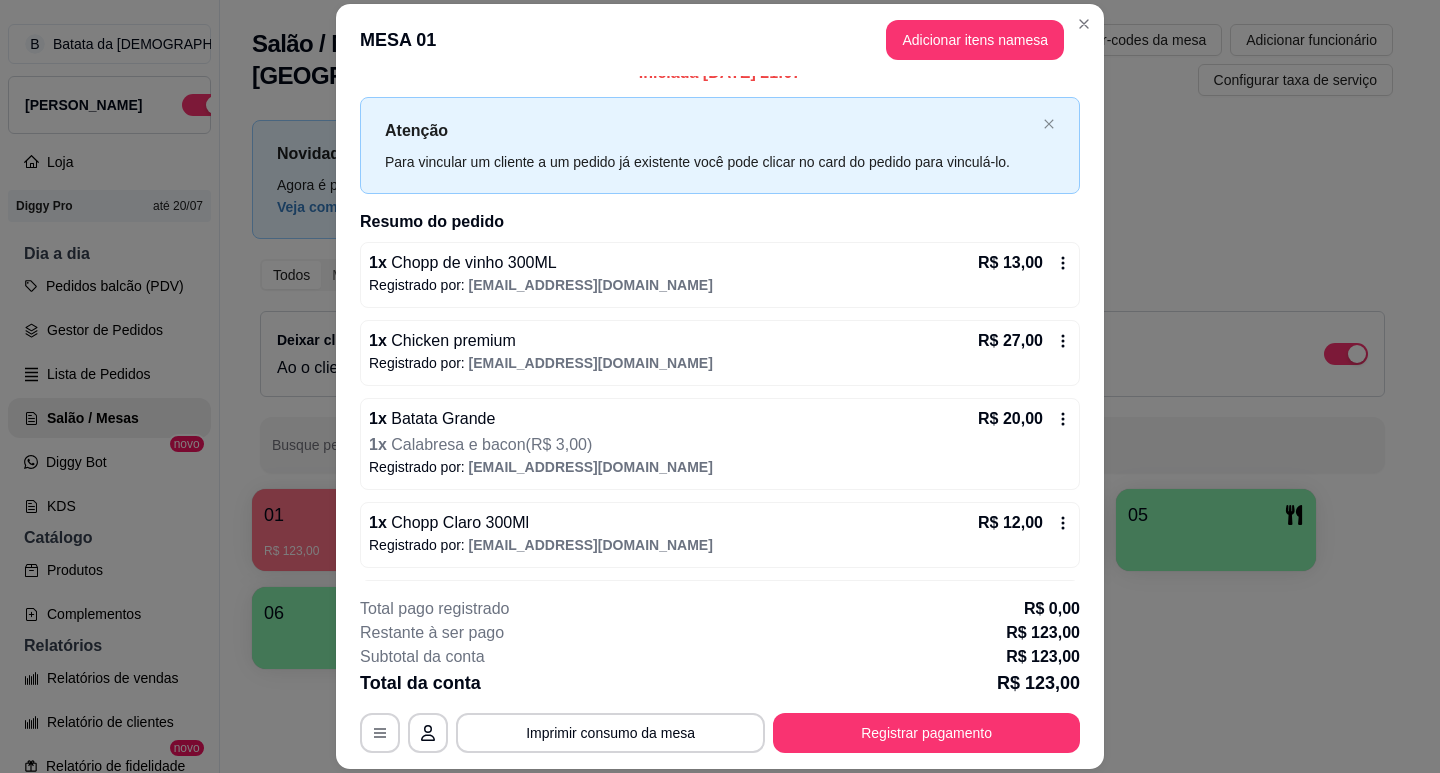 scroll, scrollTop: 0, scrollLeft: 0, axis: both 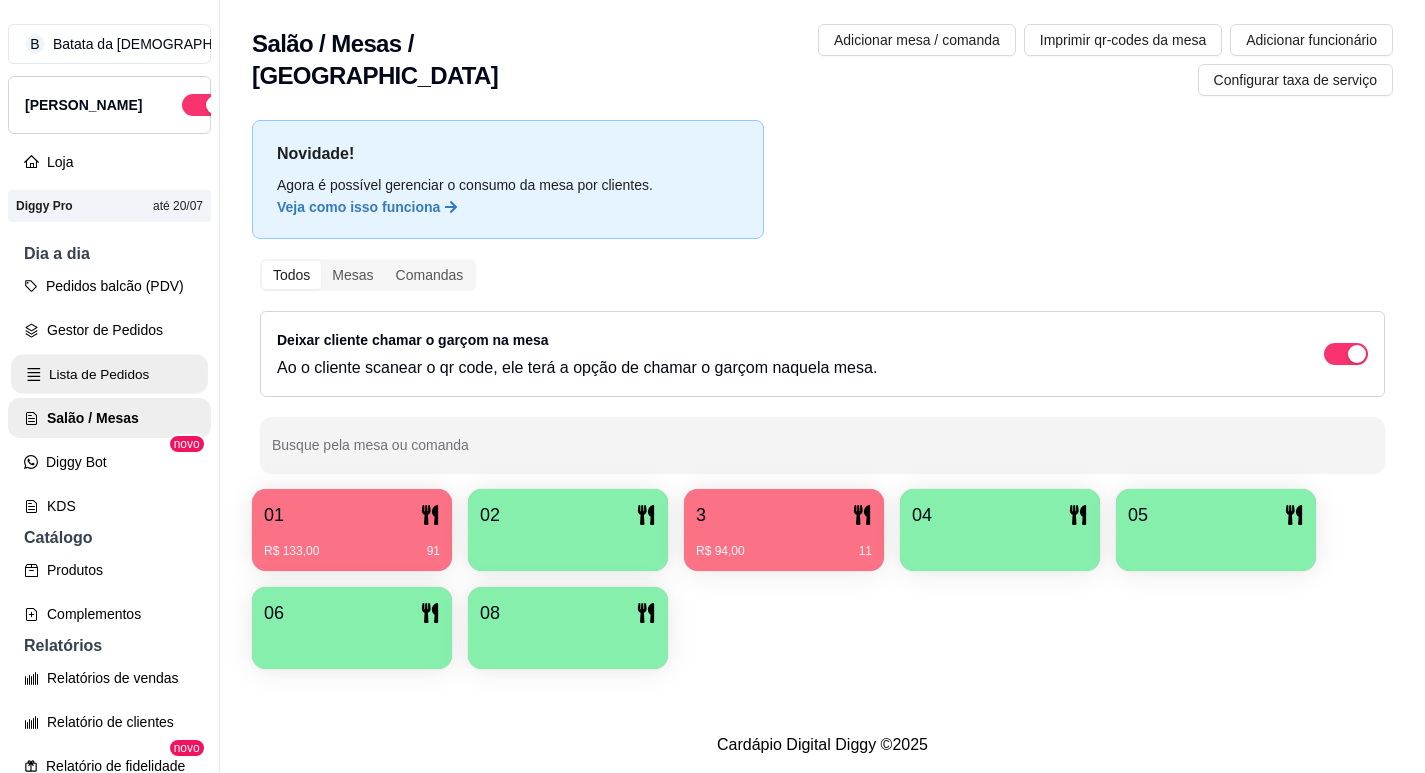 click on "Lista de Pedidos" at bounding box center [109, 374] 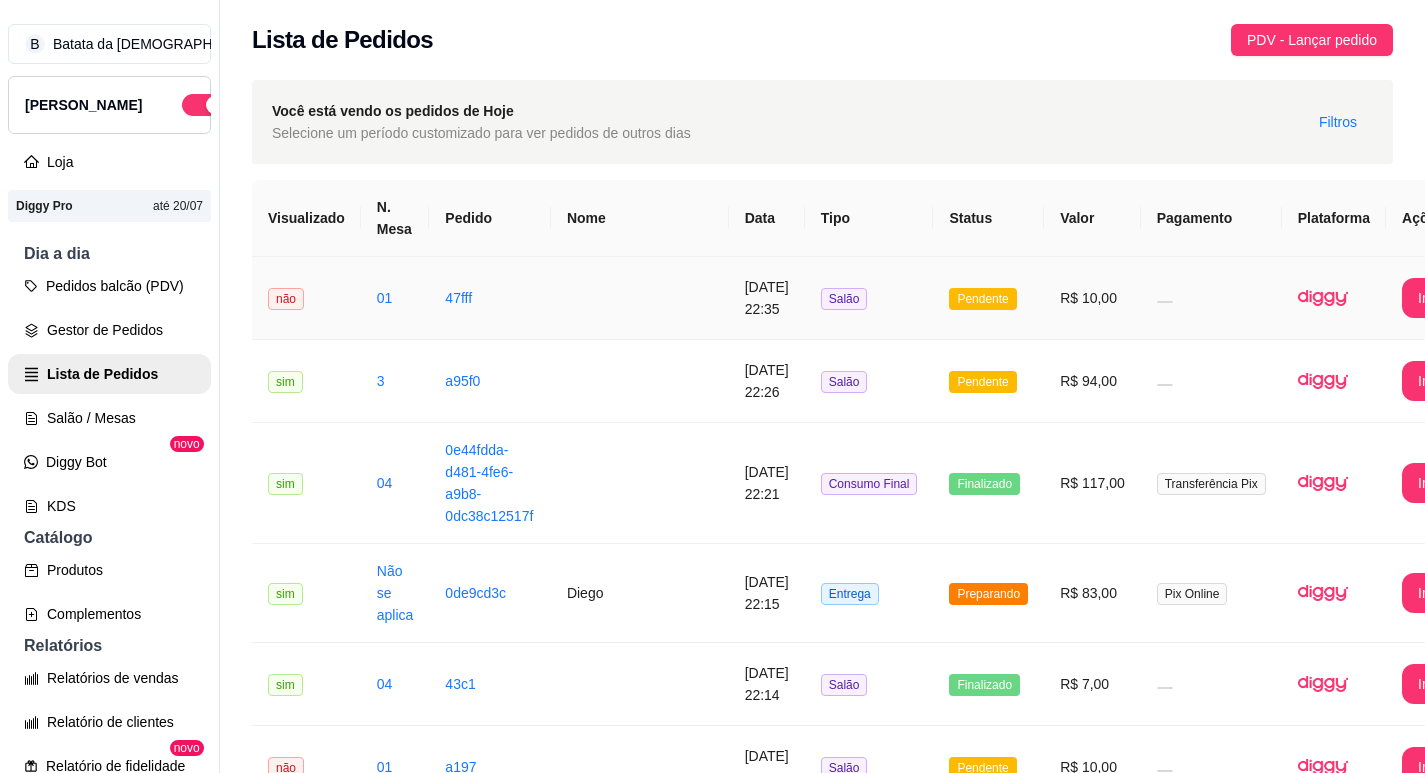 click on "Salão" at bounding box center [844, 299] 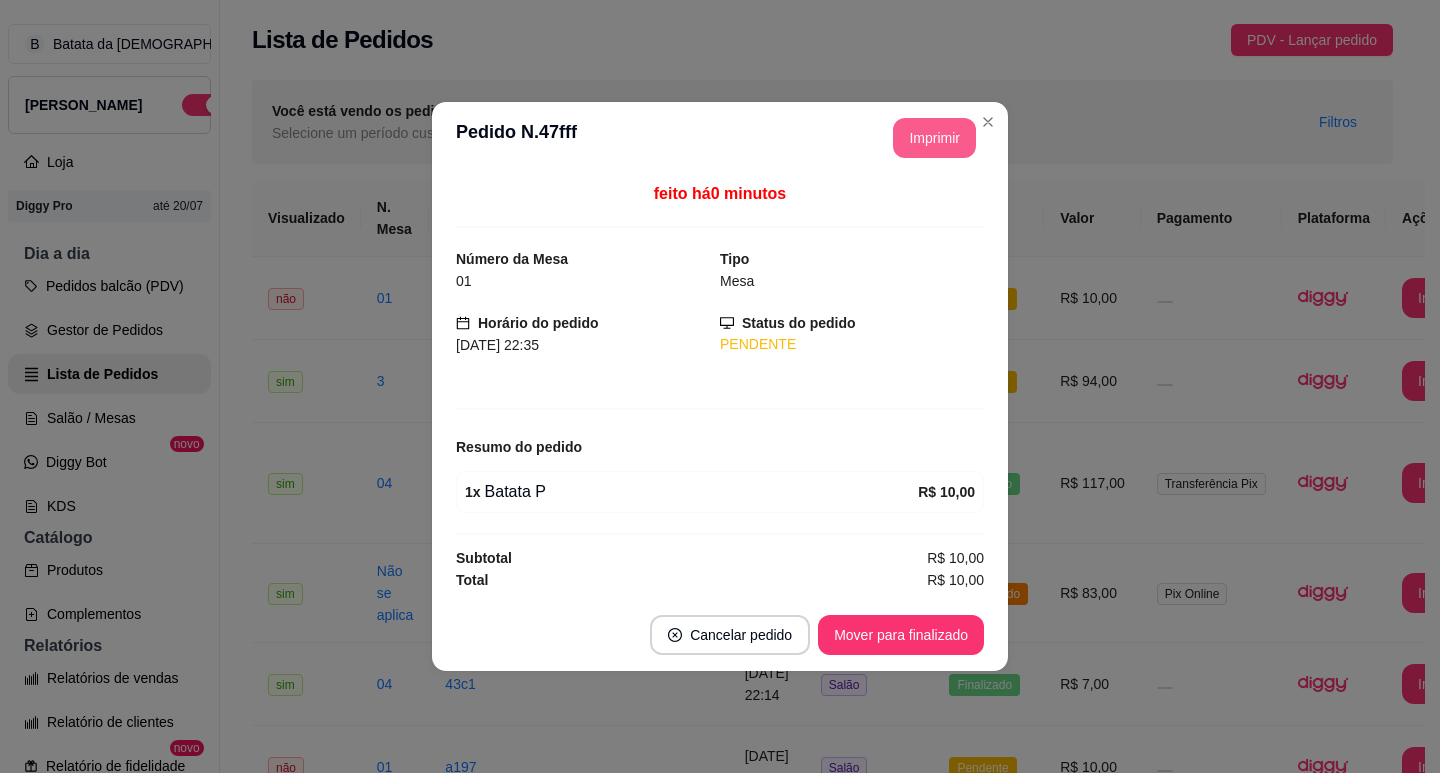 click on "Imprimir" at bounding box center [934, 138] 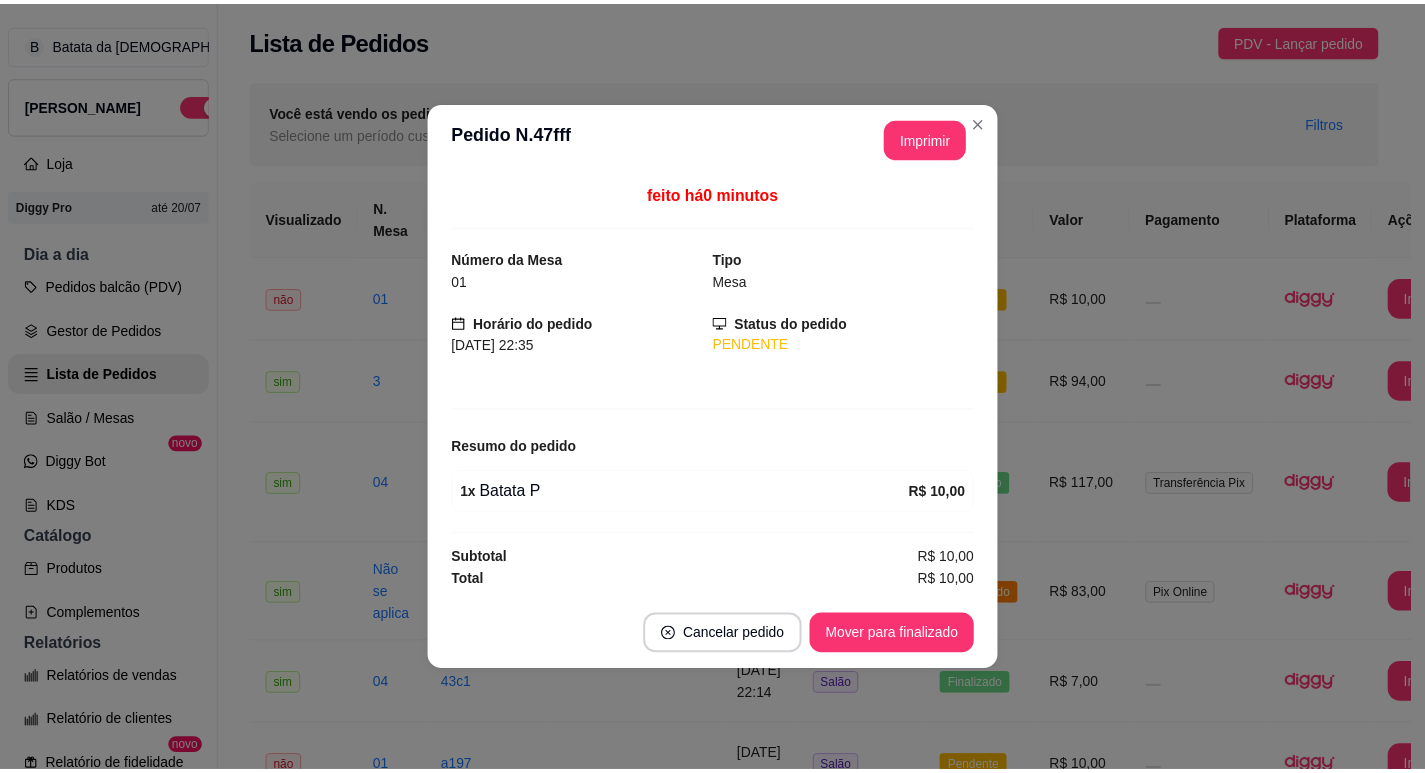 scroll, scrollTop: 0, scrollLeft: 0, axis: both 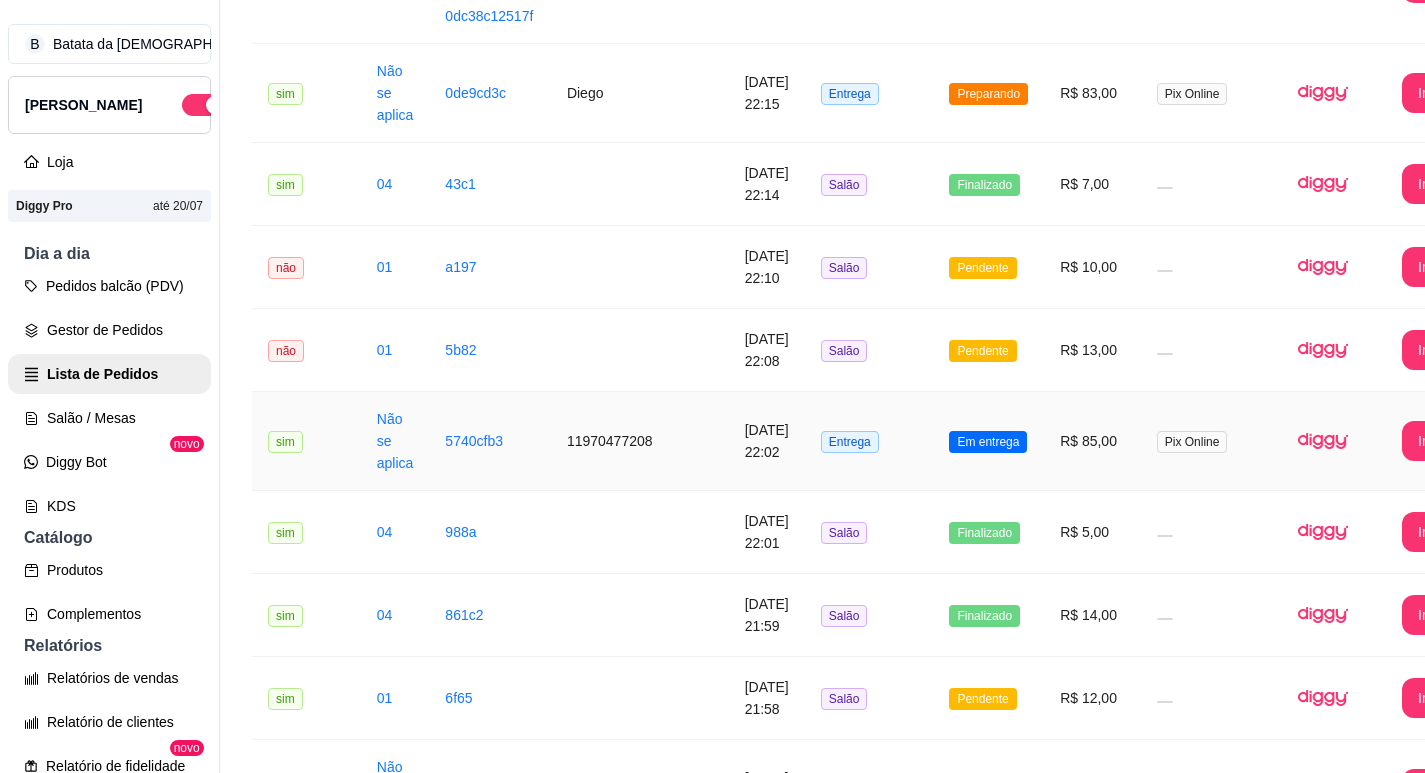 click on "Entrega" at bounding box center (869, 441) 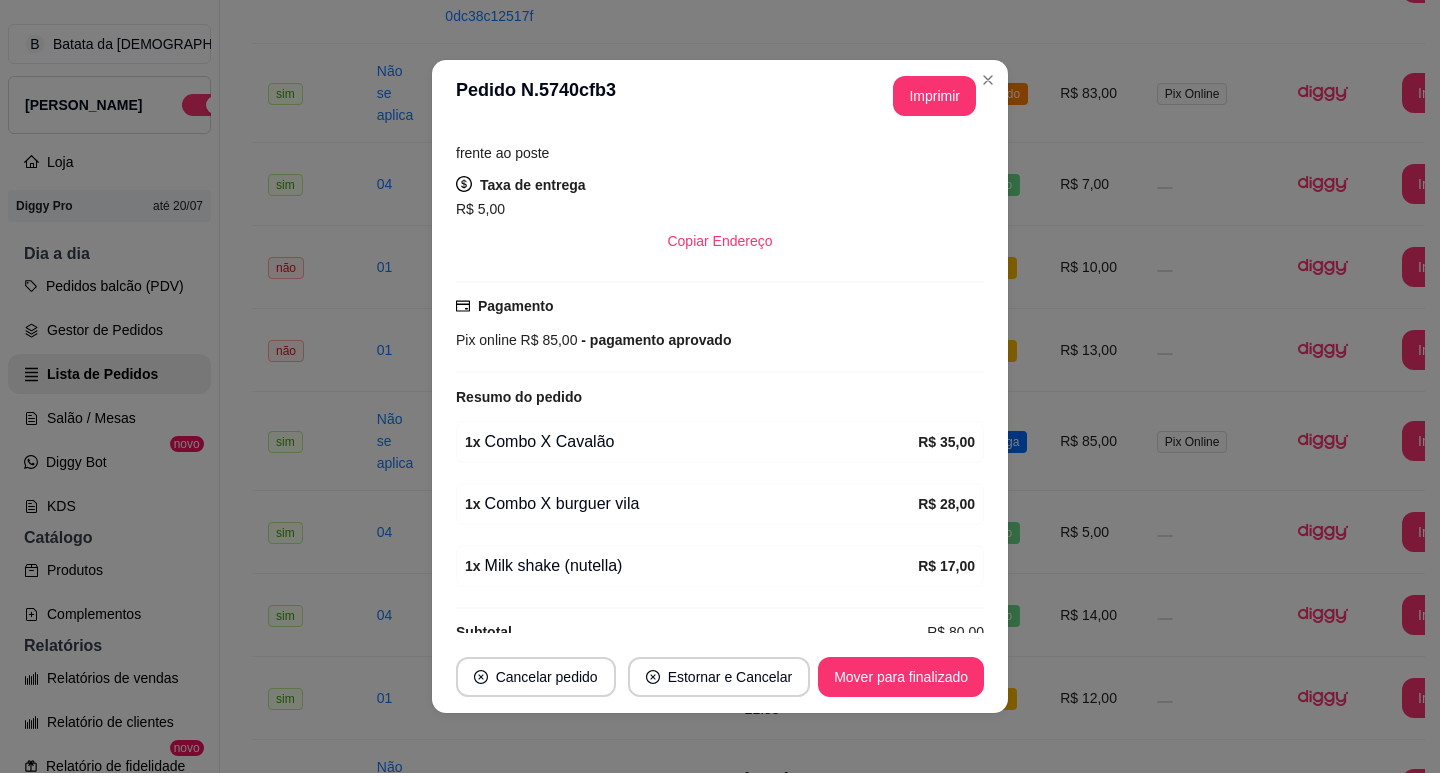 scroll, scrollTop: 432, scrollLeft: 0, axis: vertical 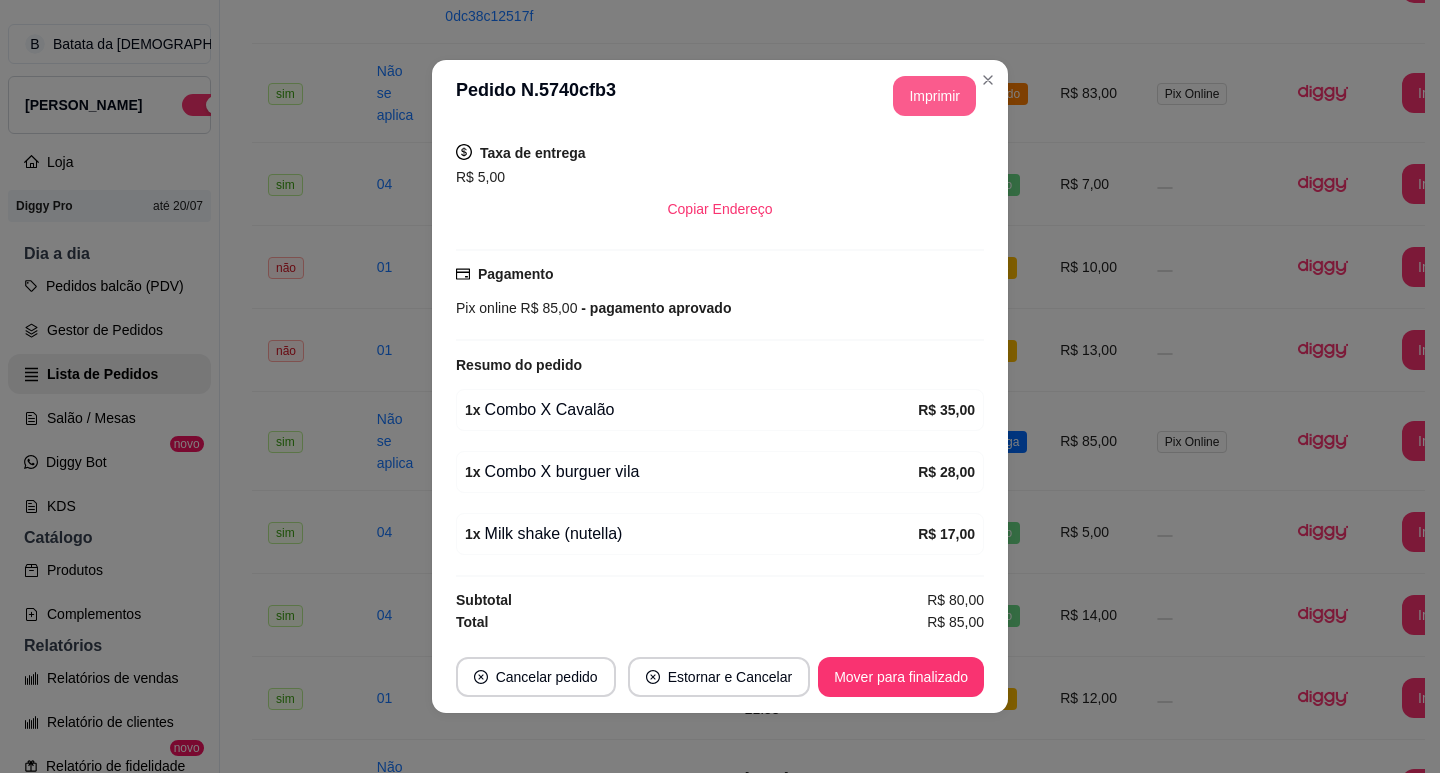 click on "Imprimir" at bounding box center (934, 96) 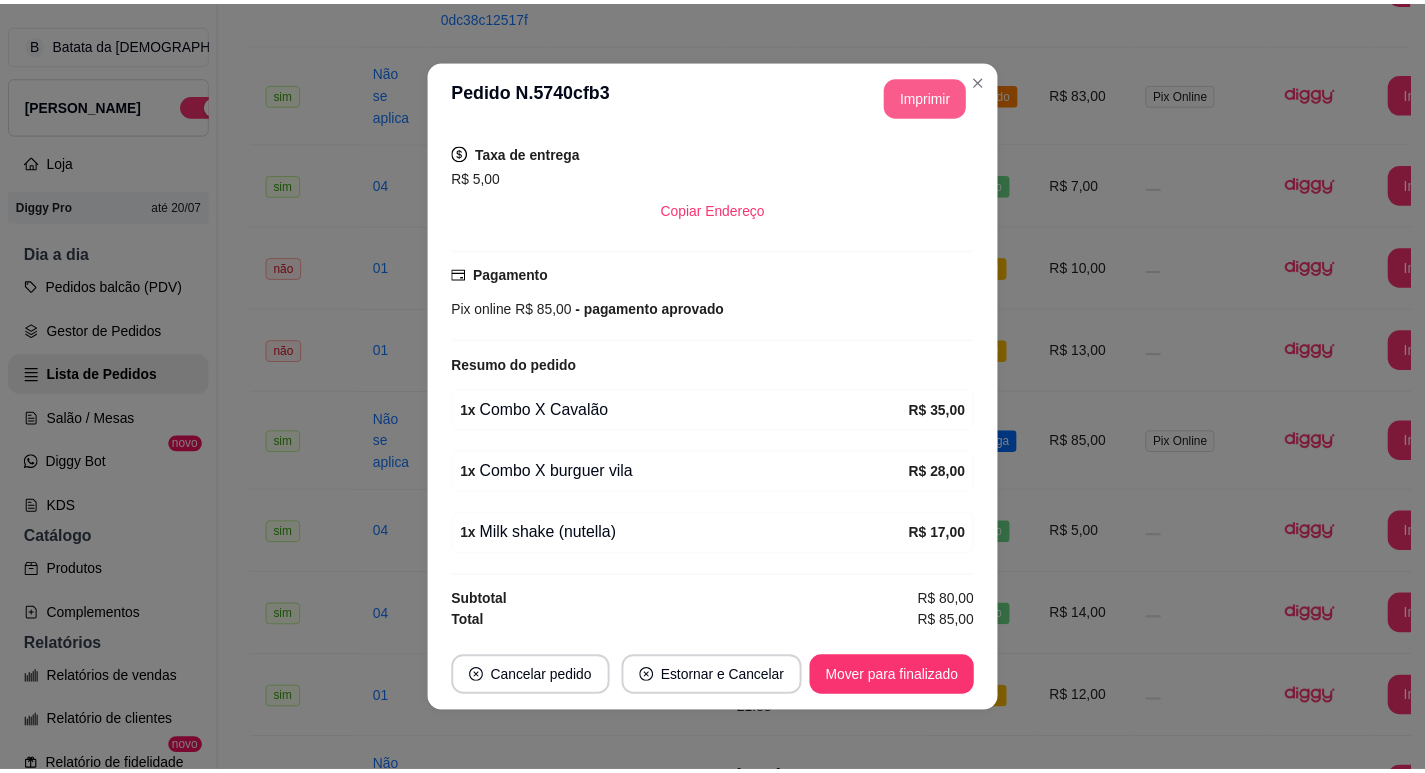 scroll, scrollTop: 0, scrollLeft: 0, axis: both 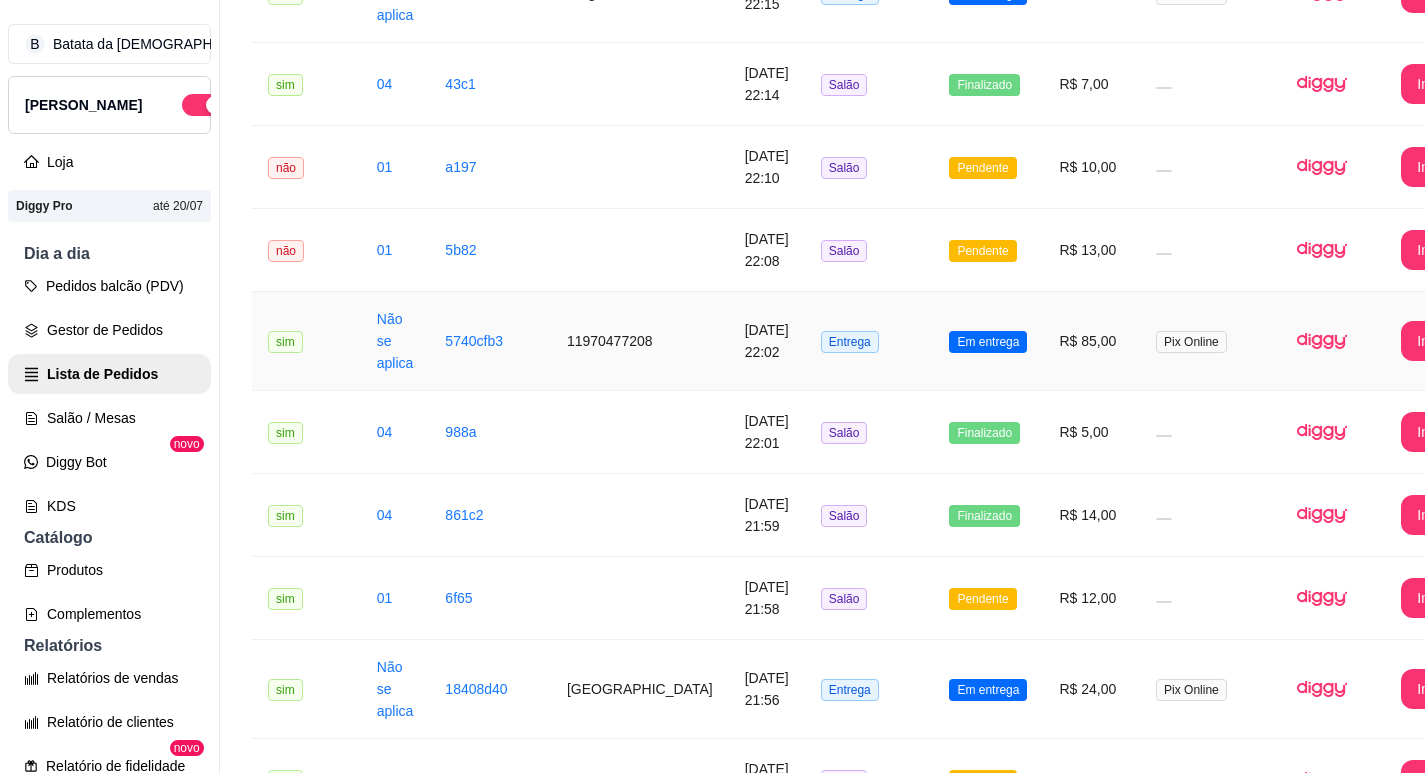 click on "Entrega" at bounding box center (869, 341) 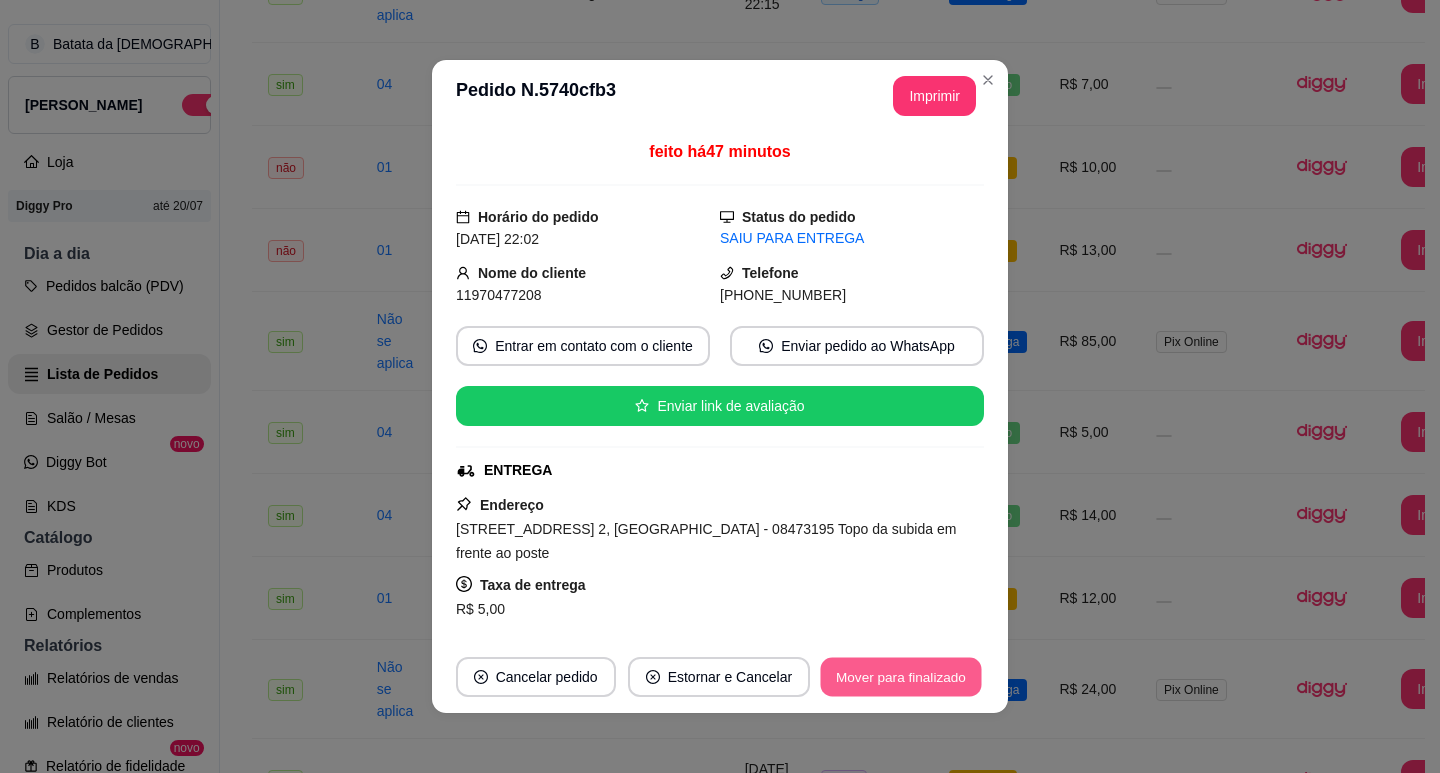 click on "Mover para finalizado" at bounding box center (901, 677) 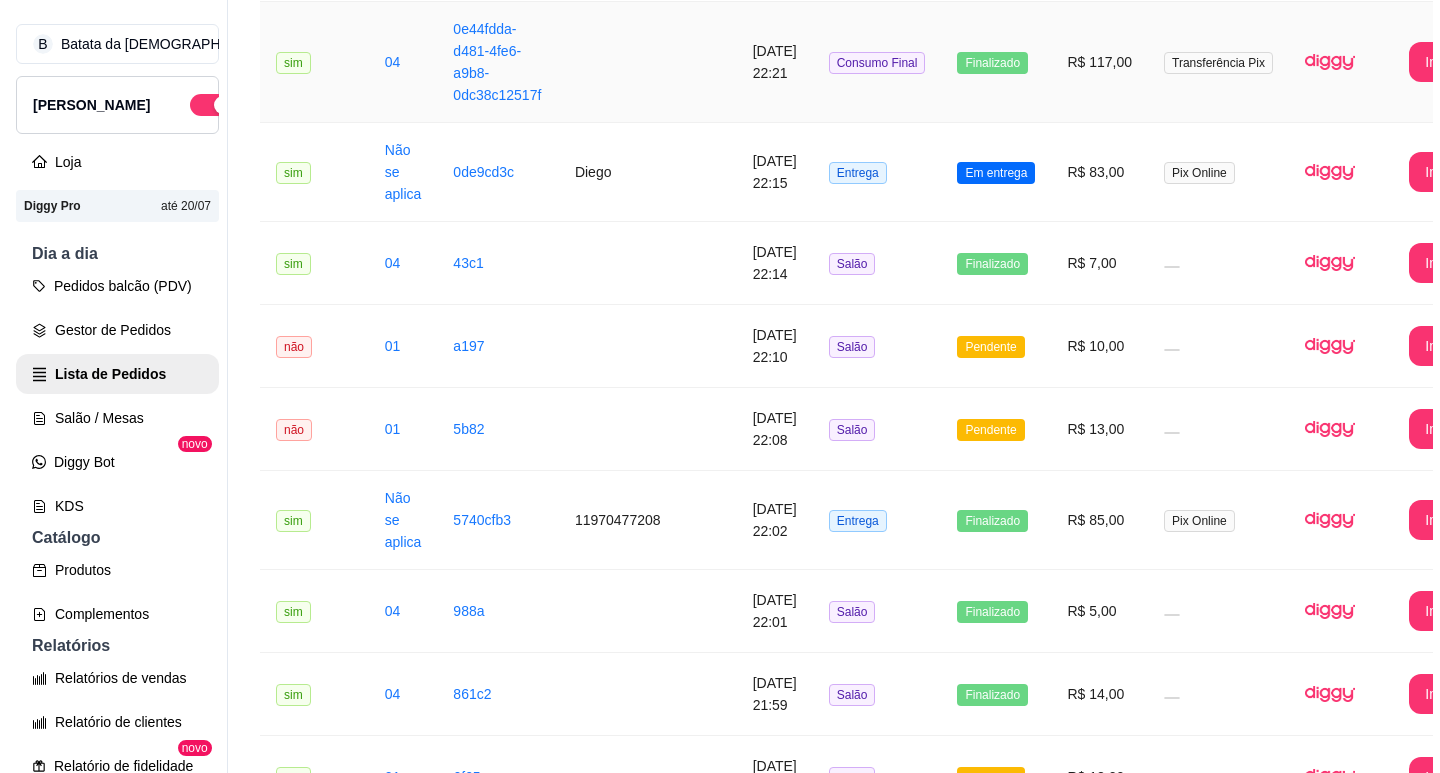 scroll, scrollTop: 400, scrollLeft: 0, axis: vertical 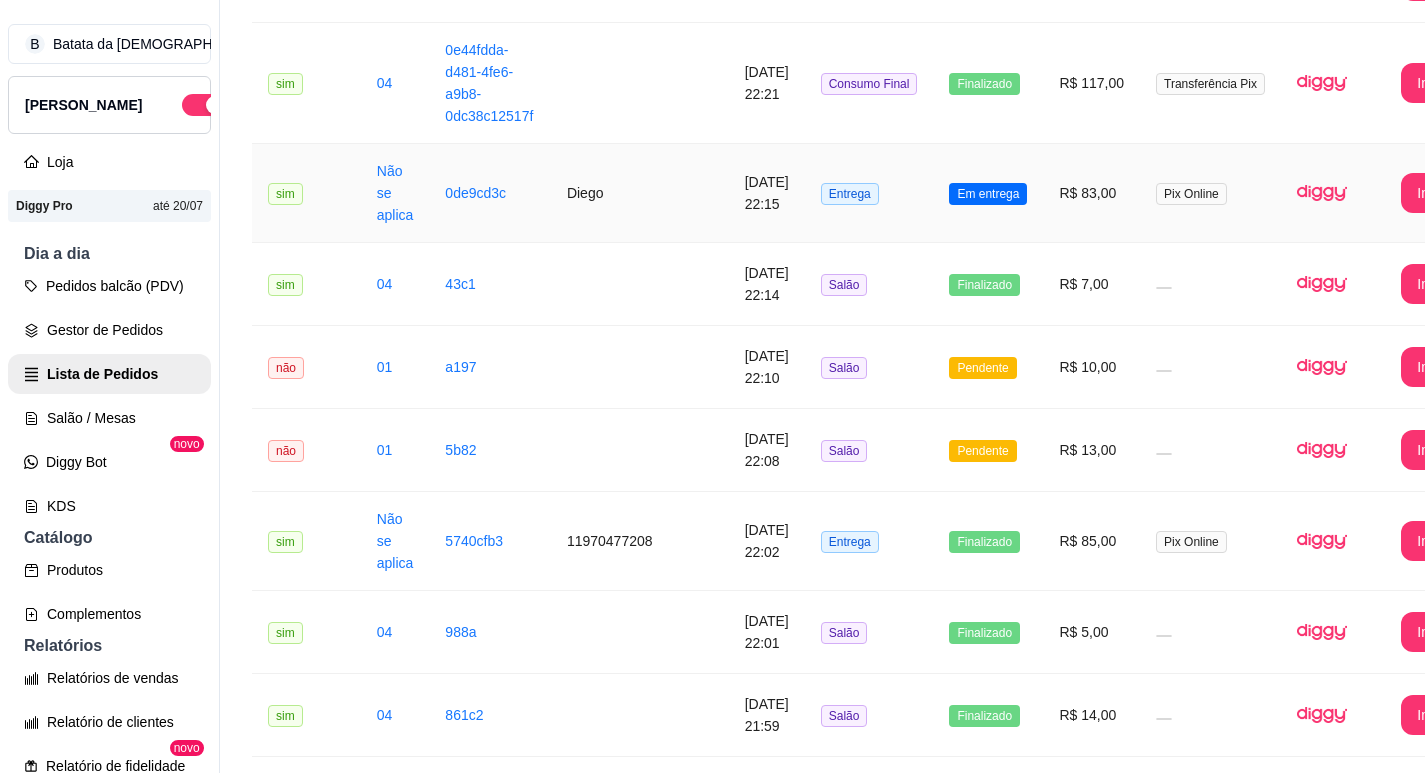 click on "Entrega" at bounding box center (869, 193) 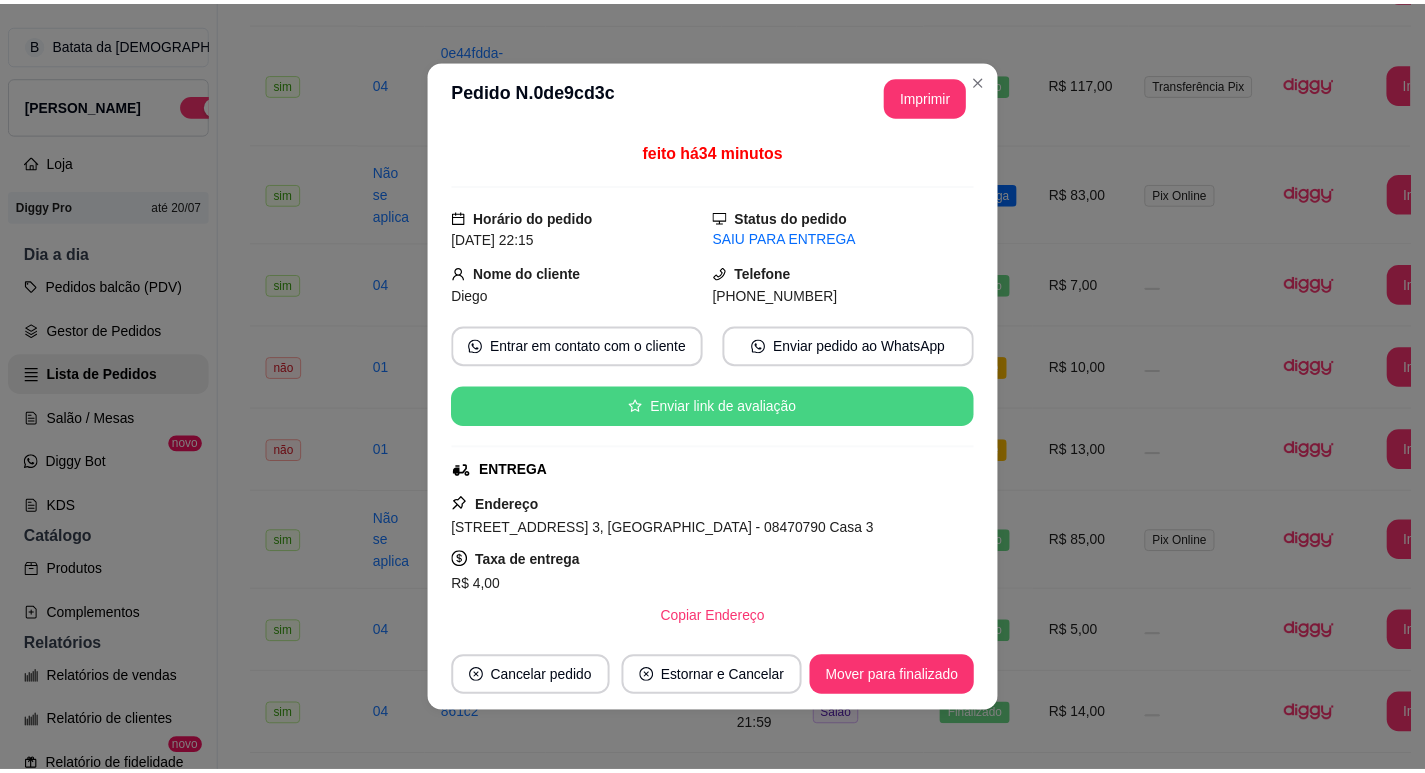 scroll, scrollTop: 100, scrollLeft: 0, axis: vertical 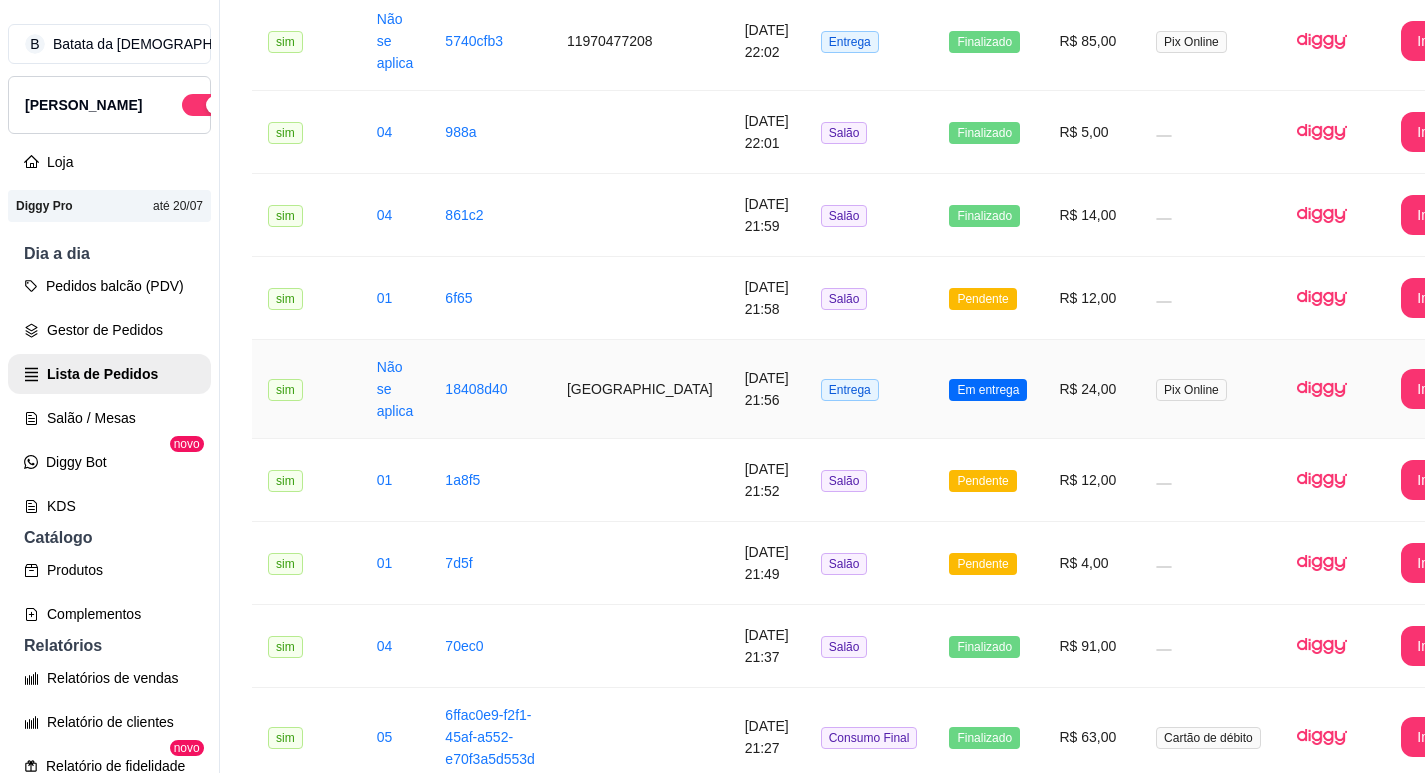 click on "Em entrega" at bounding box center (988, 389) 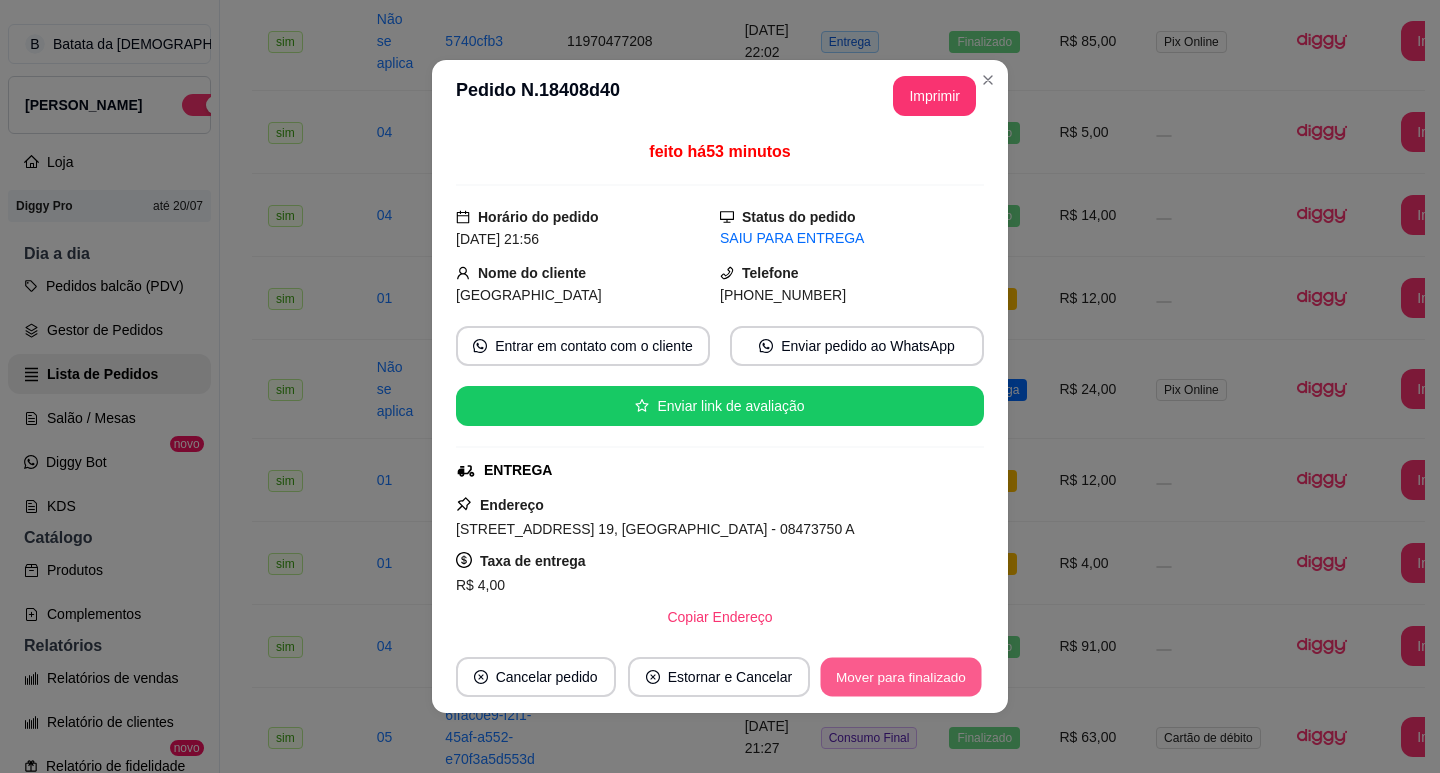 click on "Mover para finalizado" at bounding box center [901, 677] 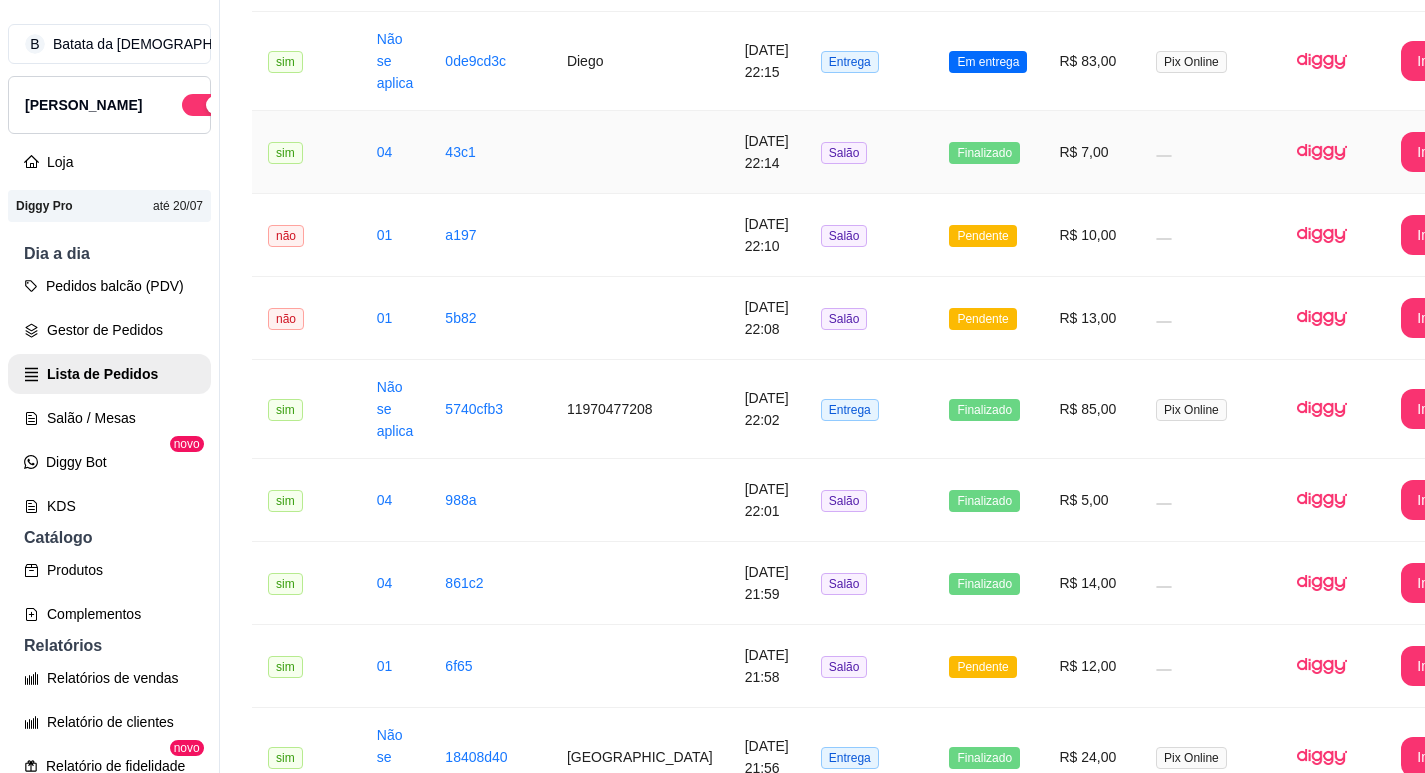 scroll, scrollTop: 400, scrollLeft: 0, axis: vertical 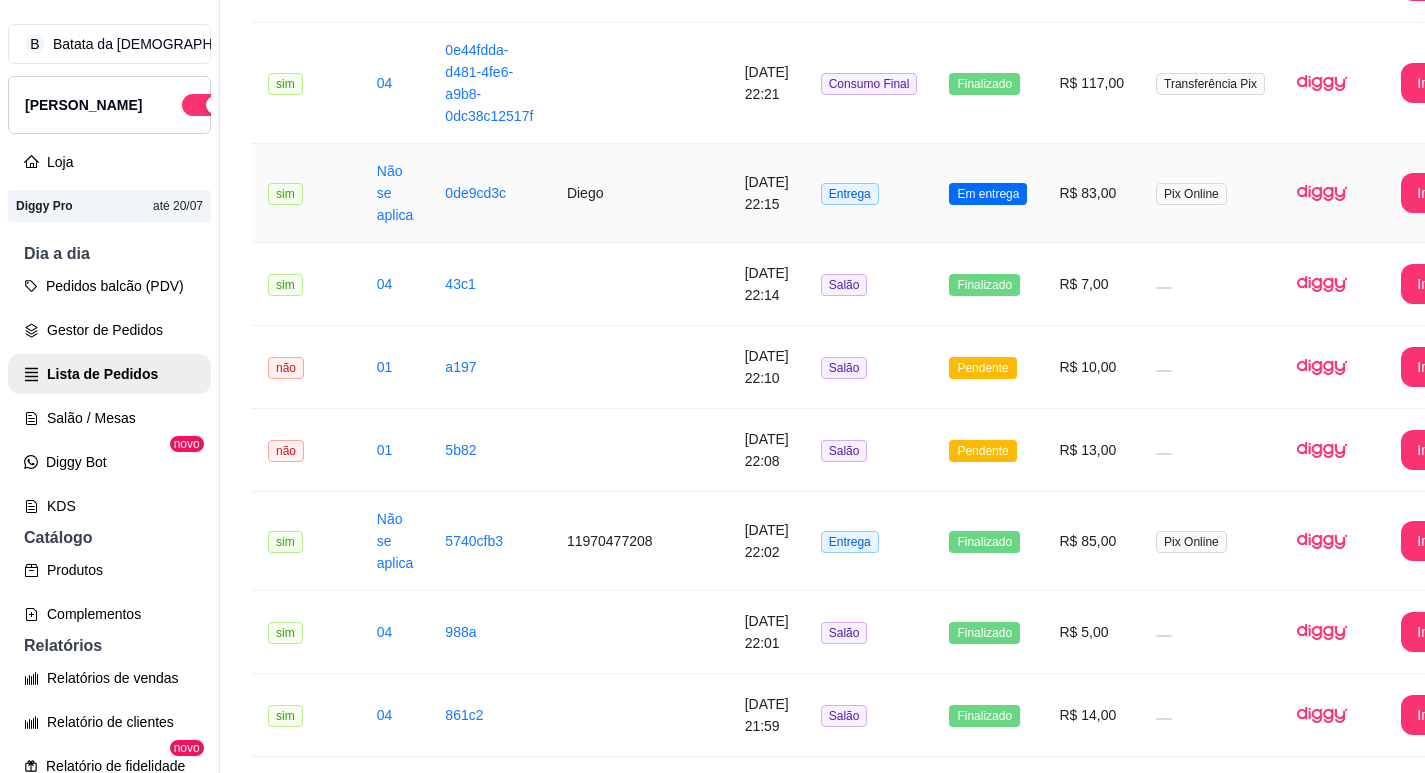 click on "Em entrega" at bounding box center [988, 193] 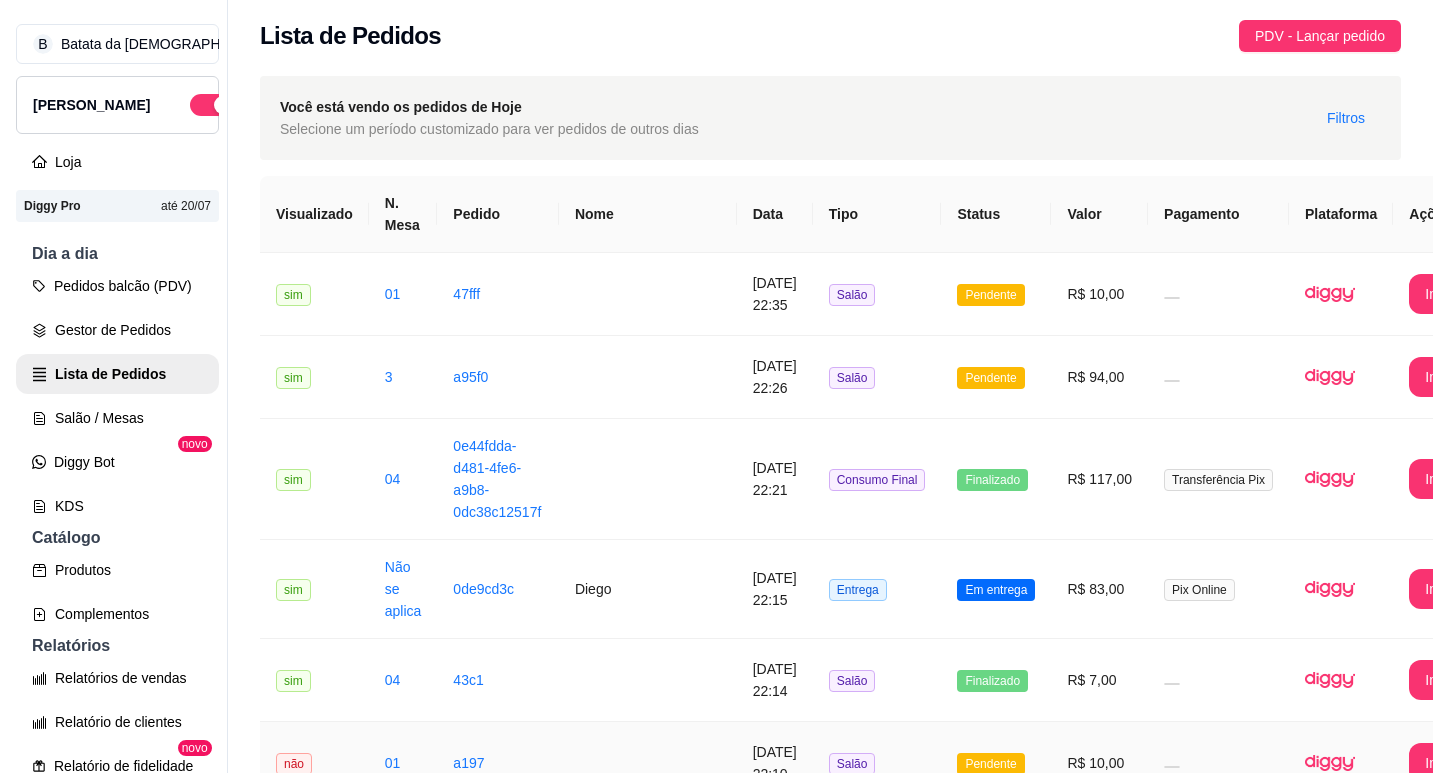 scroll, scrollTop: 0, scrollLeft: 0, axis: both 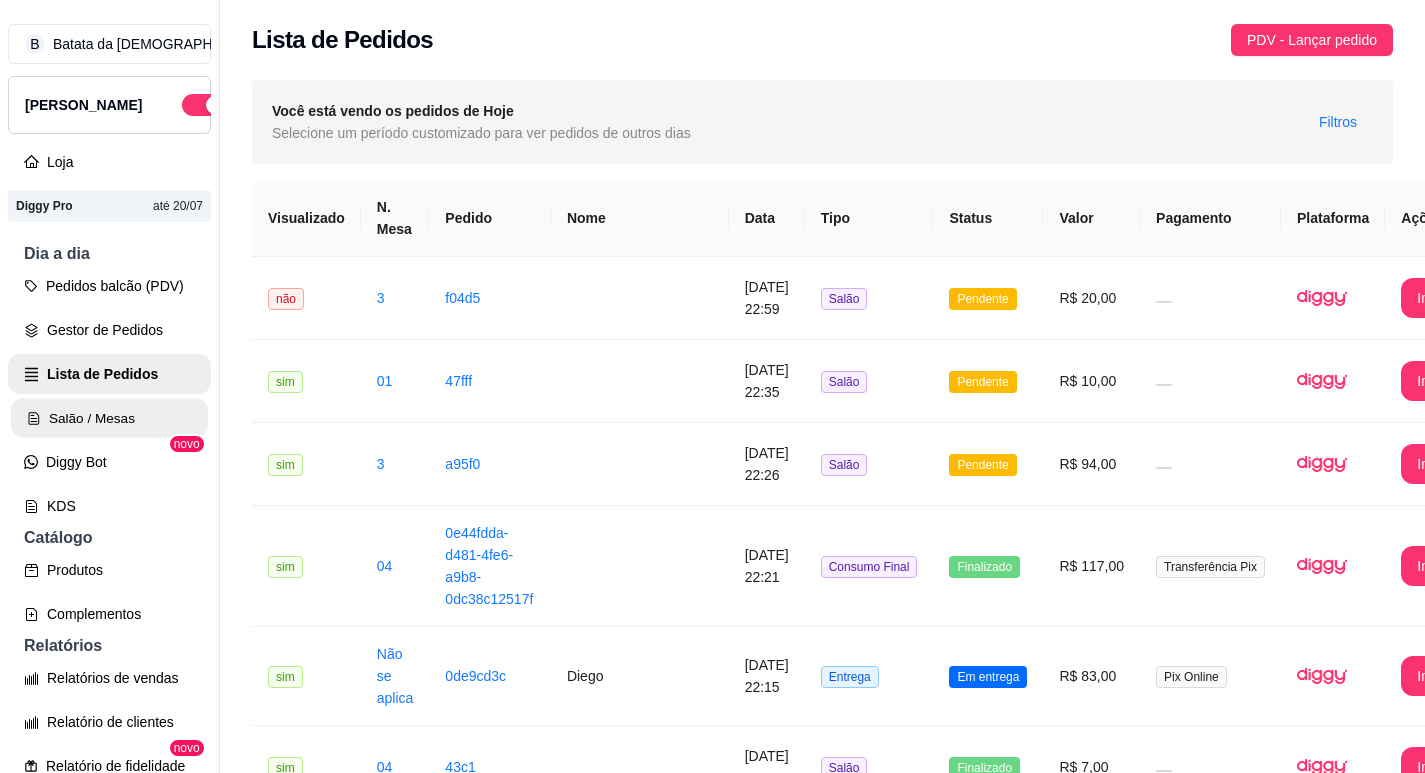 click on "Salão / Mesas" at bounding box center (109, 418) 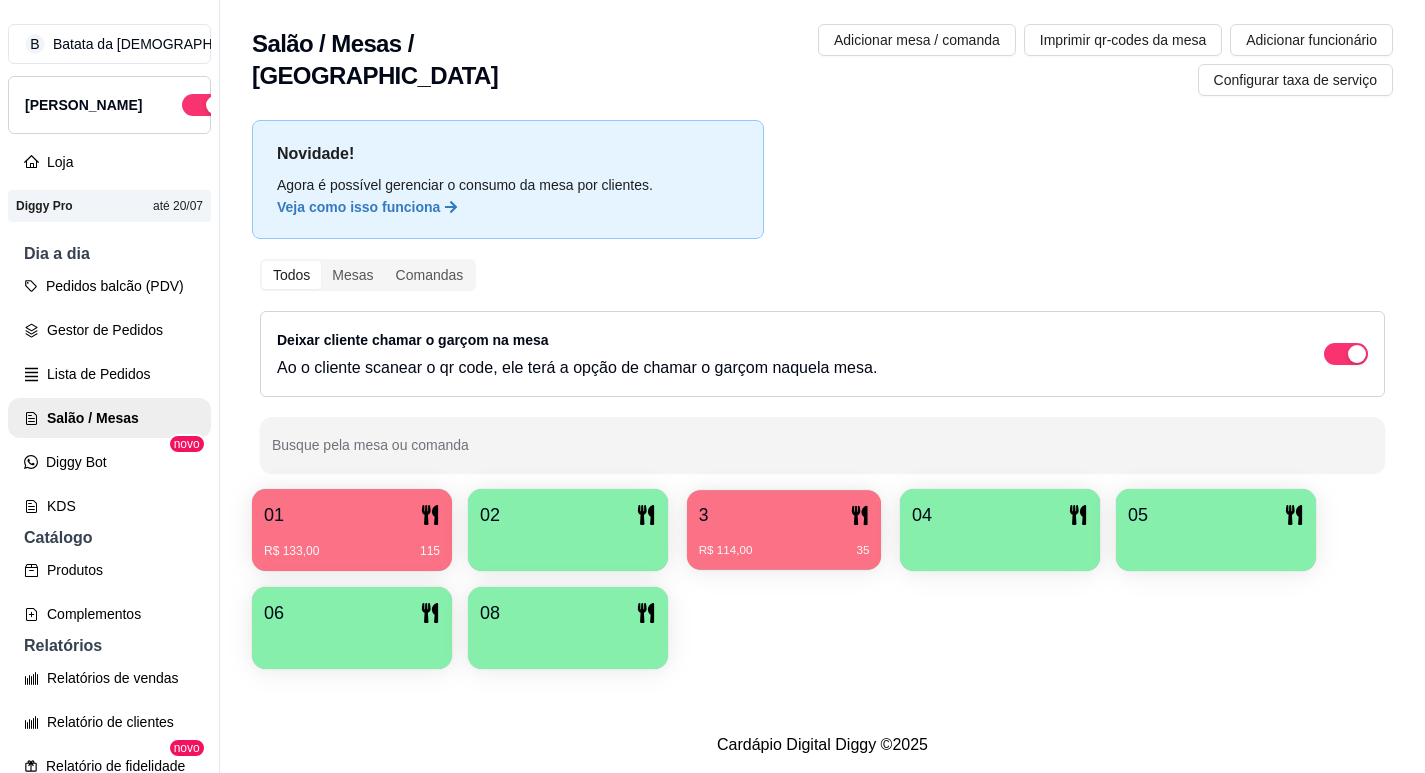 click on "R$ 114,00 35" at bounding box center [784, 551] 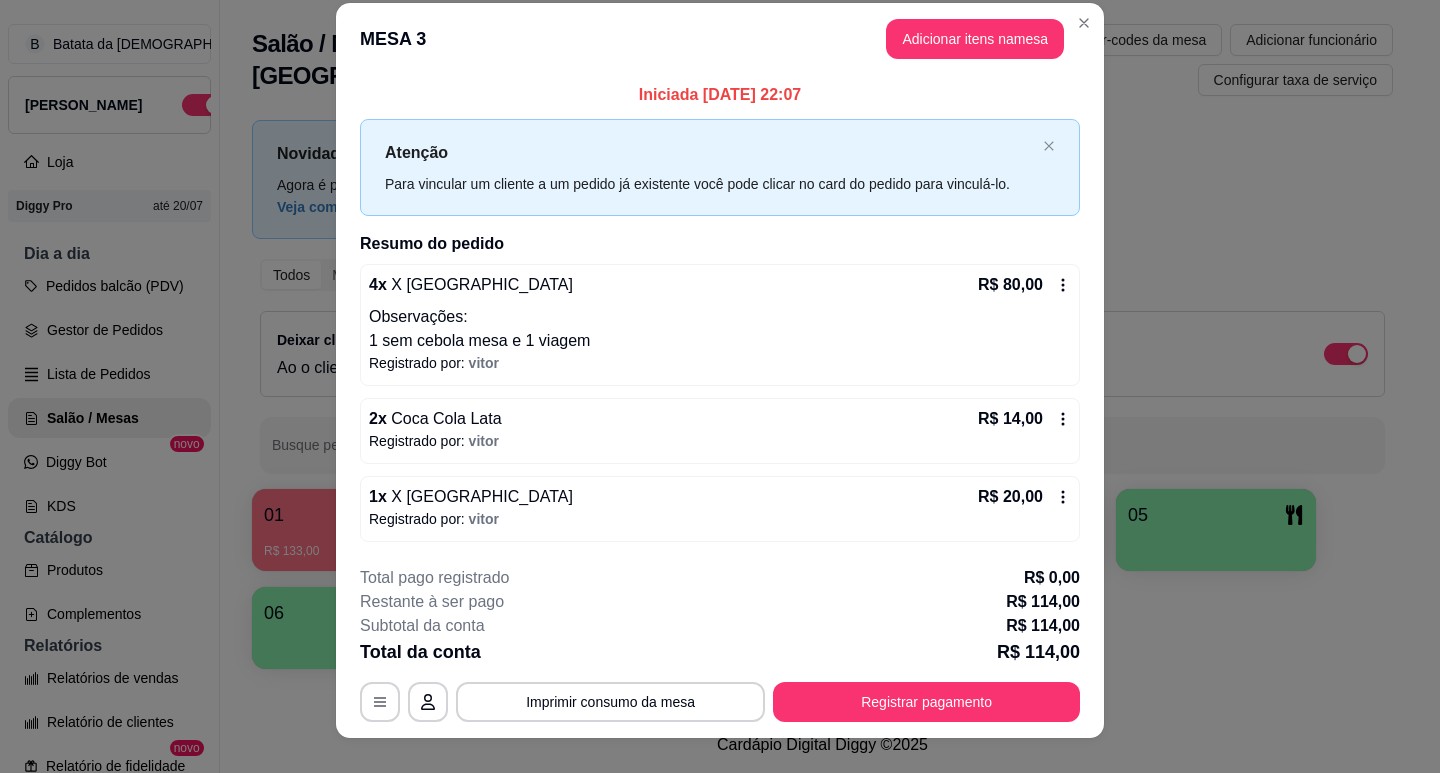 scroll, scrollTop: 0, scrollLeft: 0, axis: both 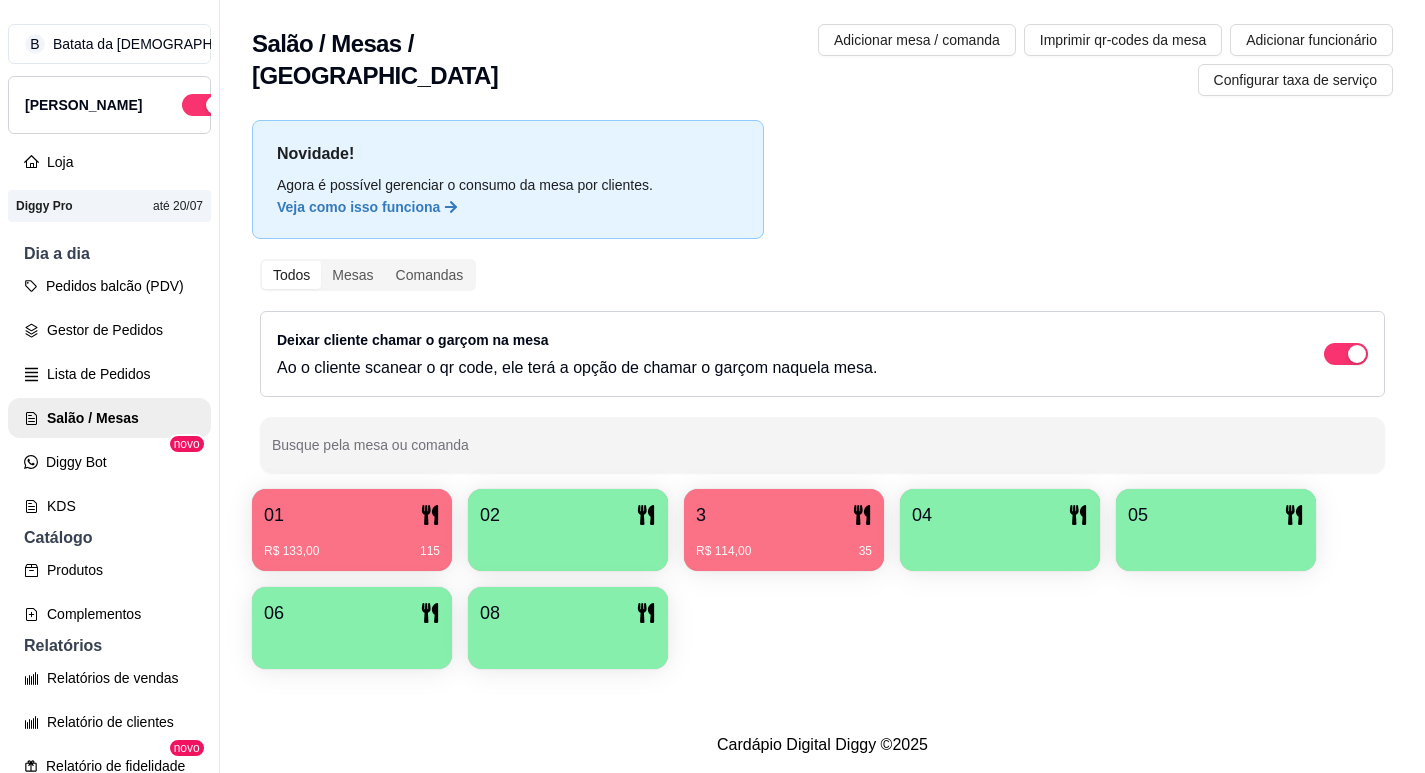 click on "01" at bounding box center (352, 515) 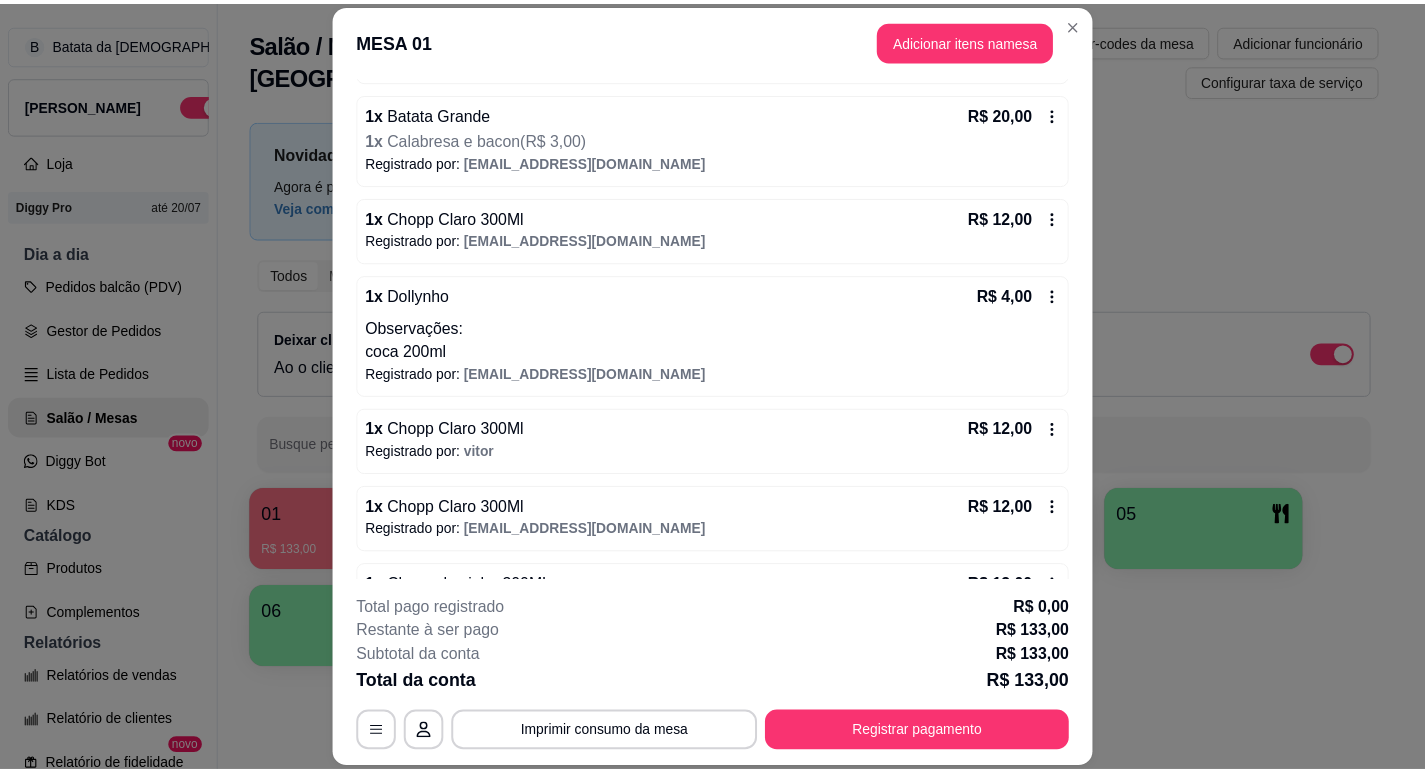 scroll, scrollTop: 300, scrollLeft: 0, axis: vertical 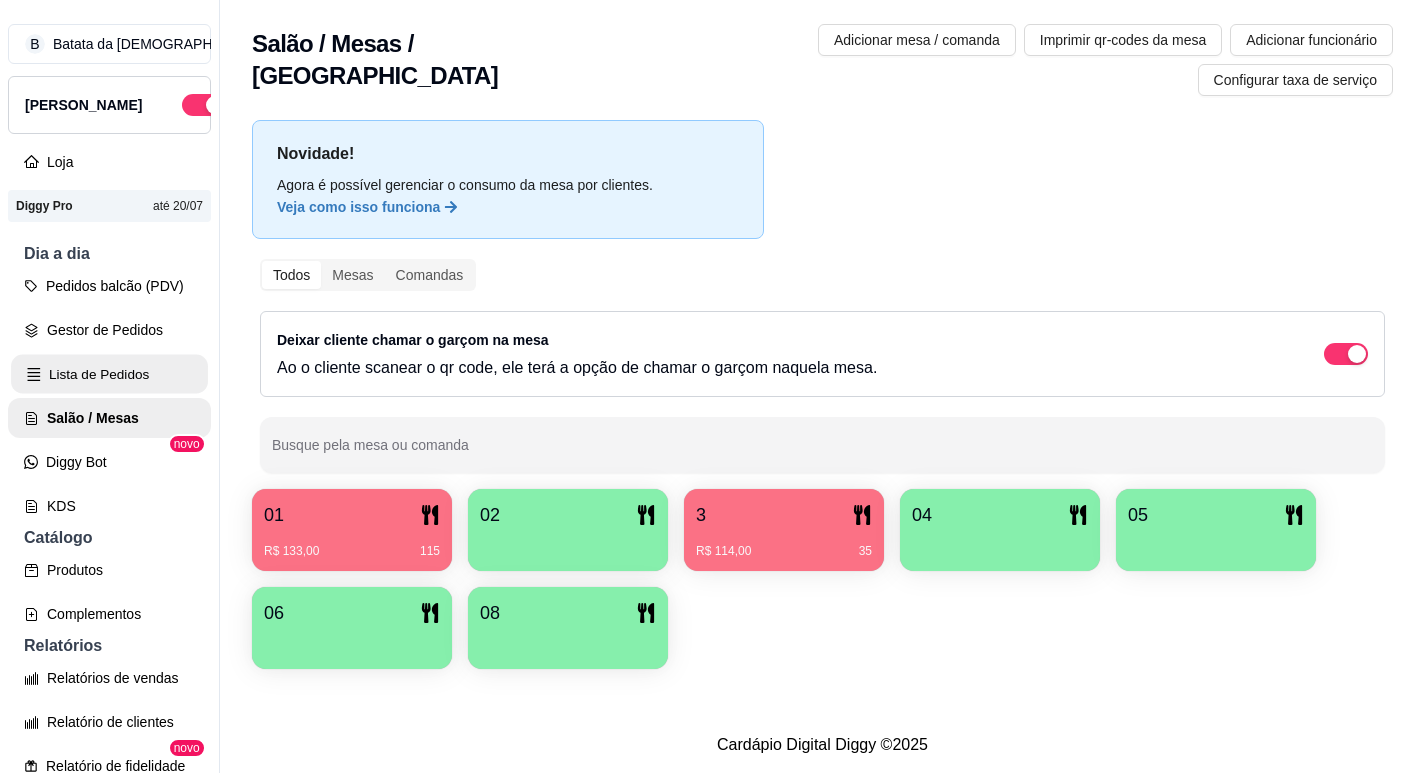 click on "Lista de Pedidos" at bounding box center [109, 374] 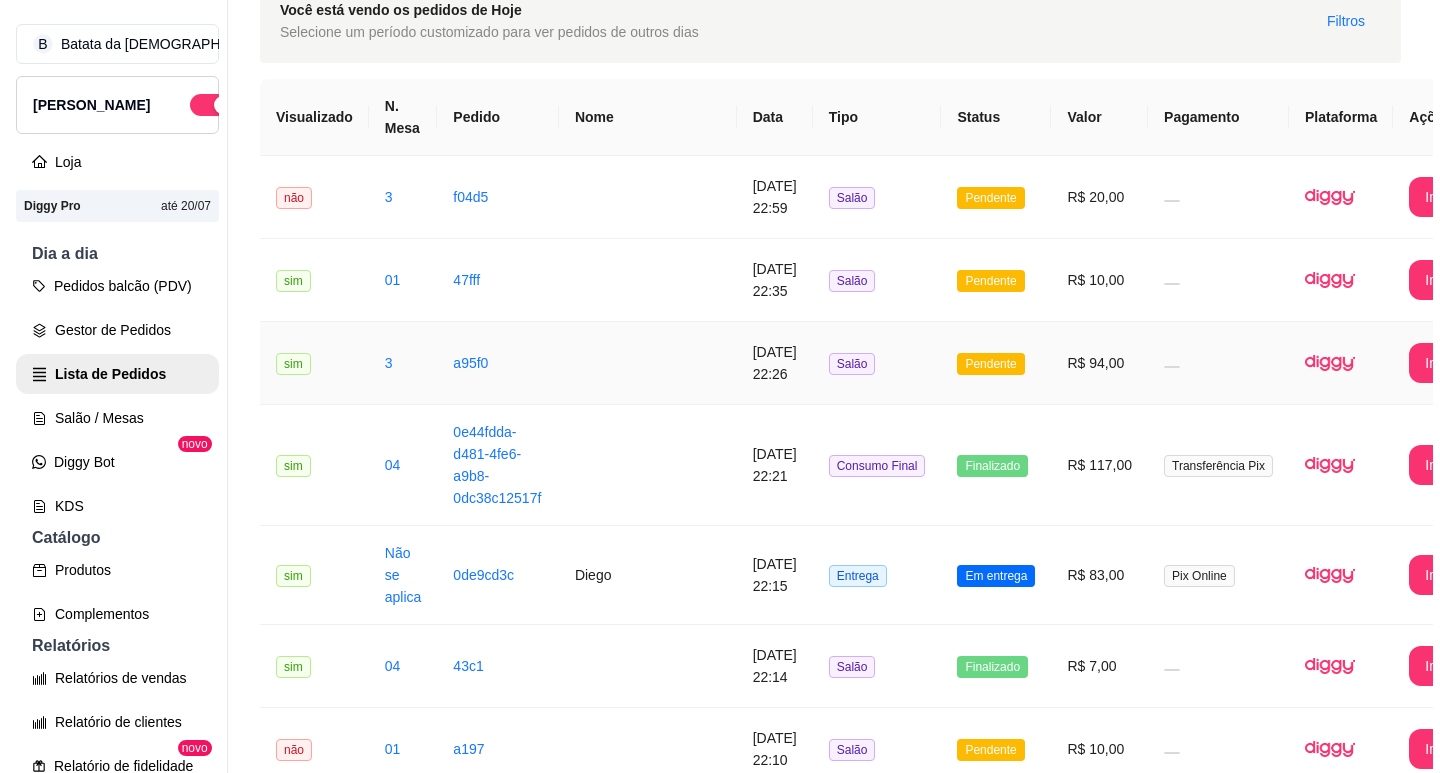 scroll, scrollTop: 200, scrollLeft: 0, axis: vertical 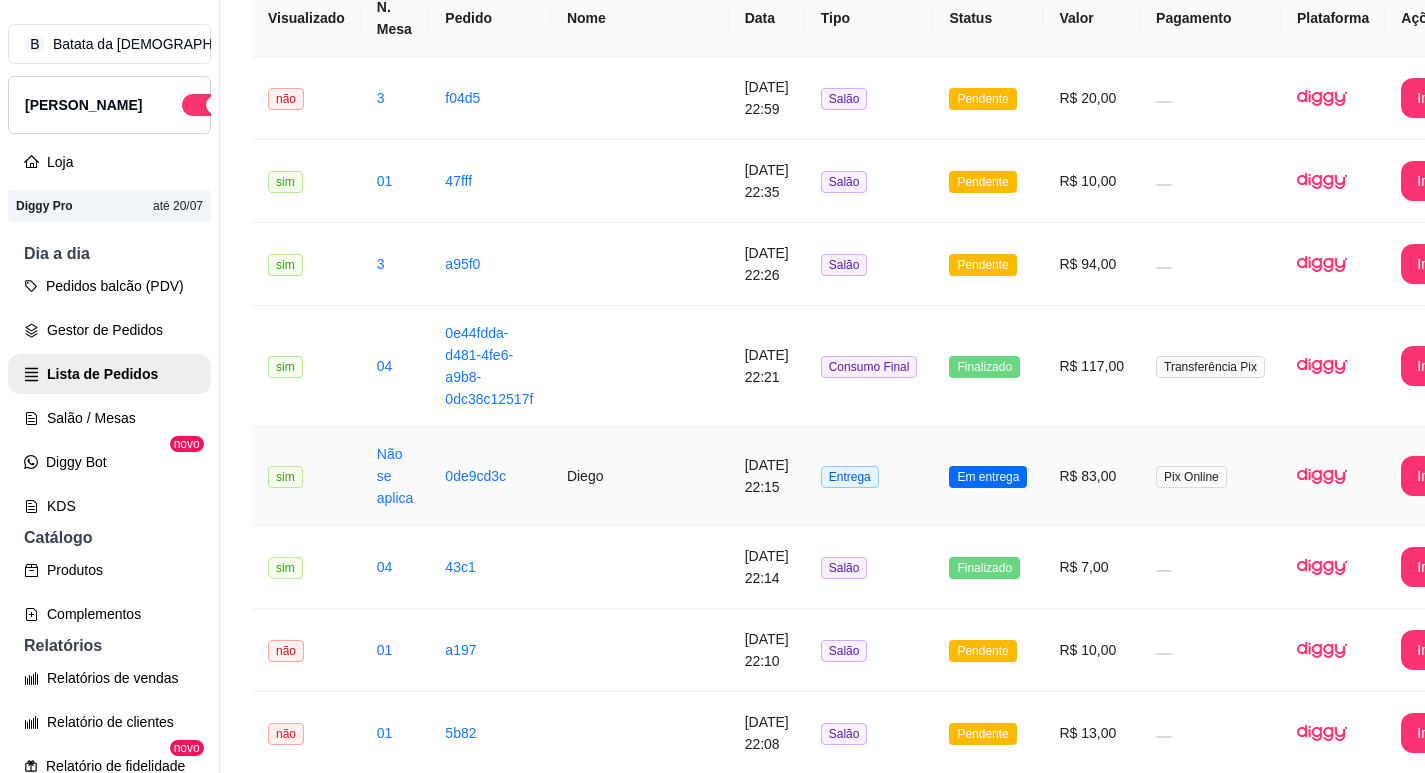 click on "11/07/2025 às 22:15" at bounding box center [767, 476] 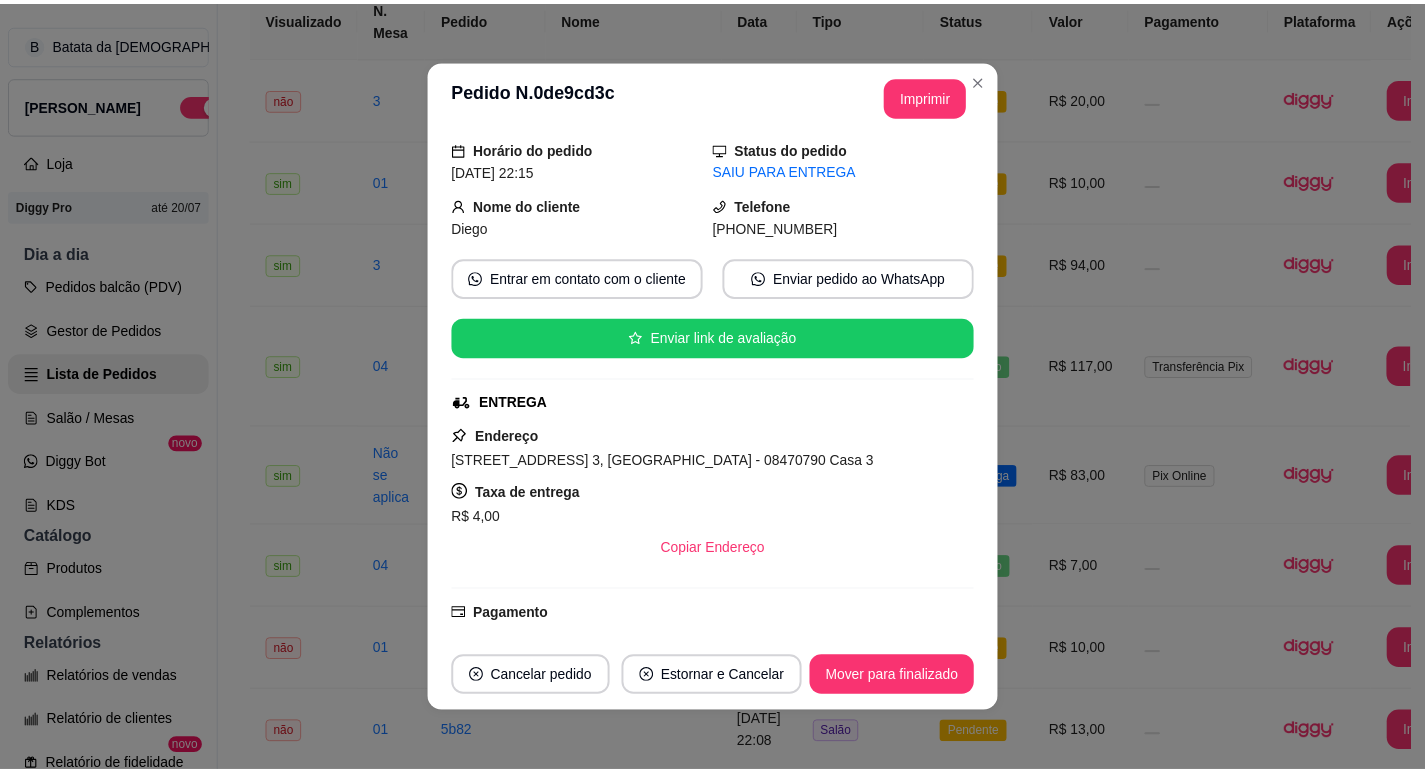 scroll, scrollTop: 100, scrollLeft: 0, axis: vertical 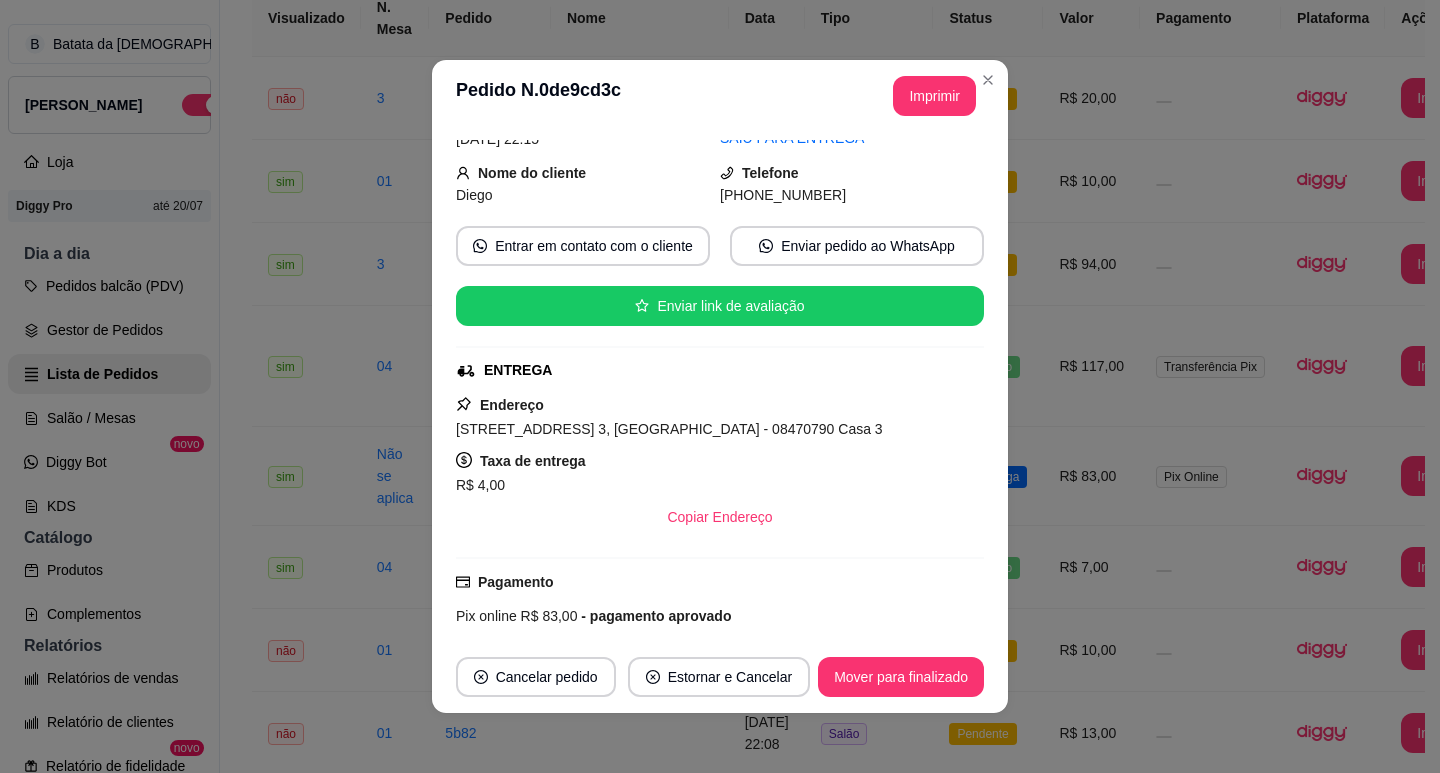 click on "**********" at bounding box center (720, 96) 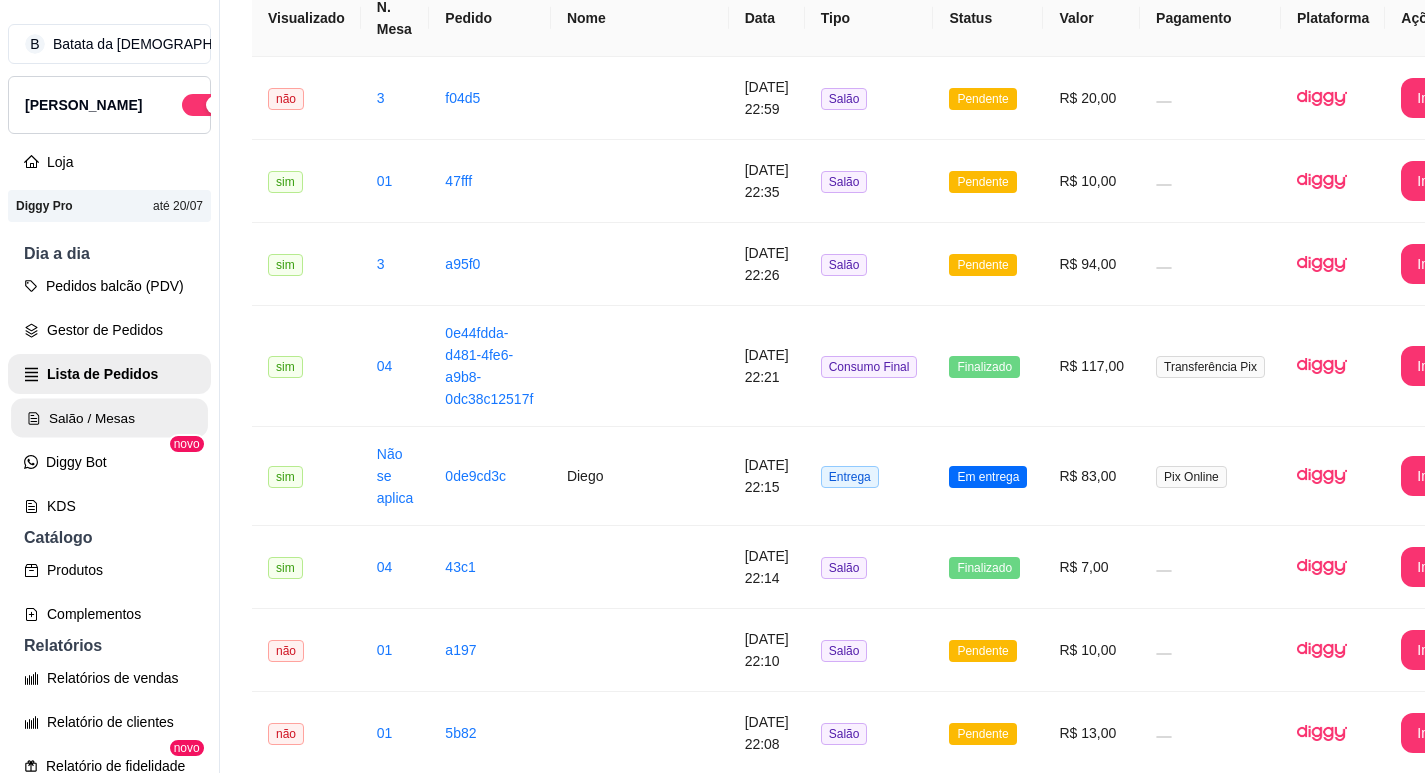 click on "Salão / Mesas" at bounding box center [109, 418] 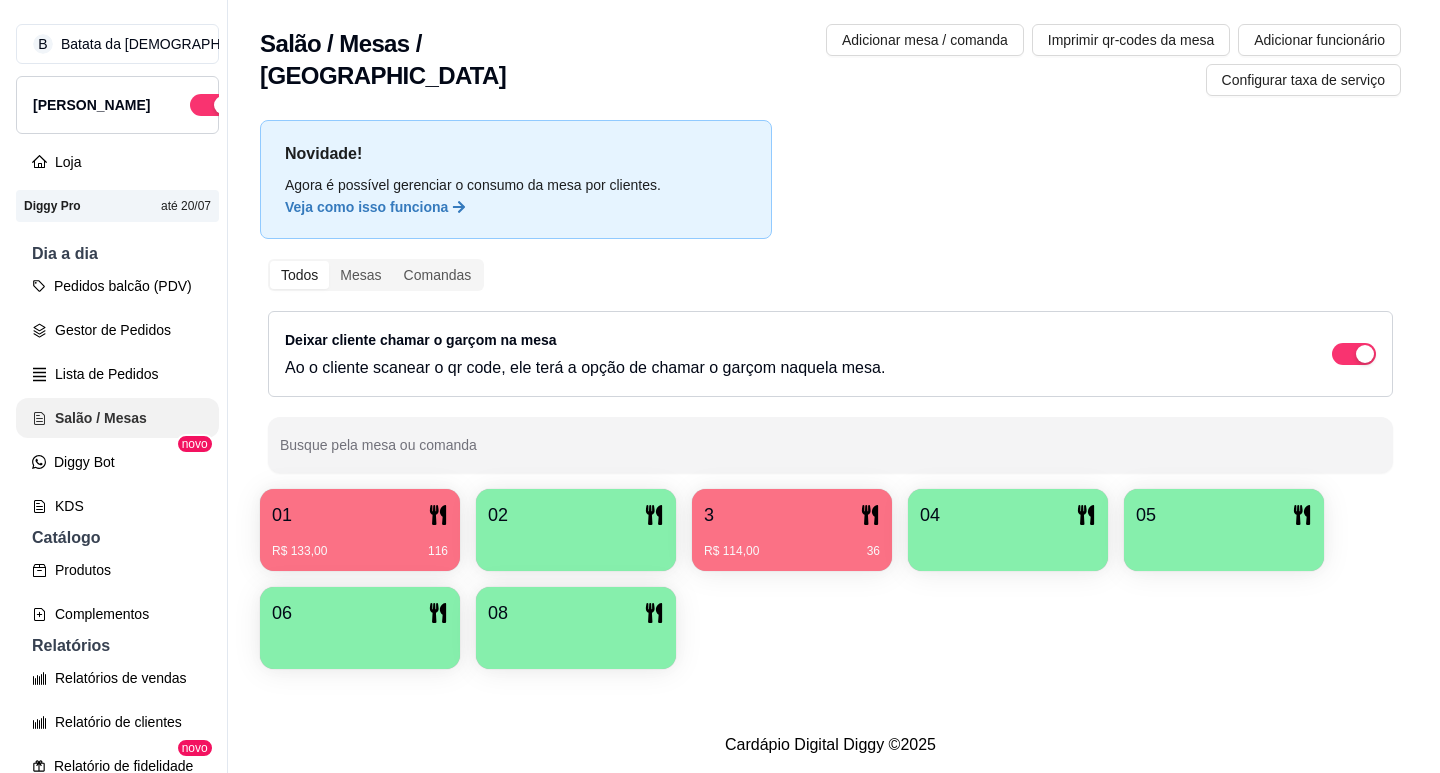 scroll, scrollTop: 0, scrollLeft: 0, axis: both 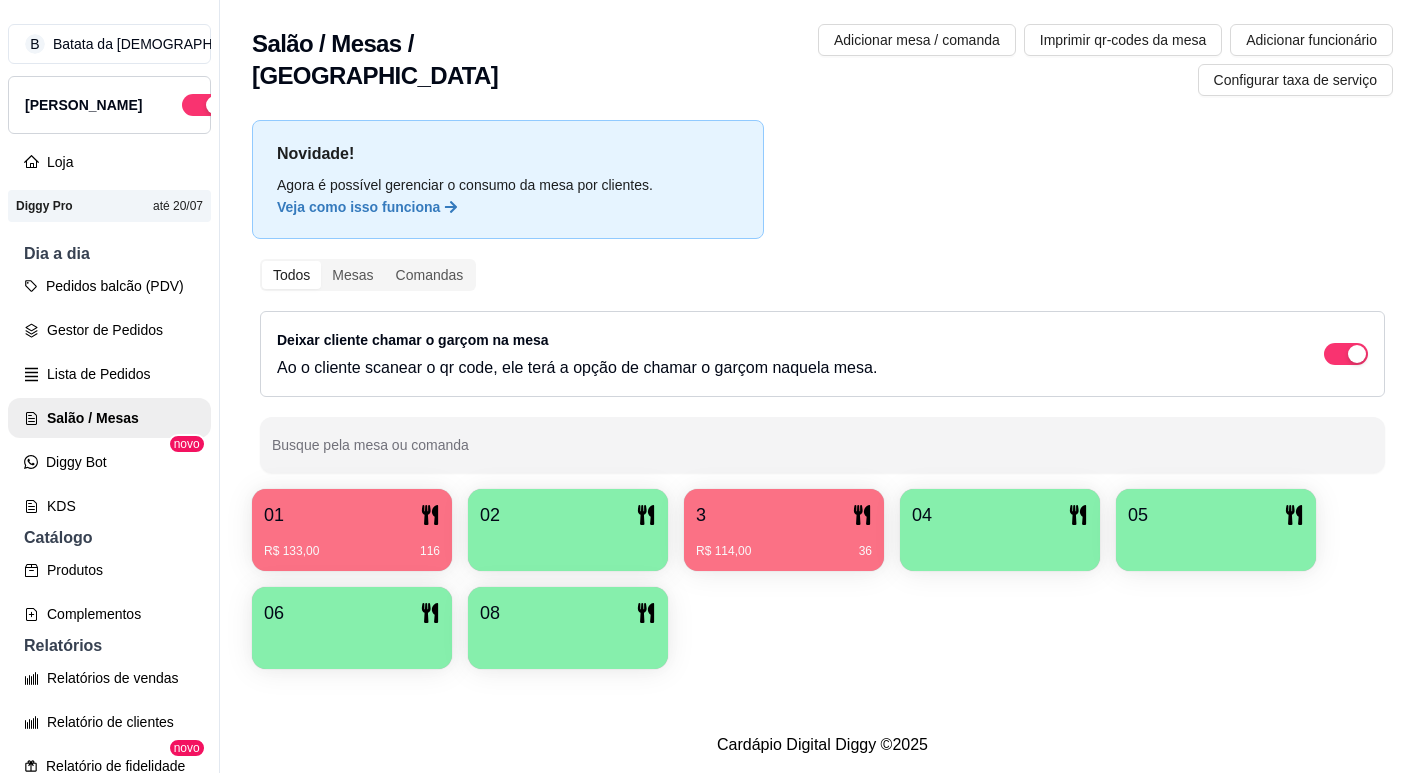 click on "Pedidos balcão (PDV) Gestor de Pedidos Lista de Pedidos Salão / Mesas Diggy Bot novo KDS" at bounding box center [109, 396] 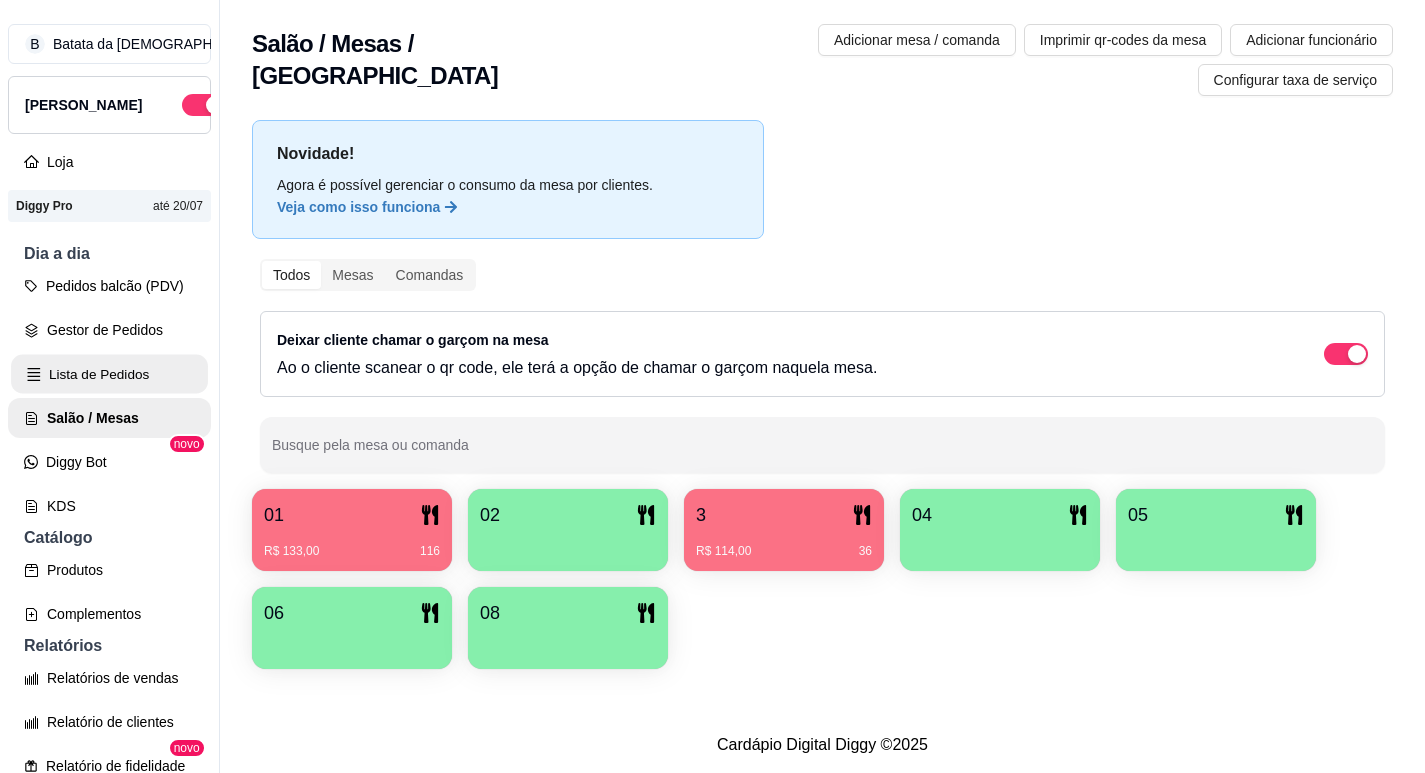 click on "Lista de Pedidos" at bounding box center (109, 374) 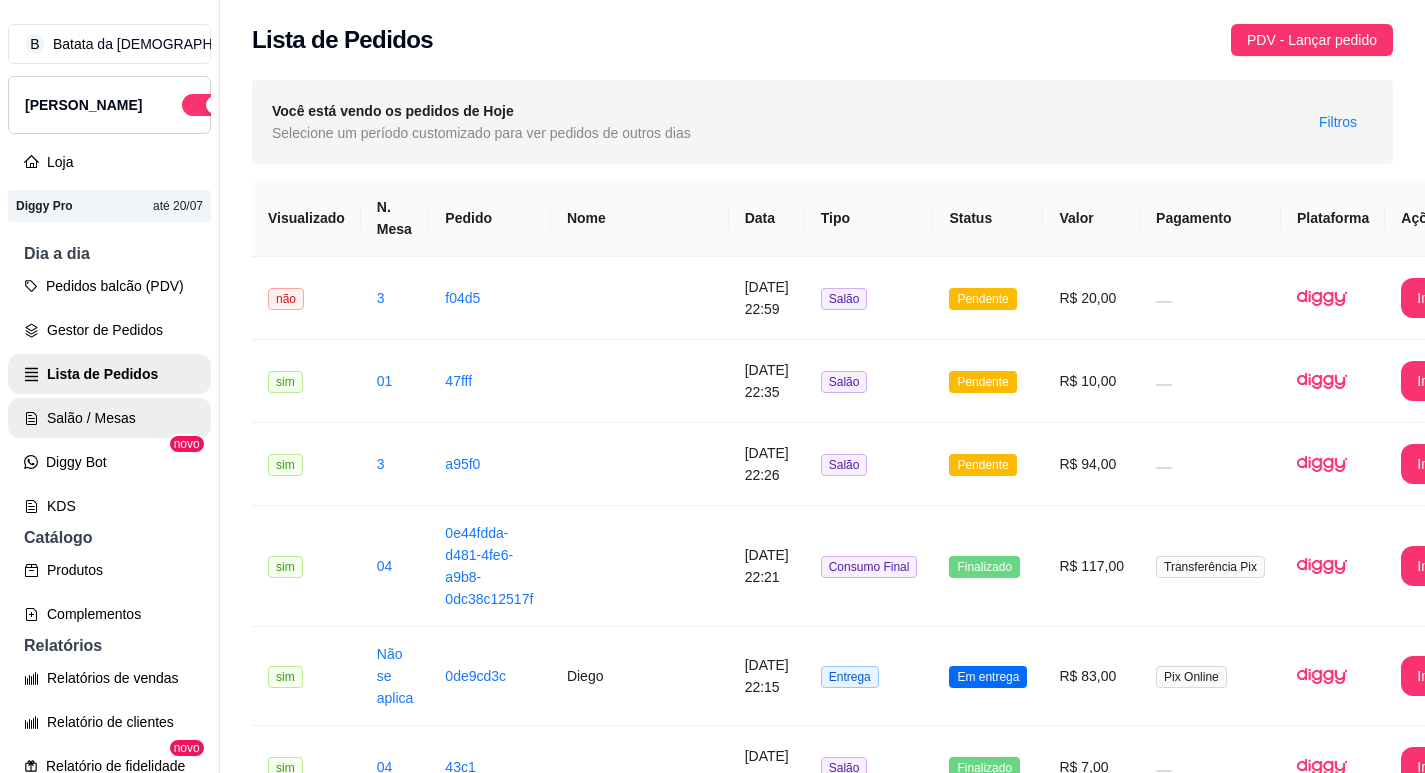 click on "Salão / Mesas" at bounding box center (109, 418) 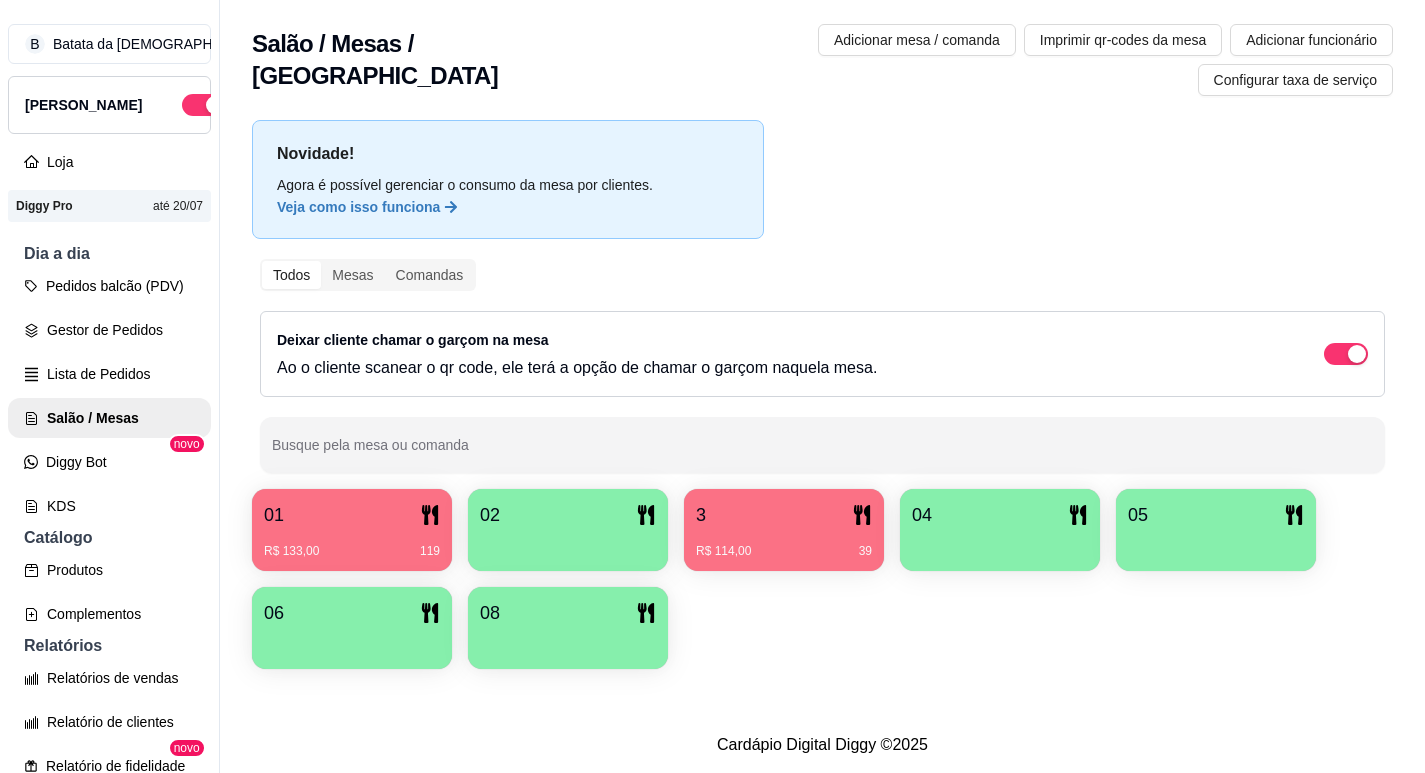 click on "R$ 114,00 39" at bounding box center (784, 544) 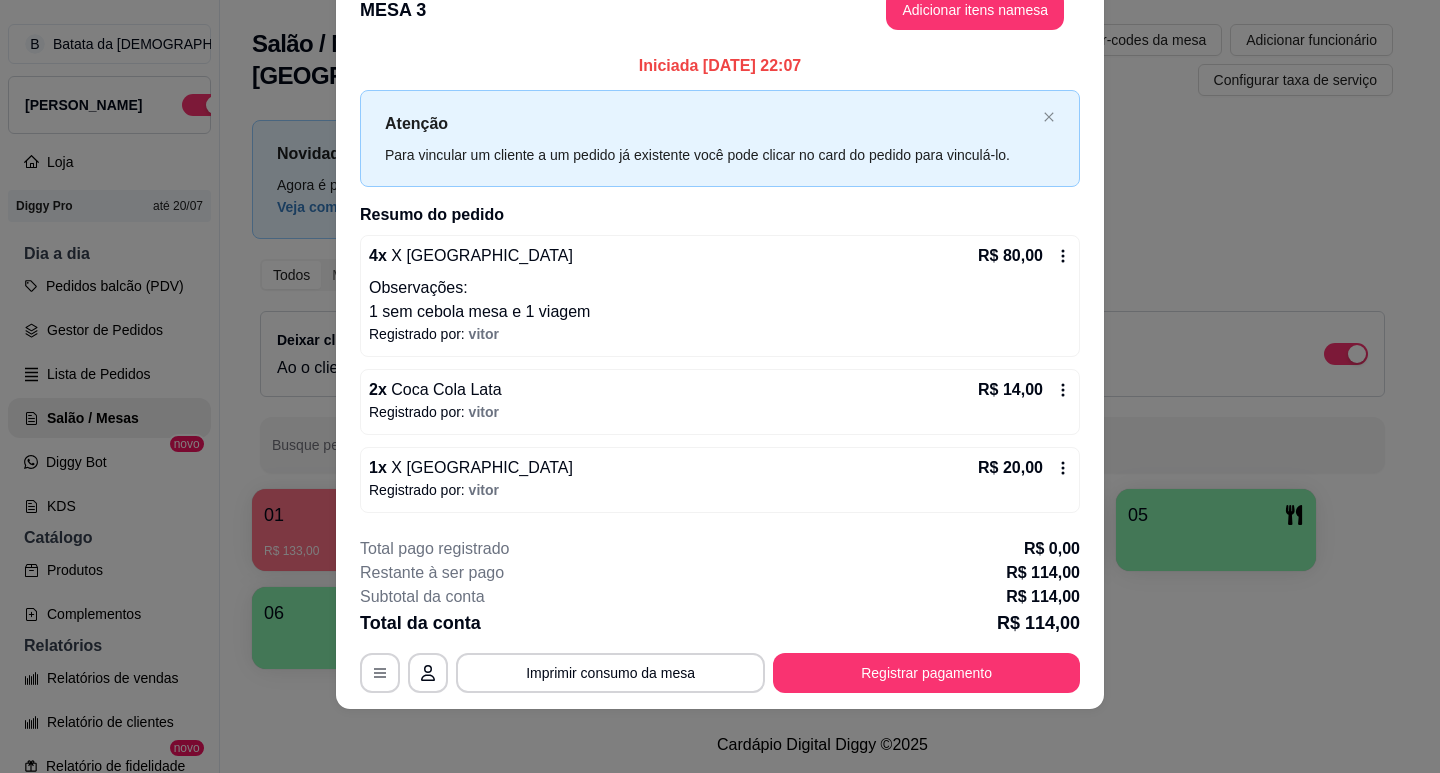 scroll, scrollTop: 0, scrollLeft: 0, axis: both 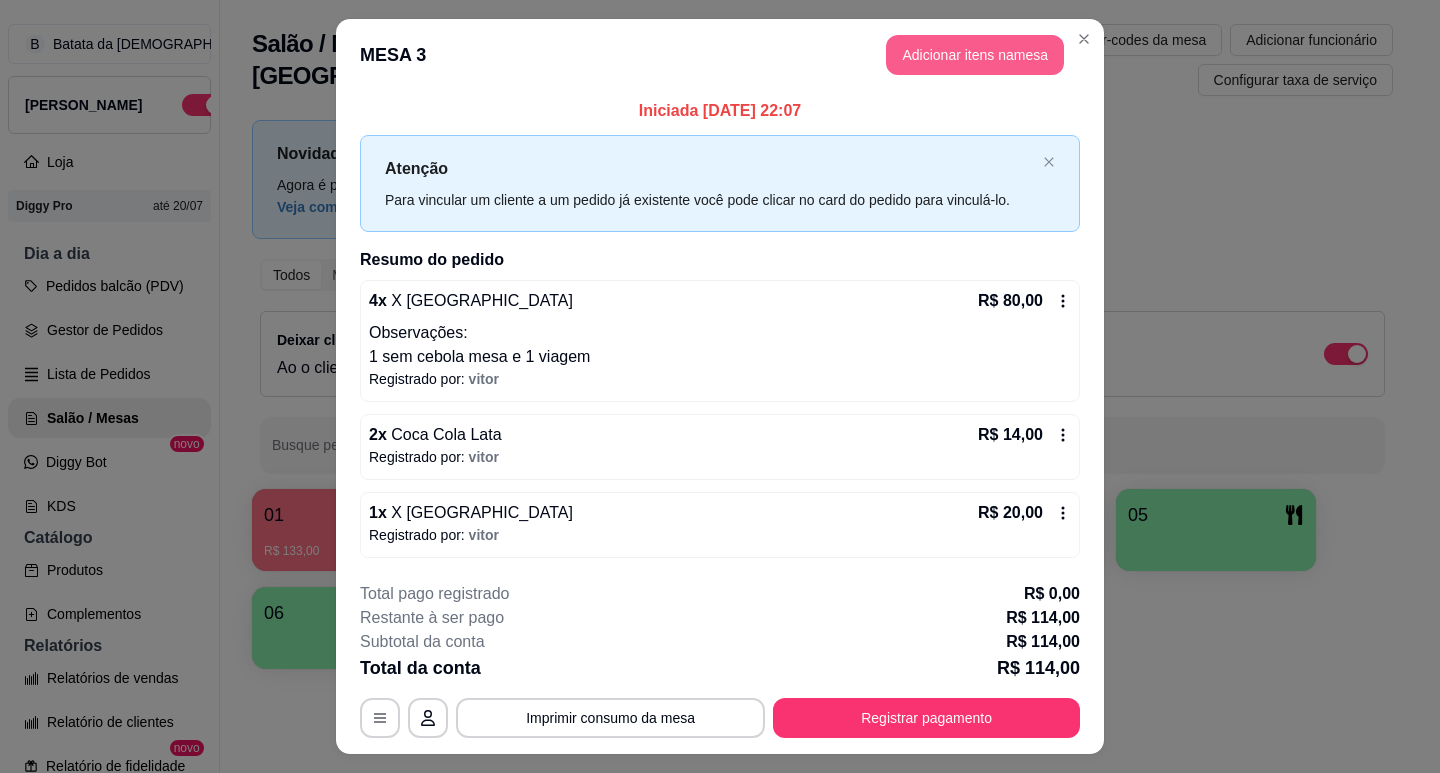click on "Adicionar itens na  mesa" at bounding box center [975, 55] 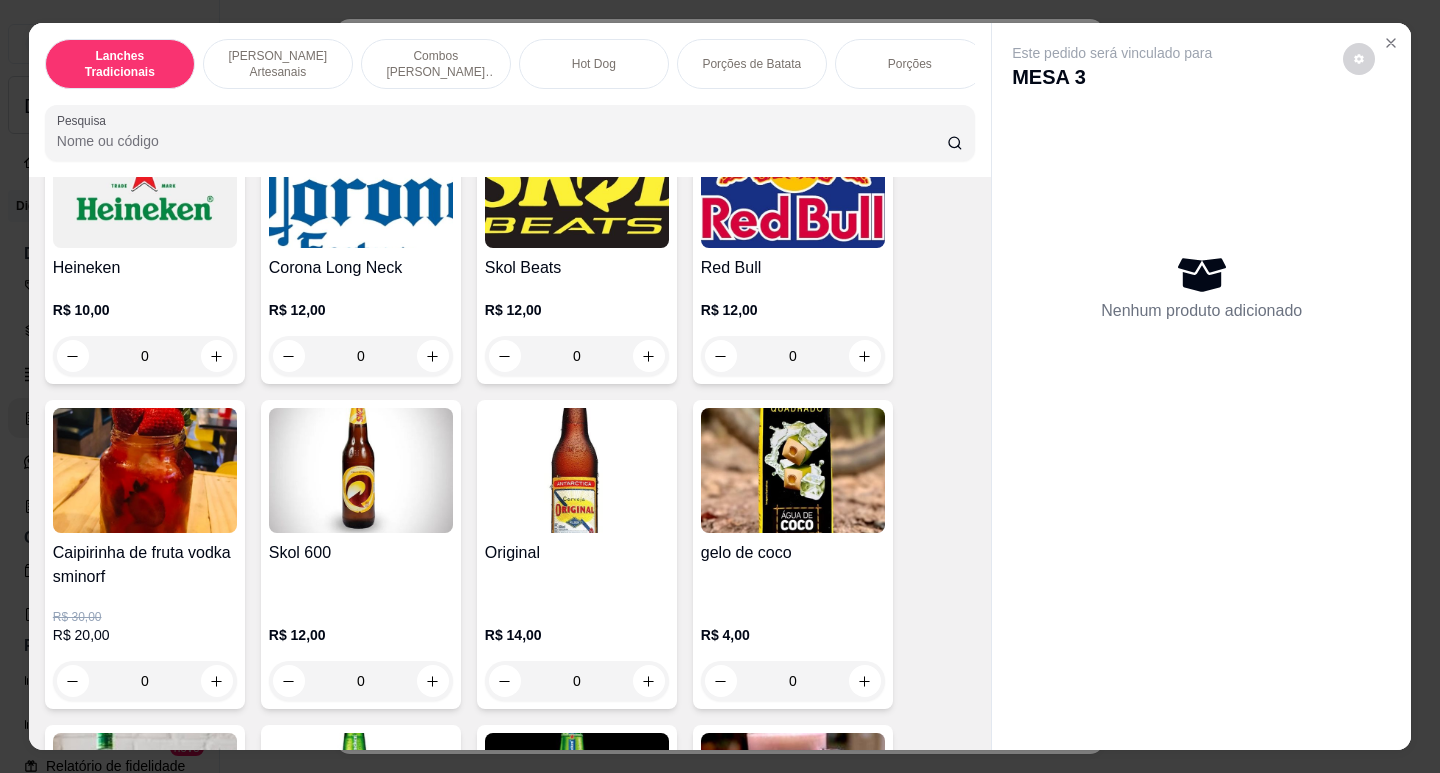 scroll, scrollTop: 6581, scrollLeft: 0, axis: vertical 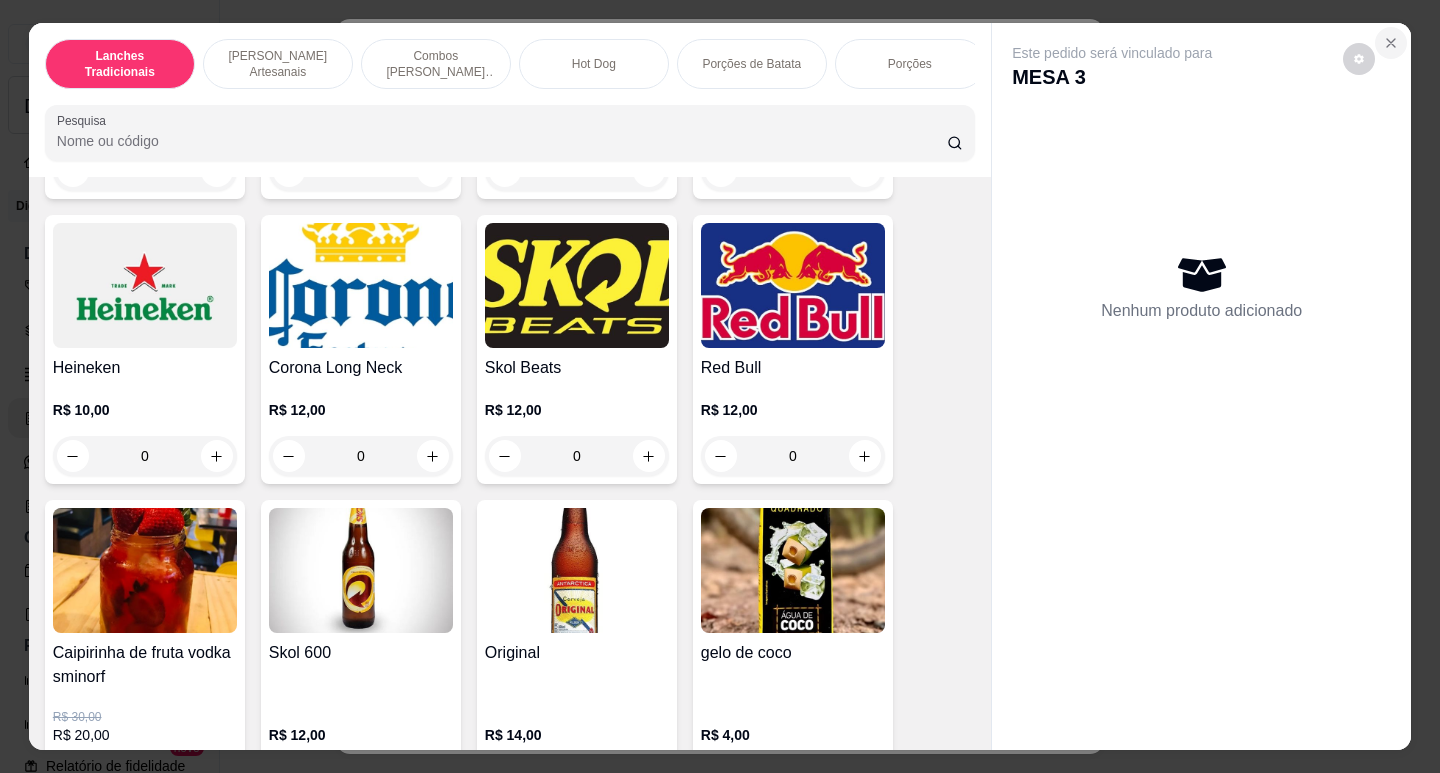 click at bounding box center [1391, 43] 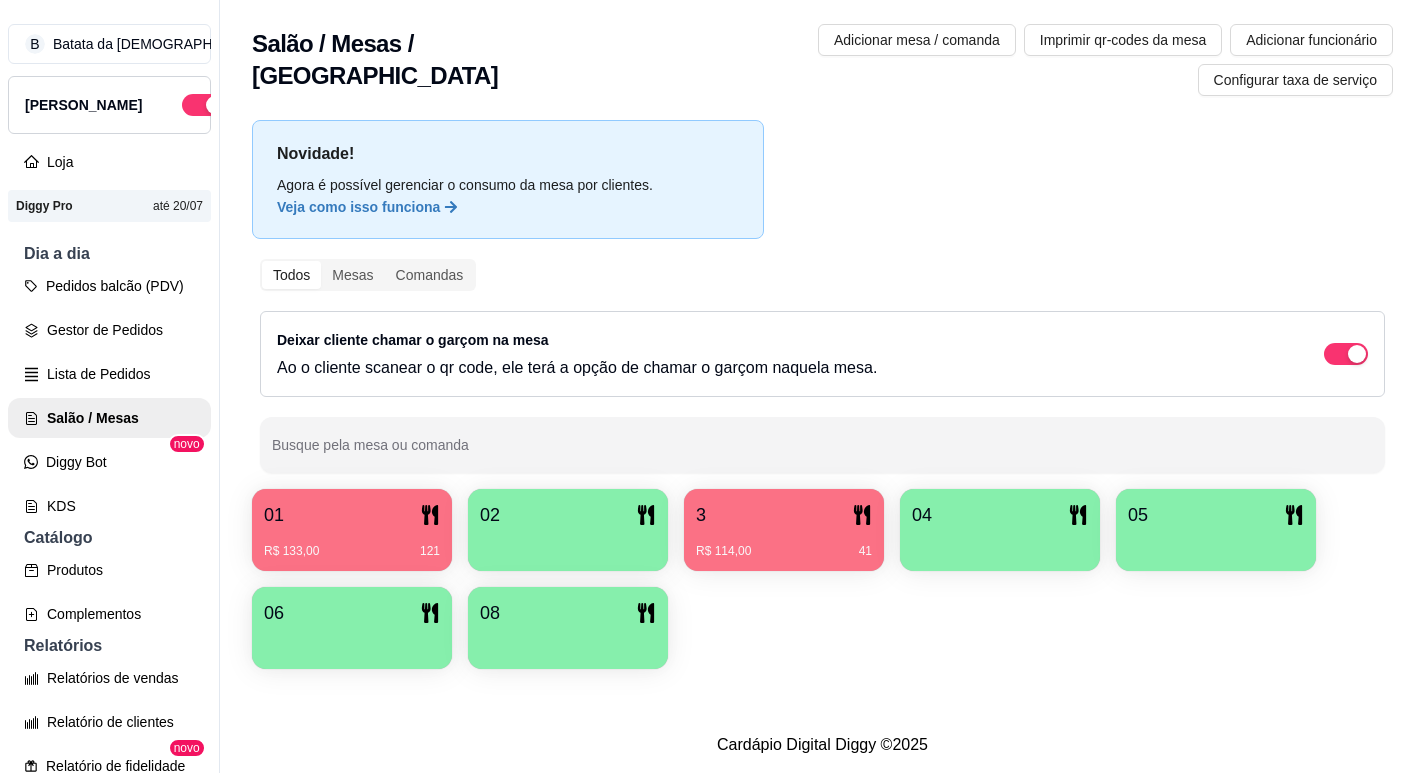 click on "R$ 133,00 121" at bounding box center (352, 544) 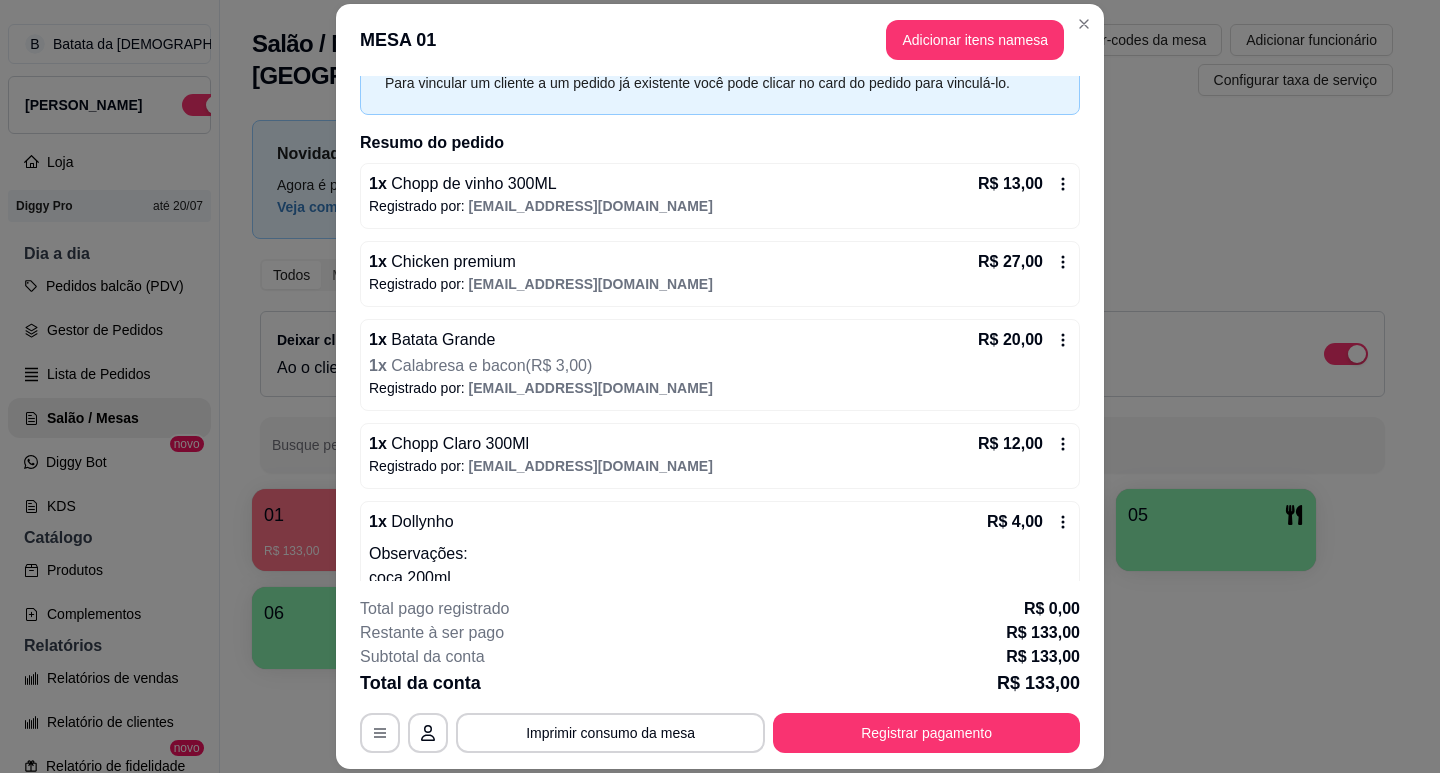scroll, scrollTop: 0, scrollLeft: 0, axis: both 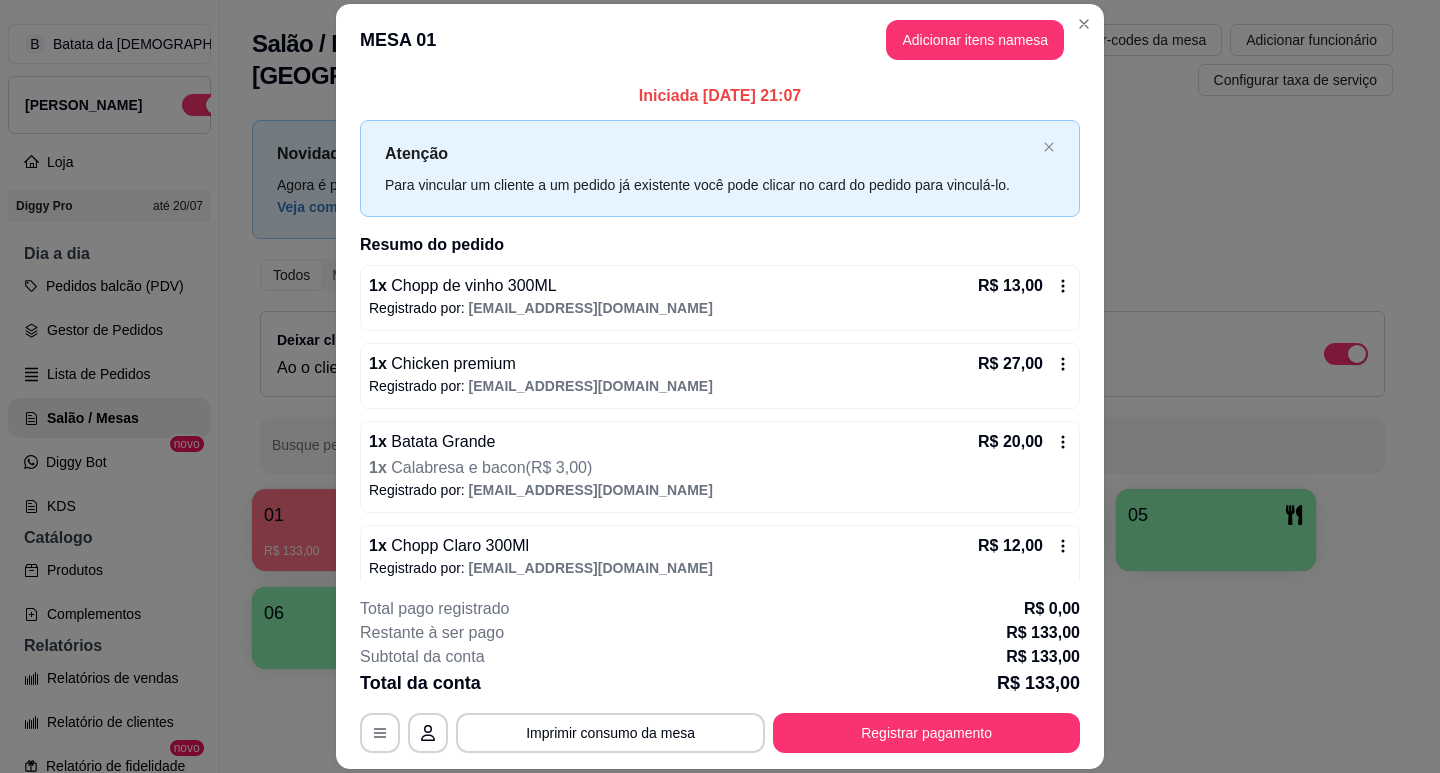 click 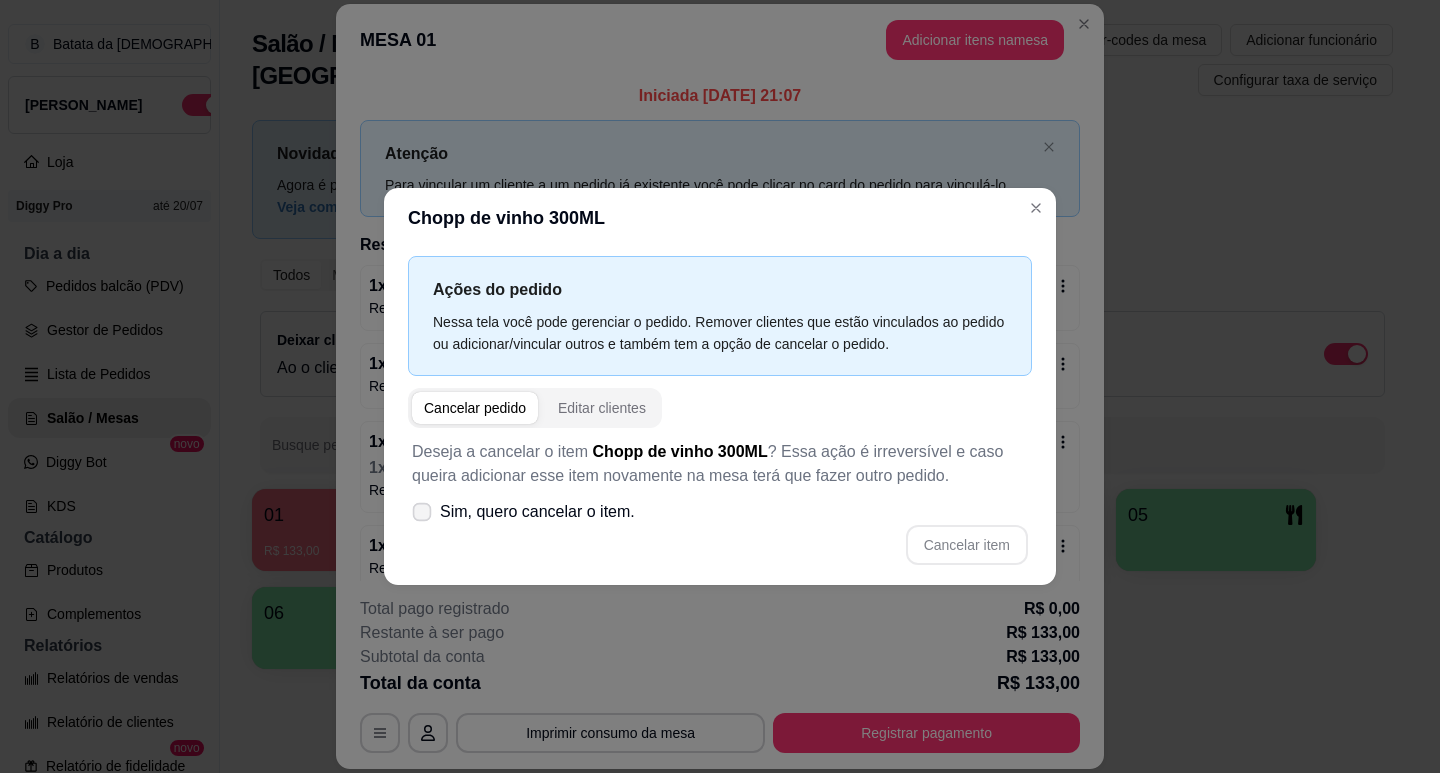 click on "Sim, quero cancelar o item." at bounding box center [523, 512] 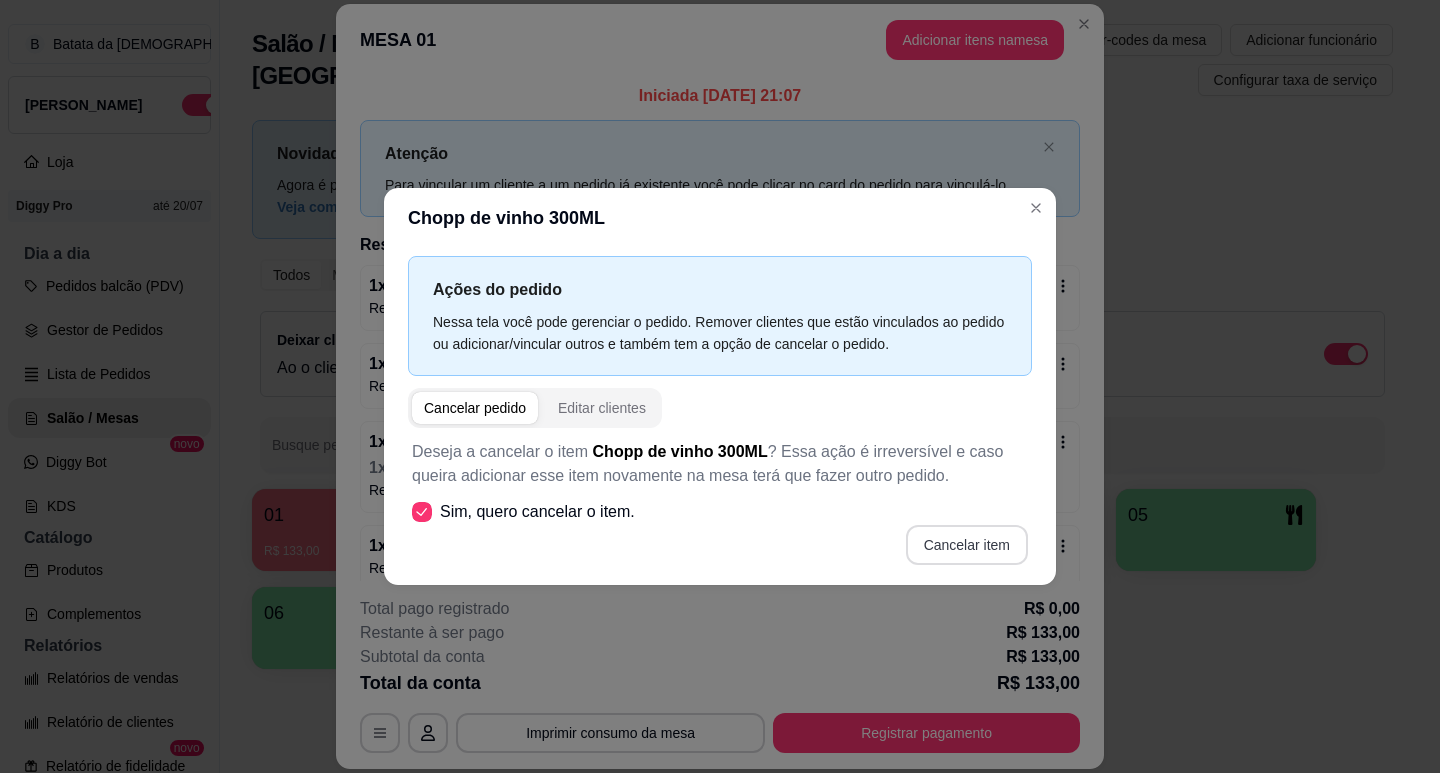 click on "Deseja a cancelar o item   Chopp de vinho 300ML ? Essa ação é irreversível e caso queira adicionar esse item novamente na mesa terá que fazer outro pedido. Sim, quero cancelar o item. Cancelar item" at bounding box center (720, 502) 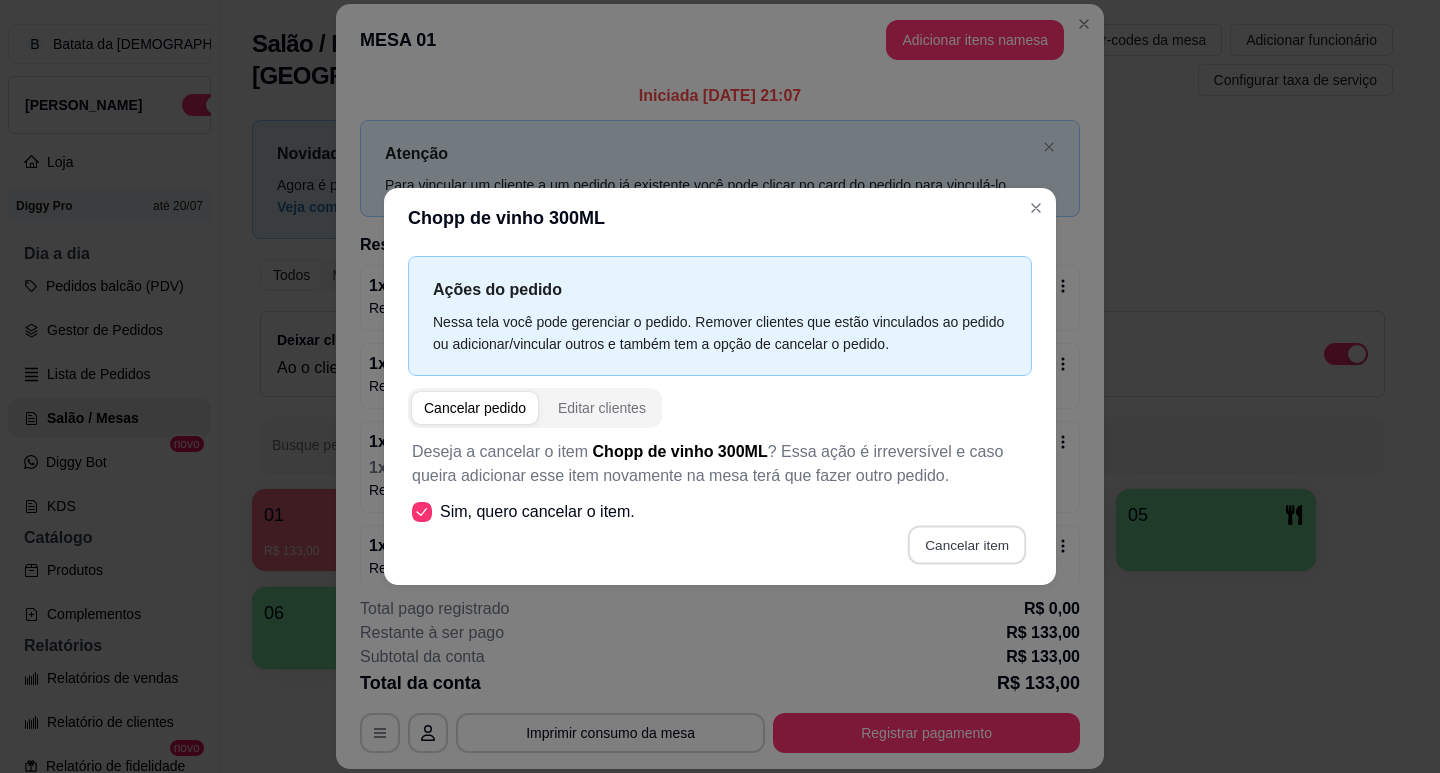 click on "Cancelar item" at bounding box center (966, 544) 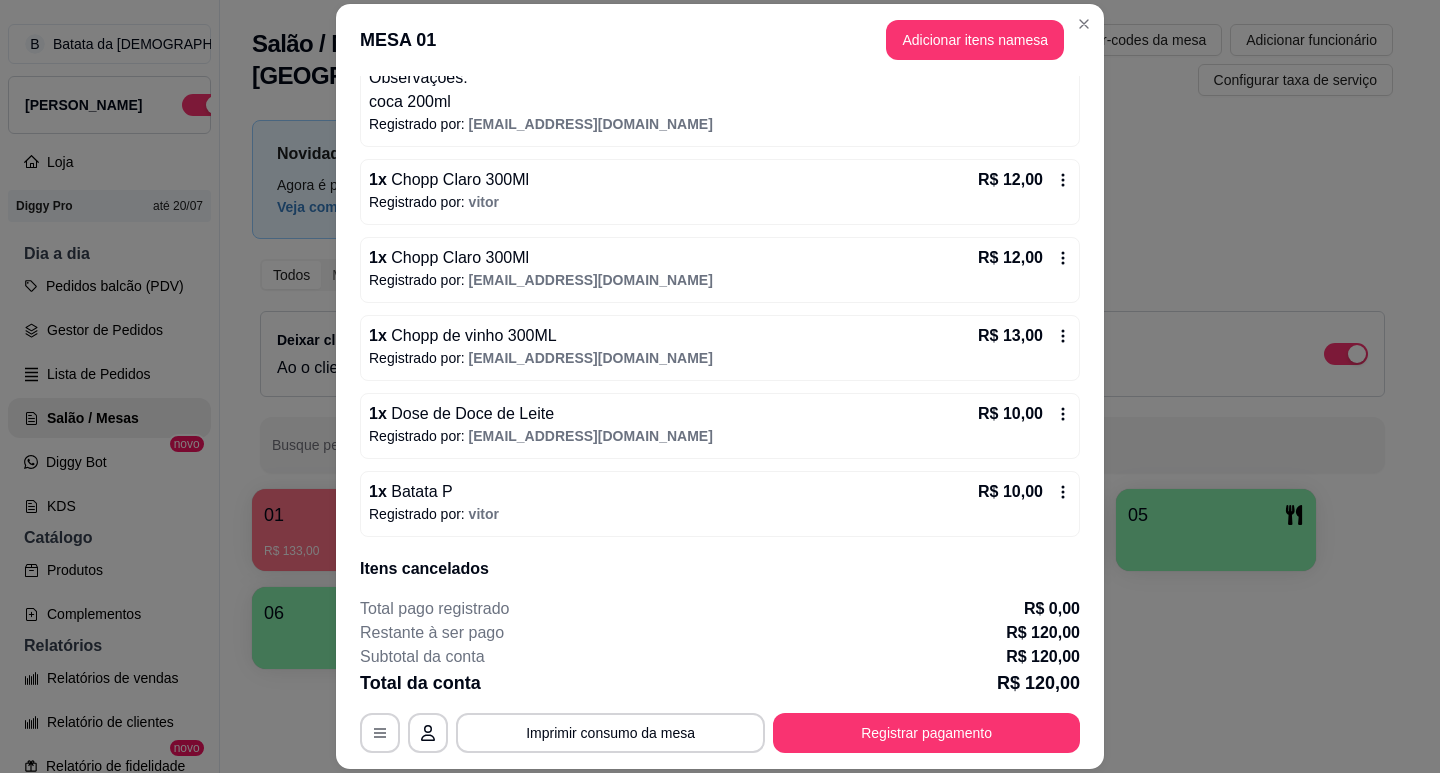 scroll, scrollTop: 578, scrollLeft: 0, axis: vertical 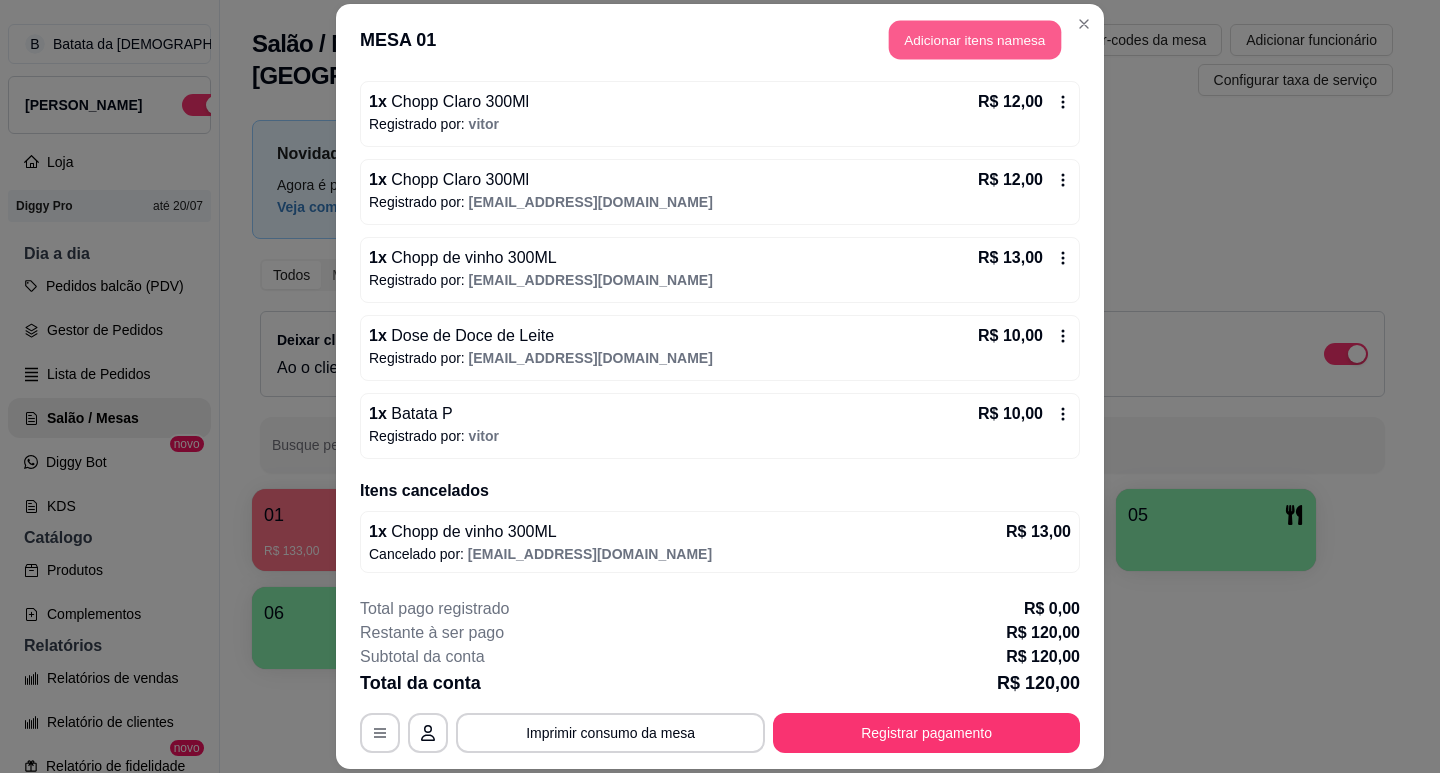 click on "Adicionar itens na  mesa" at bounding box center [975, 39] 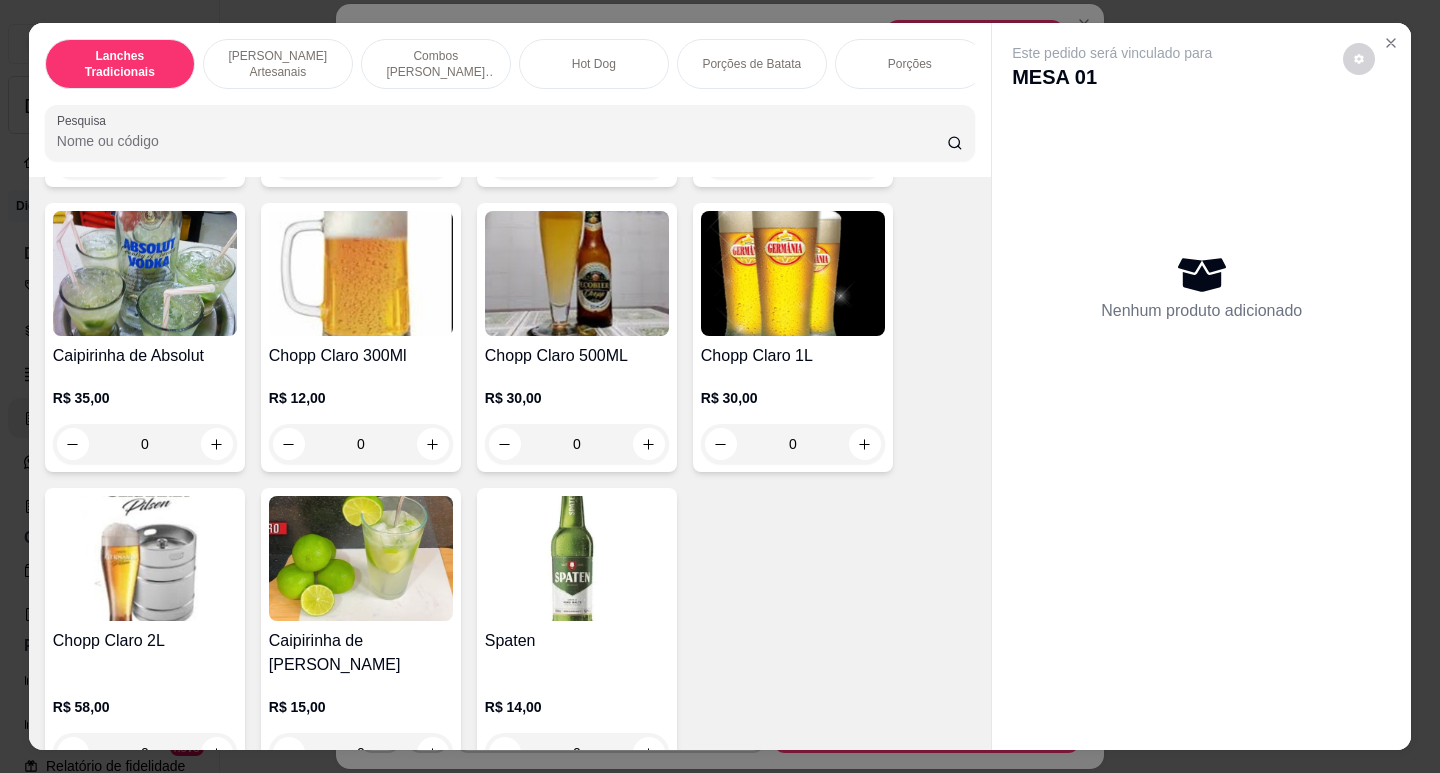 scroll, scrollTop: 8381, scrollLeft: 0, axis: vertical 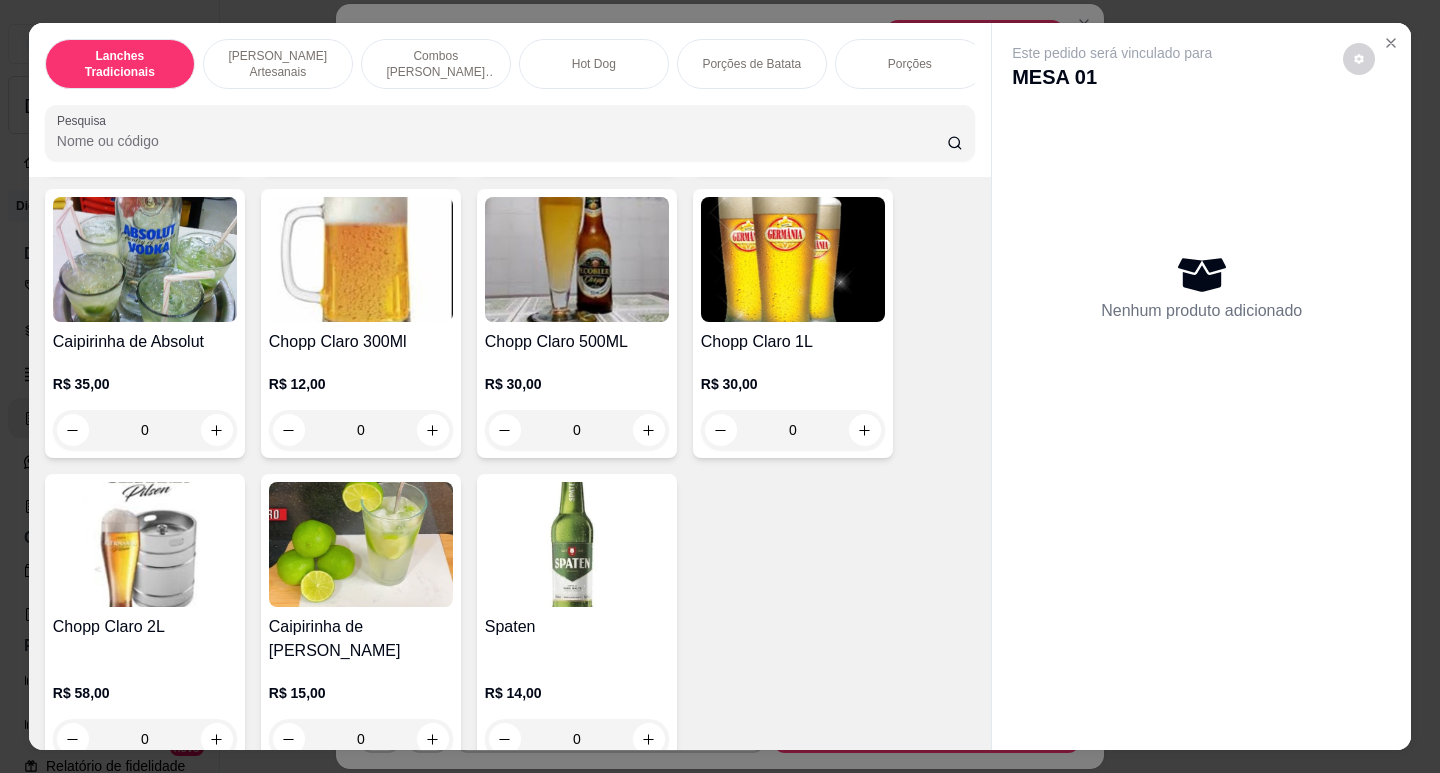 click at bounding box center [793, 259] 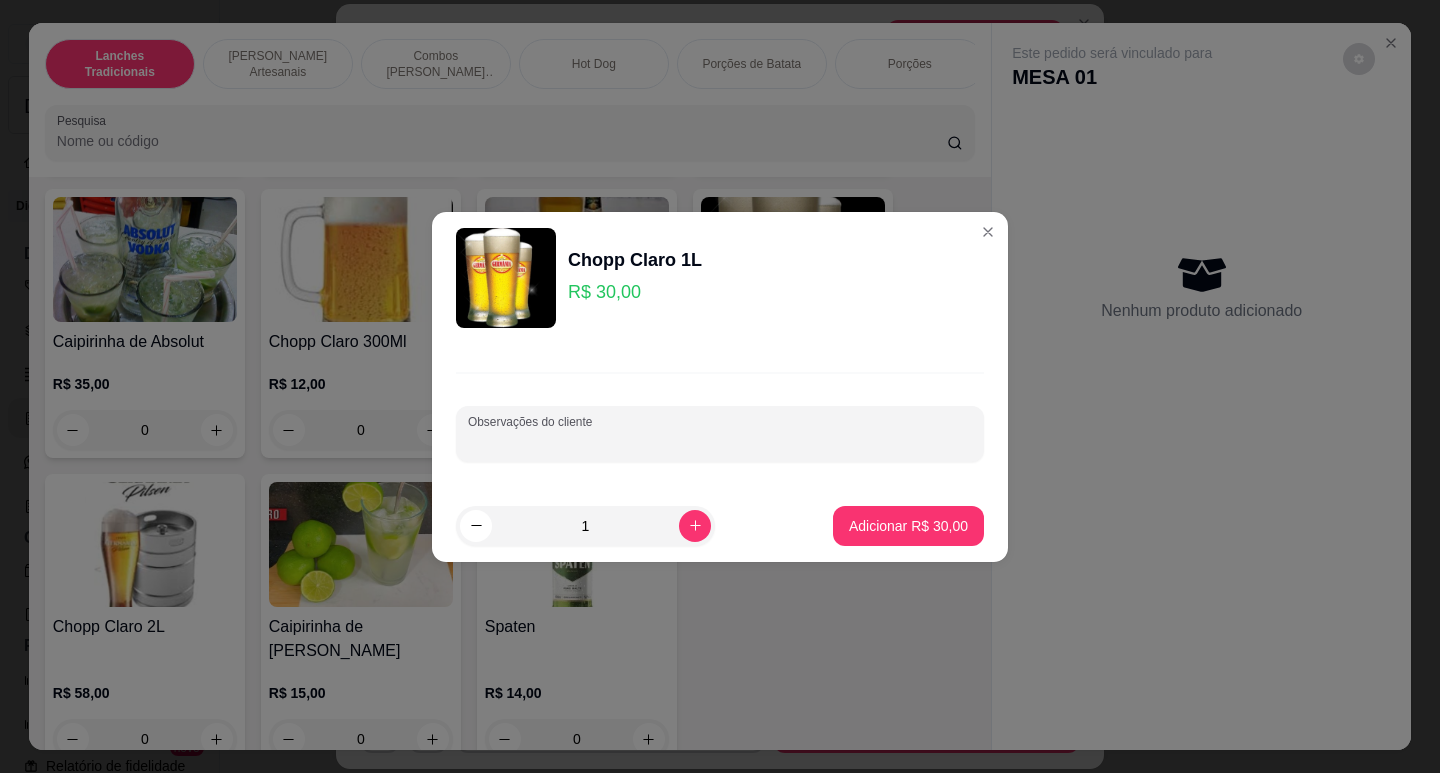click on "Observações do cliente" at bounding box center [720, 442] 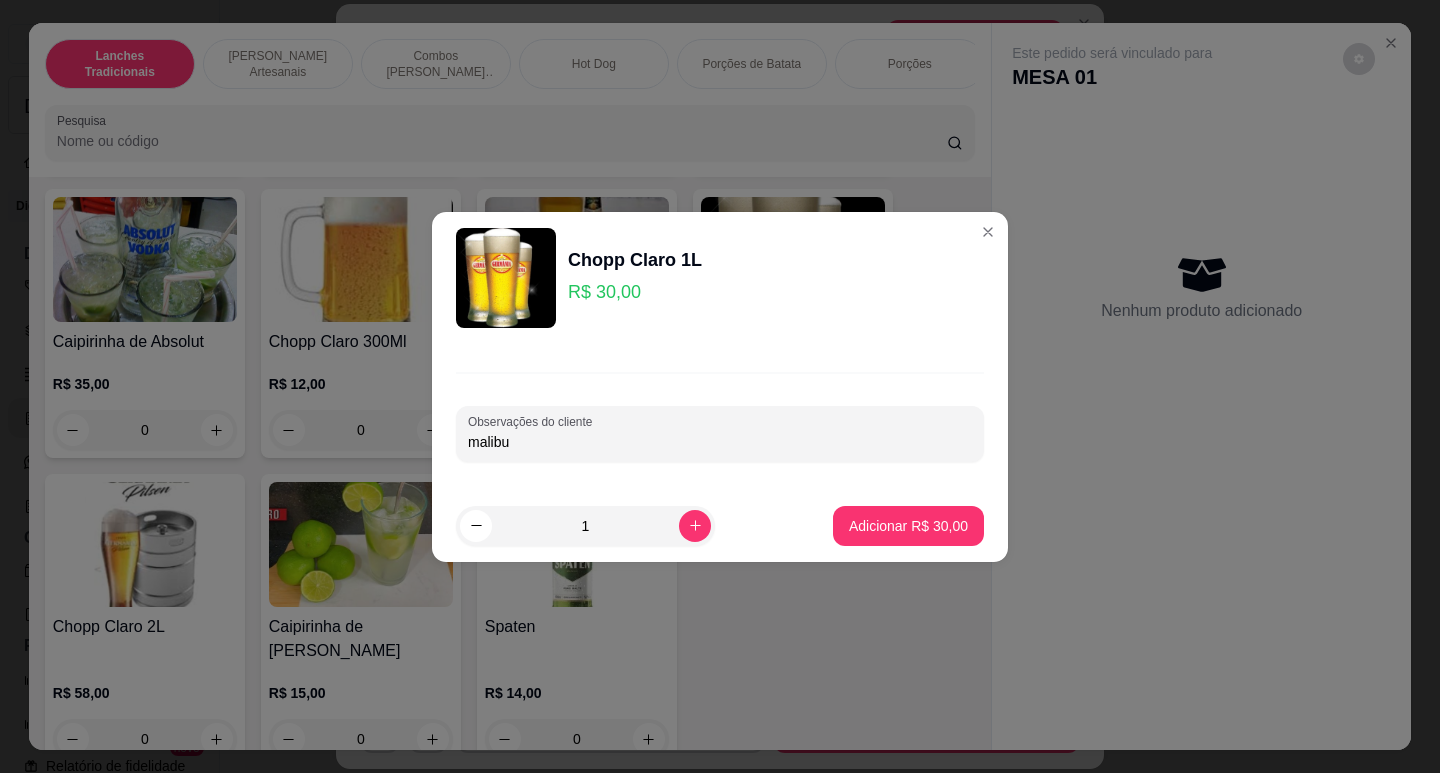 type on "malibu" 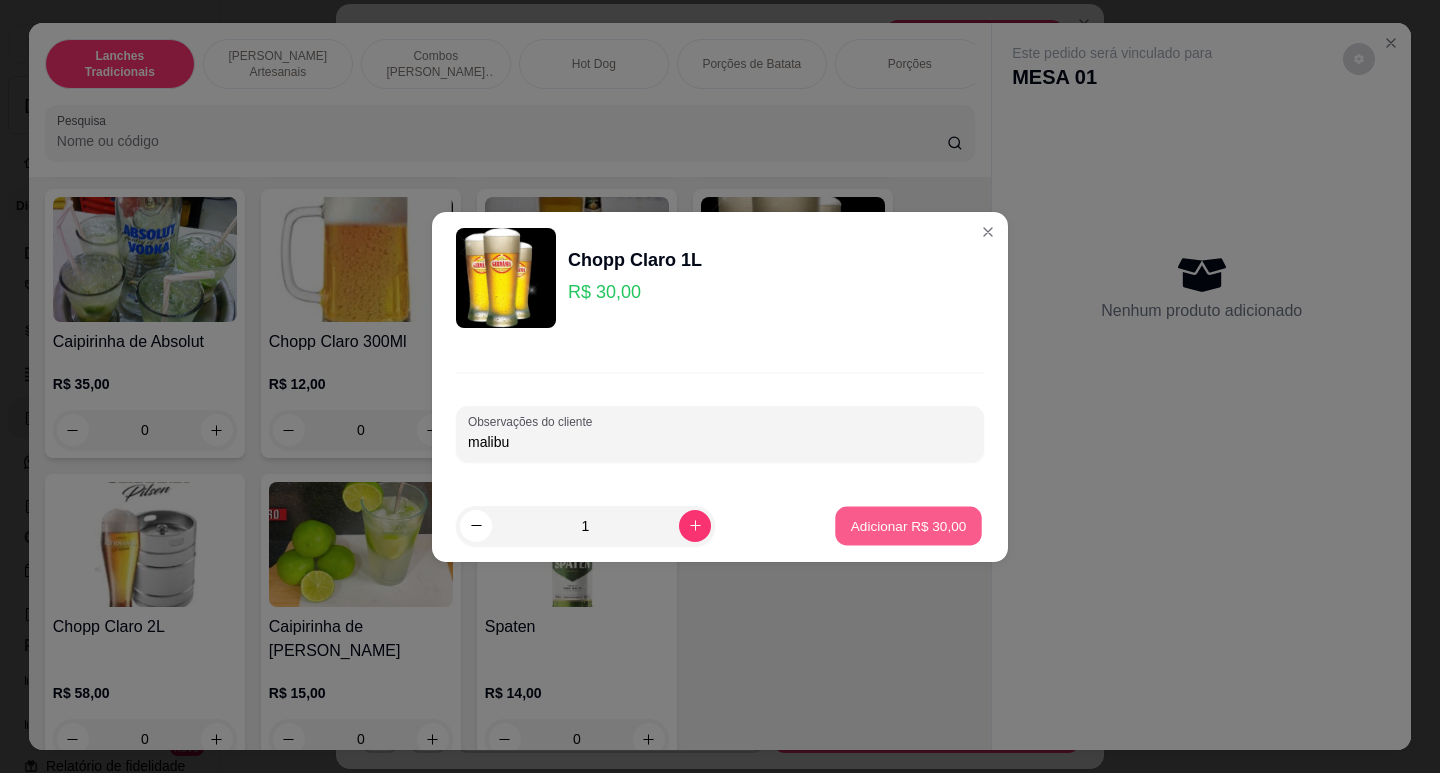 click on "Adicionar   R$ 30,00" at bounding box center (909, 525) 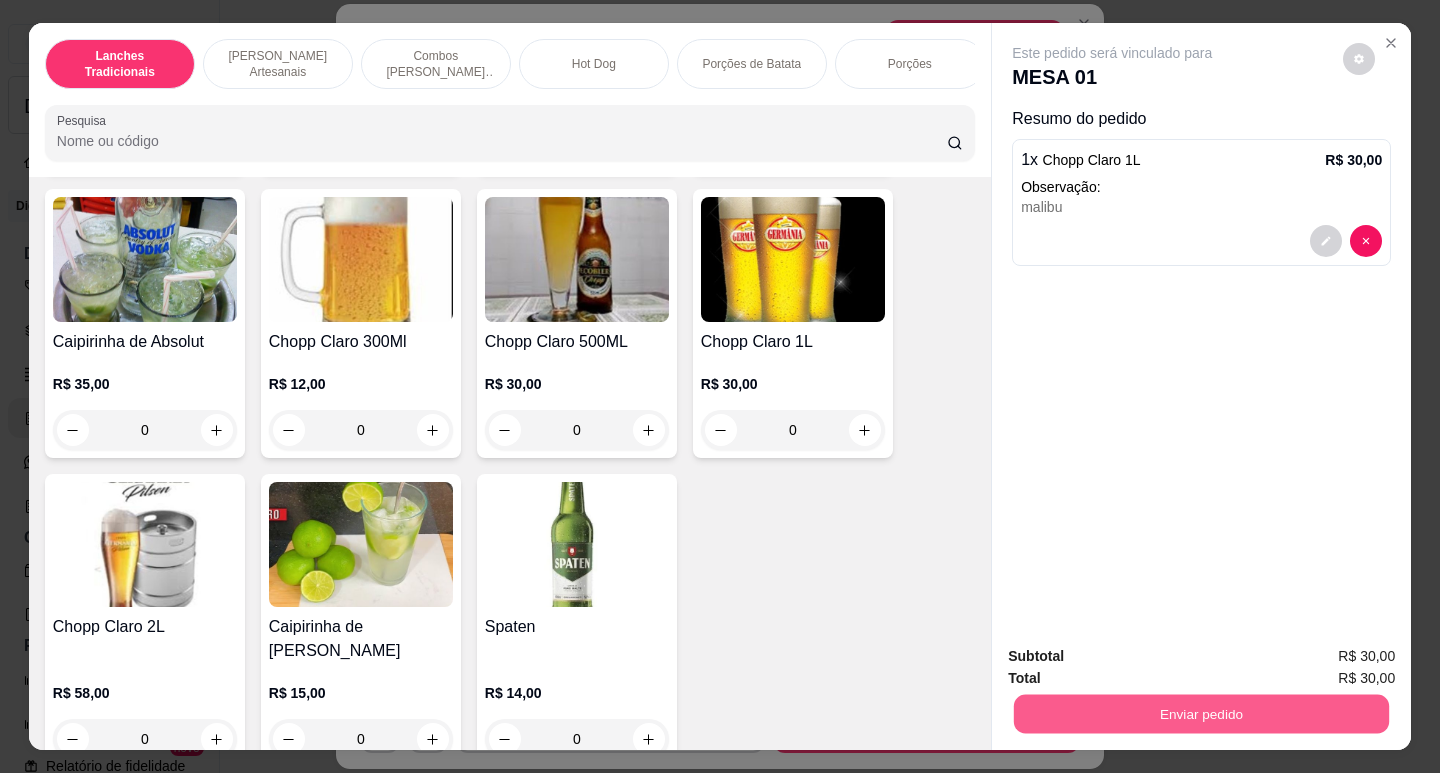 click on "Enviar pedido" at bounding box center (1201, 713) 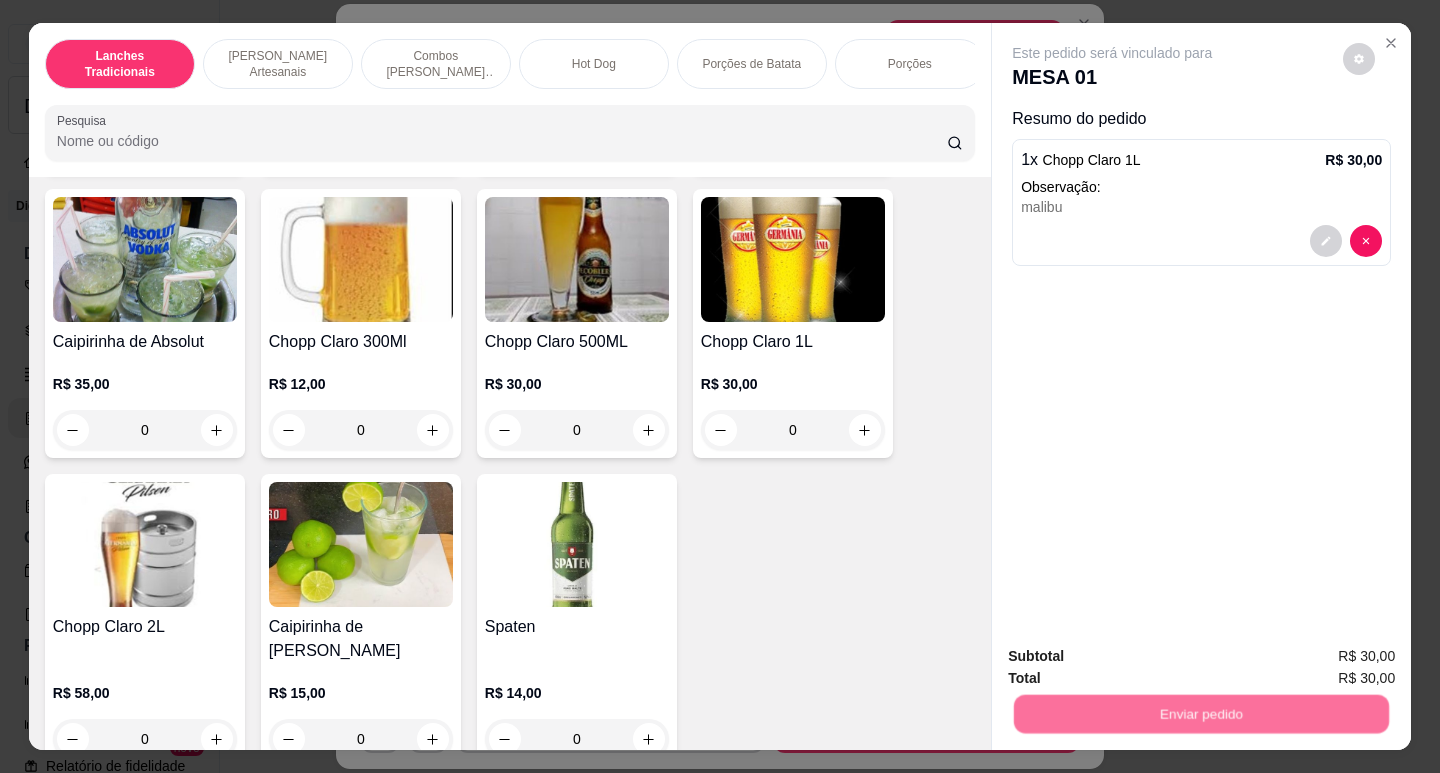 click on "Não registrar e enviar pedido" at bounding box center (1135, 657) 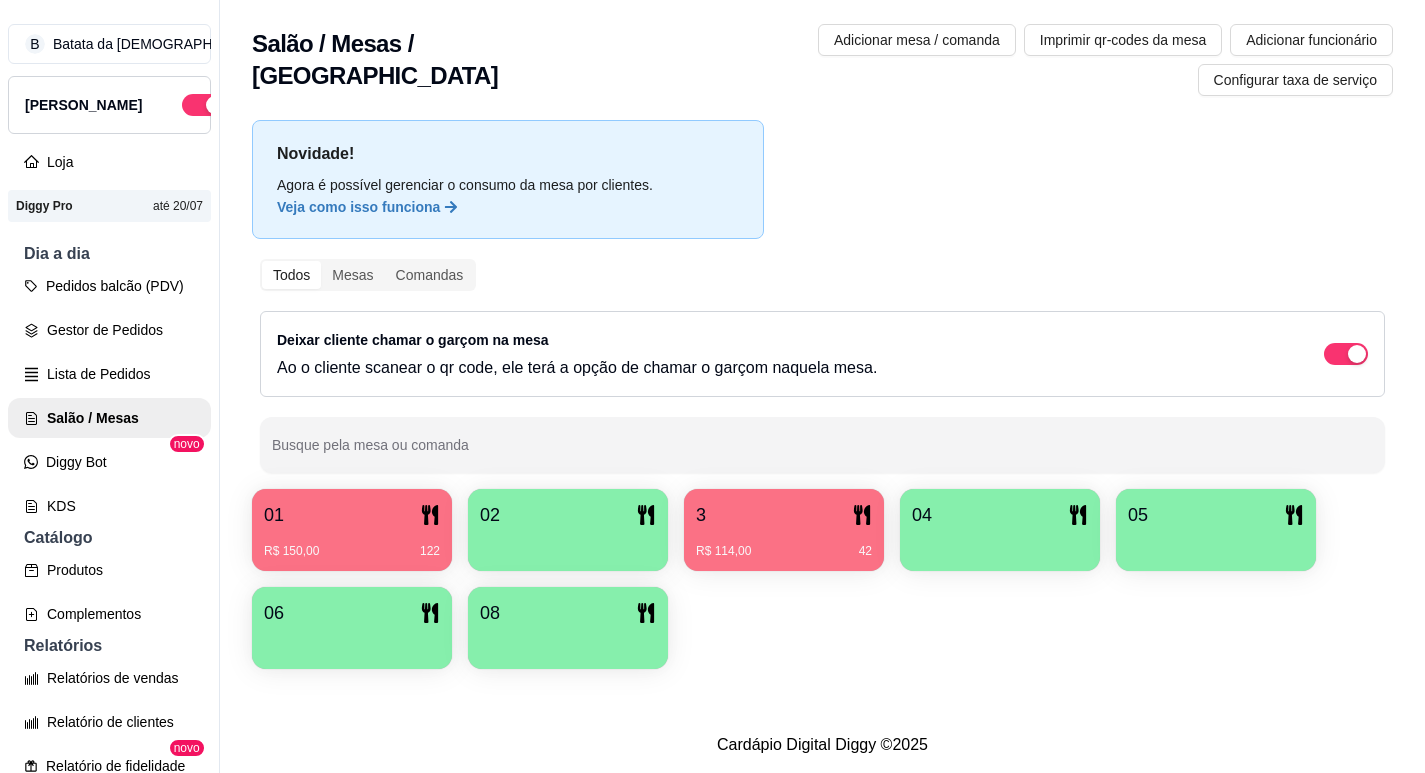 click on "R$ 114,00" at bounding box center [723, 551] 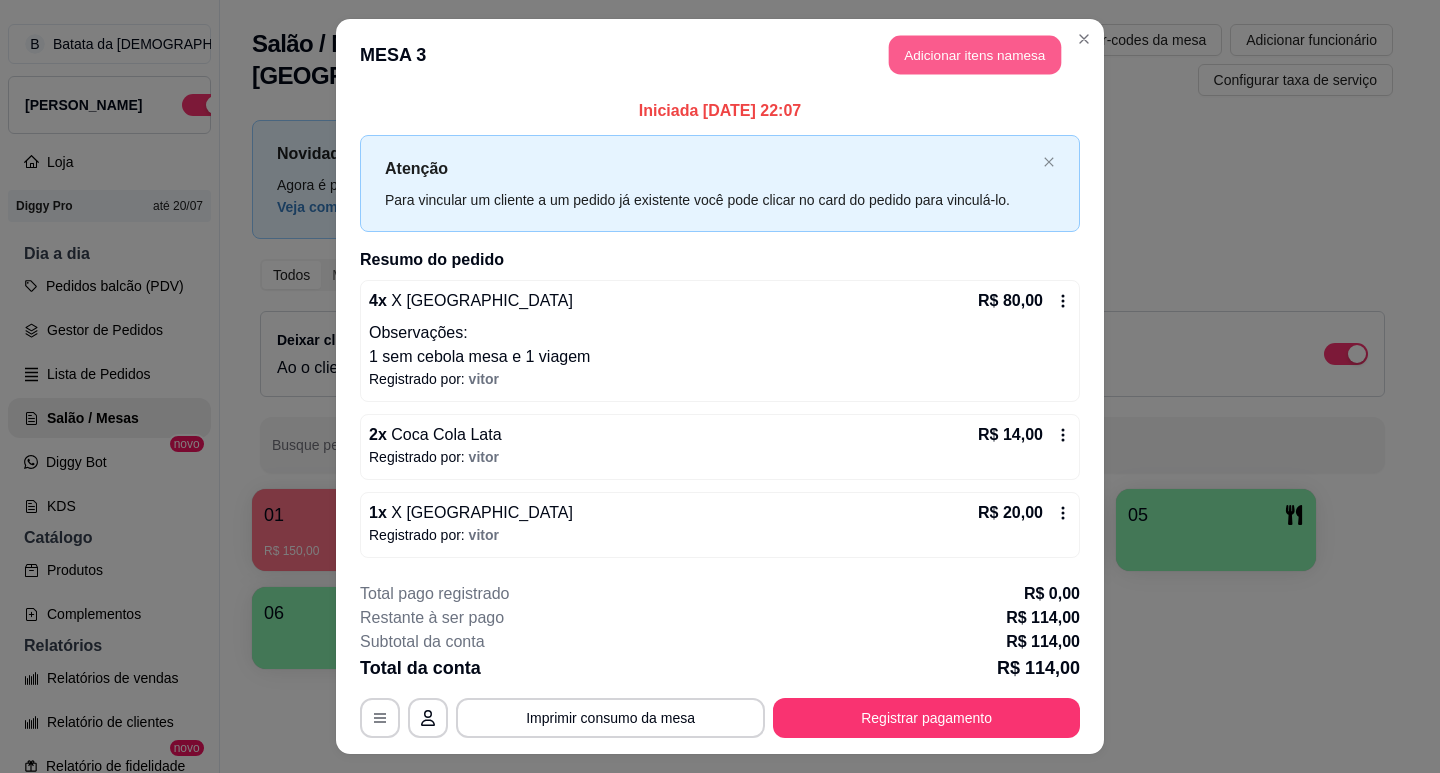 click on "Adicionar itens na  mesa" at bounding box center [975, 55] 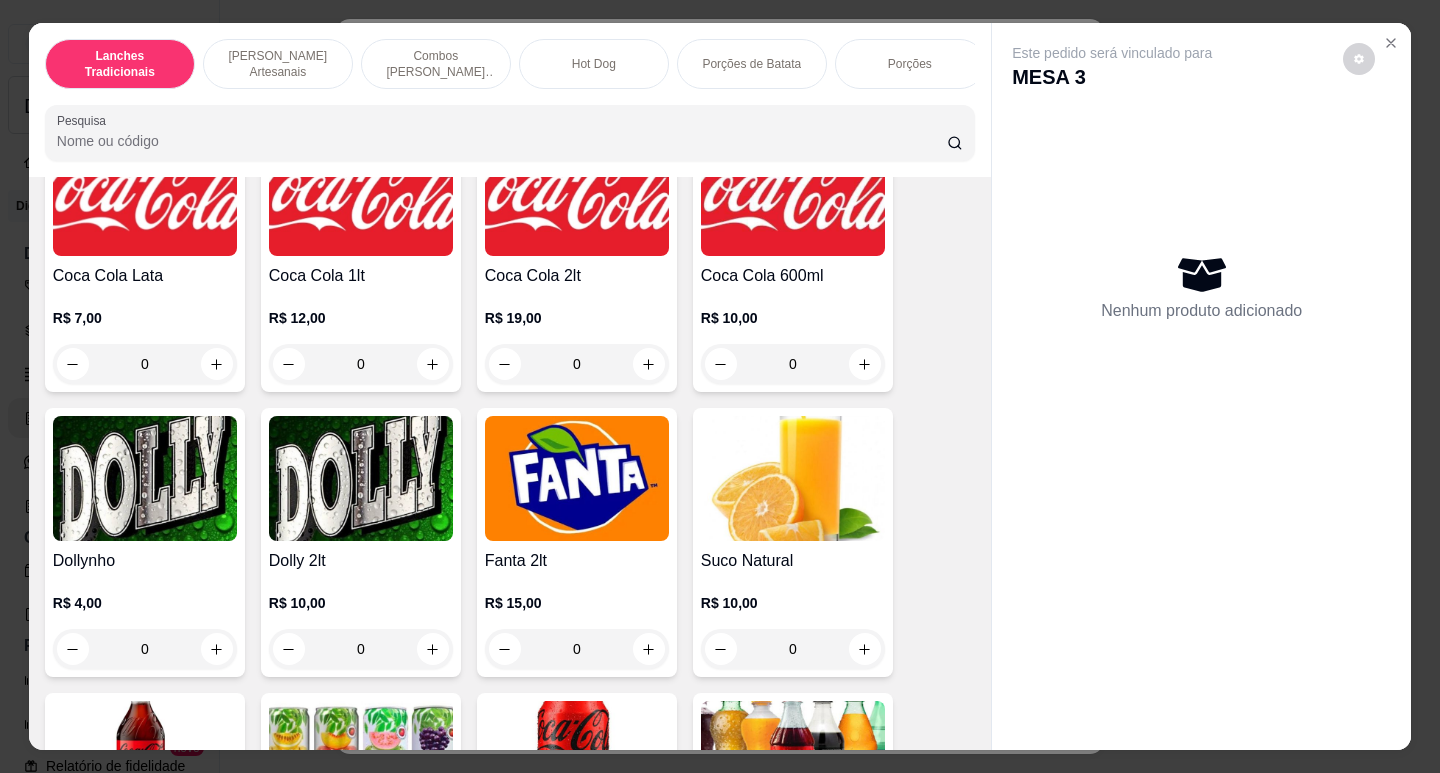 scroll, scrollTop: 5200, scrollLeft: 0, axis: vertical 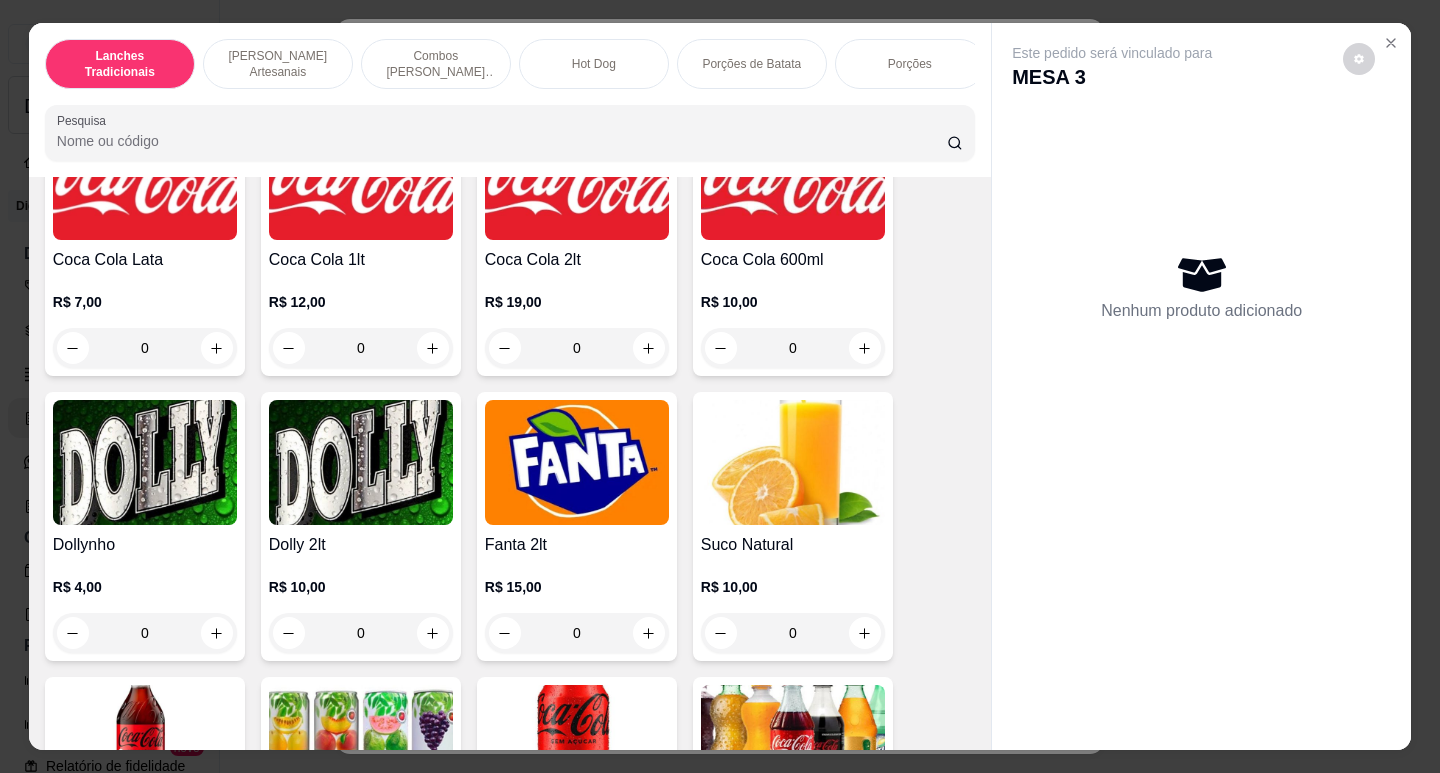 click at bounding box center (145, 462) 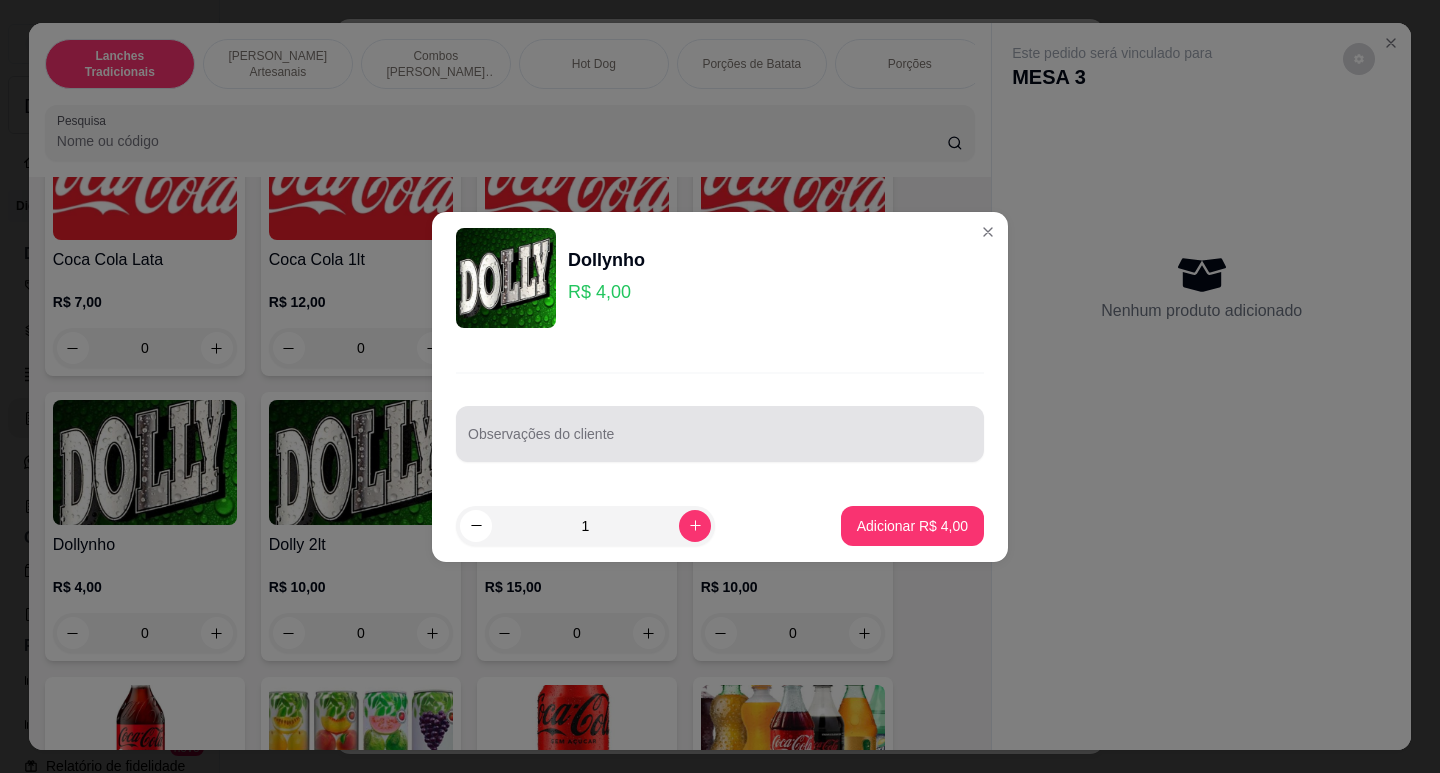 click on "Observações do cliente" at bounding box center [720, 442] 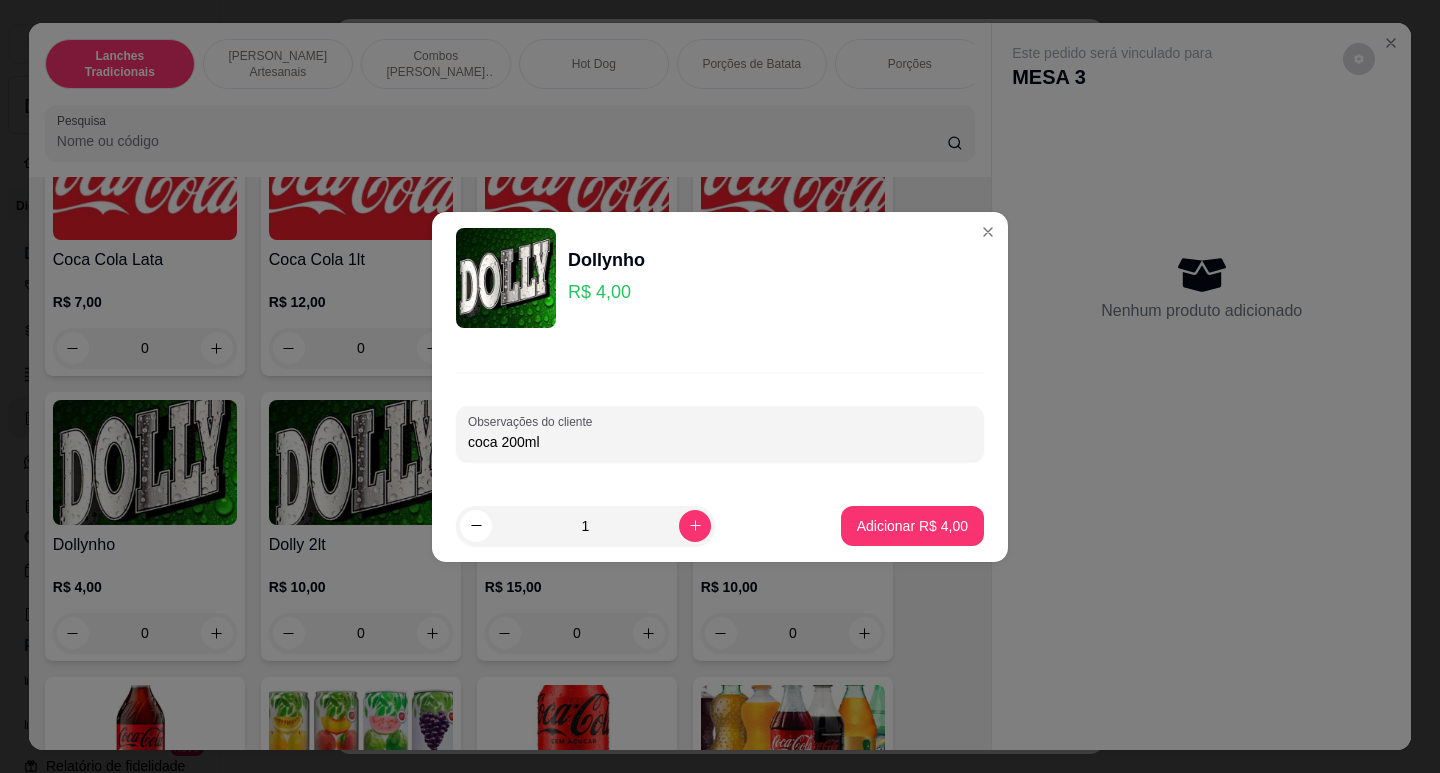 type on "coca 200ml" 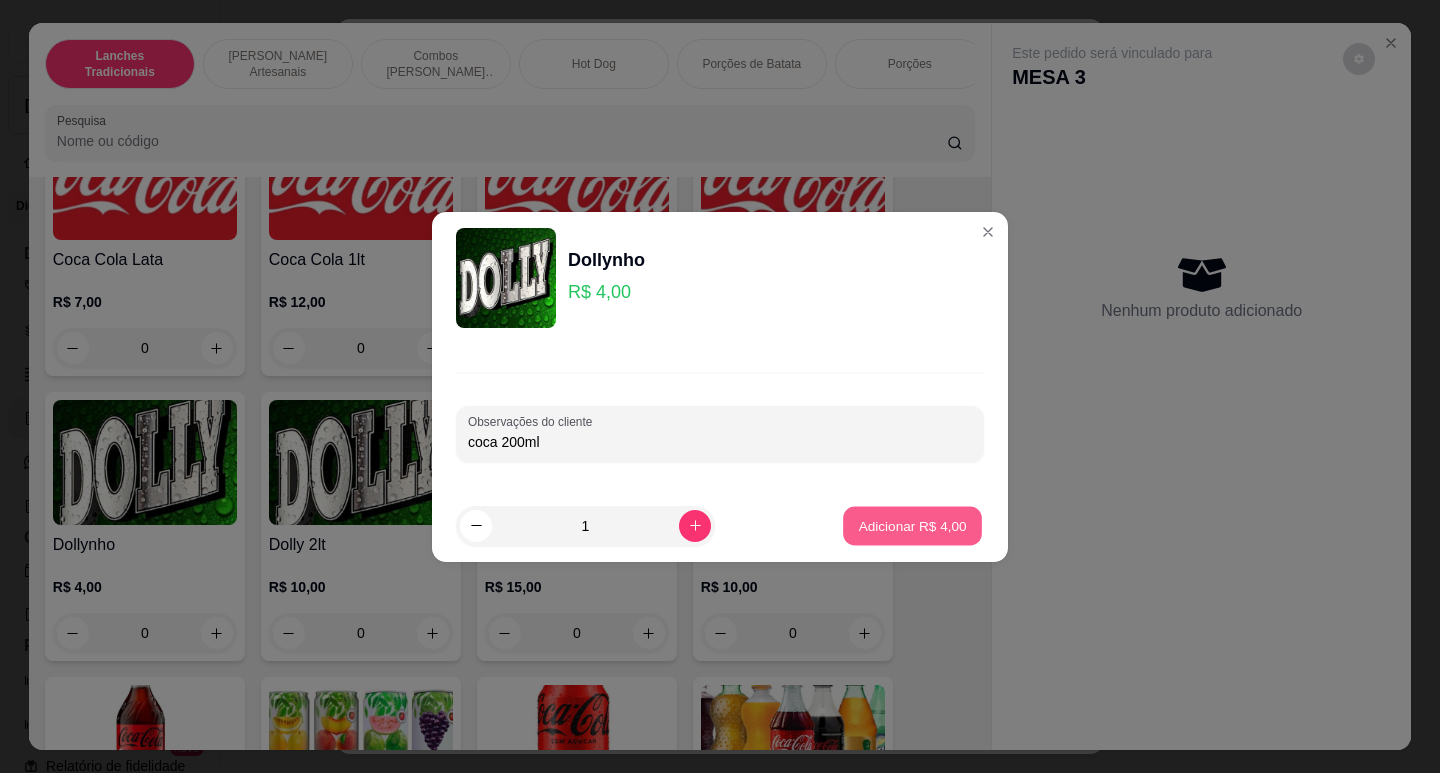 click on "Adicionar   R$ 4,00" at bounding box center [912, 525] 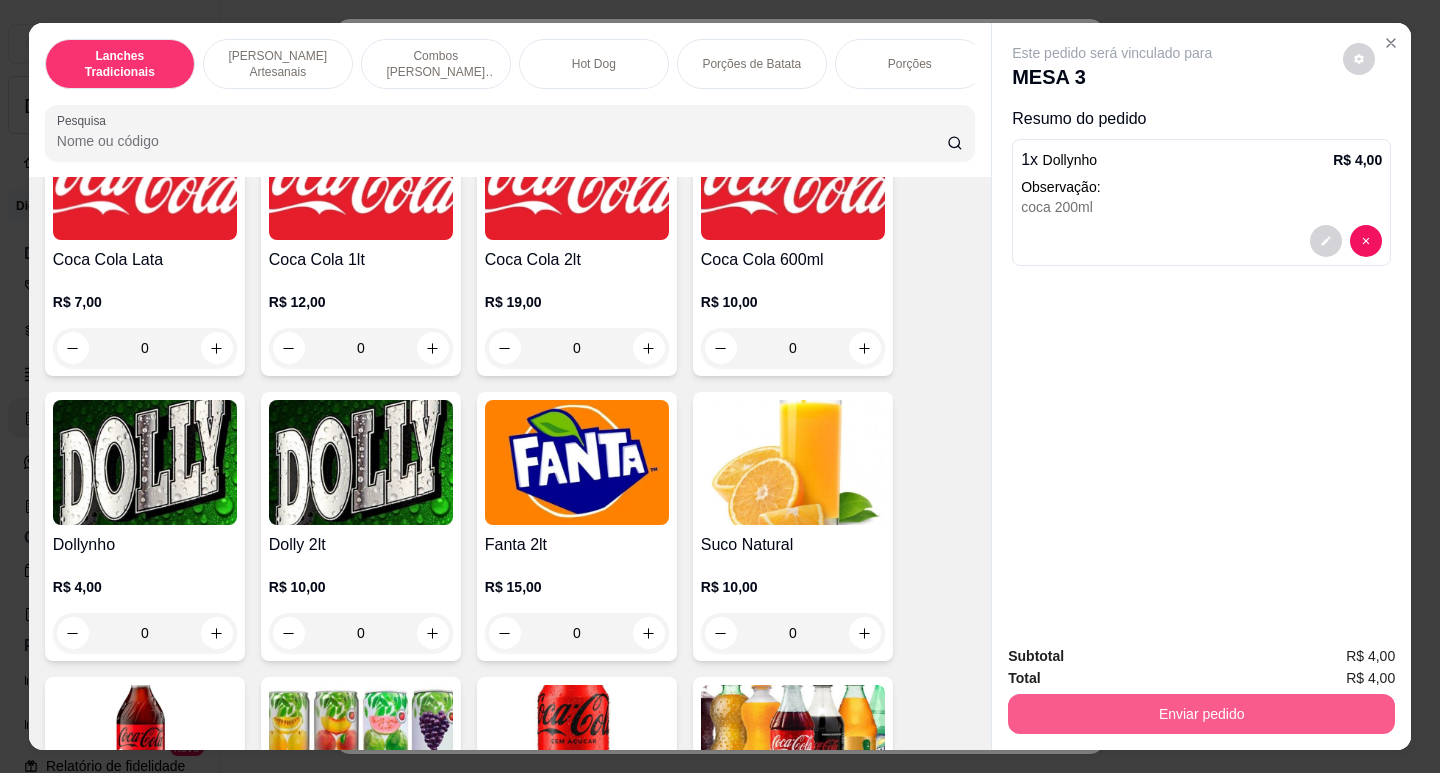 click on "Enviar pedido" at bounding box center [1201, 714] 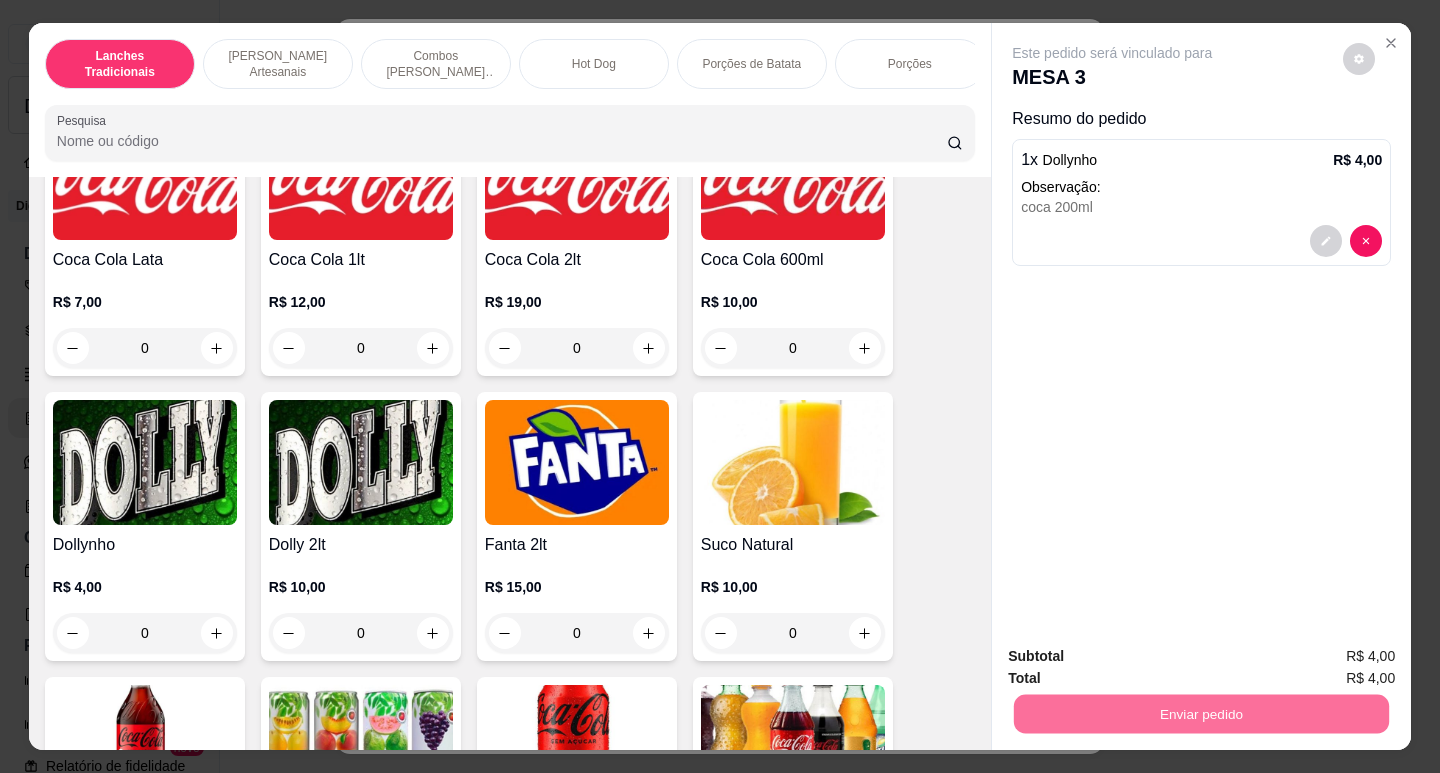 click on "Não registrar e enviar pedido" at bounding box center (1136, 656) 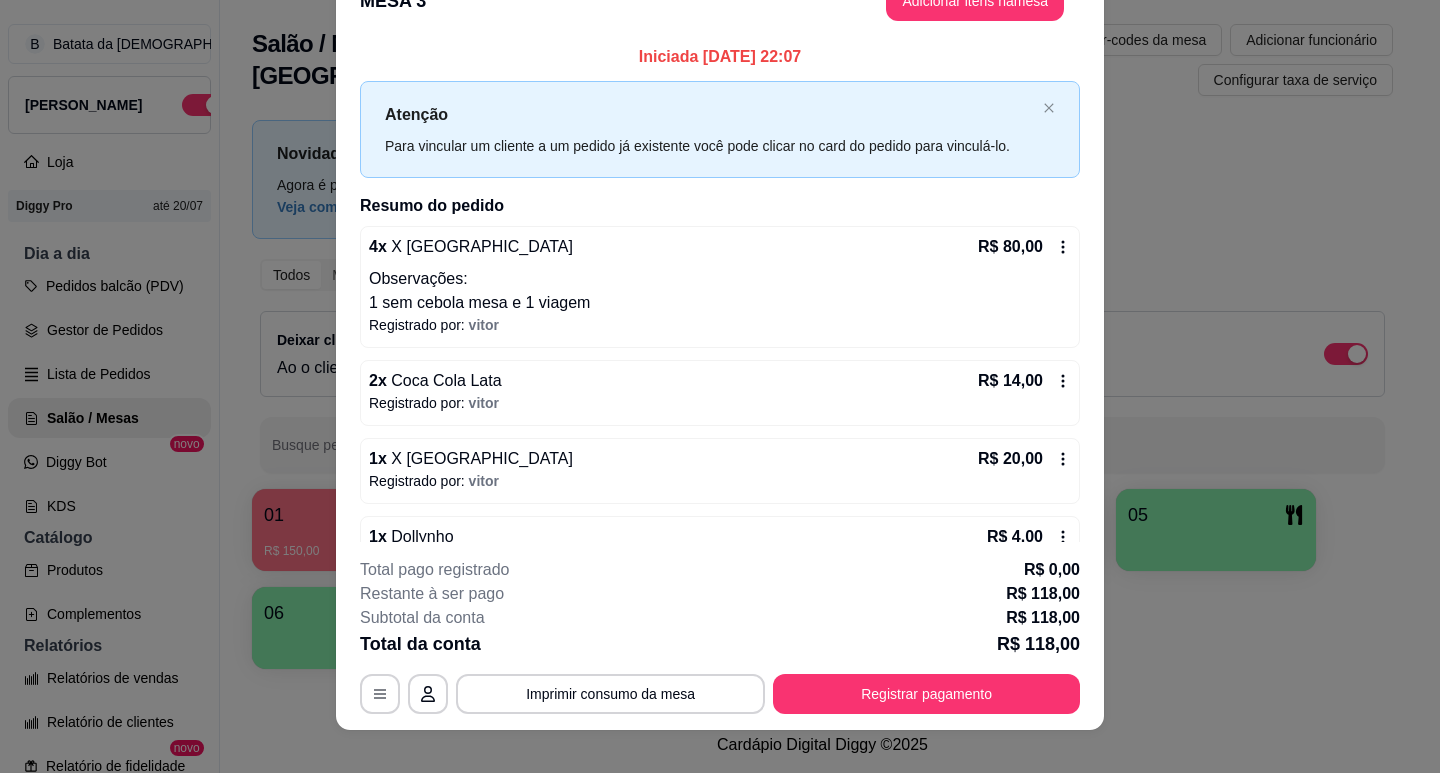 scroll, scrollTop: 60, scrollLeft: 0, axis: vertical 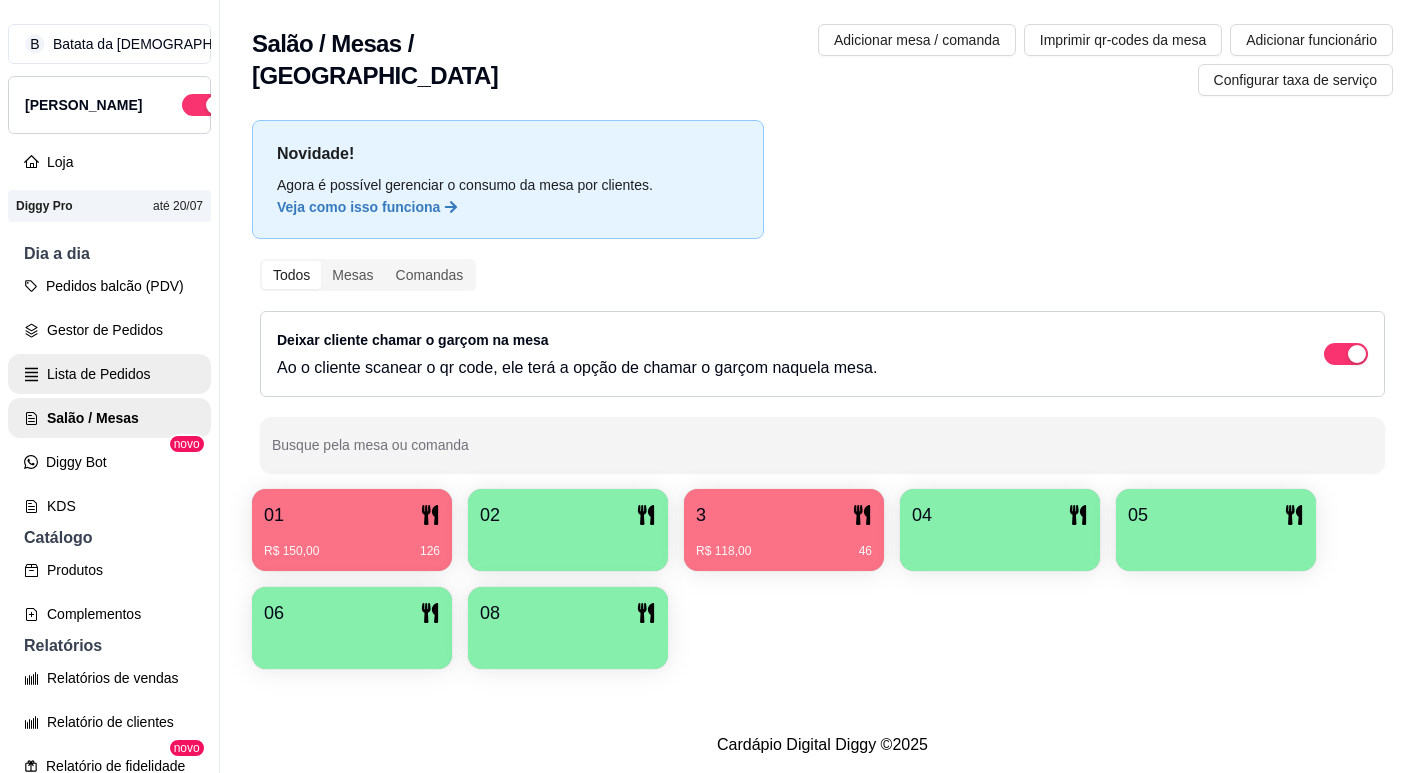 click on "Lista de Pedidos" at bounding box center [109, 374] 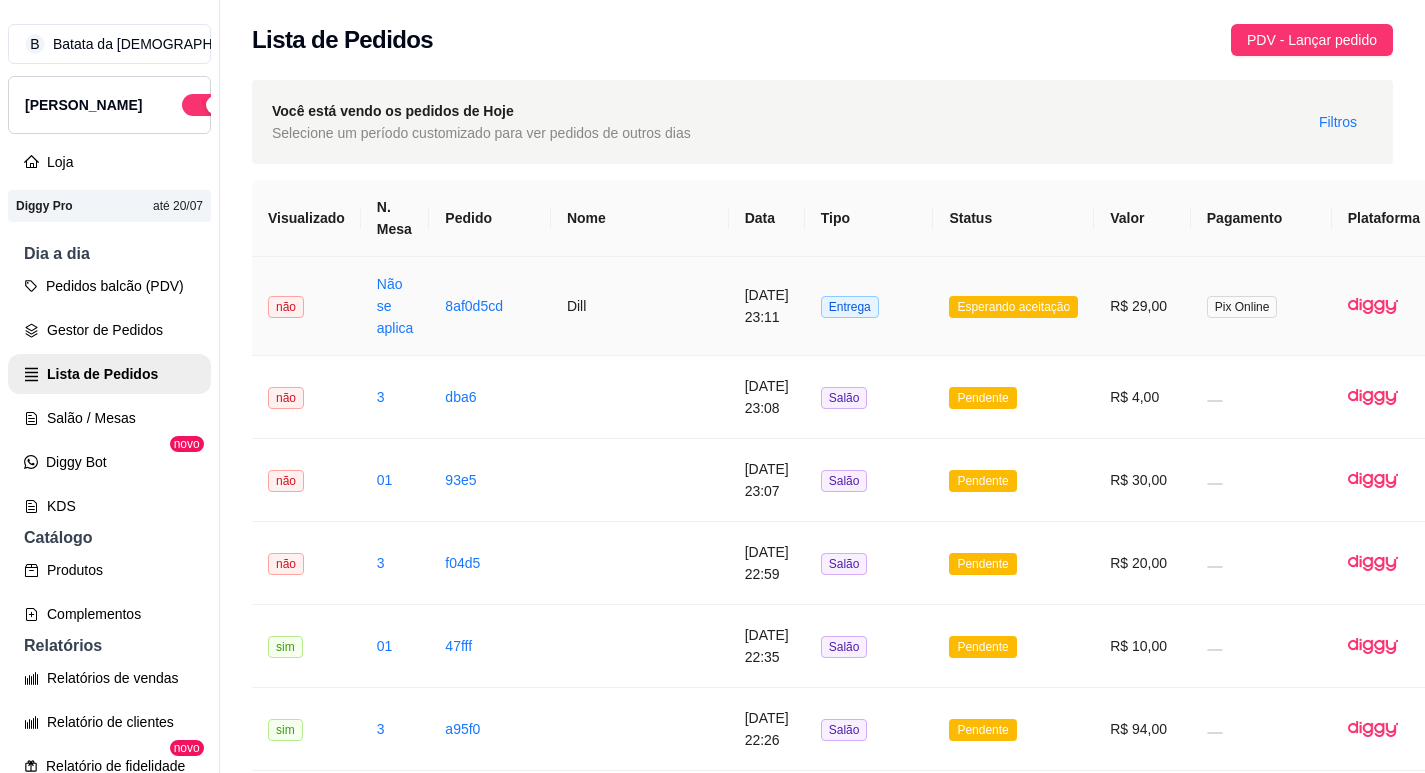 click on "Entrega" at bounding box center [850, 307] 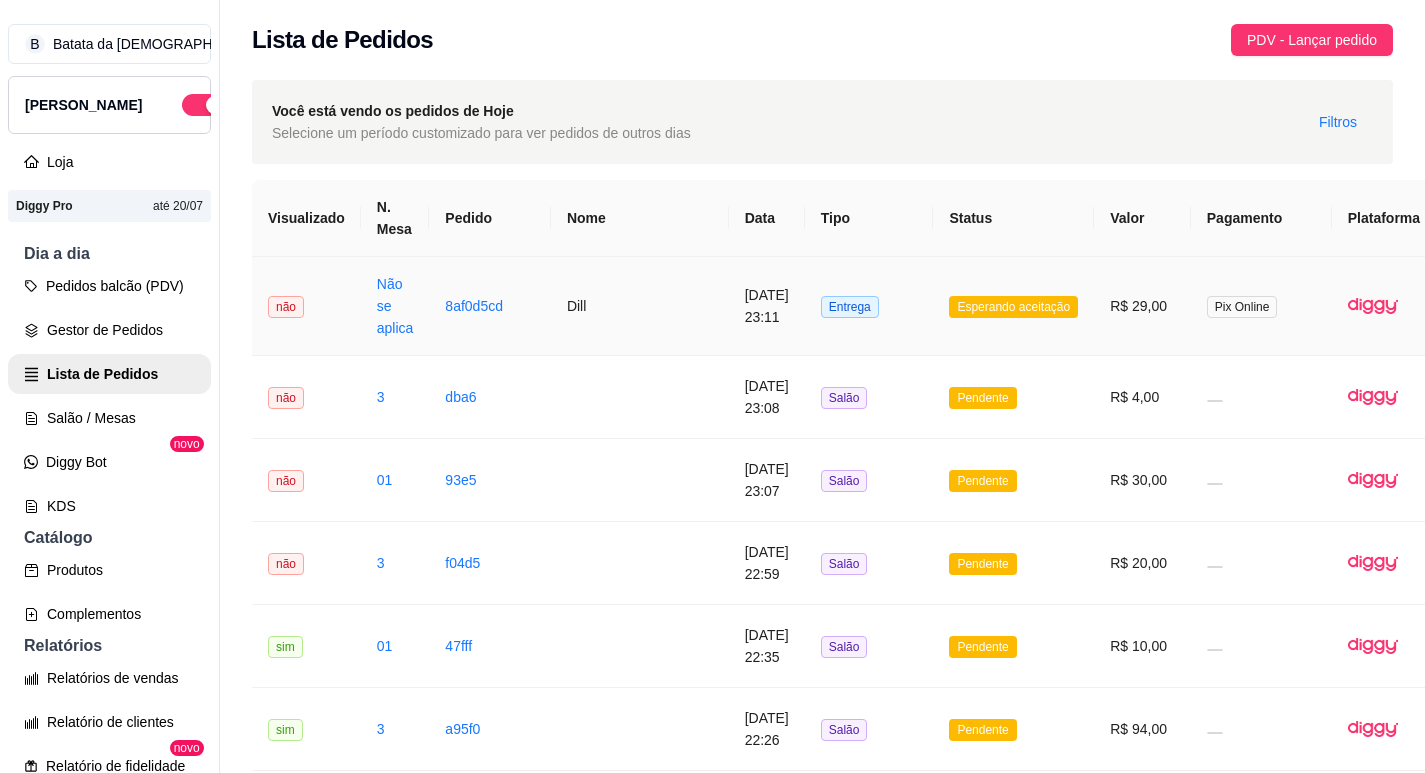 click on "Entrega" at bounding box center [869, 306] 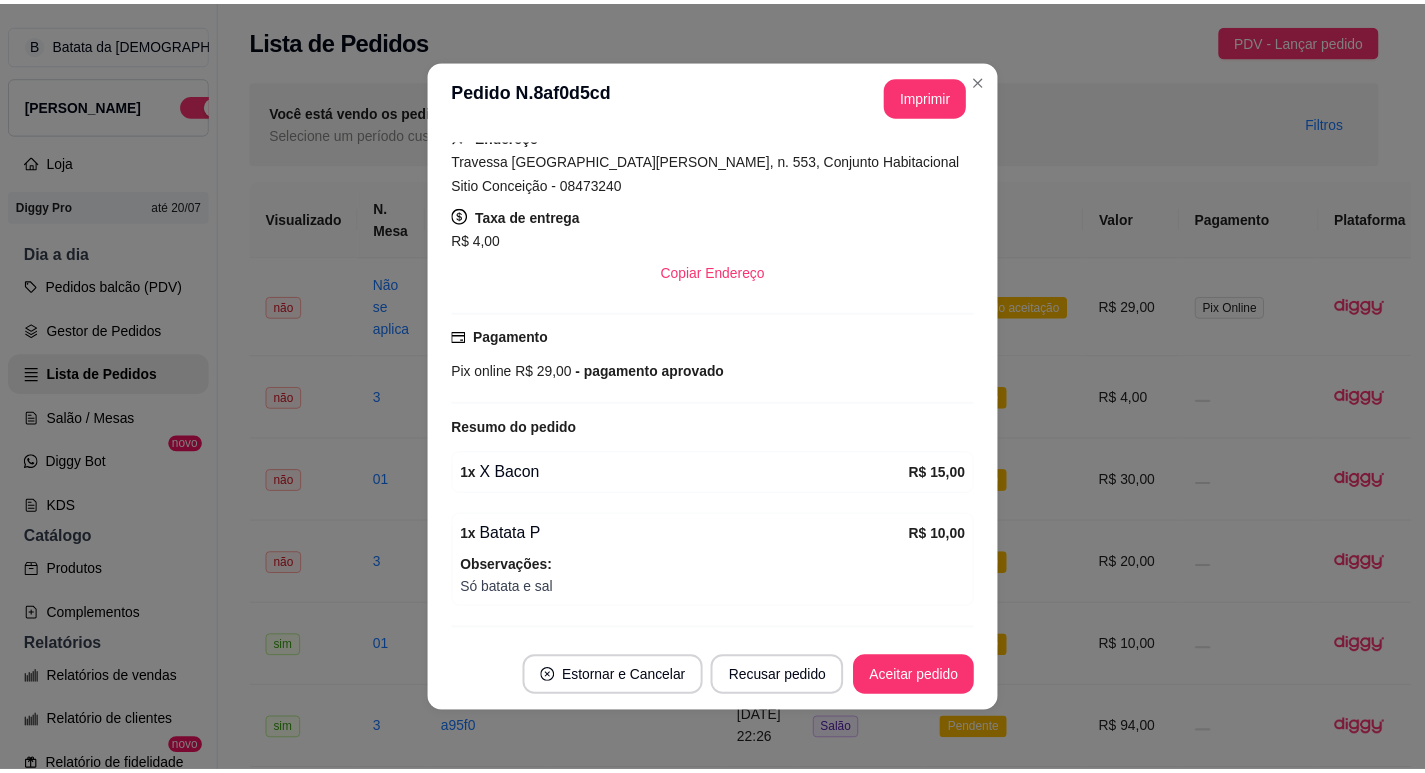 scroll, scrollTop: 222, scrollLeft: 0, axis: vertical 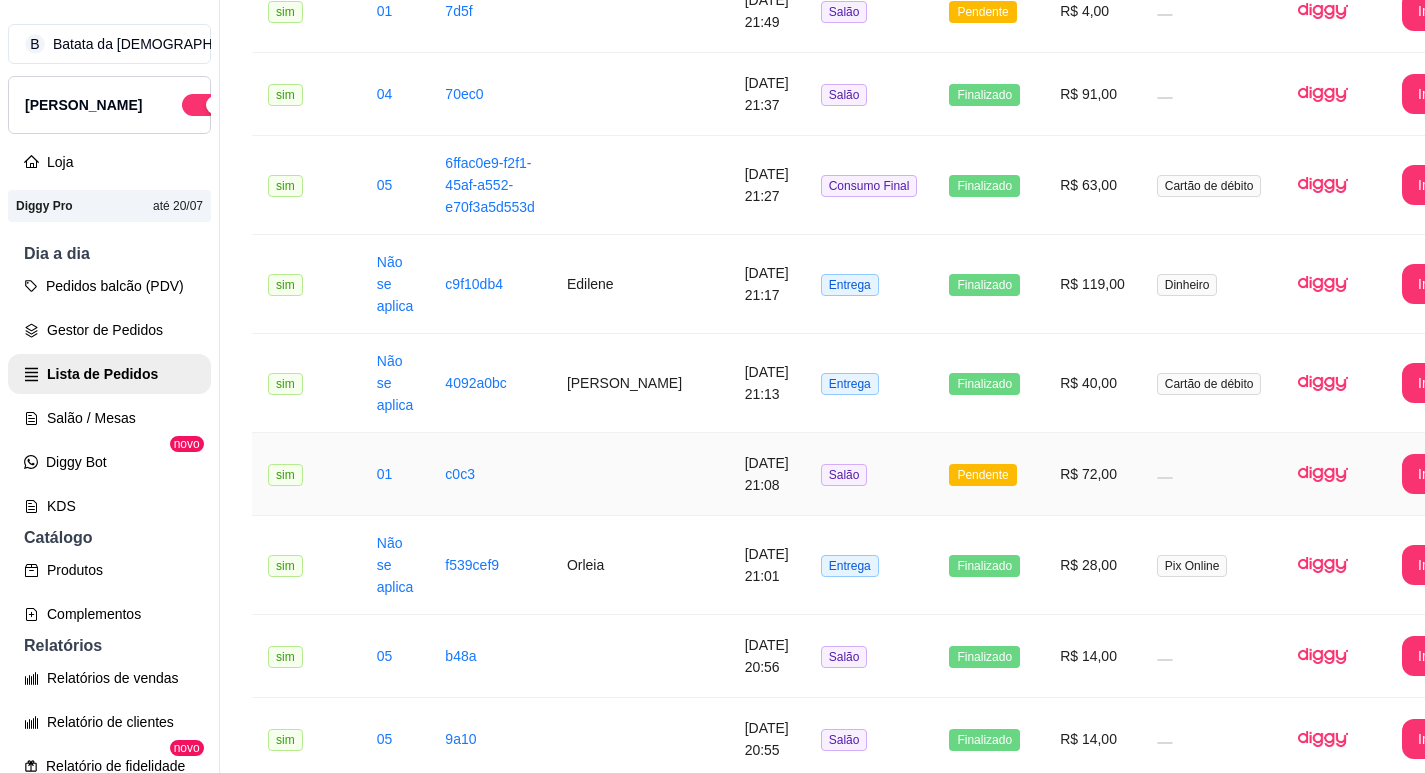 click on "[DATE] 21:08" at bounding box center (767, 474) 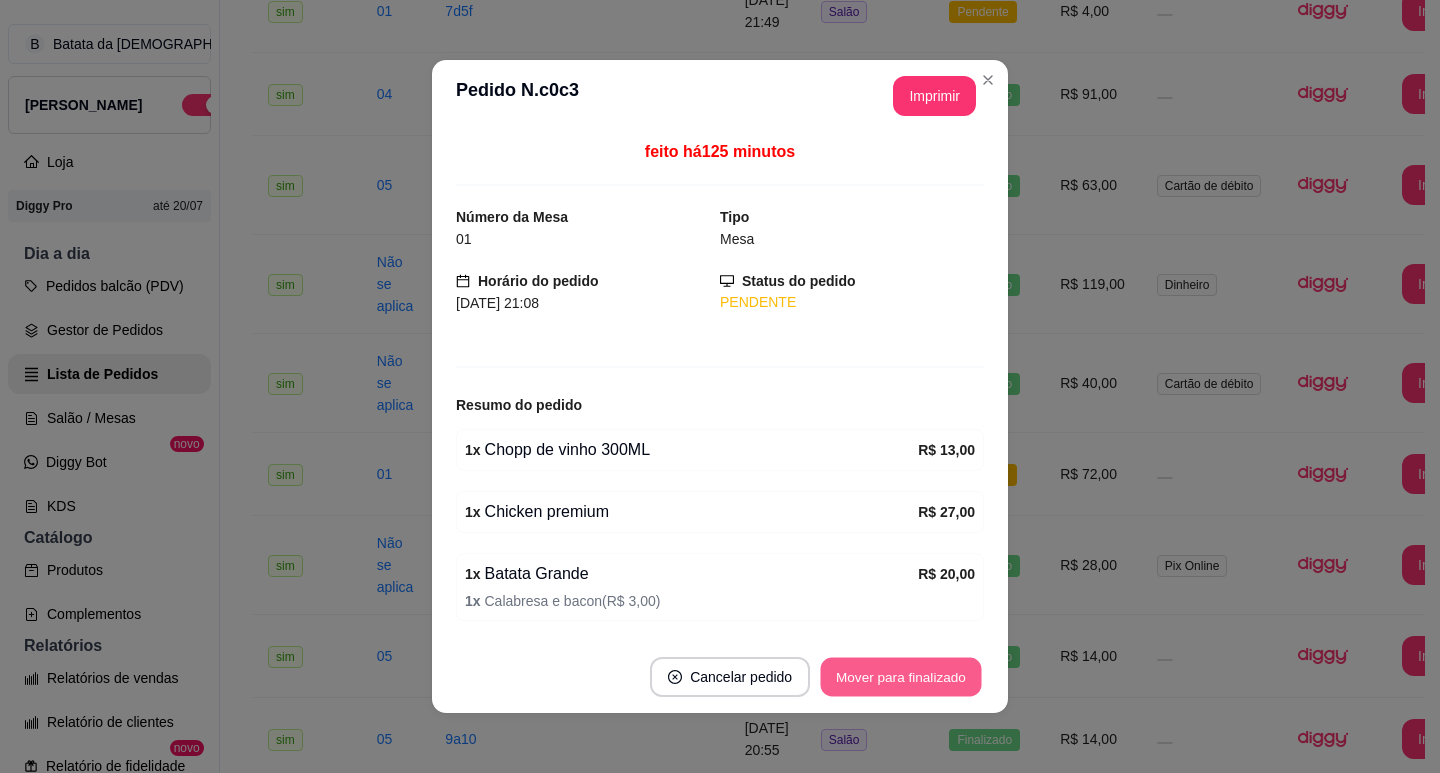 click on "Mover para finalizado" at bounding box center (901, 677) 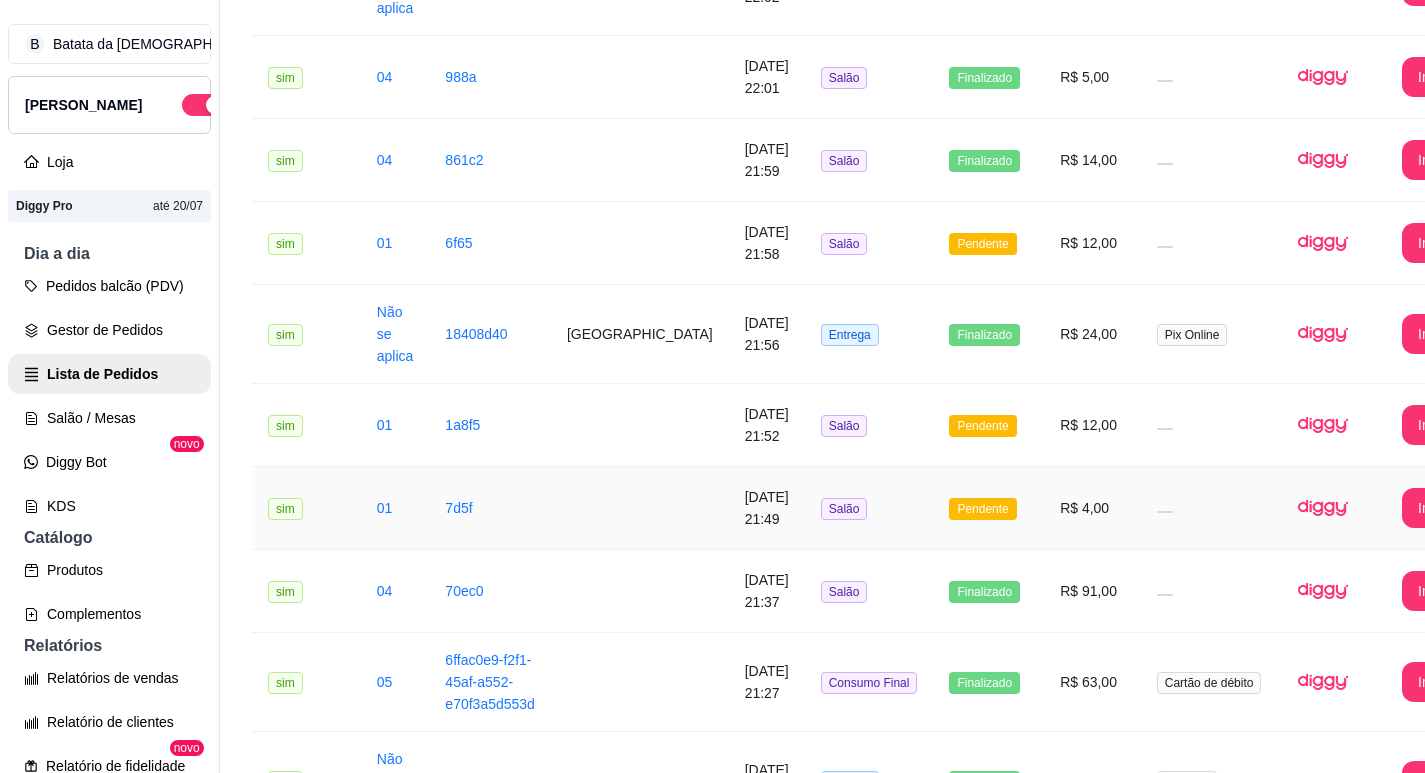 scroll, scrollTop: 1253, scrollLeft: 0, axis: vertical 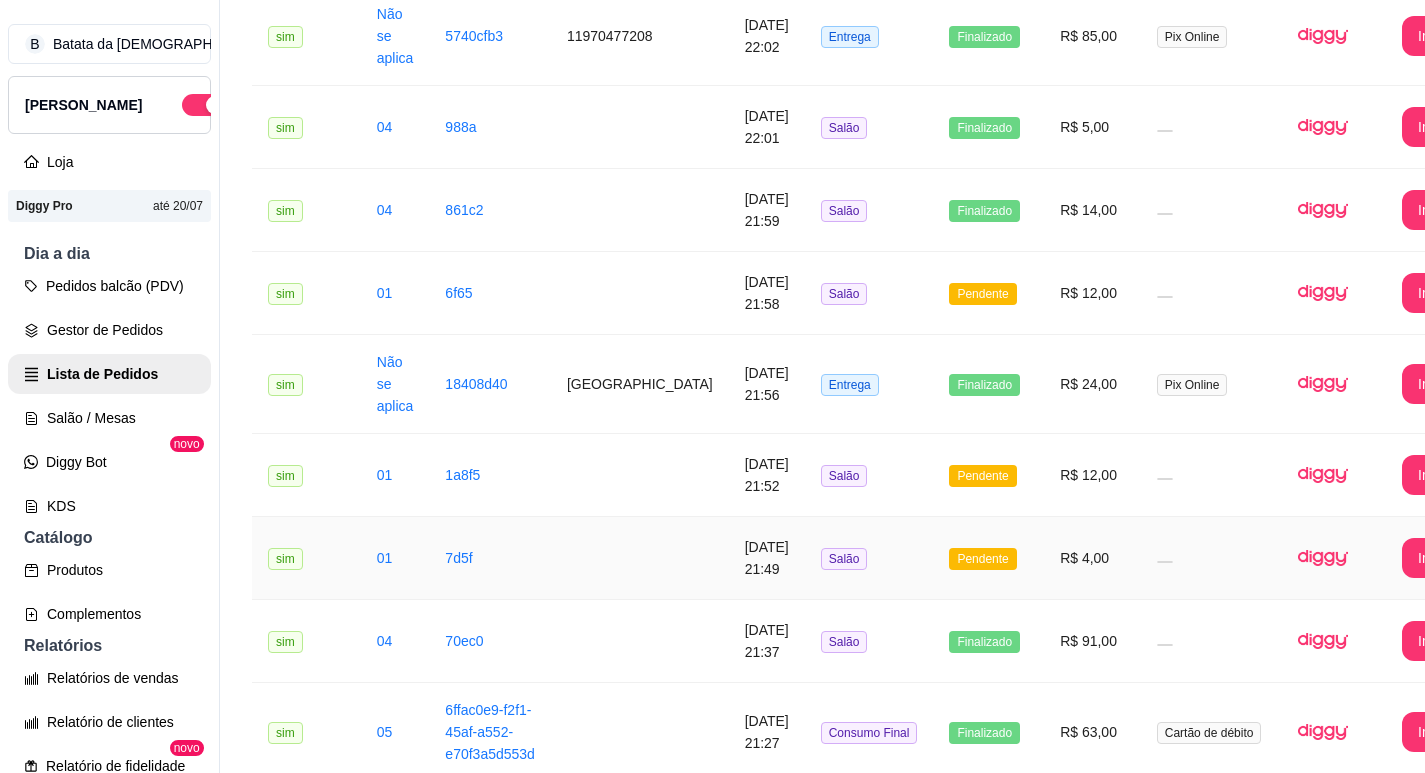 click on "Pendente" at bounding box center [982, 559] 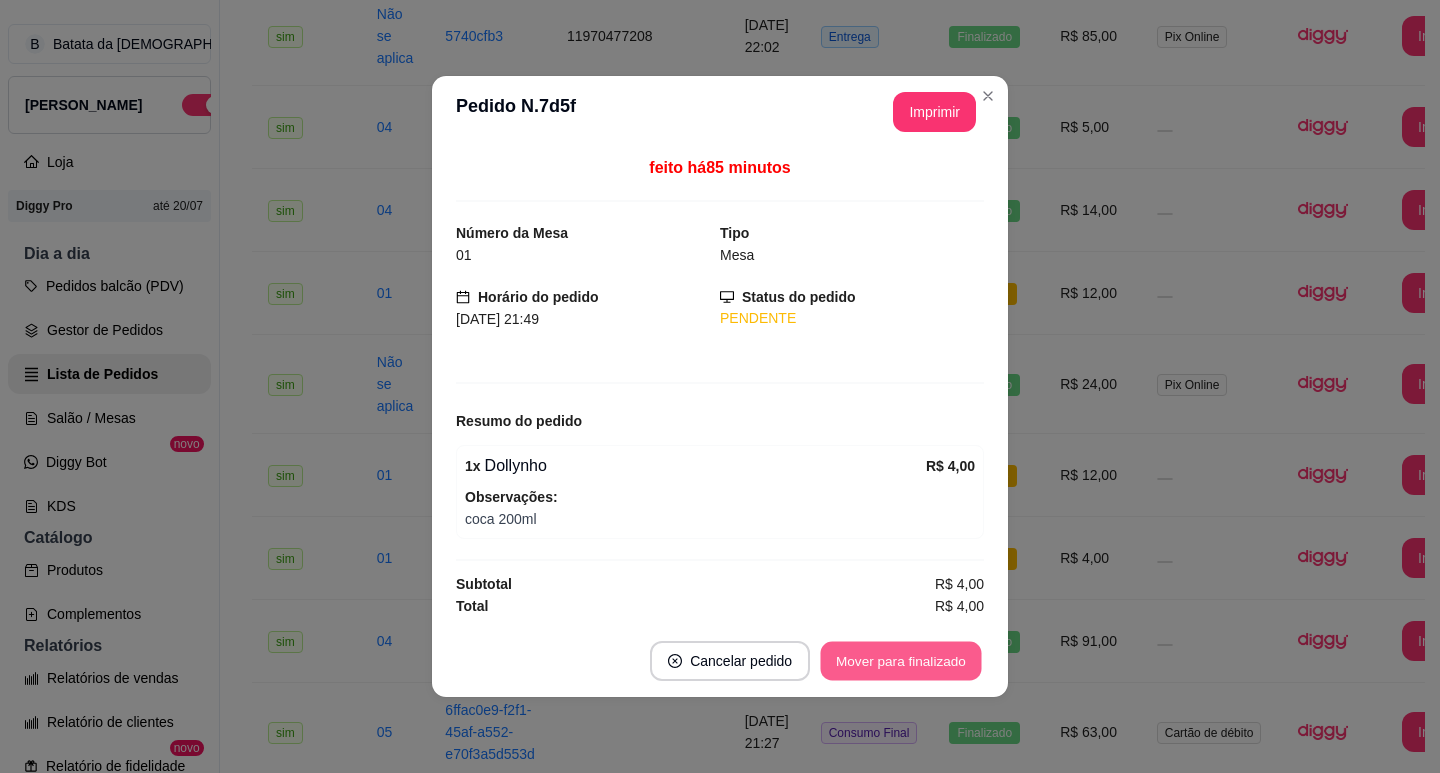 click on "Mover para finalizado" at bounding box center (901, 661) 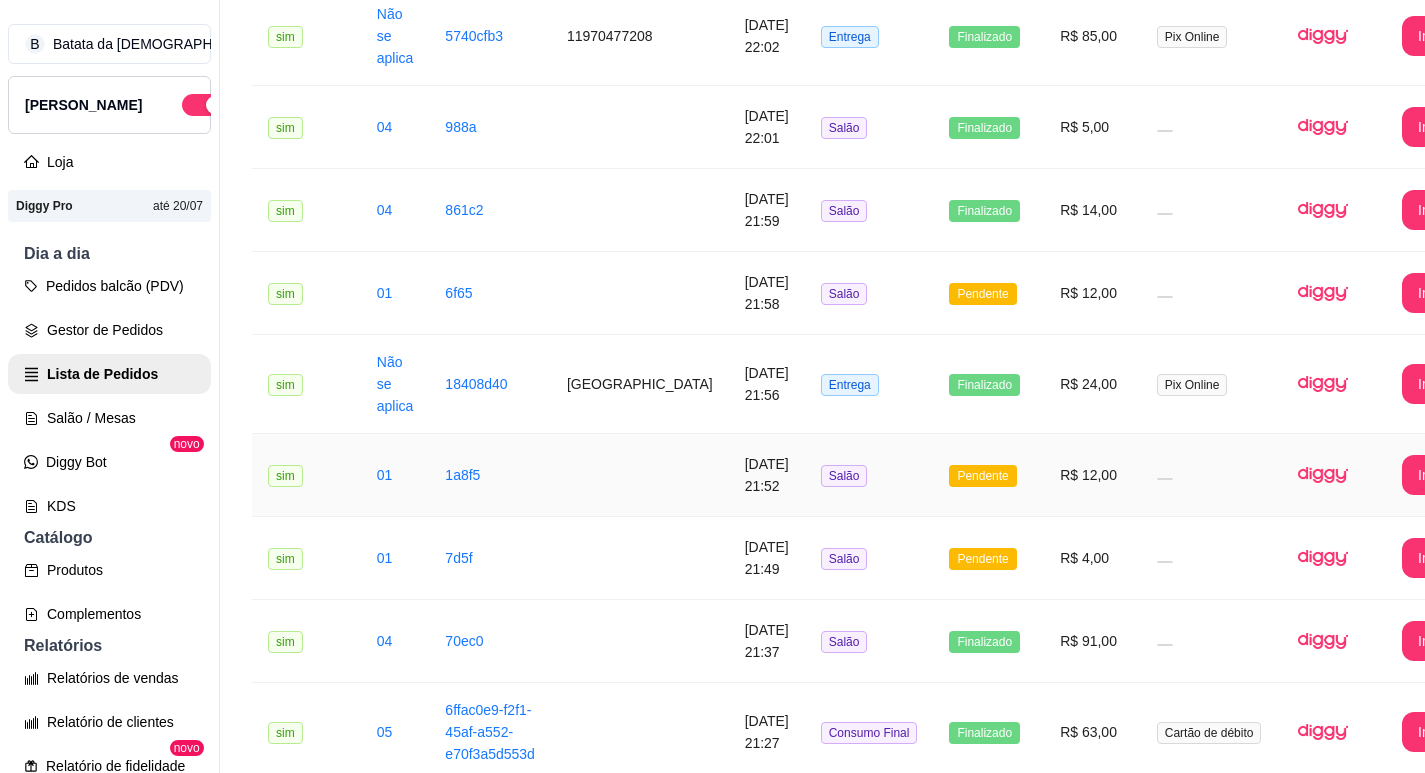 click on "R$ 12,00" at bounding box center (1092, 475) 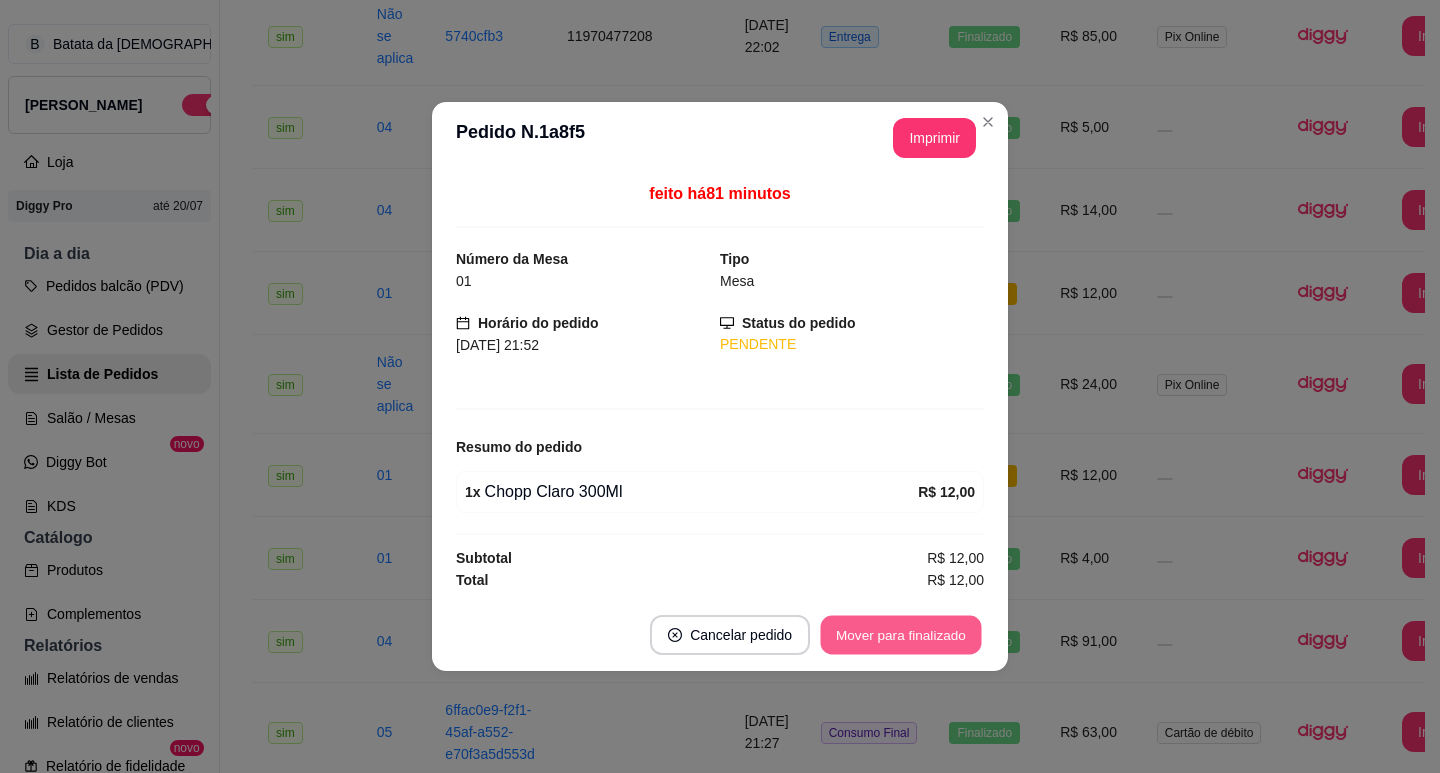 click on "Mover para finalizado" at bounding box center (901, 635) 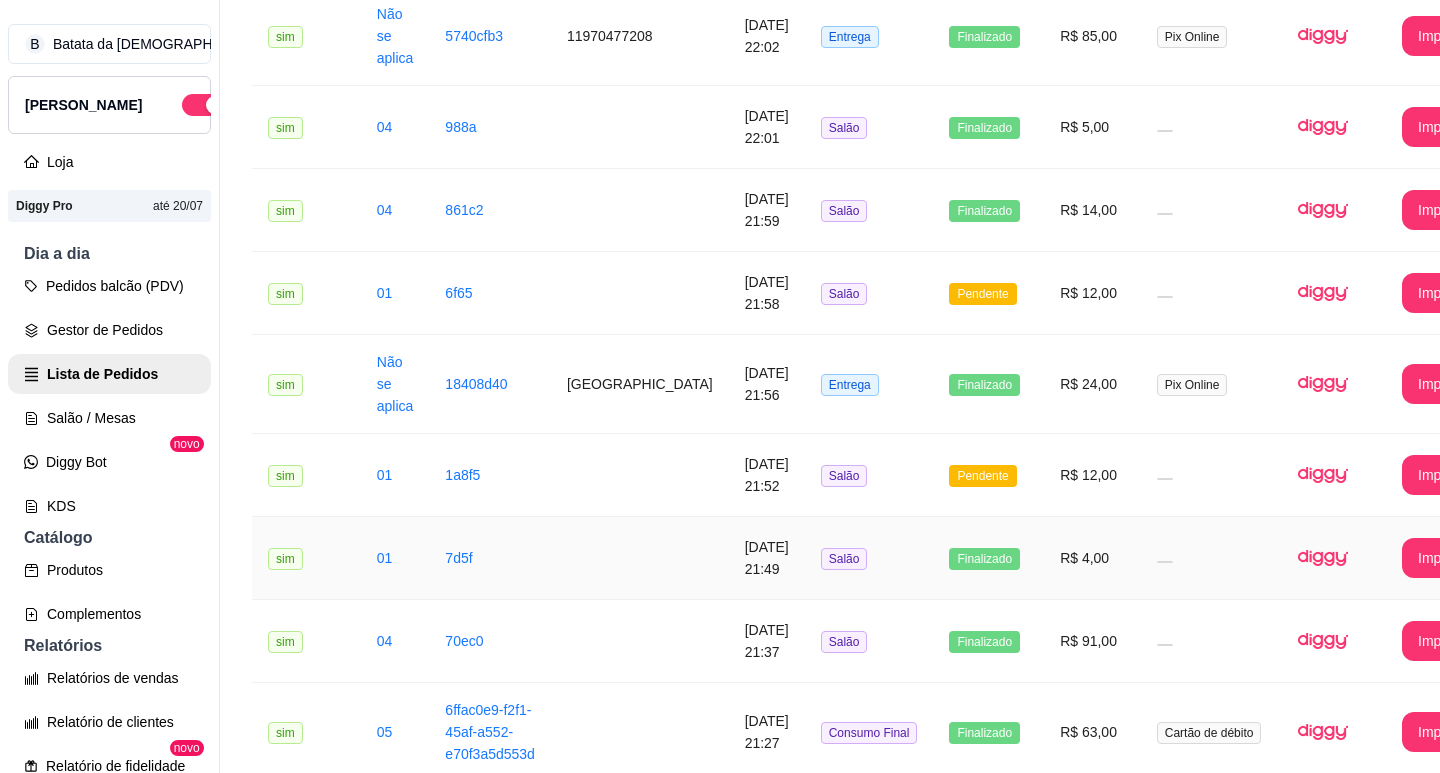 drag, startPoint x: 1058, startPoint y: 538, endPoint x: 1052, endPoint y: 553, distance: 16.155495 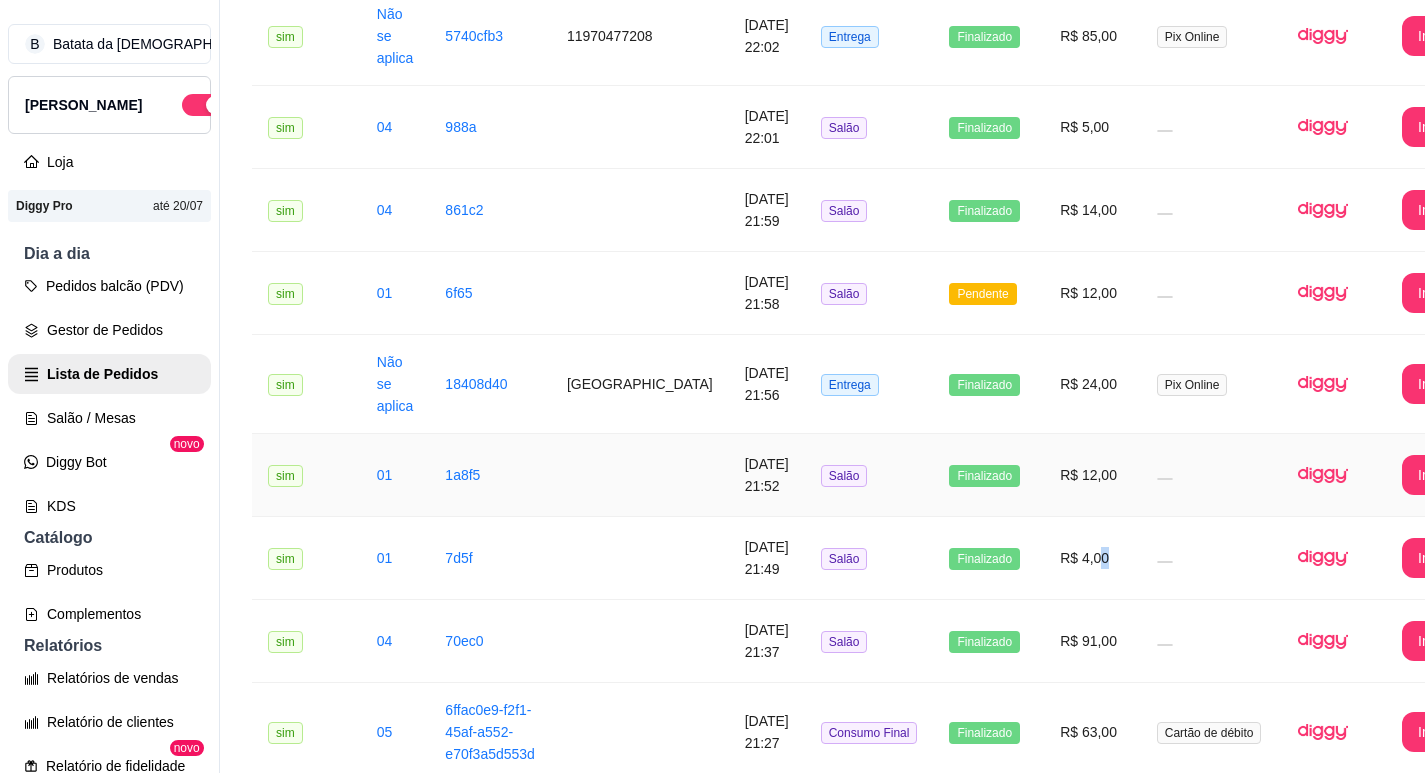 click on "R$ 12,00" at bounding box center (1092, 475) 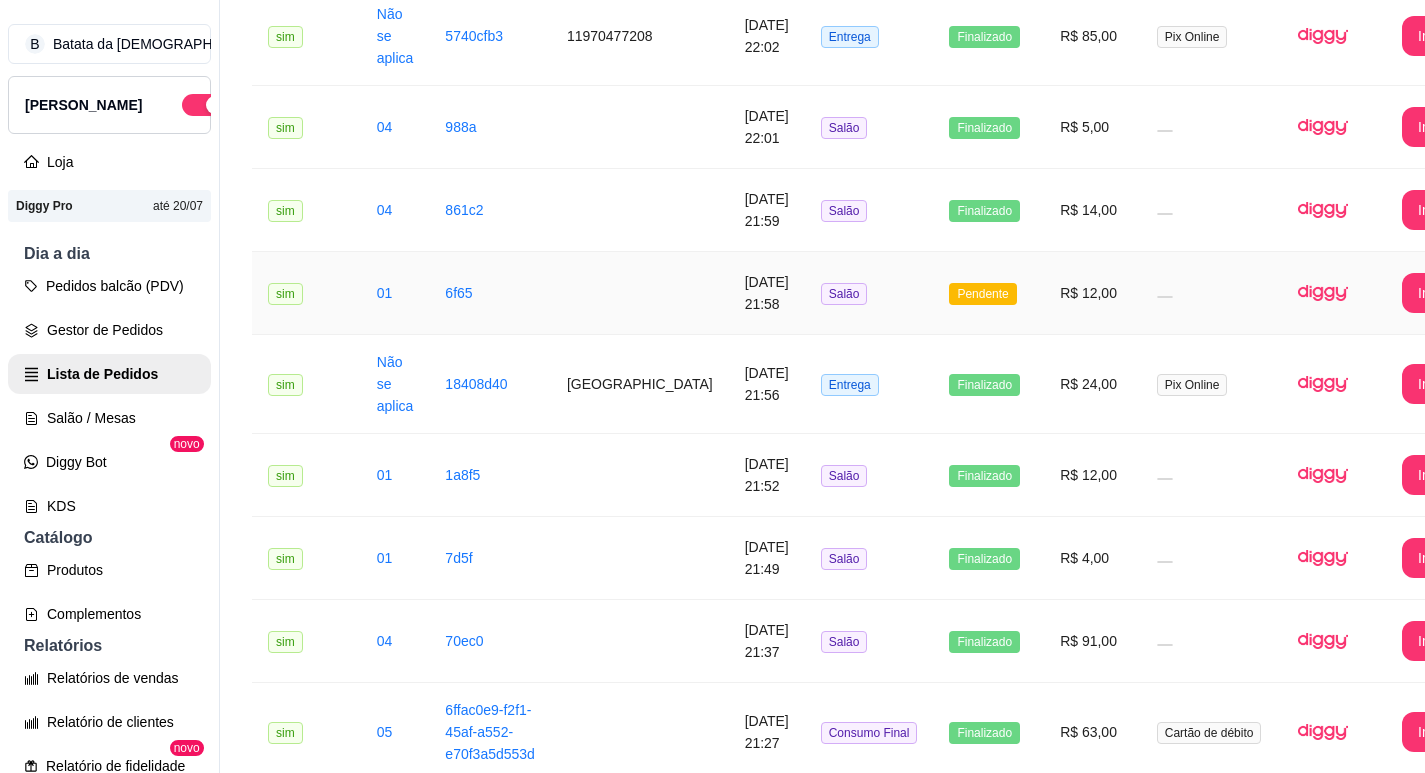 click on "R$ 12,00" at bounding box center [1092, 293] 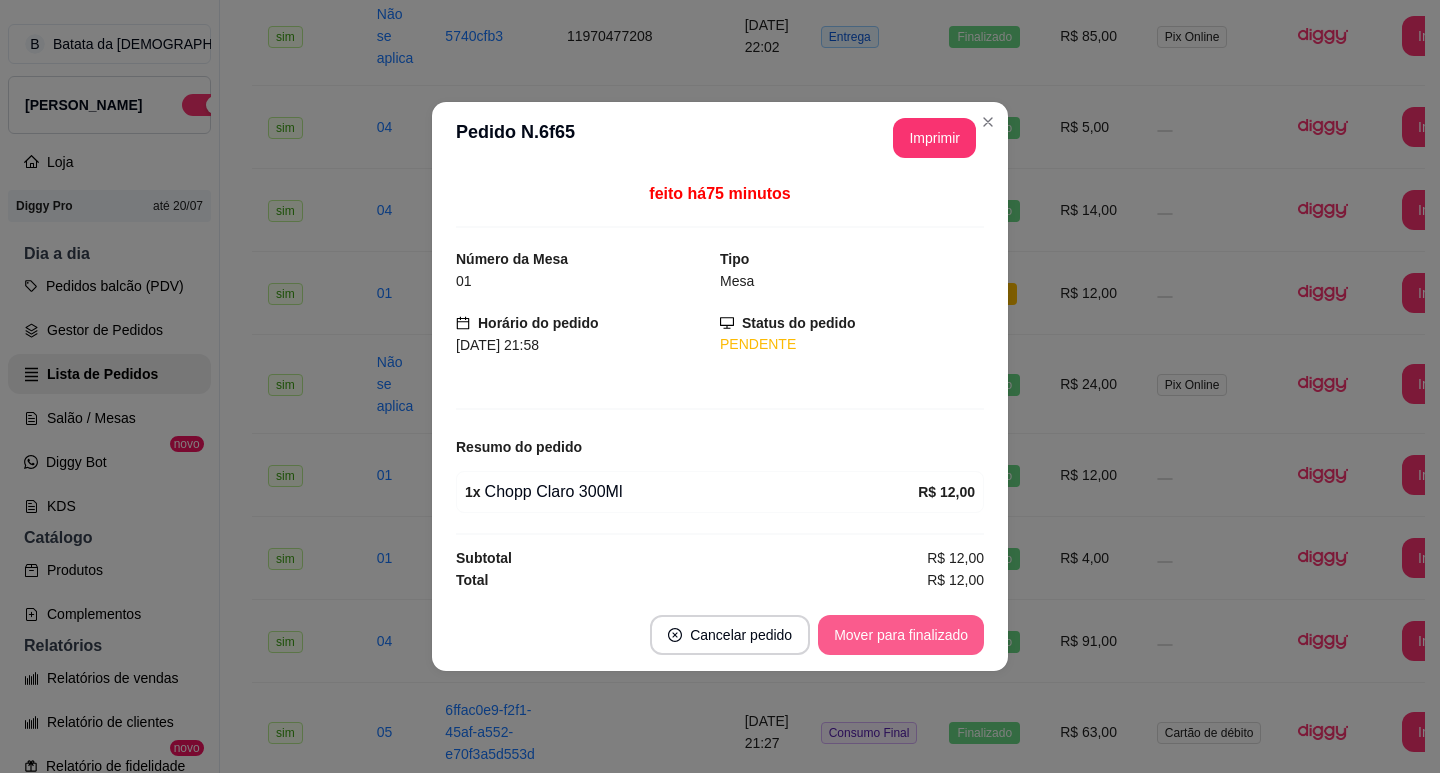 click on "Mover para finalizado" at bounding box center [901, 635] 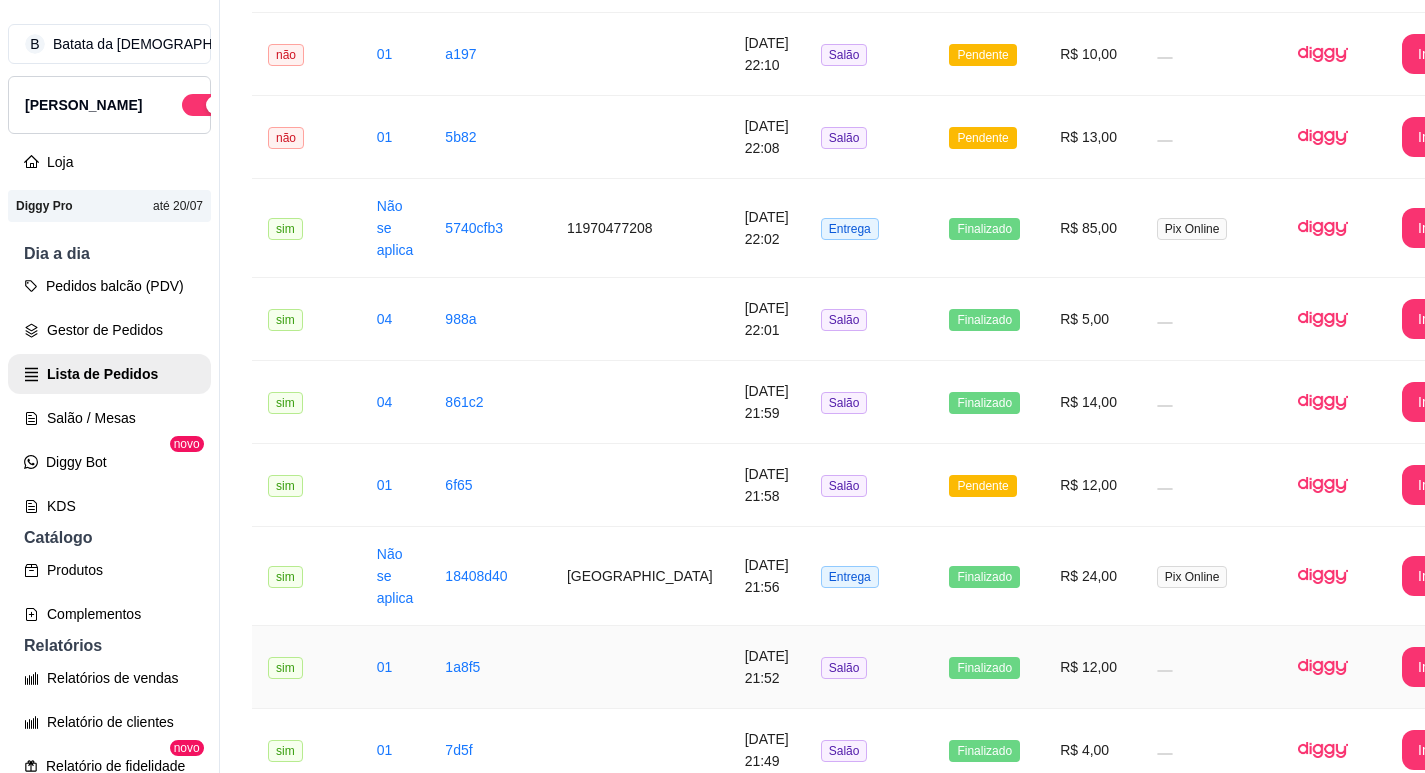 scroll, scrollTop: 1053, scrollLeft: 0, axis: vertical 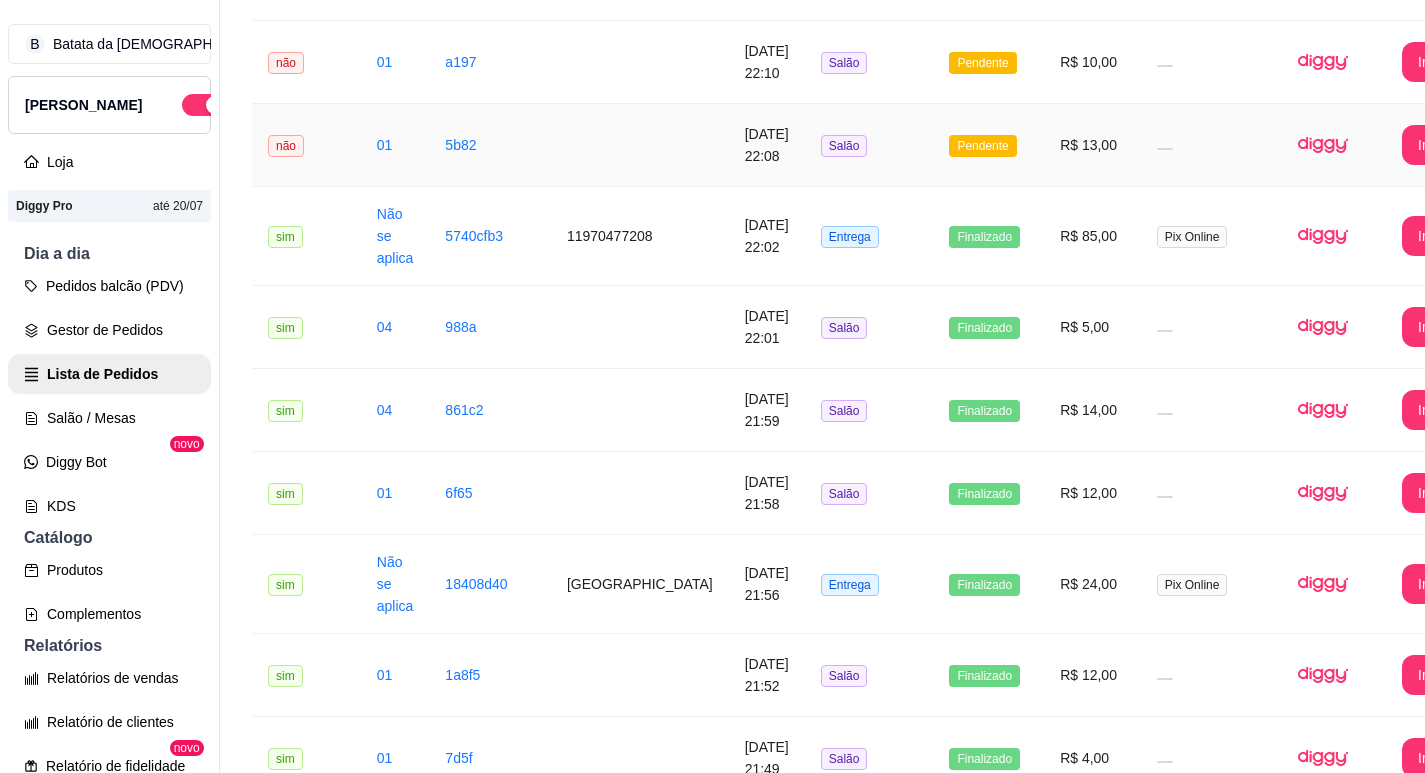 click on "Pendente" at bounding box center [988, 145] 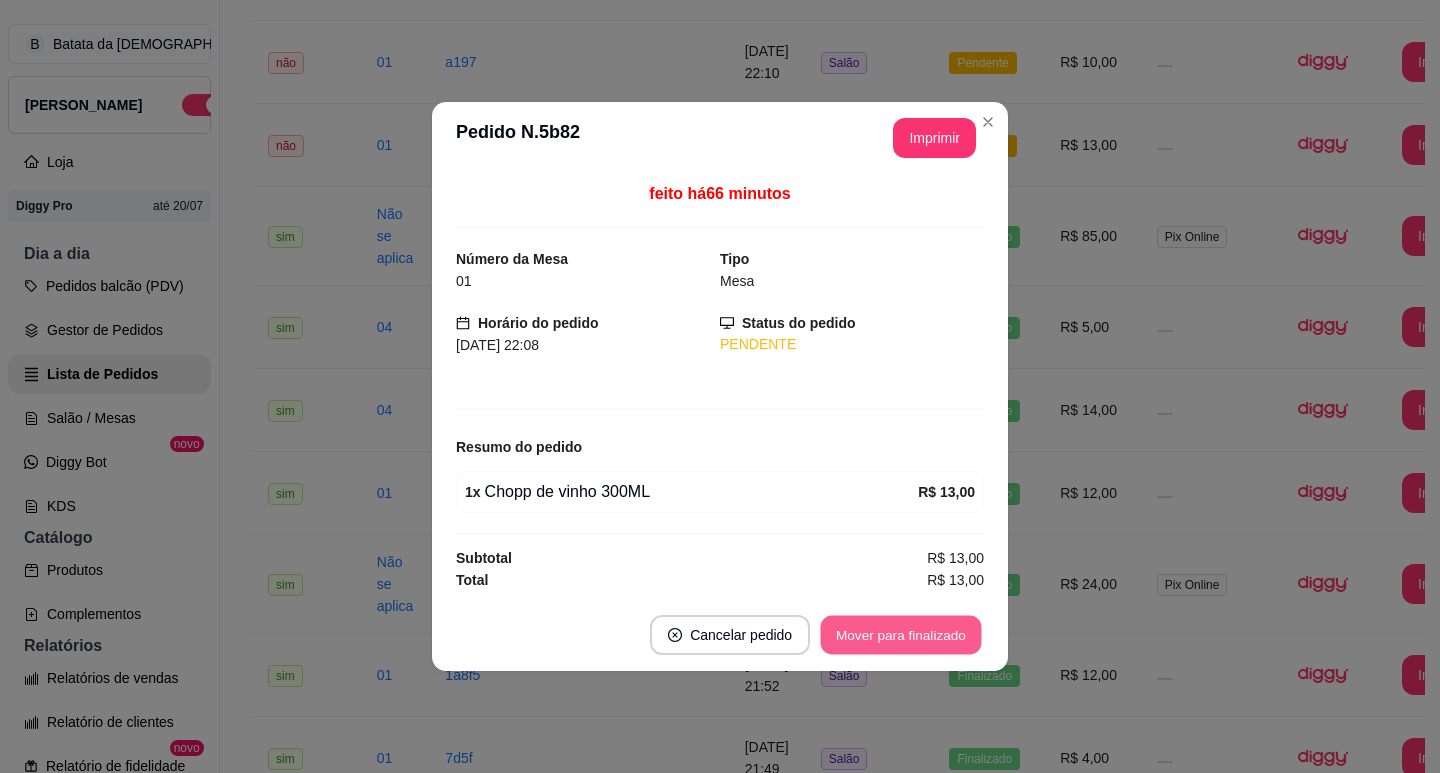 click on "Mover para finalizado" at bounding box center [901, 635] 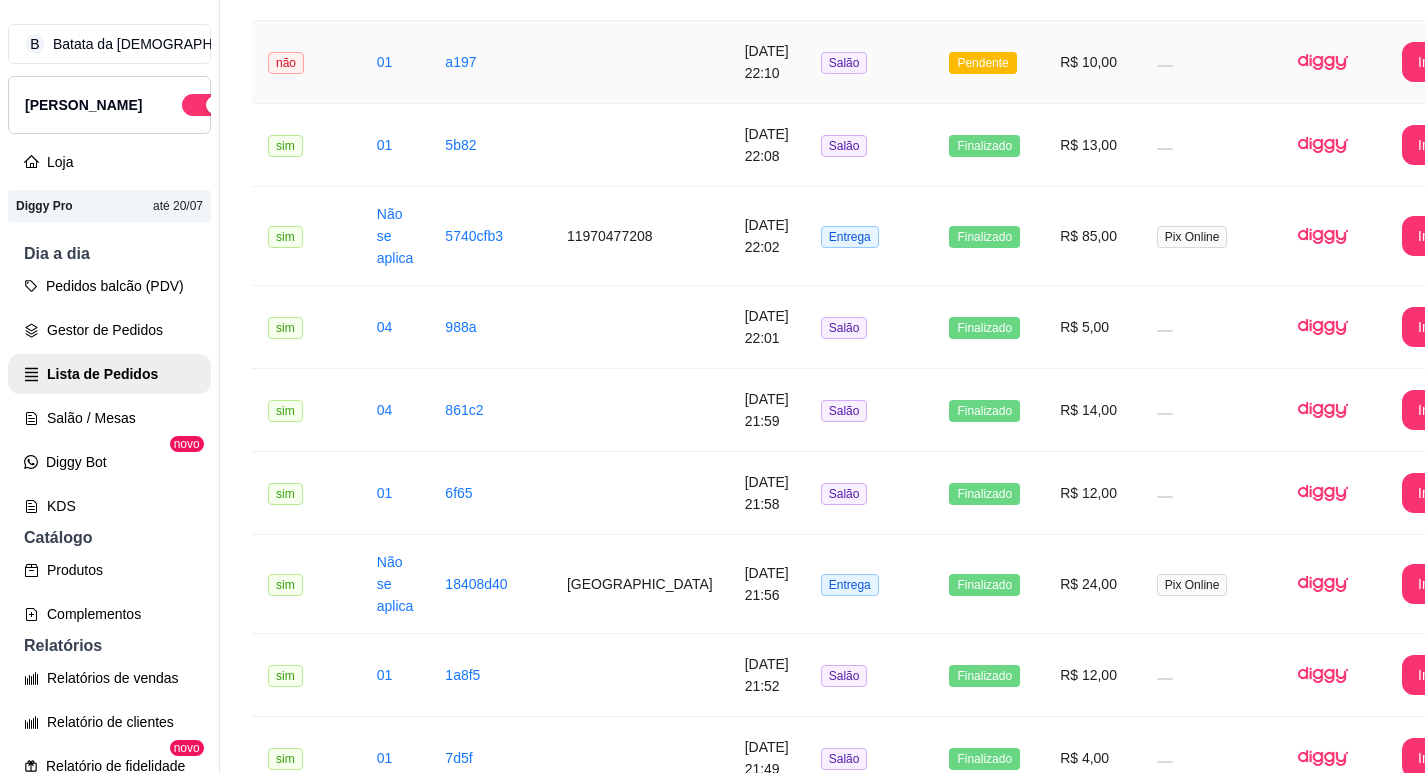 click on "Pendente" at bounding box center (988, 62) 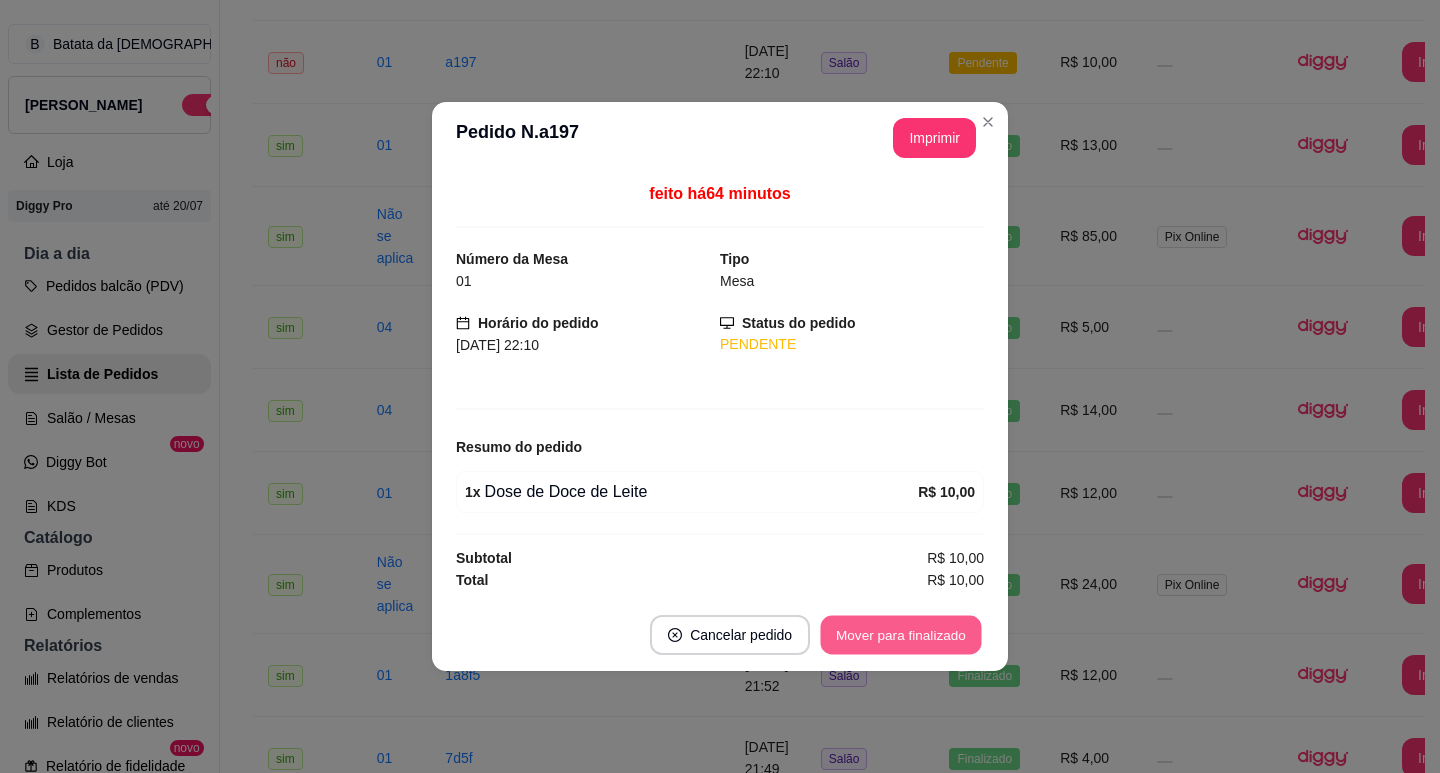 click on "Mover para finalizado" at bounding box center [901, 635] 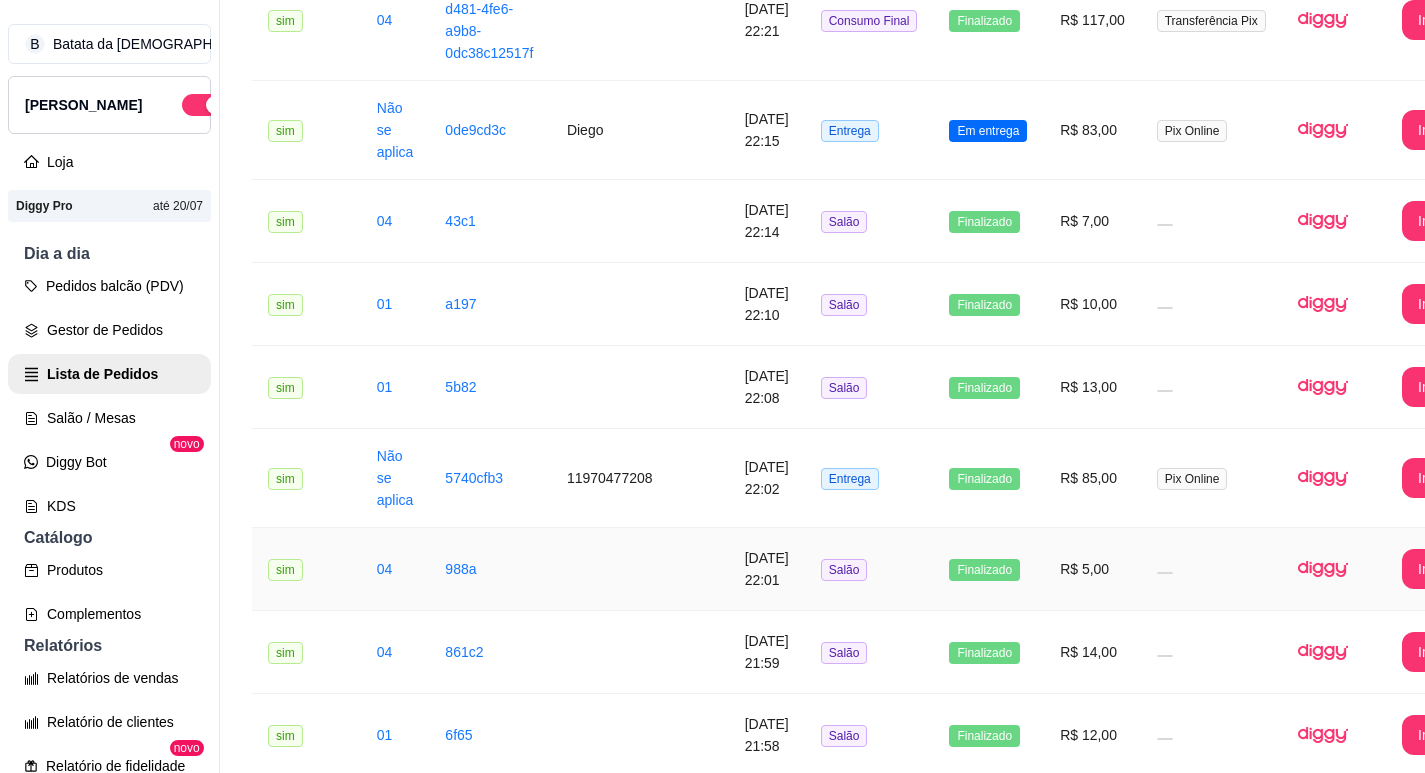 scroll, scrollTop: 700, scrollLeft: 0, axis: vertical 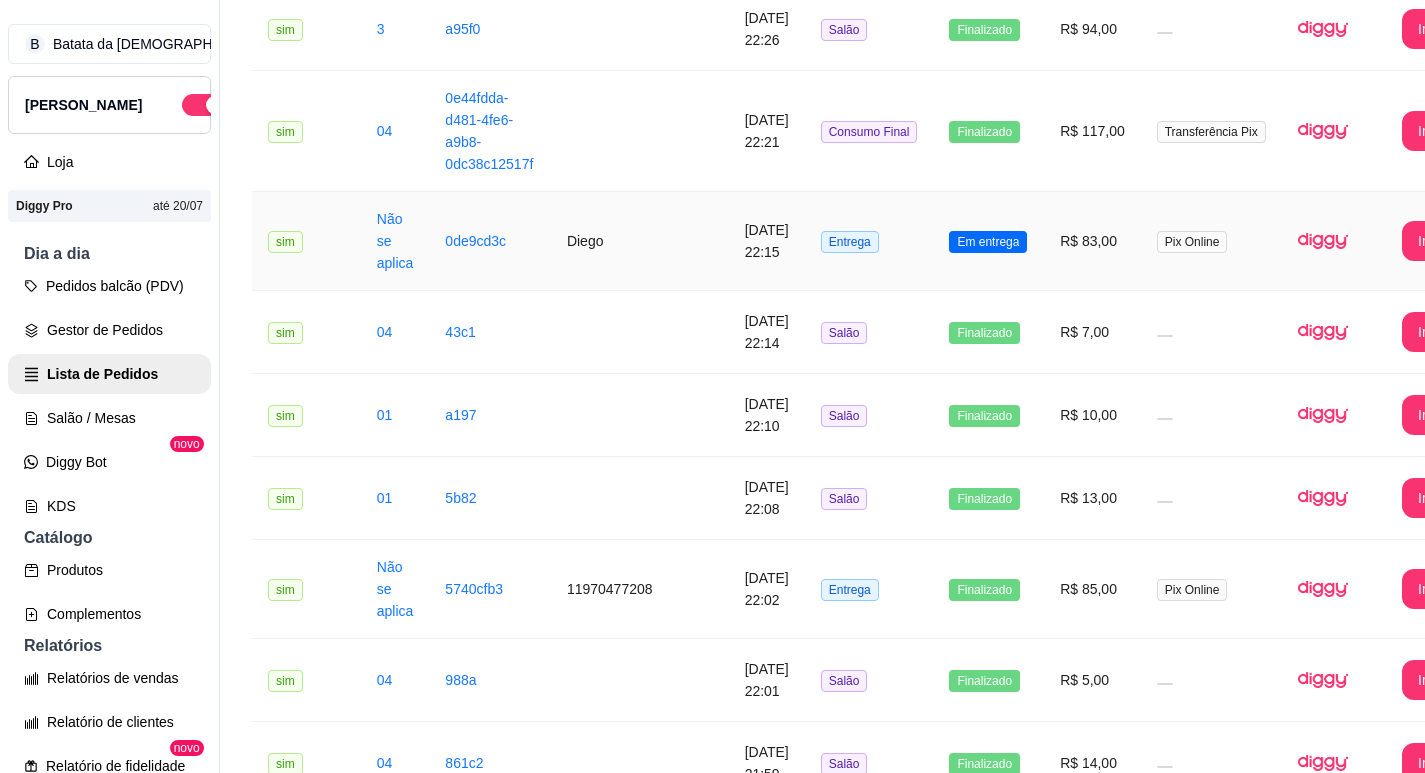 click on "Entrega" at bounding box center (869, 241) 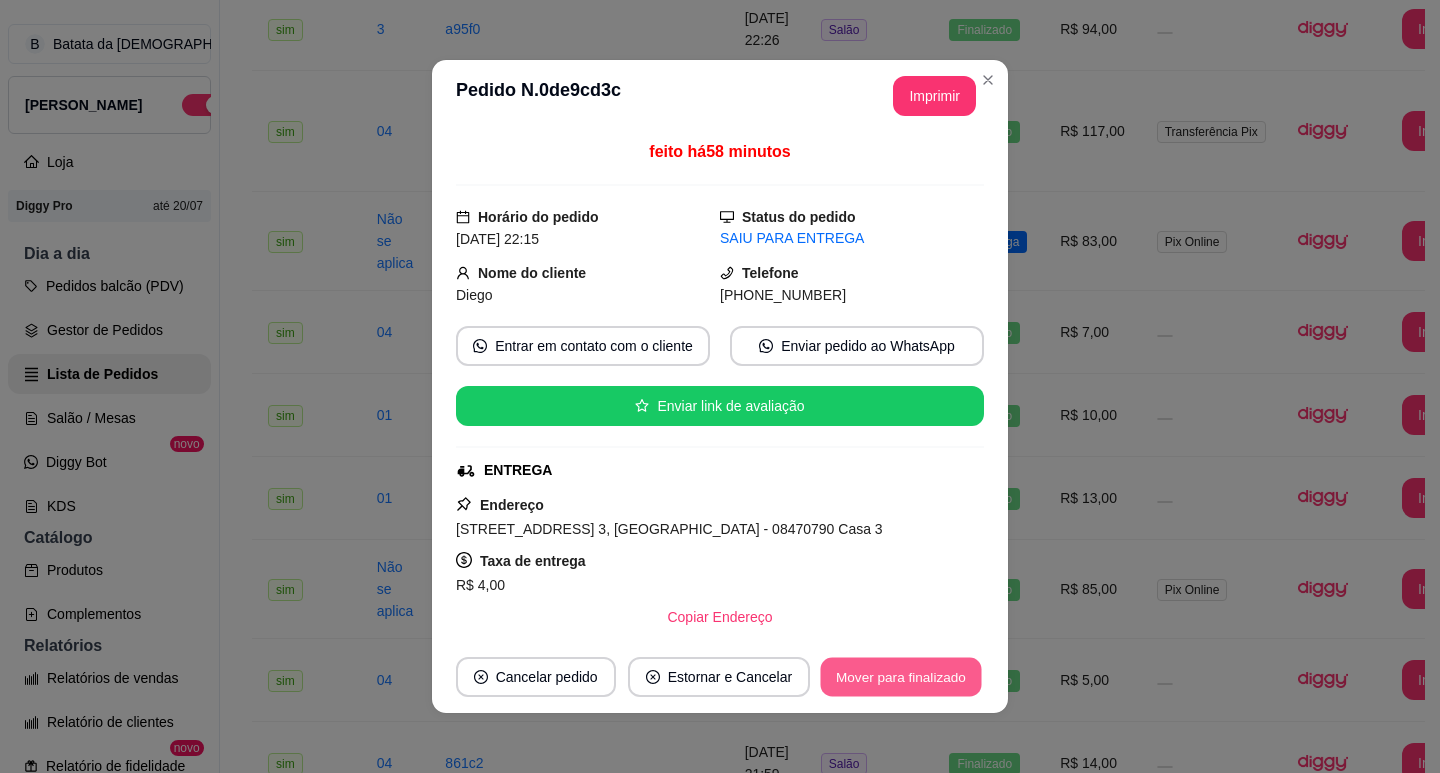 click on "Mover para finalizado" at bounding box center [901, 677] 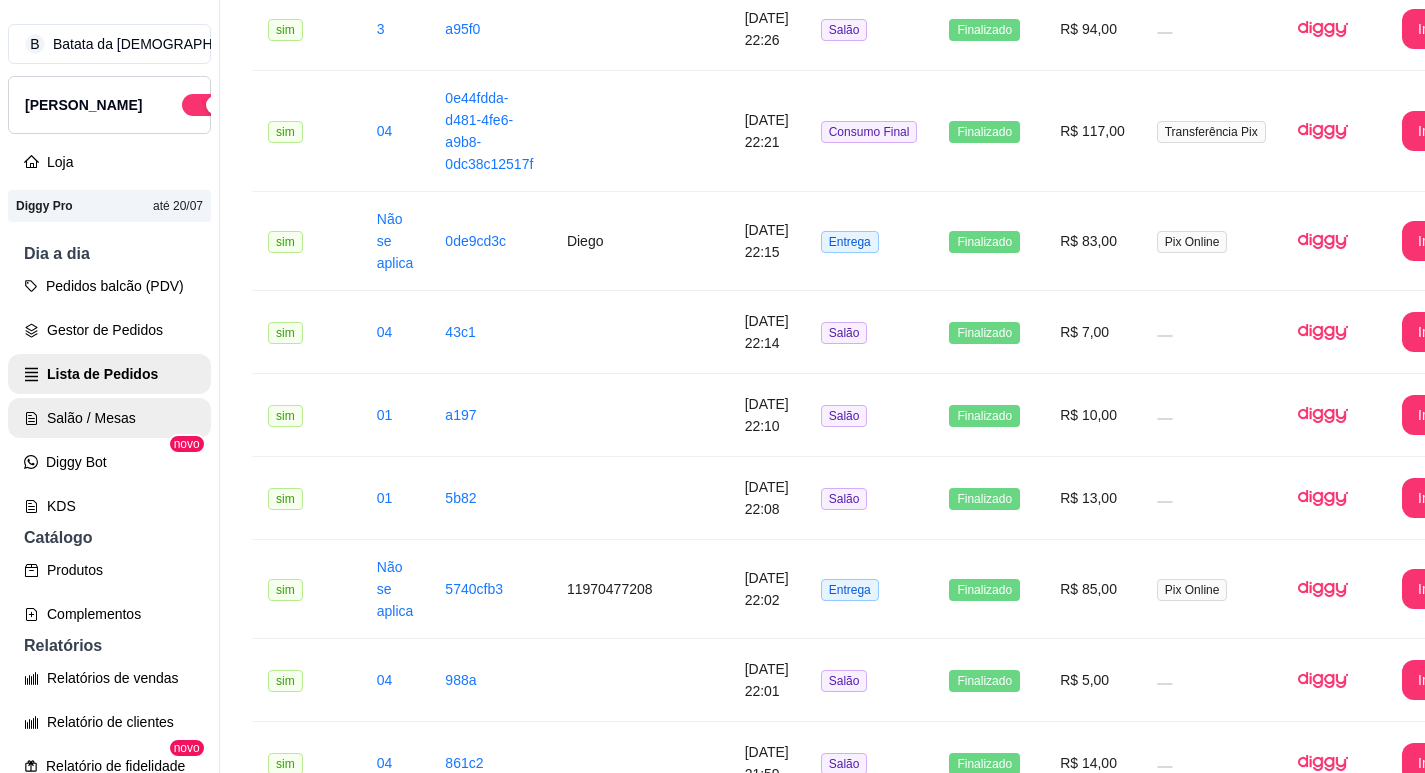 click on "Salão / Mesas" at bounding box center [109, 418] 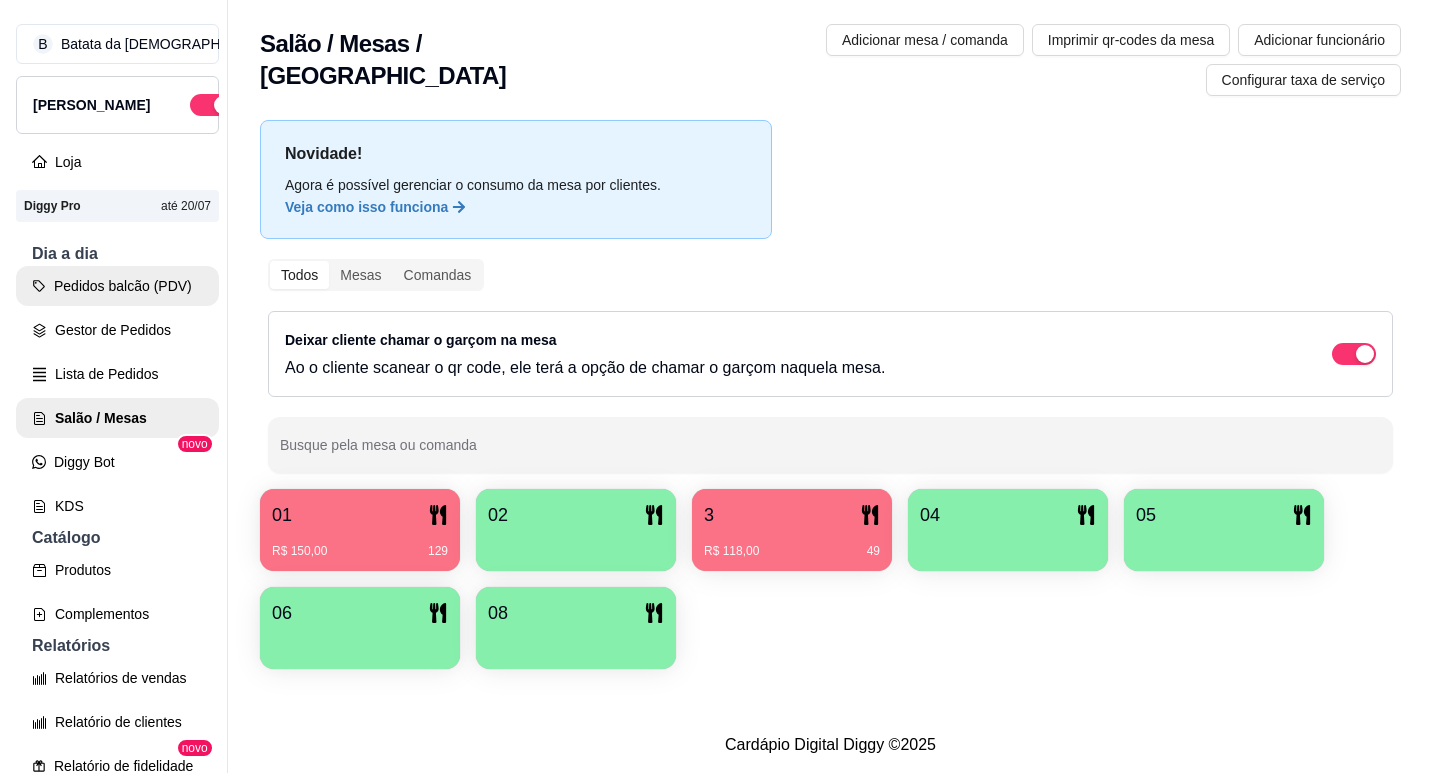 scroll, scrollTop: 0, scrollLeft: 0, axis: both 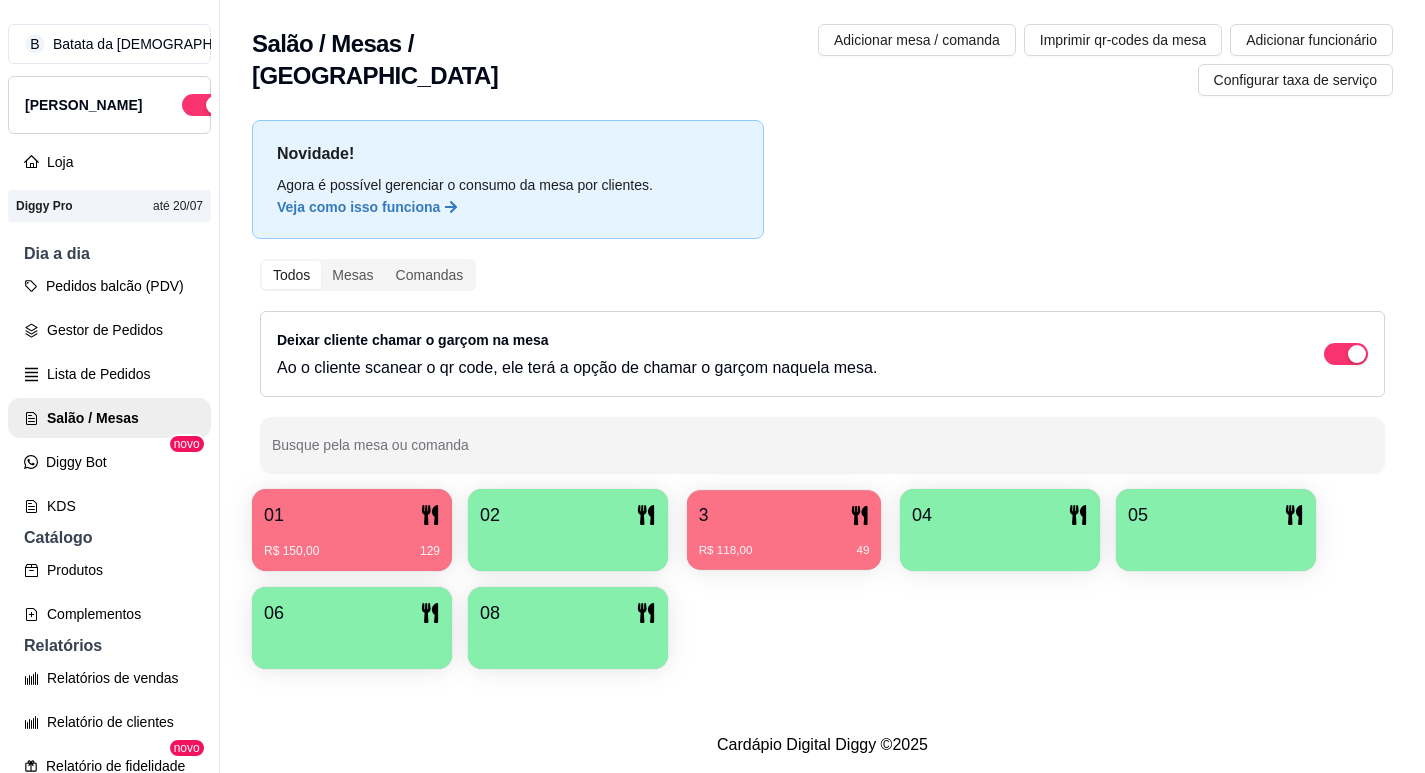 click on "3" at bounding box center [784, 515] 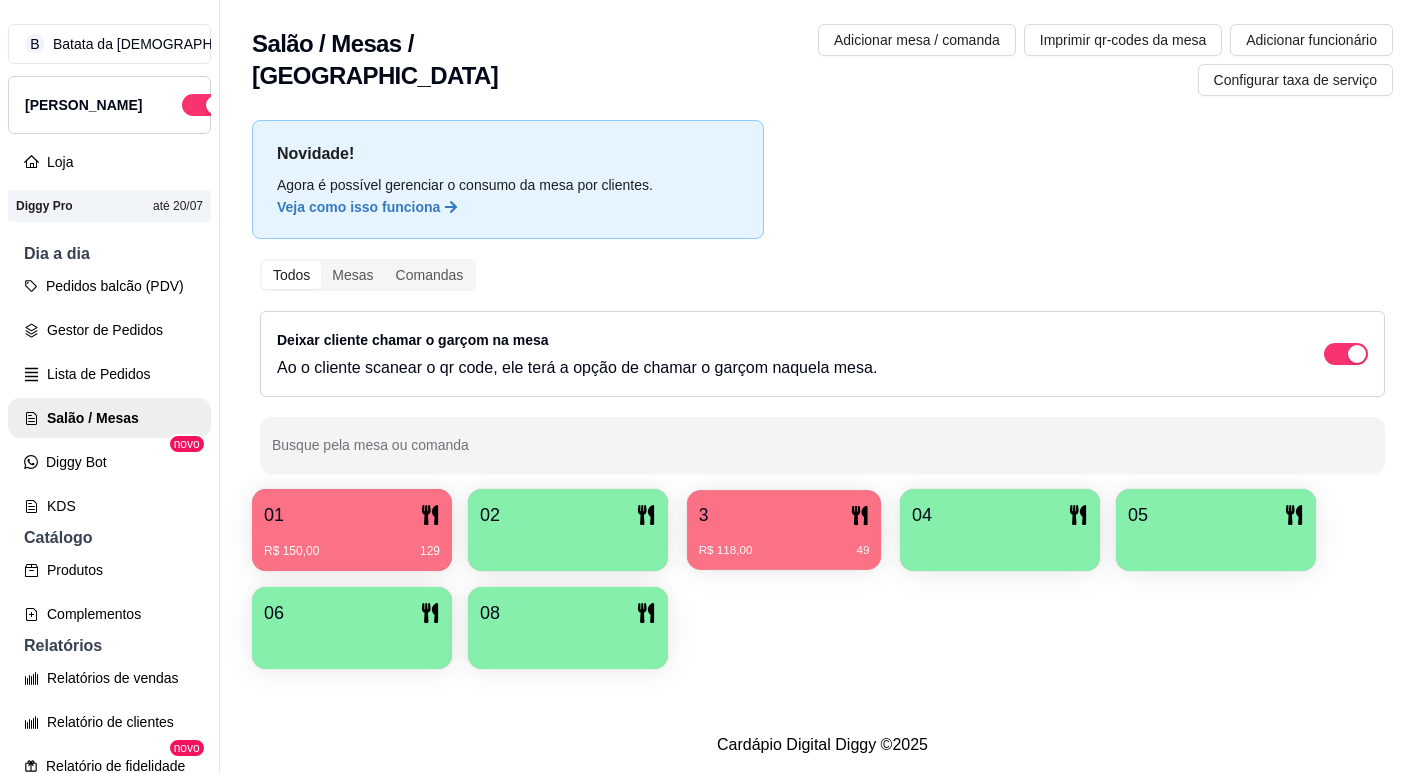 click on "R$ 118,00 49" at bounding box center [784, 543] 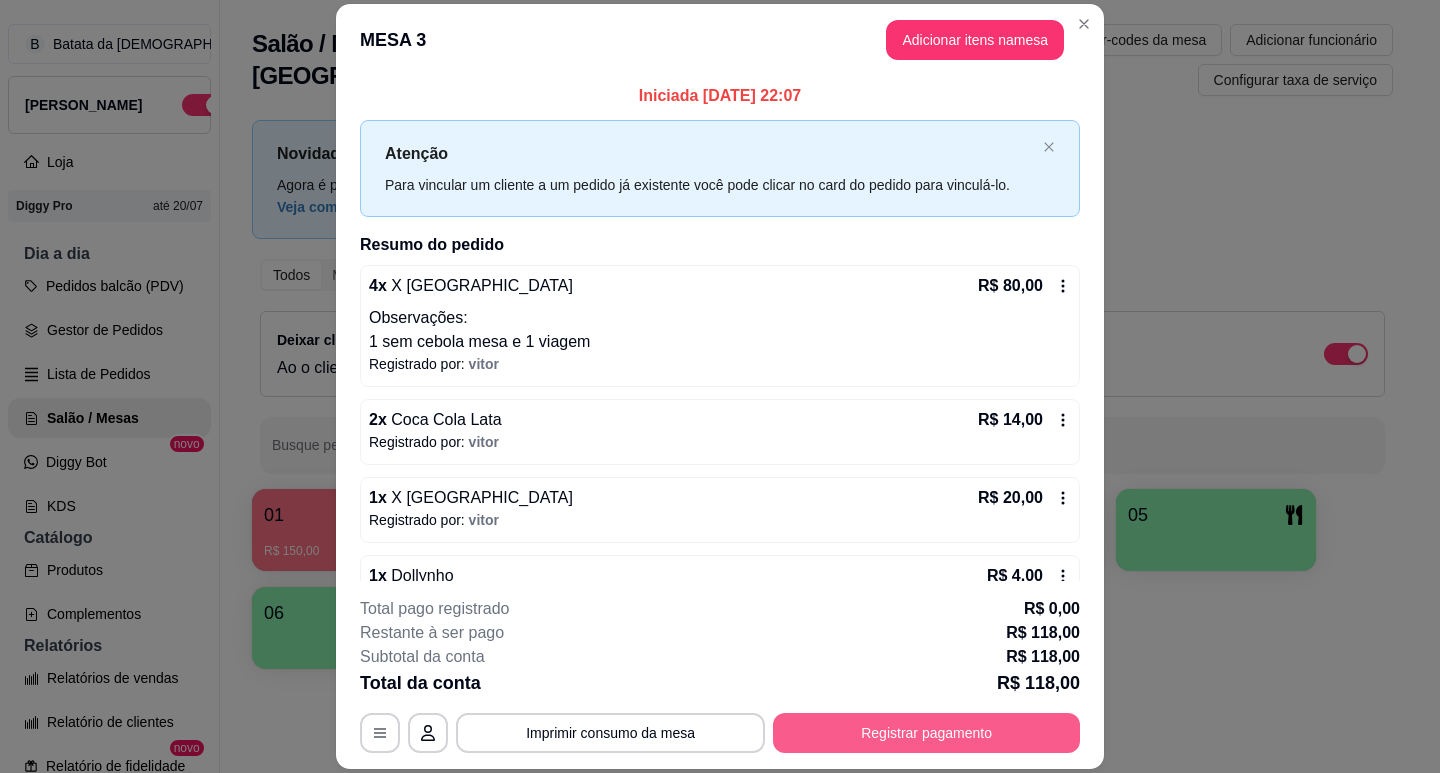click on "Registrar pagamento" at bounding box center [926, 733] 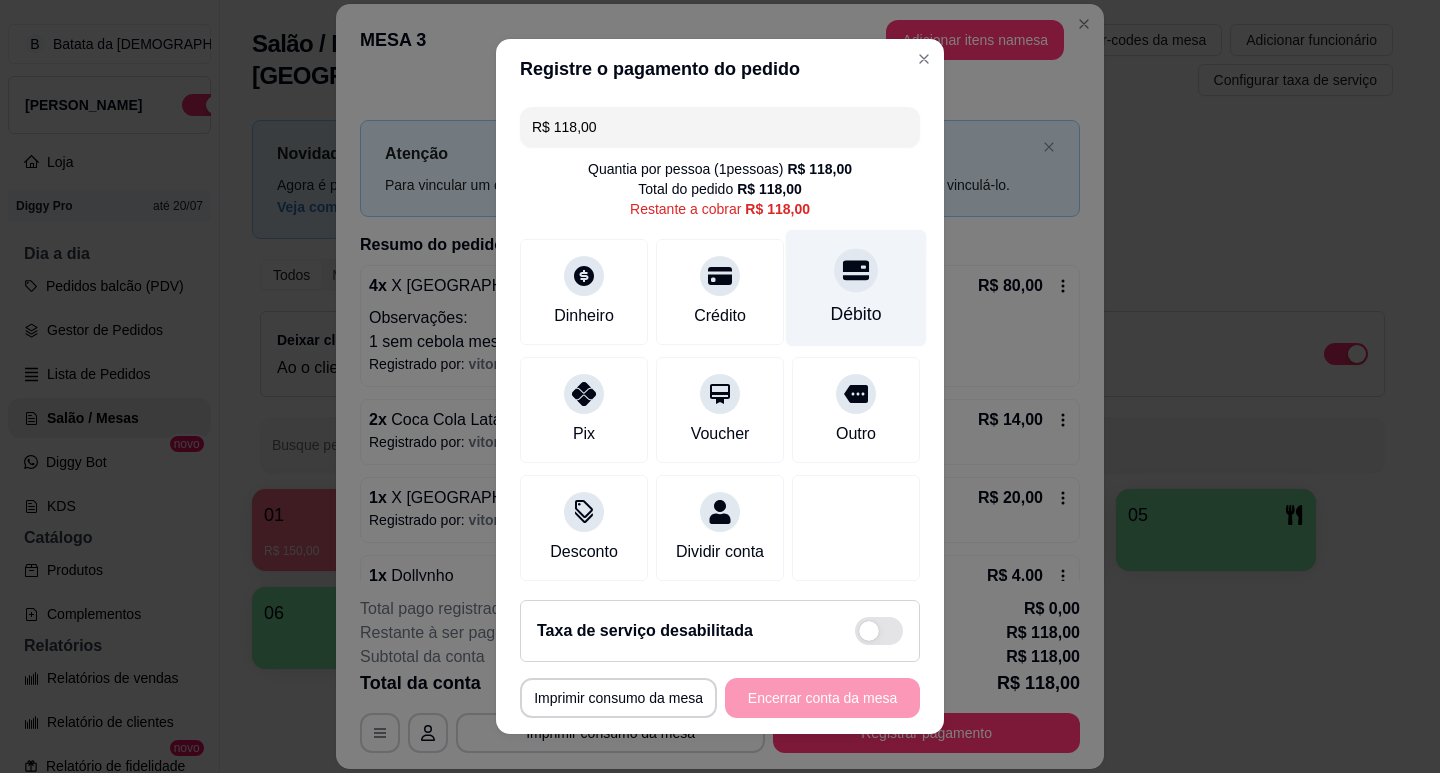 click on "Débito" at bounding box center [856, 314] 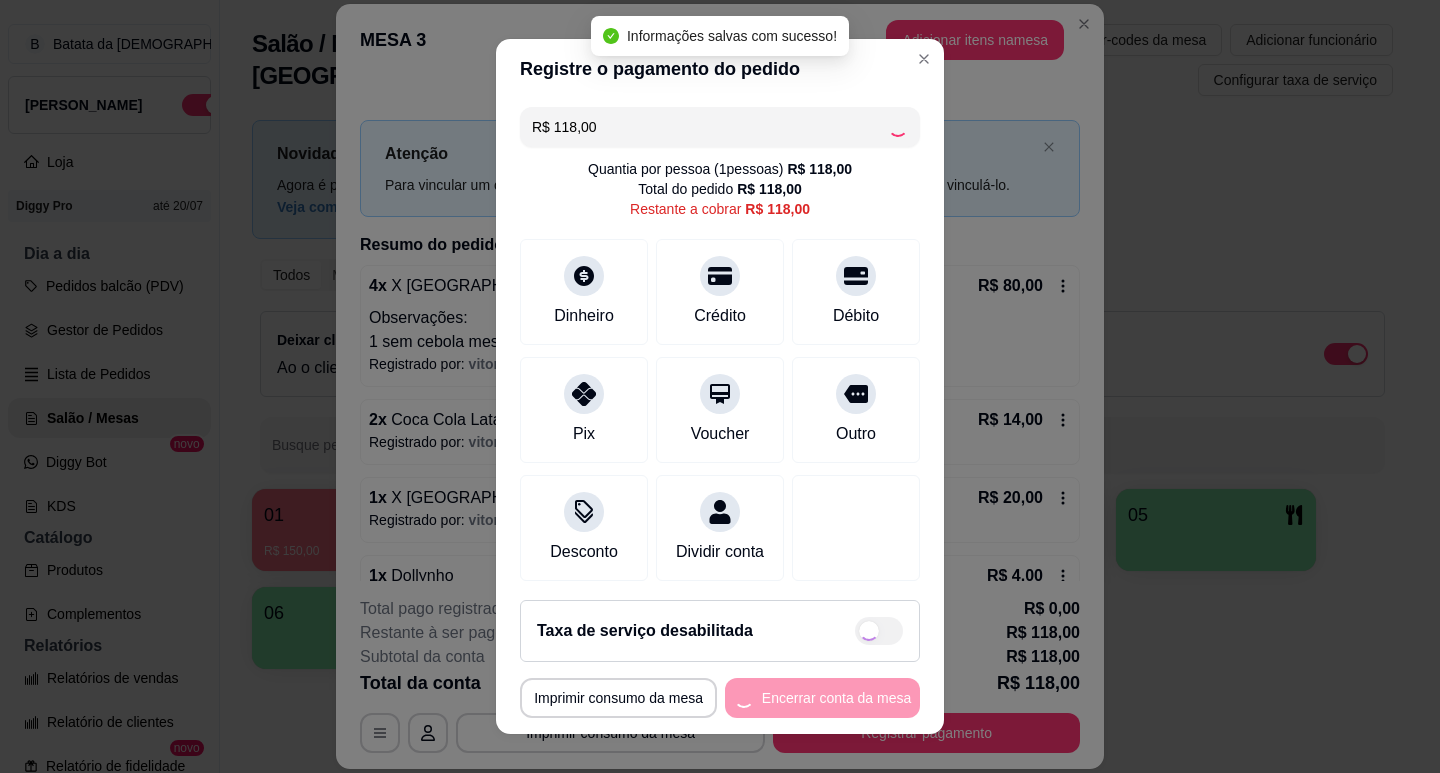 type on "R$ 0,00" 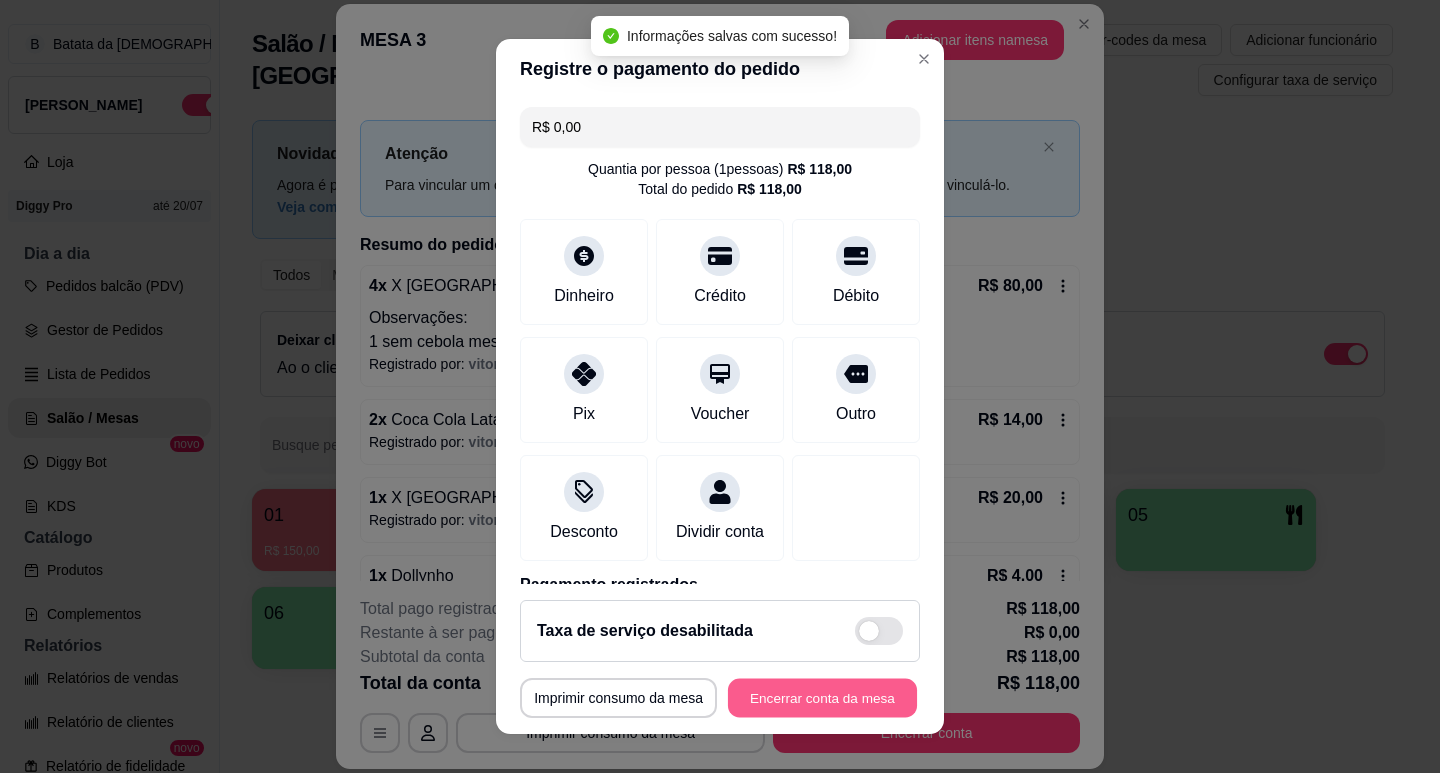click on "Encerrar conta da mesa" at bounding box center [822, 698] 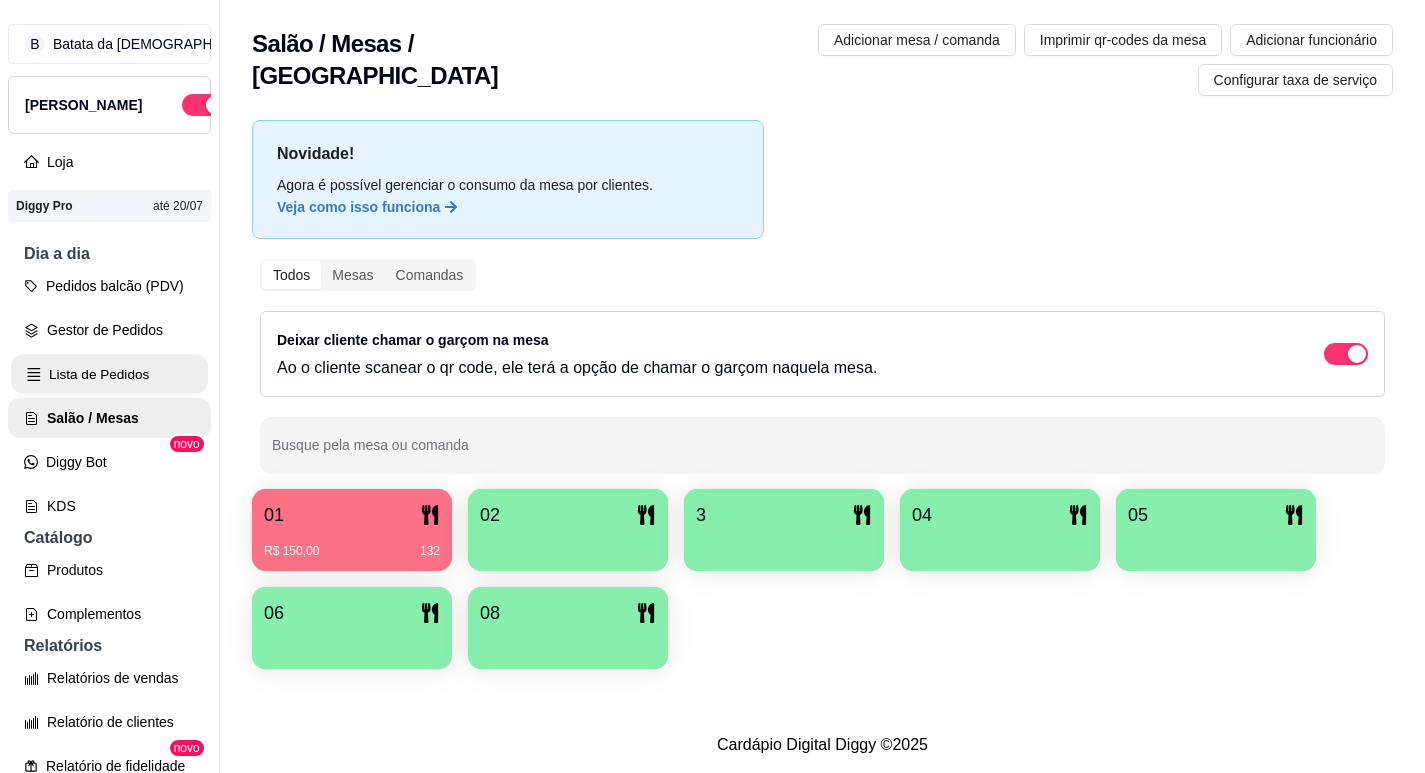 click on "Lista de Pedidos" at bounding box center [109, 374] 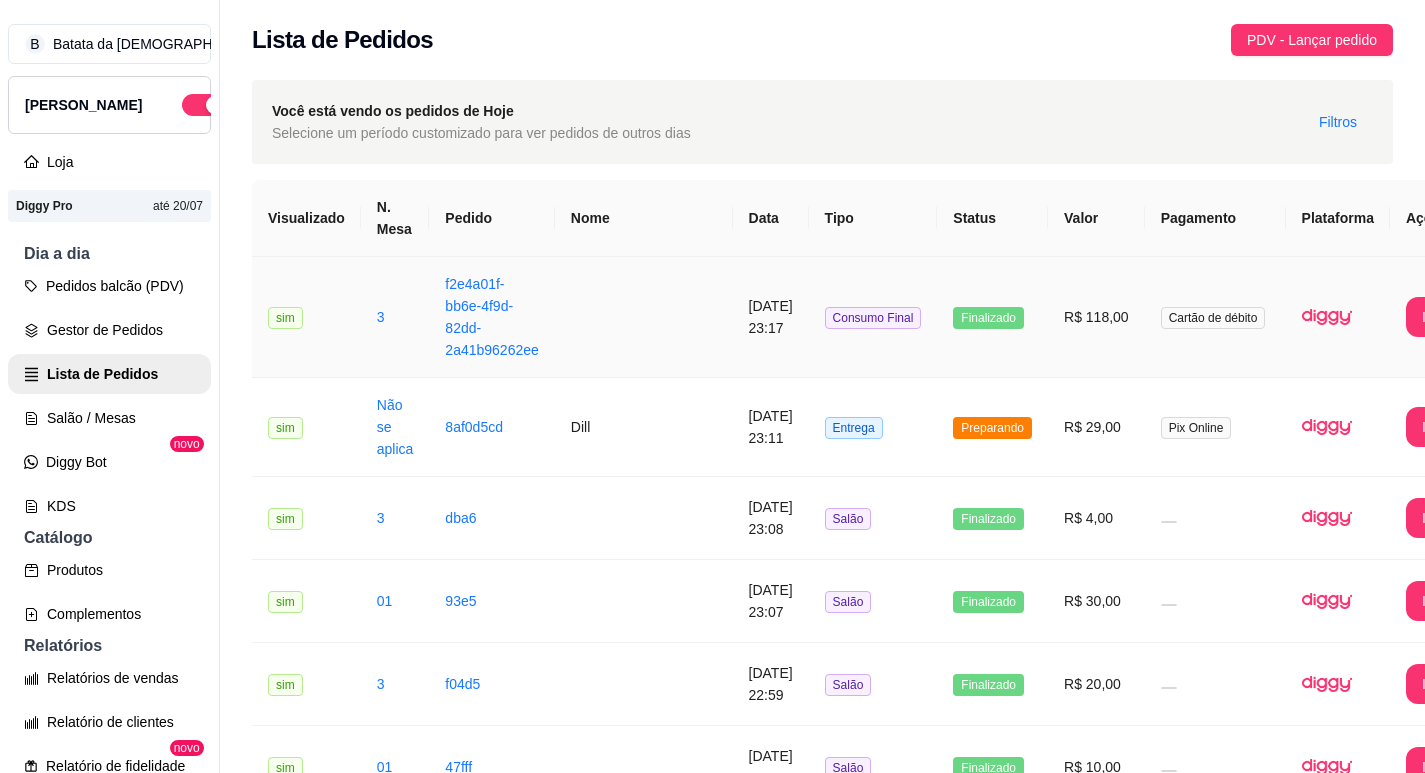 click on "Finalizado" at bounding box center (992, 317) 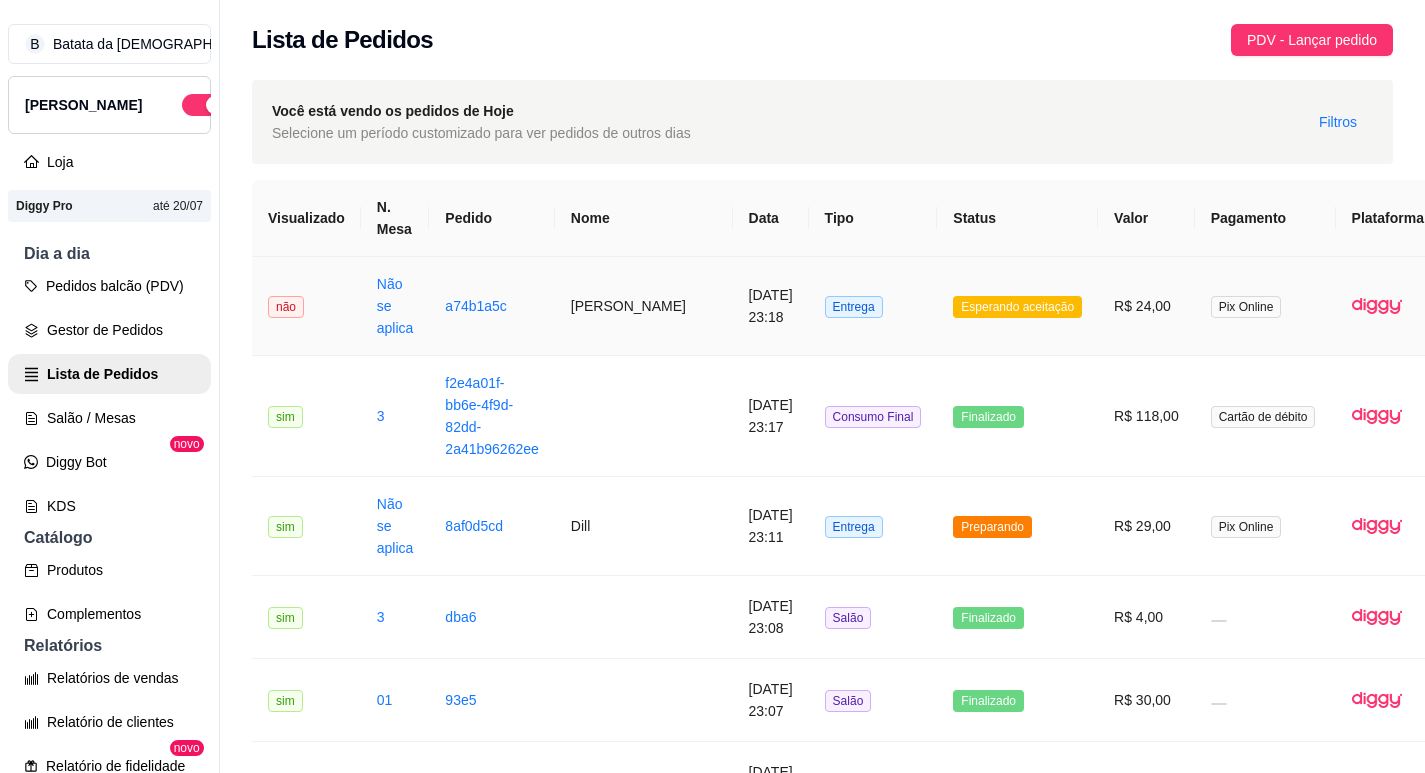 click on "Entrega" at bounding box center [873, 306] 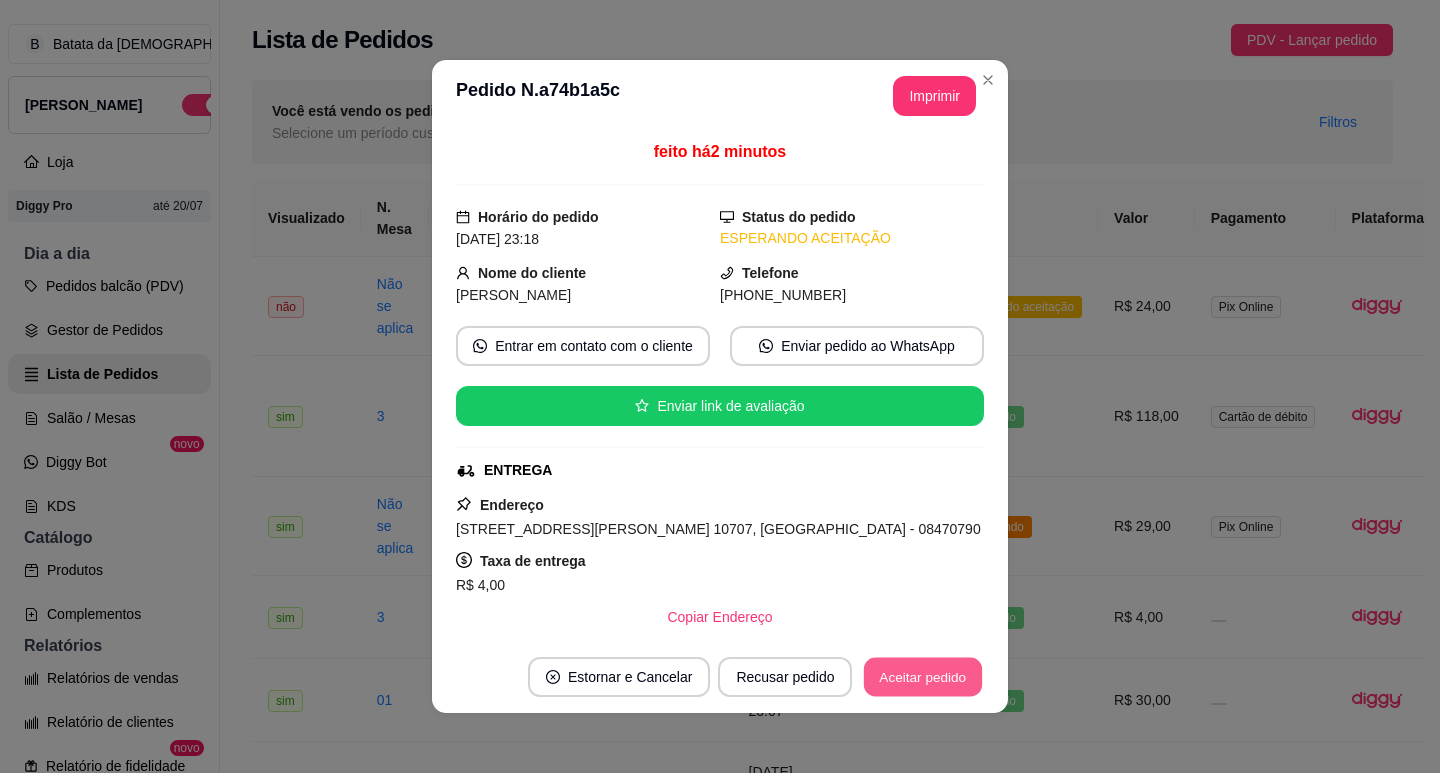 click on "Aceitar pedido" at bounding box center [923, 677] 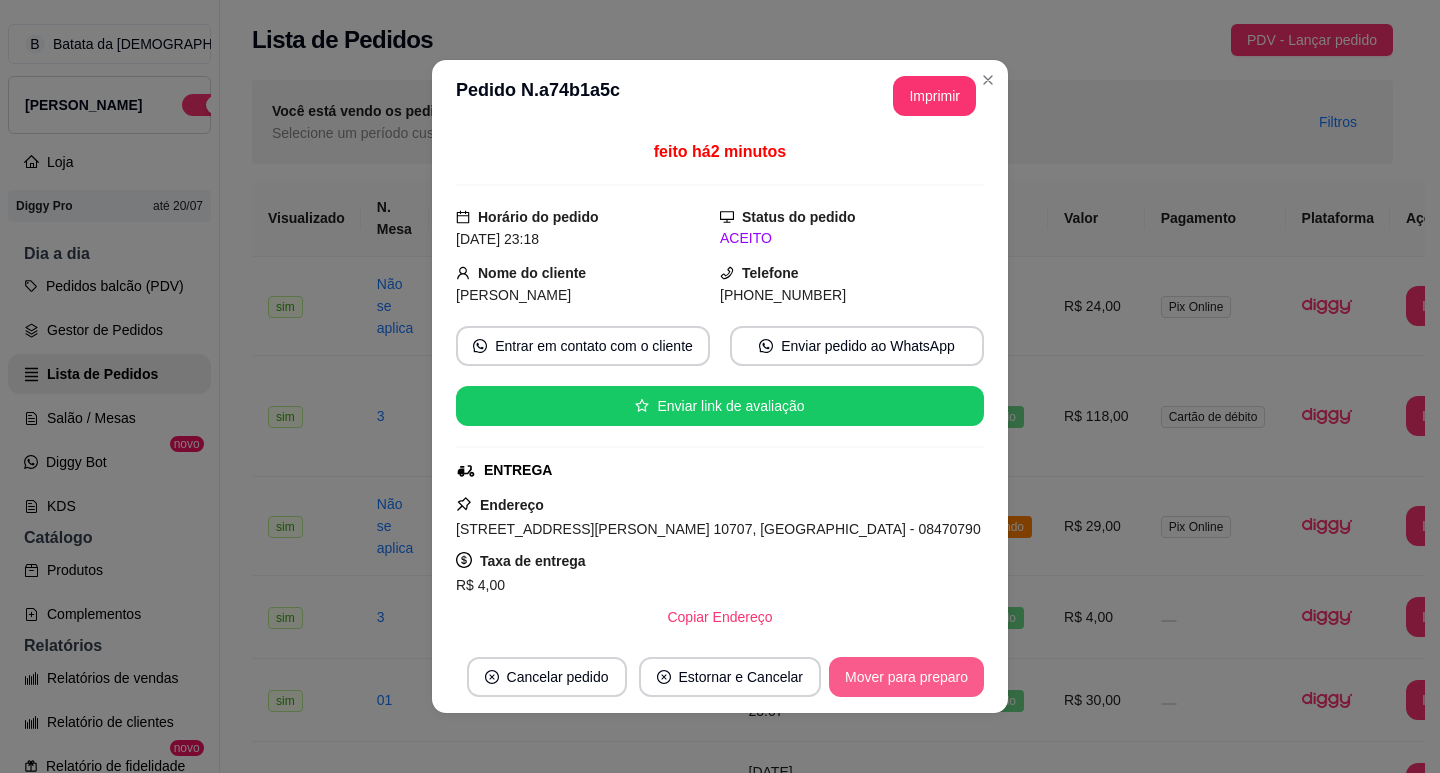 click on "Mover para preparo" at bounding box center [906, 677] 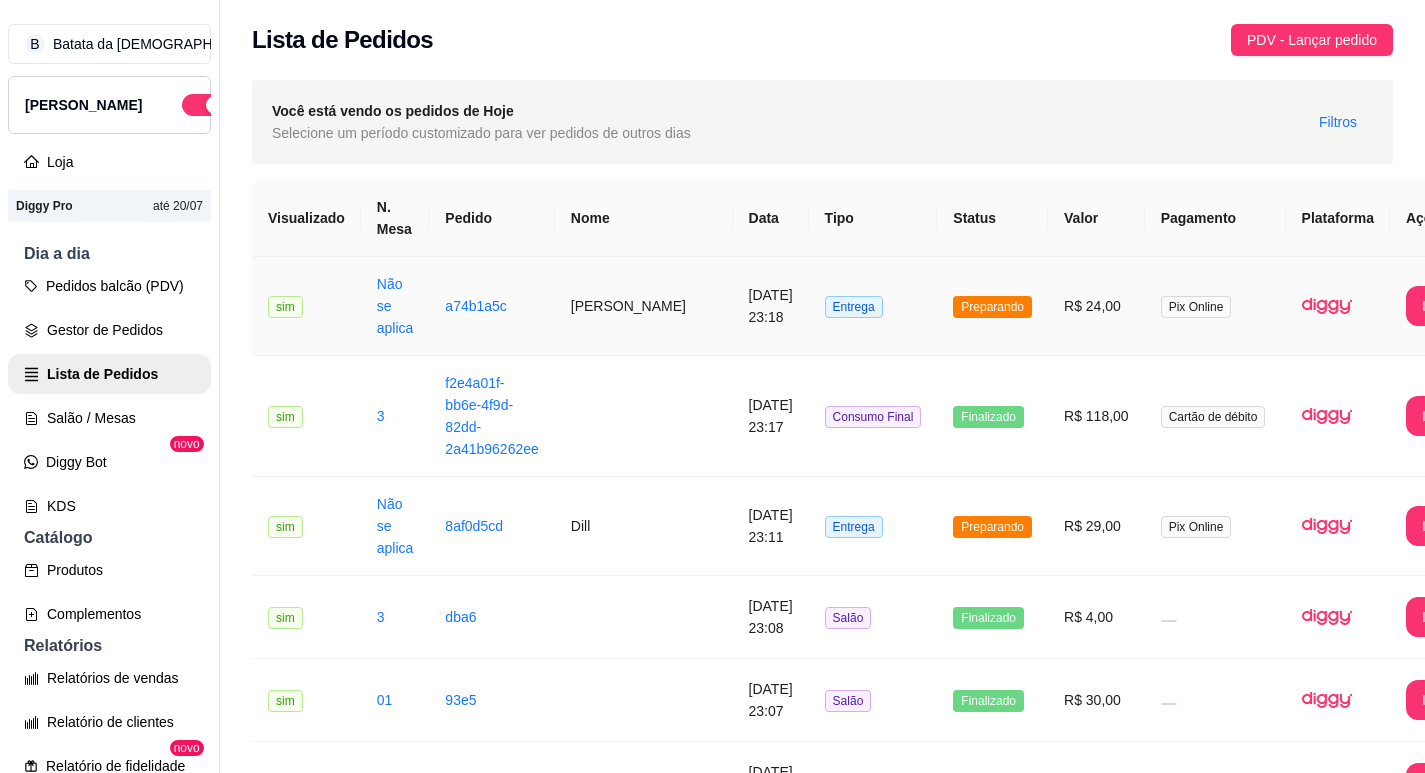 click on "Bruna de Paula" at bounding box center (644, 306) 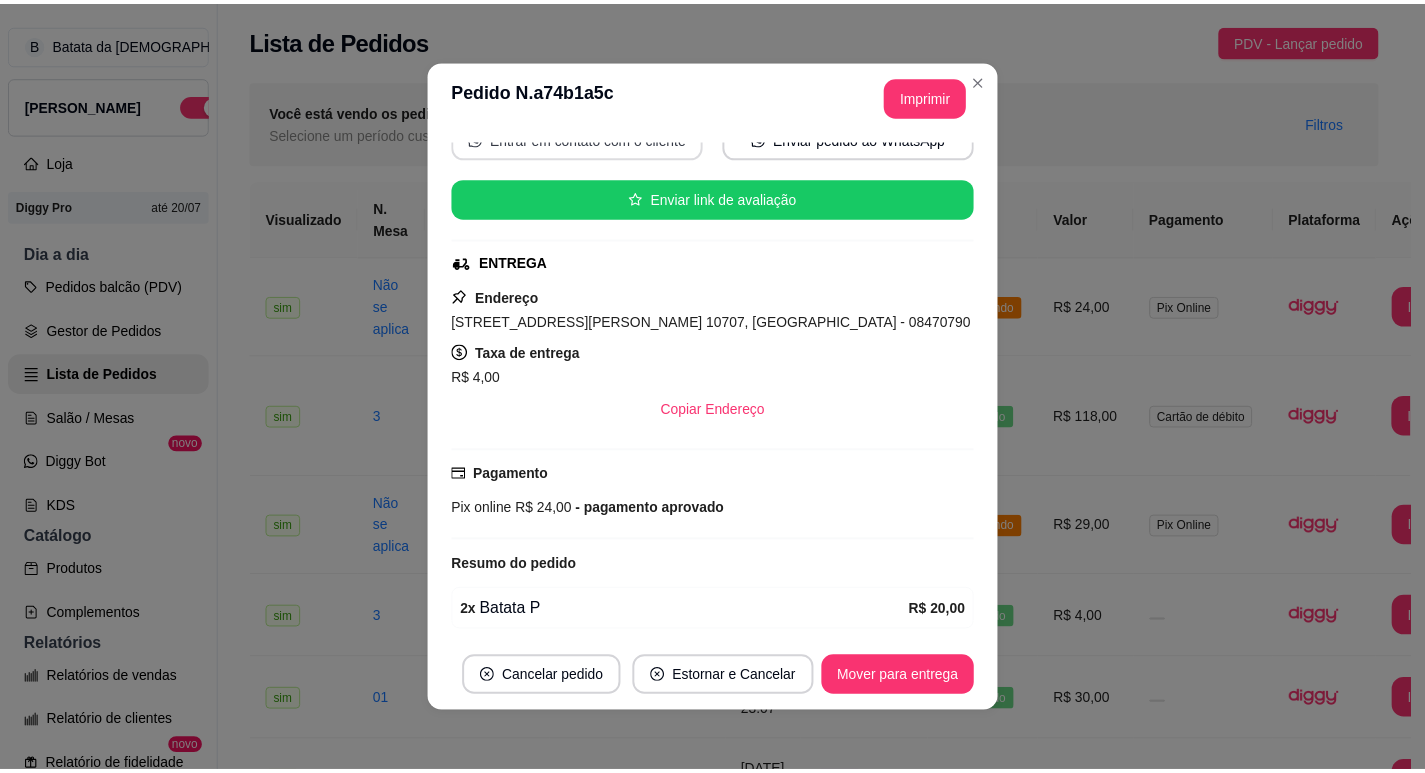 scroll, scrollTop: 284, scrollLeft: 0, axis: vertical 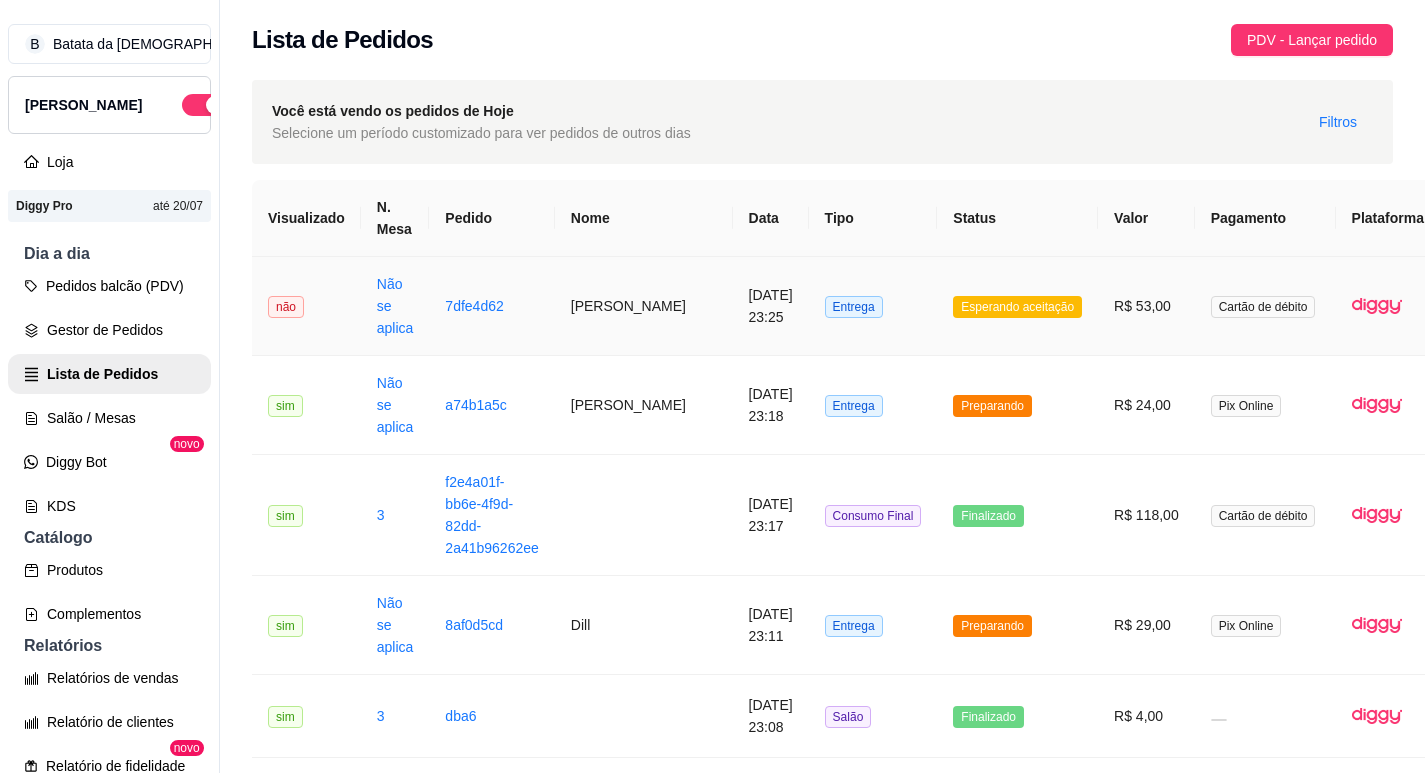click on "Esperando aceitação" at bounding box center [1017, 306] 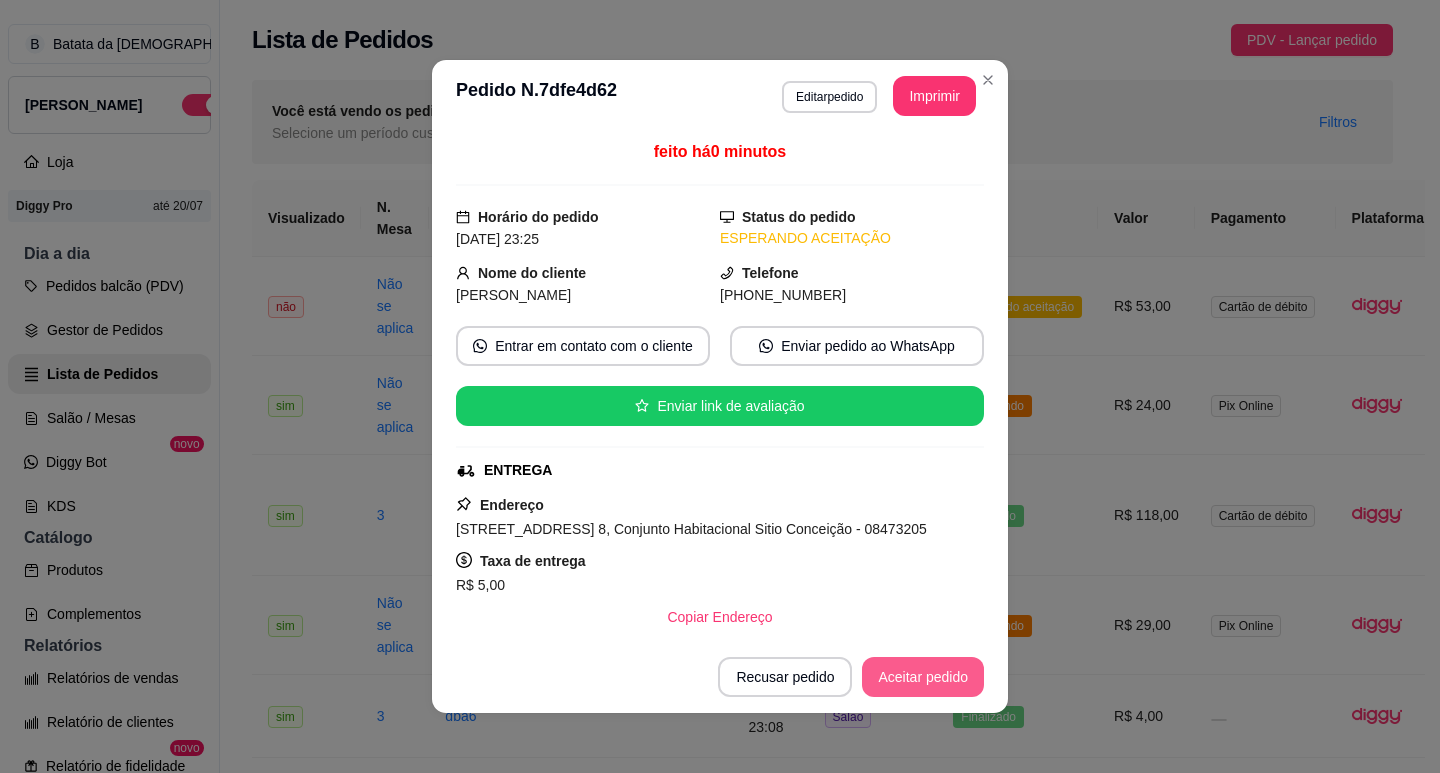 click on "Aceitar pedido" at bounding box center [923, 677] 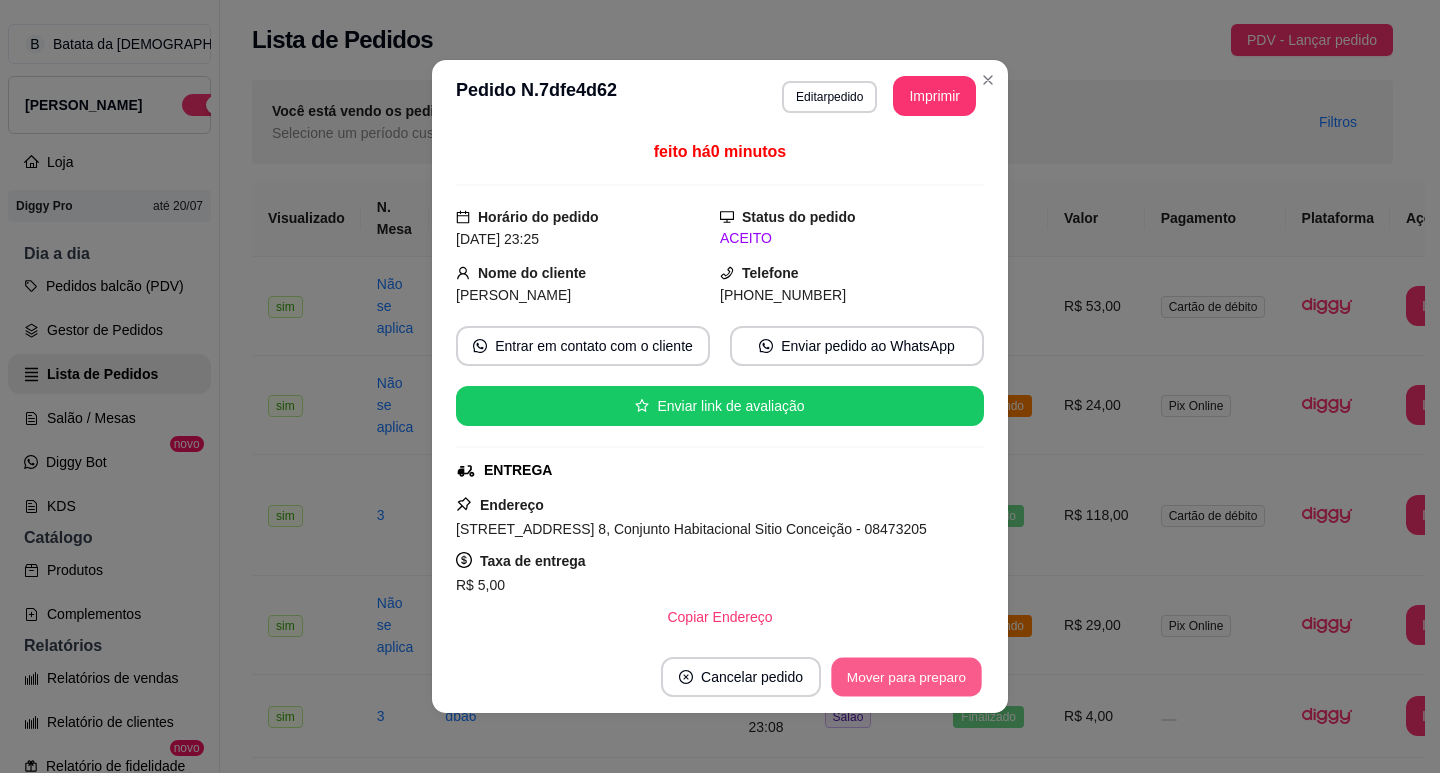 click on "Mover para preparo" at bounding box center [906, 677] 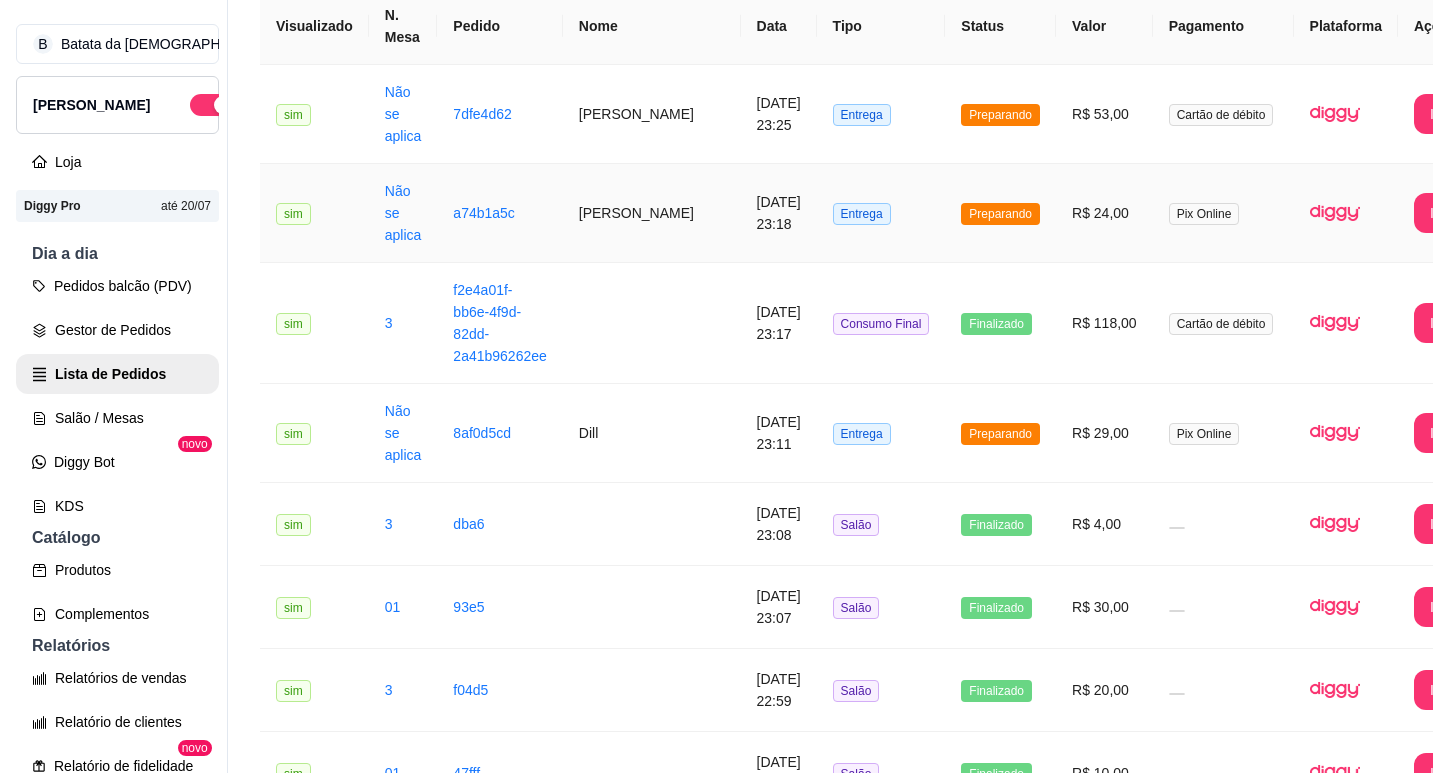 scroll, scrollTop: 200, scrollLeft: 0, axis: vertical 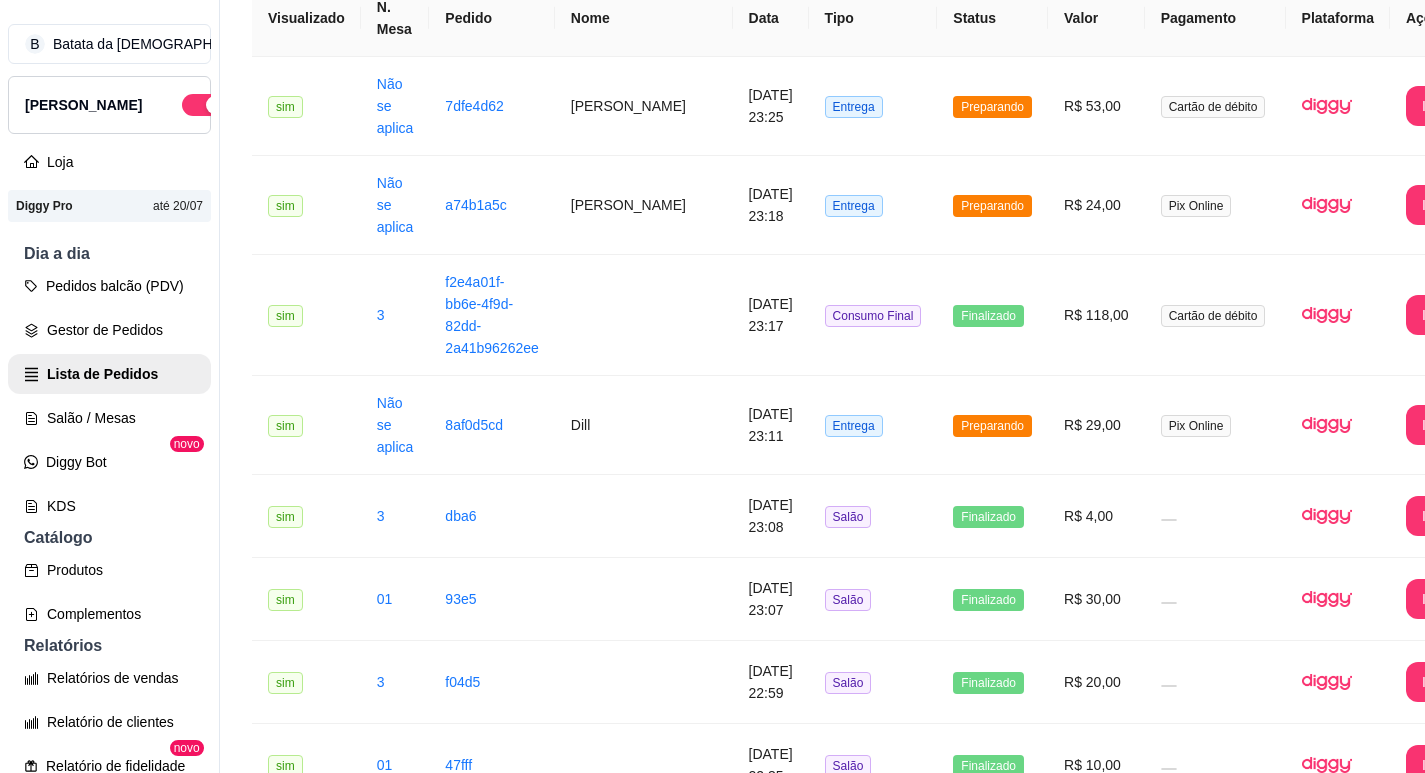 type 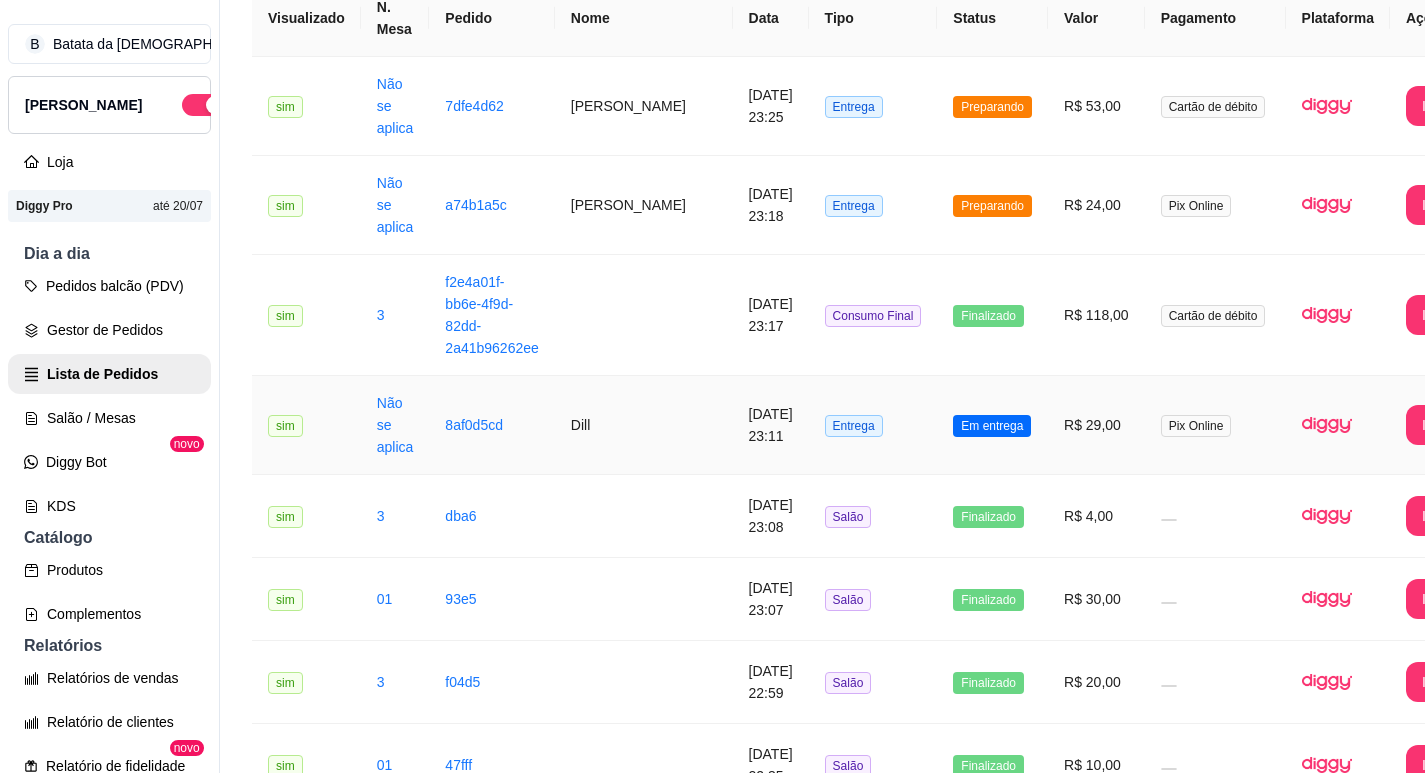 click on "Dill" at bounding box center (644, 425) 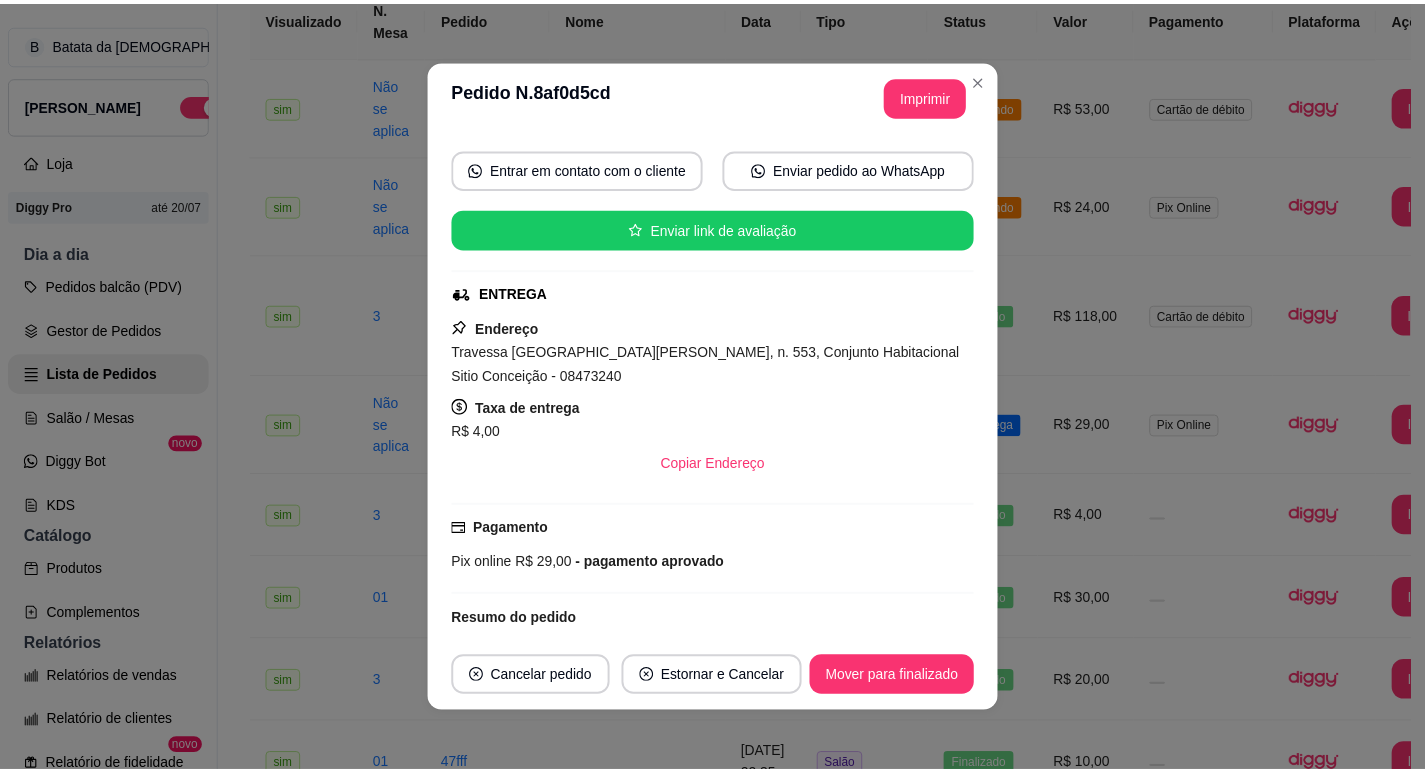 scroll, scrollTop: 200, scrollLeft: 0, axis: vertical 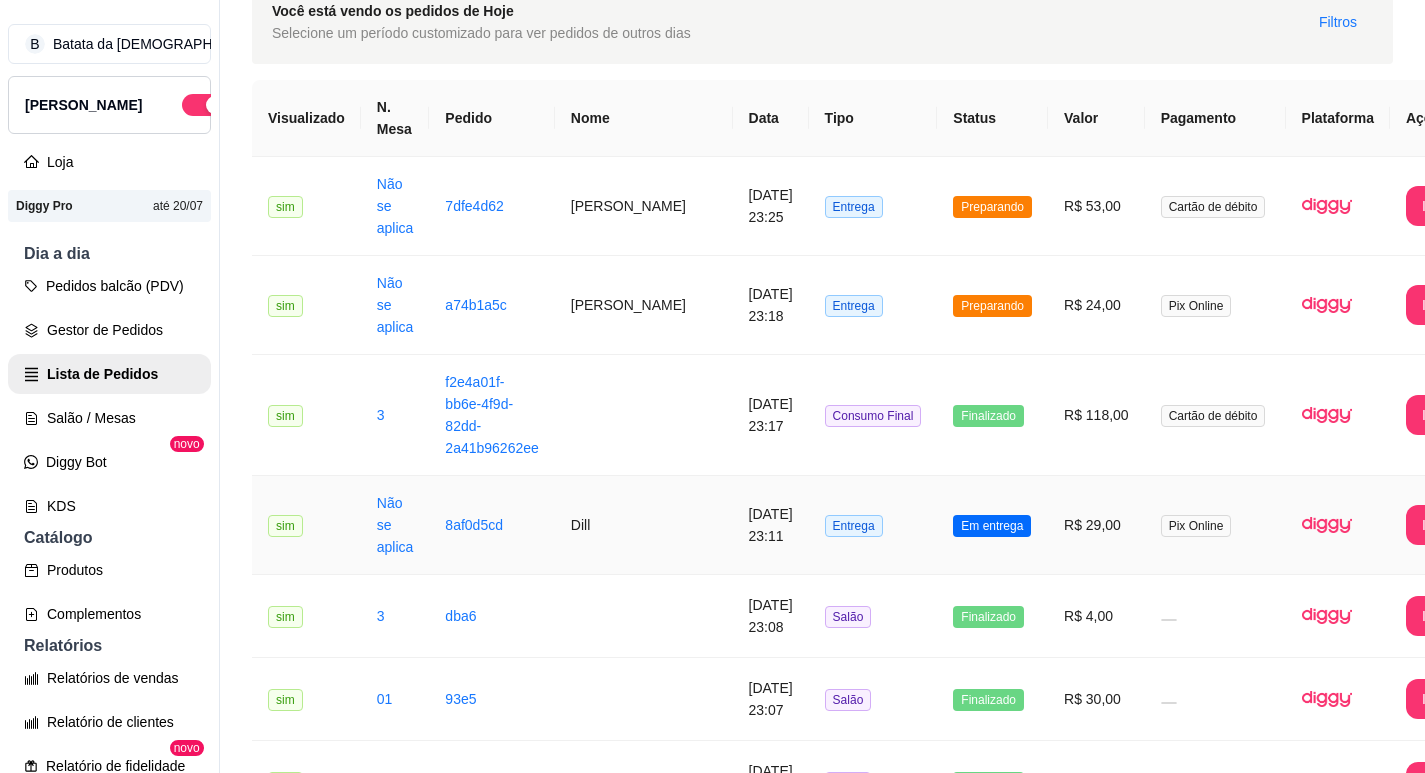 click on "Em entrega" at bounding box center [992, 525] 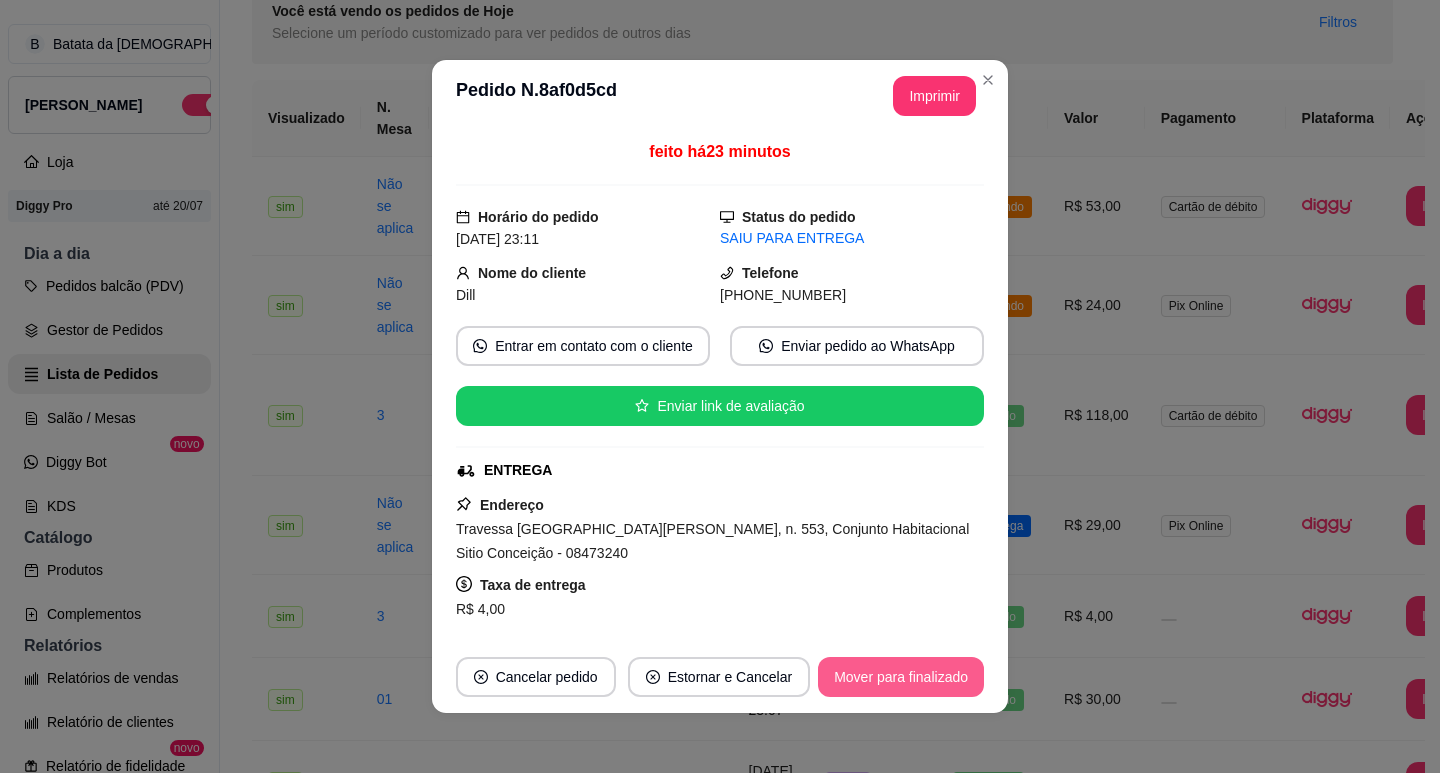 click on "Mover para finalizado" at bounding box center (901, 677) 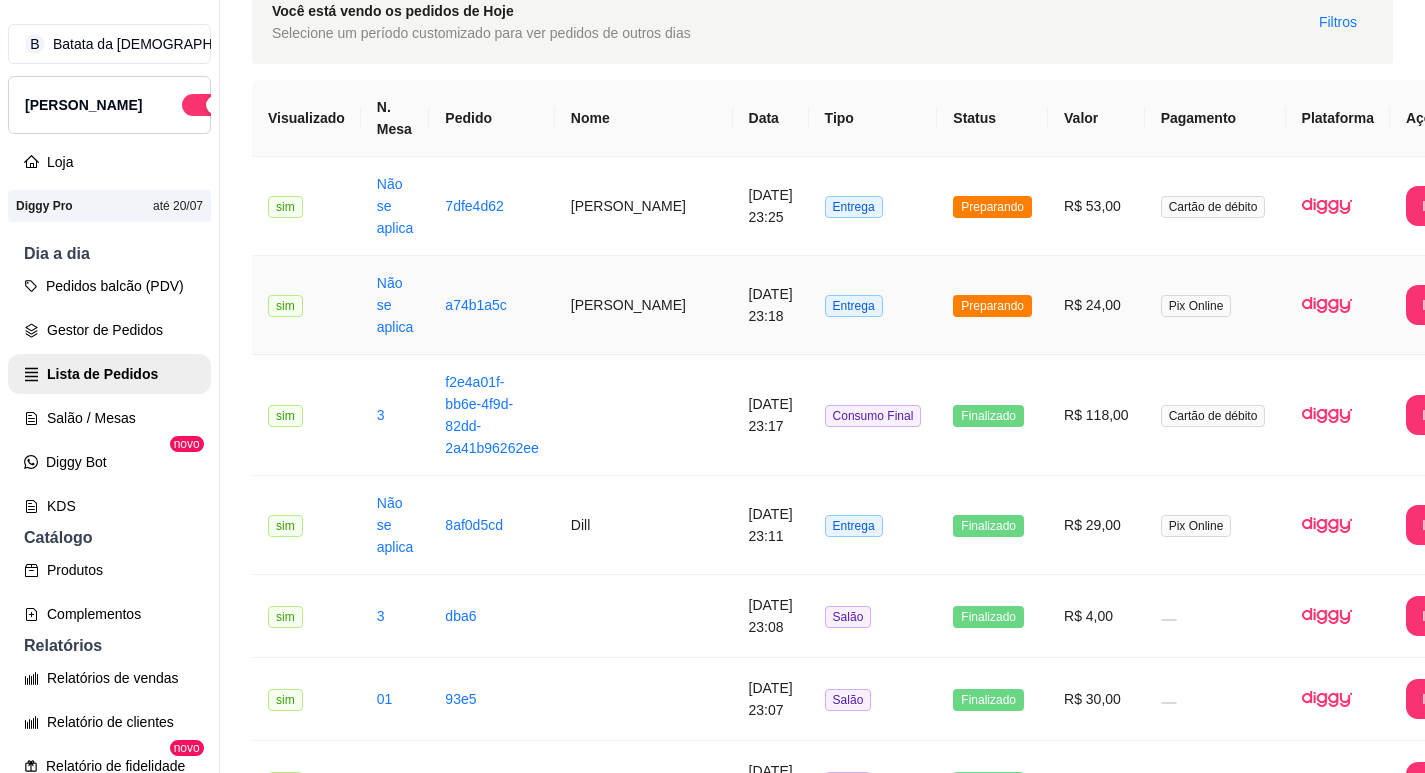 click on "Bruna de Paula" at bounding box center [644, 305] 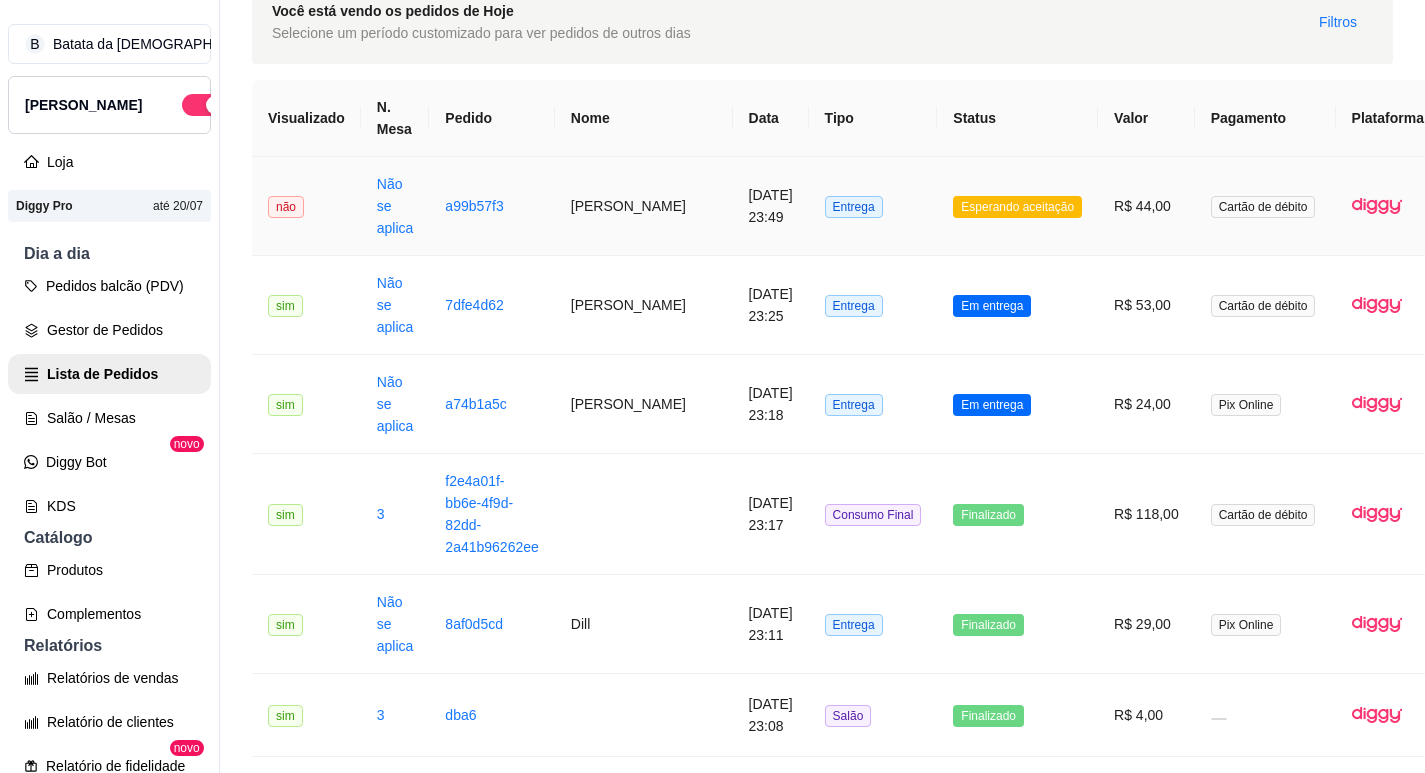 click on "Esperando aceitação" at bounding box center (1017, 206) 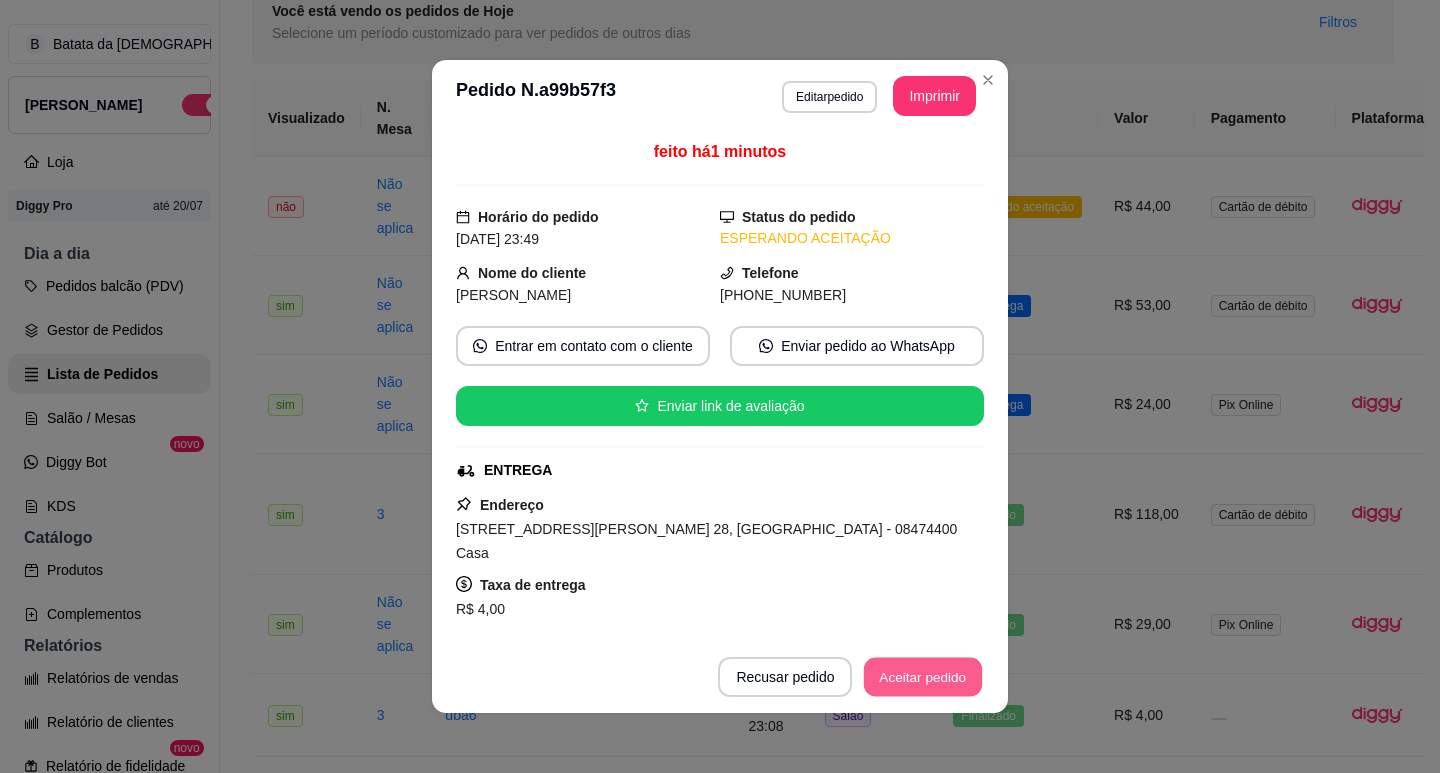 click on "Aceitar pedido" at bounding box center (923, 677) 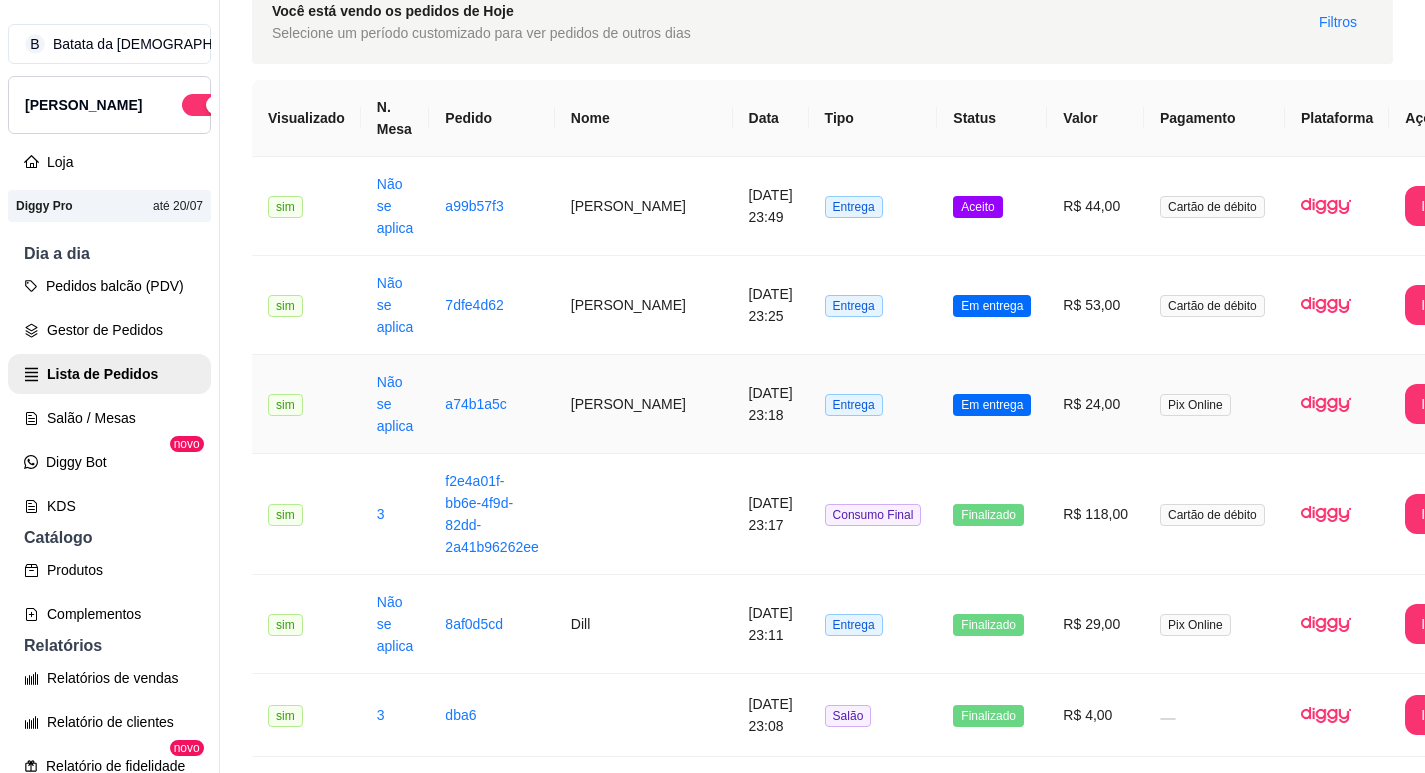 click on "11/07/2025 às 23:18" at bounding box center (771, 404) 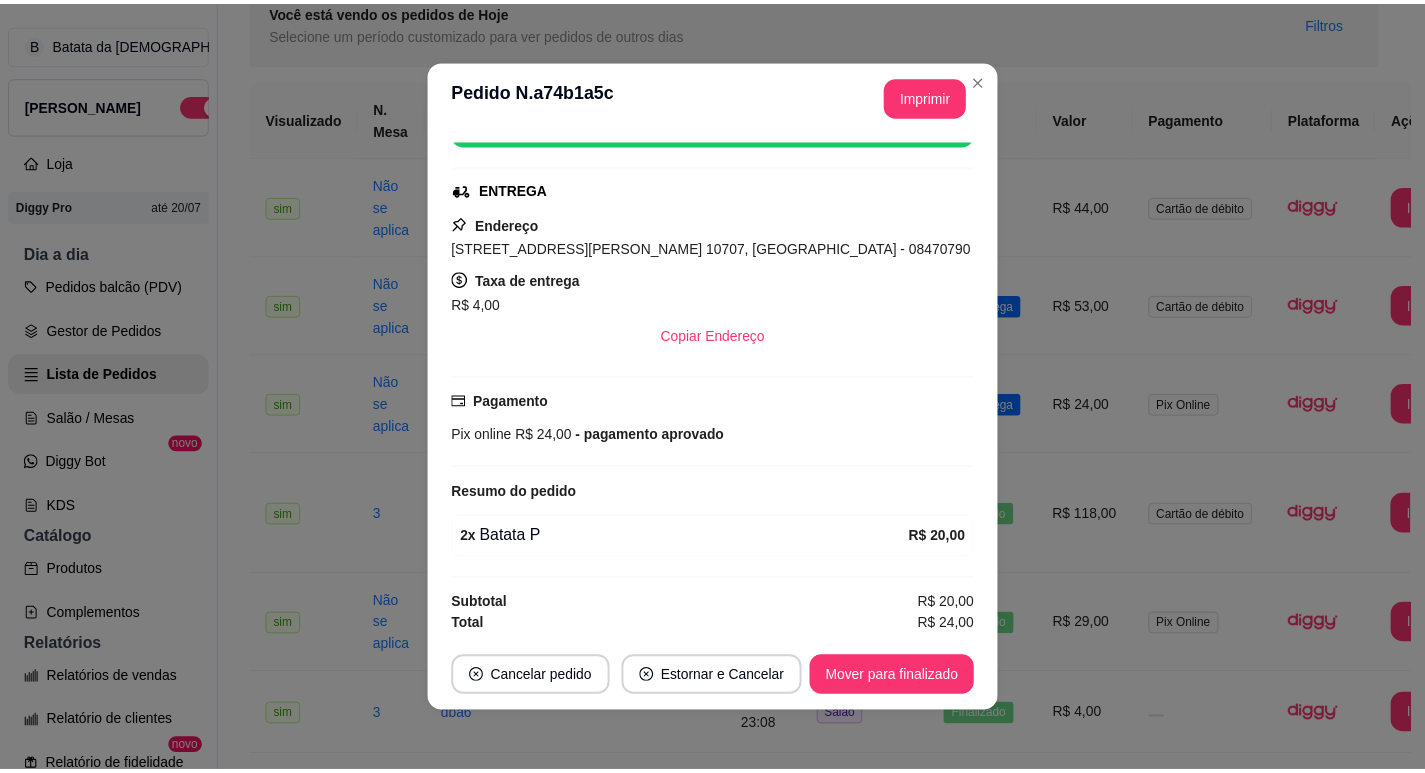 scroll, scrollTop: 284, scrollLeft: 0, axis: vertical 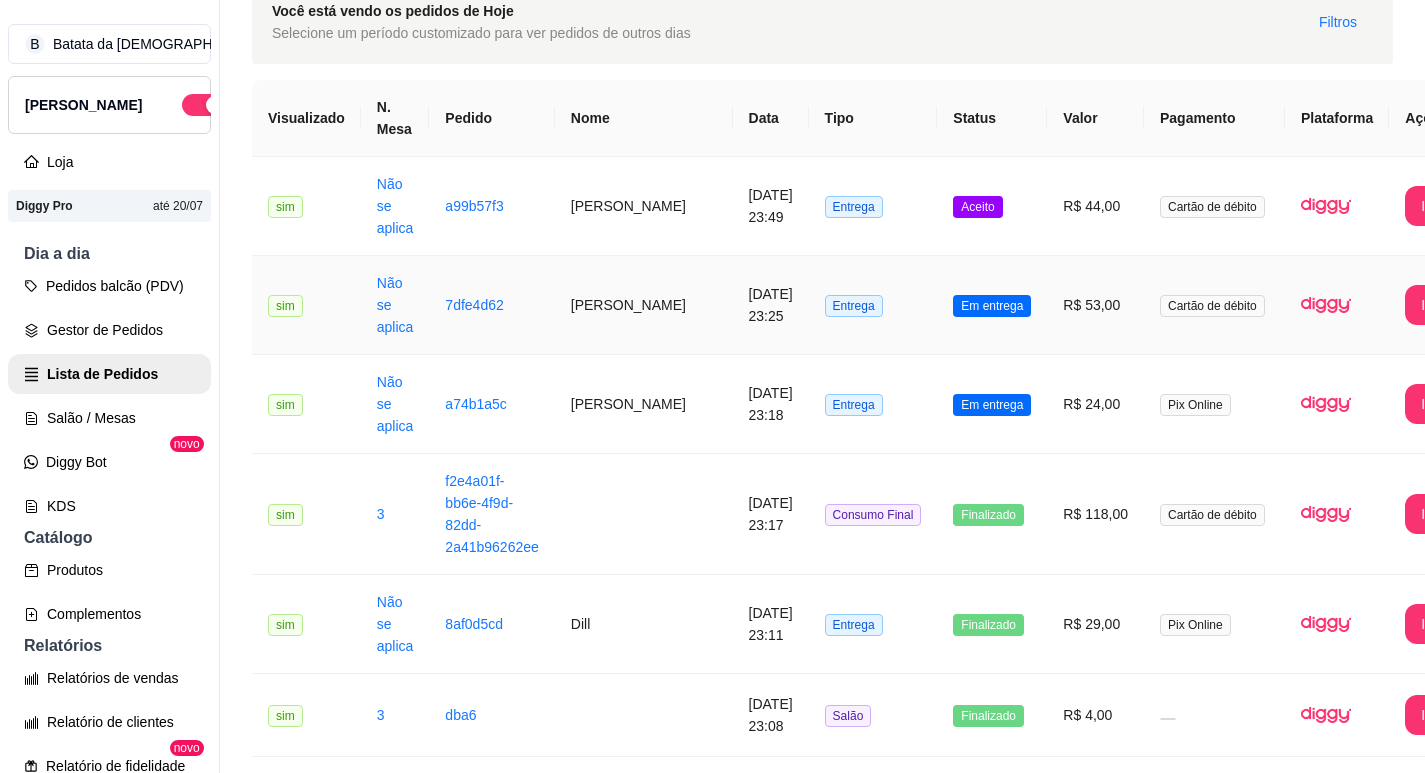 click on "Em entrega" at bounding box center (992, 306) 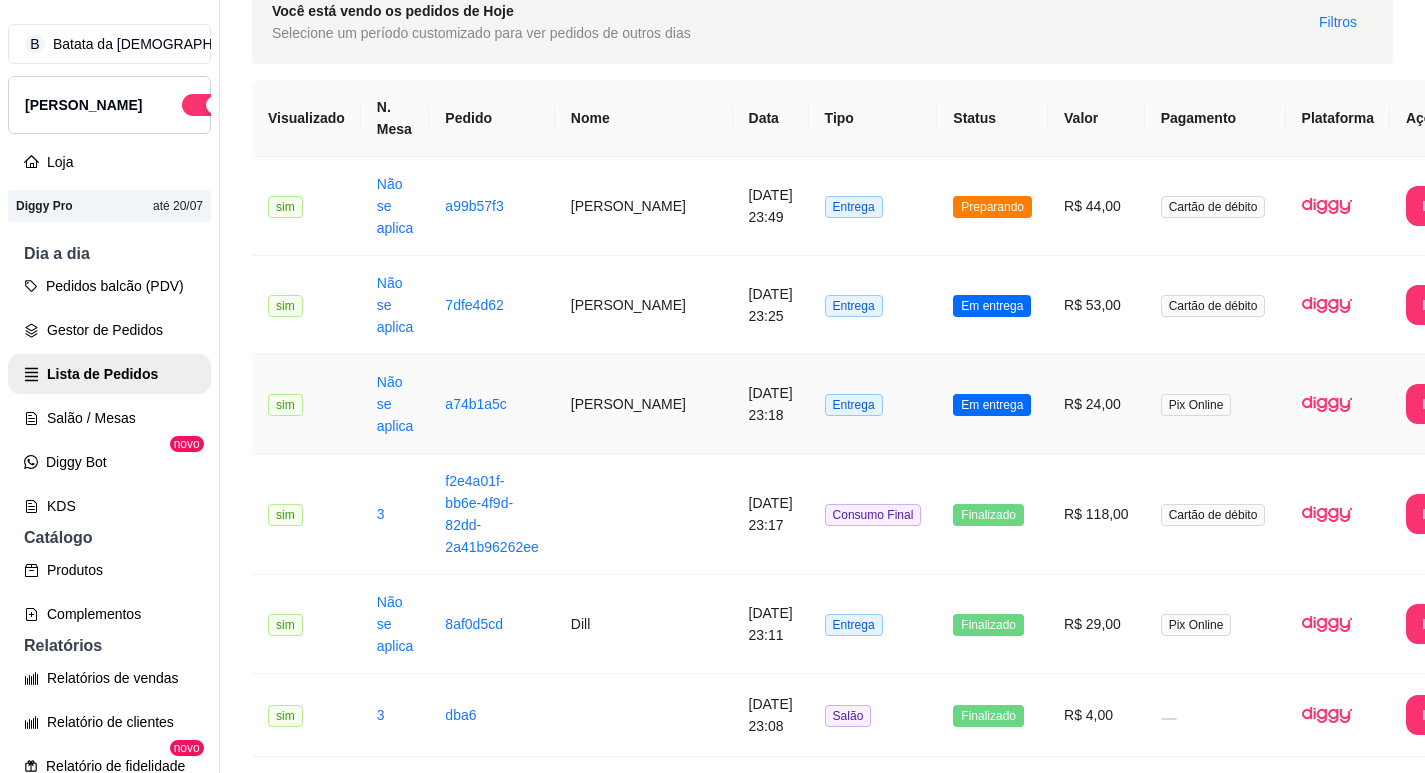 click on "11/07/2025 às 23:18" at bounding box center [771, 404] 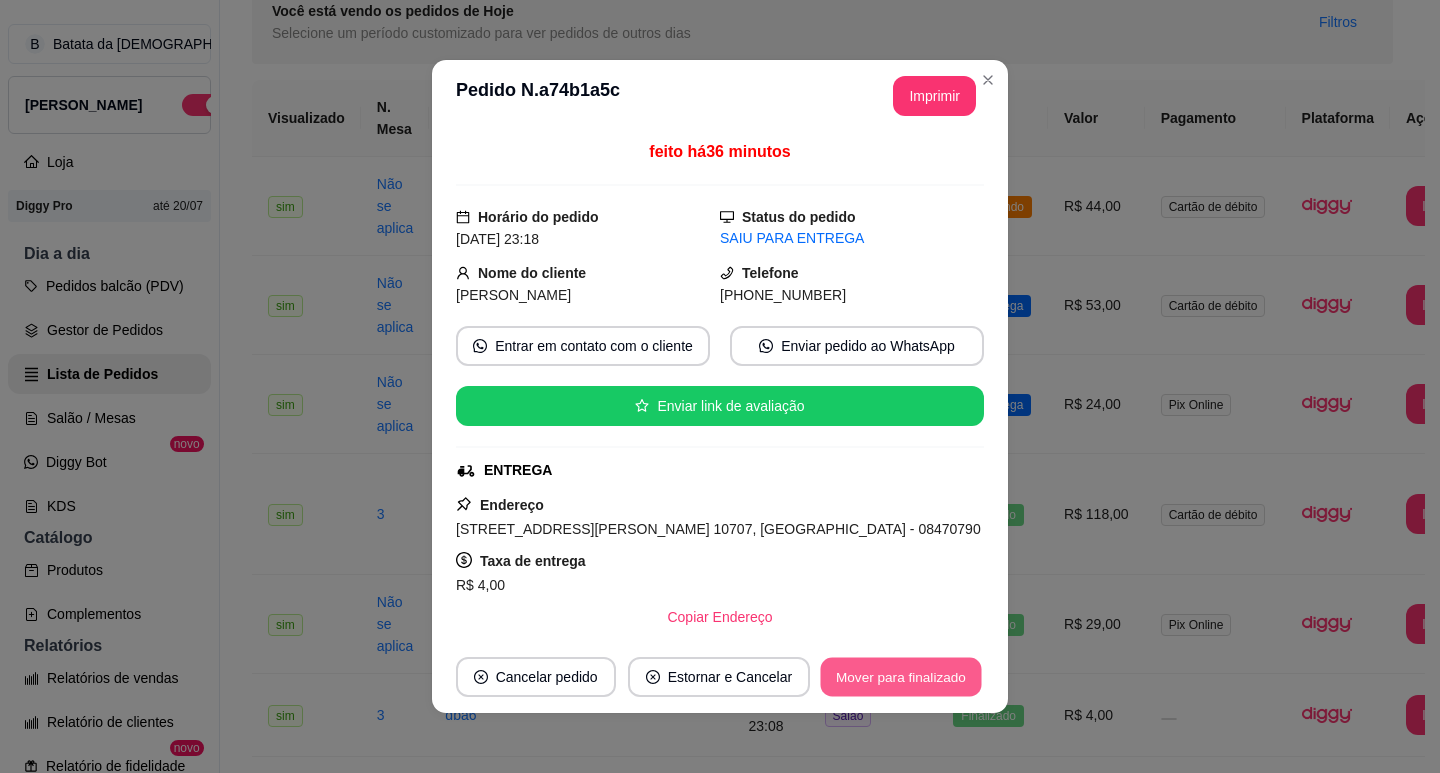 click on "Mover para finalizado" at bounding box center (901, 677) 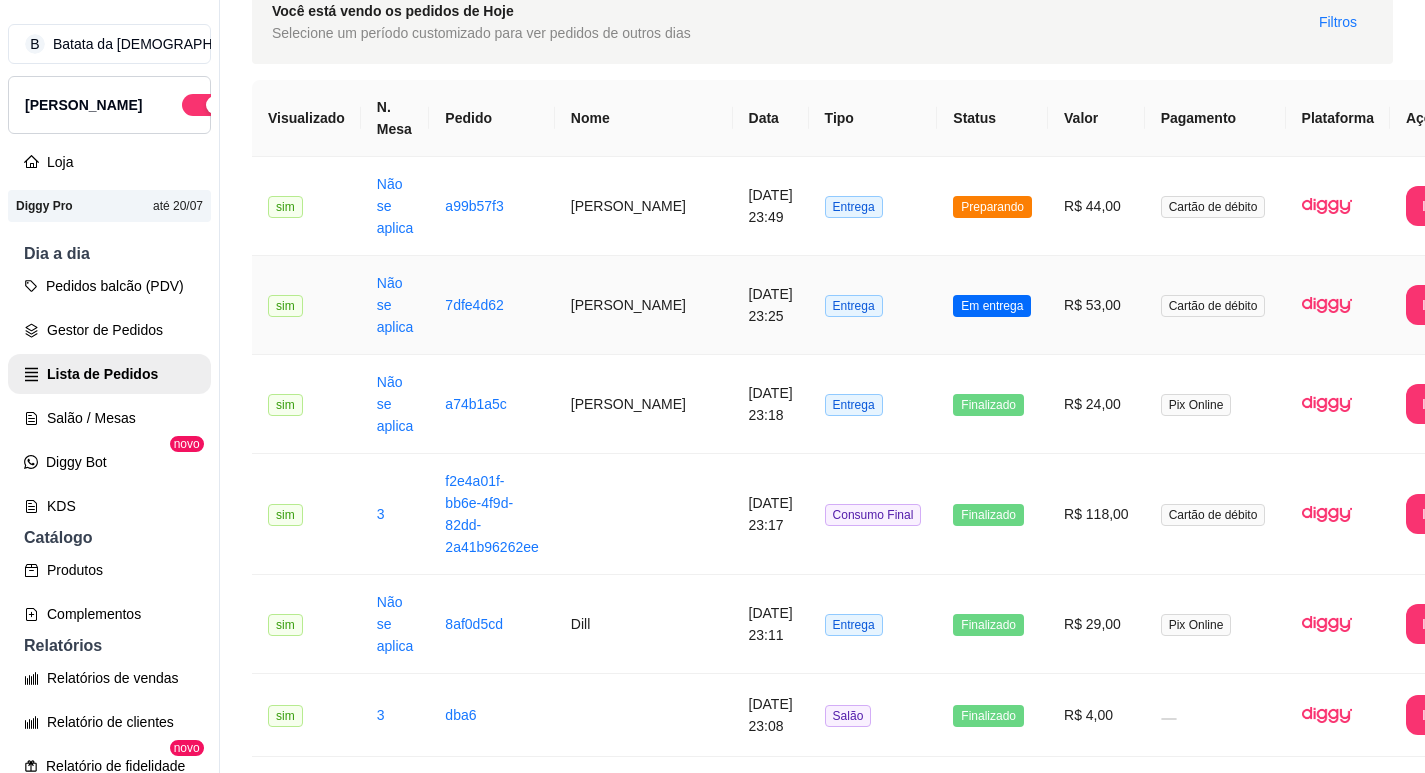 click on "Em entrega" at bounding box center [992, 305] 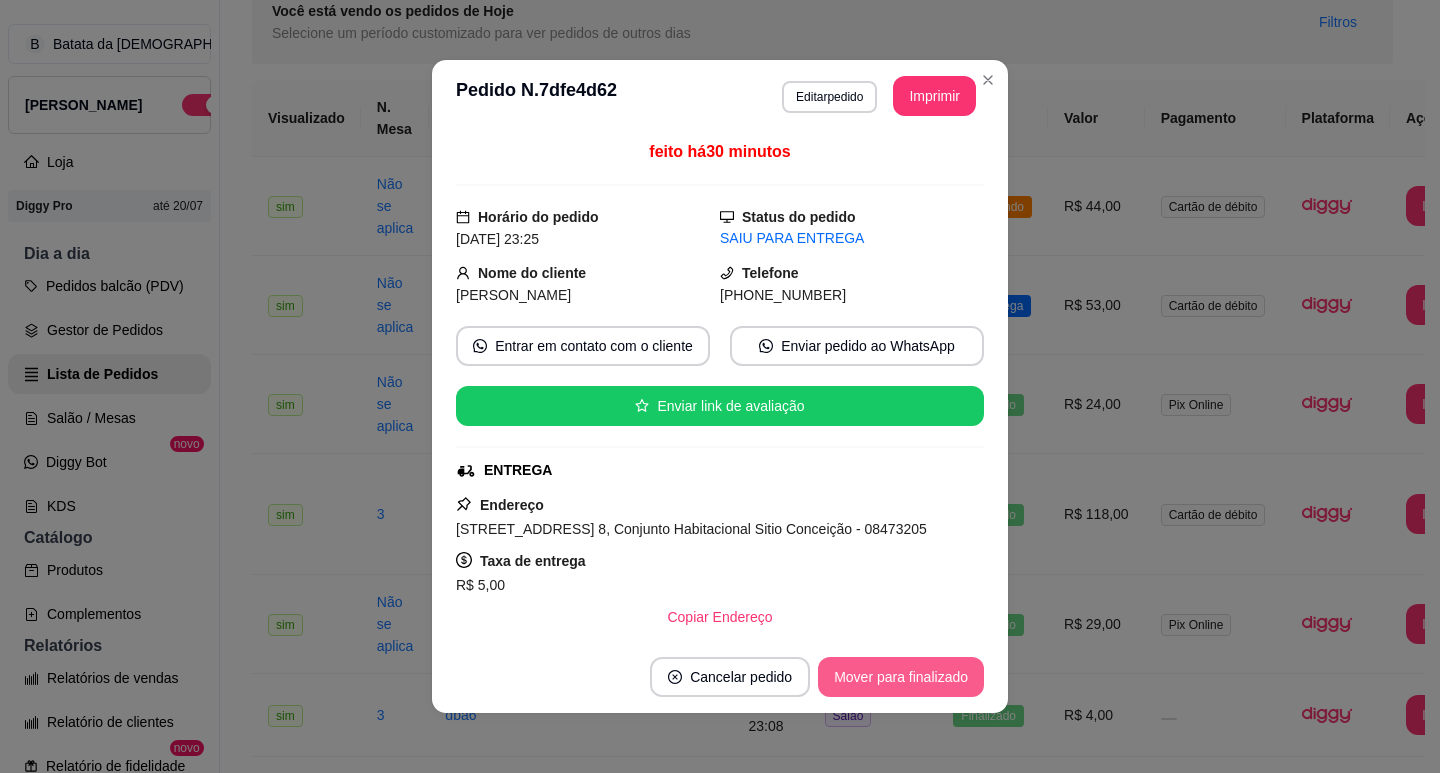 click on "Mover para finalizado" at bounding box center (901, 677) 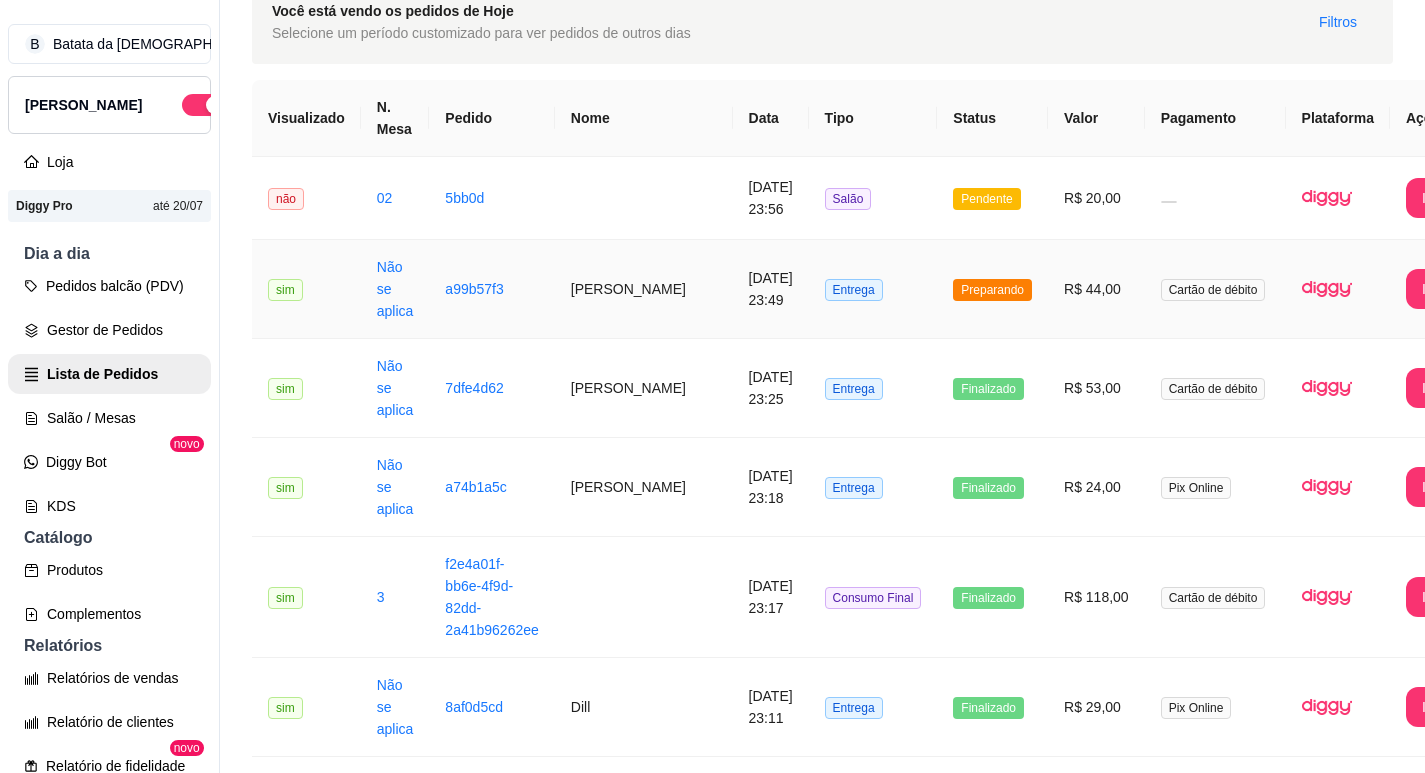 click on "Preparando" at bounding box center (992, 290) 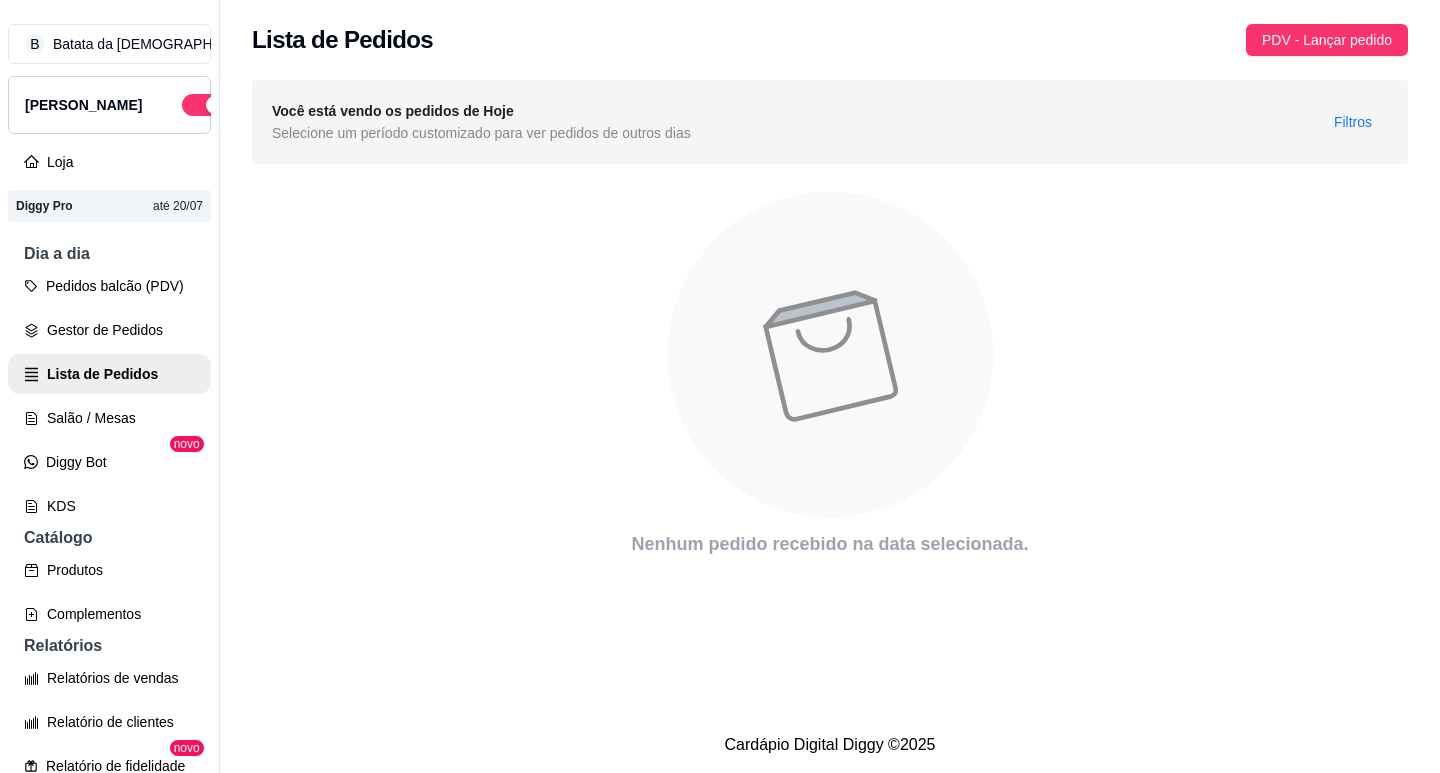 scroll, scrollTop: 0, scrollLeft: 0, axis: both 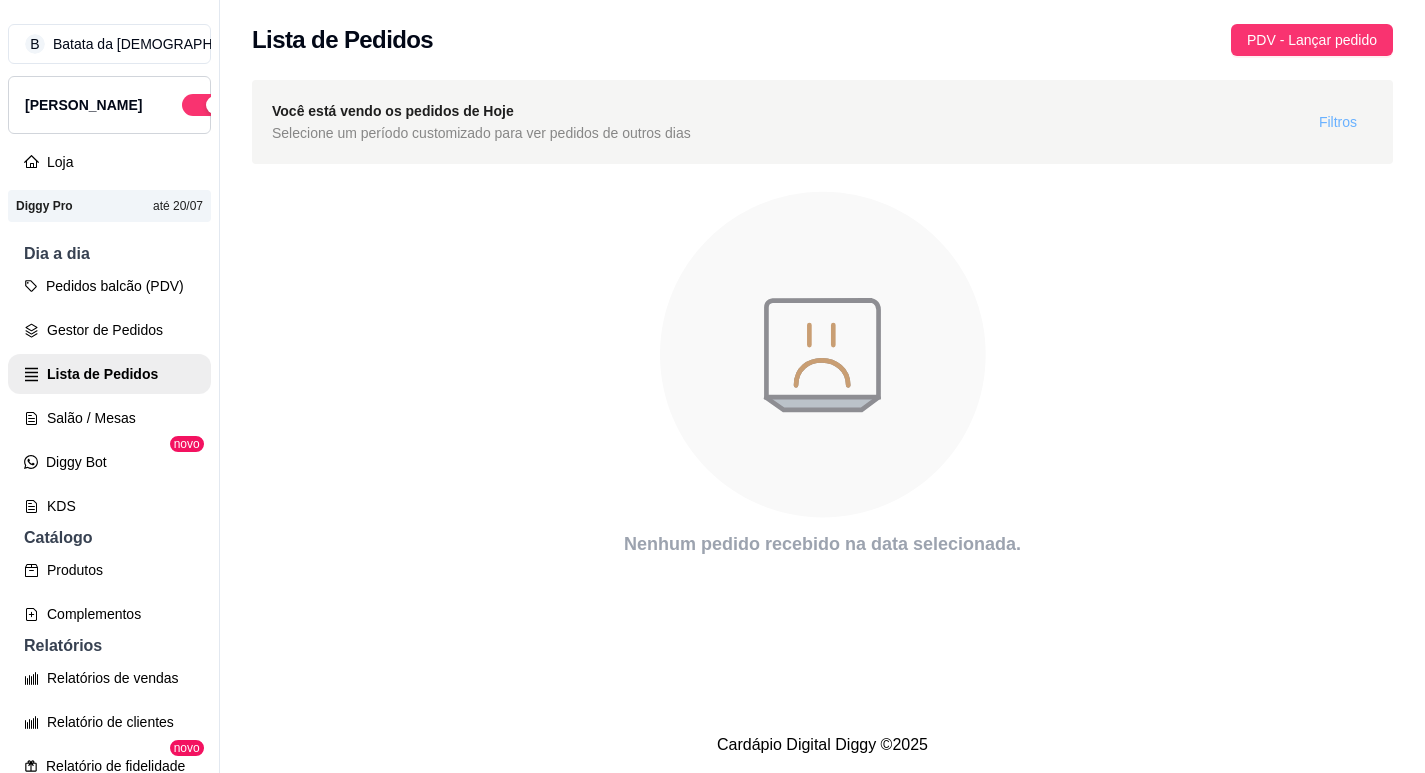 click on "Filtros" at bounding box center [1338, 122] 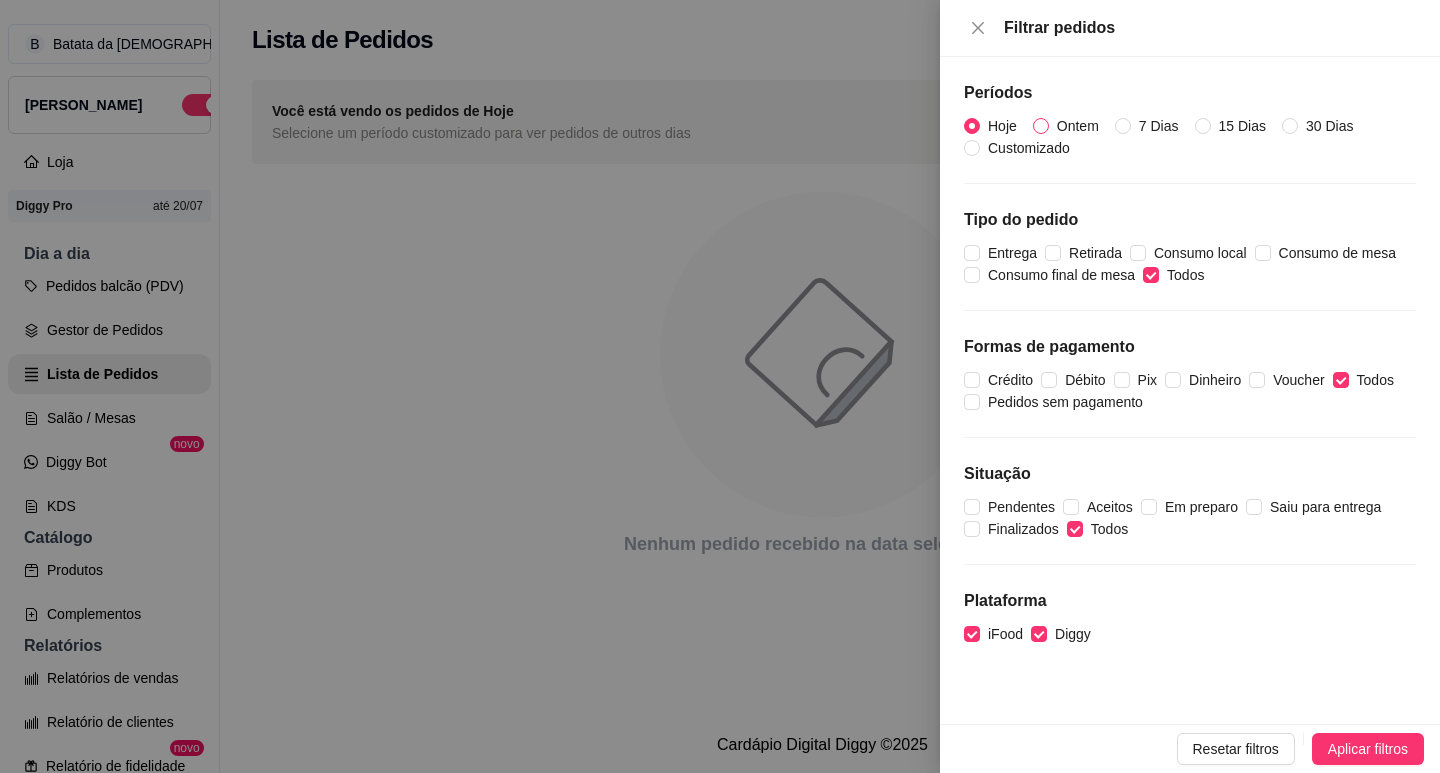click on "Ontem" at bounding box center [1078, 126] 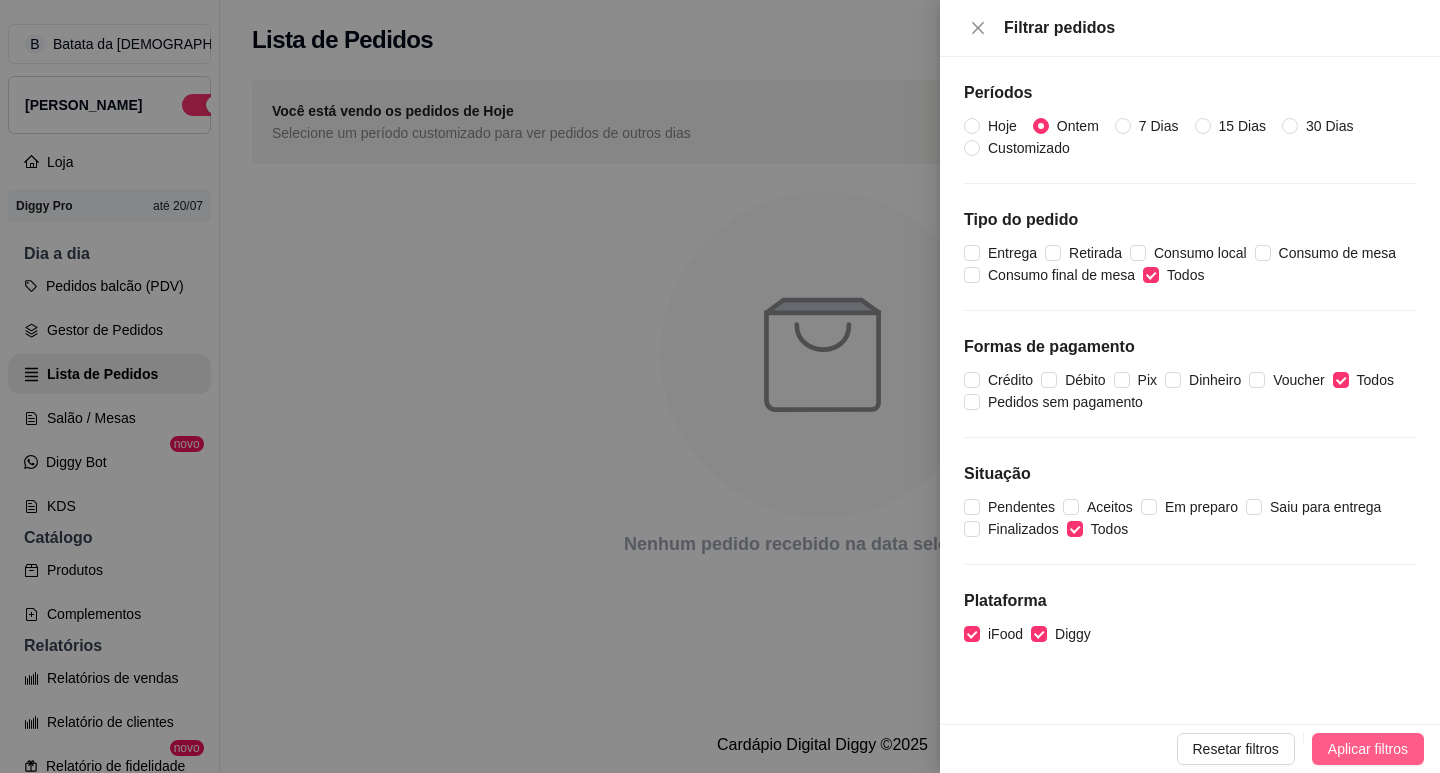 click on "Aplicar filtros" at bounding box center [1368, 749] 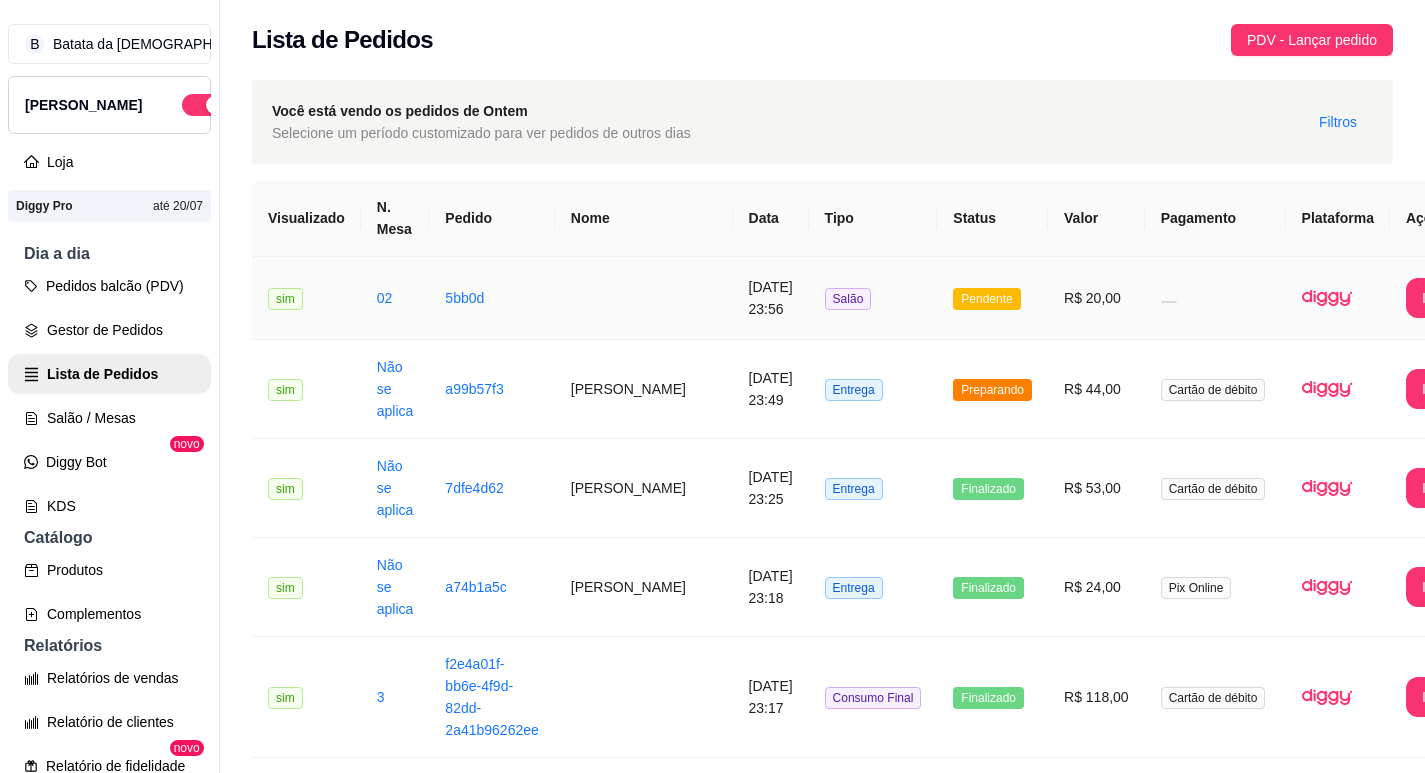 click on "R$ 20,00" at bounding box center (1096, 298) 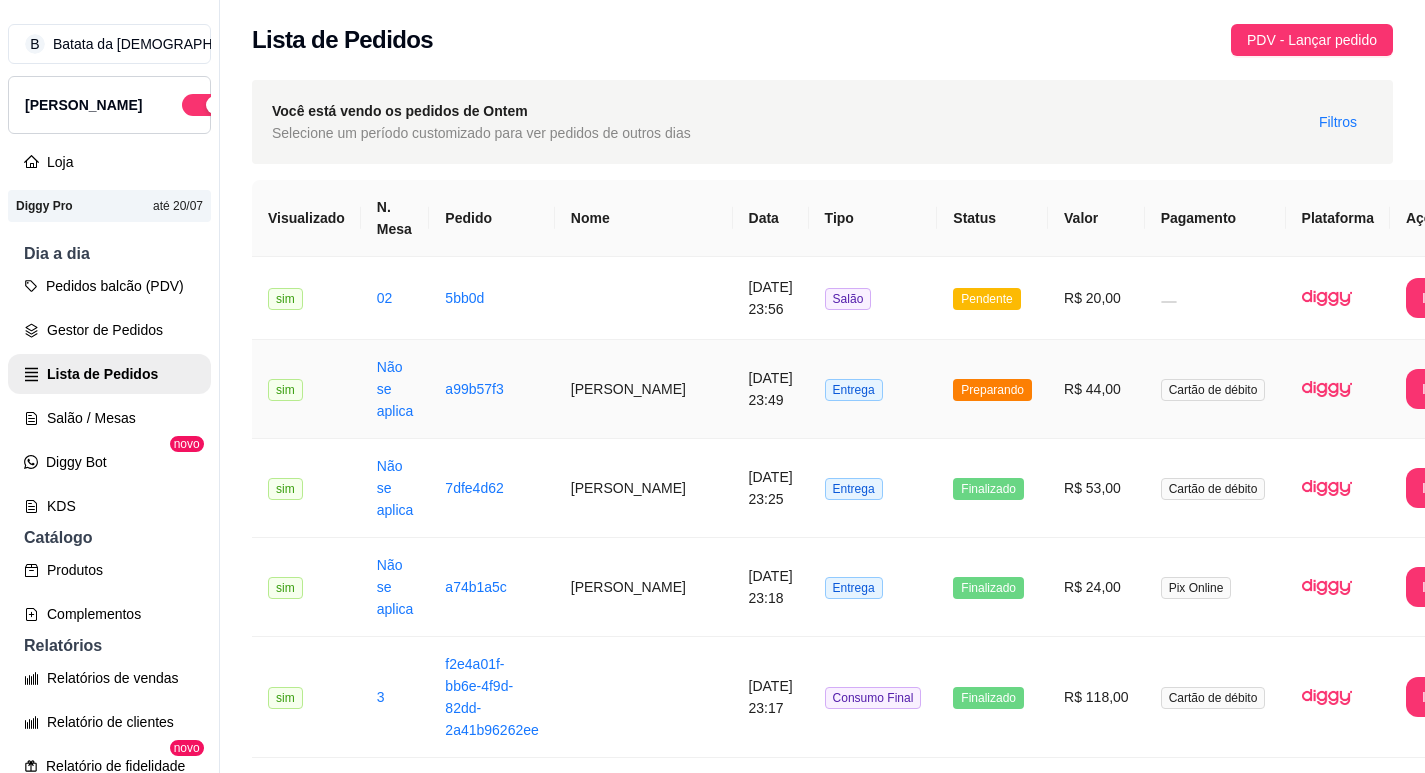 click on "Preparando" at bounding box center (992, 389) 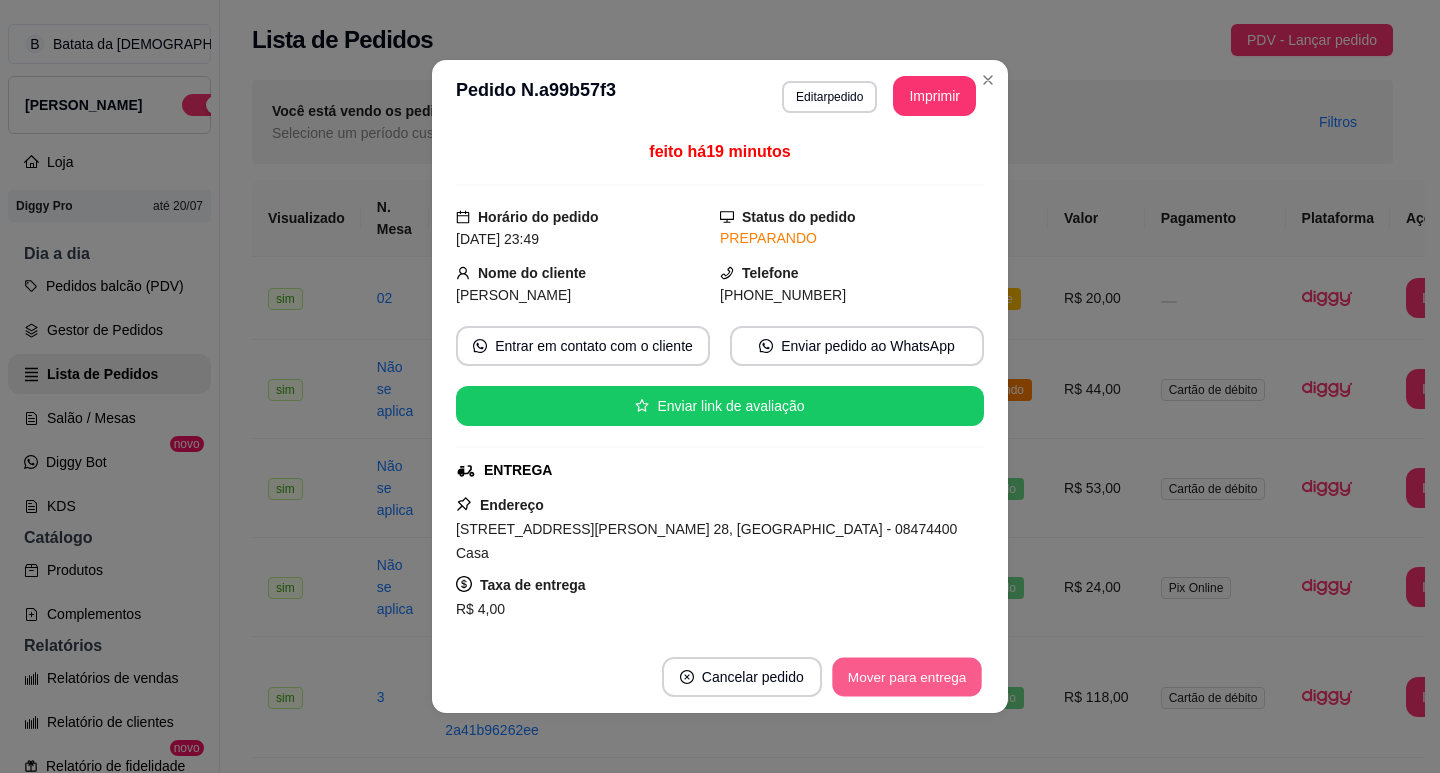click on "Mover para entrega" at bounding box center [907, 677] 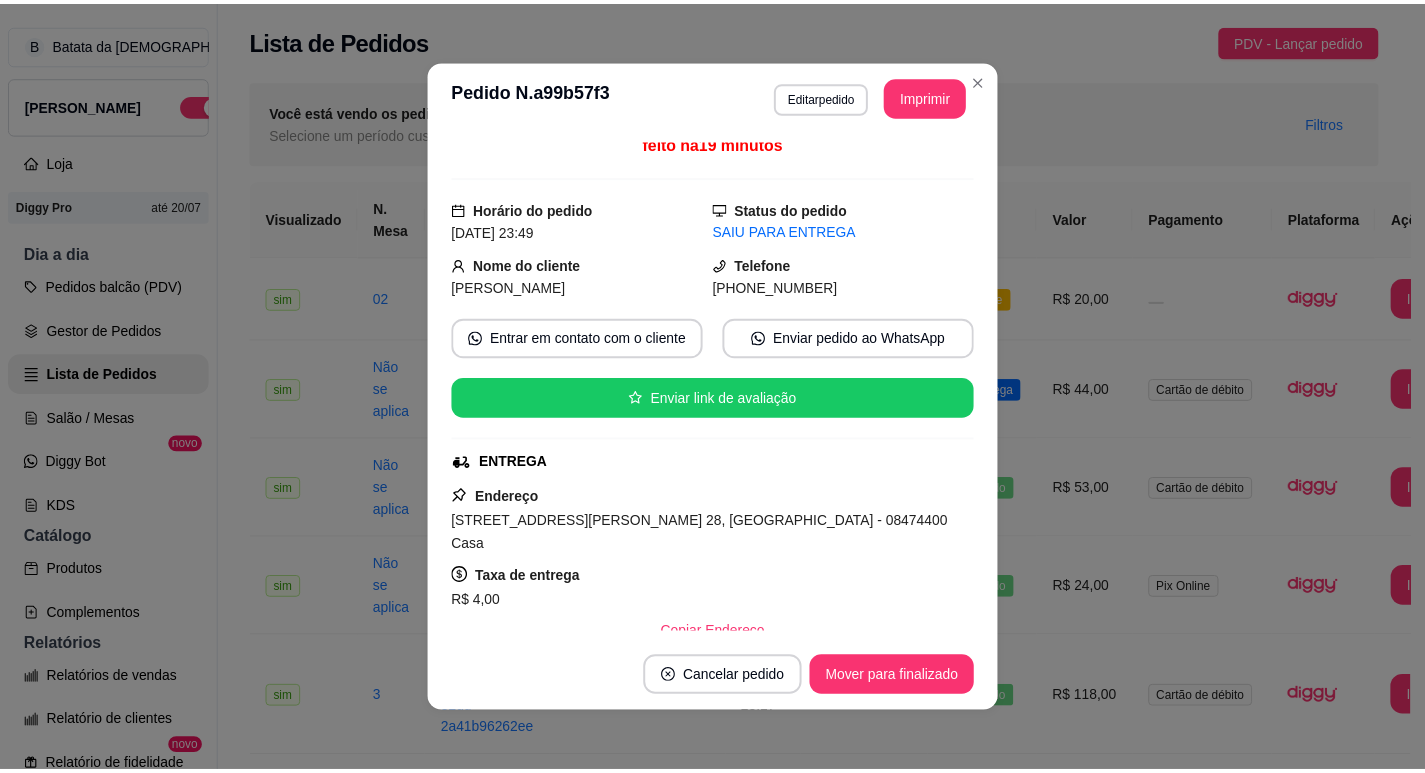 scroll, scrollTop: 0, scrollLeft: 0, axis: both 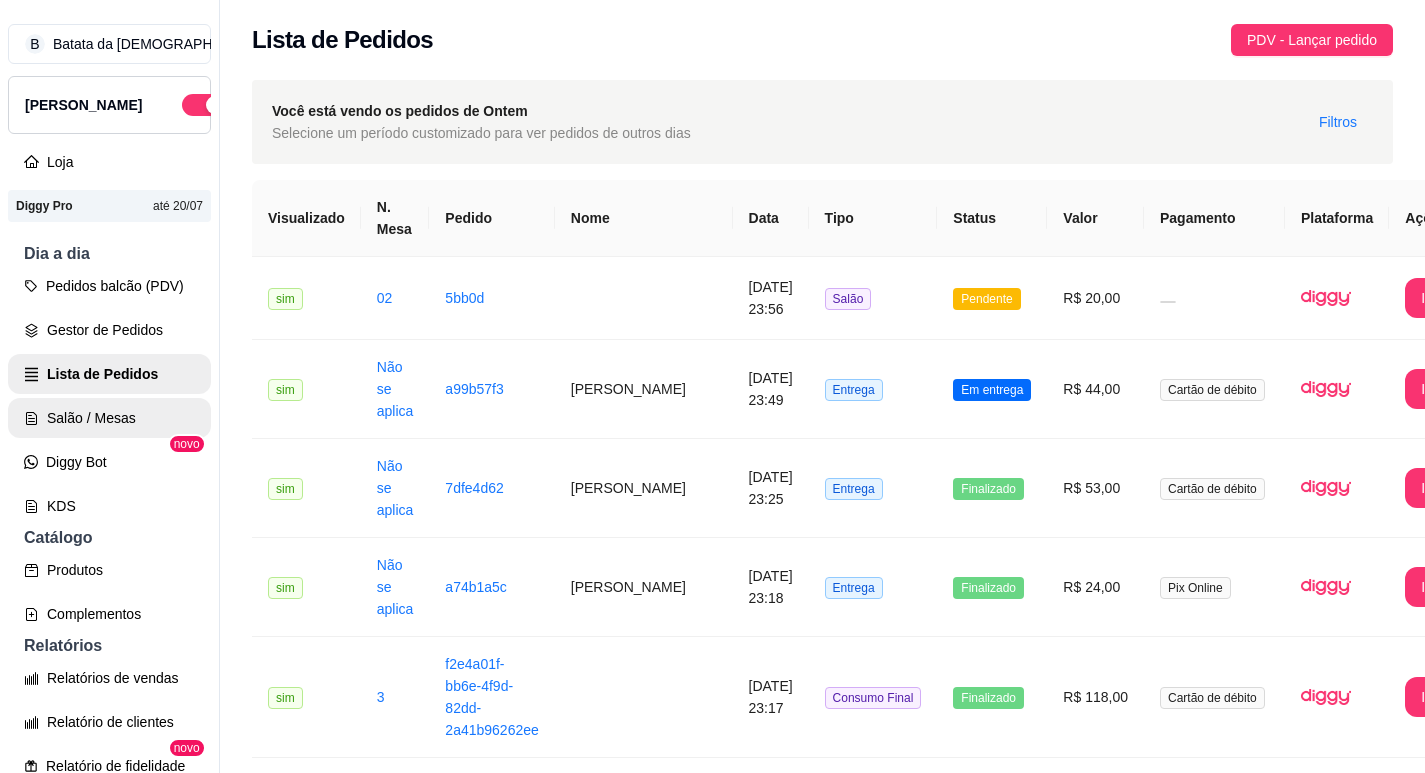 click on "Salão / Mesas" at bounding box center (109, 418) 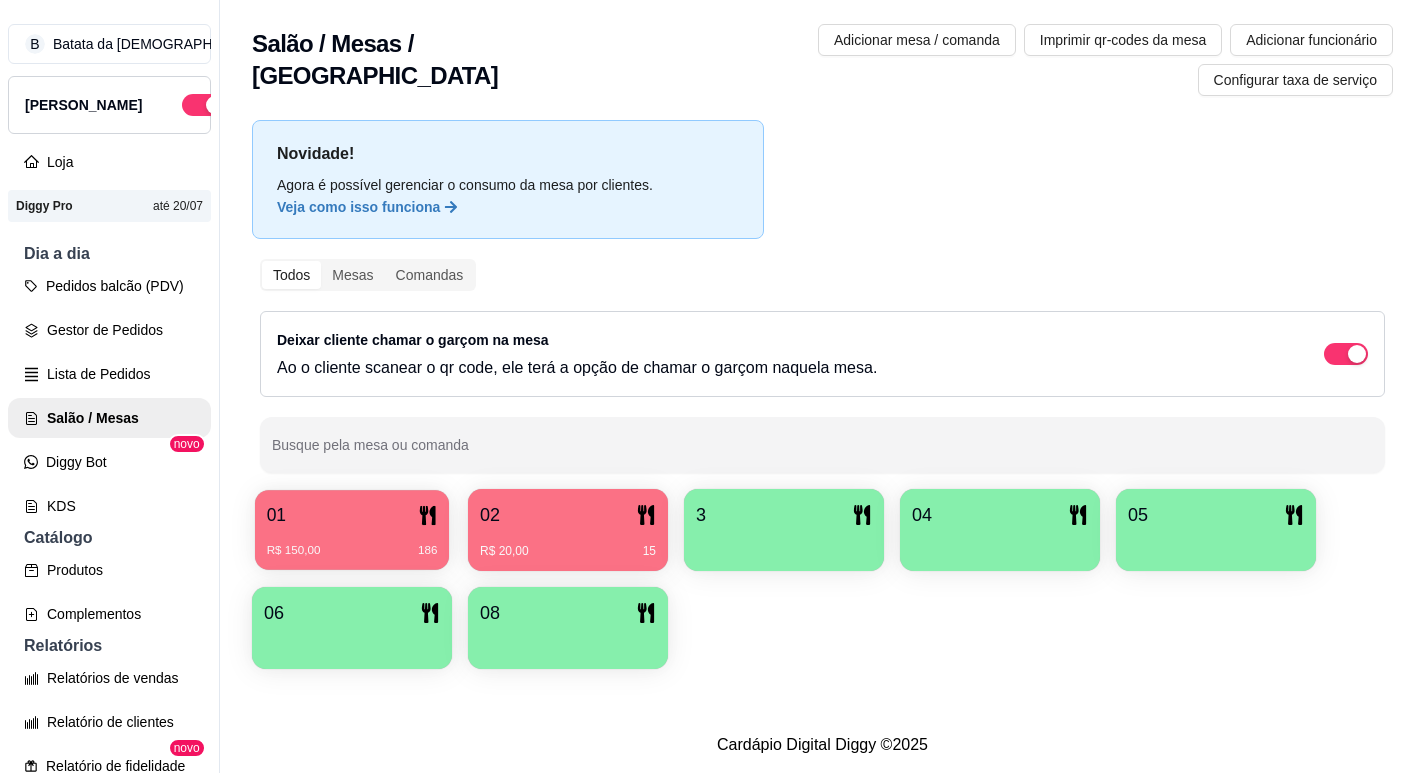 click on "01" at bounding box center [352, 515] 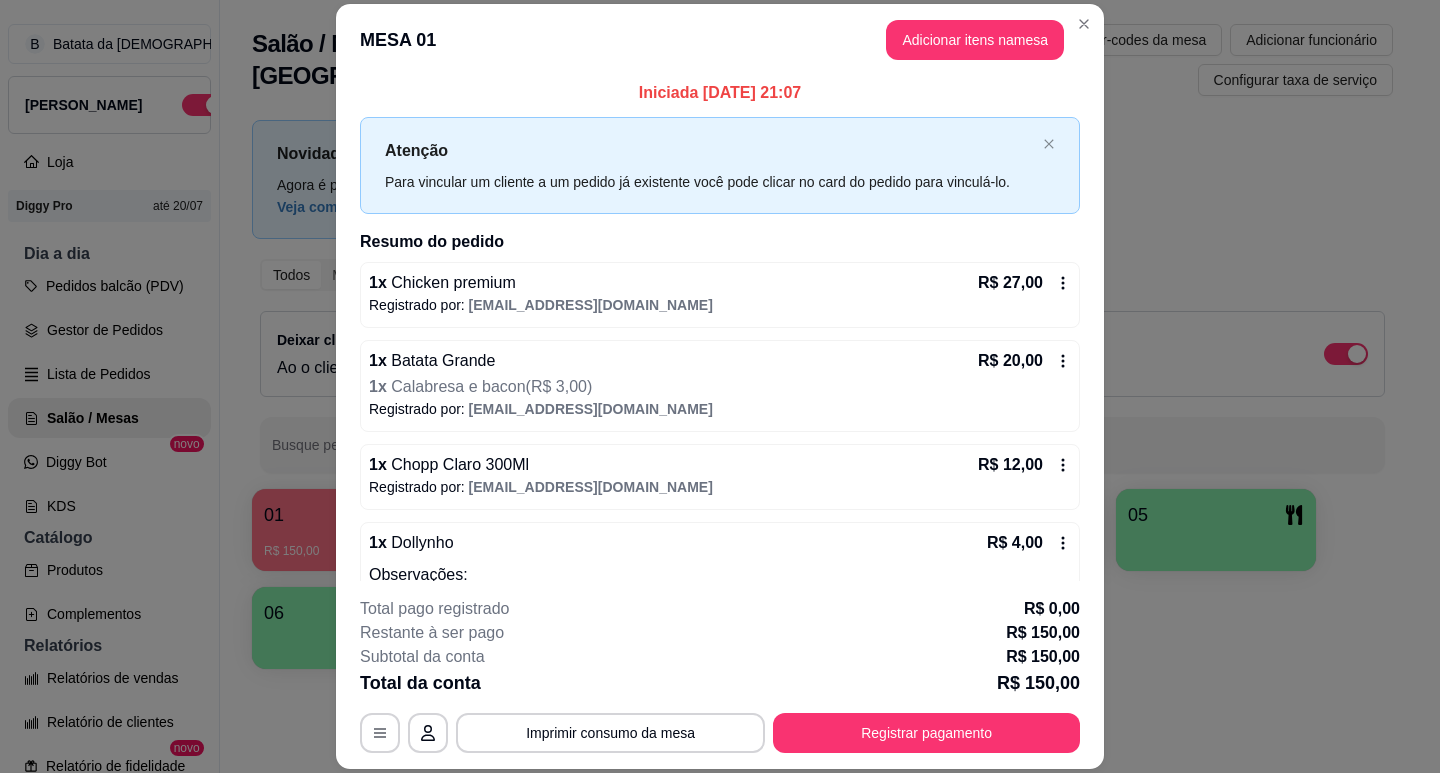 scroll, scrollTop: 0, scrollLeft: 0, axis: both 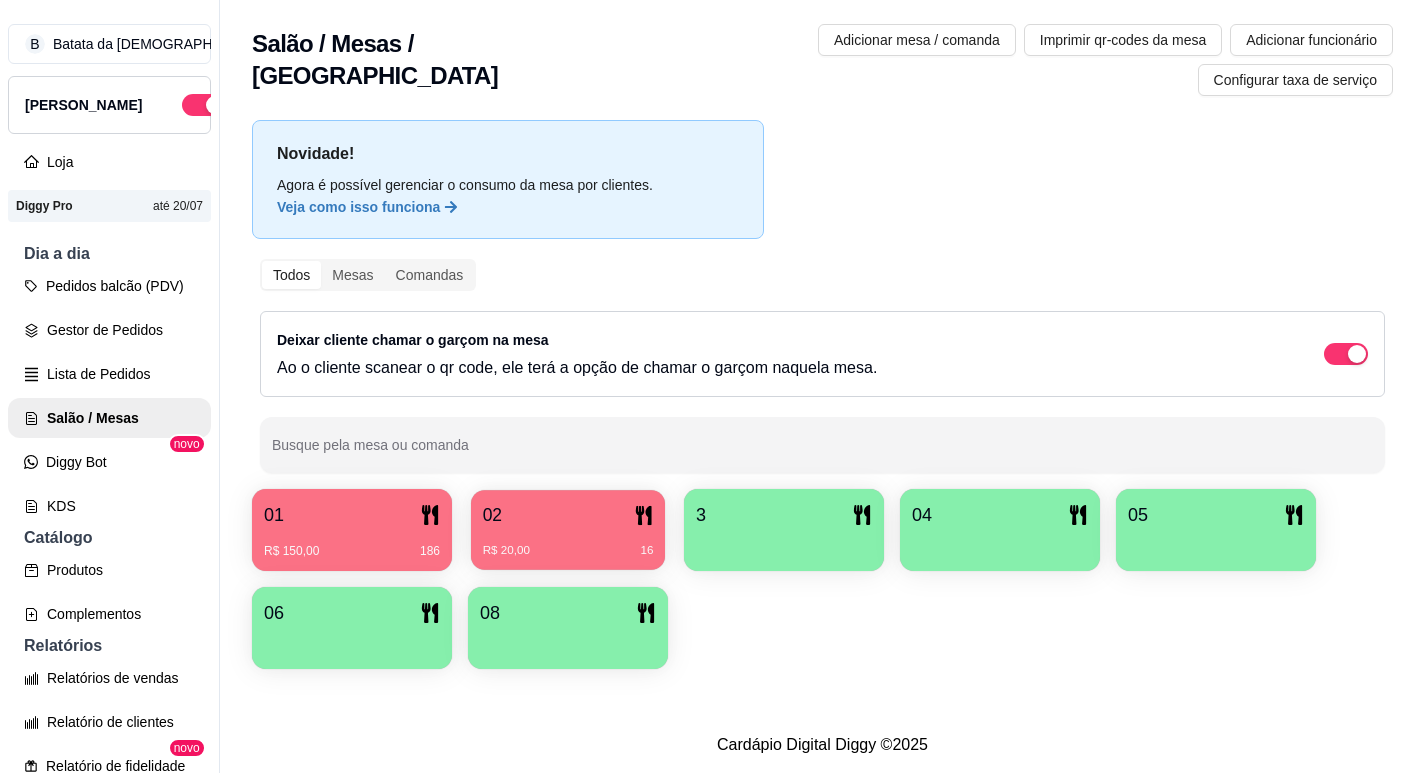 click on "02" at bounding box center (568, 515) 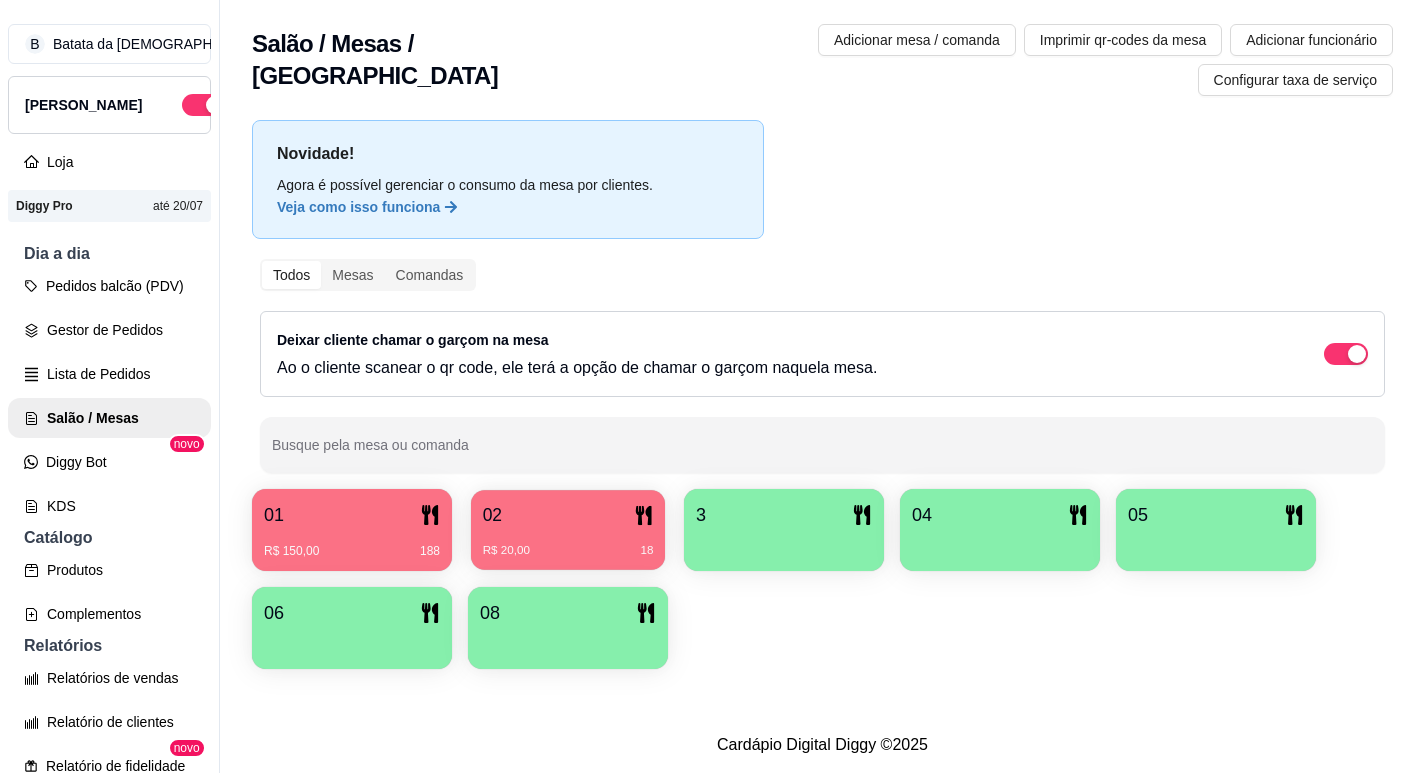 click on "02" at bounding box center [568, 515] 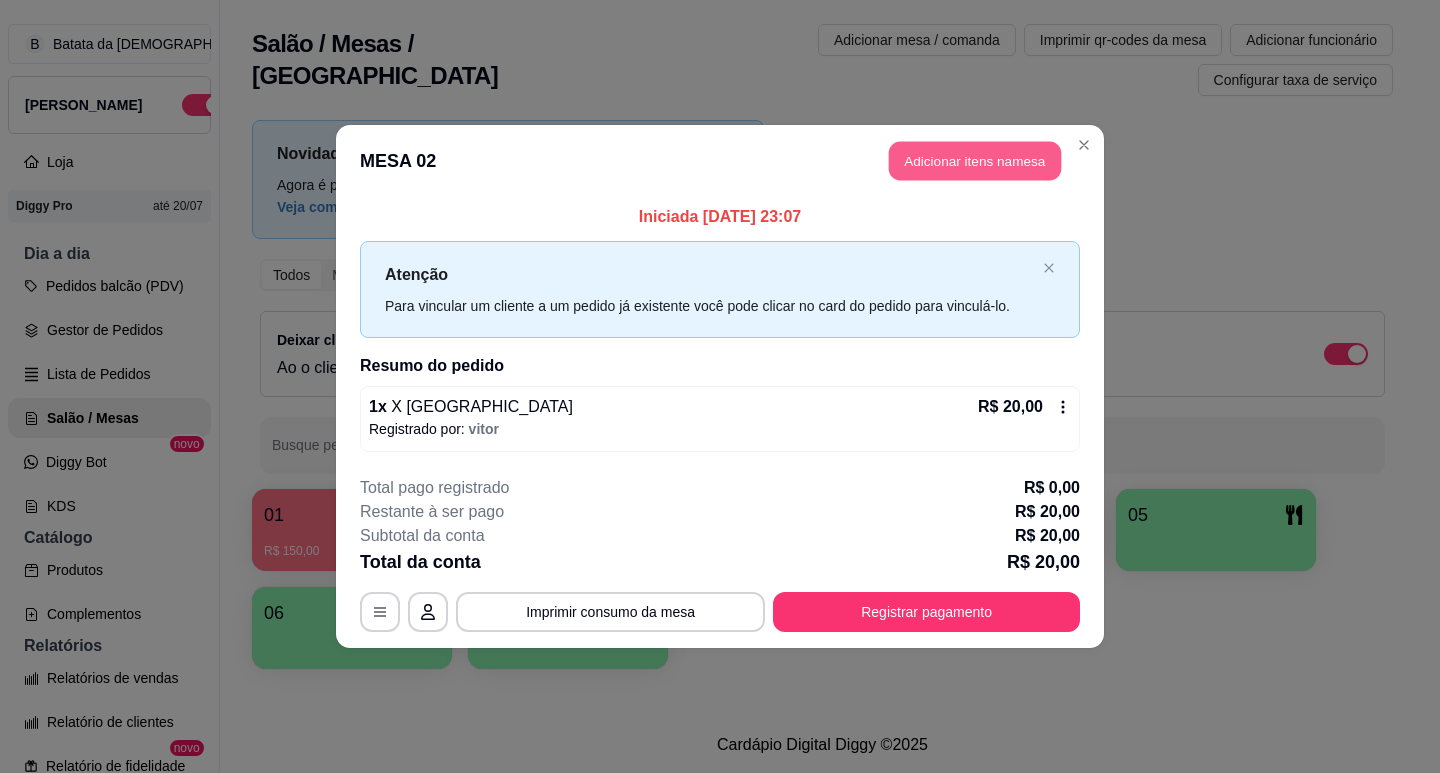 click on "Adicionar itens na  mesa" at bounding box center (975, 161) 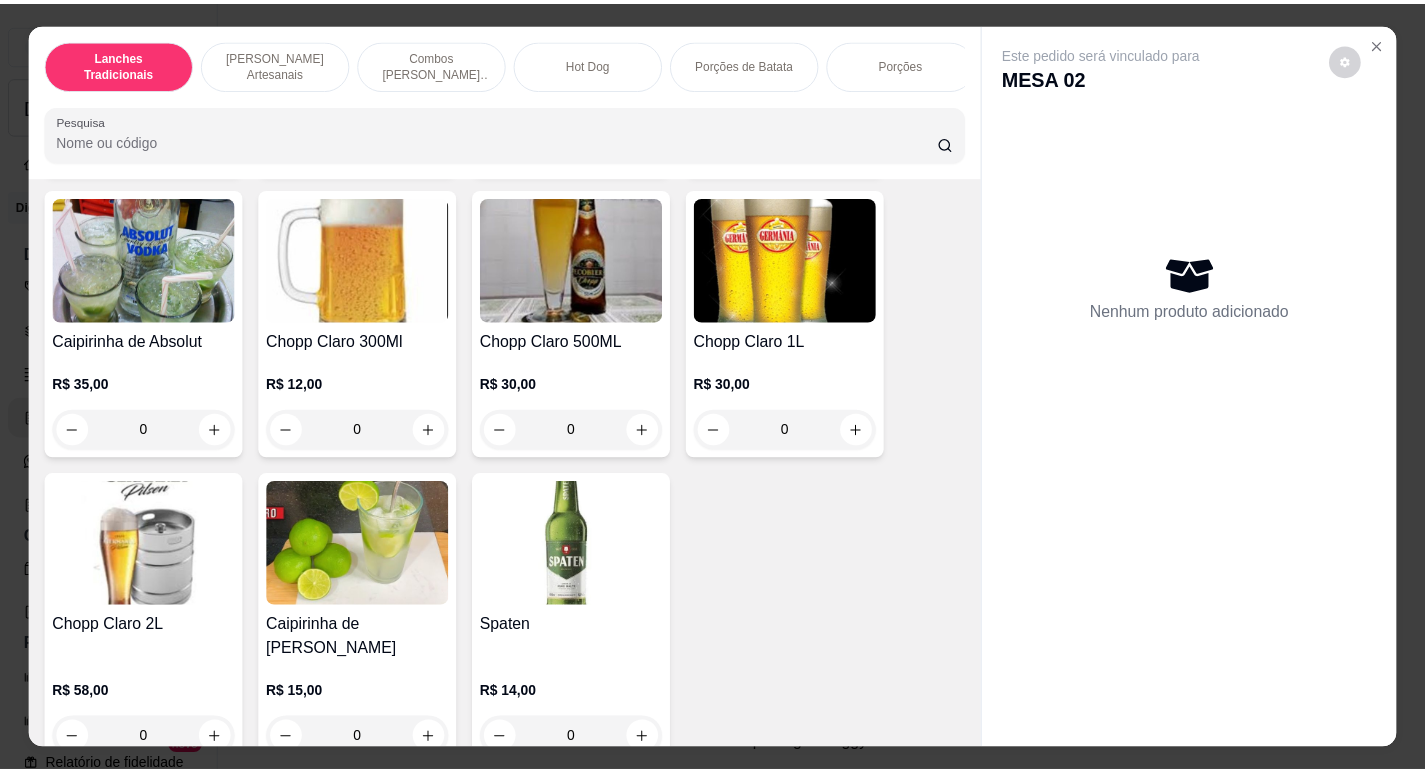 scroll, scrollTop: 8282, scrollLeft: 0, axis: vertical 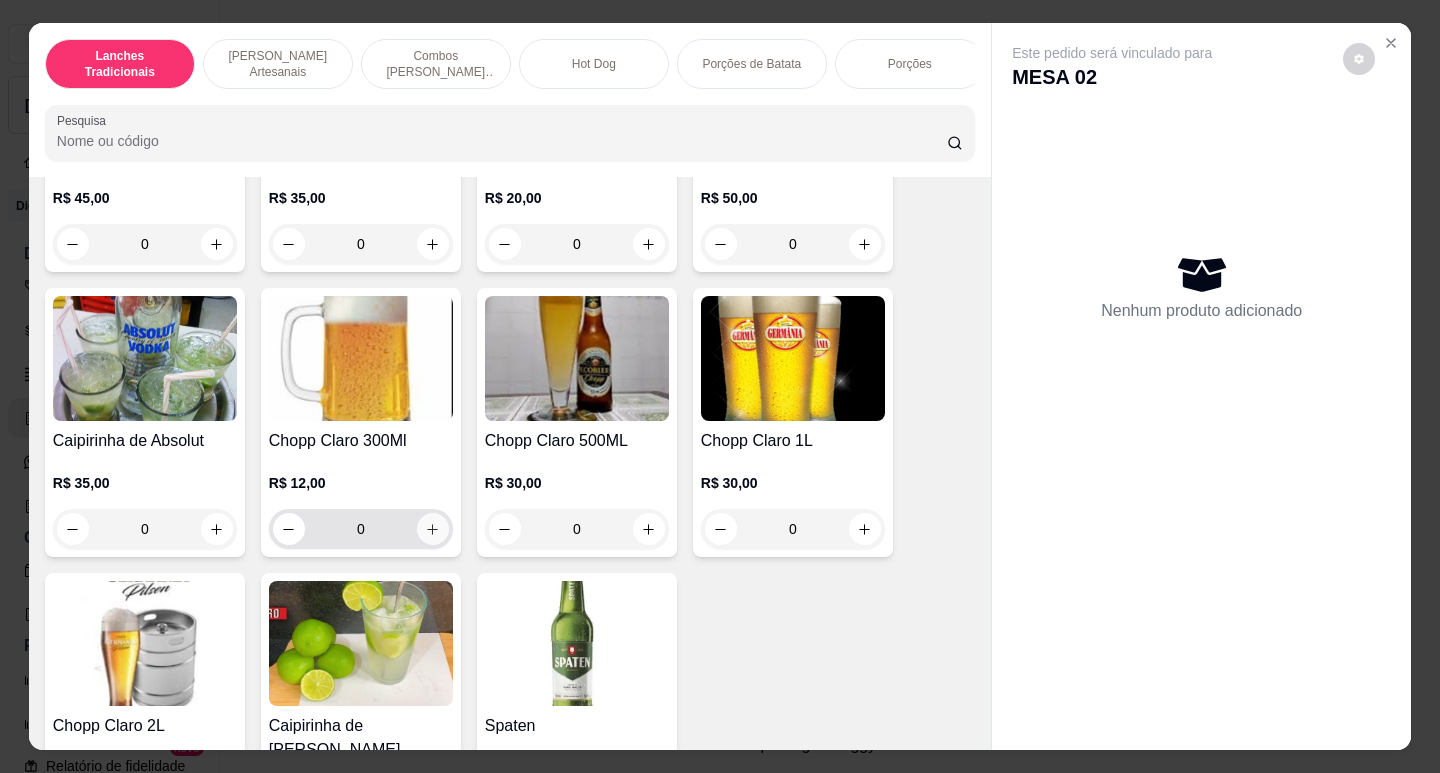 click at bounding box center (433, 529) 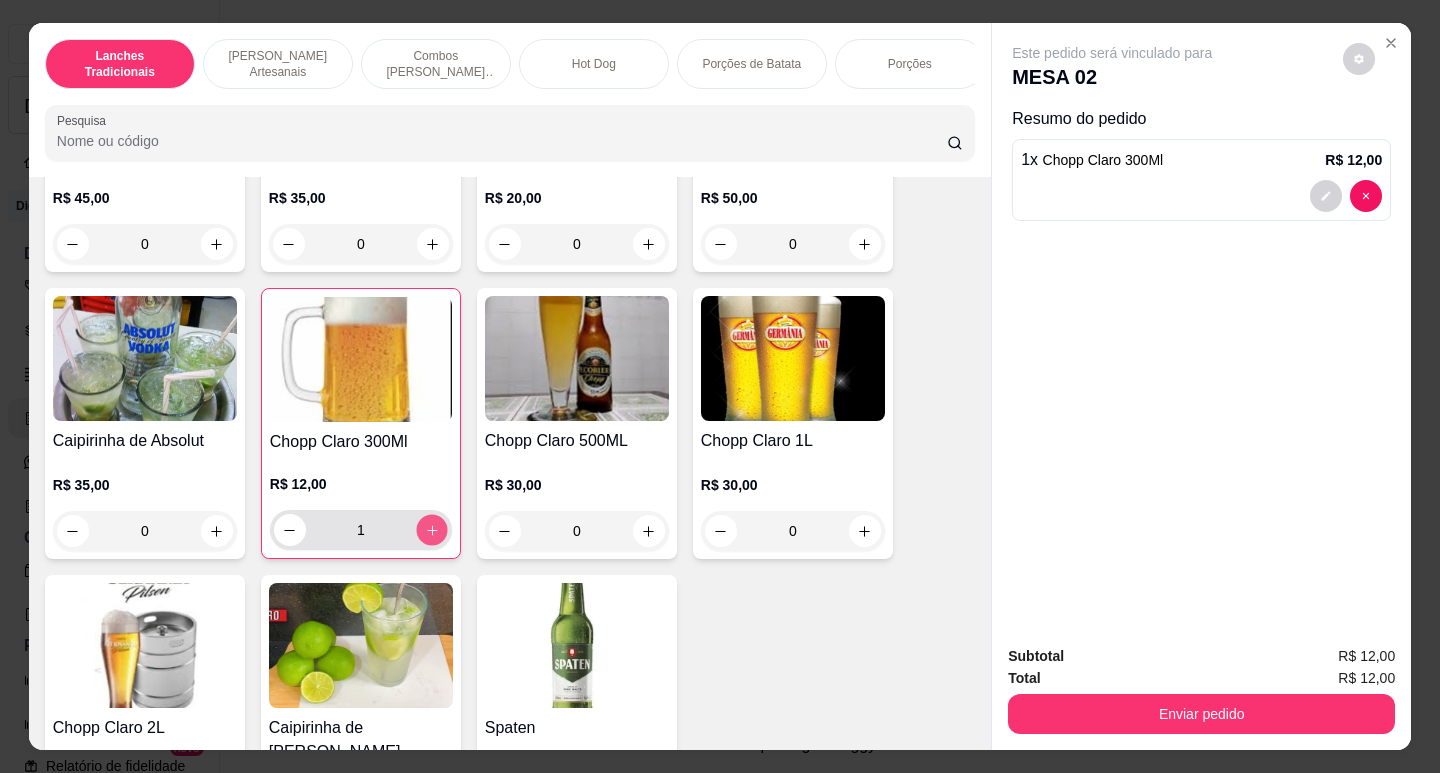 click at bounding box center (431, 530) 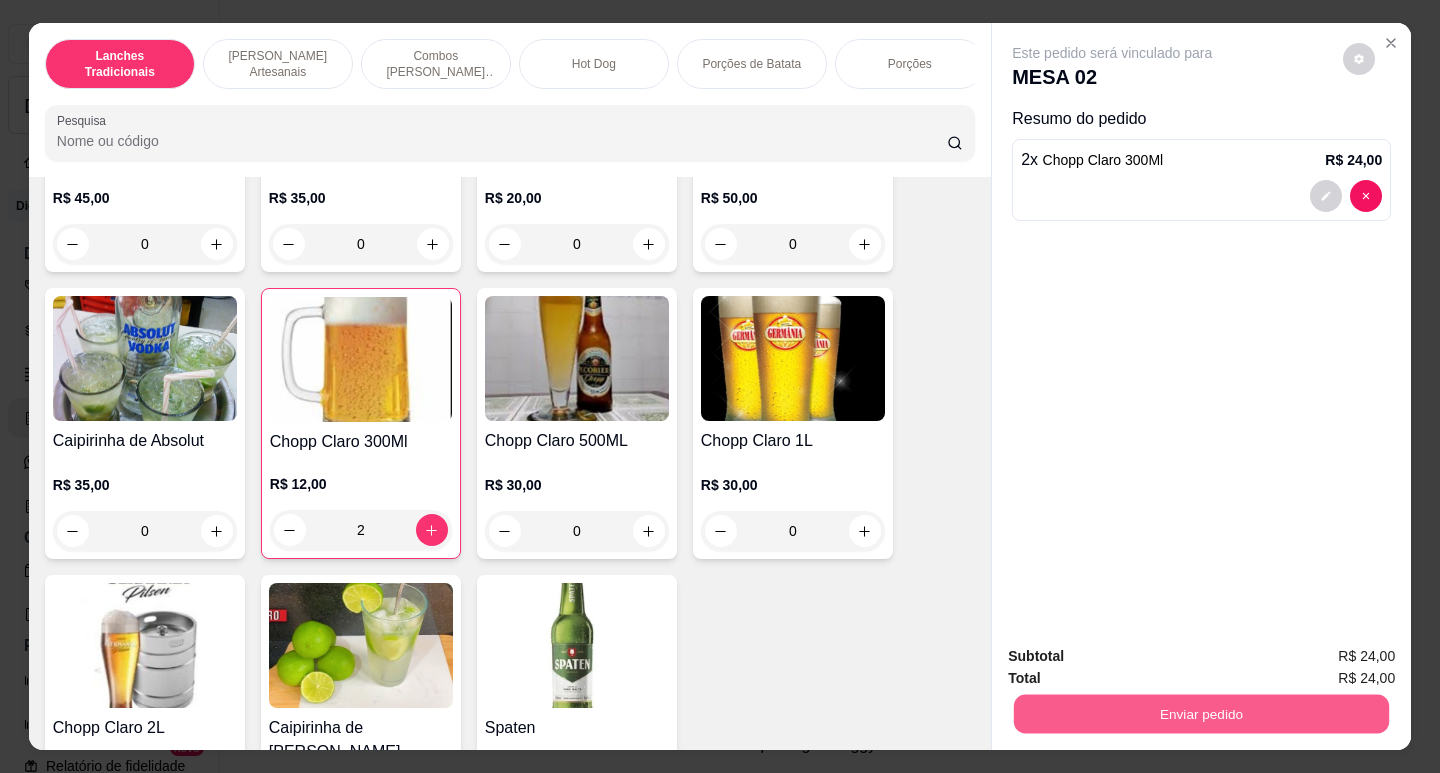 click on "Enviar pedido" at bounding box center (1201, 713) 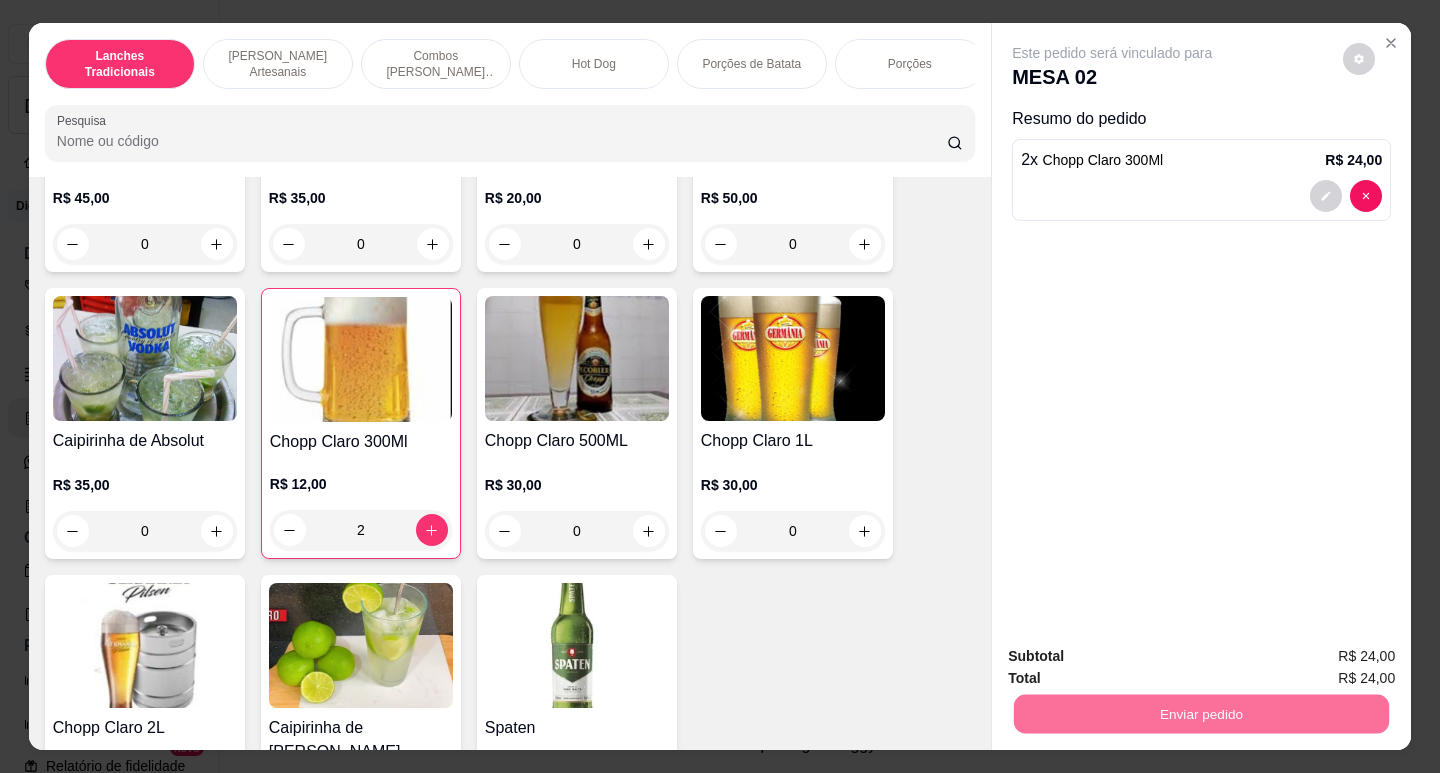click on "Não registrar e enviar pedido" at bounding box center [1136, 656] 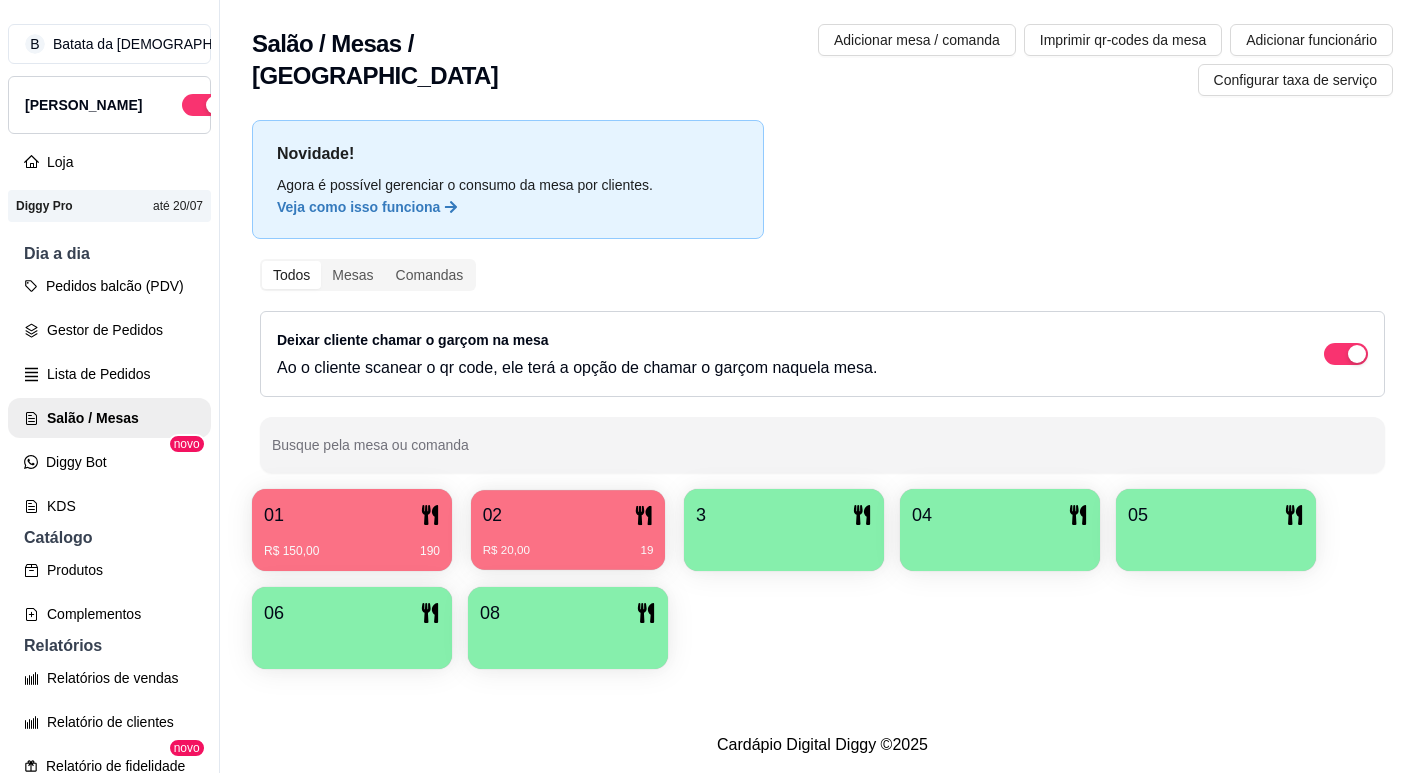 click on "02" at bounding box center (568, 515) 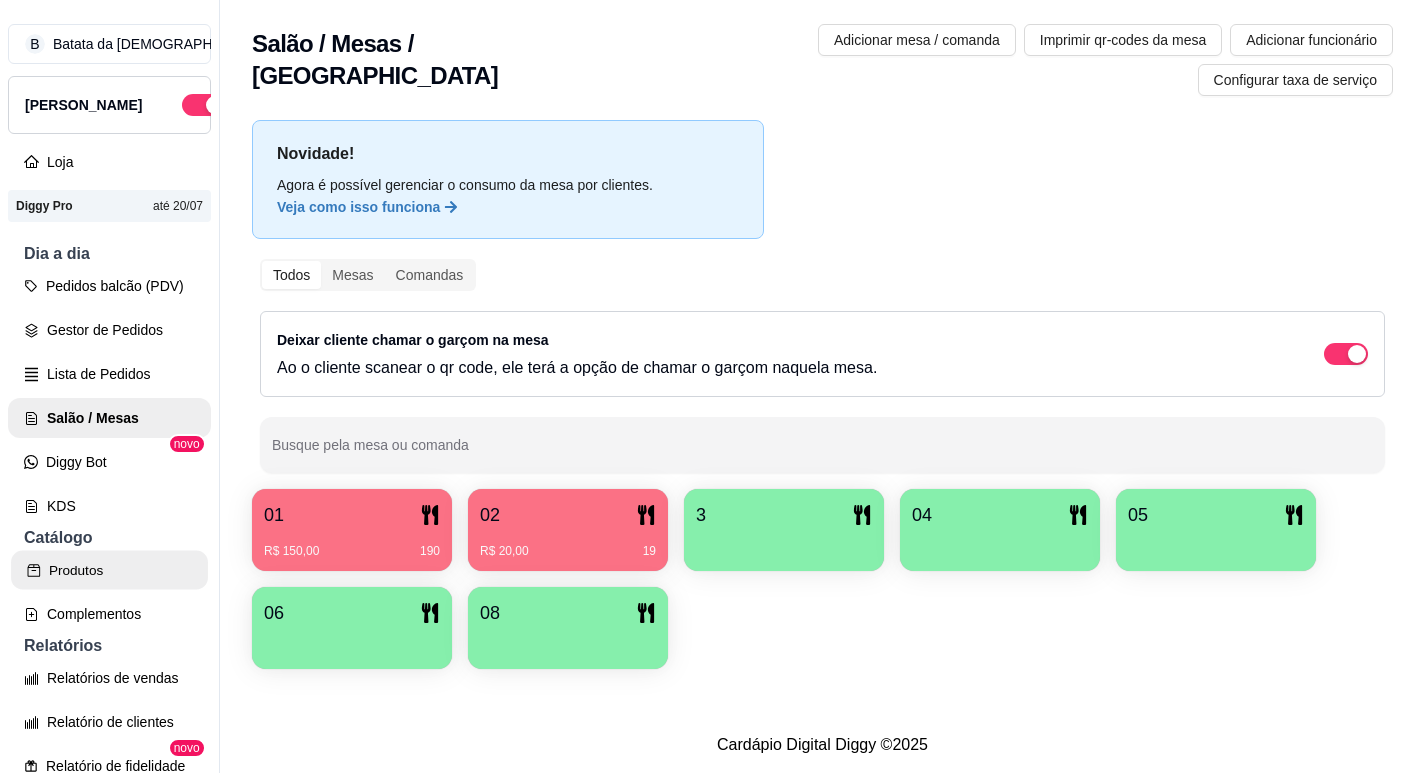 click on "Produtos" at bounding box center [109, 570] 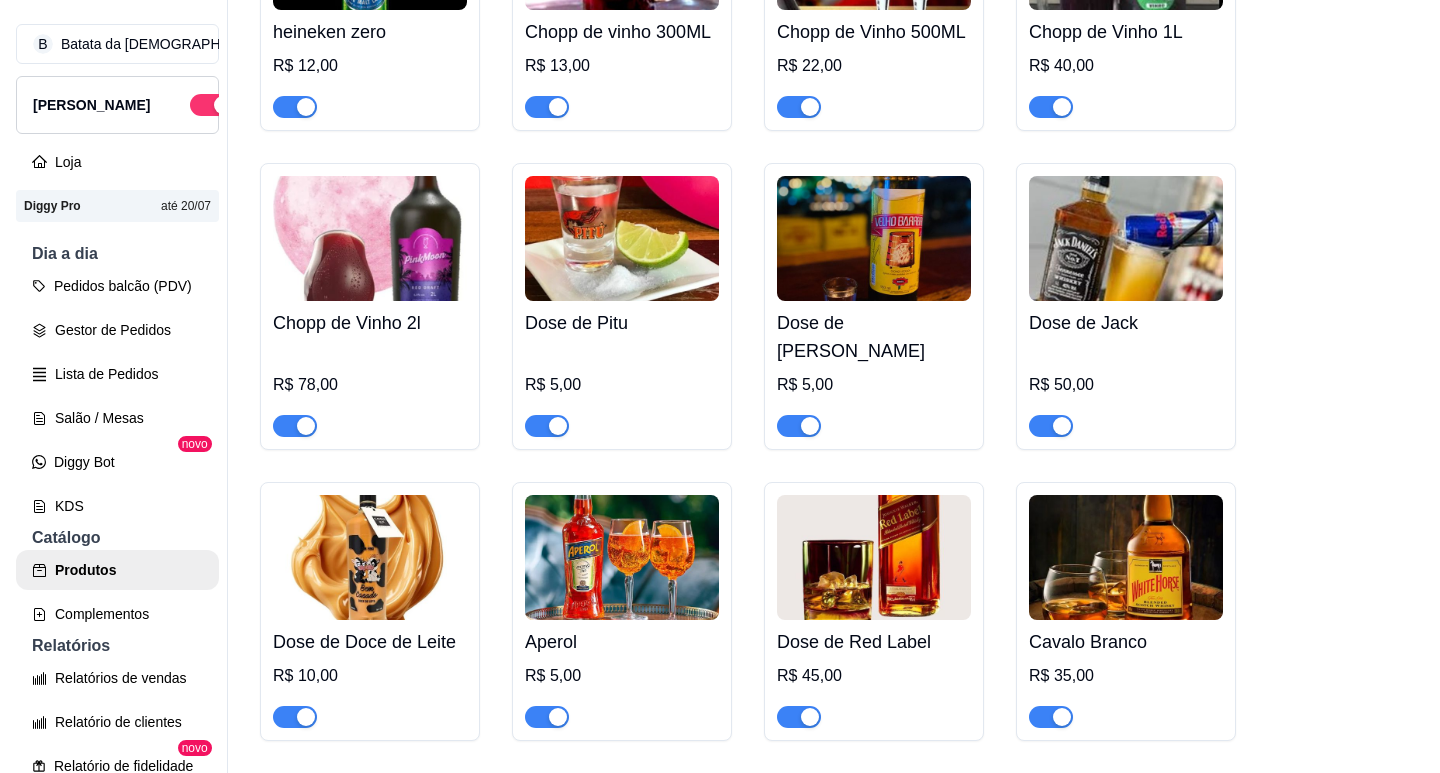 scroll, scrollTop: 8400, scrollLeft: 0, axis: vertical 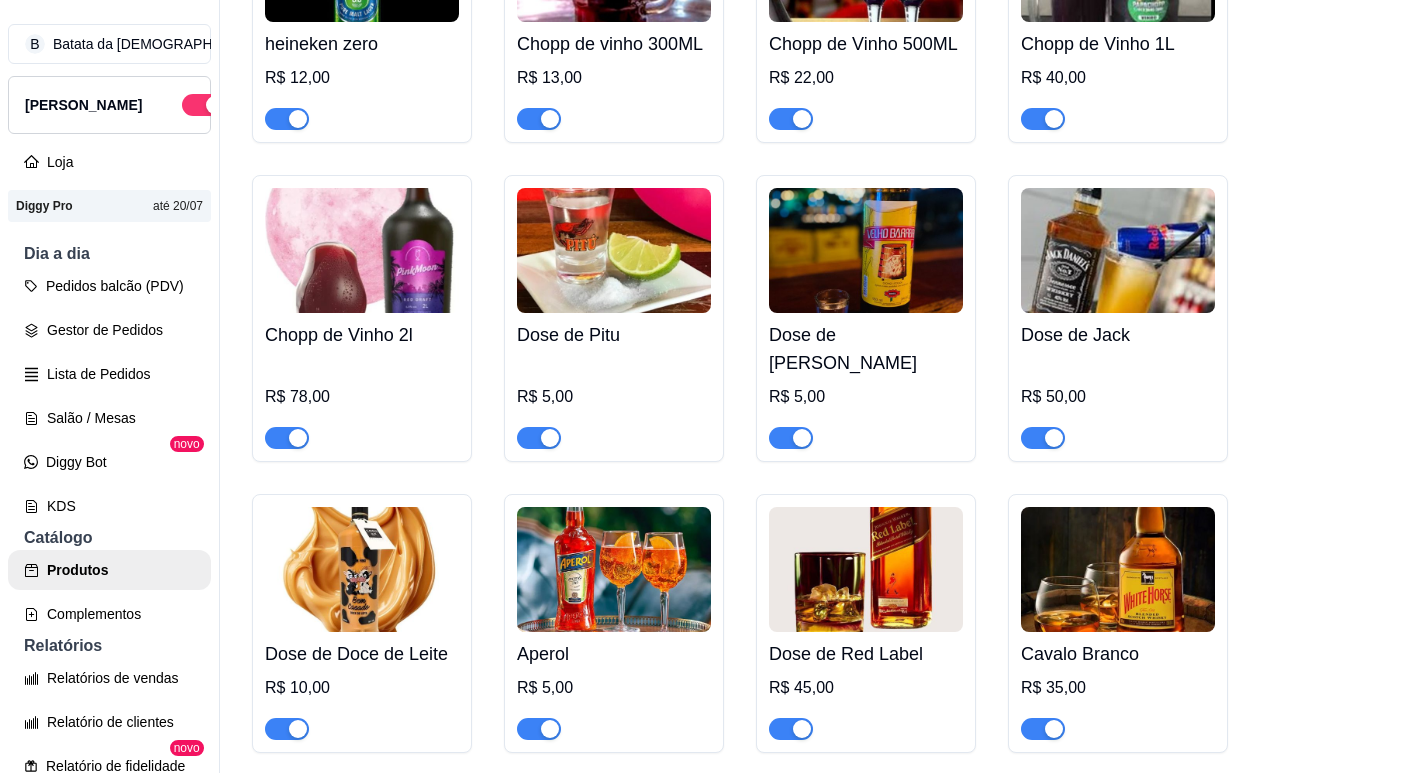 click at bounding box center [1118, 250] 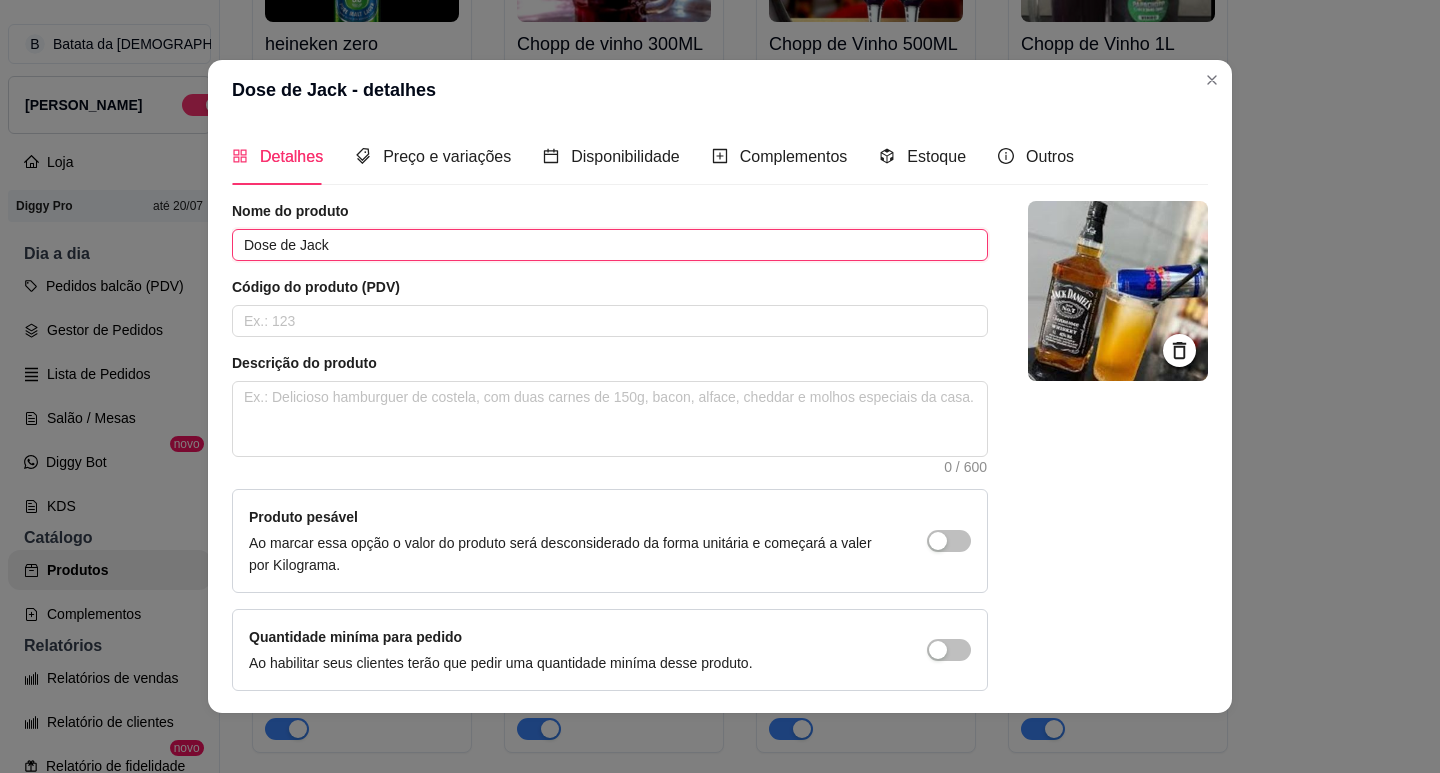 click on "Dose de Jack" at bounding box center (610, 245) 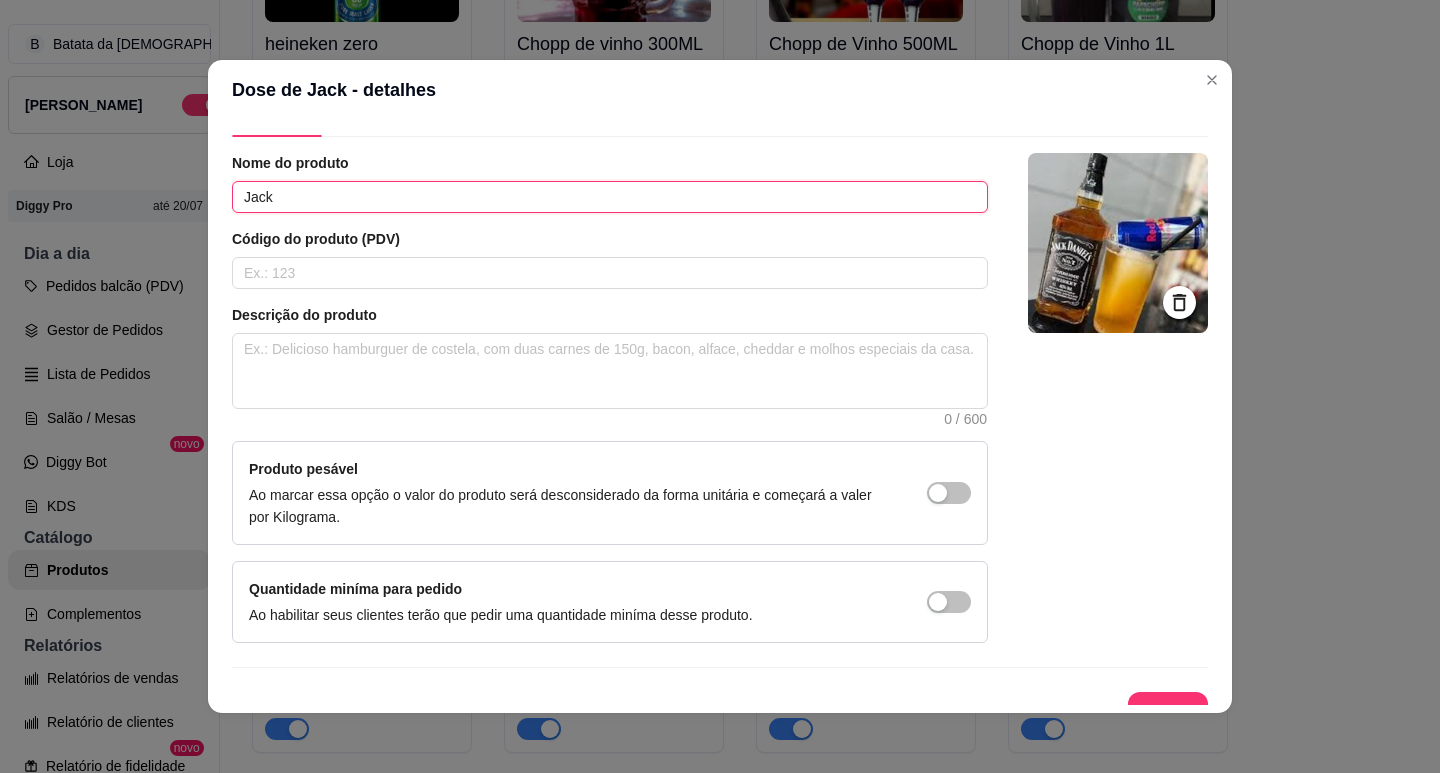 scroll, scrollTop: 75, scrollLeft: 0, axis: vertical 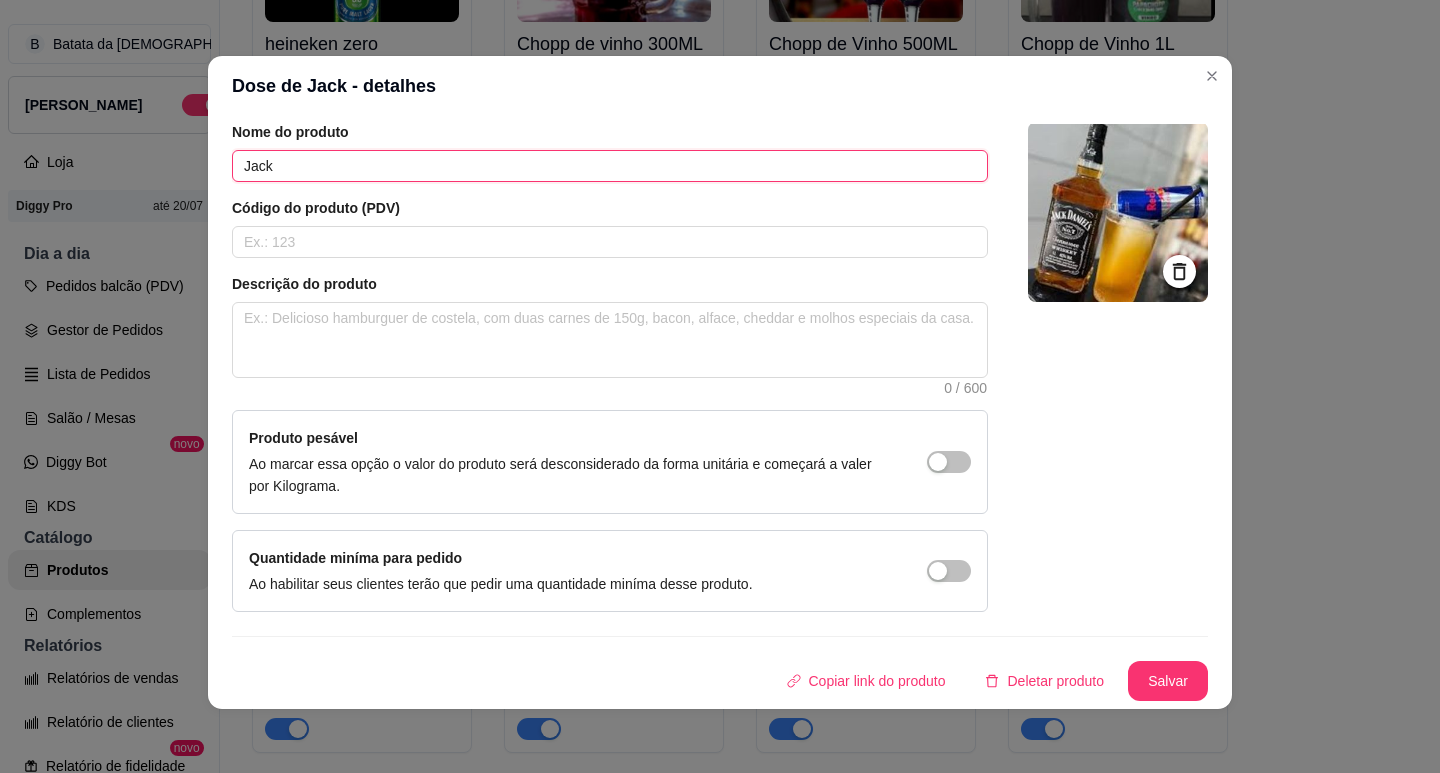 type on "Jack" 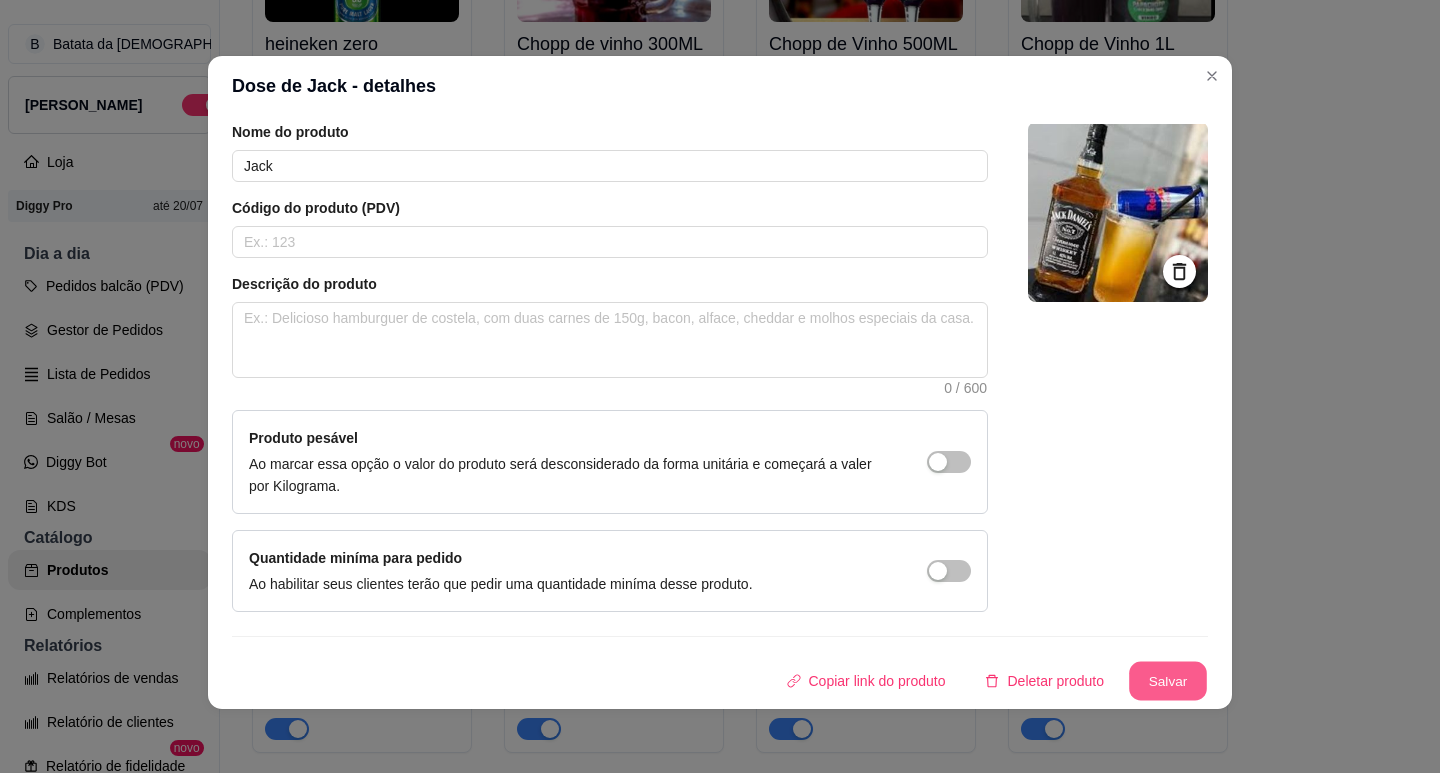 click on "Salvar" at bounding box center (1168, 681) 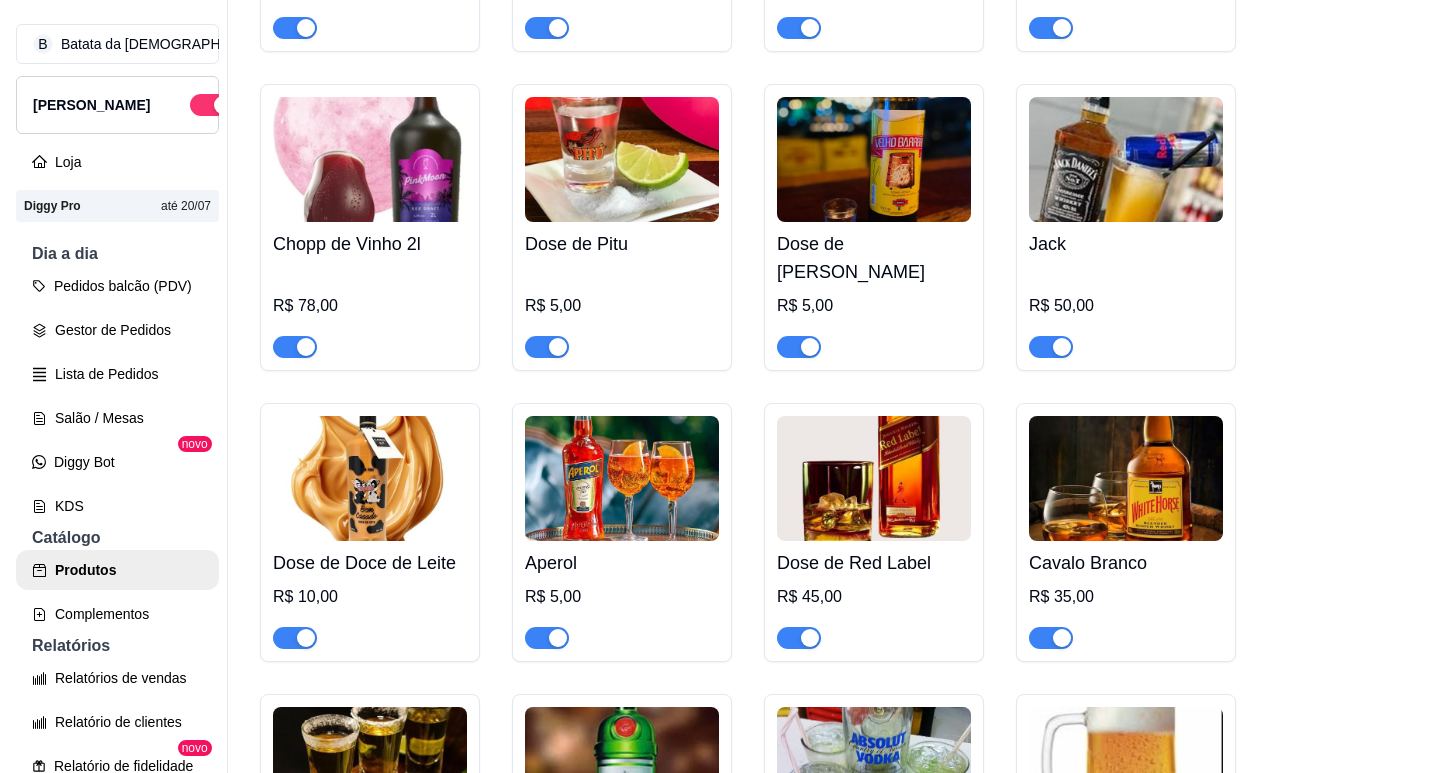 scroll, scrollTop: 8500, scrollLeft: 0, axis: vertical 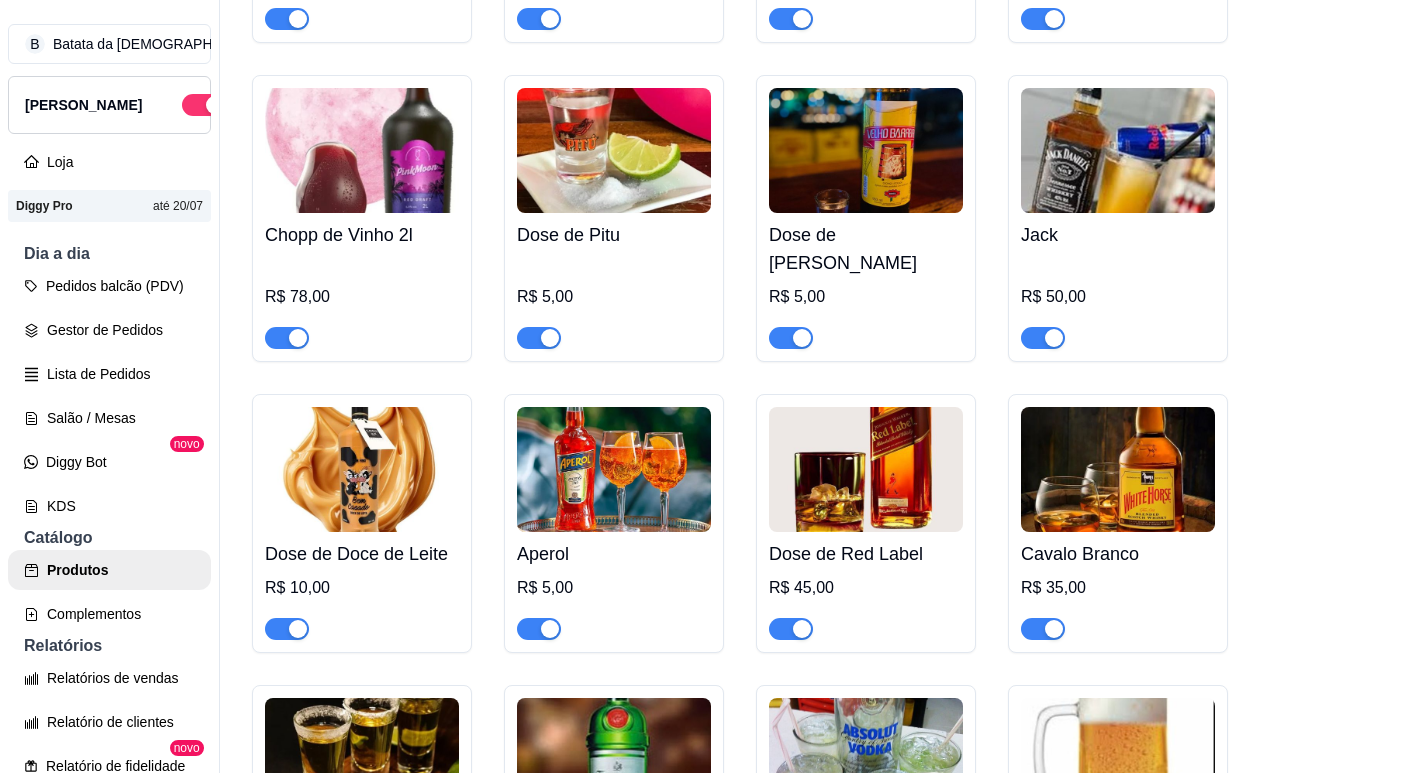 click at bounding box center [866, 469] 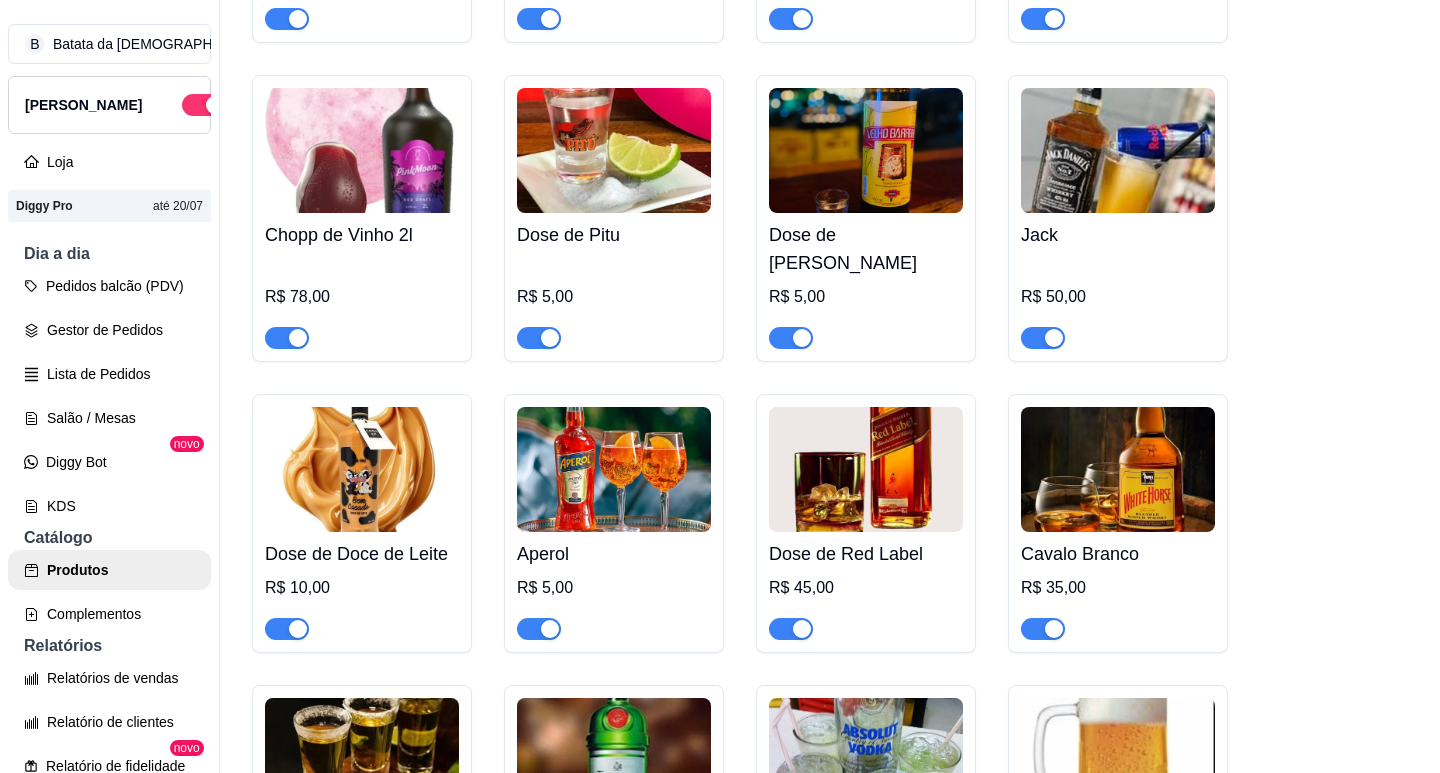 type 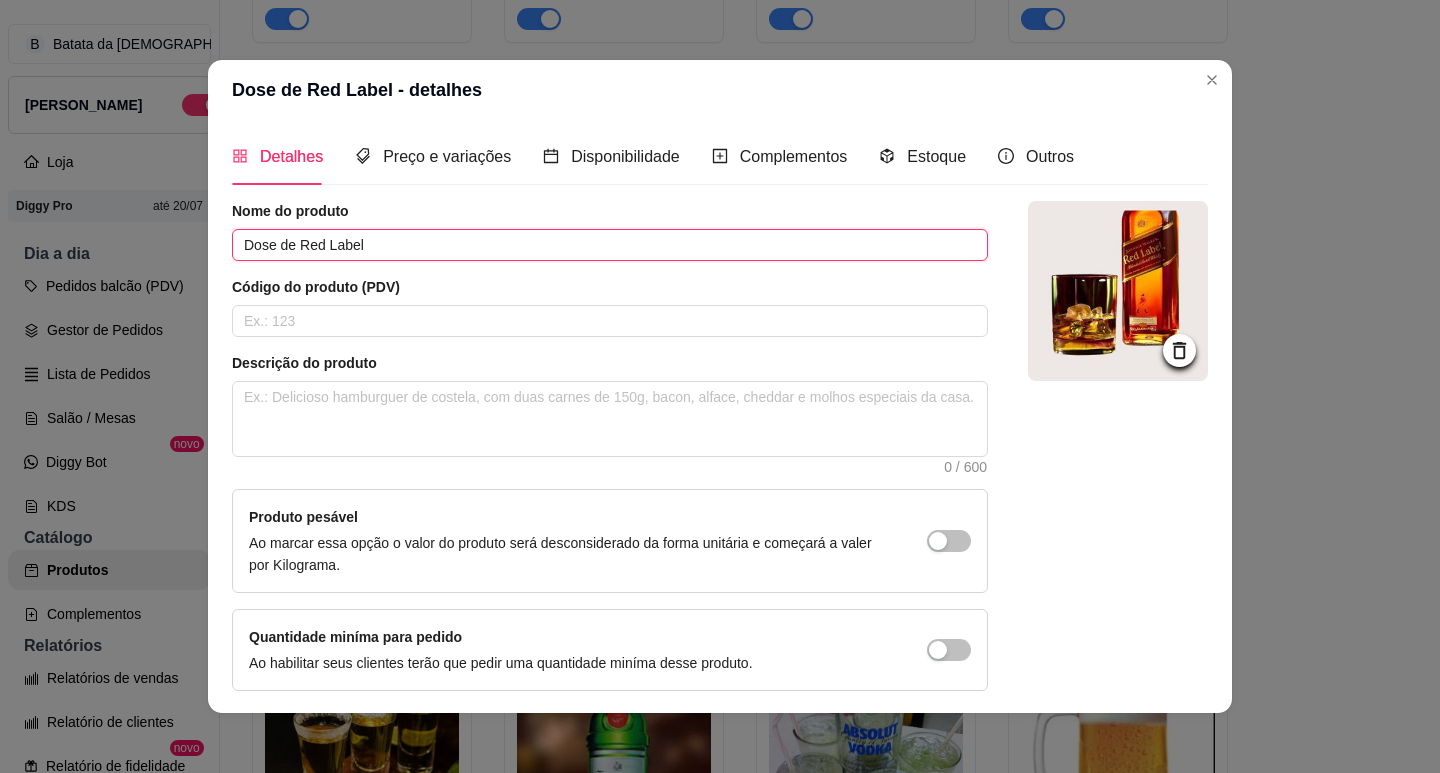 click on "Dose de Red Label" at bounding box center [610, 245] 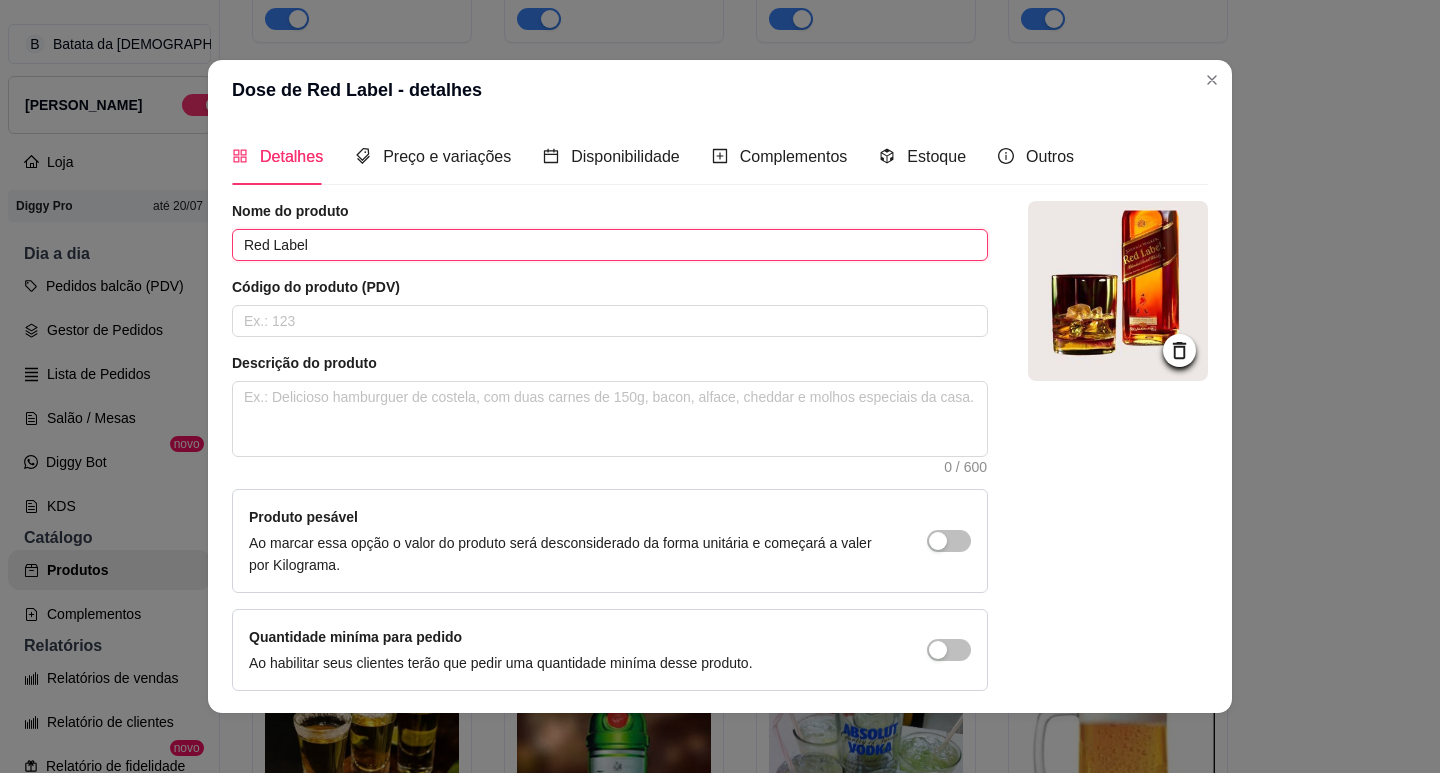 scroll, scrollTop: 4, scrollLeft: 0, axis: vertical 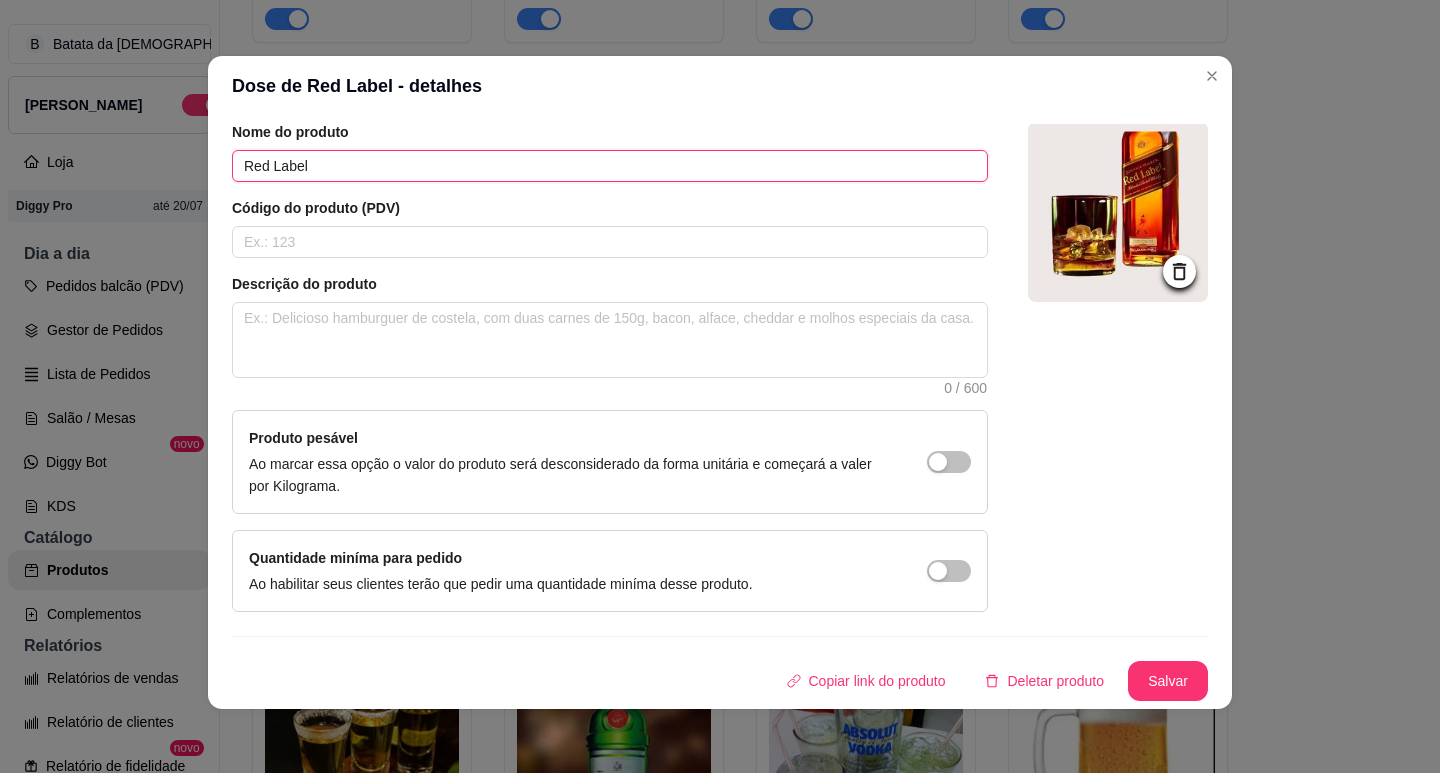 type on "Red Label" 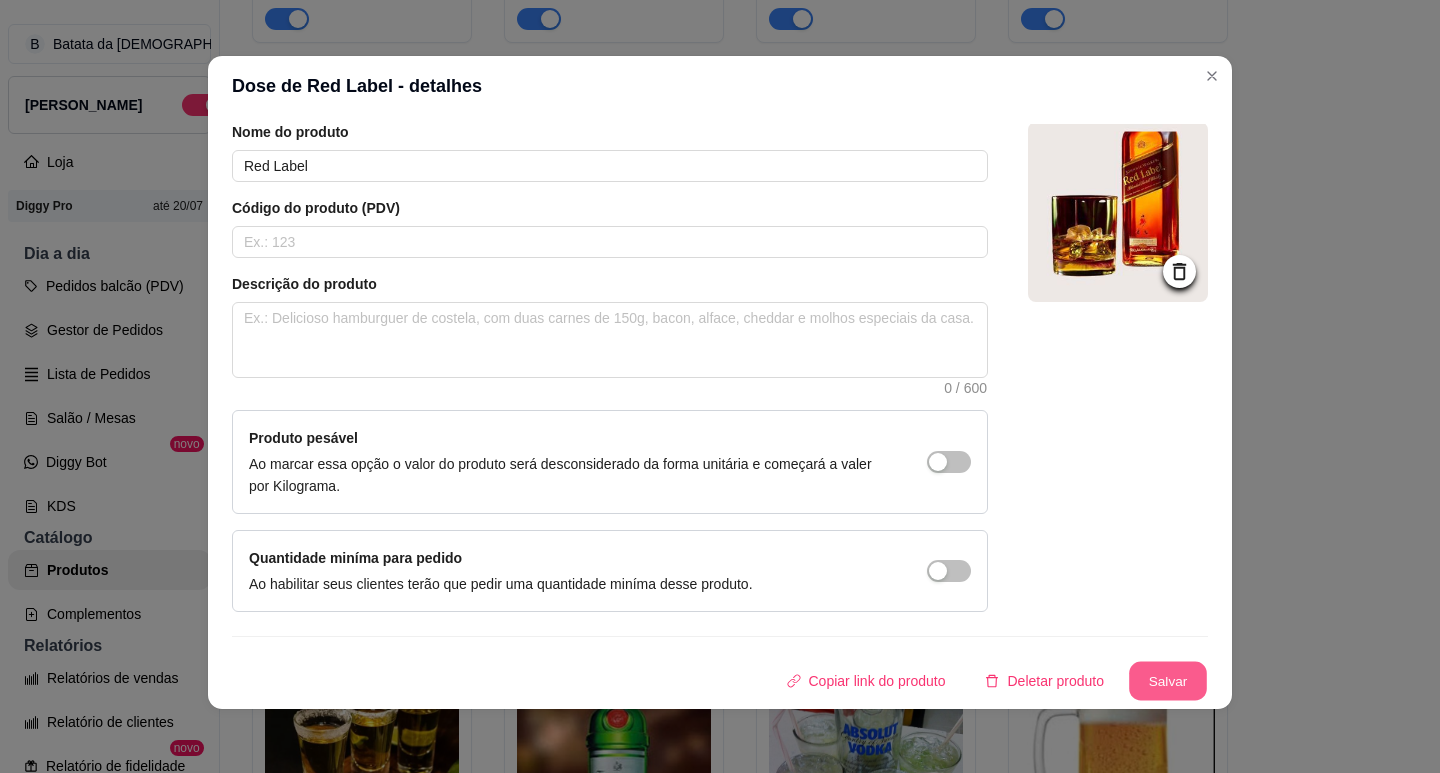 click on "Salvar" at bounding box center (1168, 681) 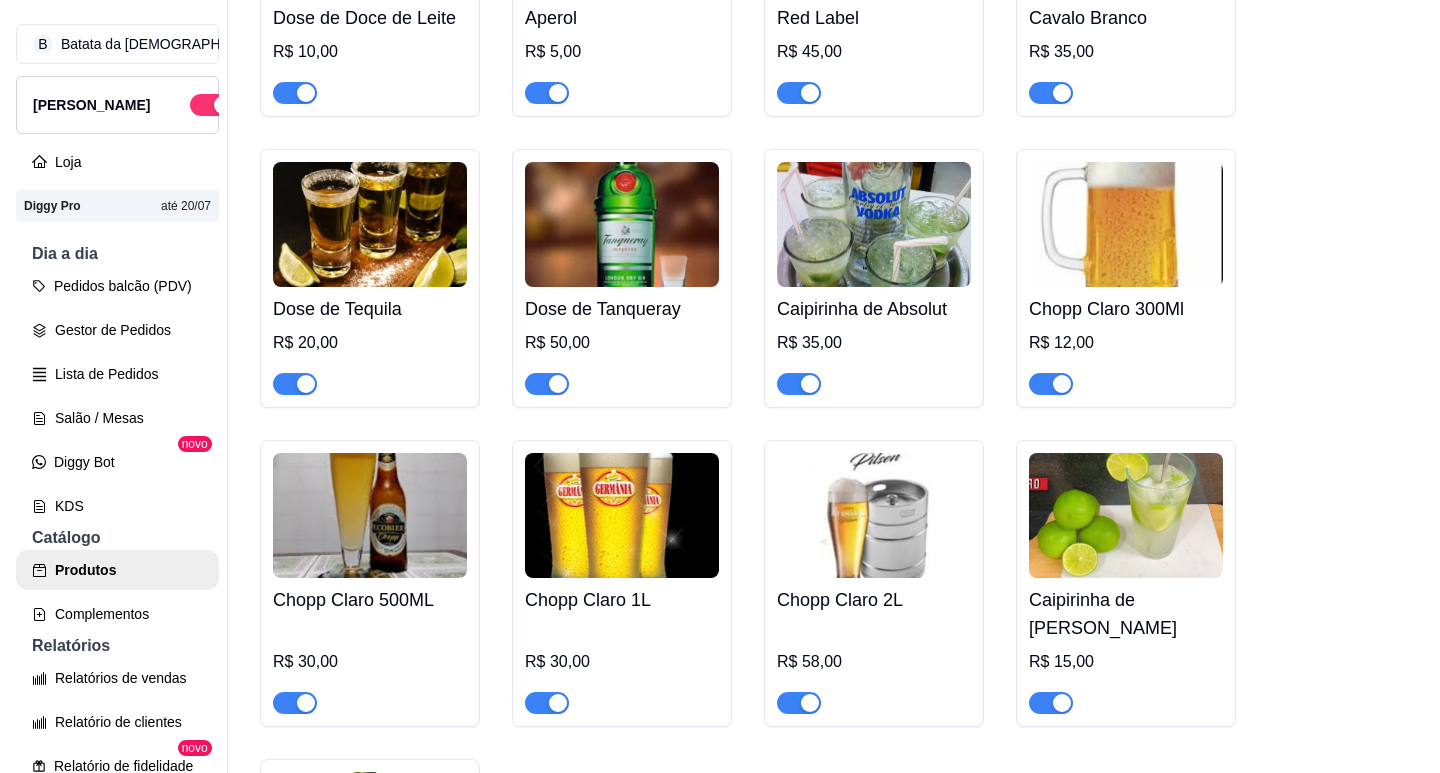 scroll, scrollTop: 9000, scrollLeft: 0, axis: vertical 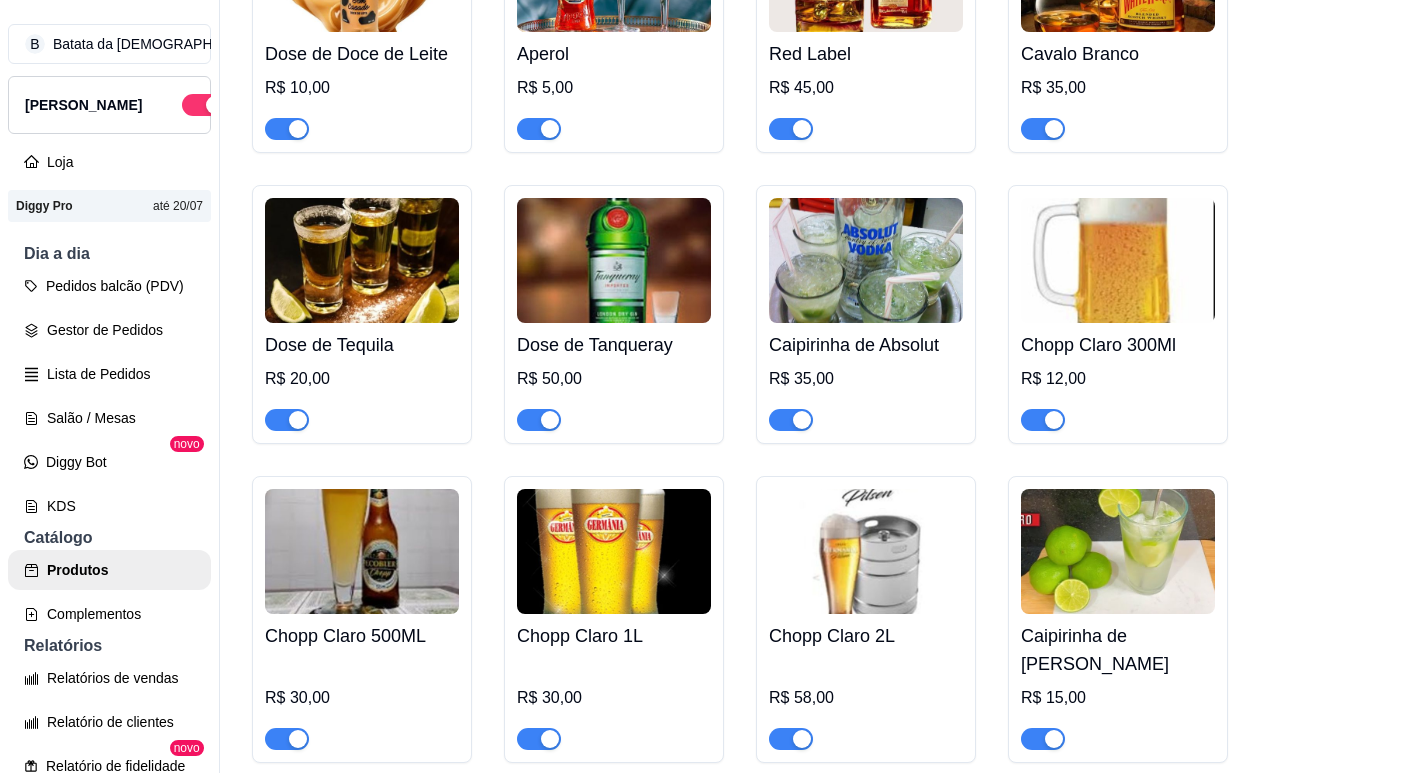 click on "Dose de Tanqueray   R$ 50,00" at bounding box center (614, 377) 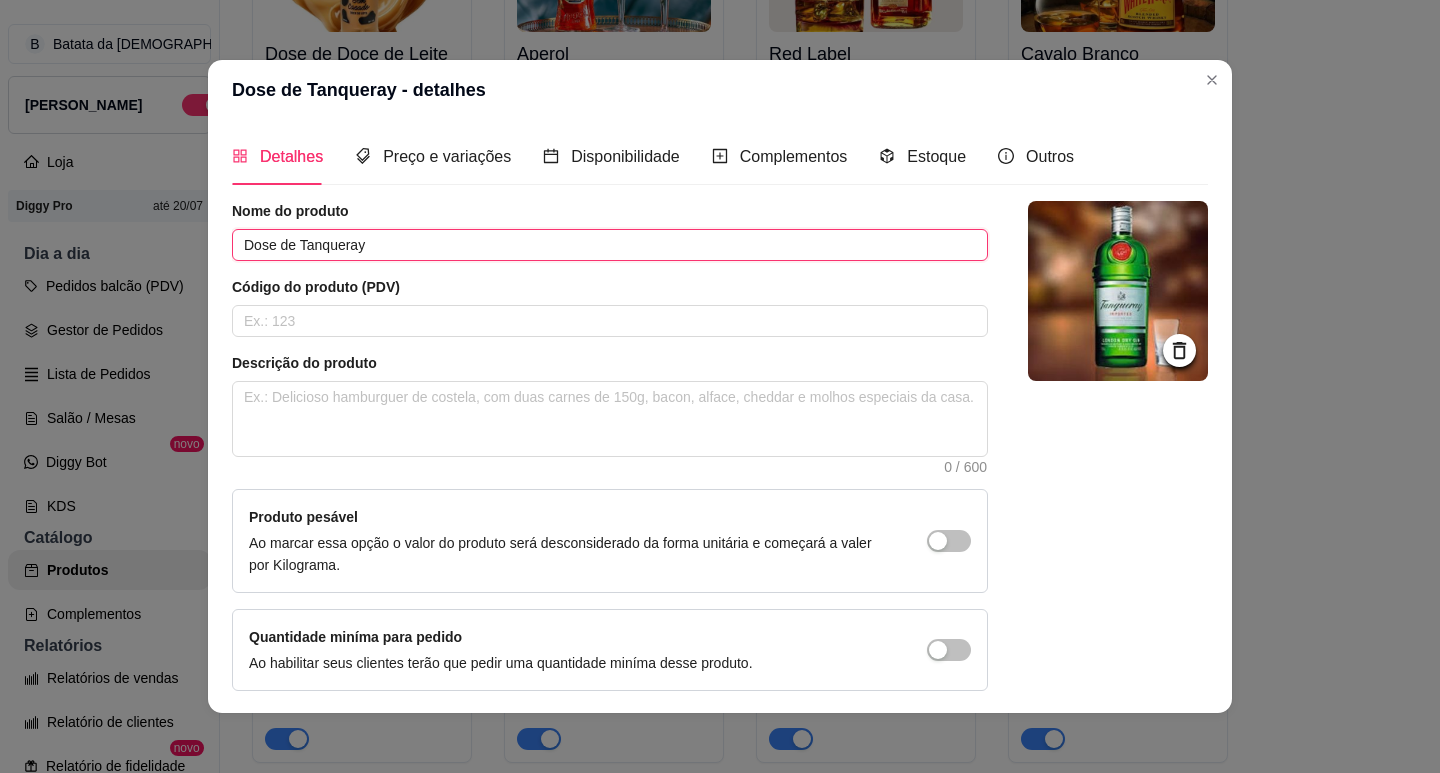 click on "Dose de Tanqueray" at bounding box center (610, 245) 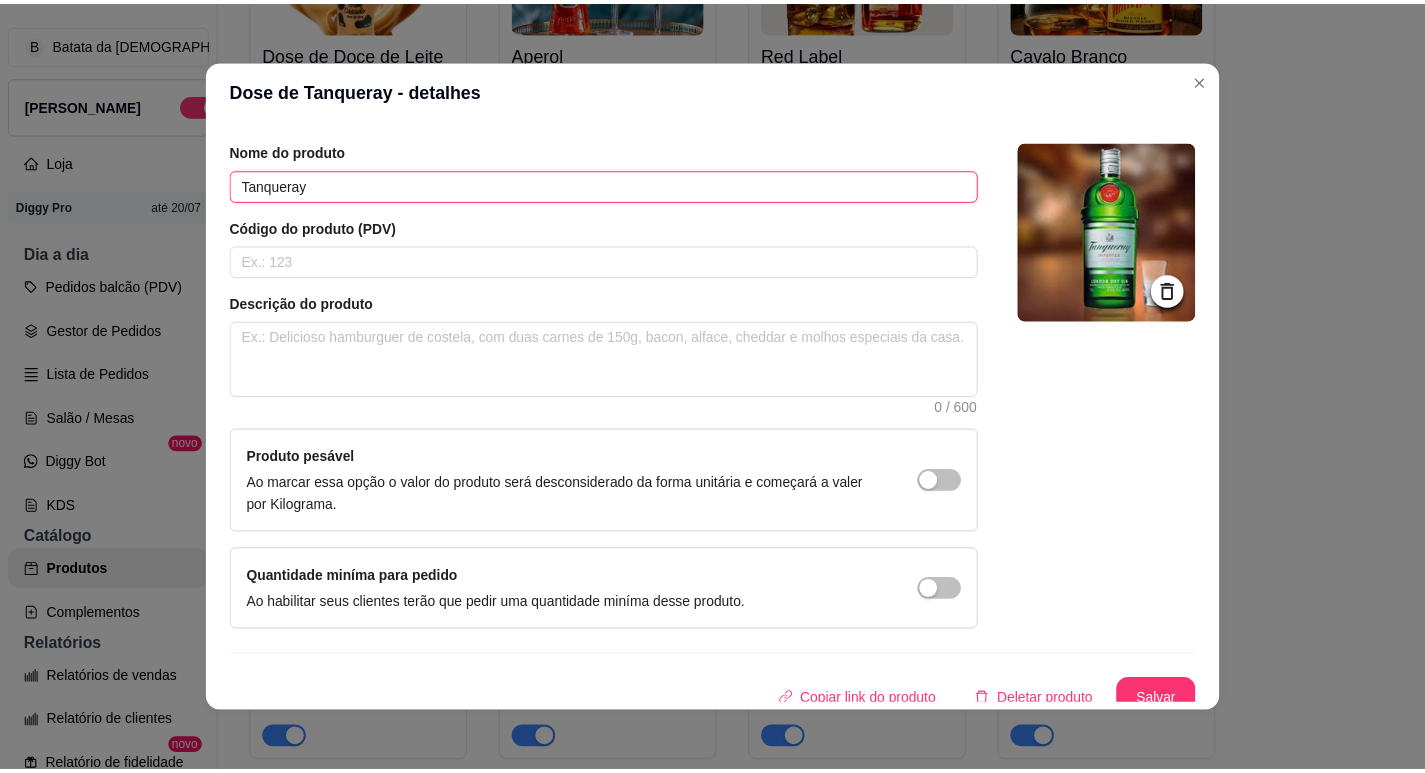 scroll, scrollTop: 75, scrollLeft: 0, axis: vertical 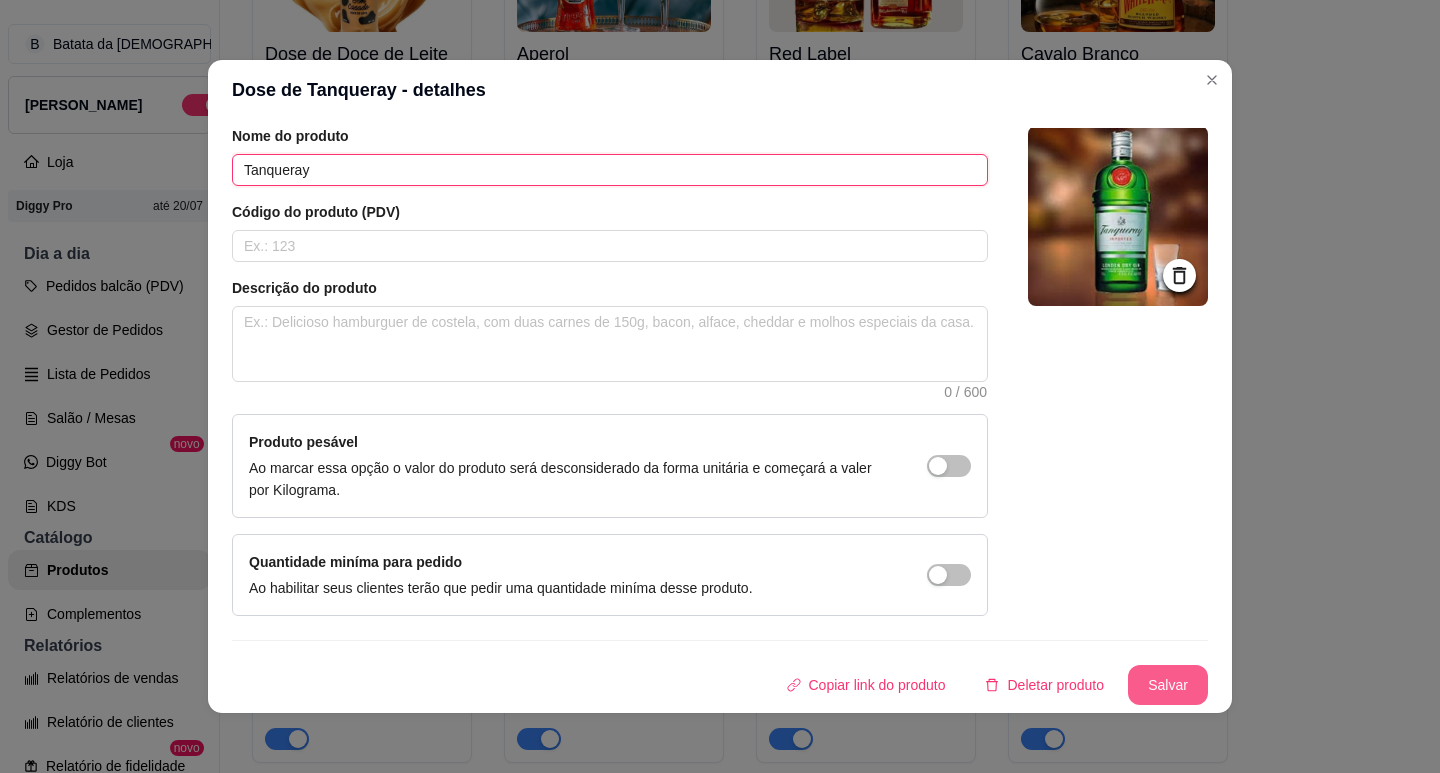 type on "Tanqueray" 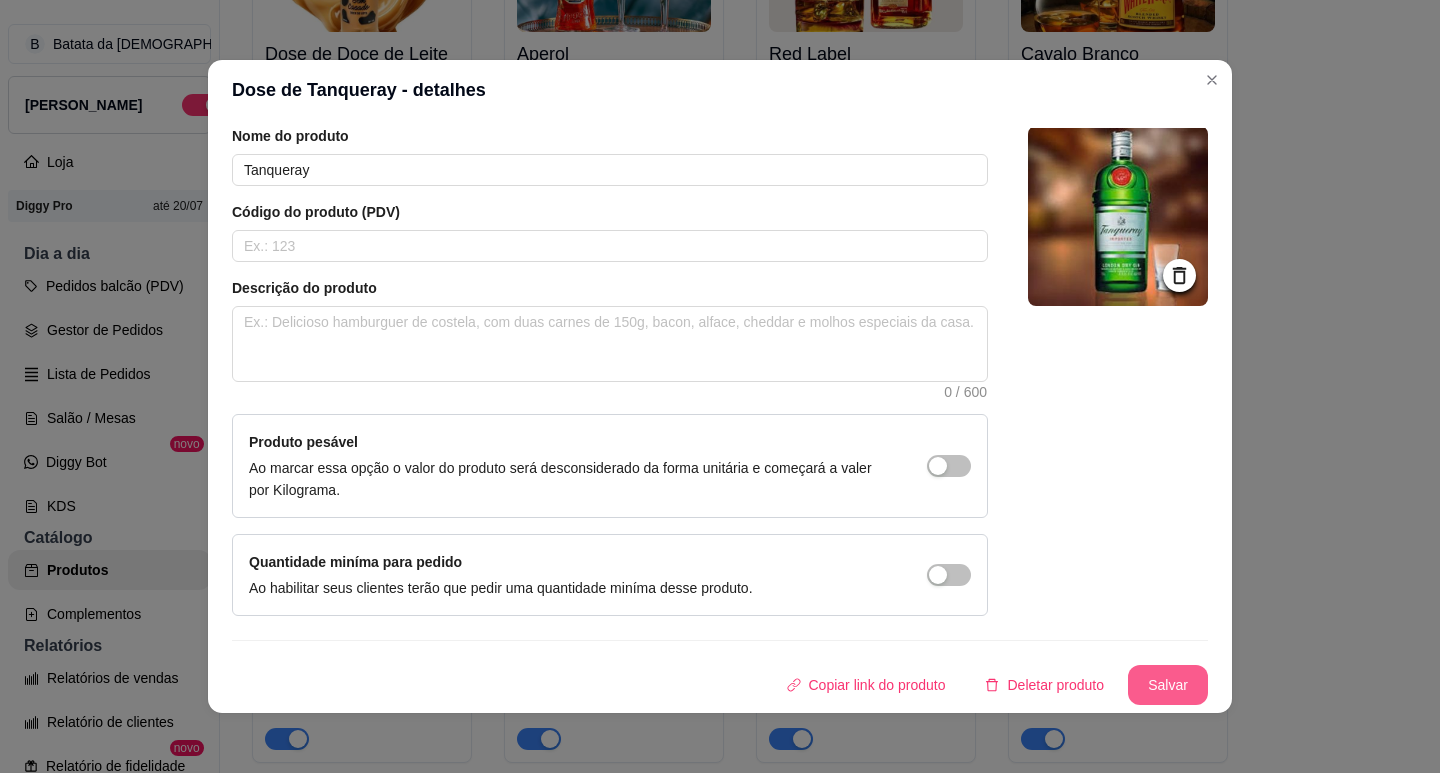 click on "Salvar" at bounding box center [1168, 685] 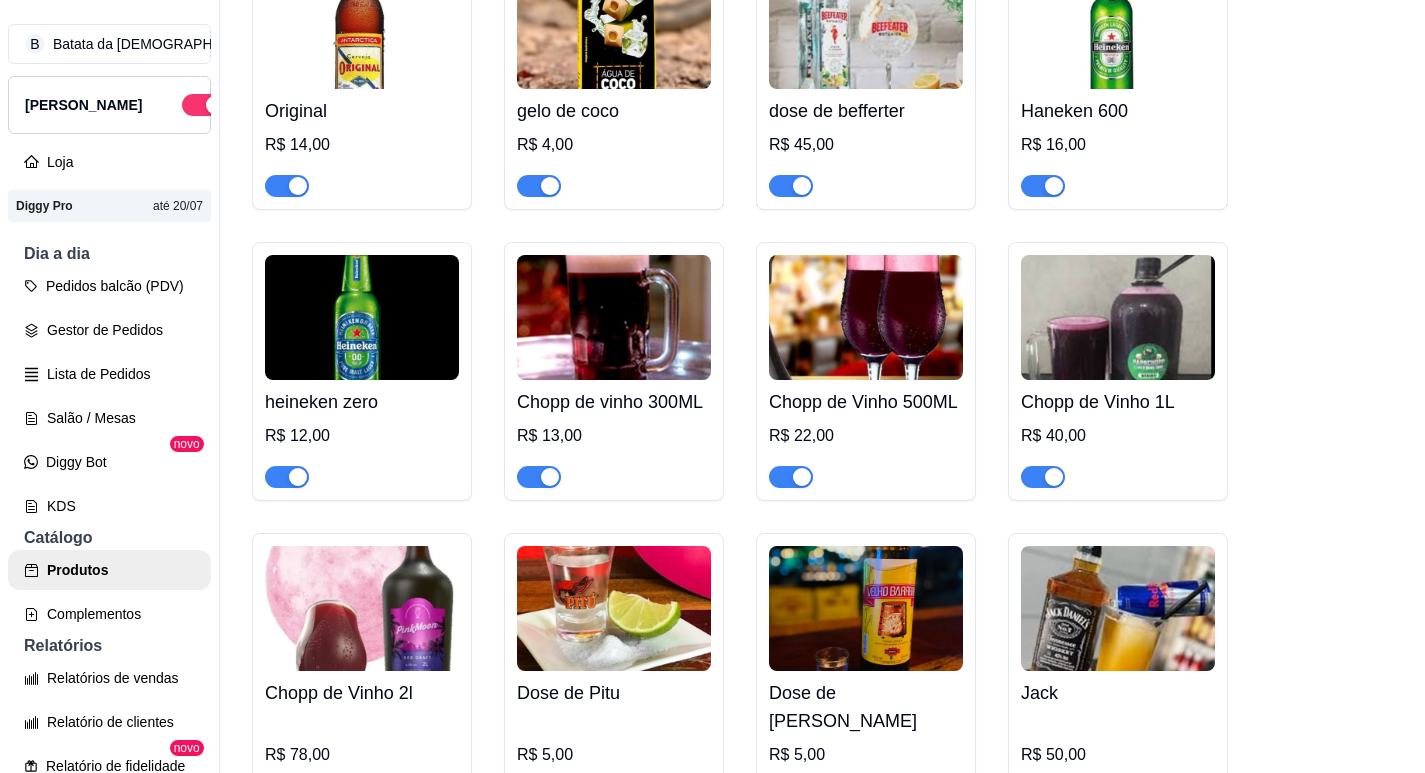 scroll, scrollTop: 8142, scrollLeft: 0, axis: vertical 